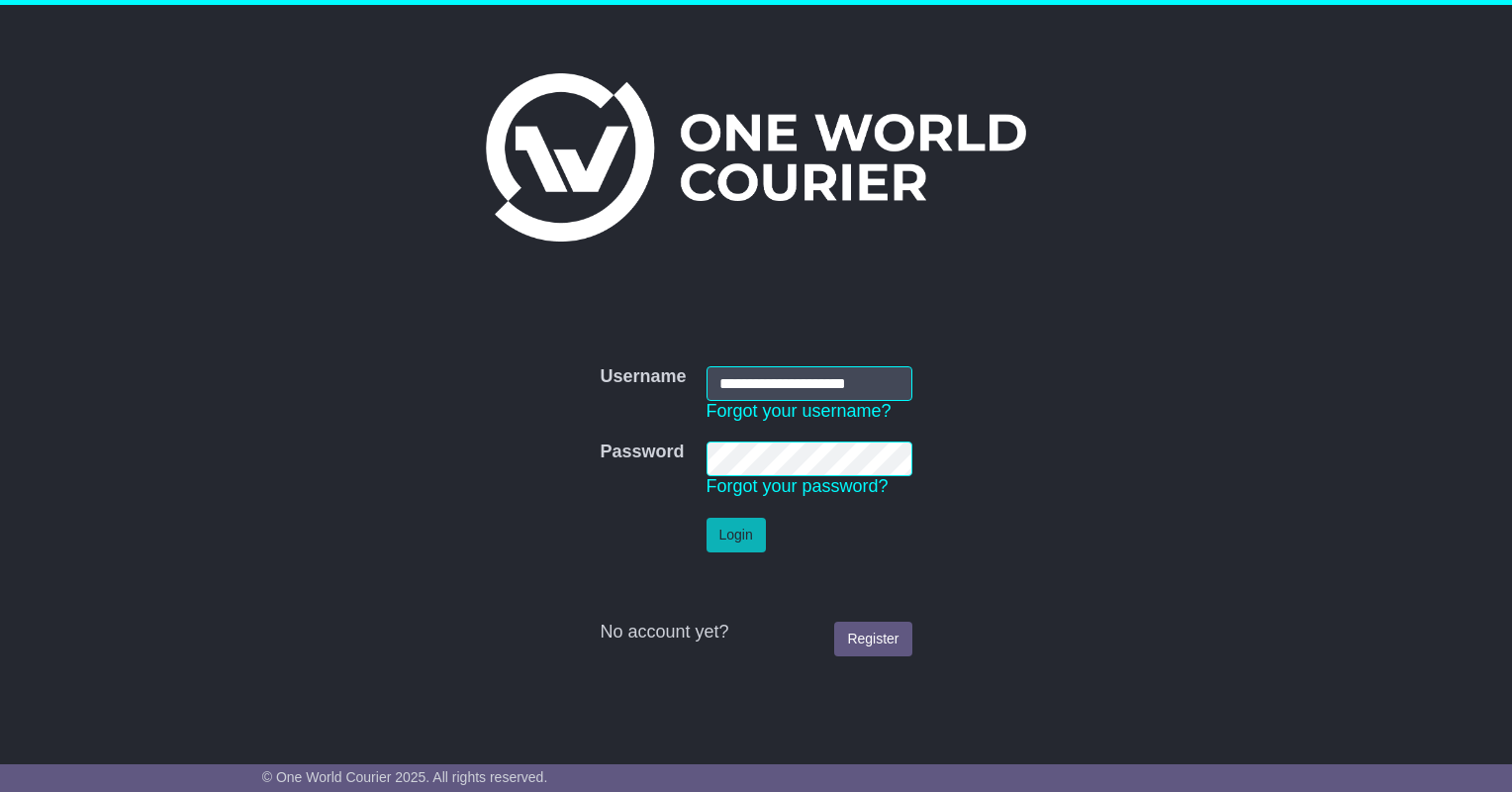 scroll, scrollTop: 0, scrollLeft: 0, axis: both 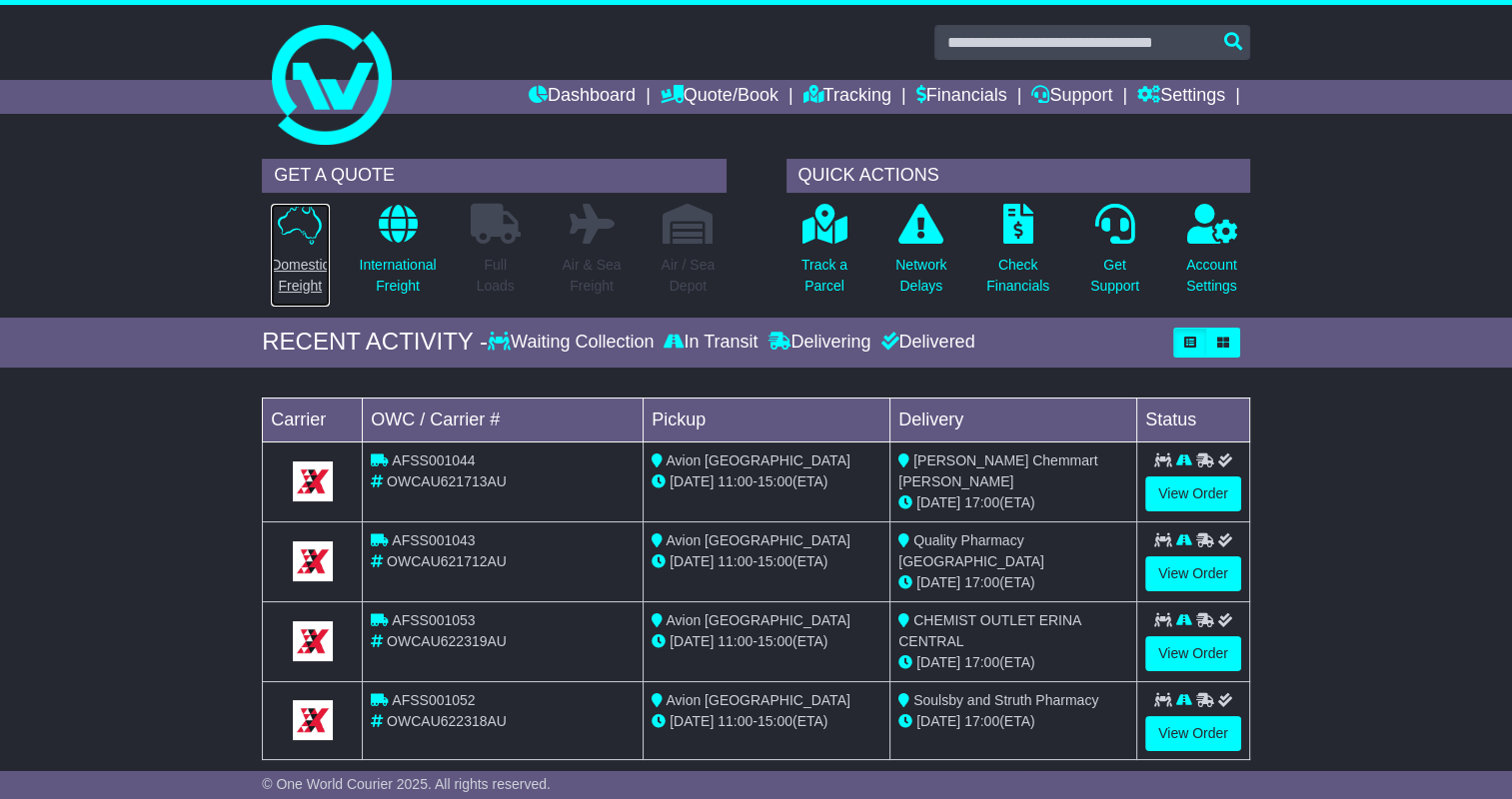 click at bounding box center (300, 224) 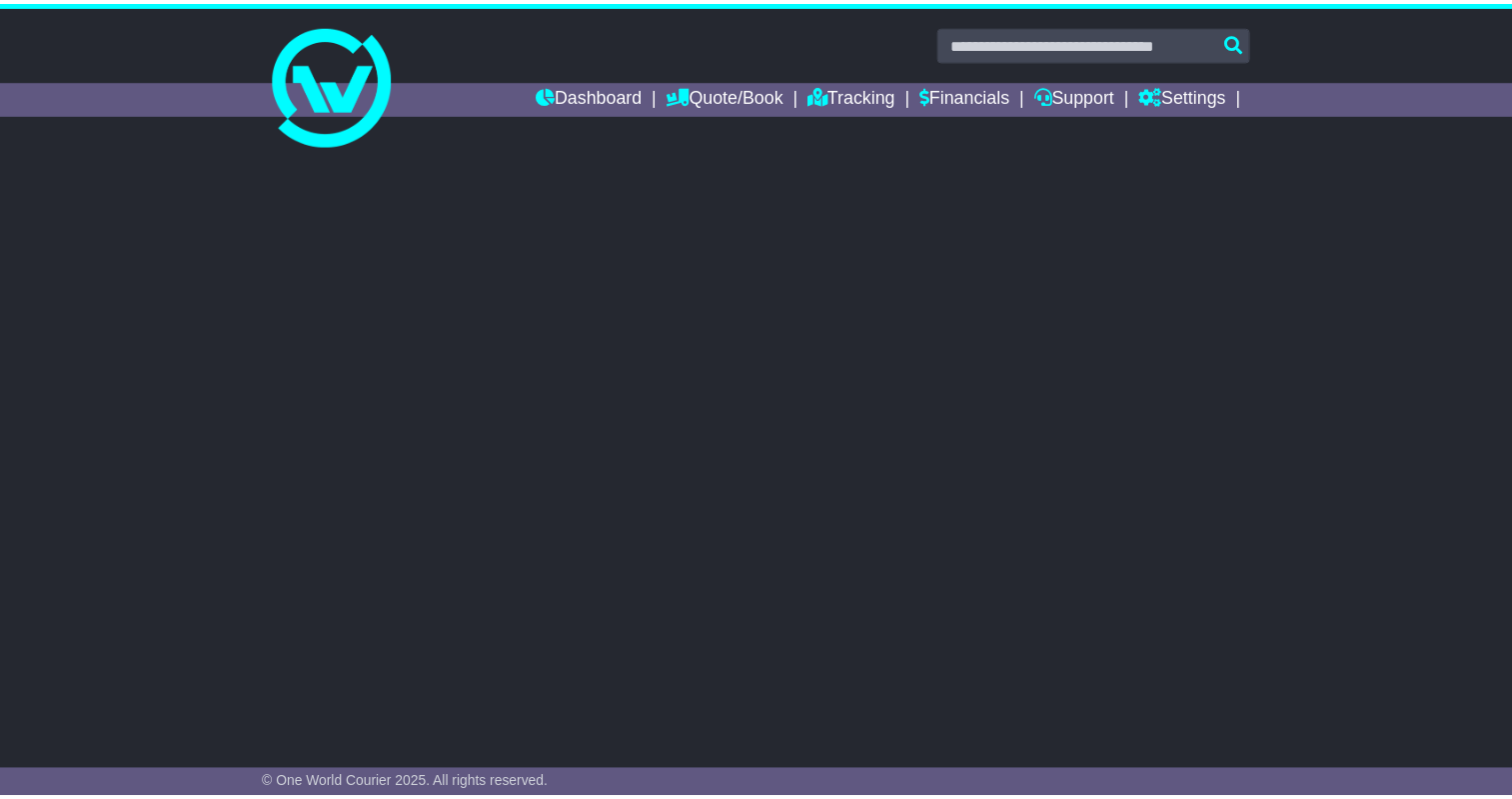 scroll, scrollTop: 0, scrollLeft: 0, axis: both 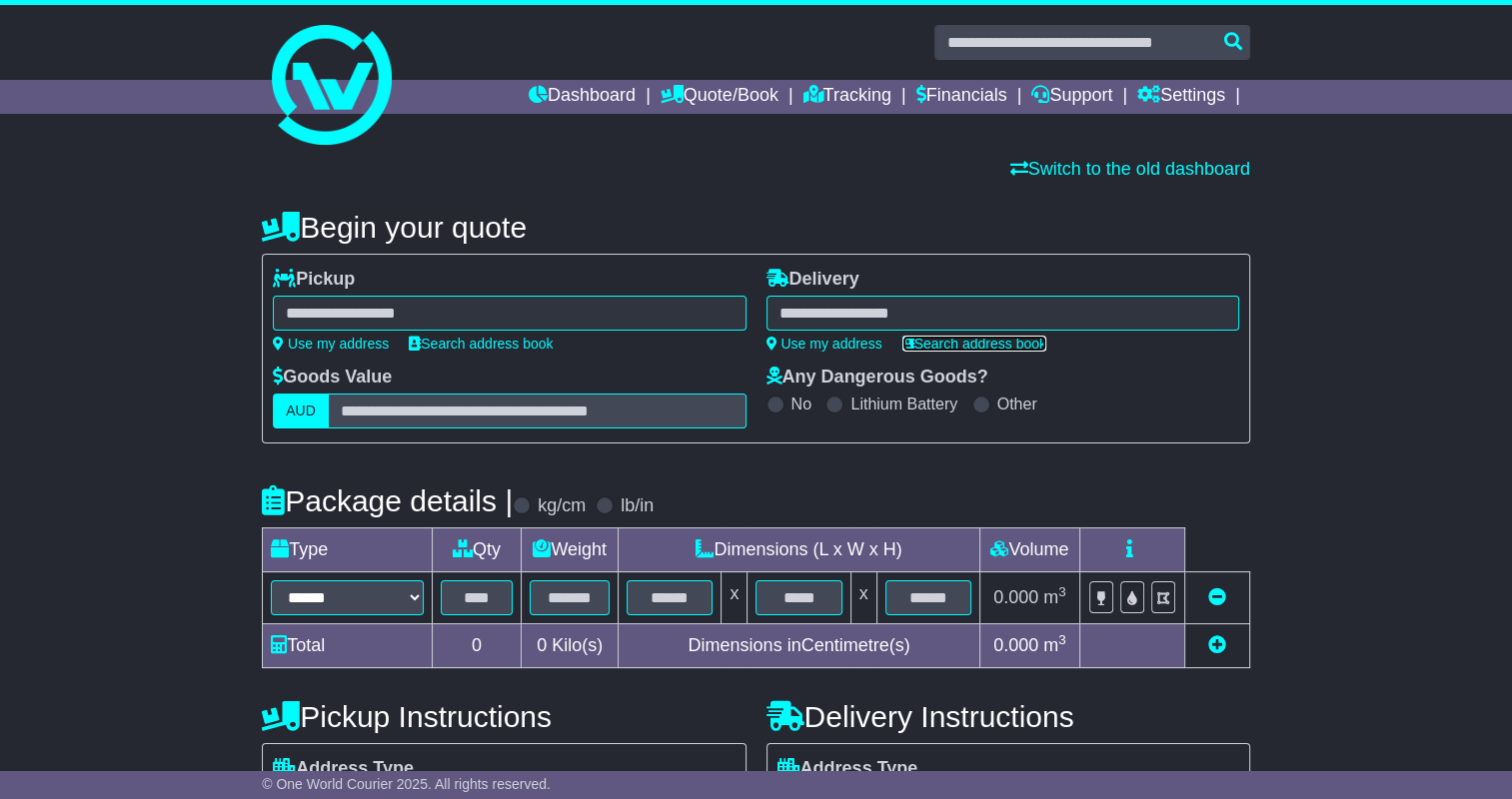 click on "Search address book" at bounding box center [974, 344] 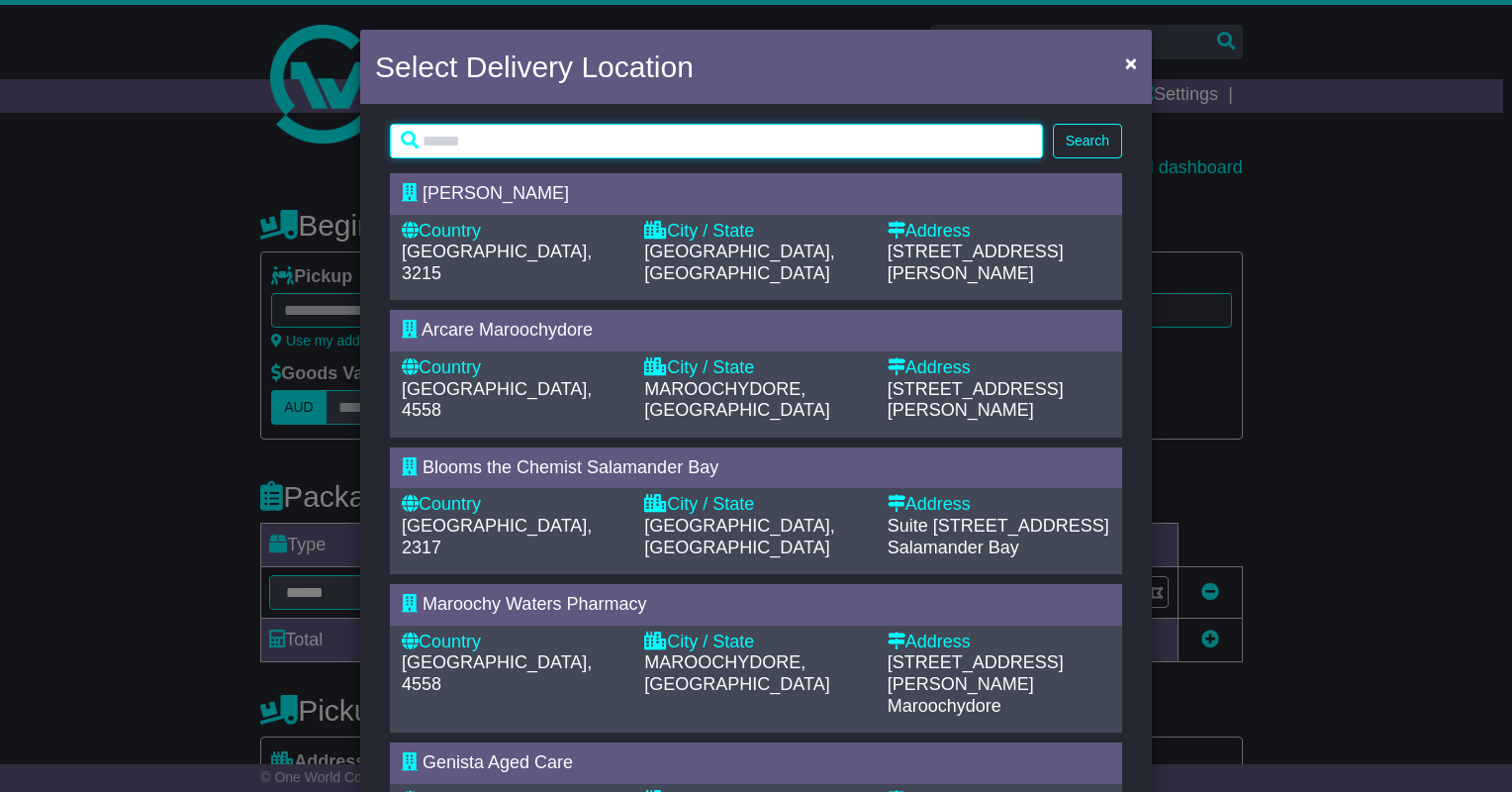 click at bounding box center (716, 141) 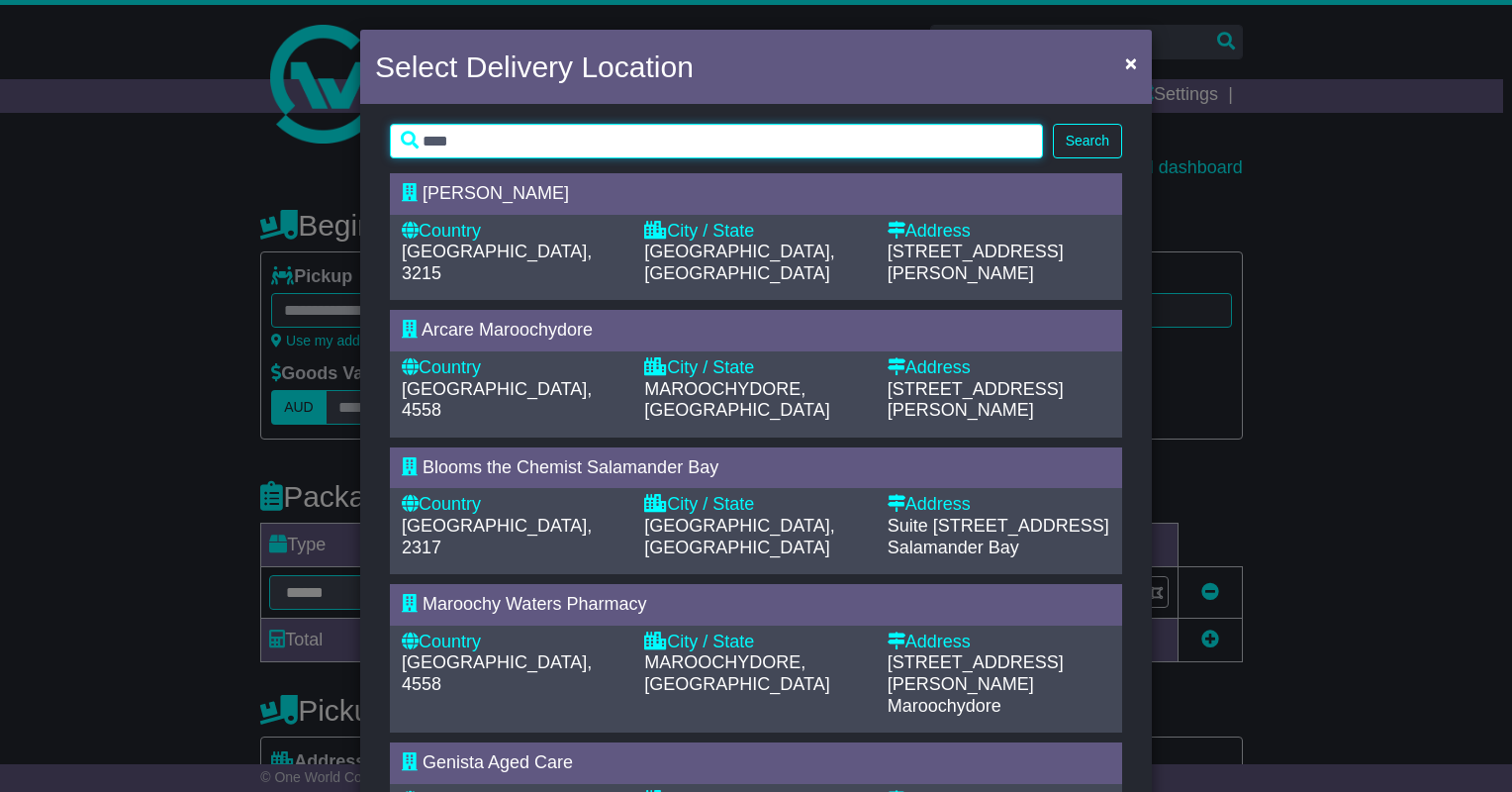 type on "****" 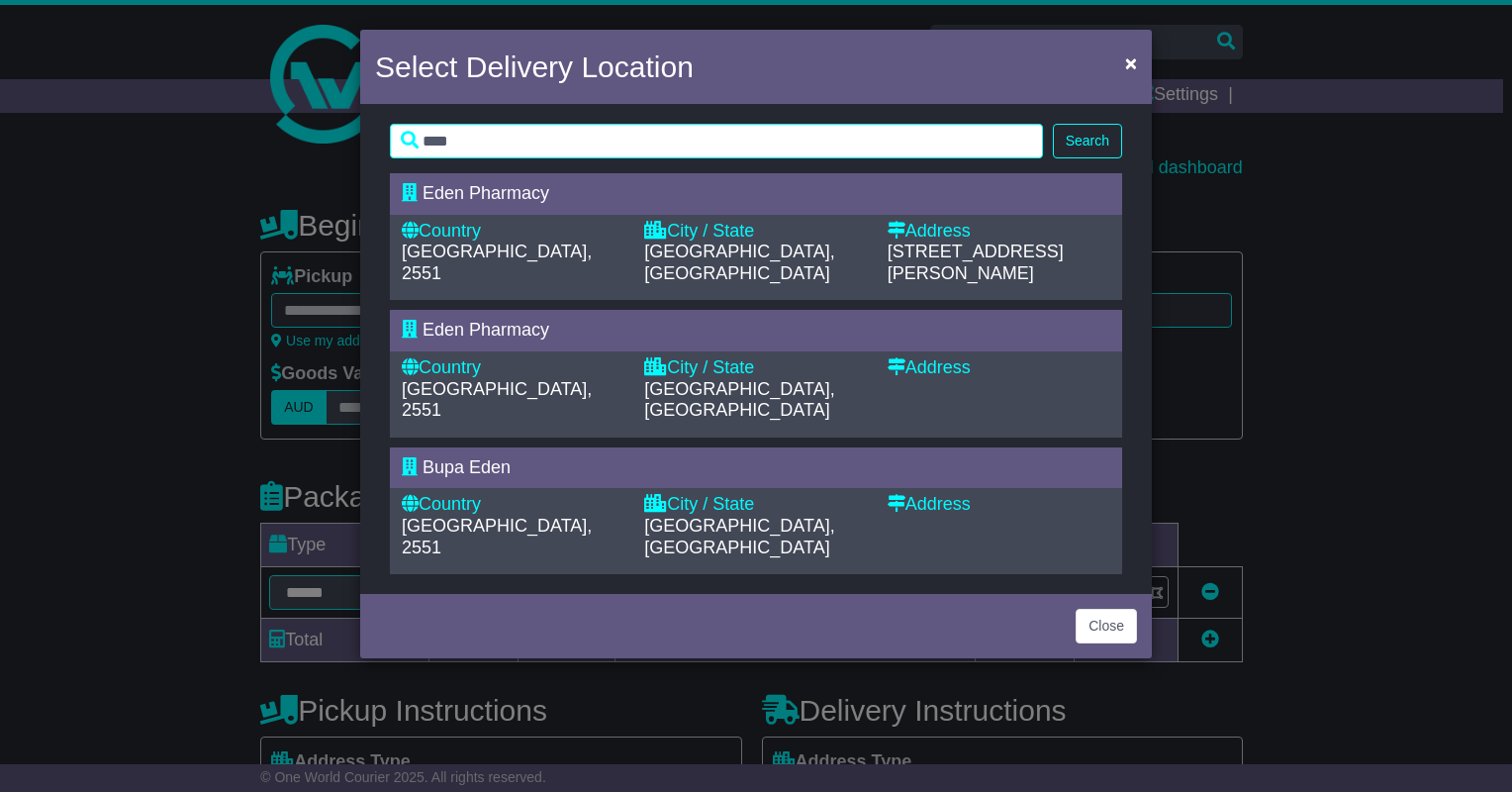 click on "Eden Pharmacy
Country
Australia, 2551
City / State
Eden, NSW
Address
185-187 Imlay Street" at bounding box center (756, 237) 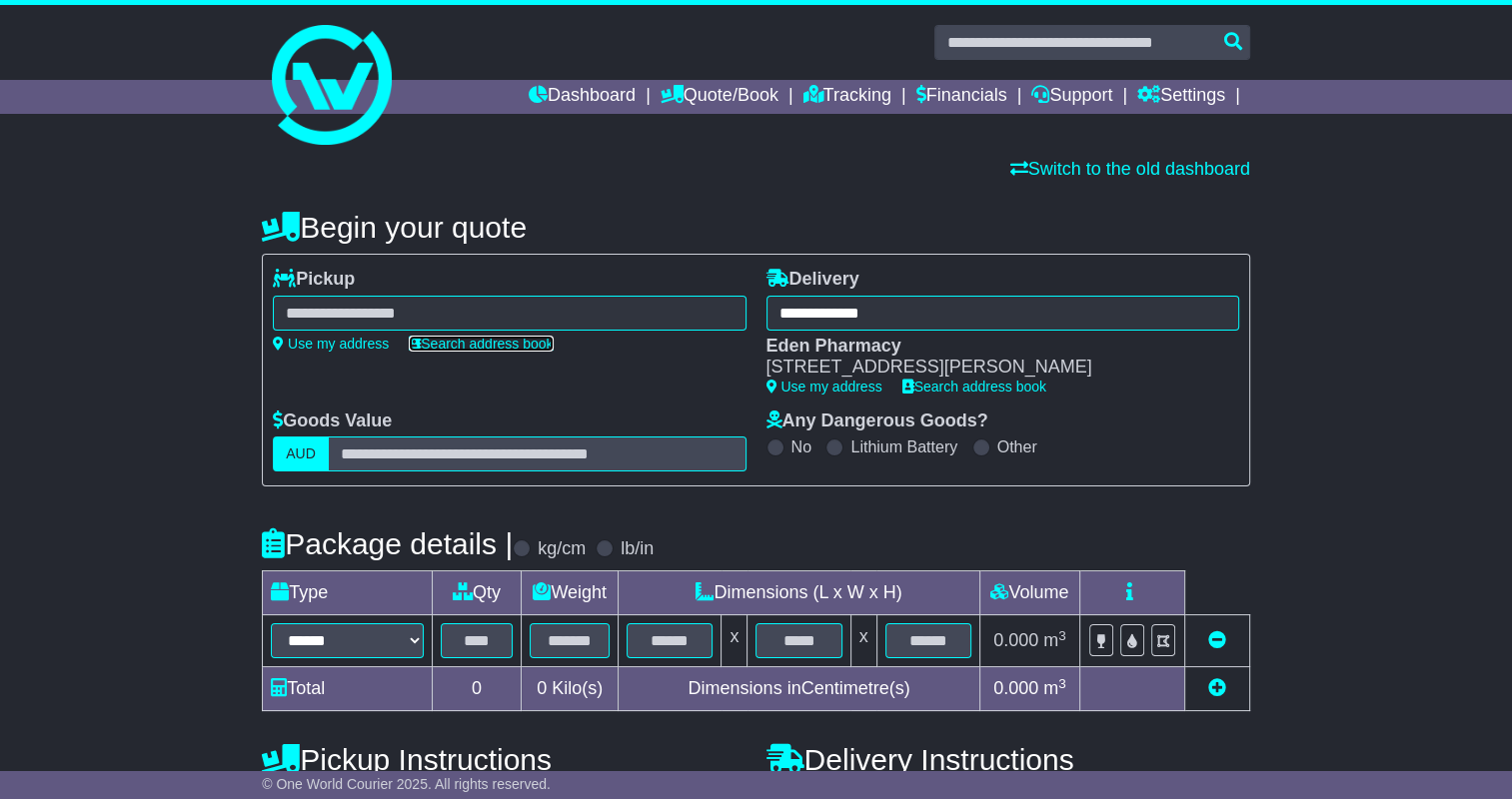 click on "Search address book" at bounding box center (481, 344) 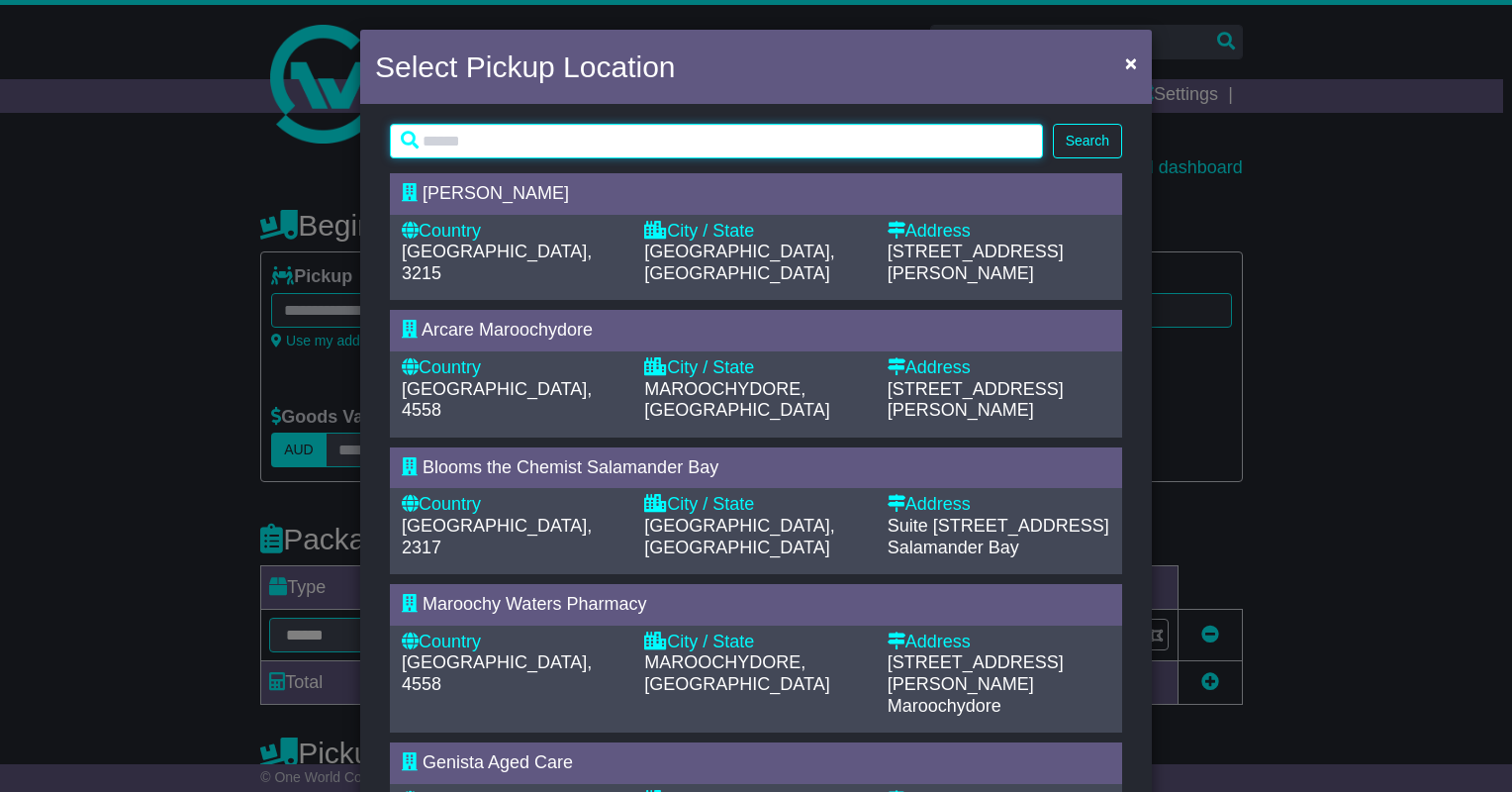 click at bounding box center [716, 141] 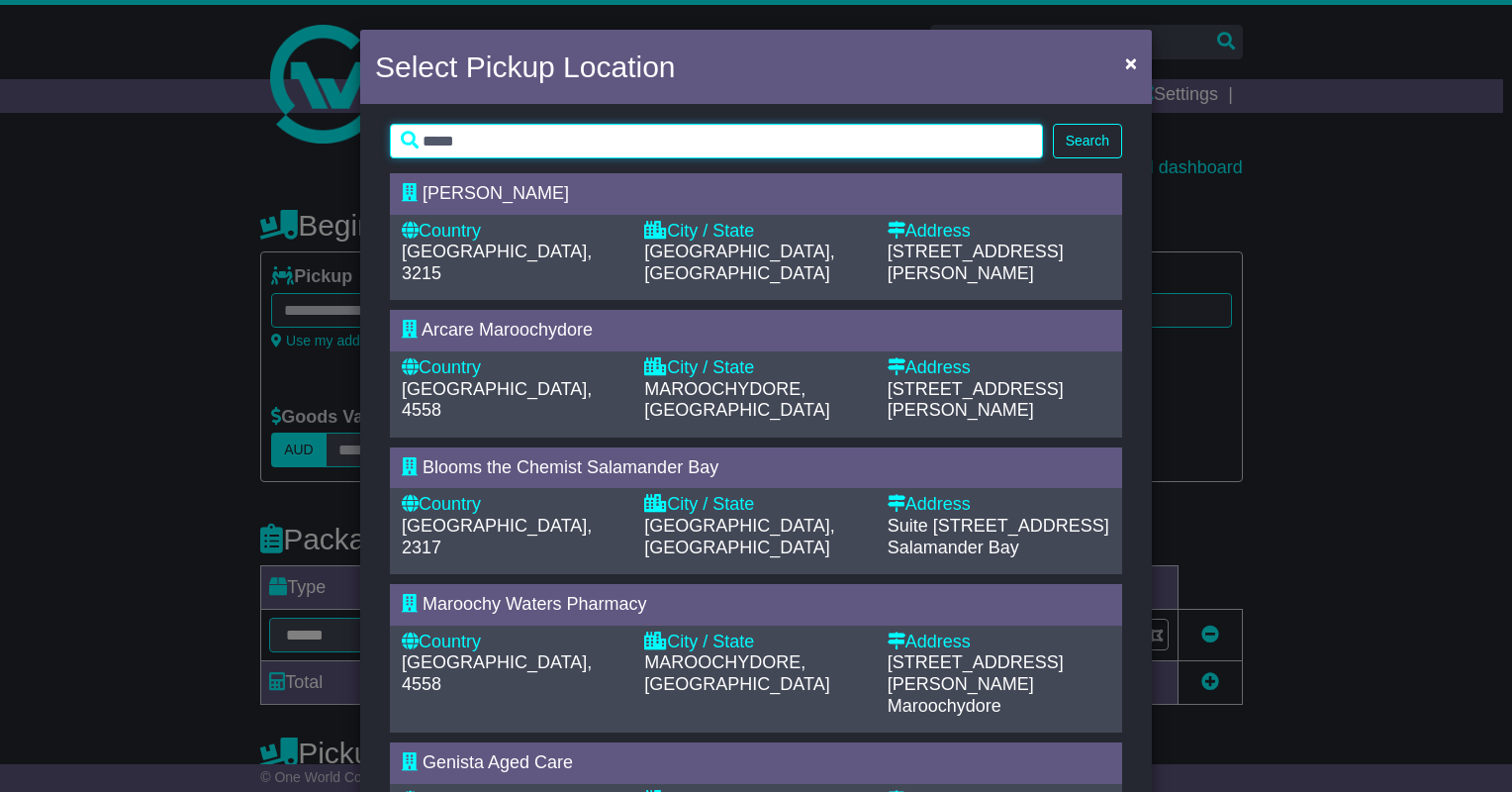 type on "*****" 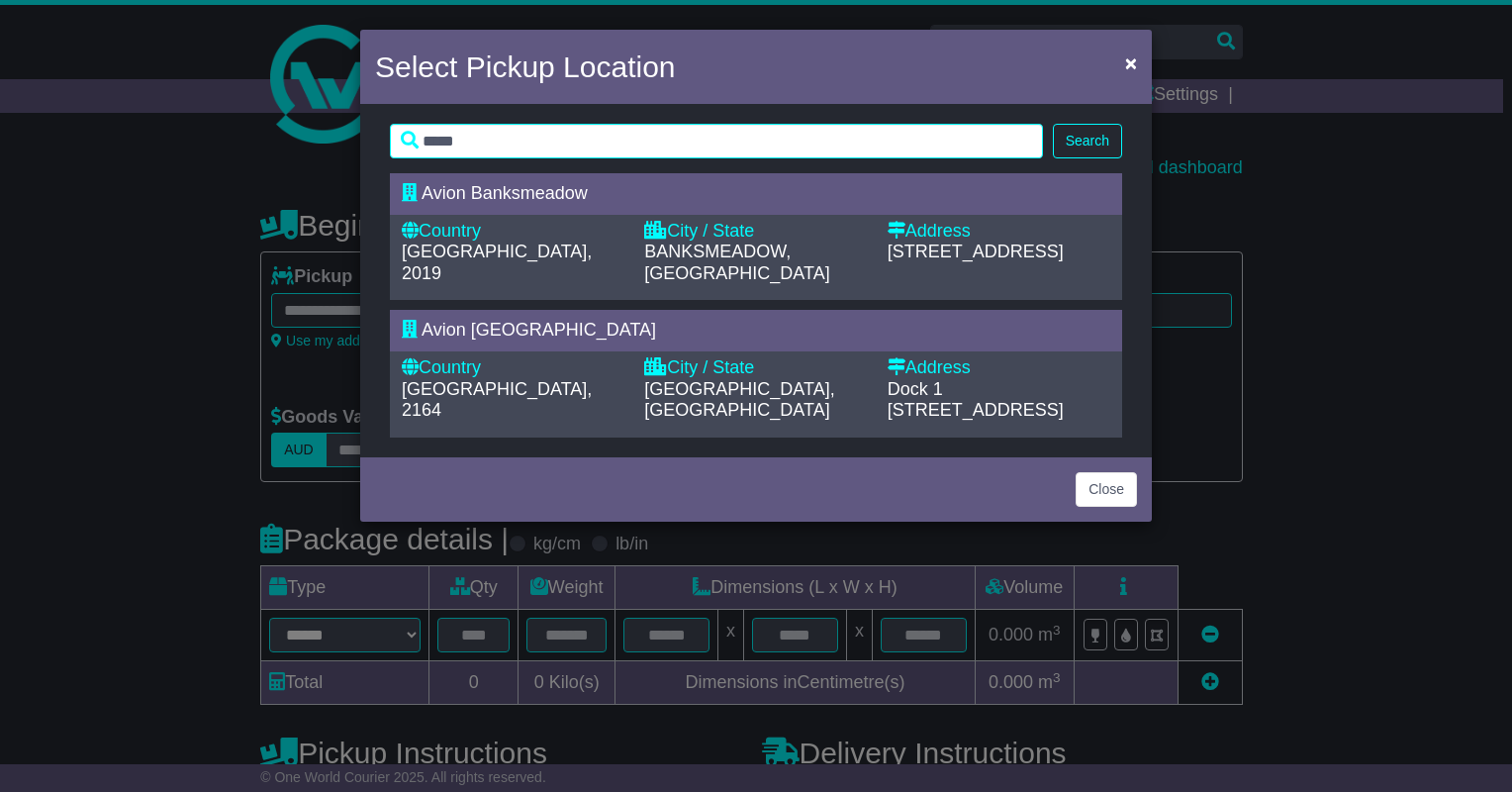 click on "Country" at bounding box center (513, 368) 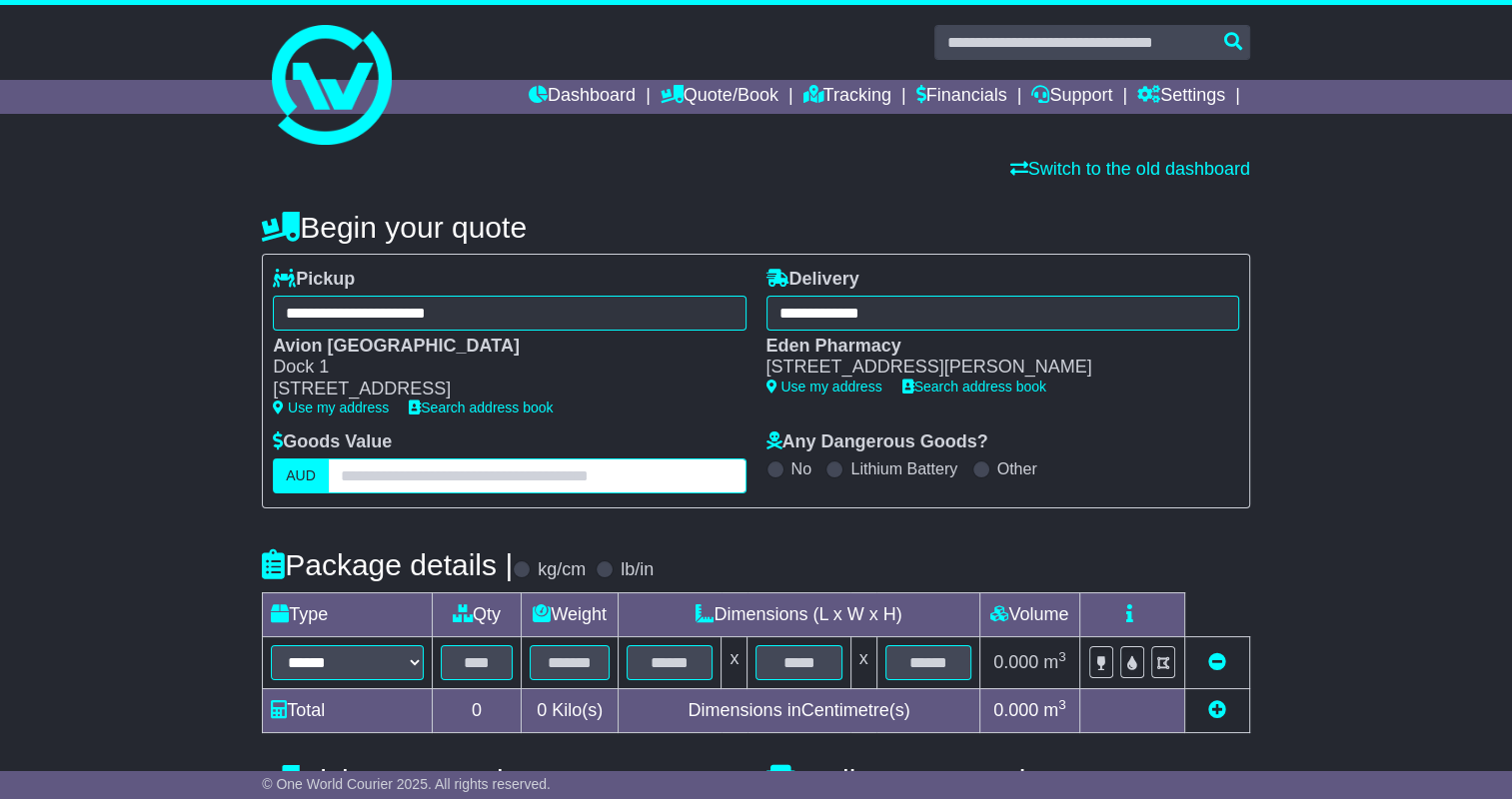 click at bounding box center [537, 475] 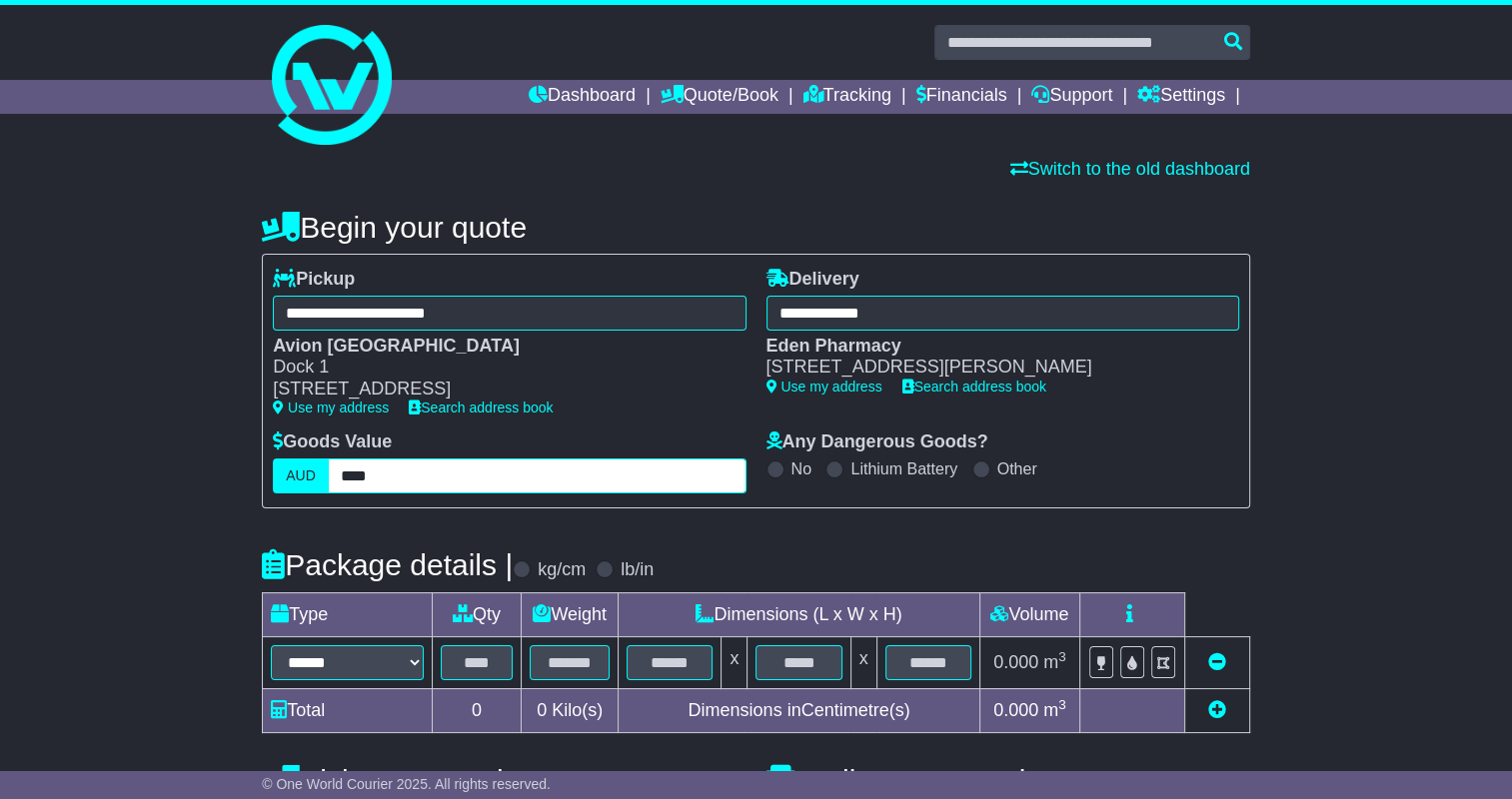 type on "****" 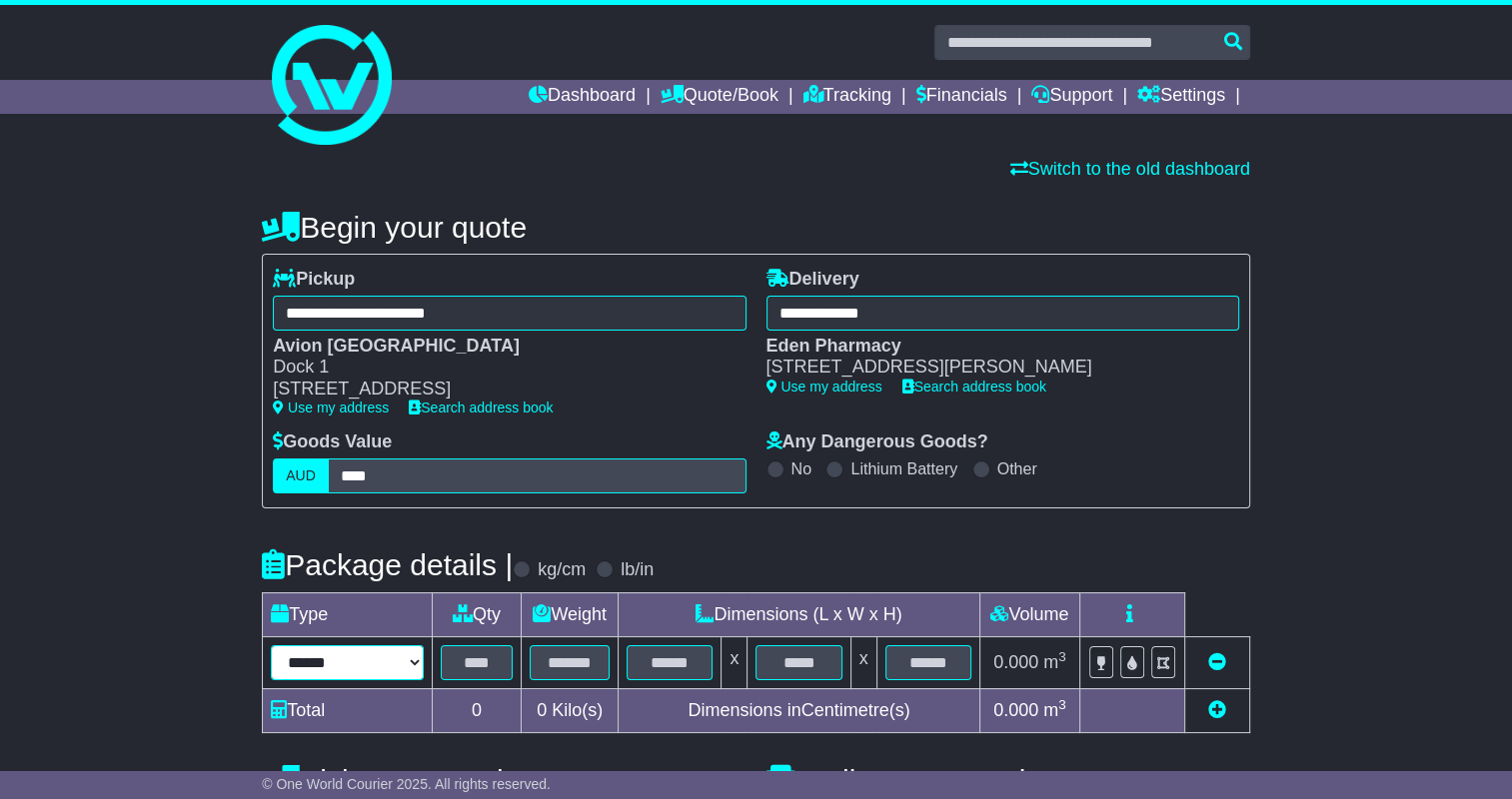 click on "**********" at bounding box center (347, 662) 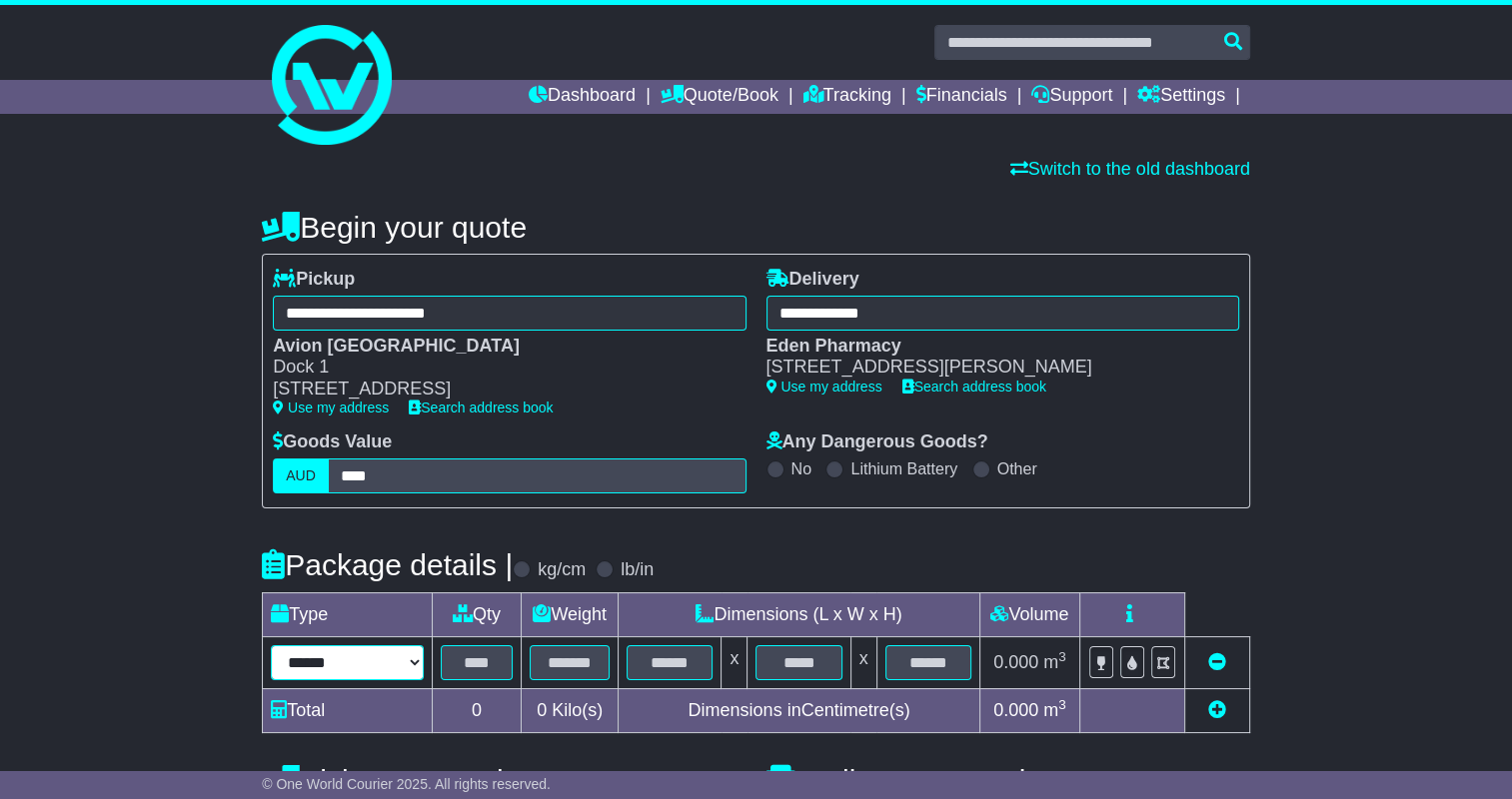 select on "*****" 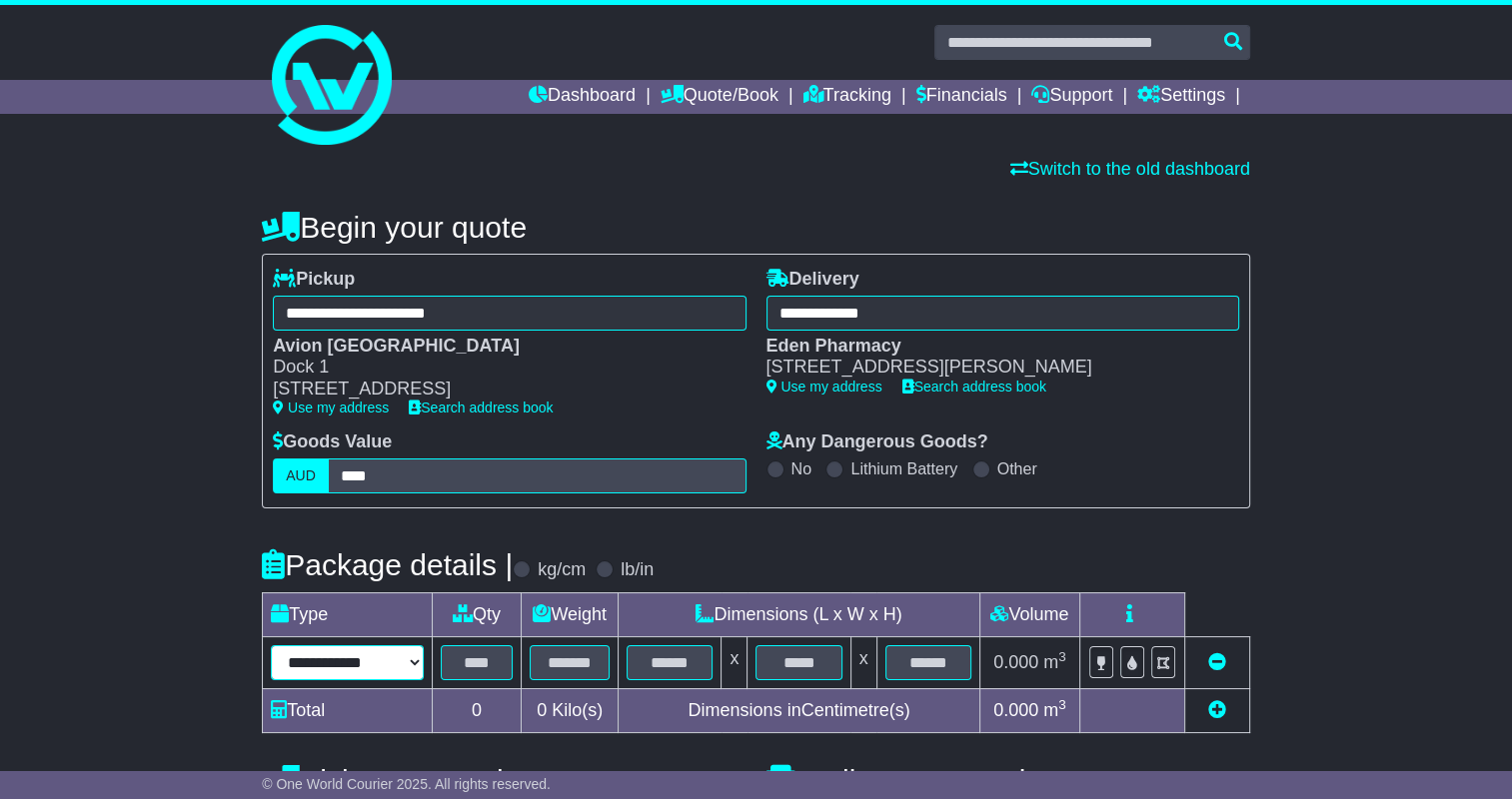 click on "**********" at bounding box center [347, 662] 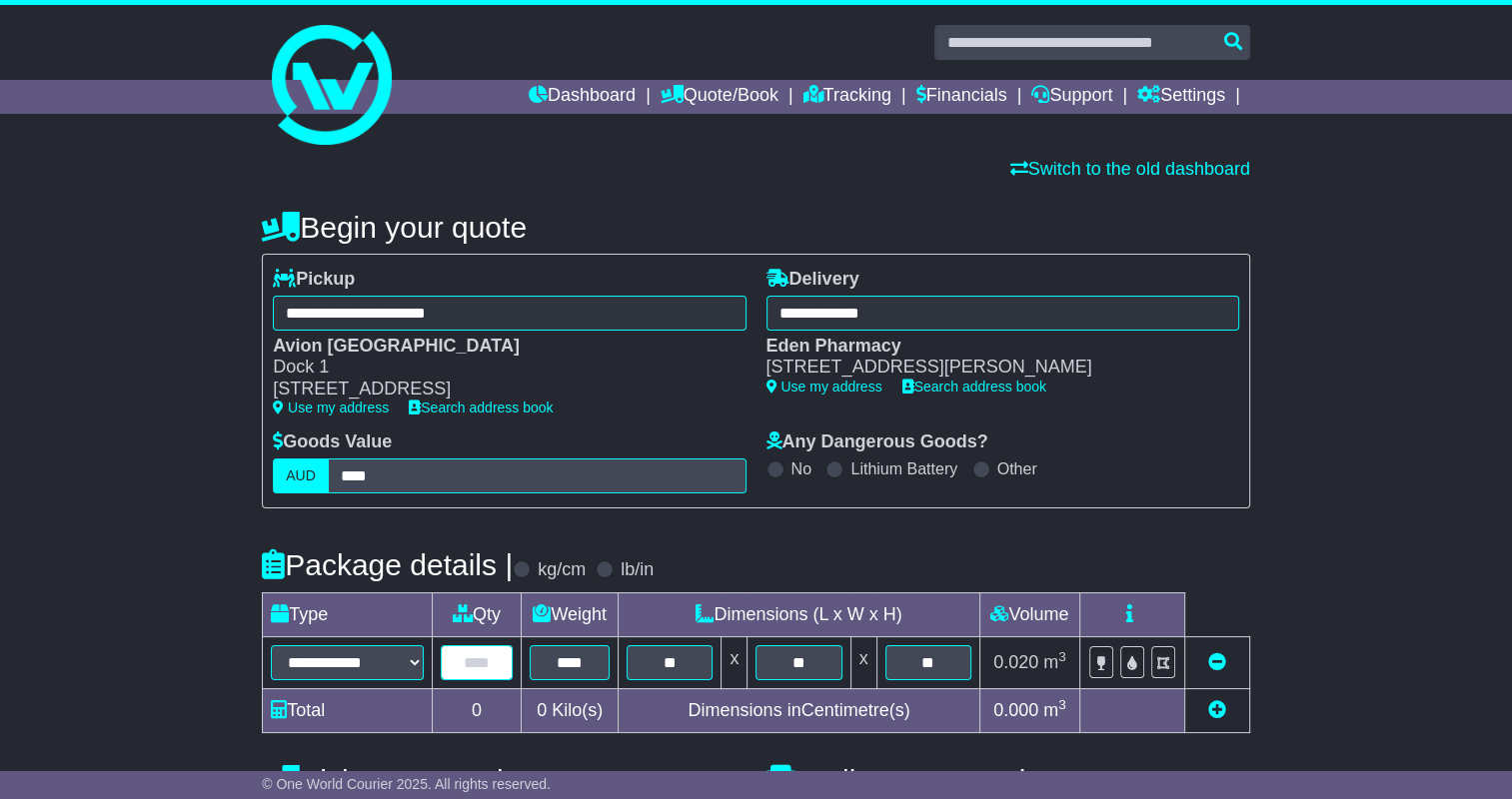 click at bounding box center (477, 662) 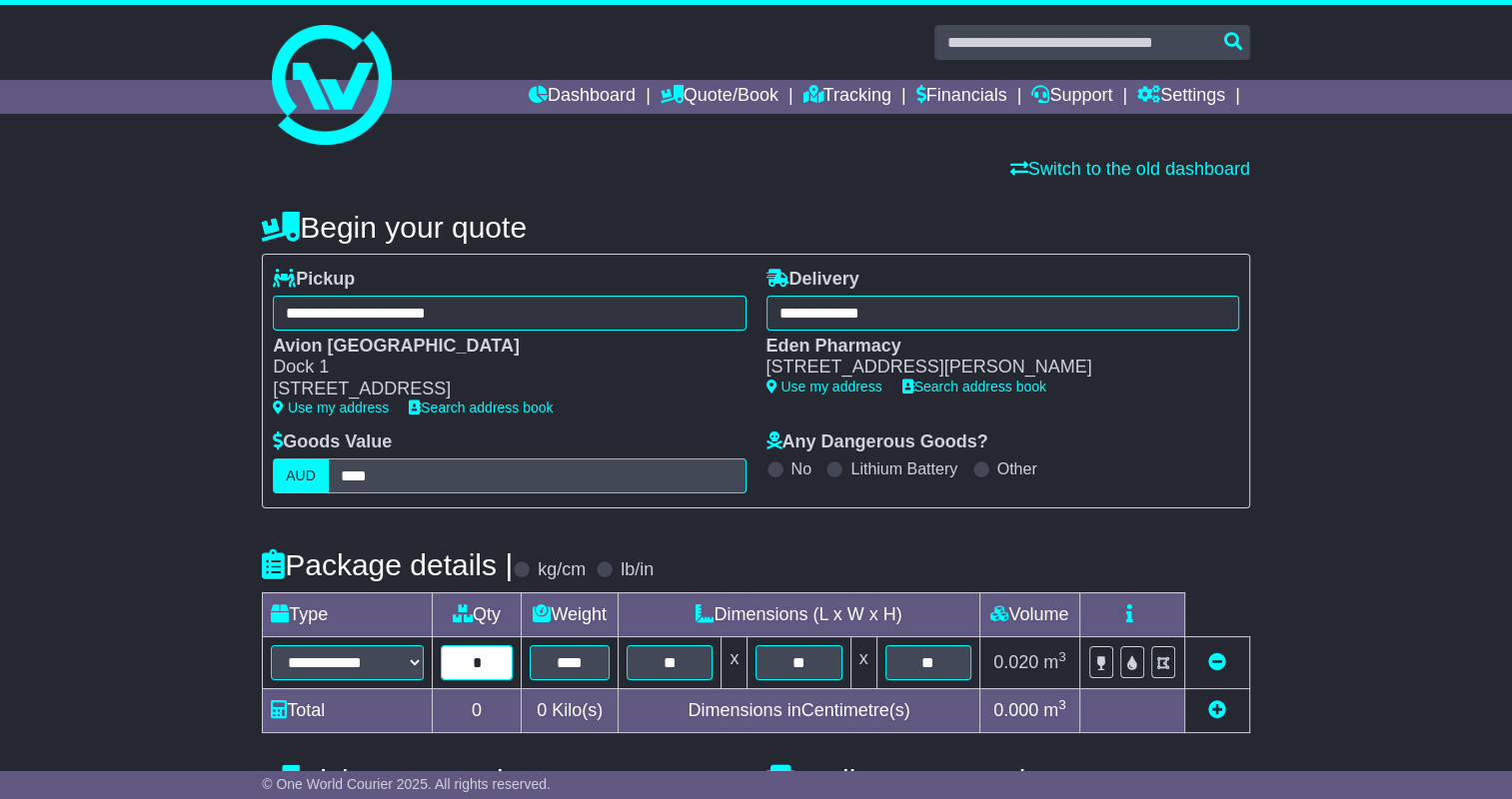 type on "*" 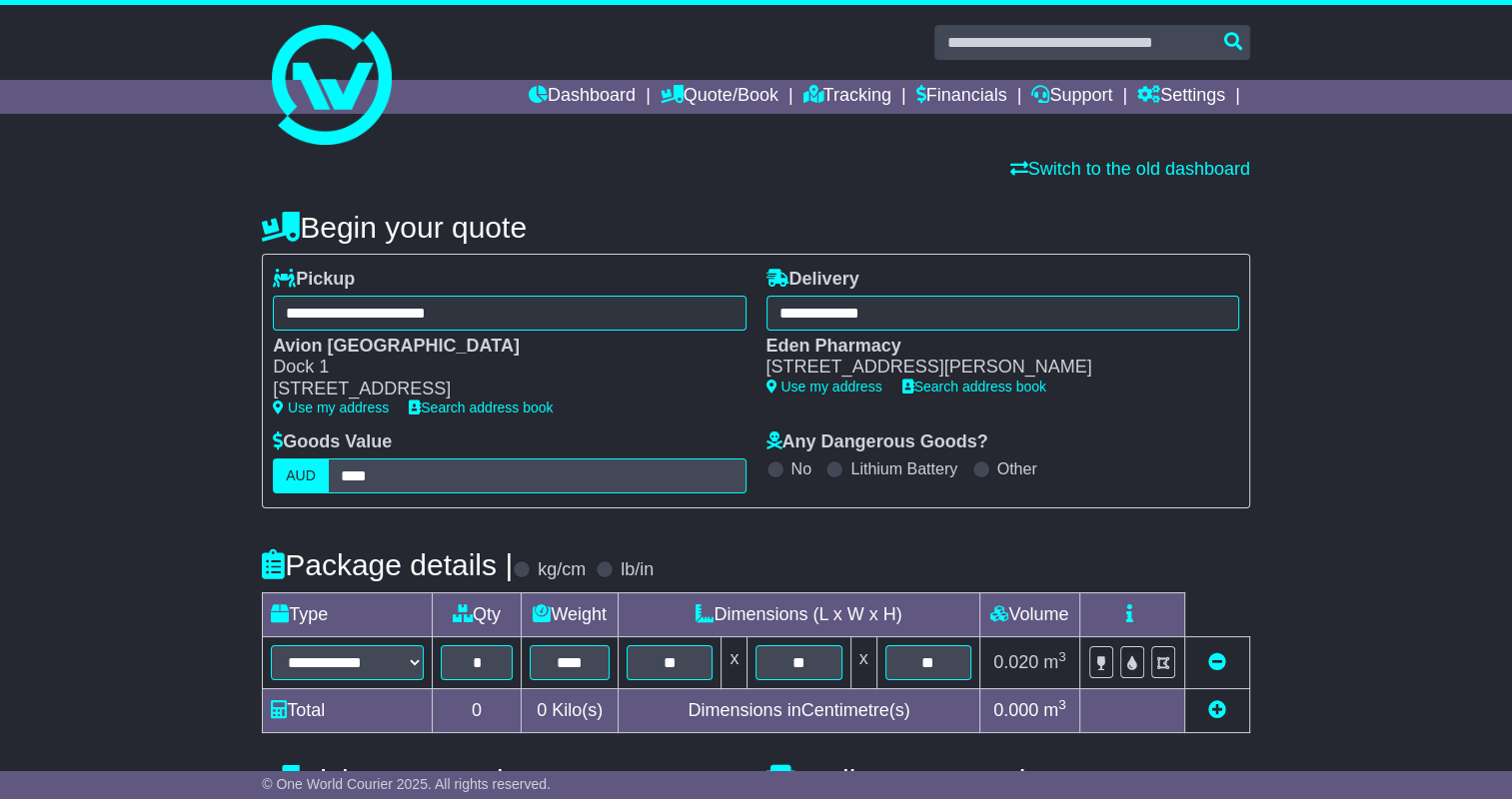 click at bounding box center (1216, 662) 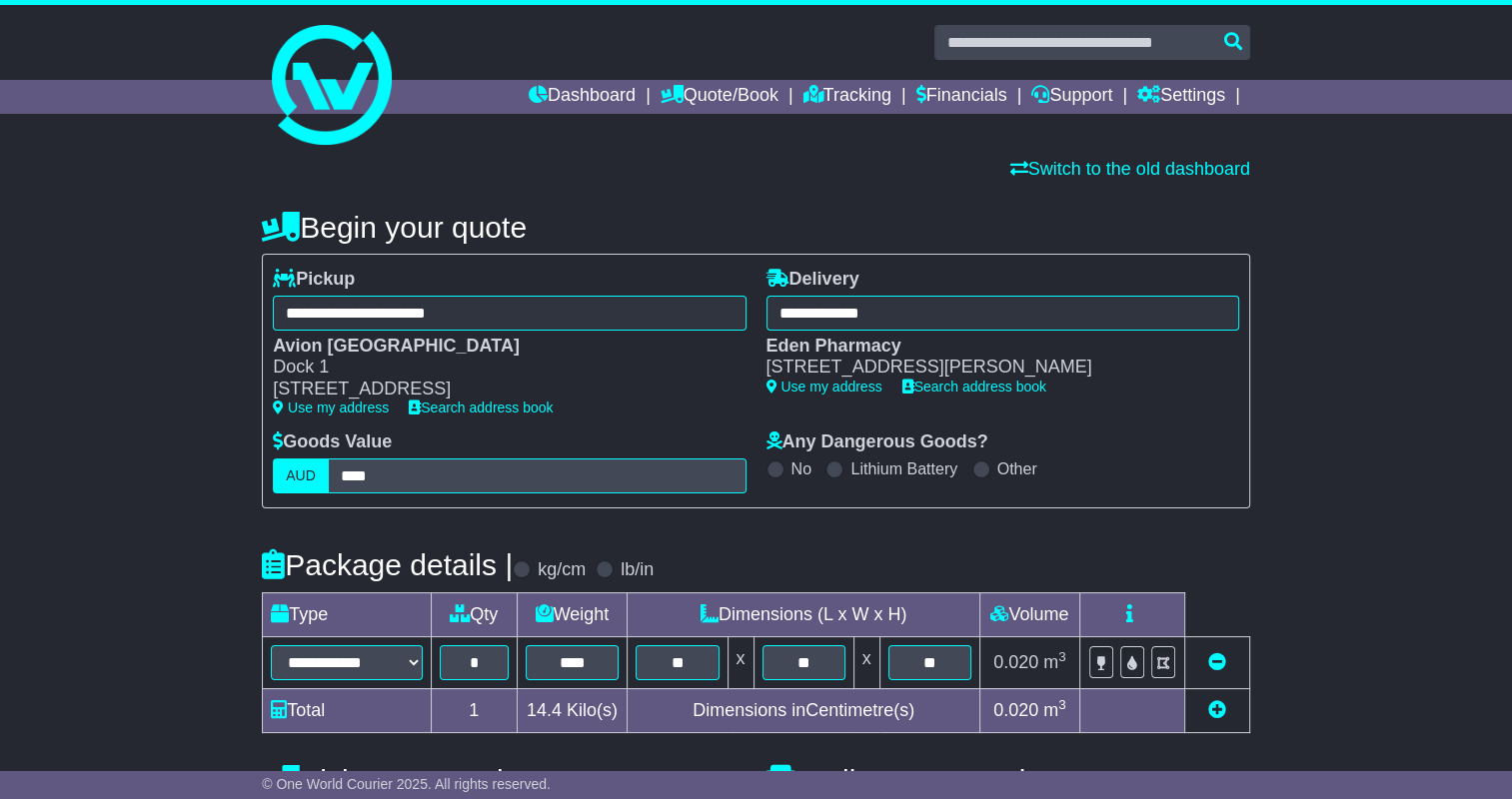click at bounding box center (1217, 709) 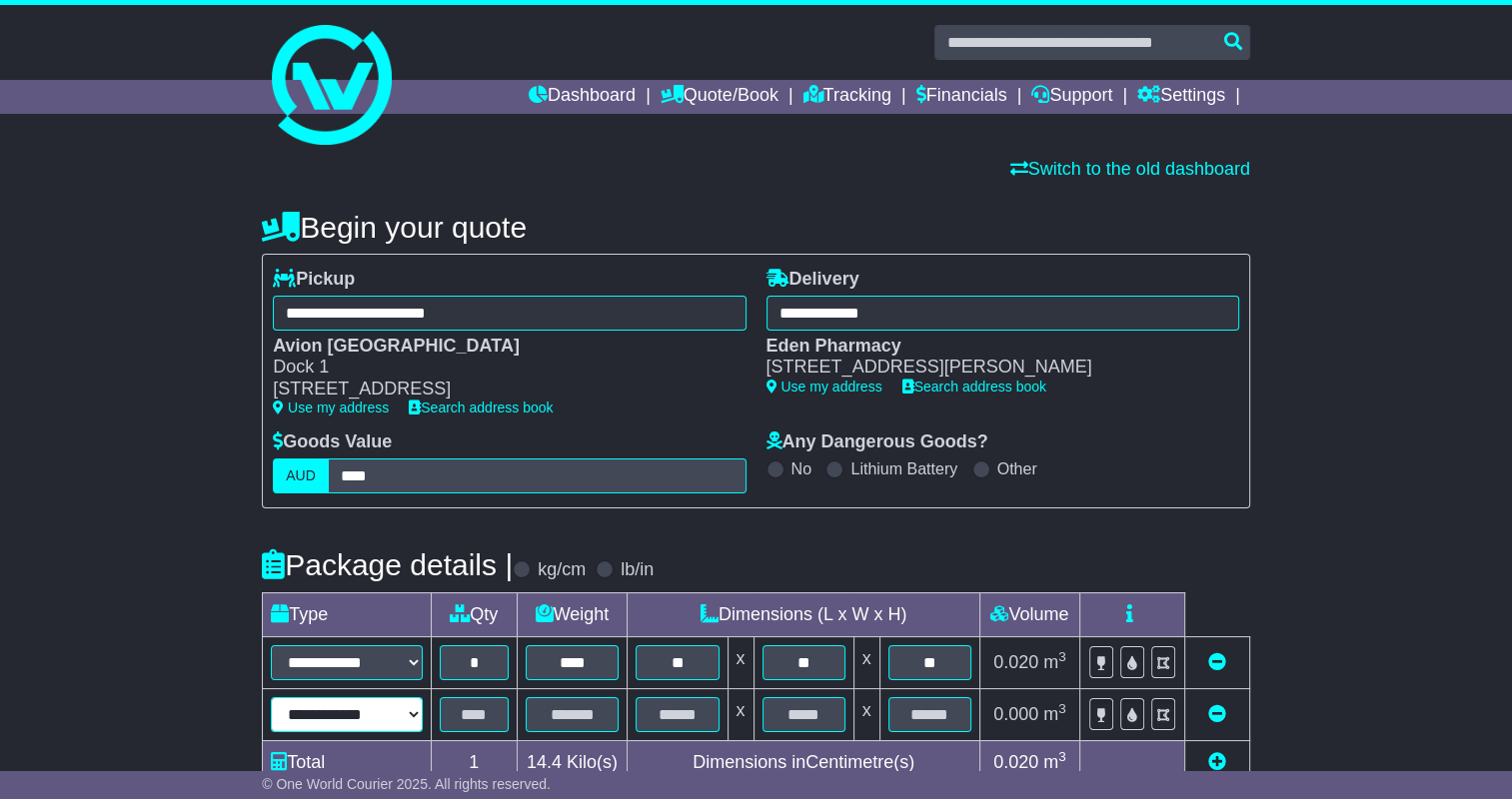 click on "**********" at bounding box center (347, 714) 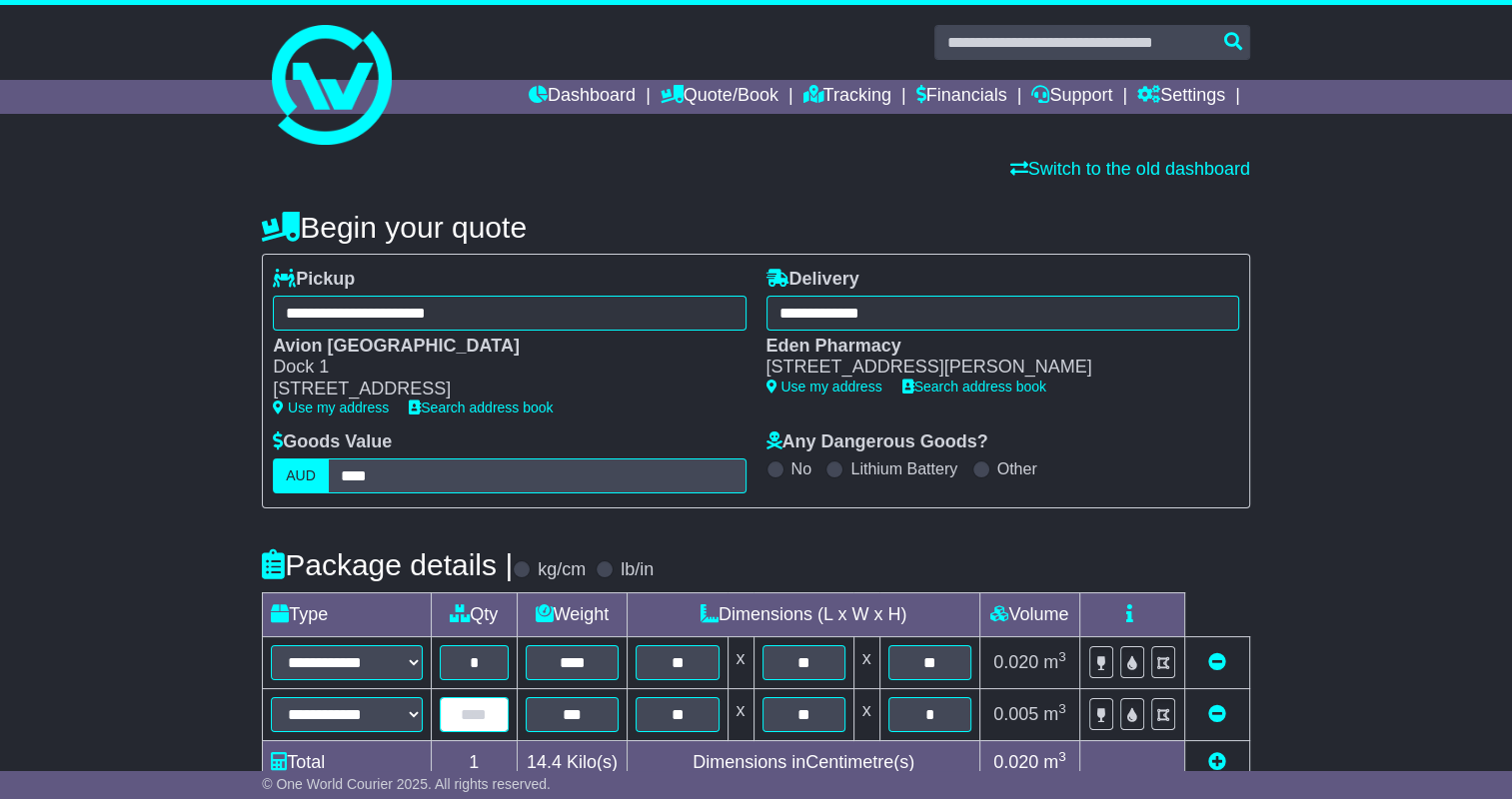 click at bounding box center (474, 714) 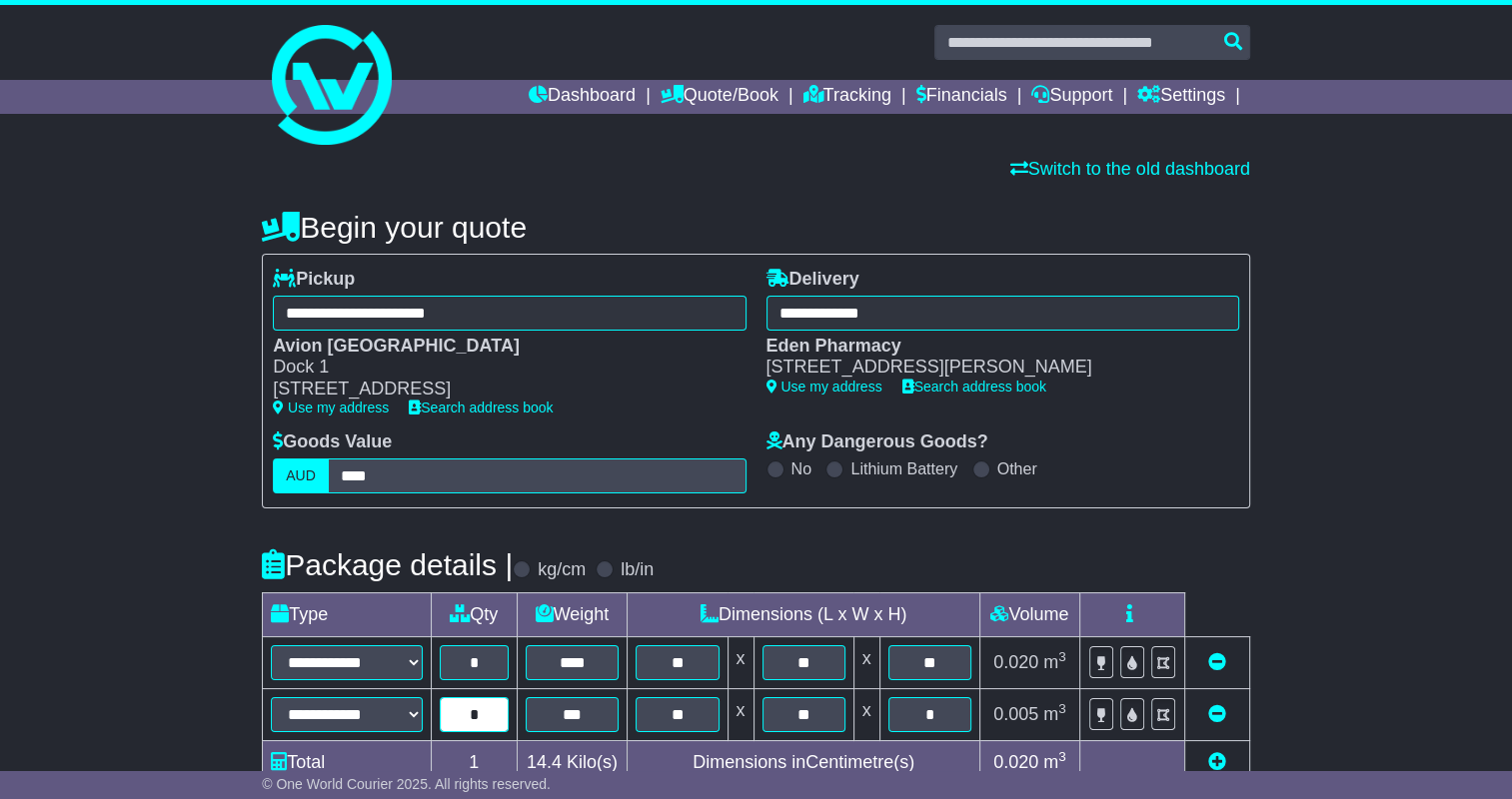 type on "*" 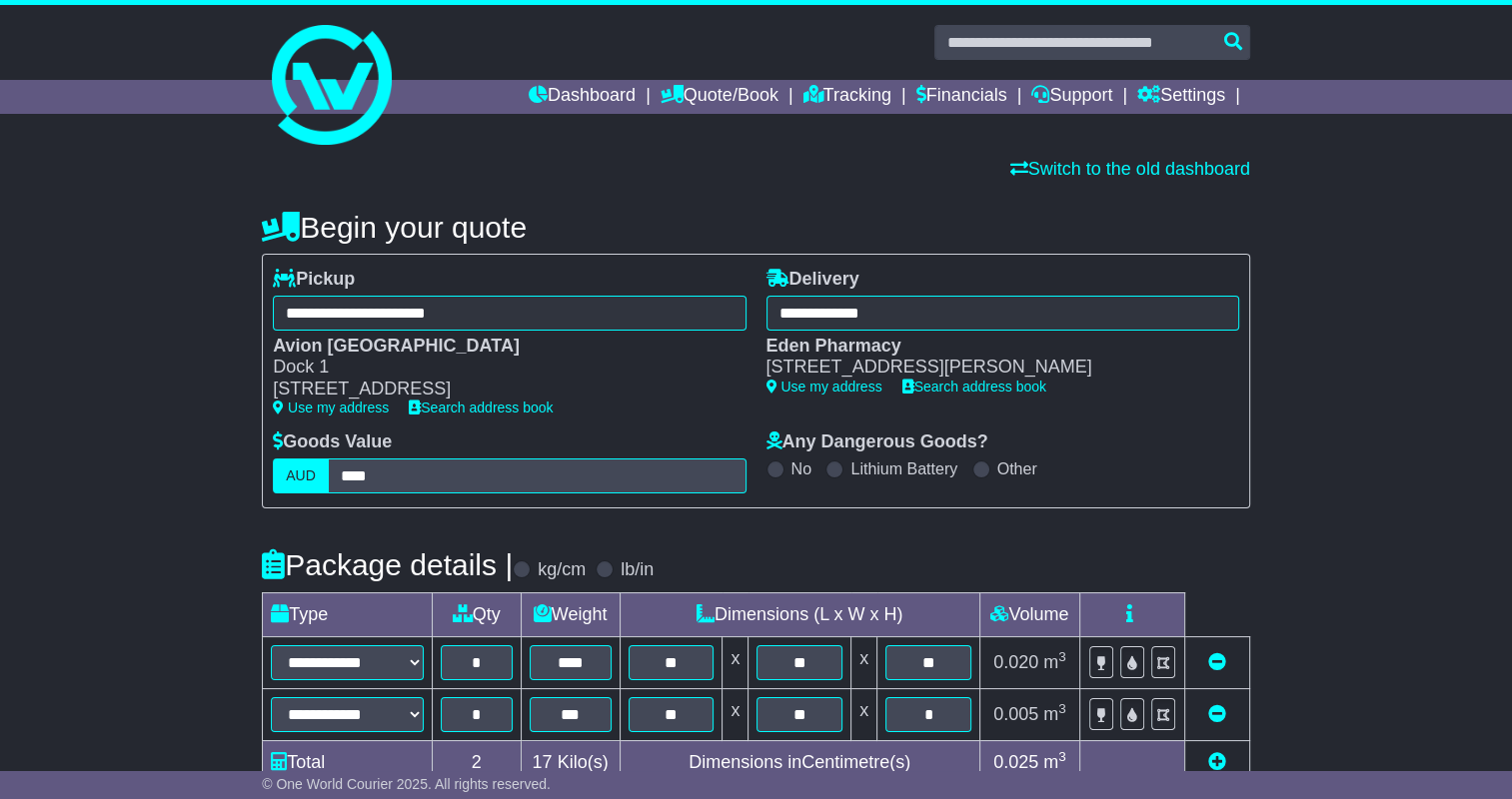 click on "**********" at bounding box center (756, 661) 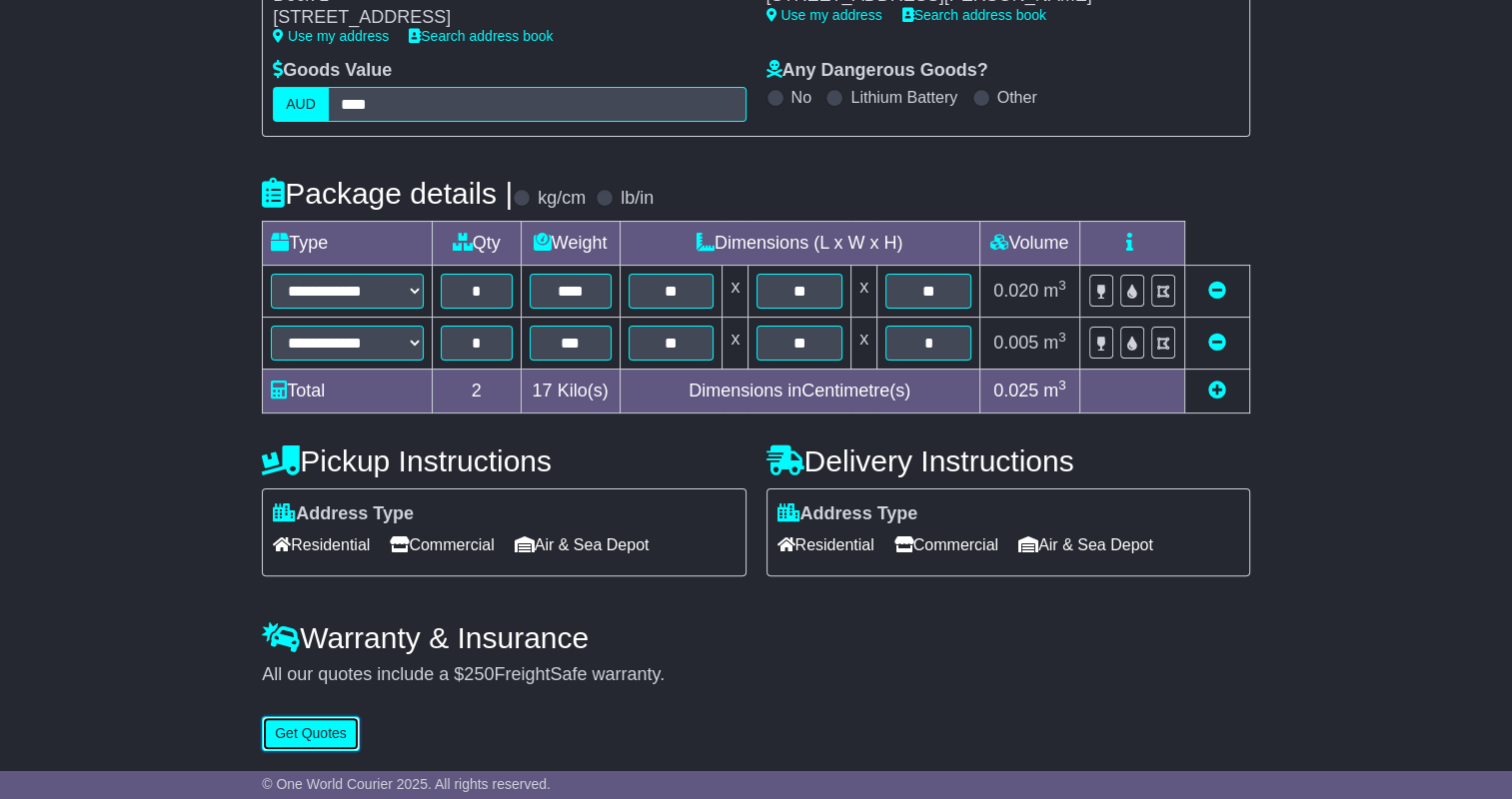 click on "Get Quotes" at bounding box center (311, 733) 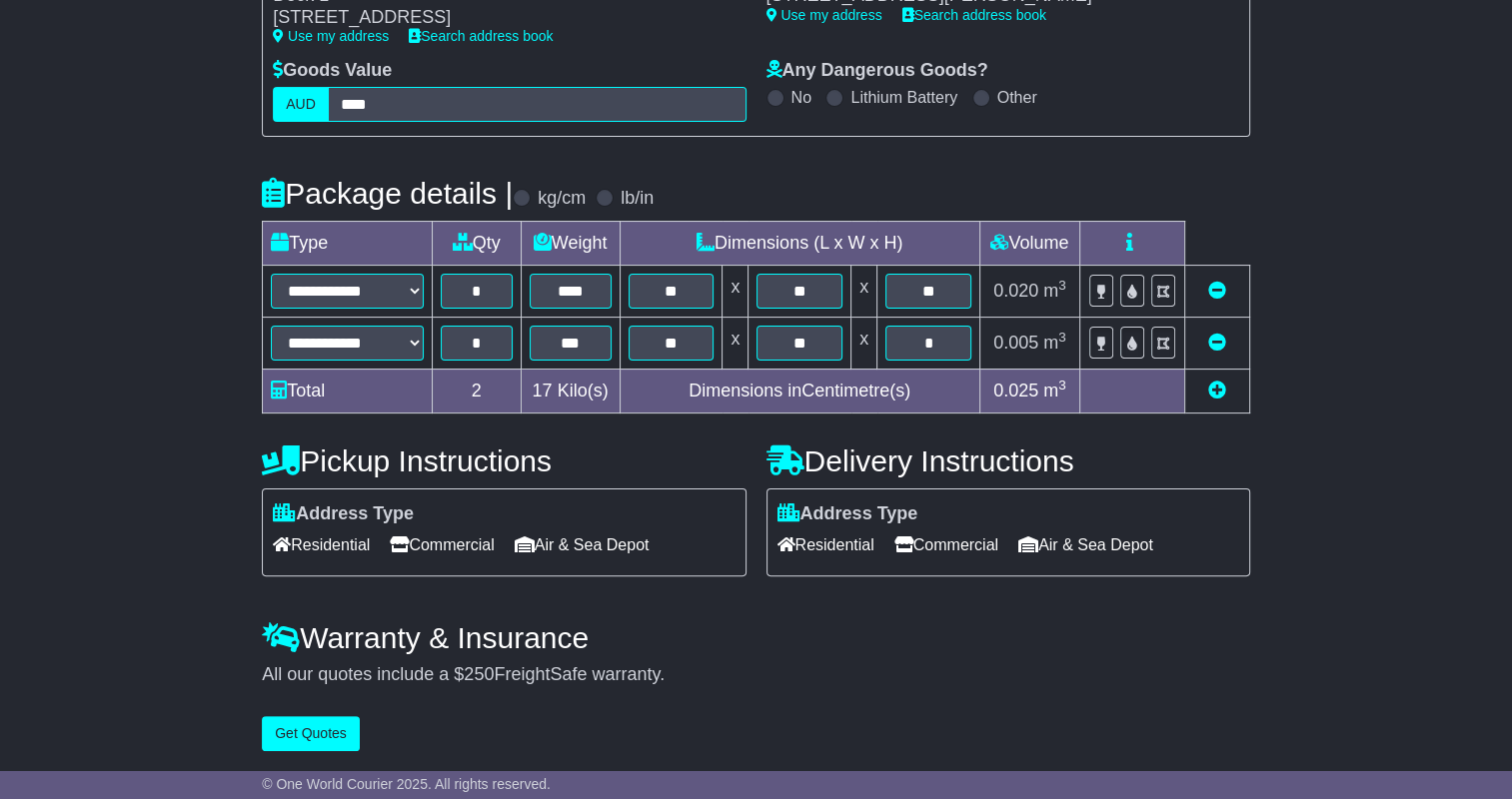 scroll, scrollTop: 0, scrollLeft: 0, axis: both 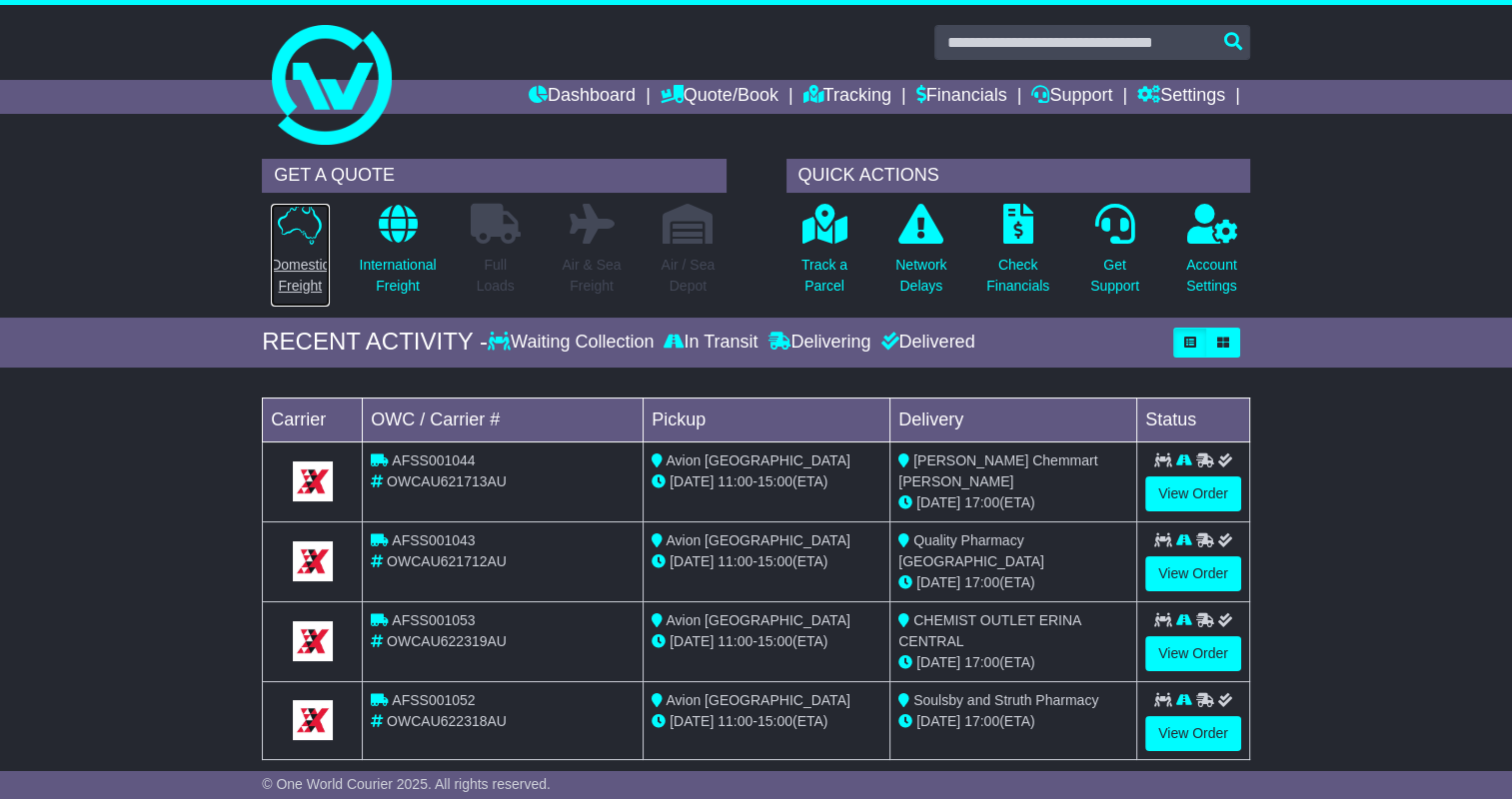 click at bounding box center [300, 224] 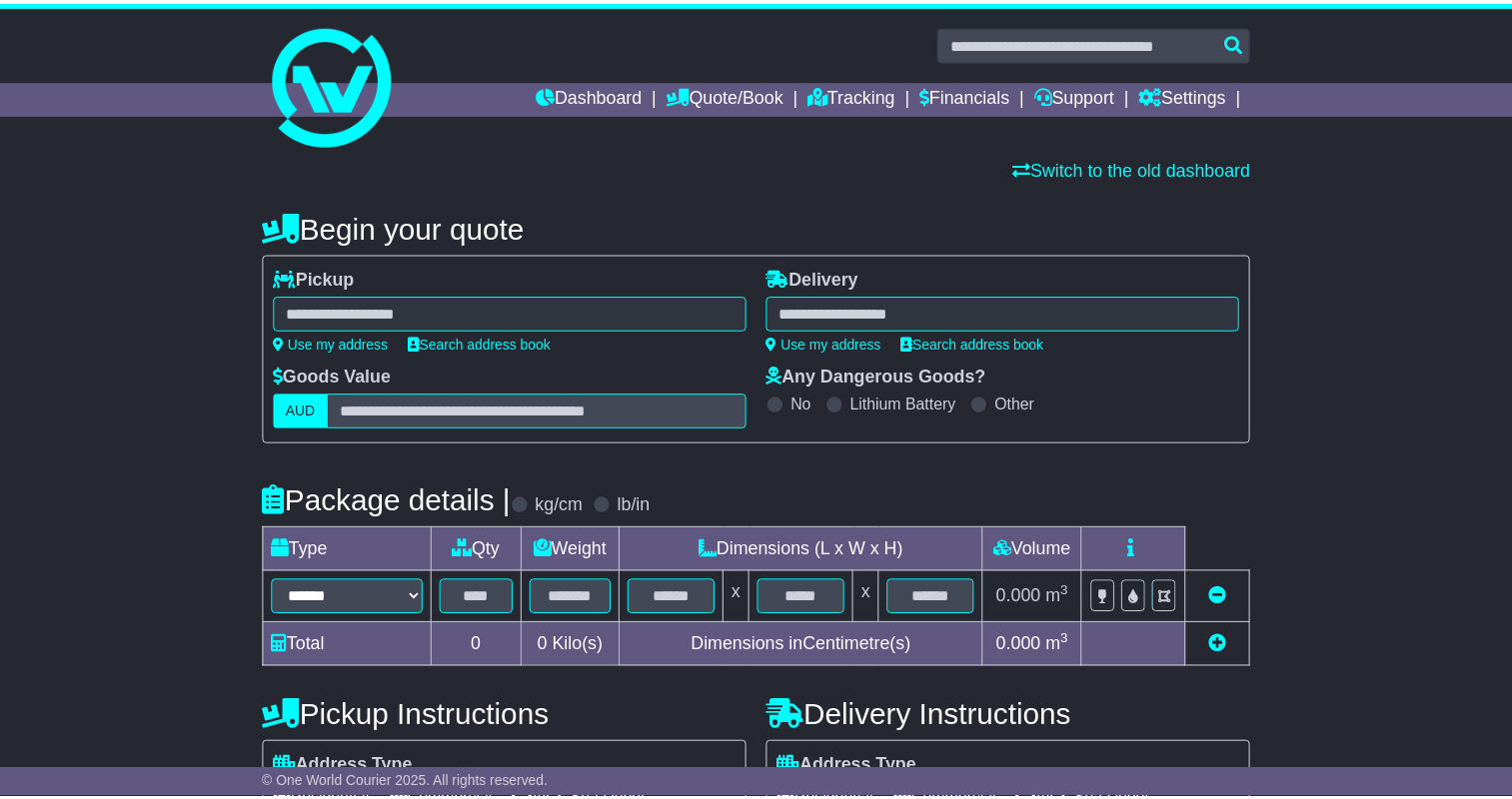 scroll, scrollTop: 0, scrollLeft: 0, axis: both 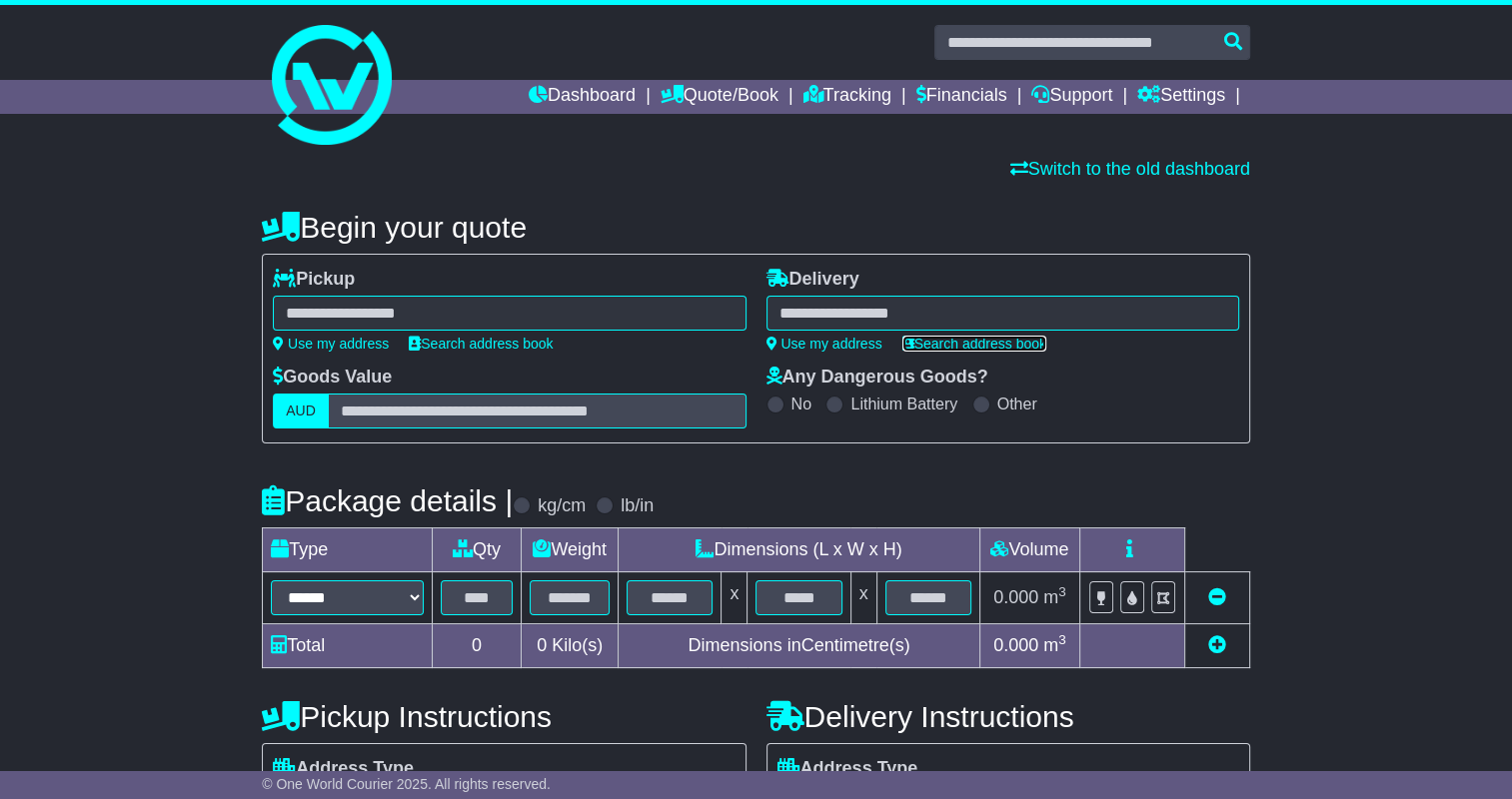 click on "Search address book" at bounding box center (974, 344) 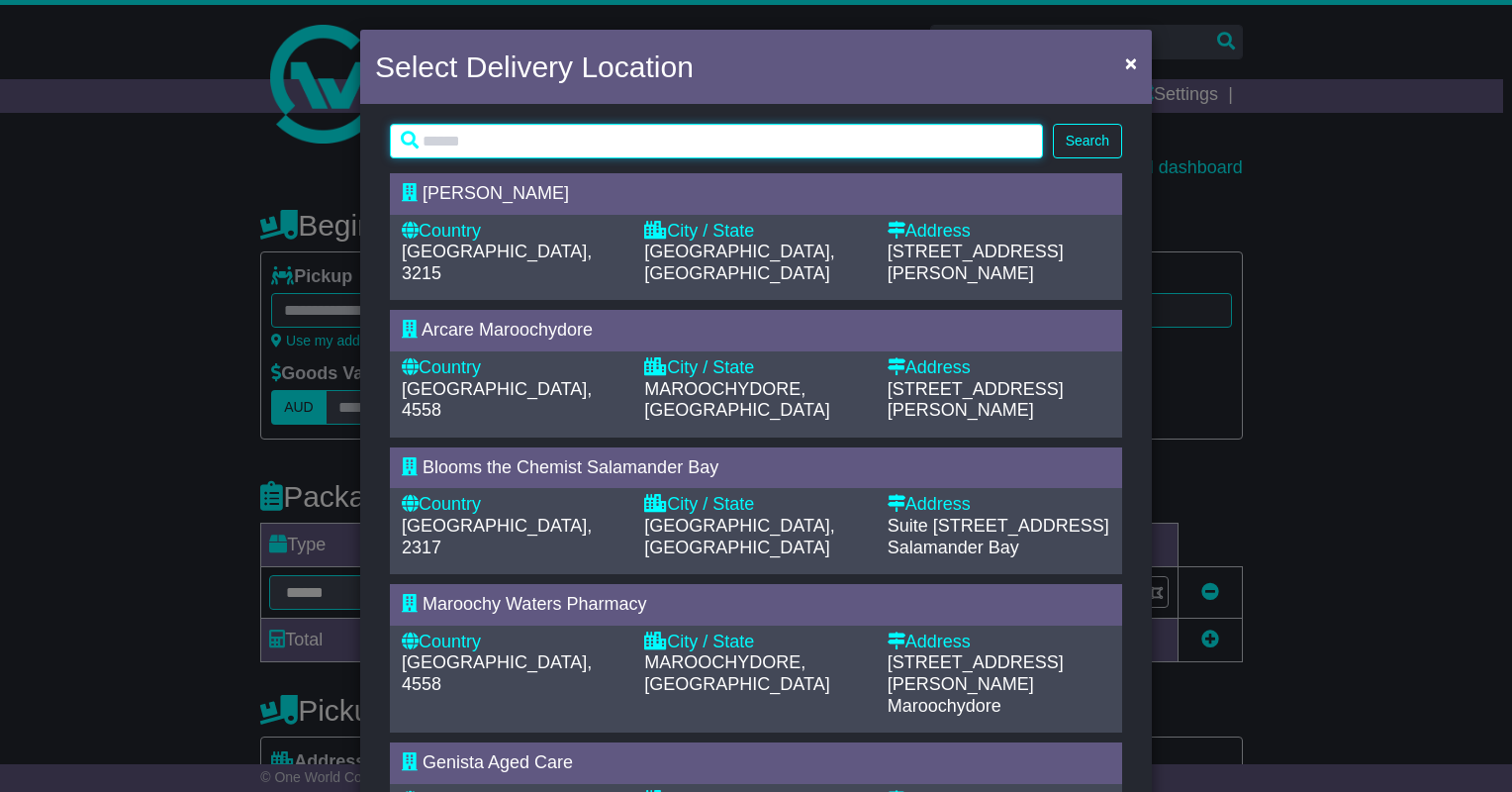 click at bounding box center [716, 141] 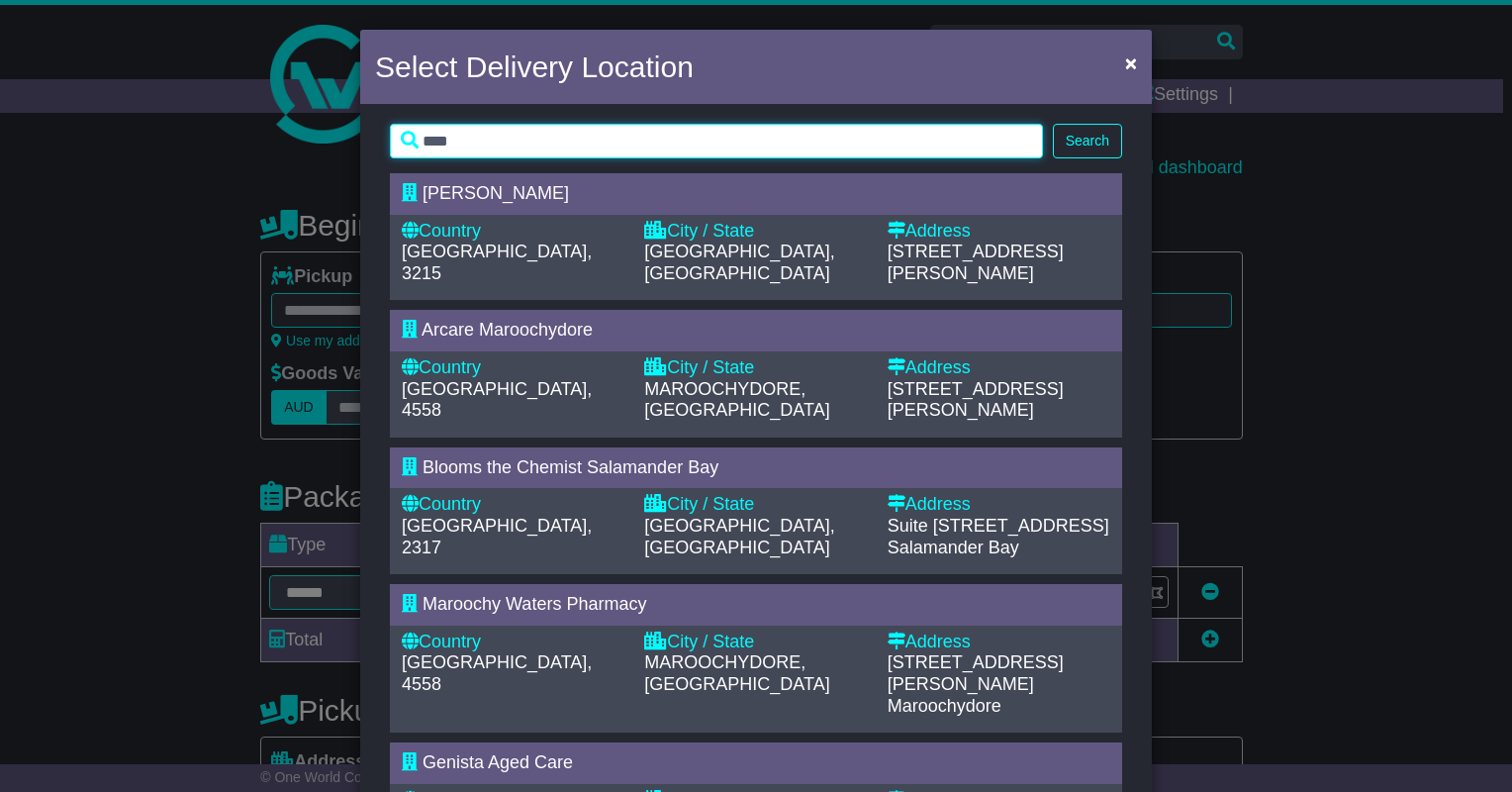 type on "****" 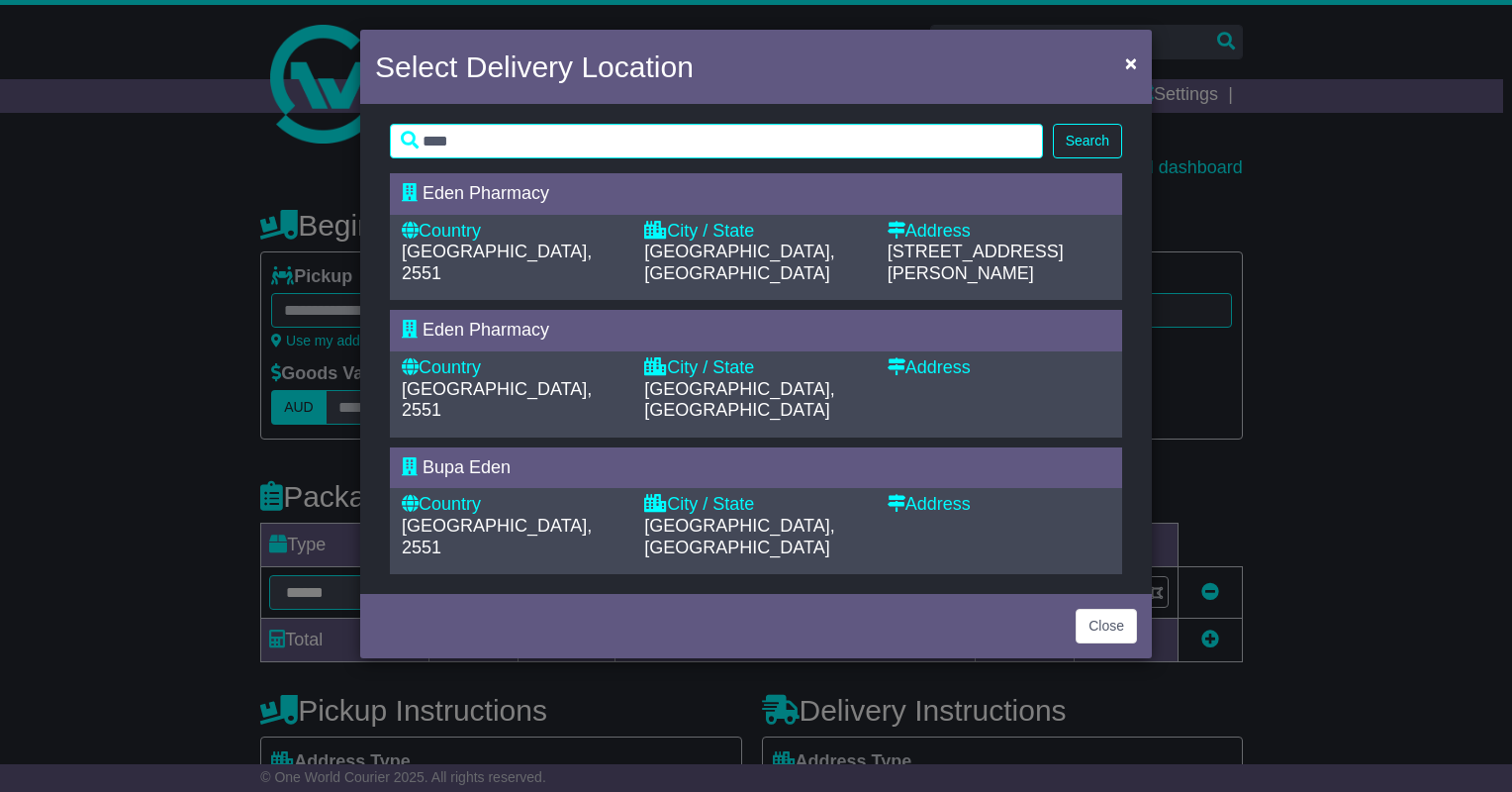 click on "Australia, 2551" at bounding box center [513, 262] 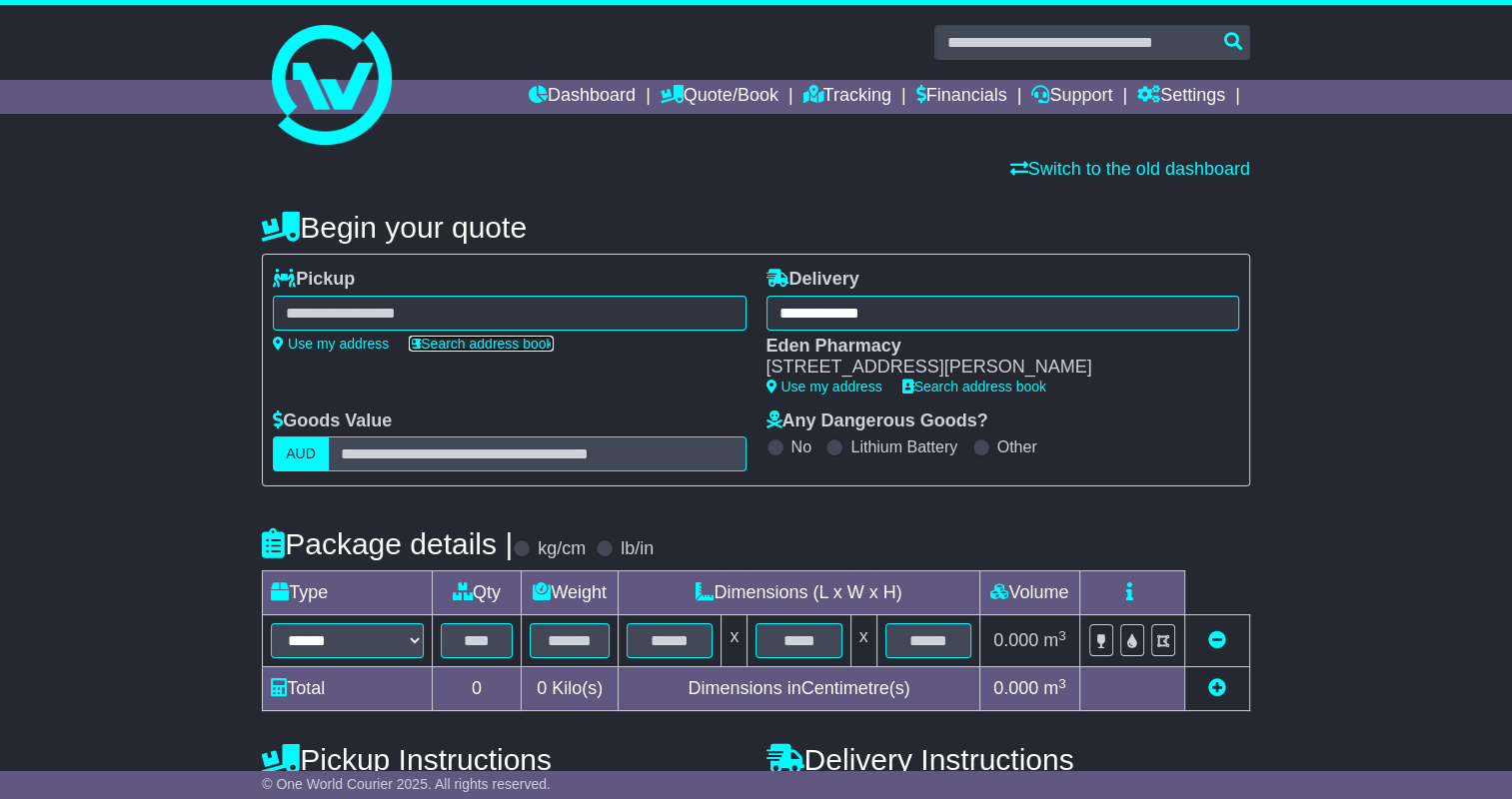 click on "Search address book" at bounding box center (481, 344) 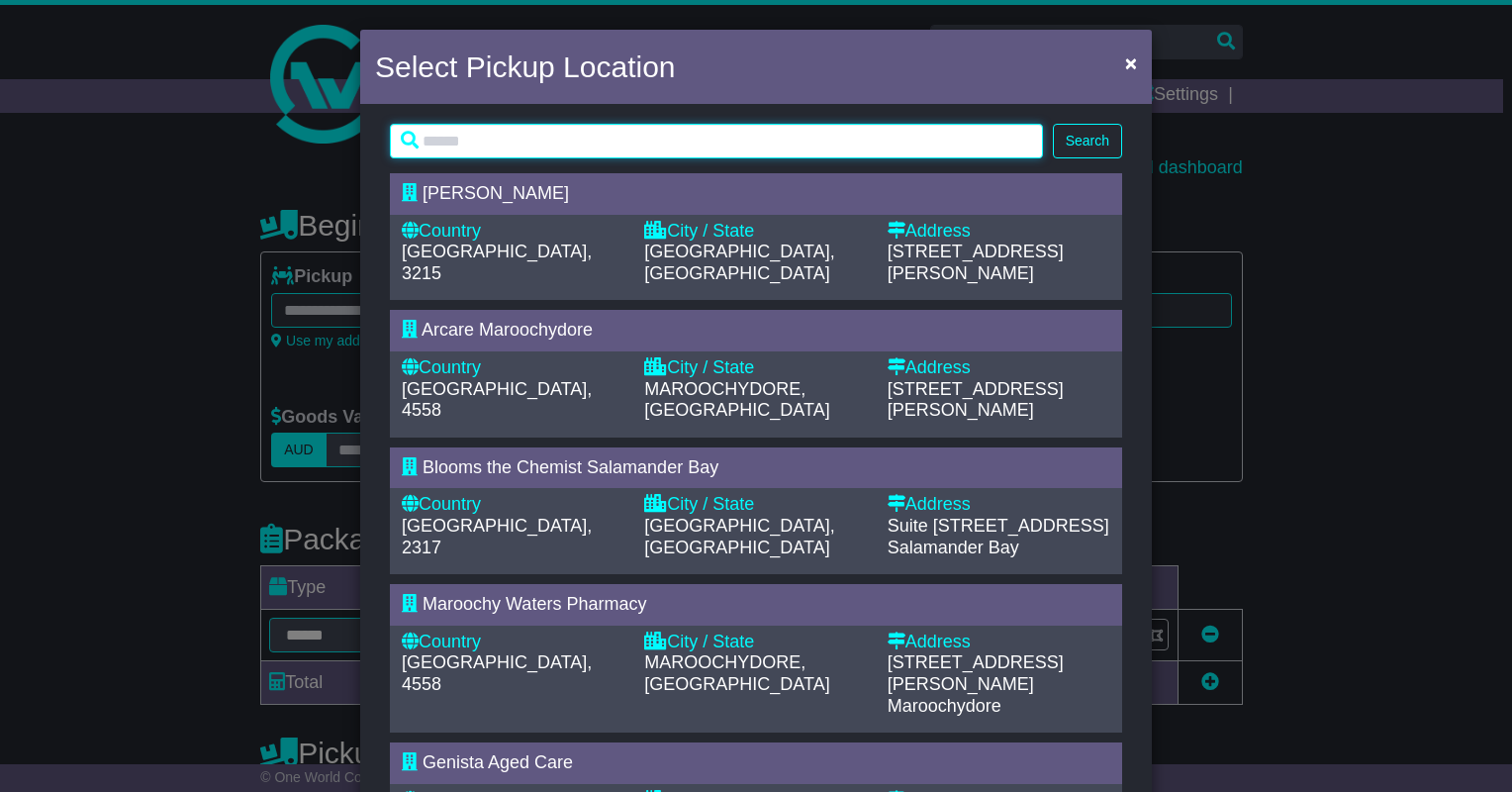 click at bounding box center (716, 141) 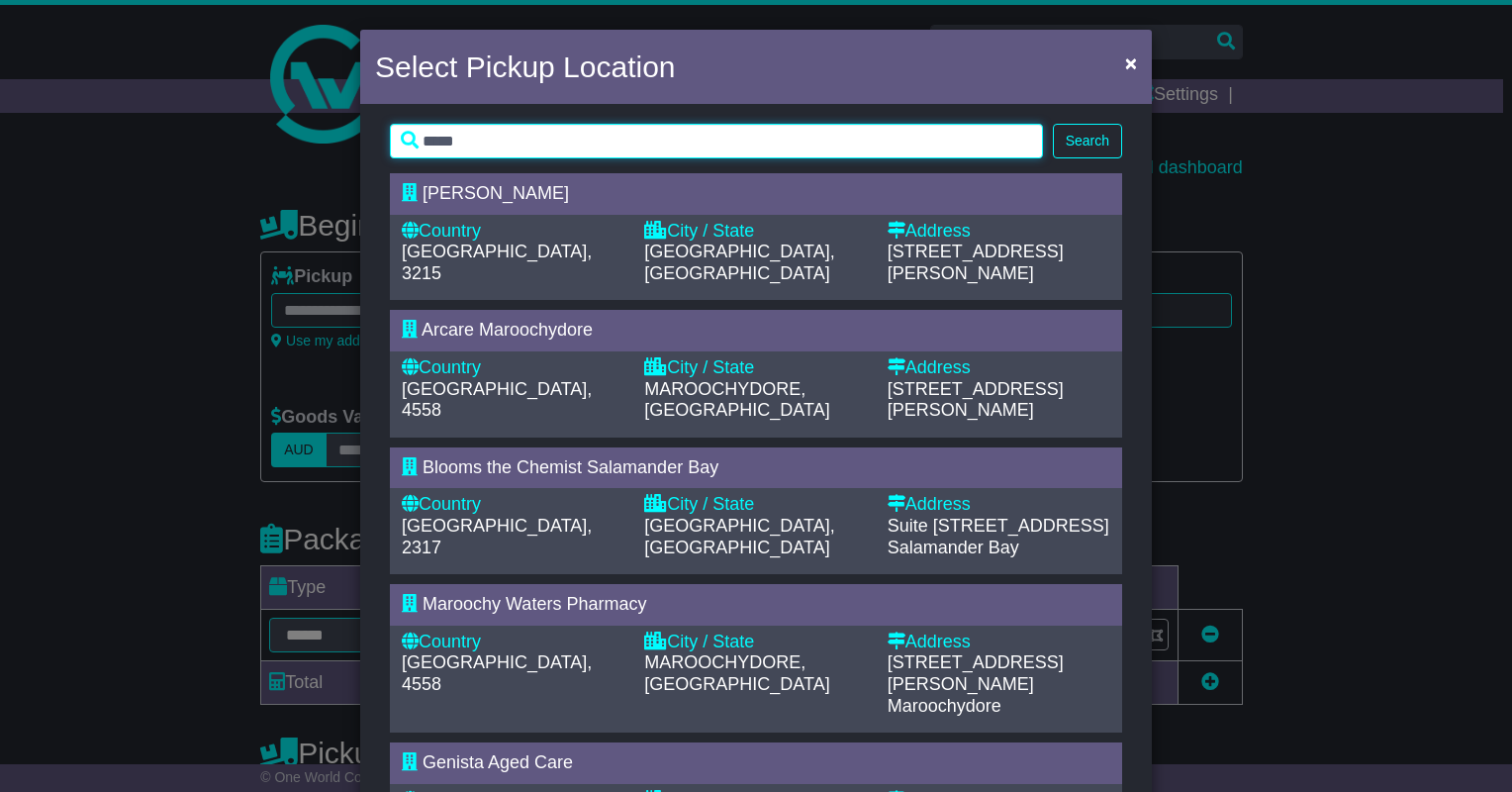 type on "*****" 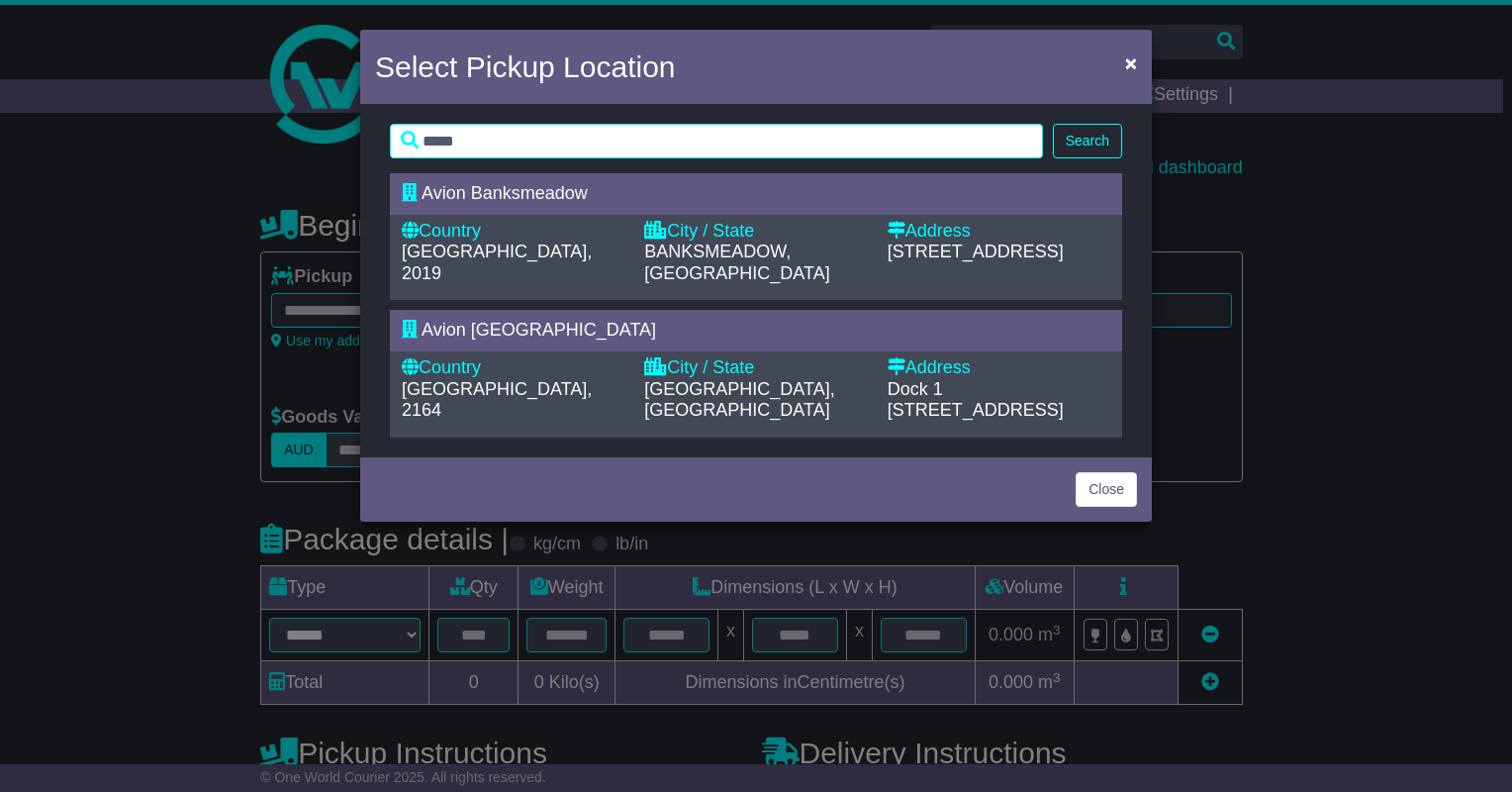 click on "Country" at bounding box center [513, 368] 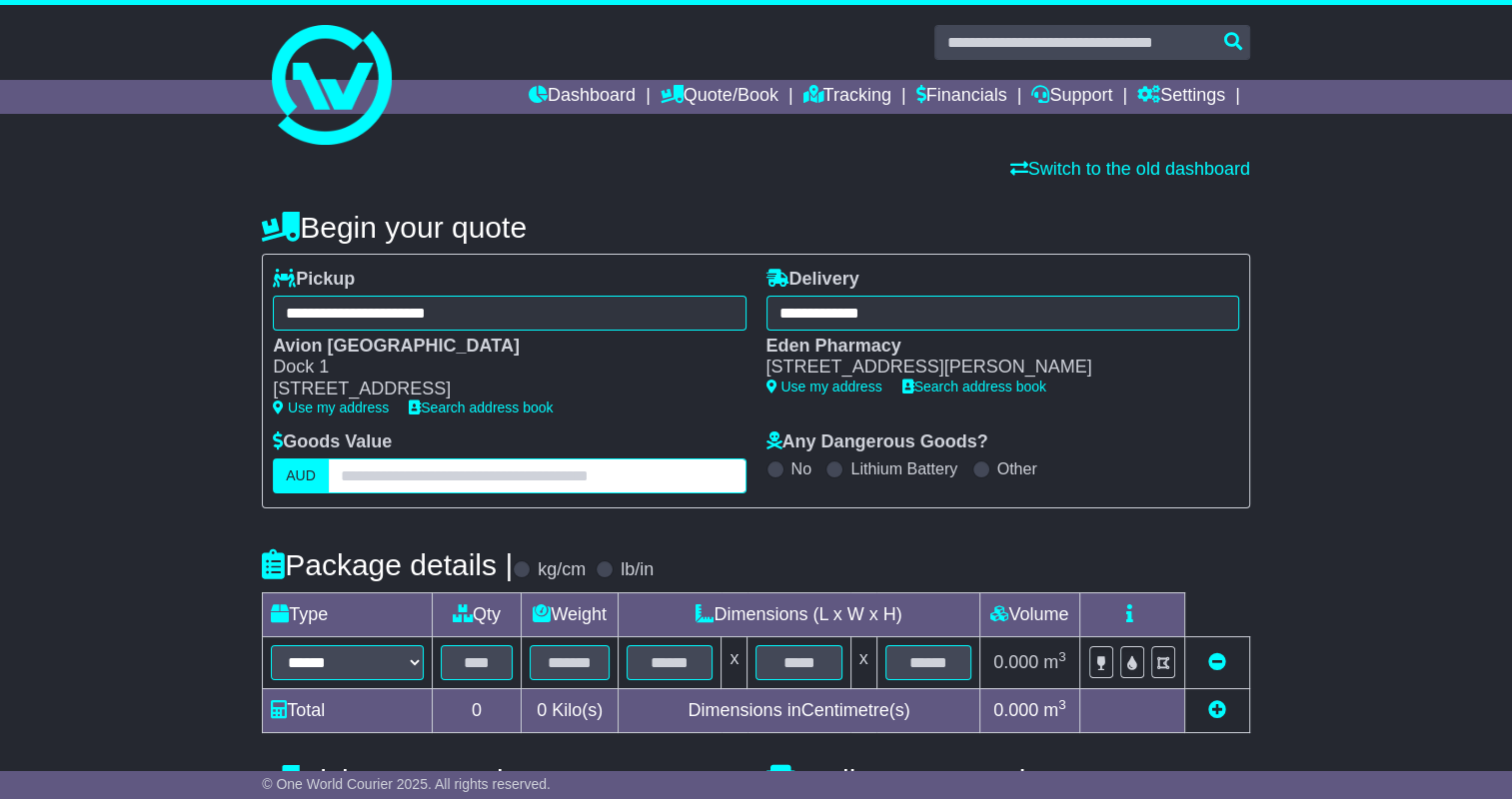 click at bounding box center [537, 475] 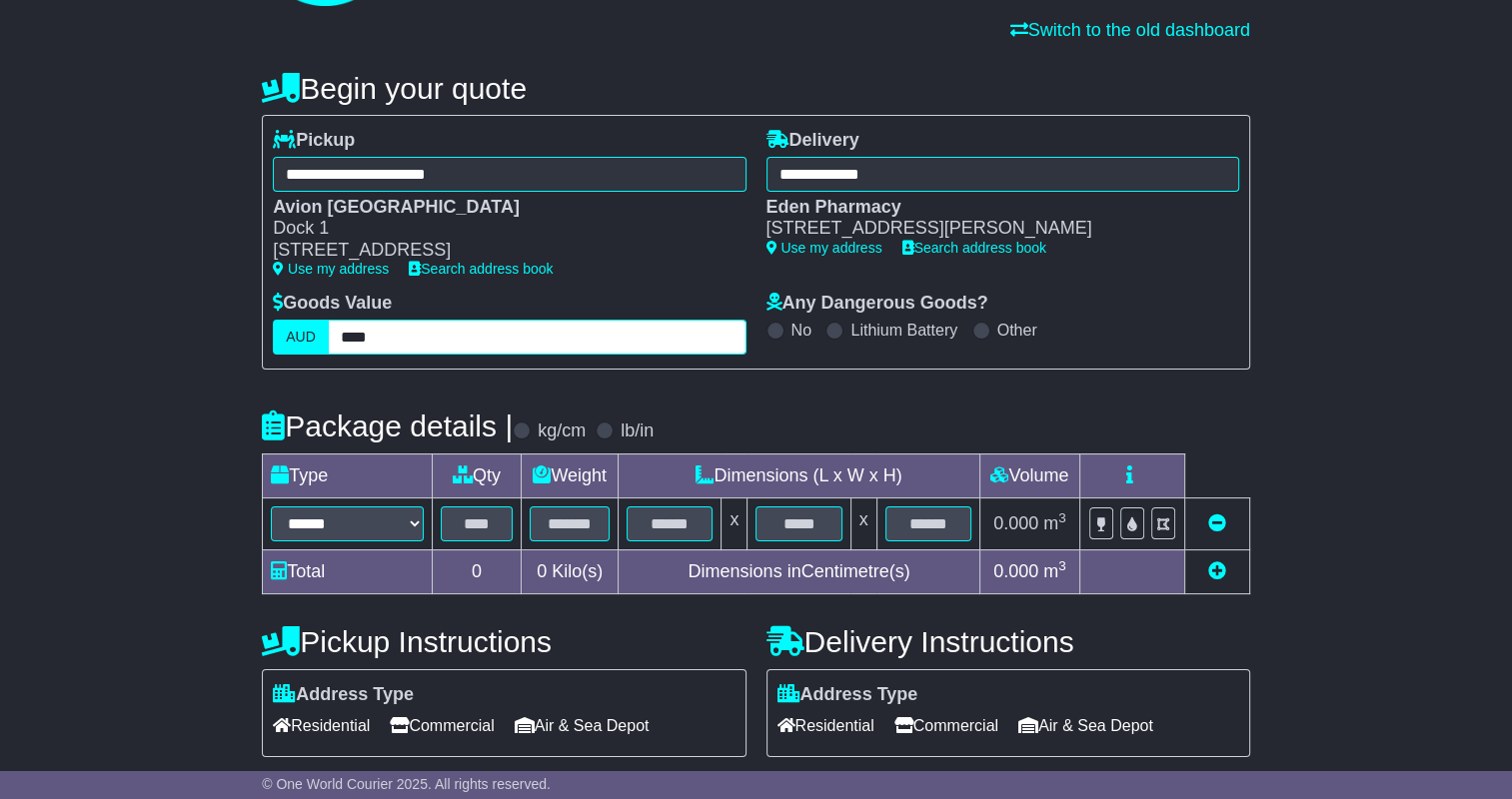 scroll, scrollTop: 300, scrollLeft: 0, axis: vertical 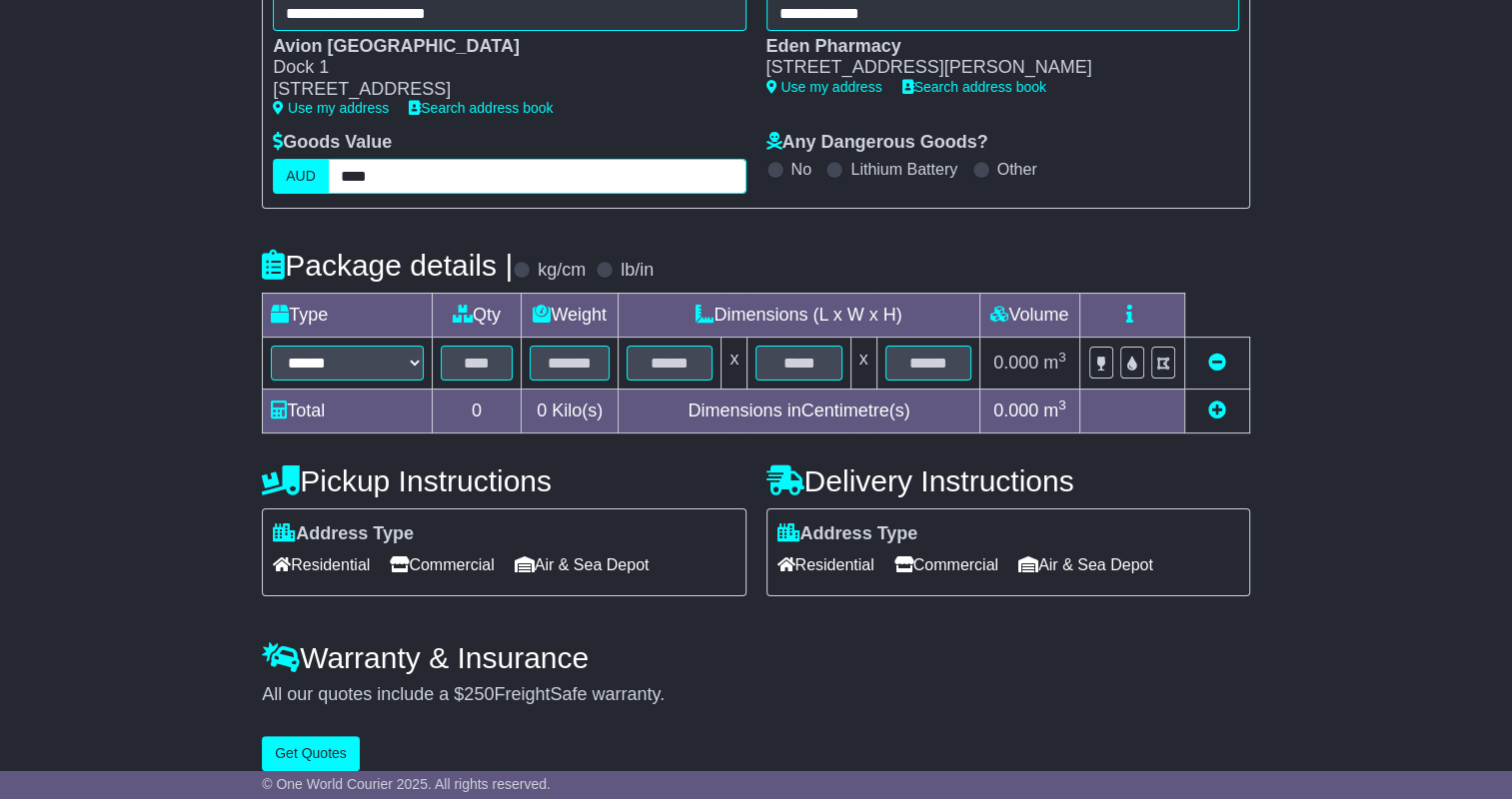 type on "****" 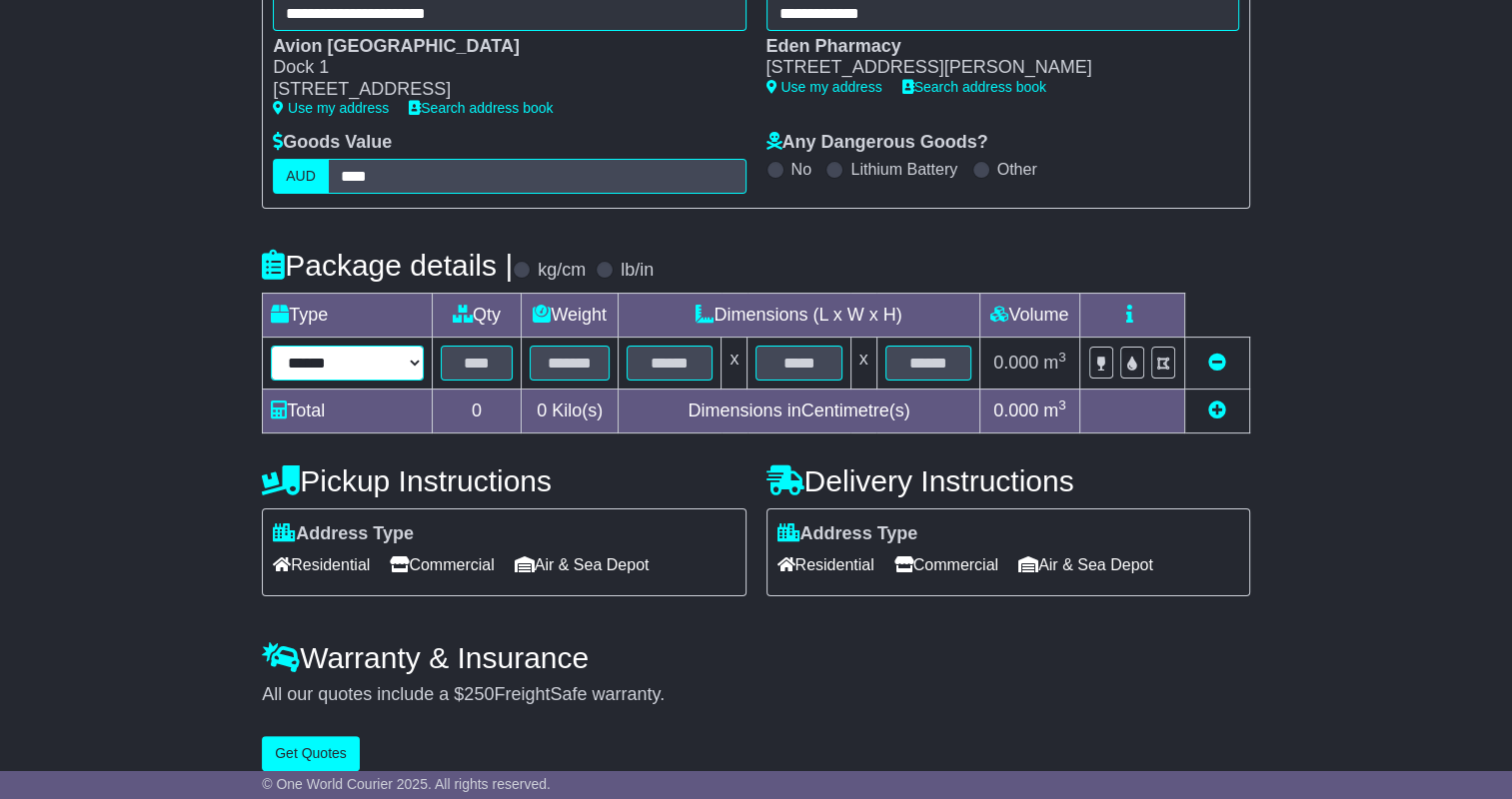 click on "**********" at bounding box center (347, 363) 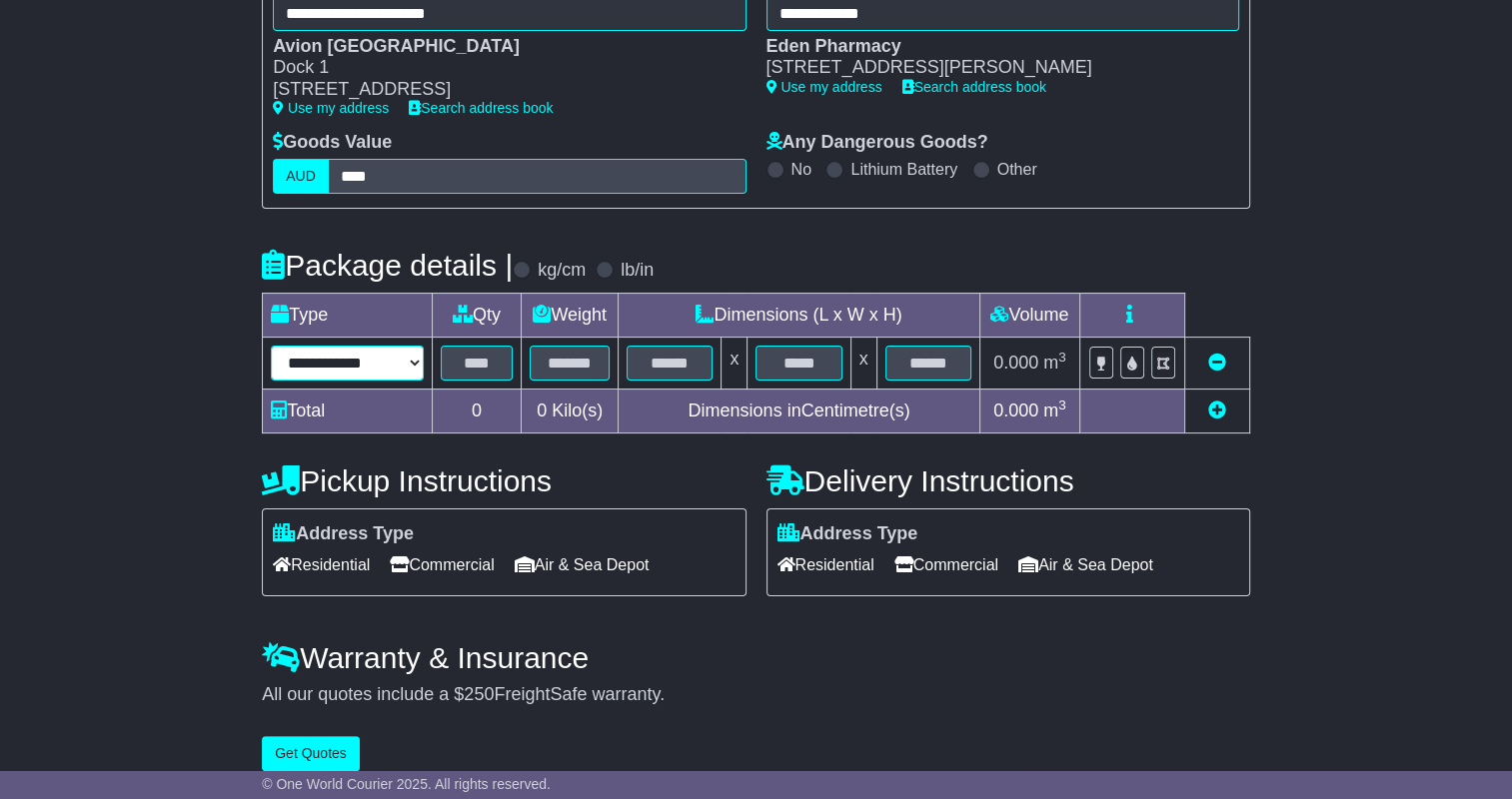 click on "**********" at bounding box center (347, 363) 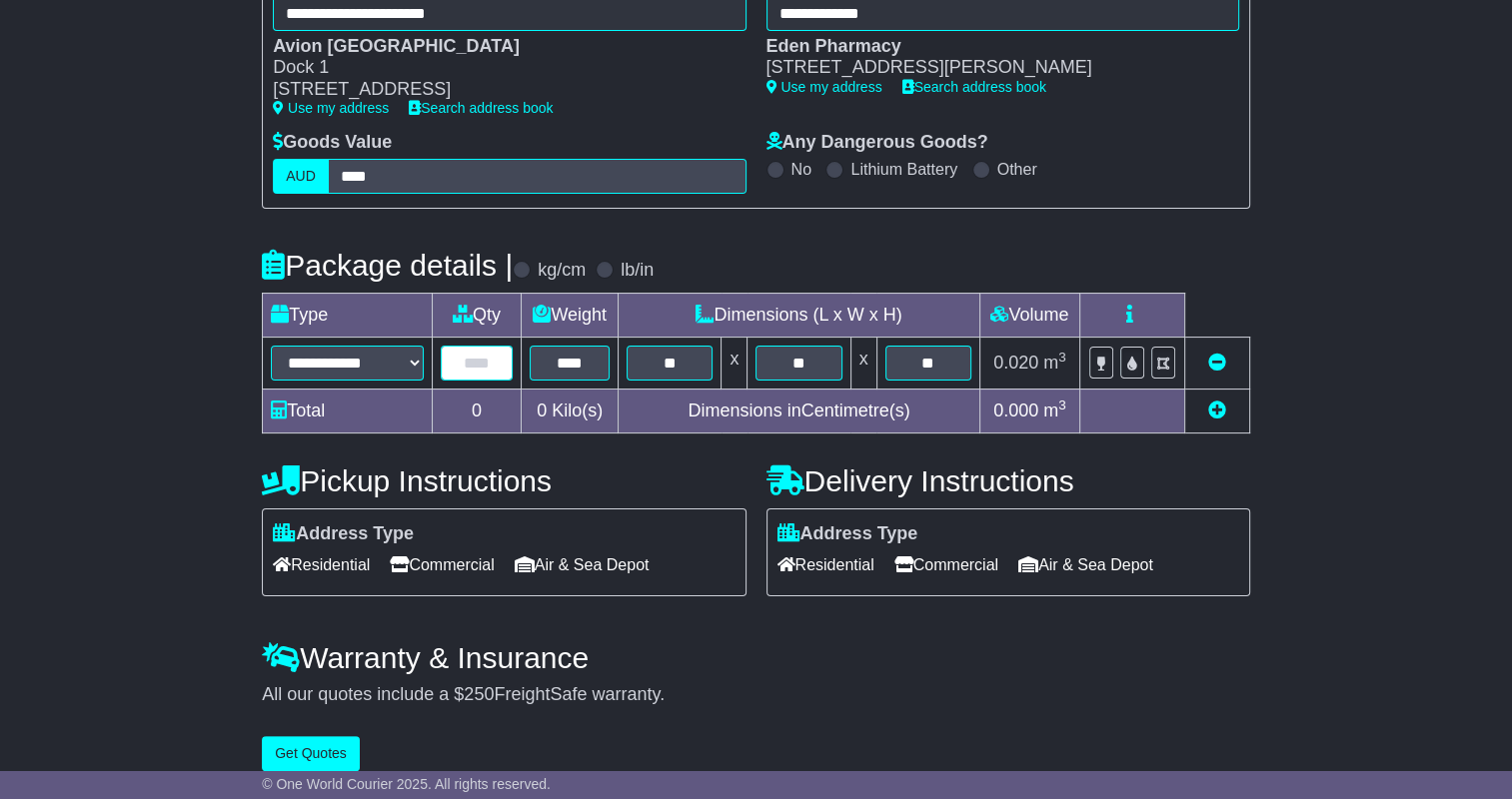click at bounding box center [477, 363] 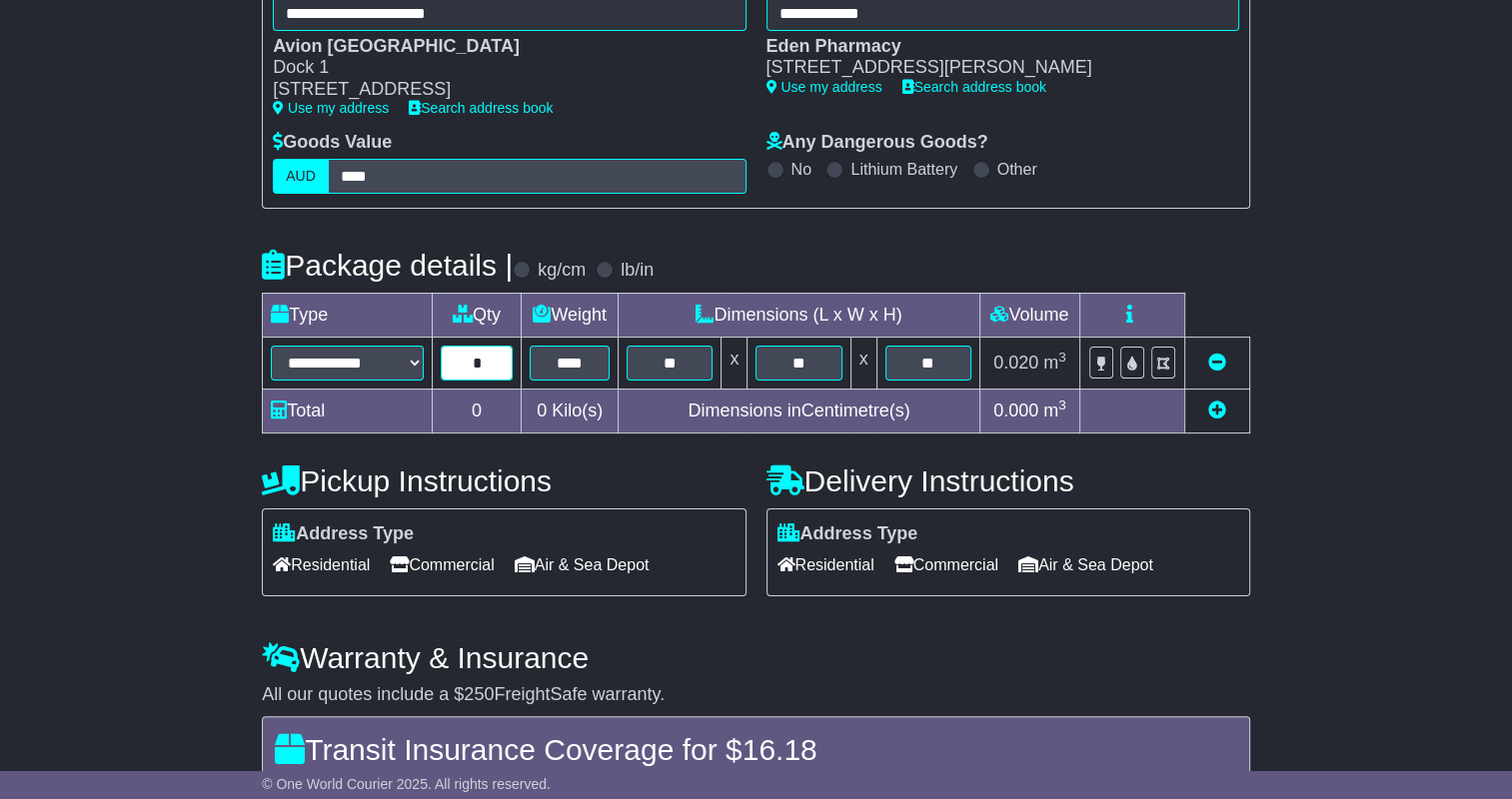 type on "*" 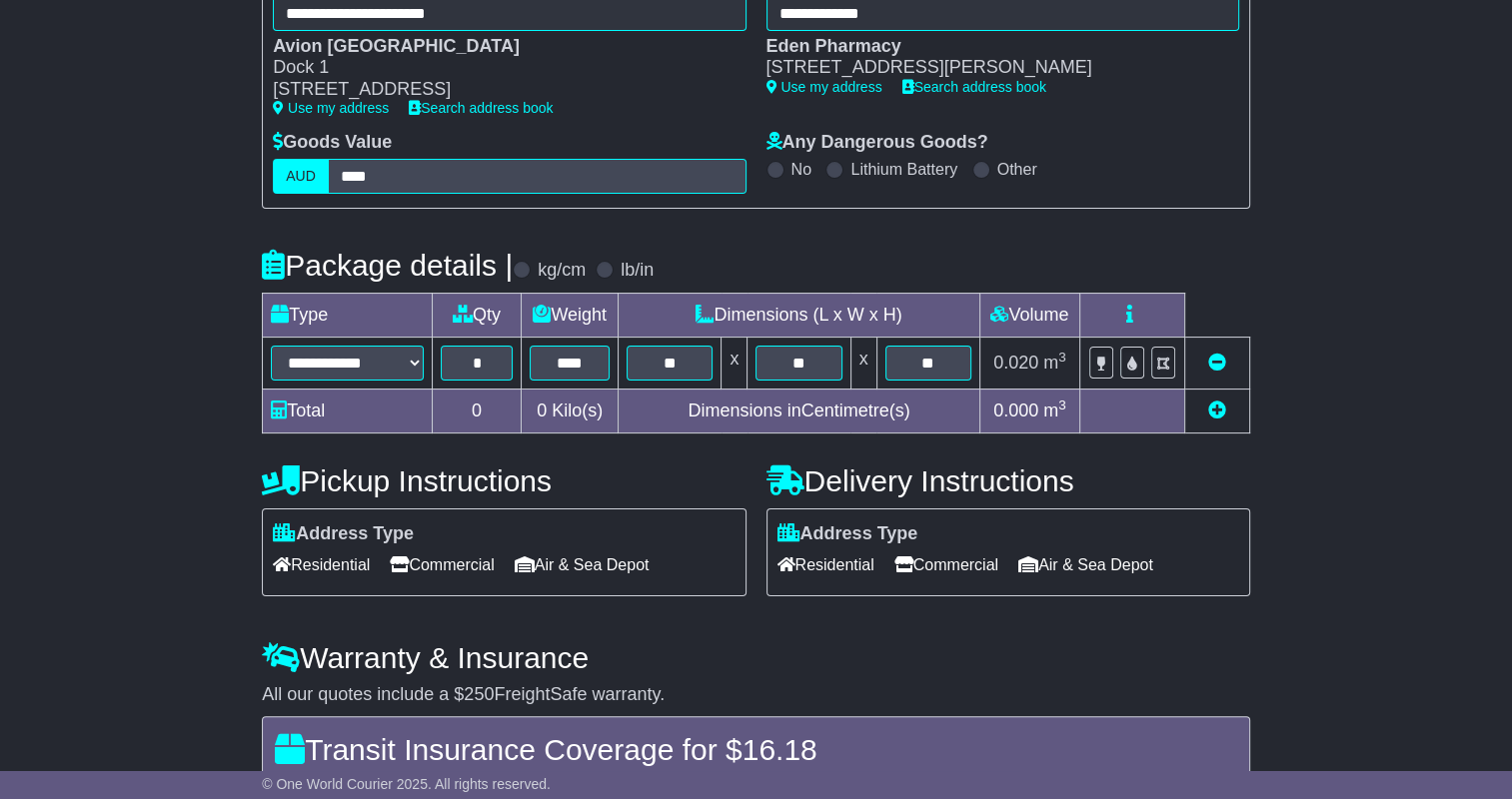 click at bounding box center (1217, 410) 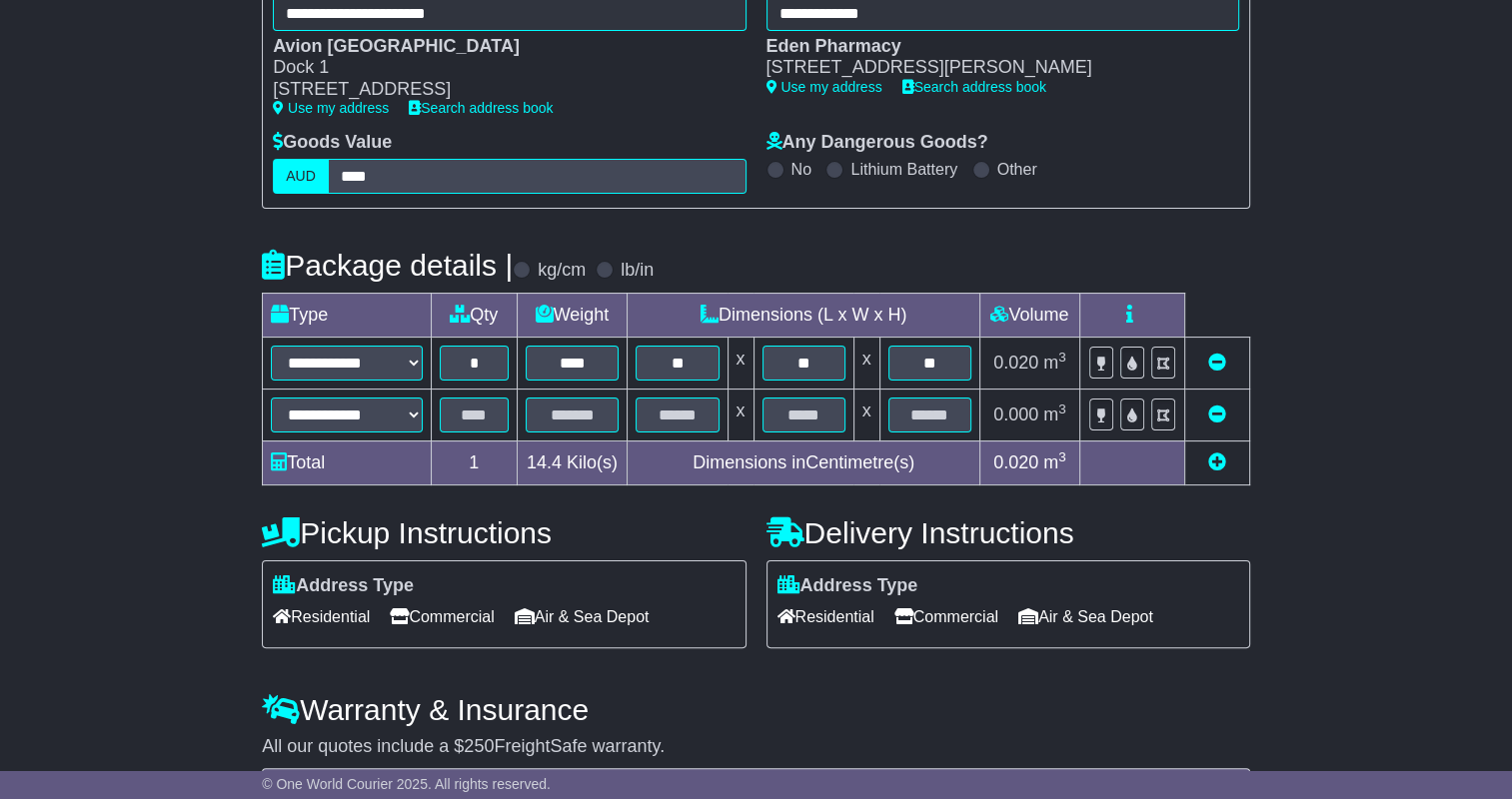 click on "**********" at bounding box center (347, 414) 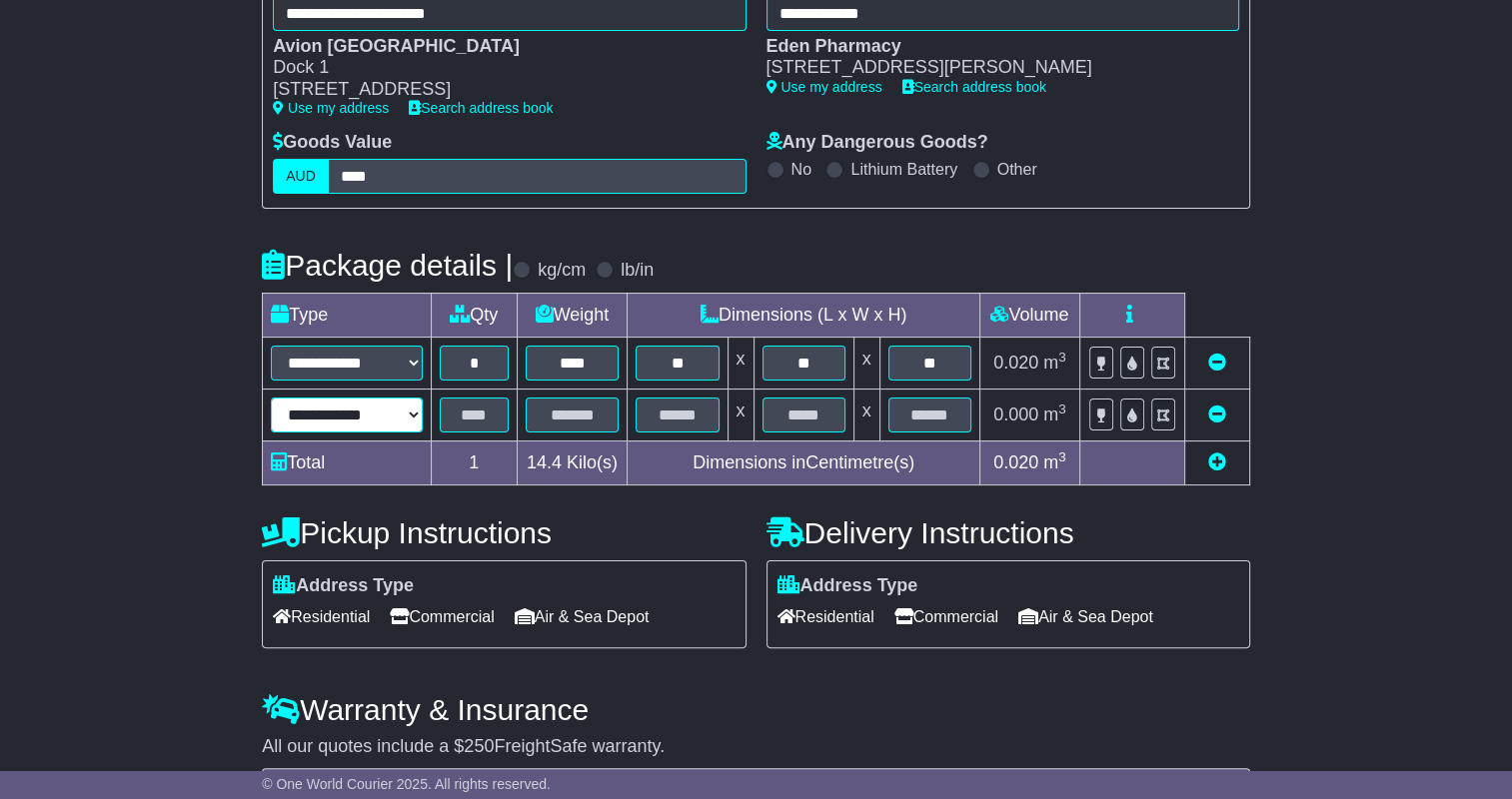 click on "**********" at bounding box center [347, 414] 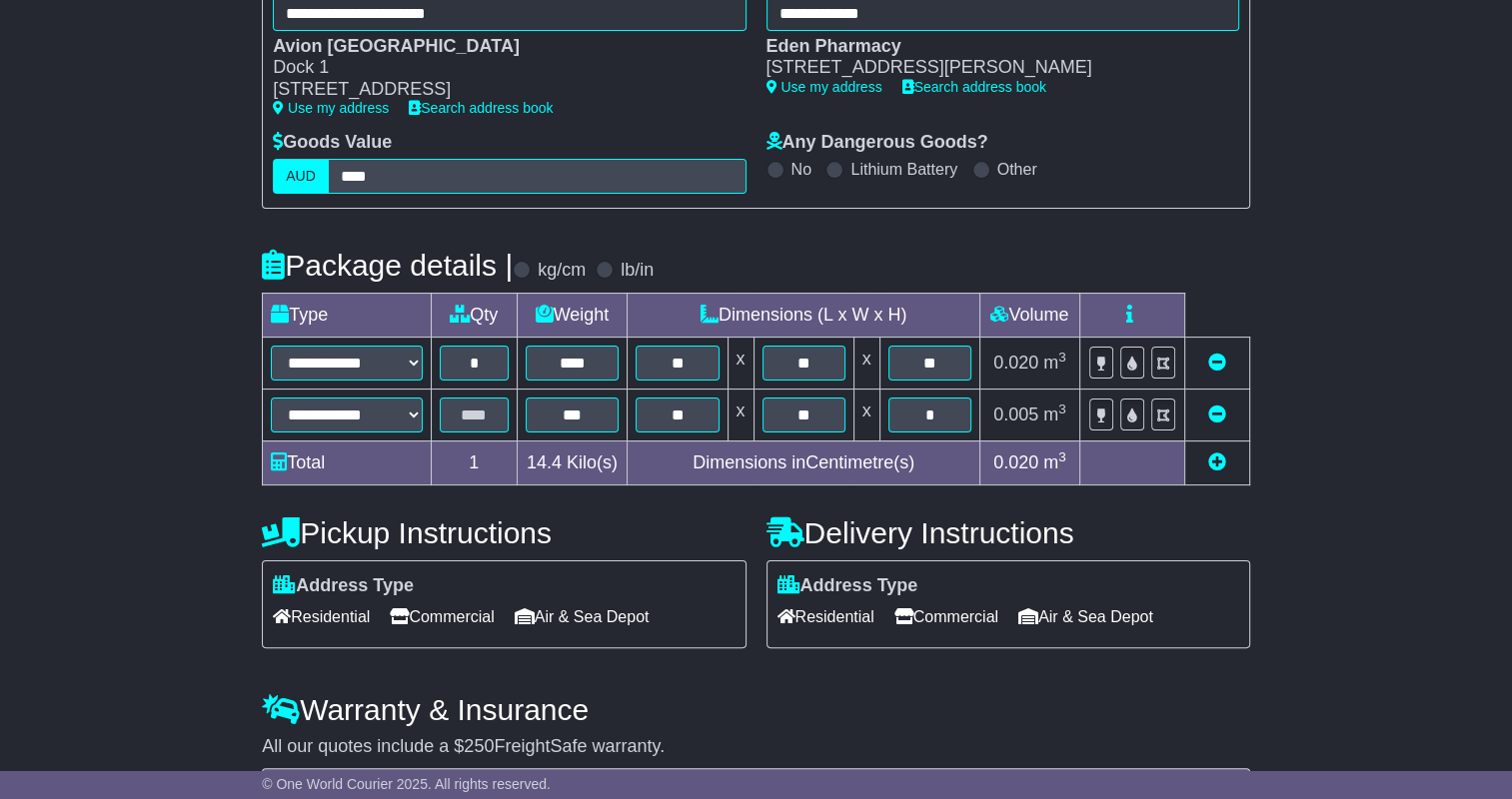 click at bounding box center [474, 414] 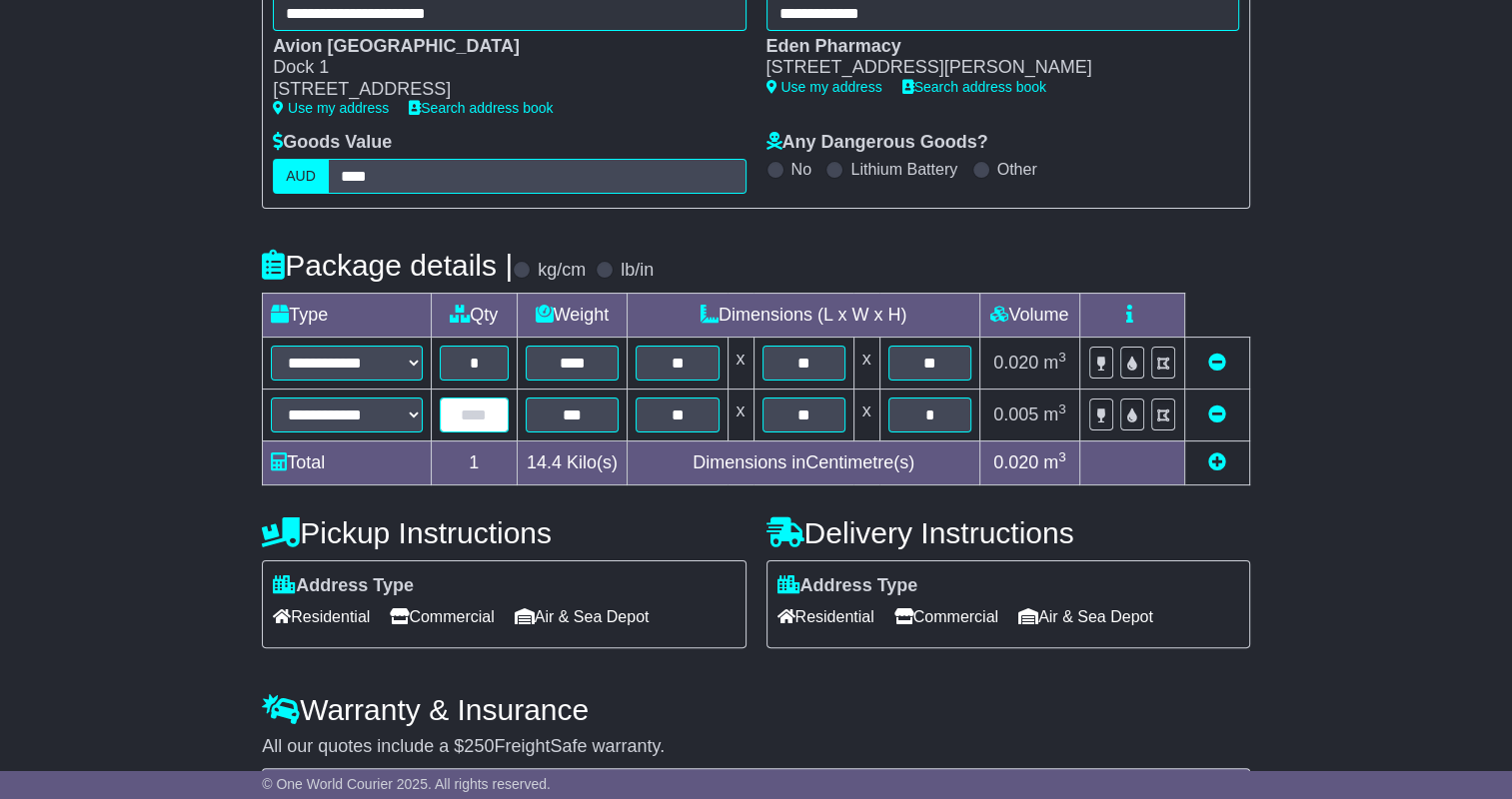 click at bounding box center (474, 414) 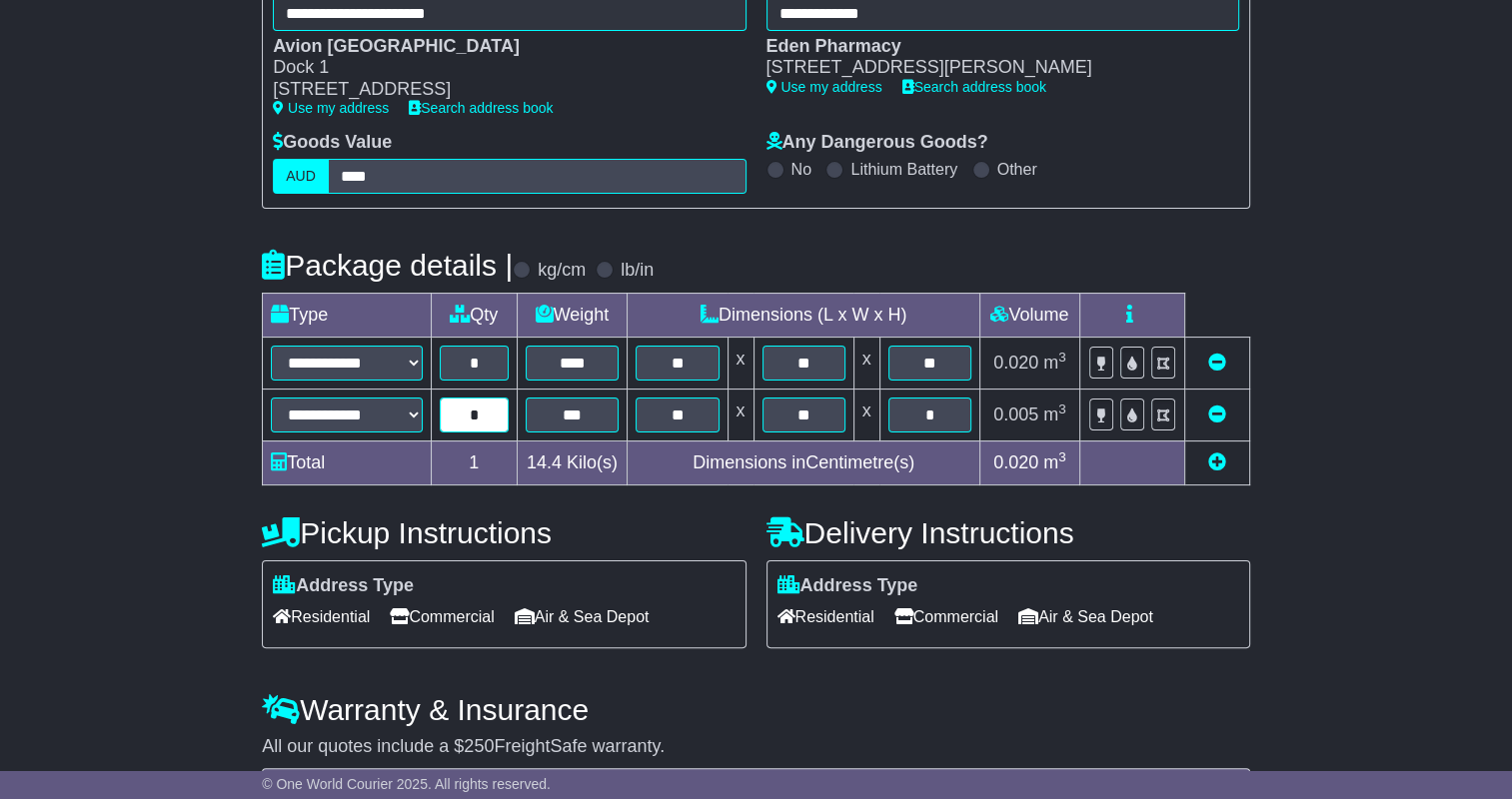 type on "*" 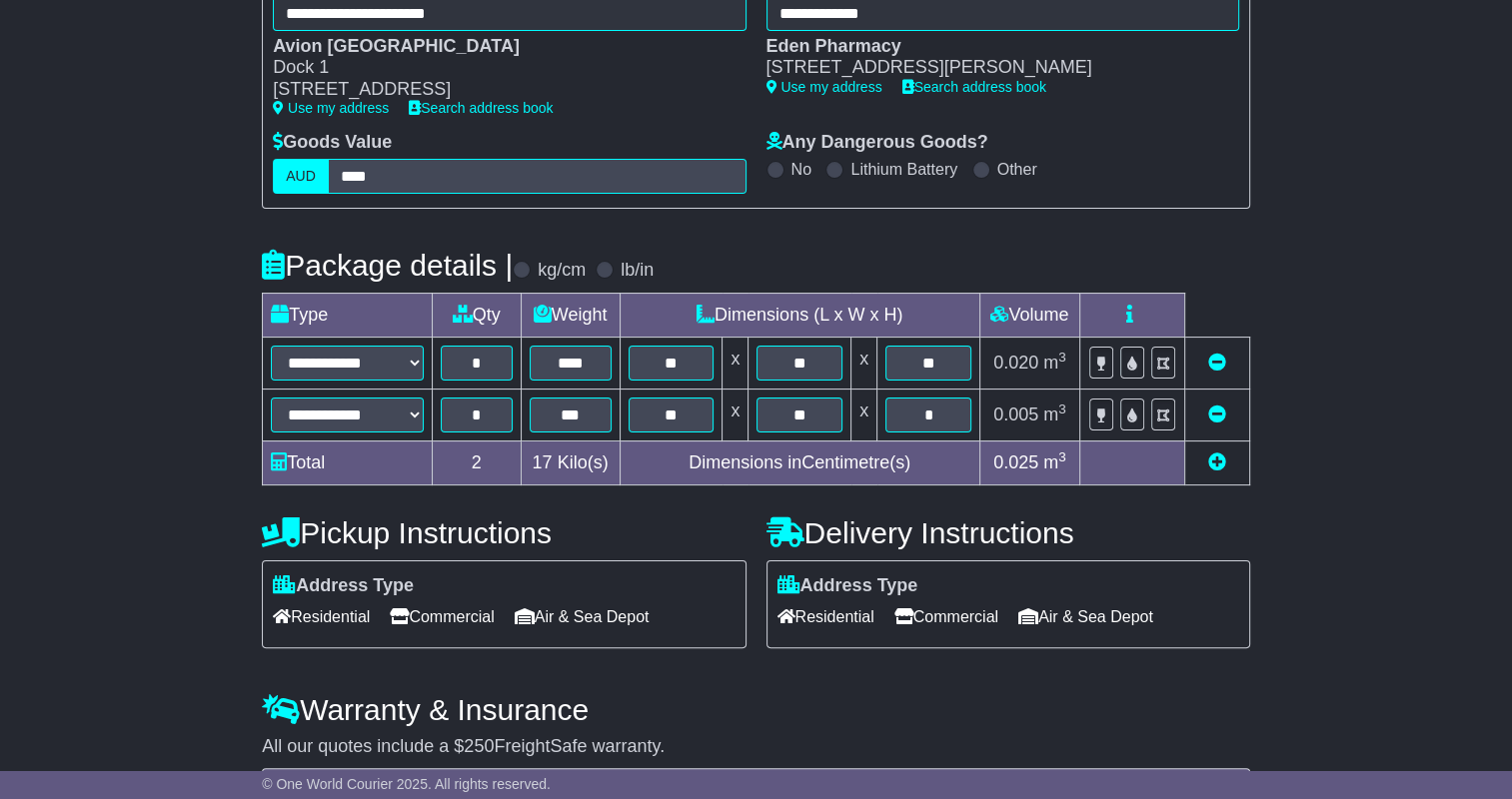 click on "**********" at bounding box center (756, 470) 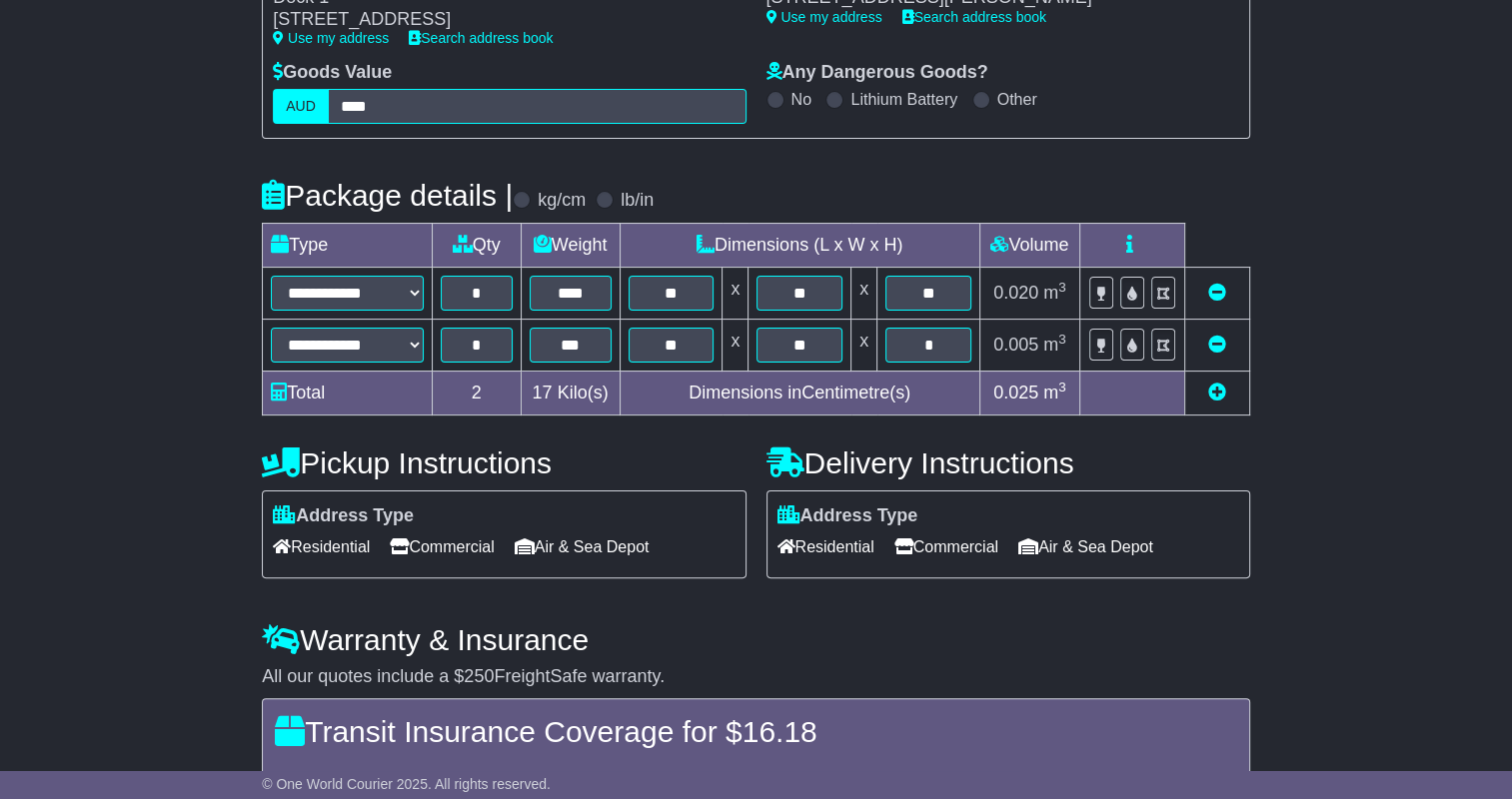 scroll, scrollTop: 590, scrollLeft: 0, axis: vertical 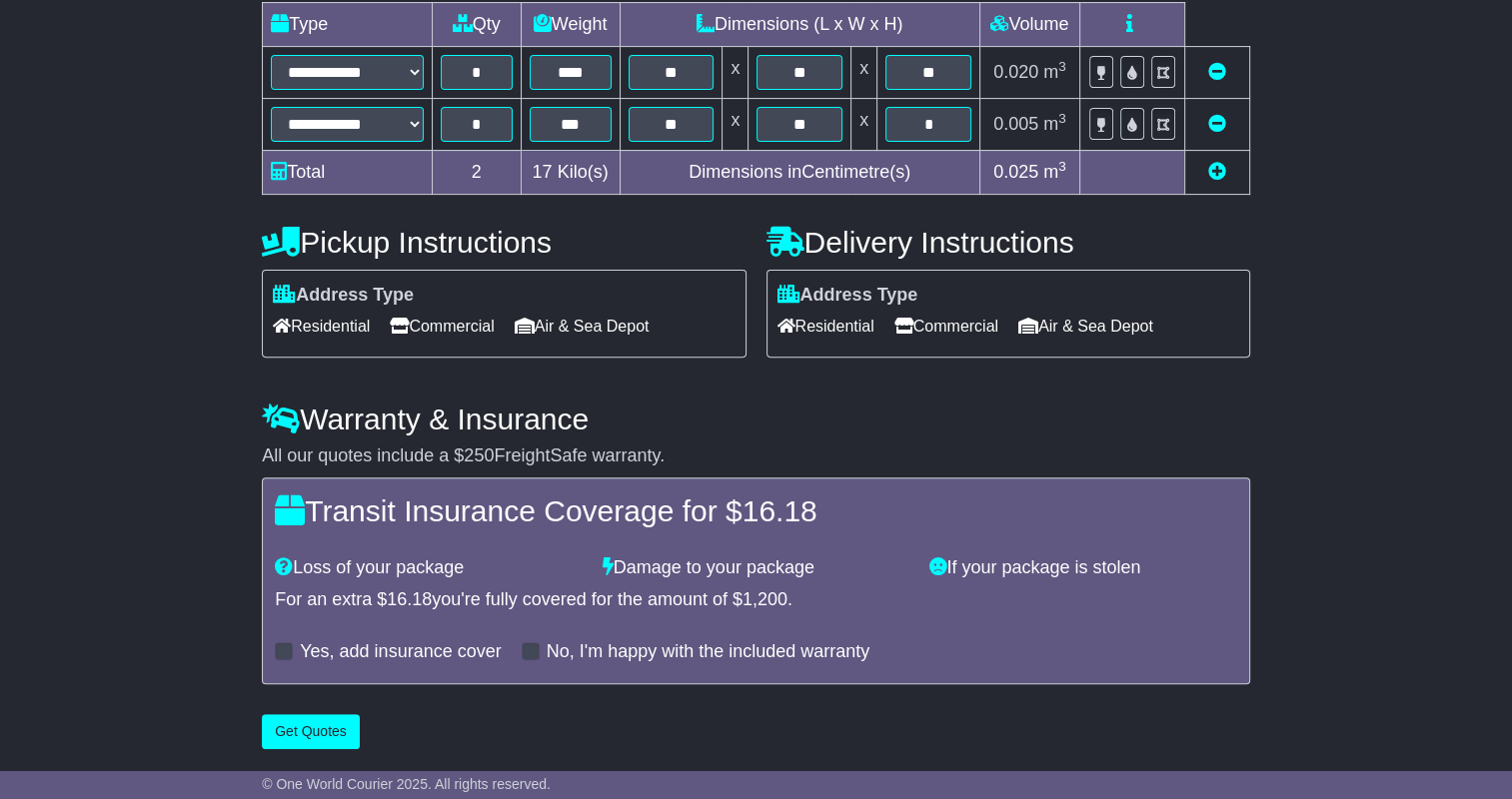 click on "Yes, add insurance cover" at bounding box center (388, 652) 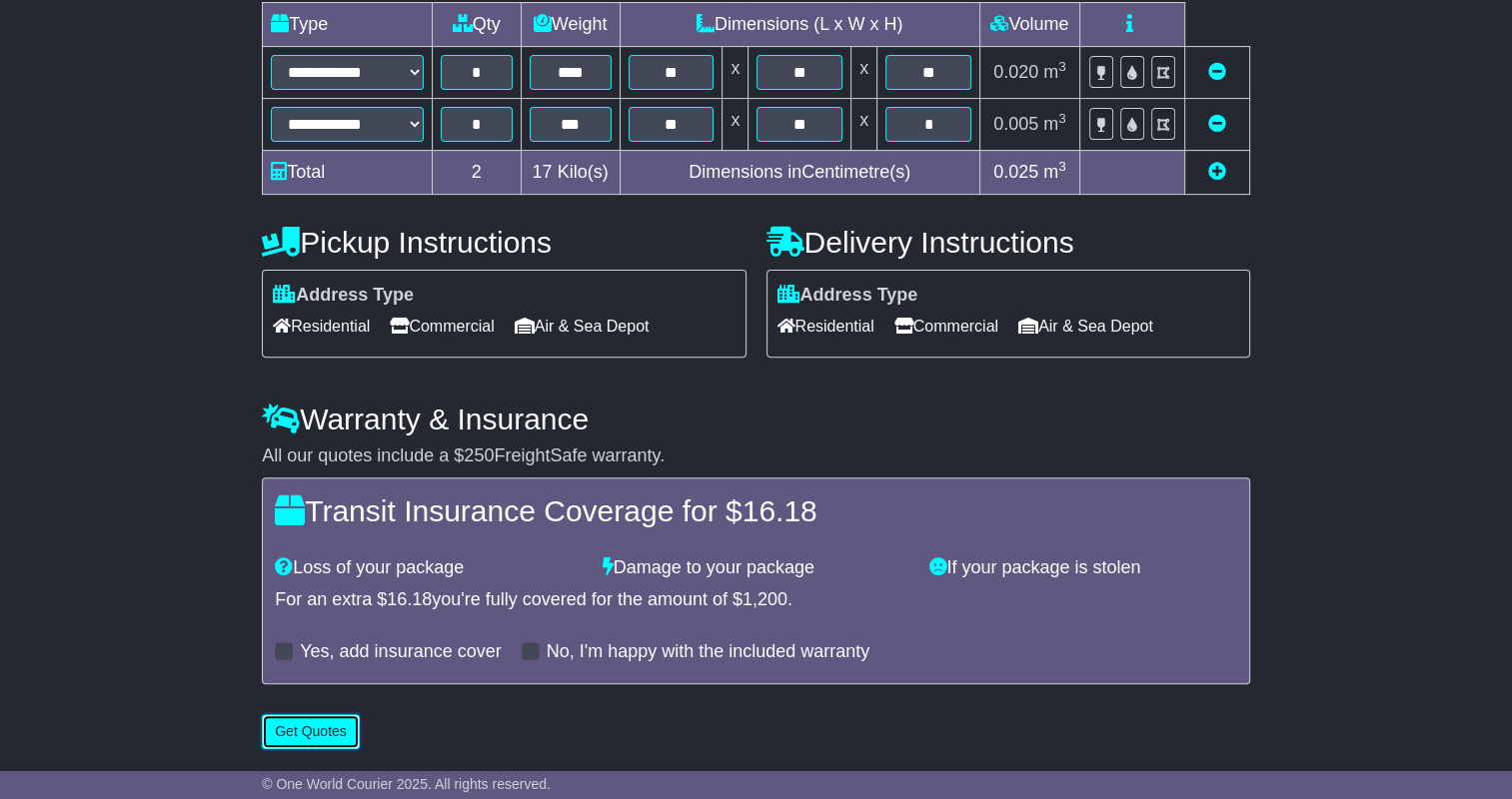 click on "Get Quotes" at bounding box center (311, 731) 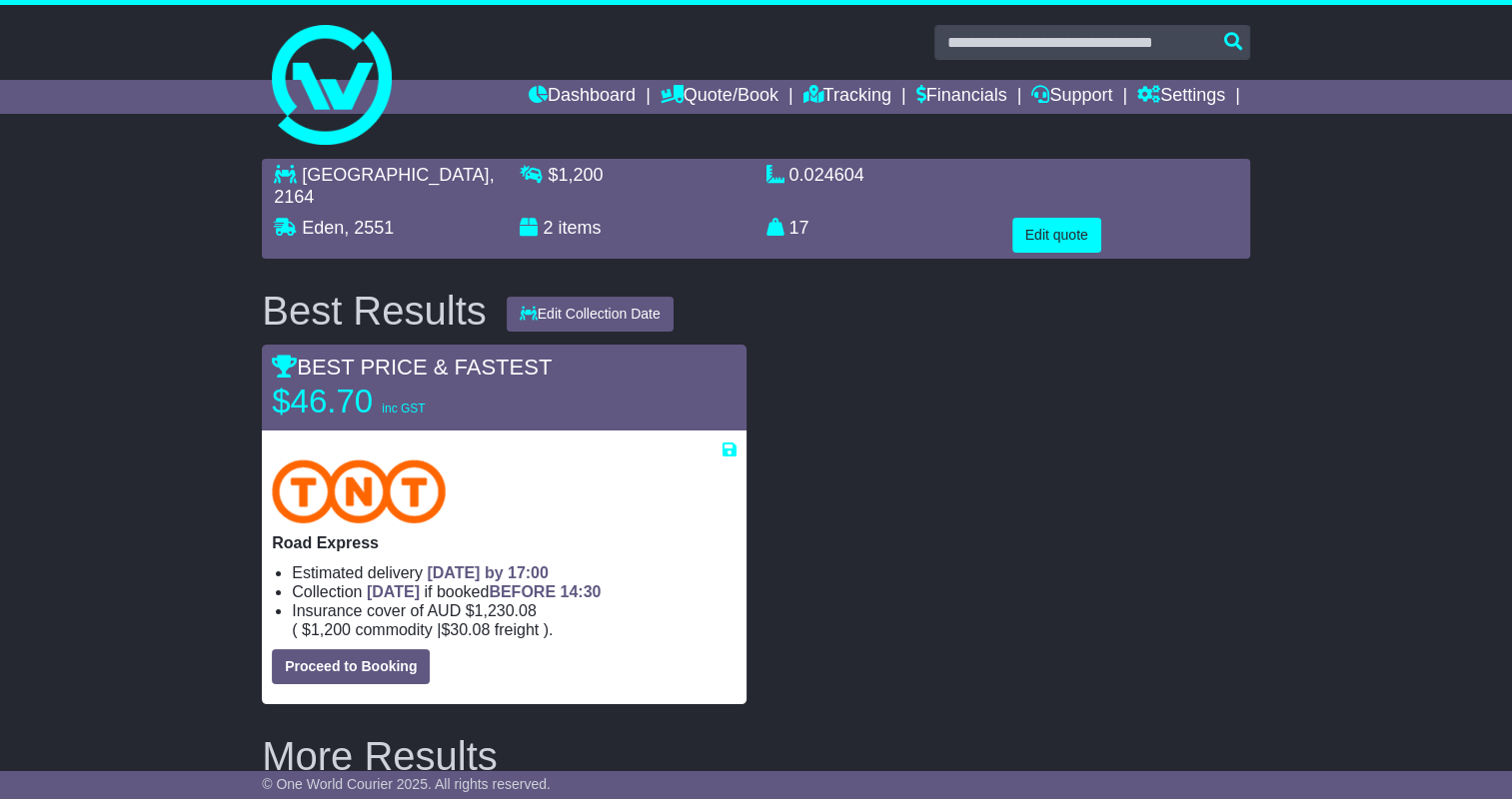 scroll, scrollTop: 599, scrollLeft: 0, axis: vertical 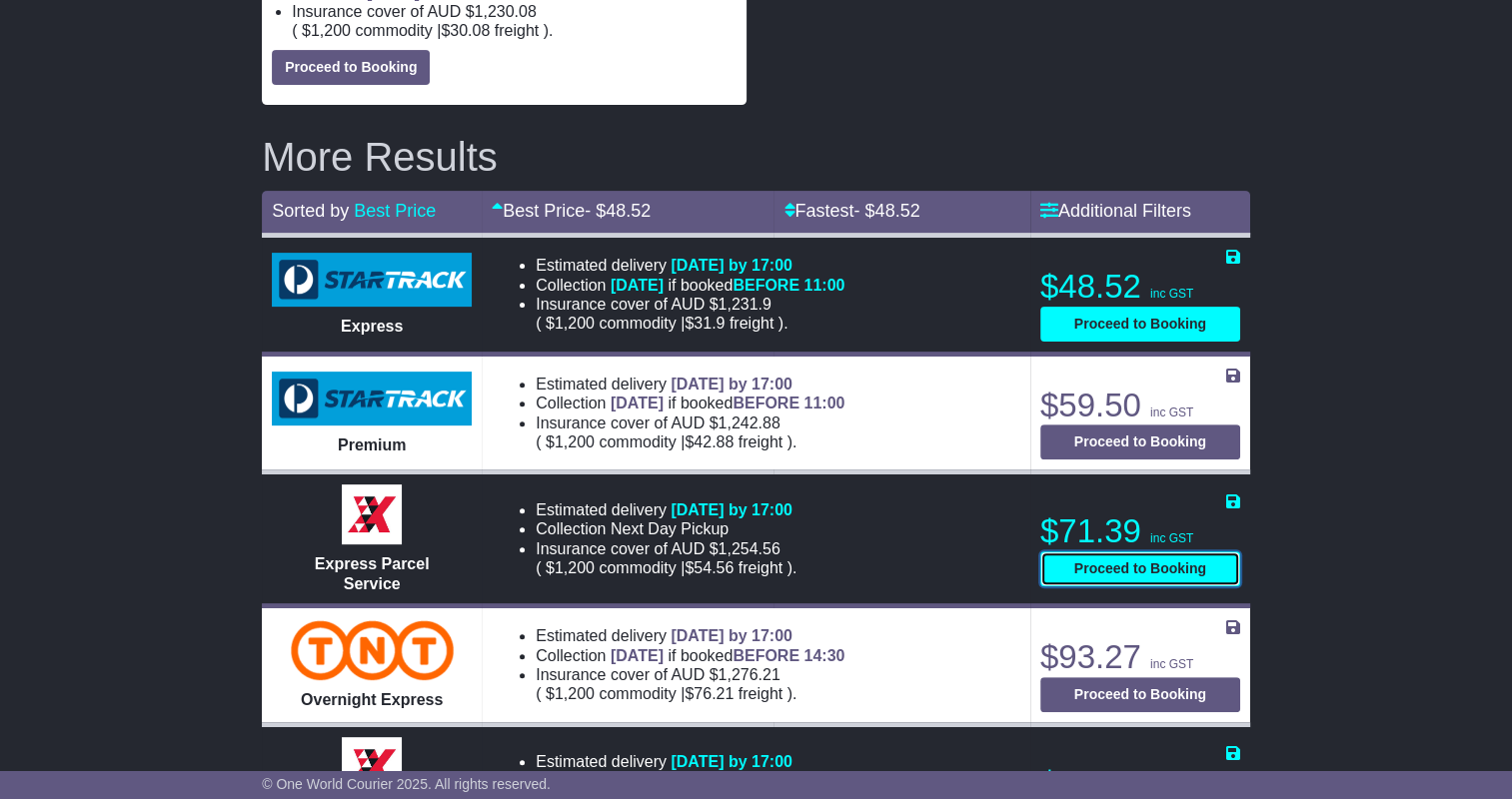 click on "Proceed to Booking" at bounding box center (1140, 568) 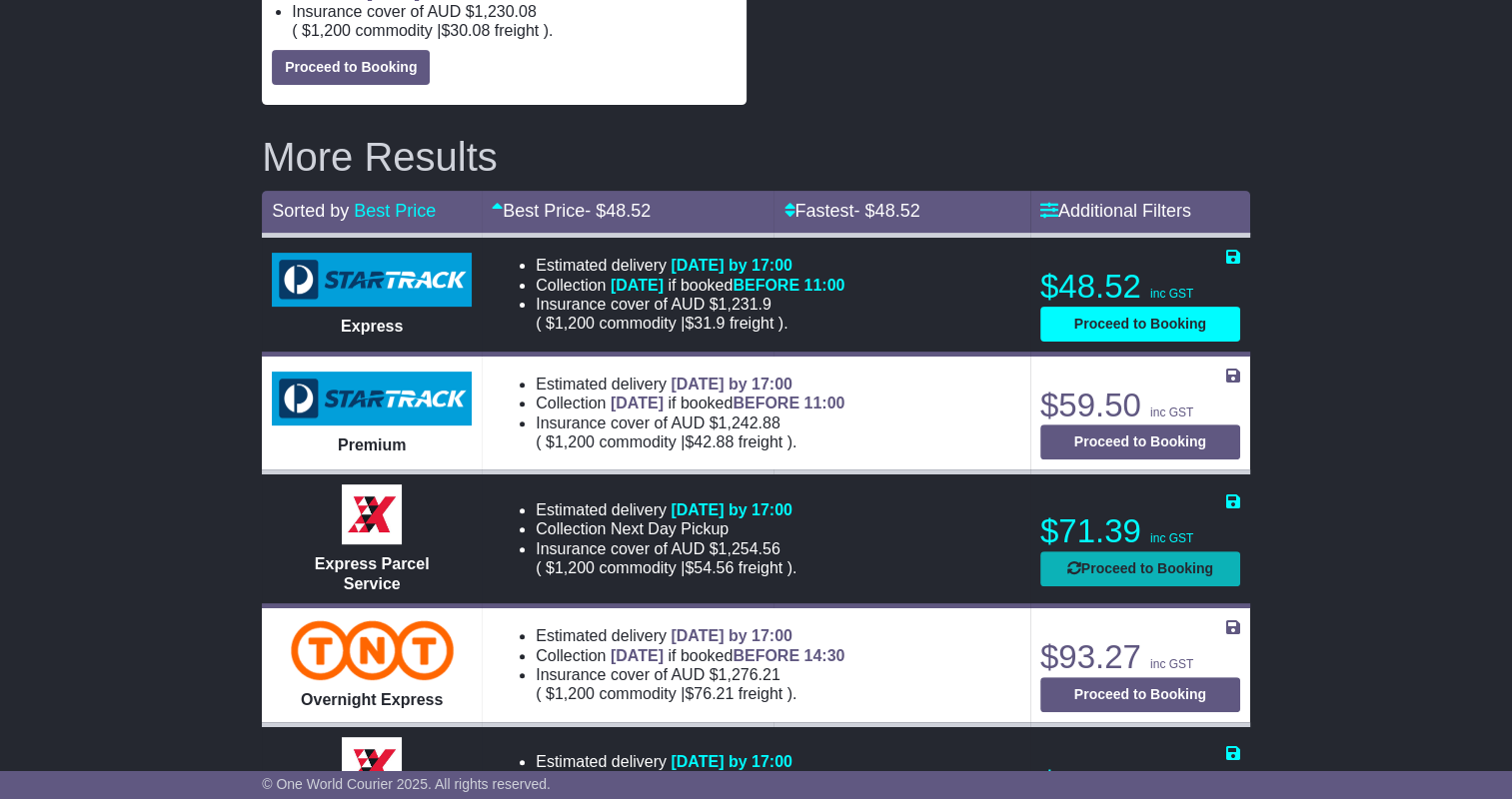 select on "*****" 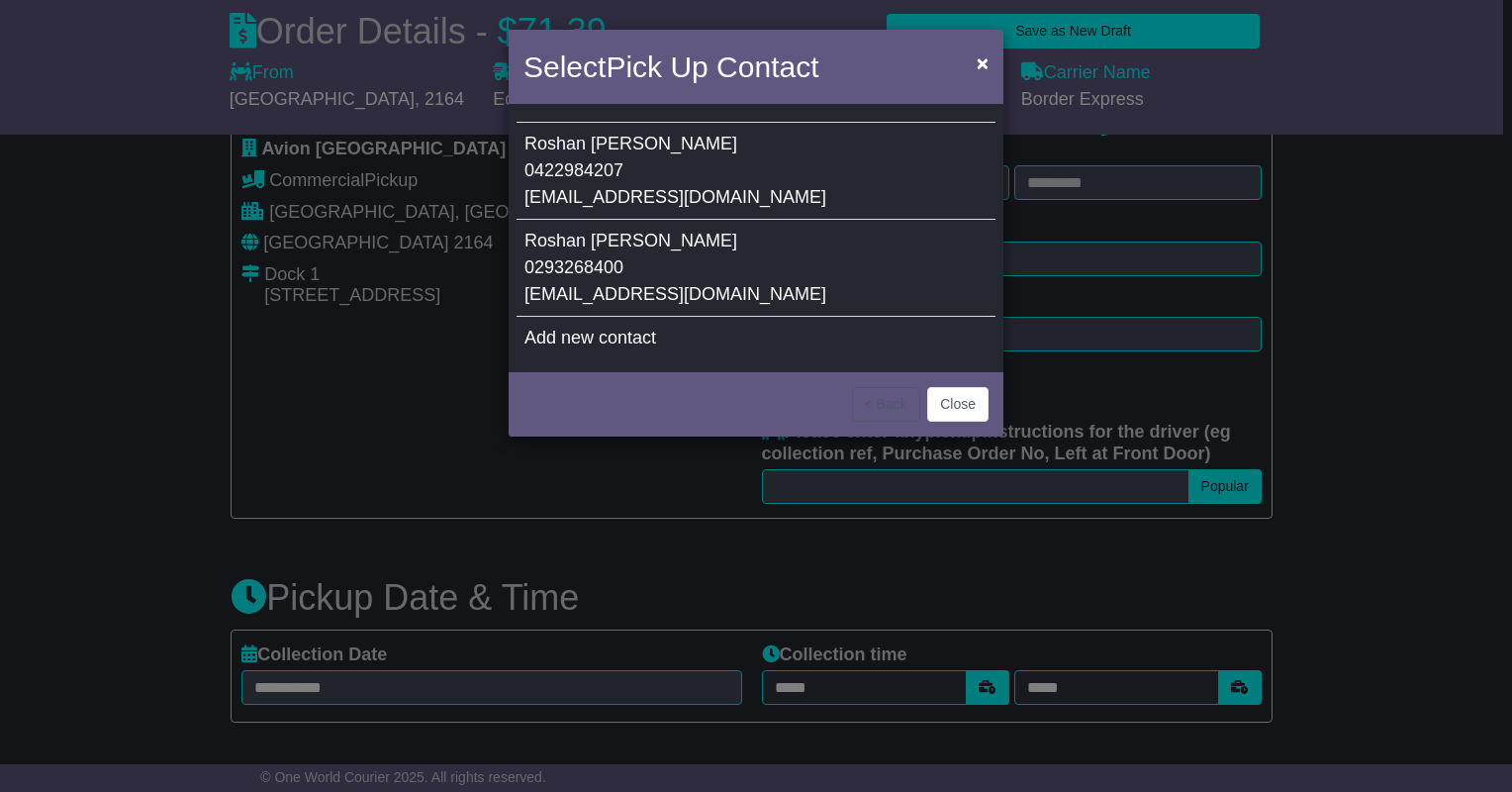 click on "Roshan   Baniya
0422984207
roshanb@avionaustralia.com" at bounding box center (756, 171) 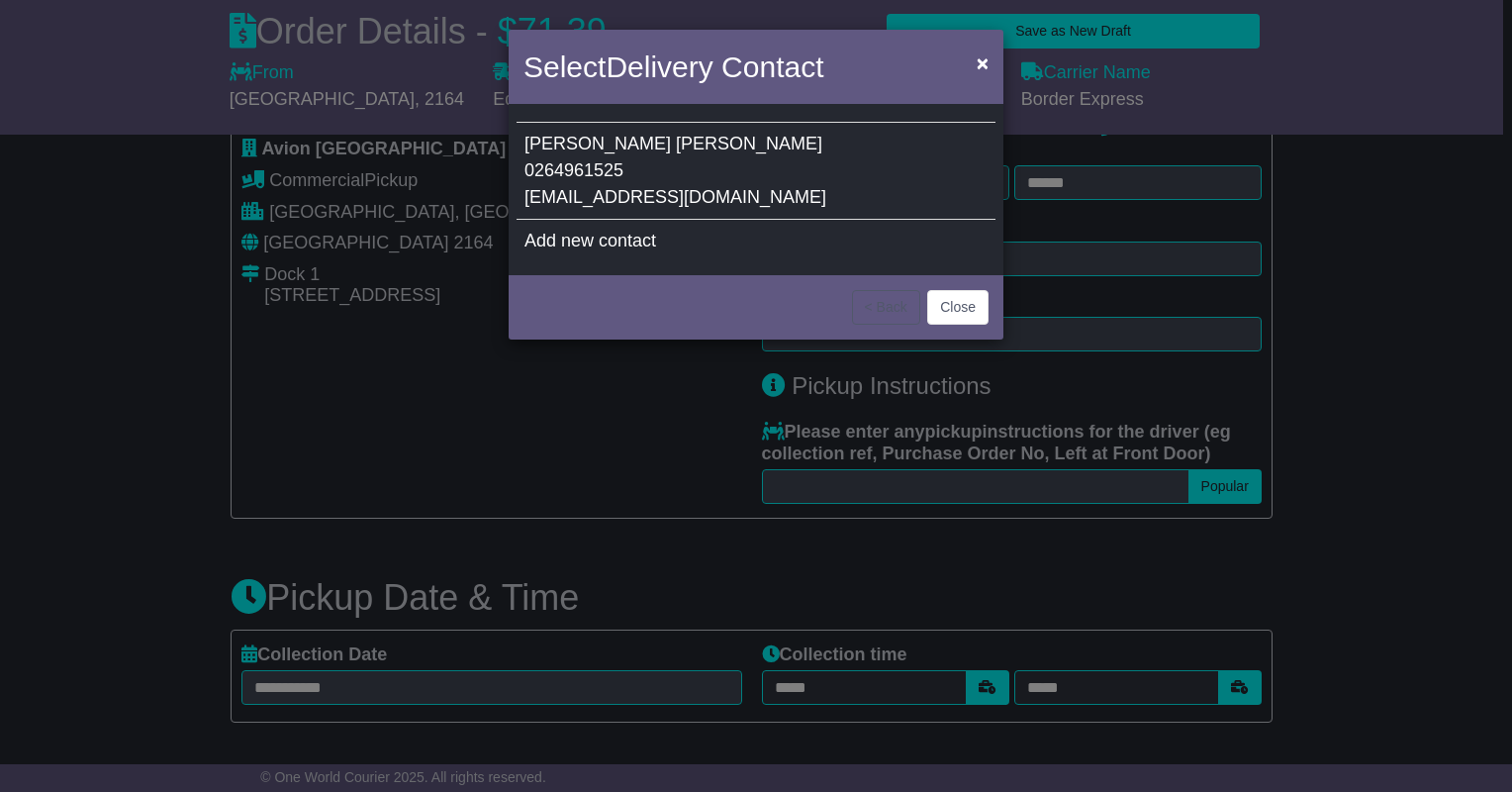 click on "eden@alliancepharmacy.com.au" at bounding box center [675, 197] 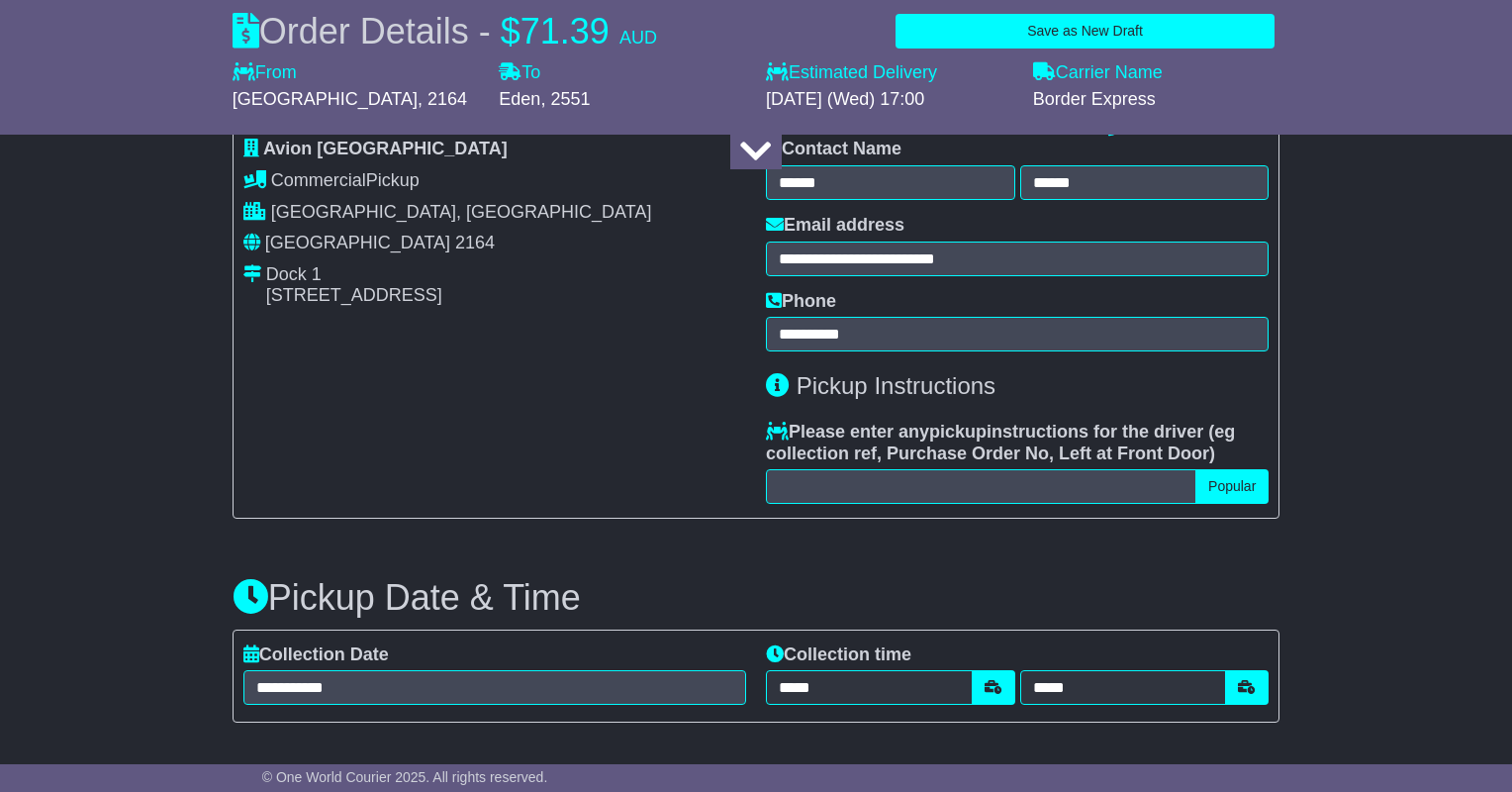 type on "****" 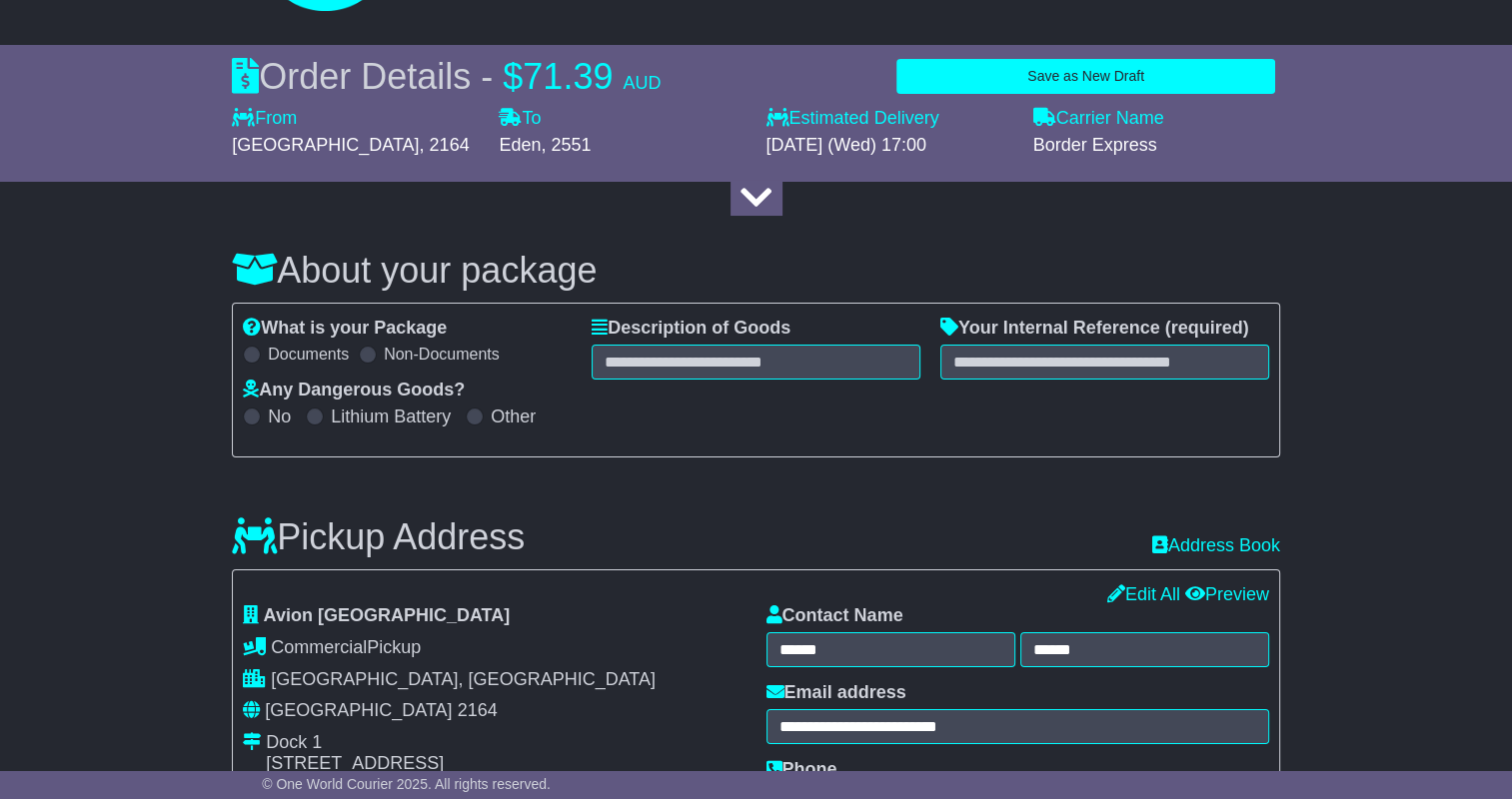 scroll, scrollTop: 100, scrollLeft: 0, axis: vertical 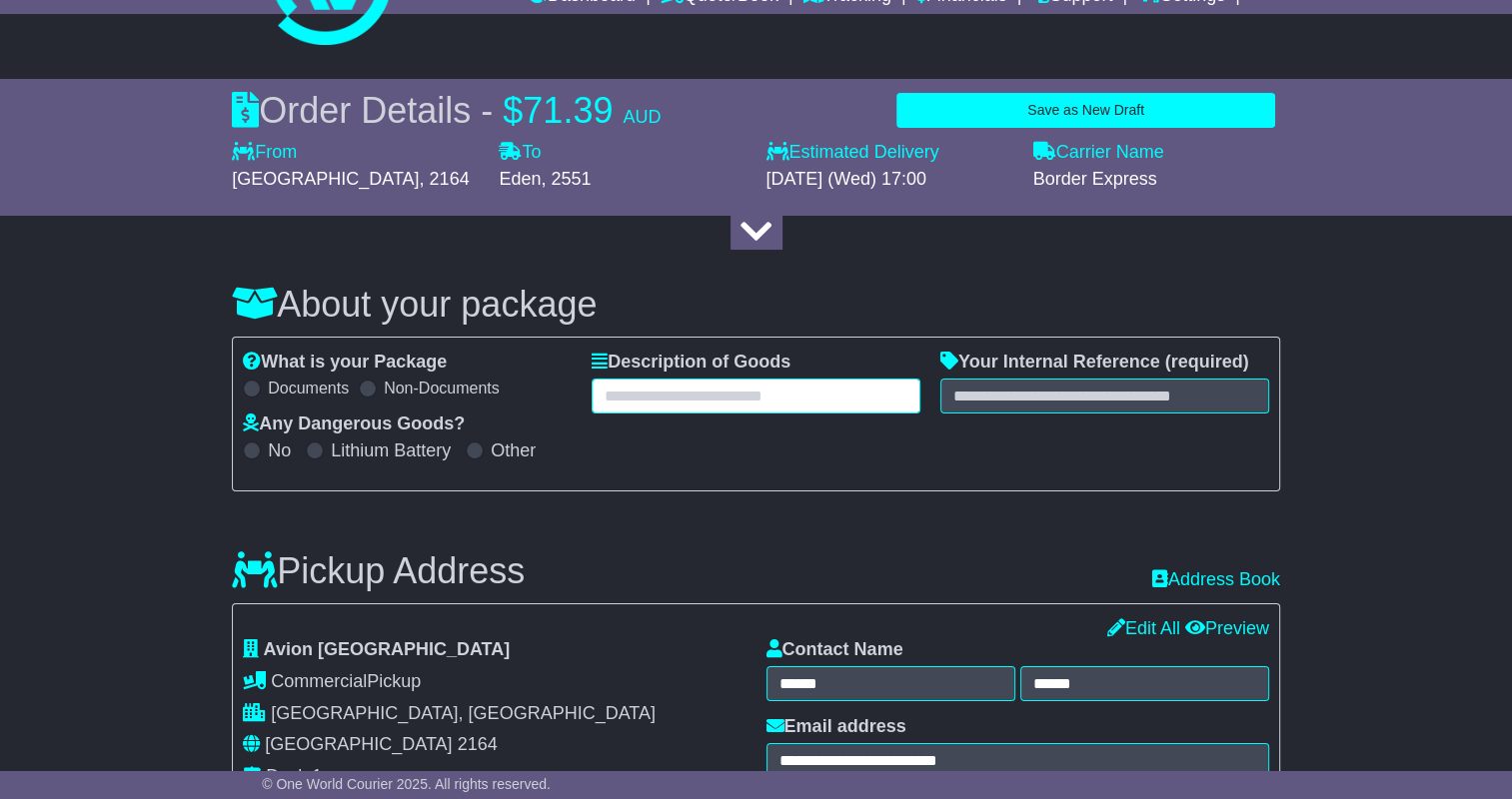 click at bounding box center [756, 396] 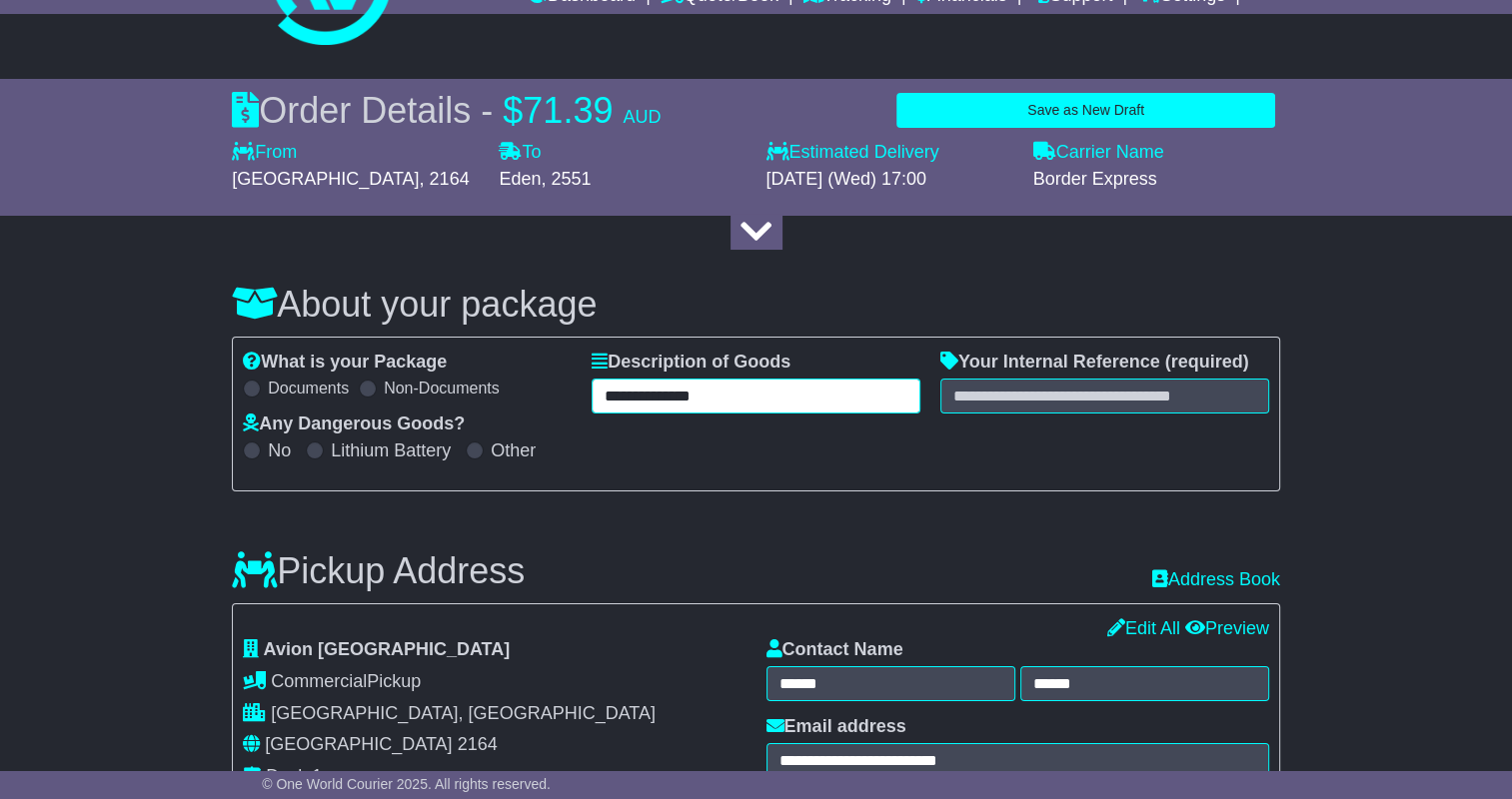 type on "**********" 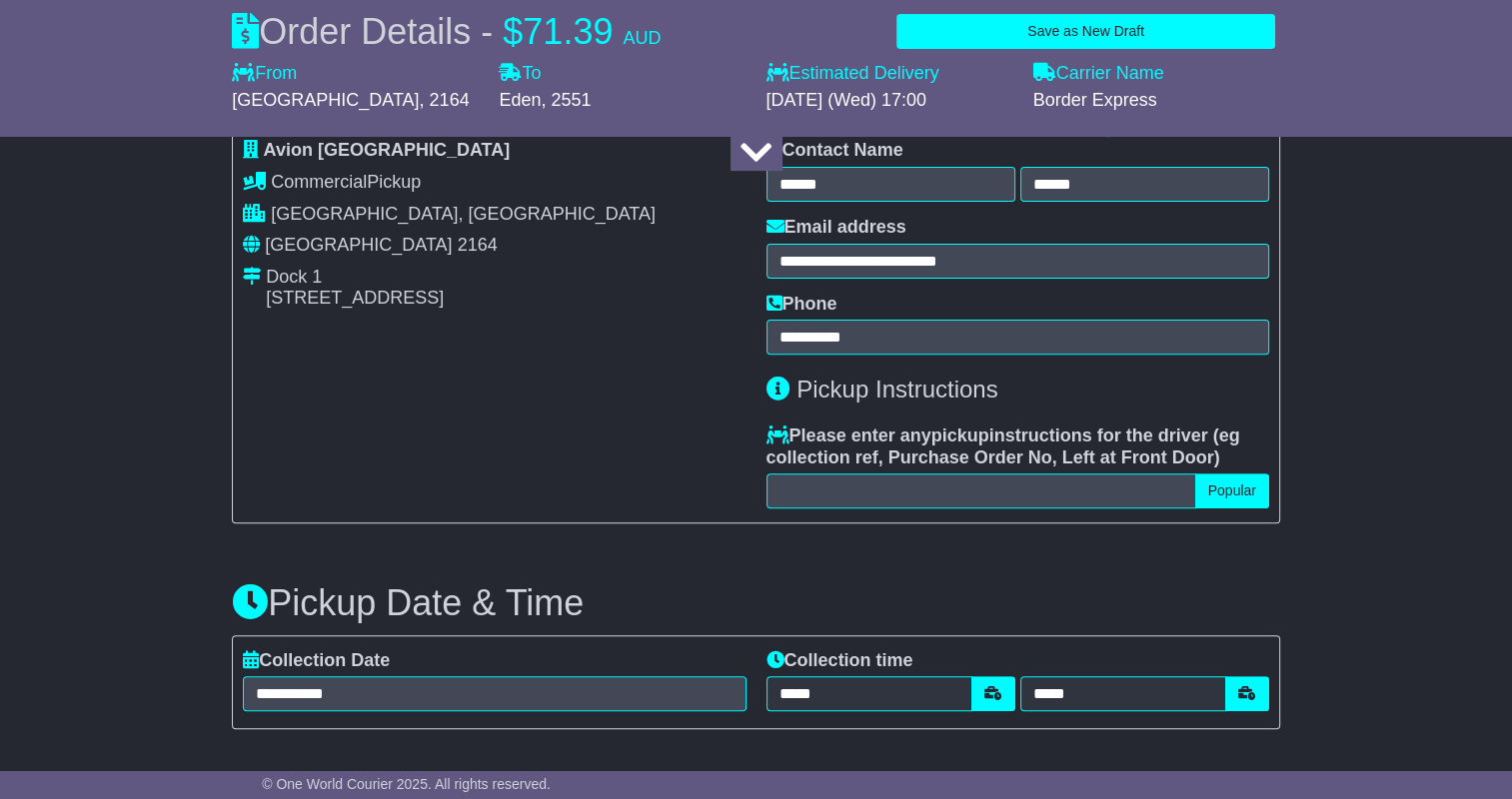 scroll, scrollTop: 899, scrollLeft: 0, axis: vertical 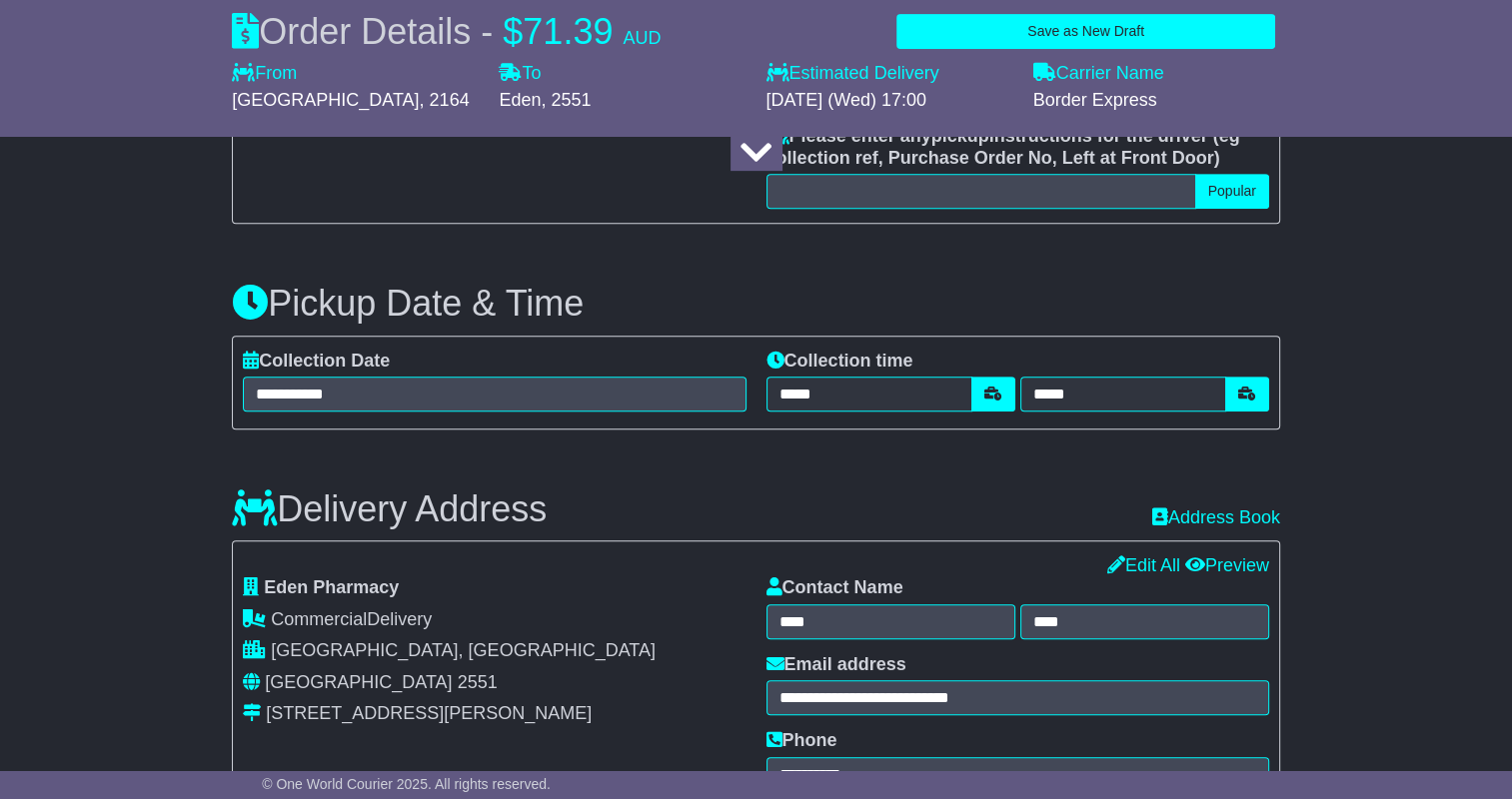 type on "****" 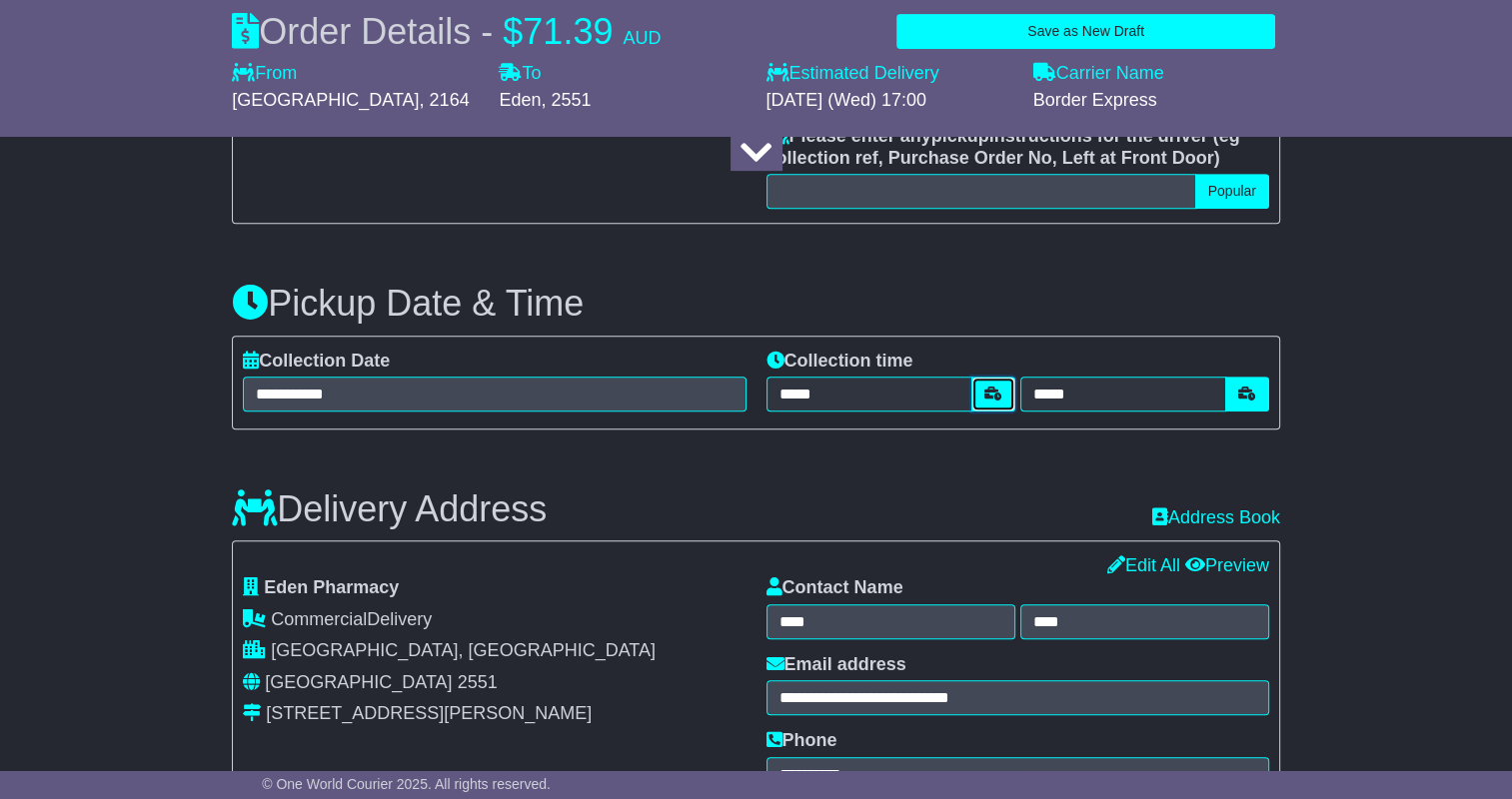 click at bounding box center [993, 394] 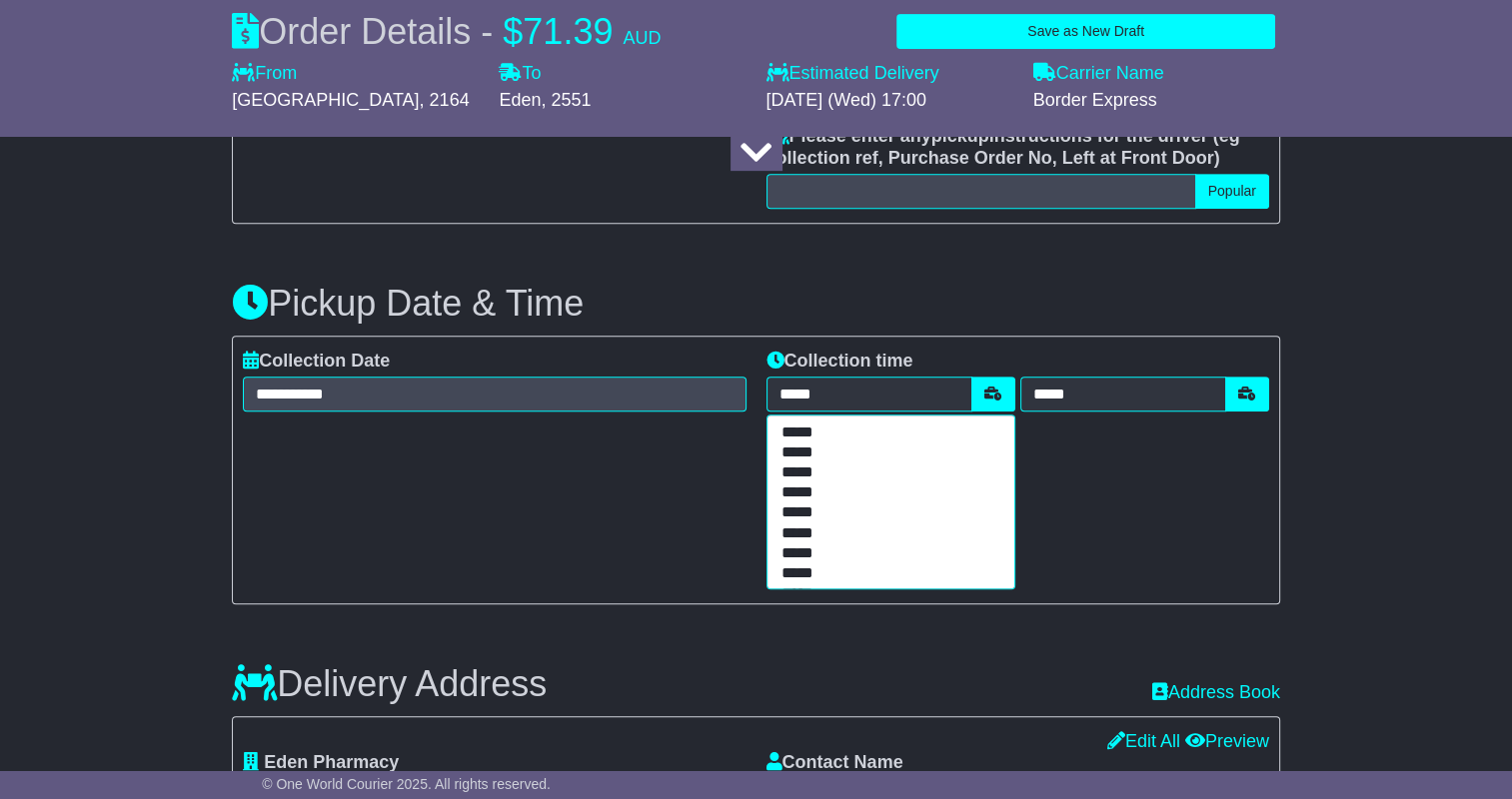 scroll, scrollTop: 400, scrollLeft: 0, axis: vertical 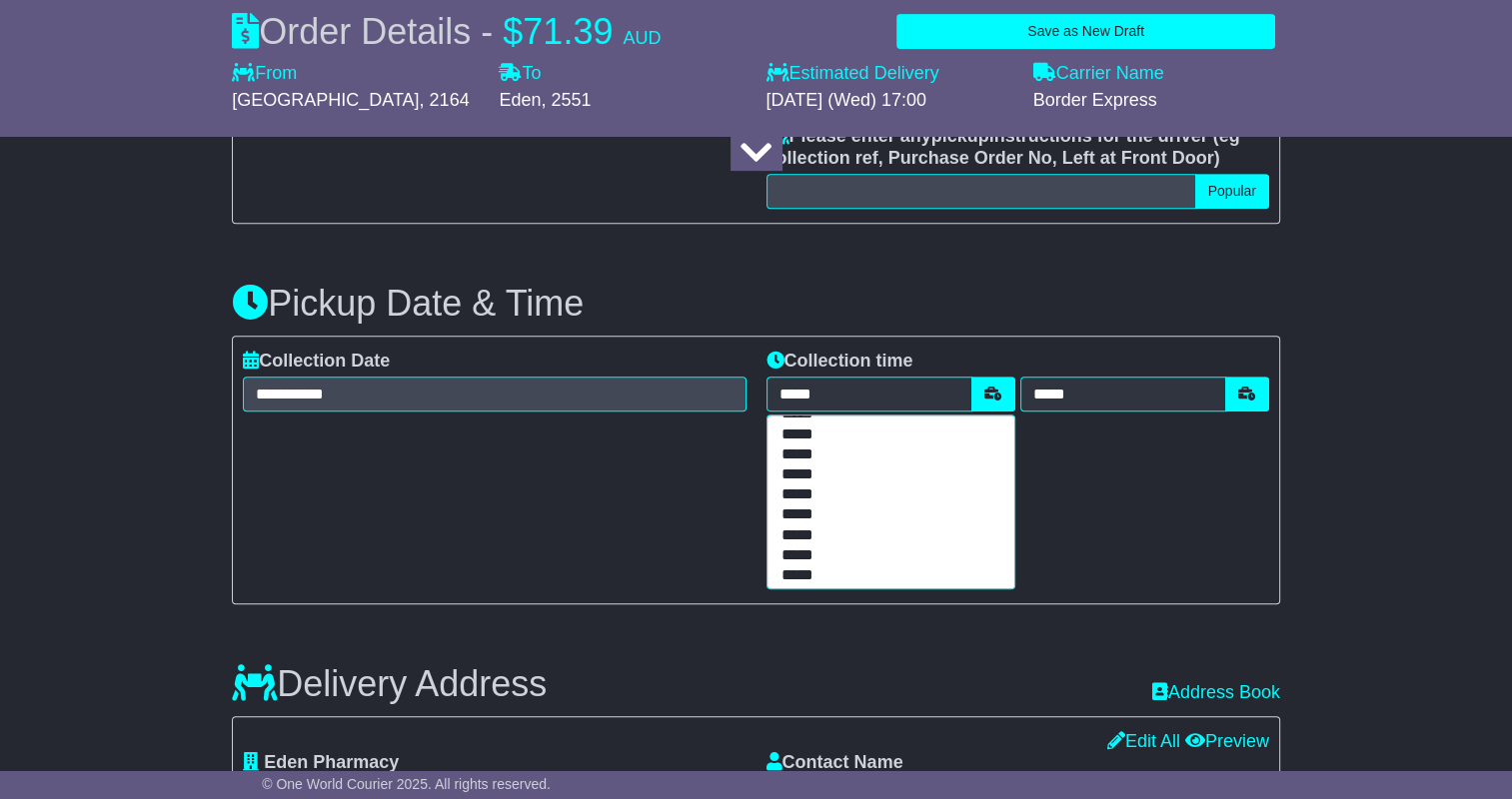 click on "*****" at bounding box center (886, 435) 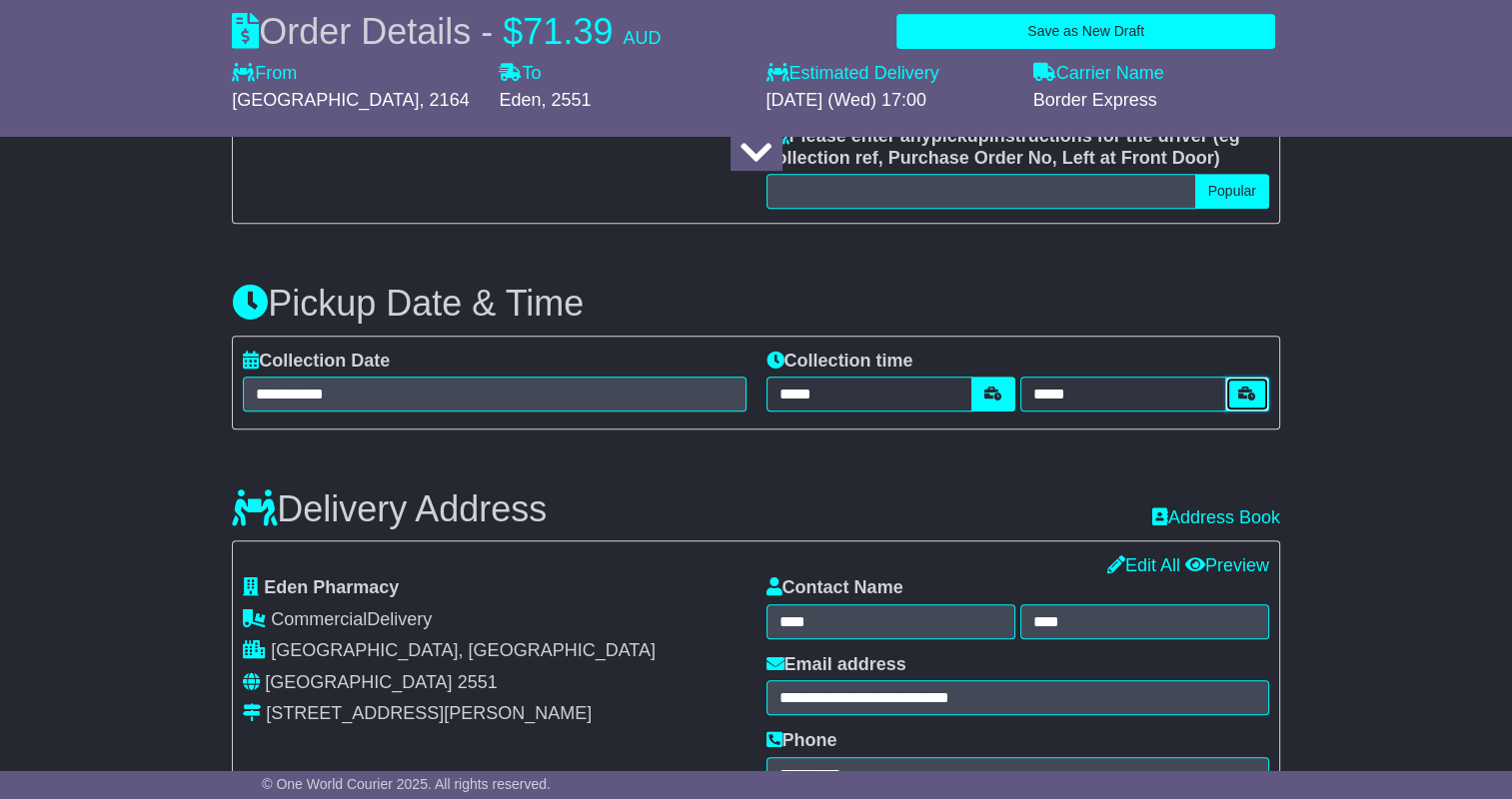 click at bounding box center [1247, 394] 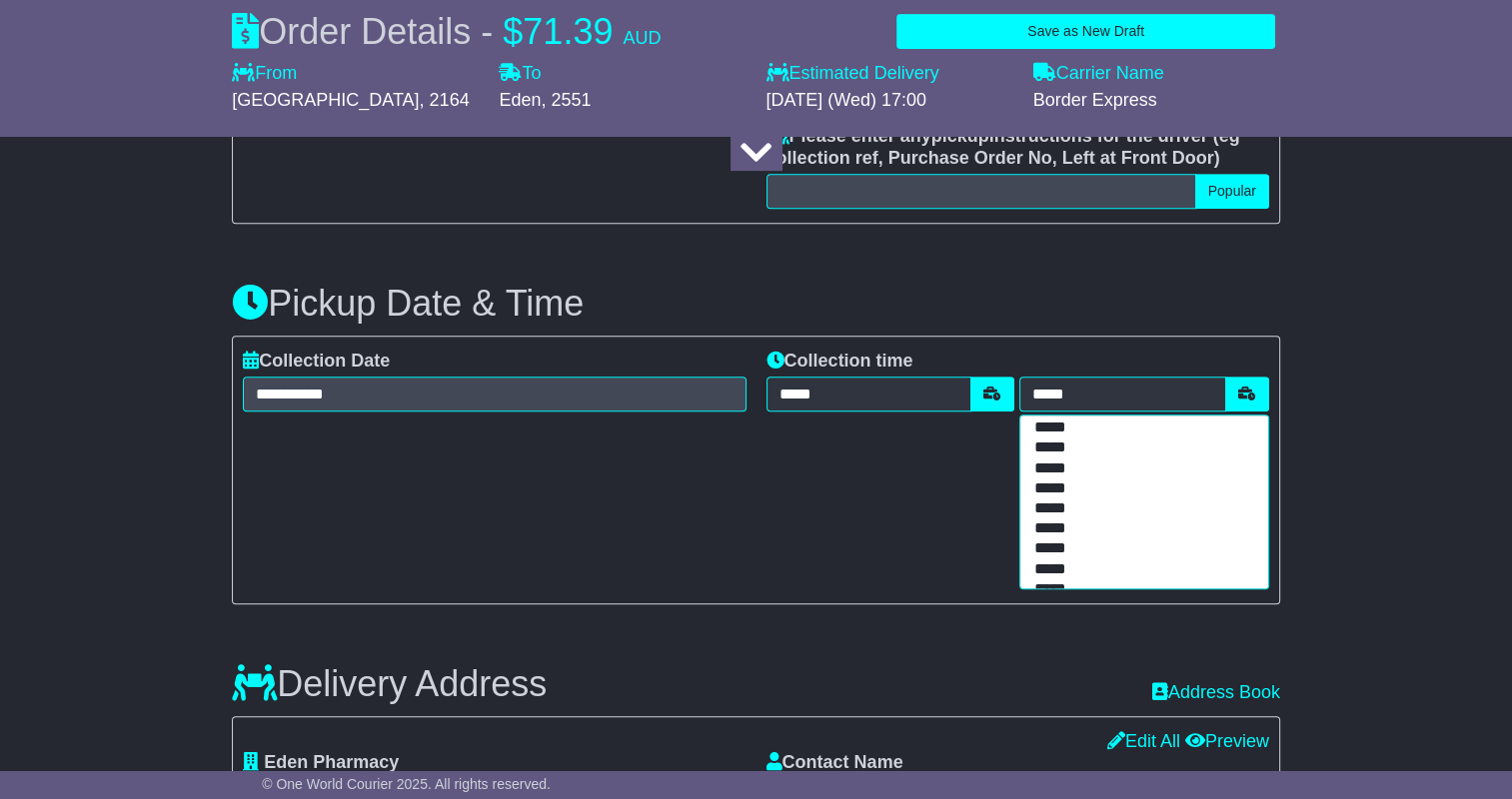 scroll, scrollTop: 300, scrollLeft: 0, axis: vertical 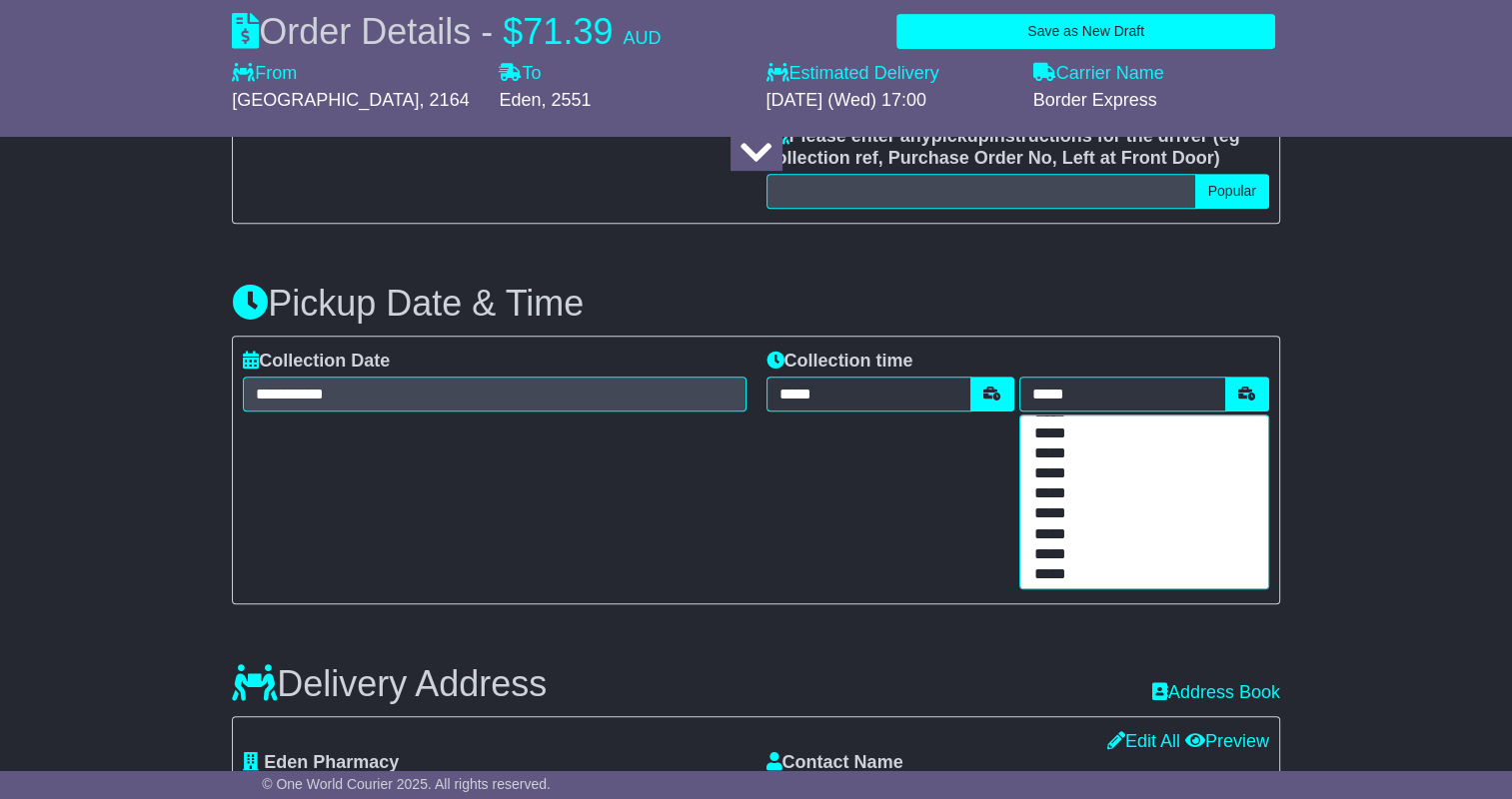 click on "*****" at bounding box center [1139, 454] 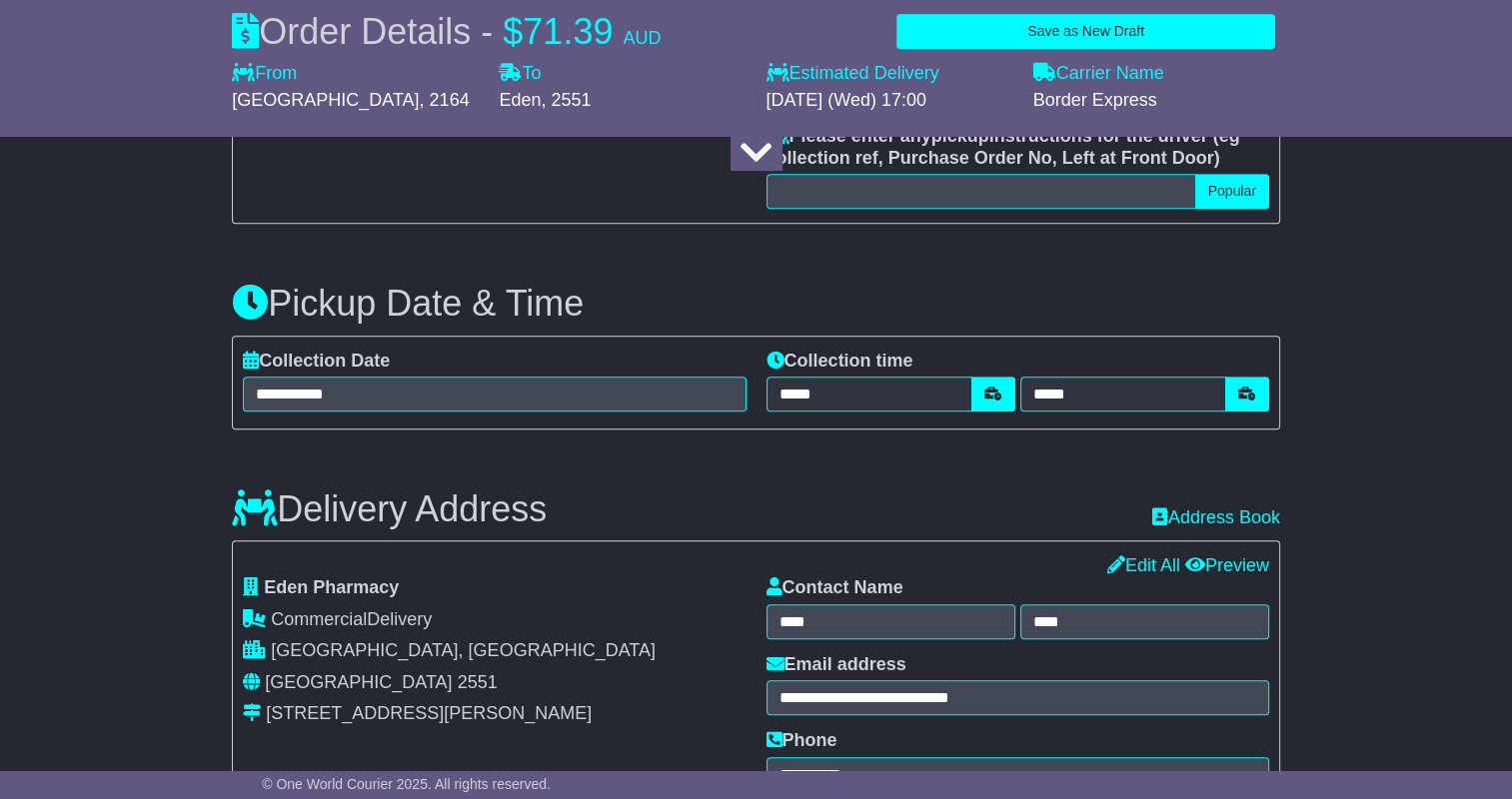 click on "**********" at bounding box center (756, 886) 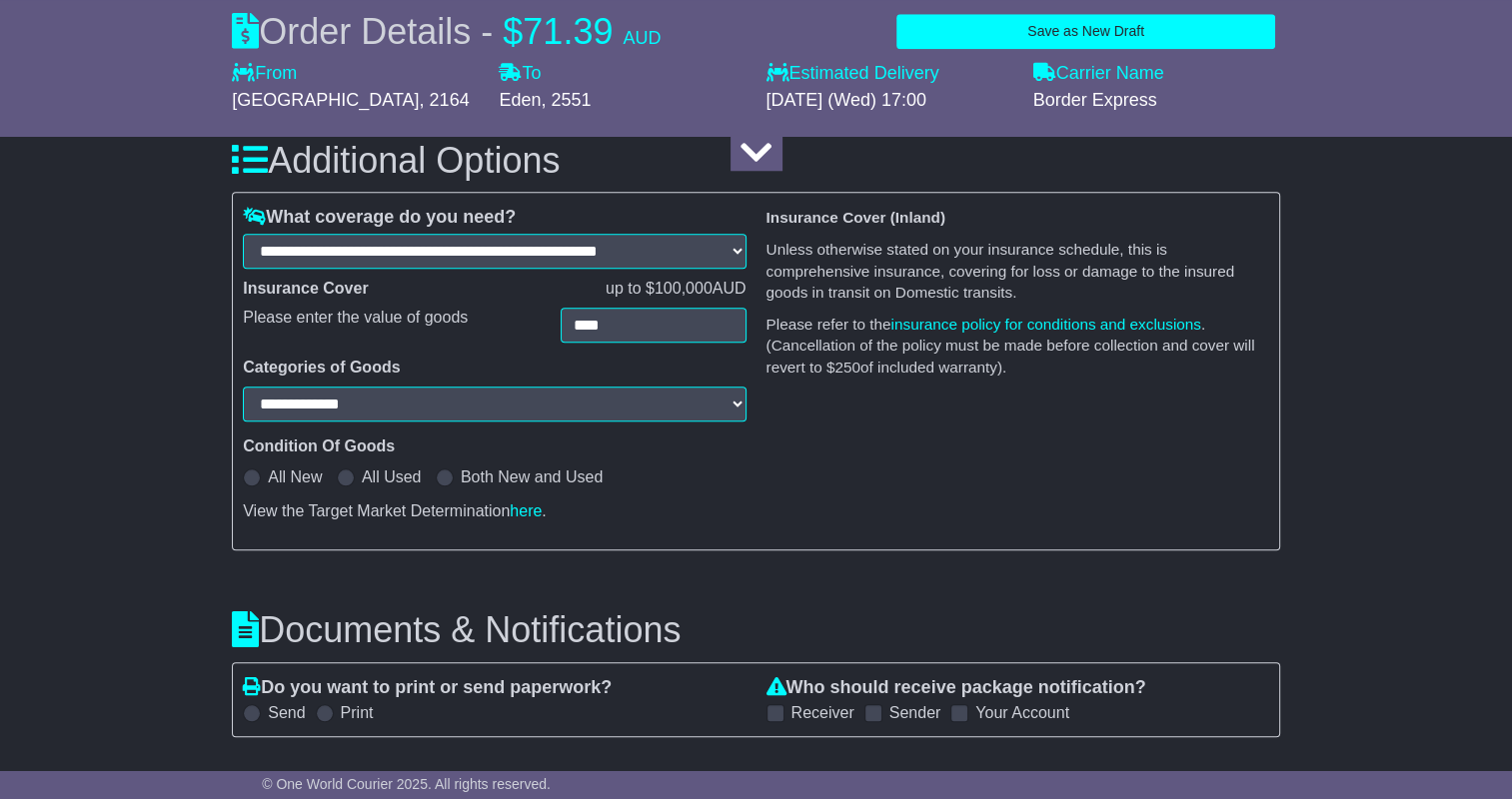 scroll, scrollTop: 1798, scrollLeft: 0, axis: vertical 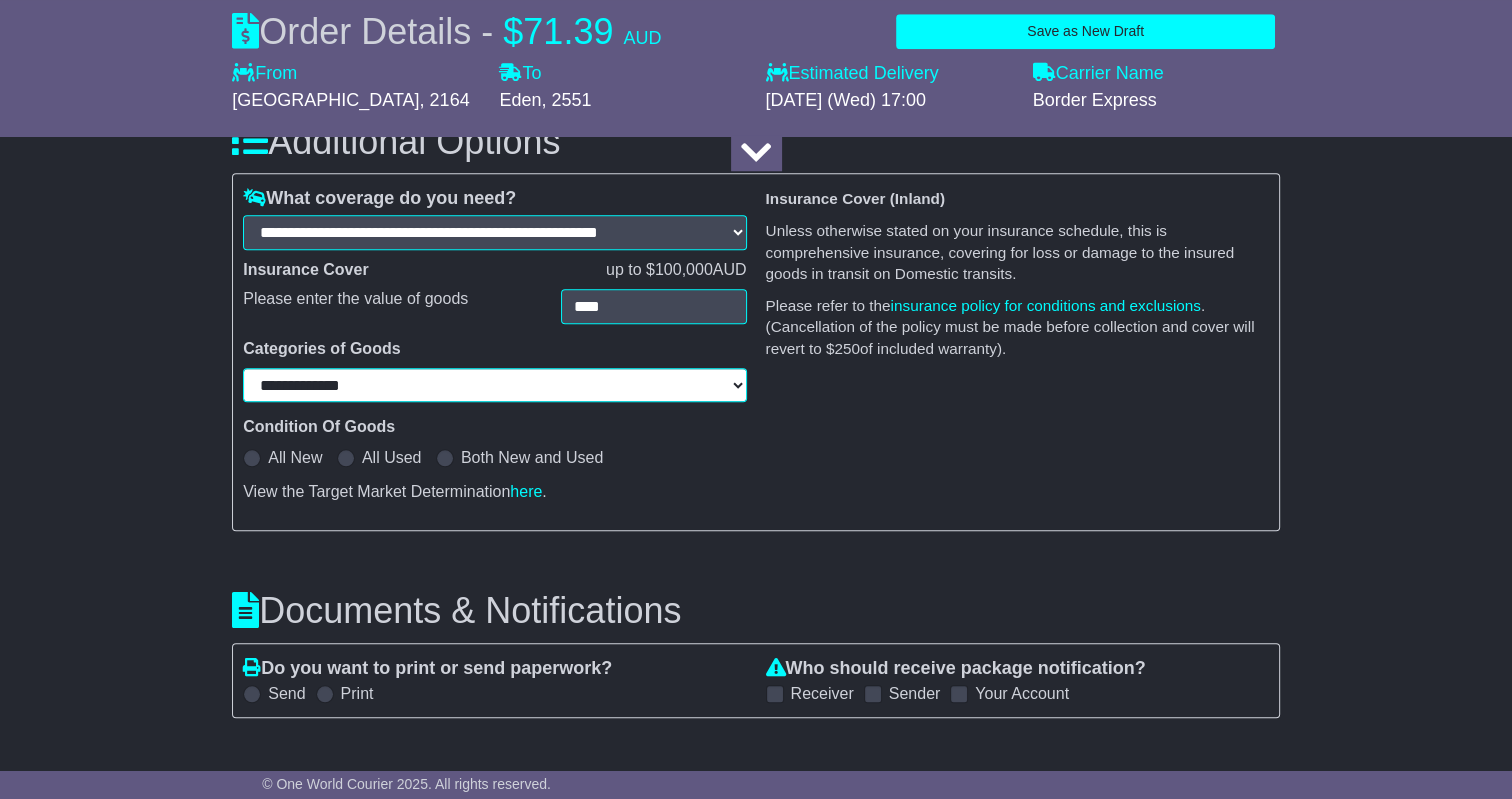 click on "**********" at bounding box center (494, 385) 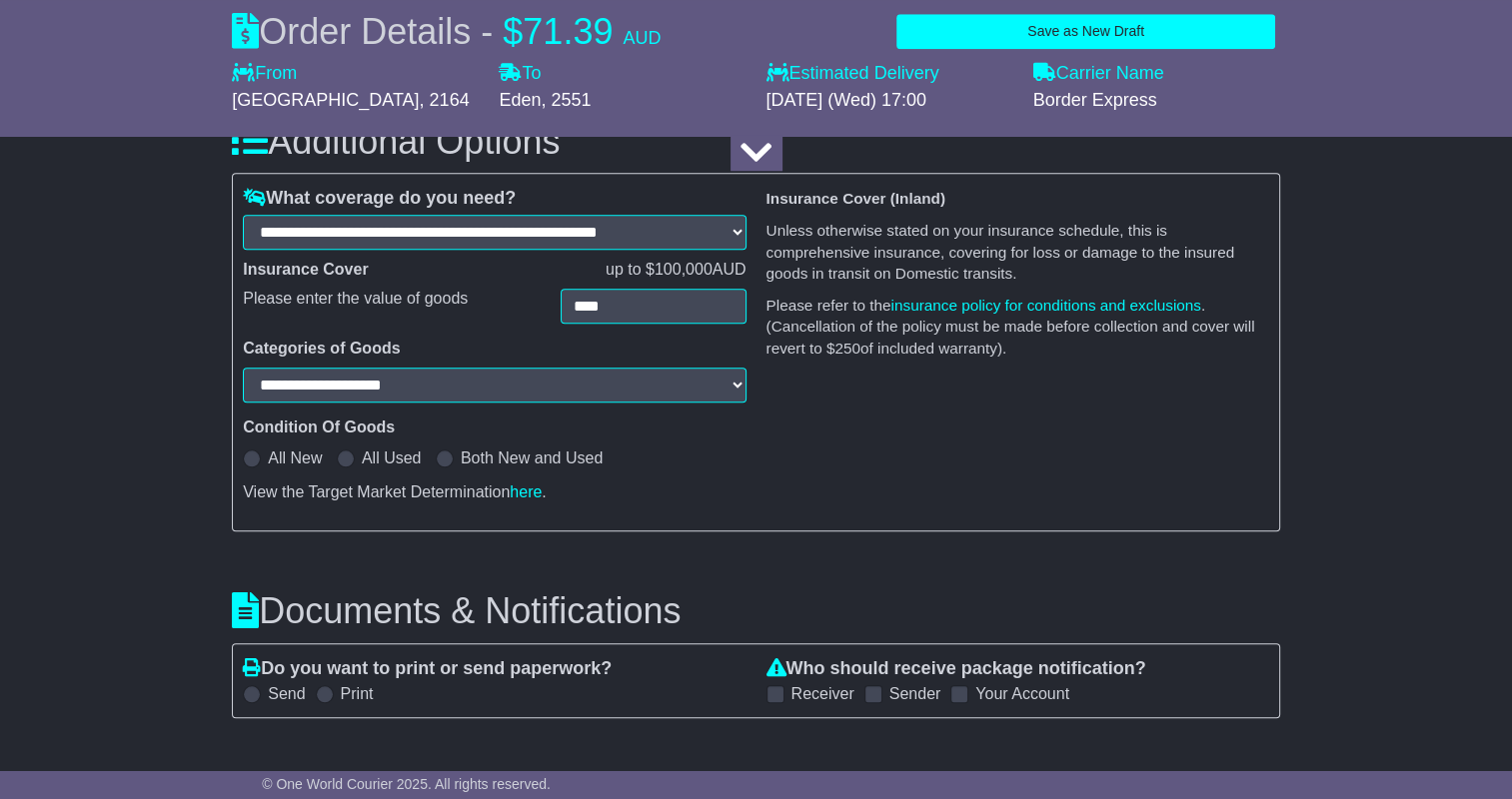 select on "**********" 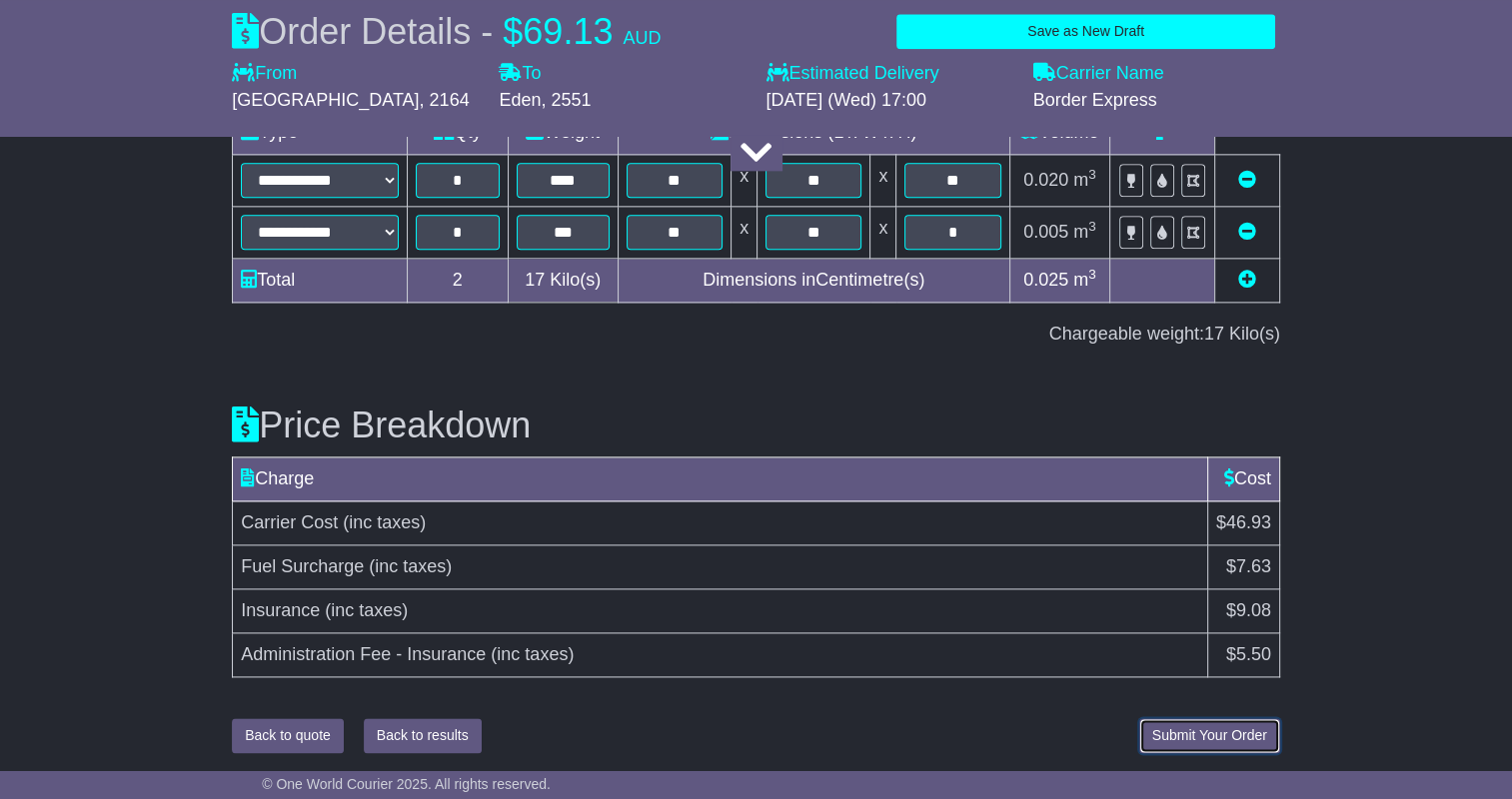 click on "Submit Your Order" at bounding box center (1209, 735) 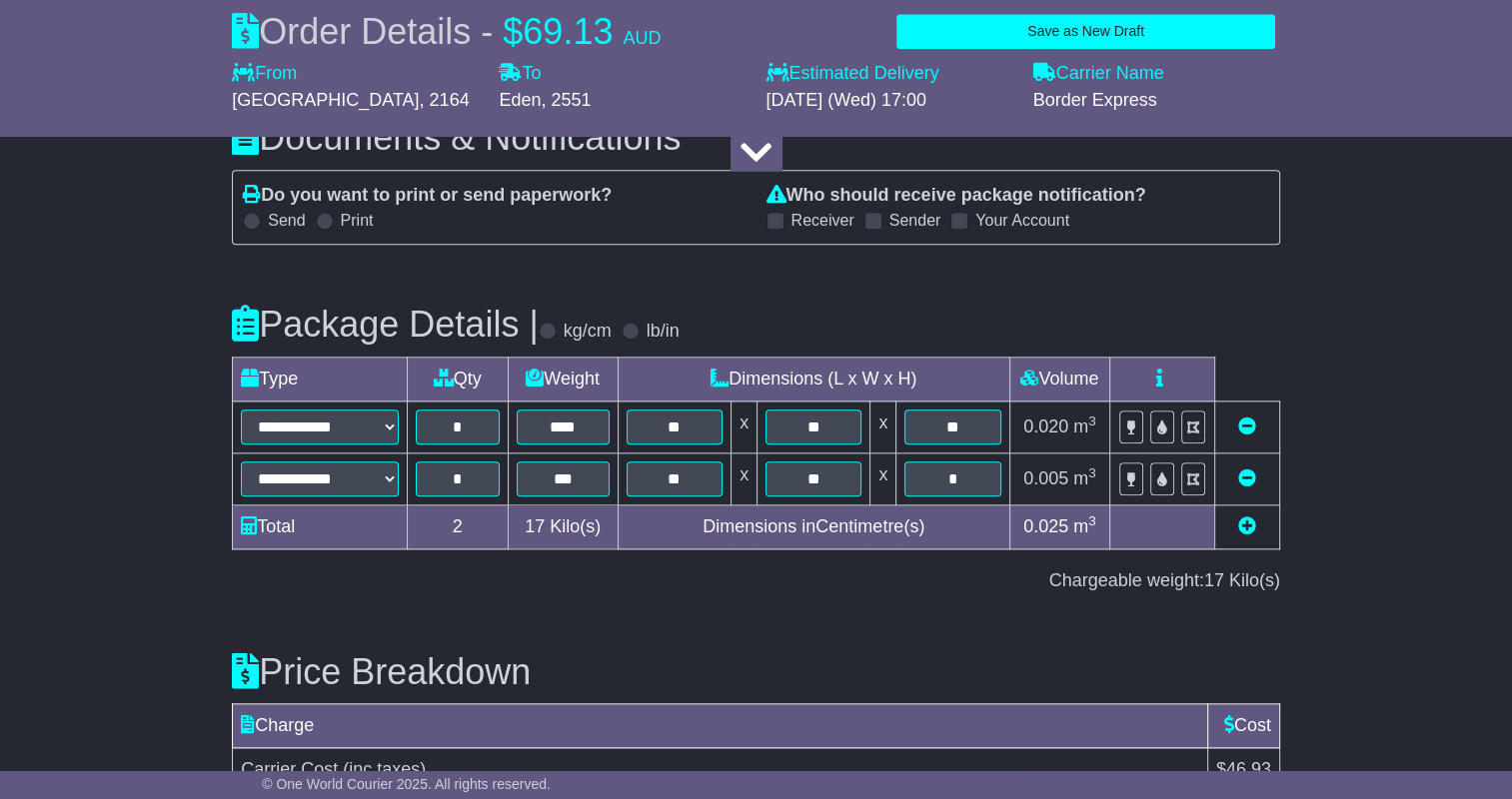 scroll, scrollTop: 2518, scrollLeft: 0, axis: vertical 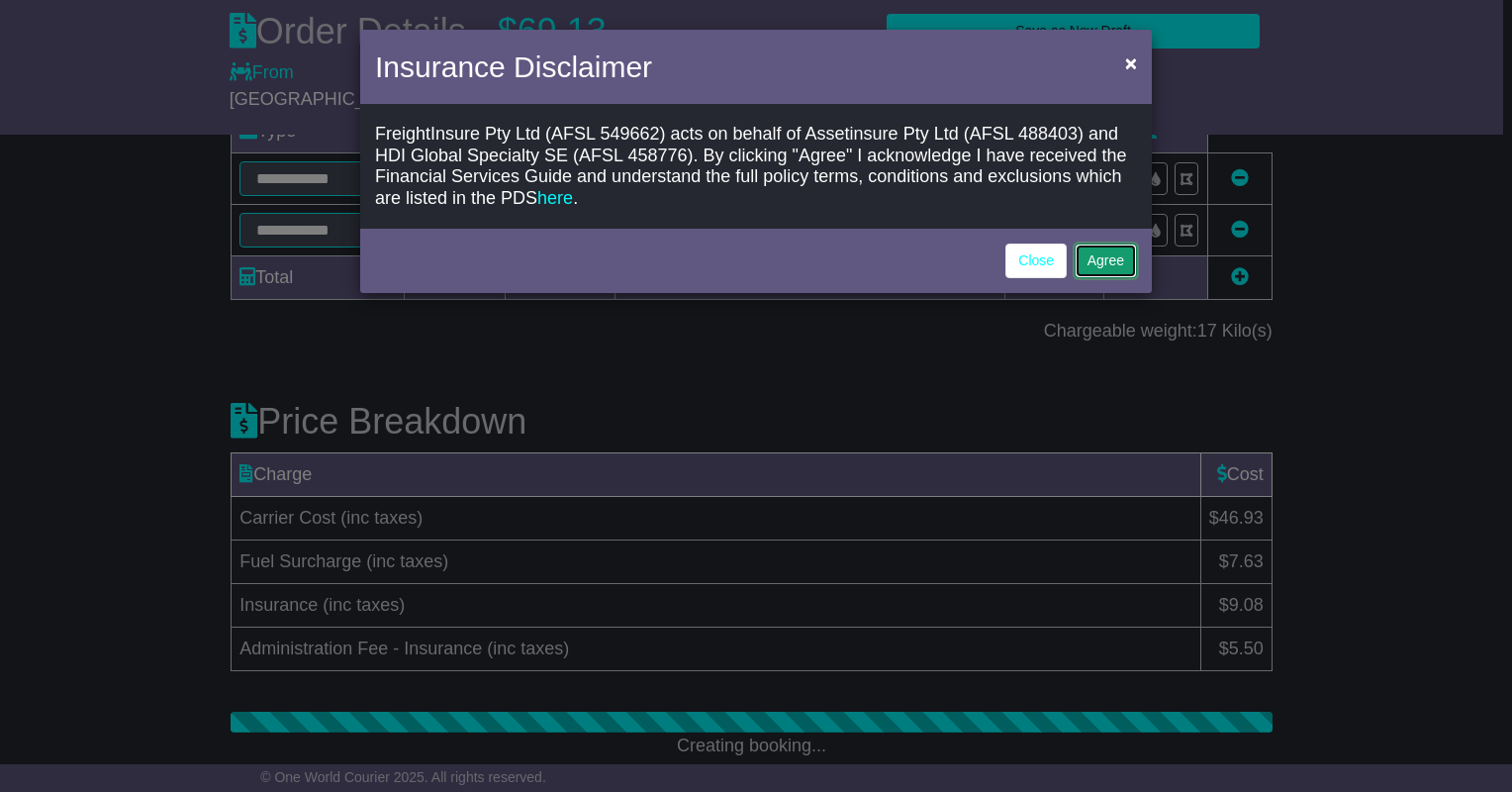 click on "Agree" 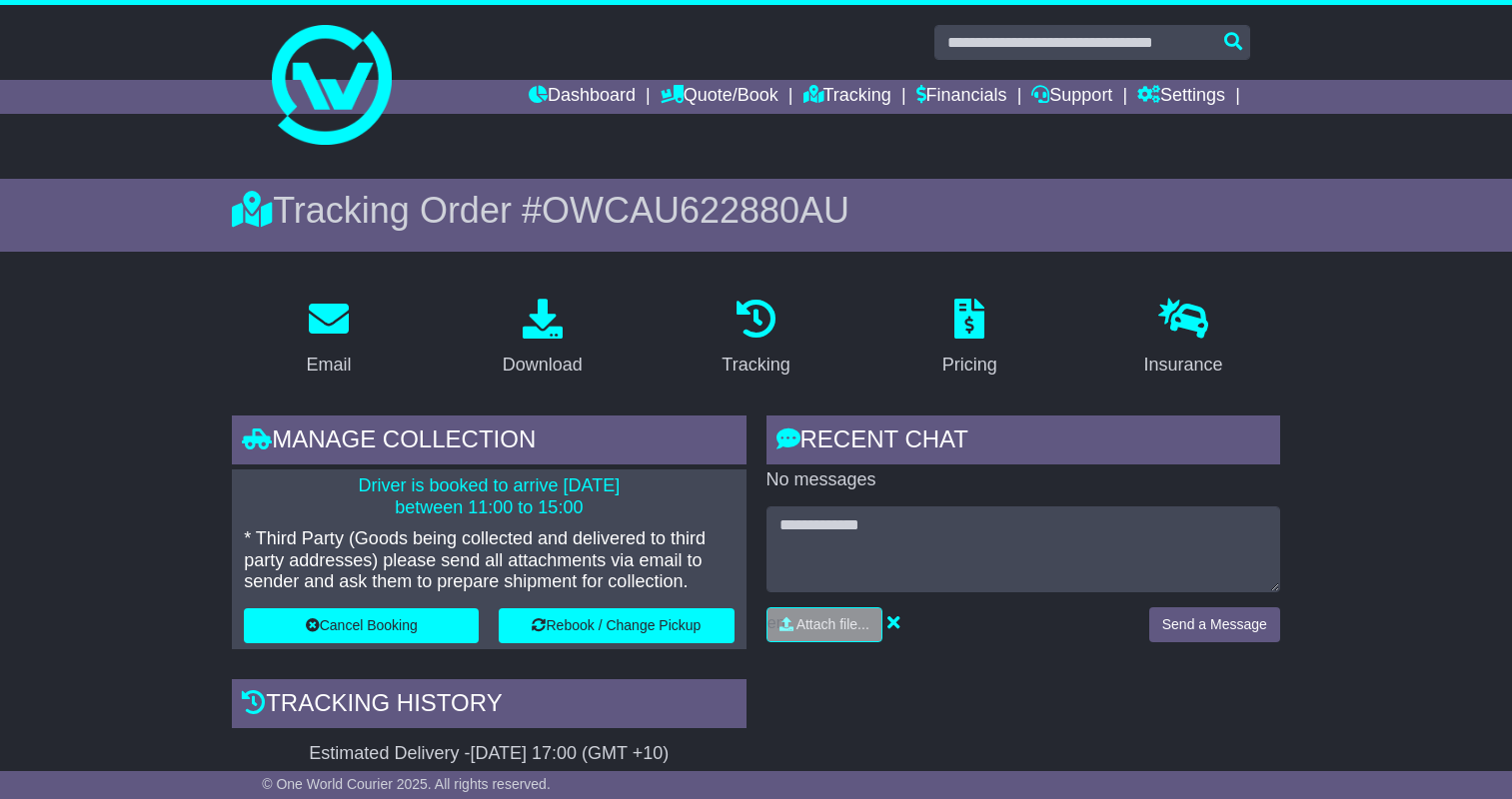 scroll, scrollTop: 0, scrollLeft: 0, axis: both 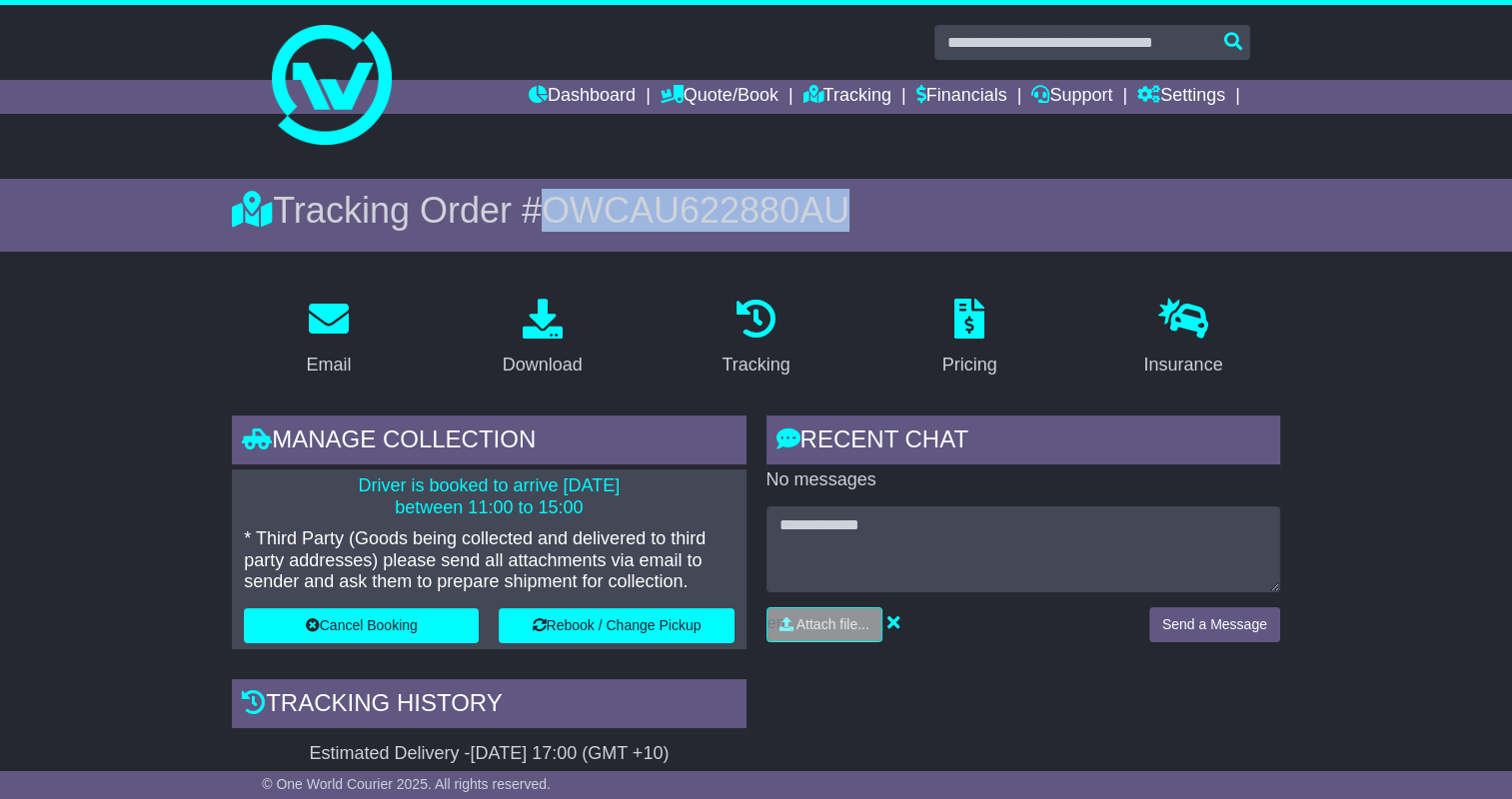 drag, startPoint x: 895, startPoint y: 235, endPoint x: 540, endPoint y: 220, distance: 355.31676 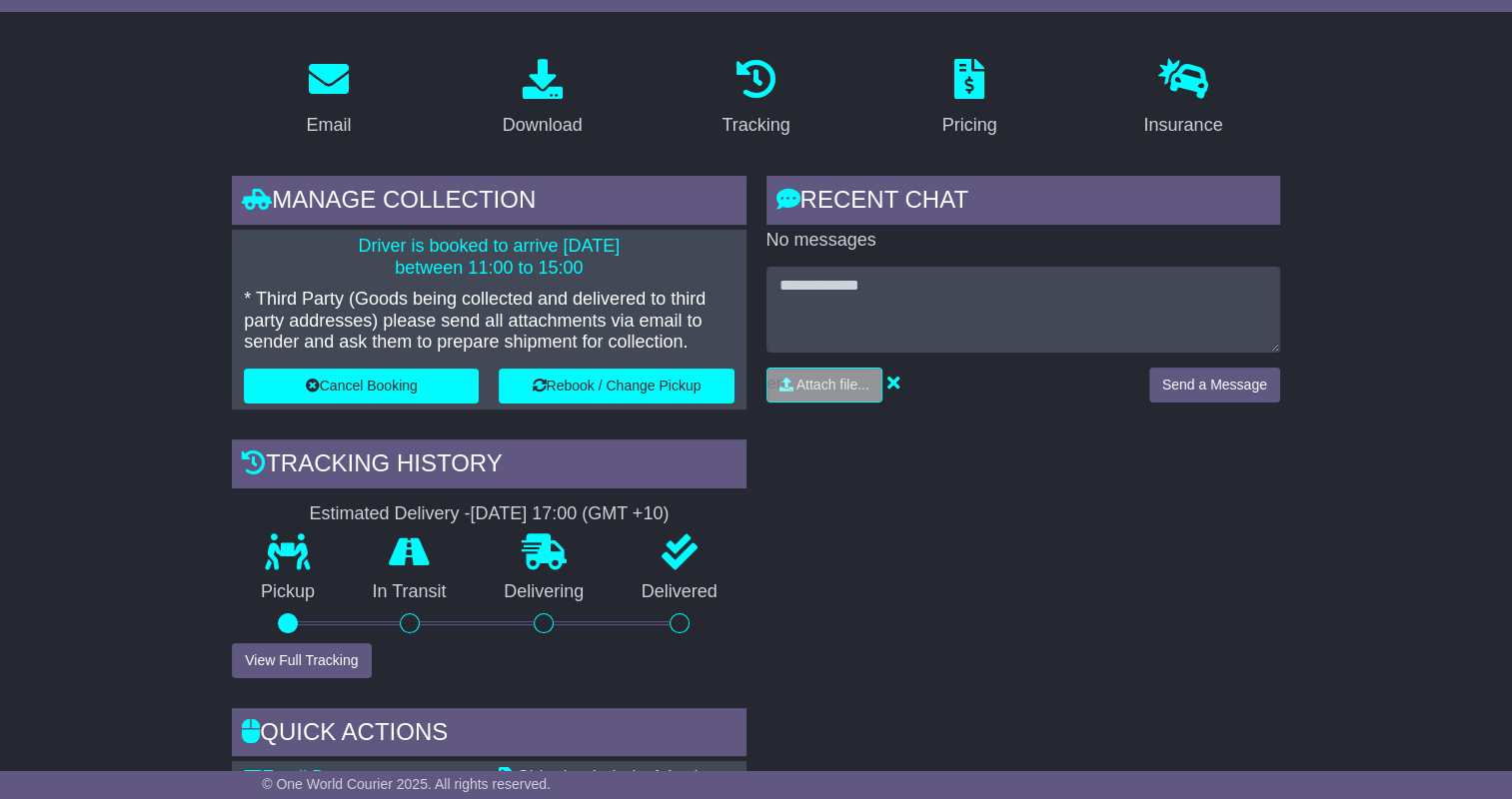 scroll, scrollTop: 400, scrollLeft: 0, axis: vertical 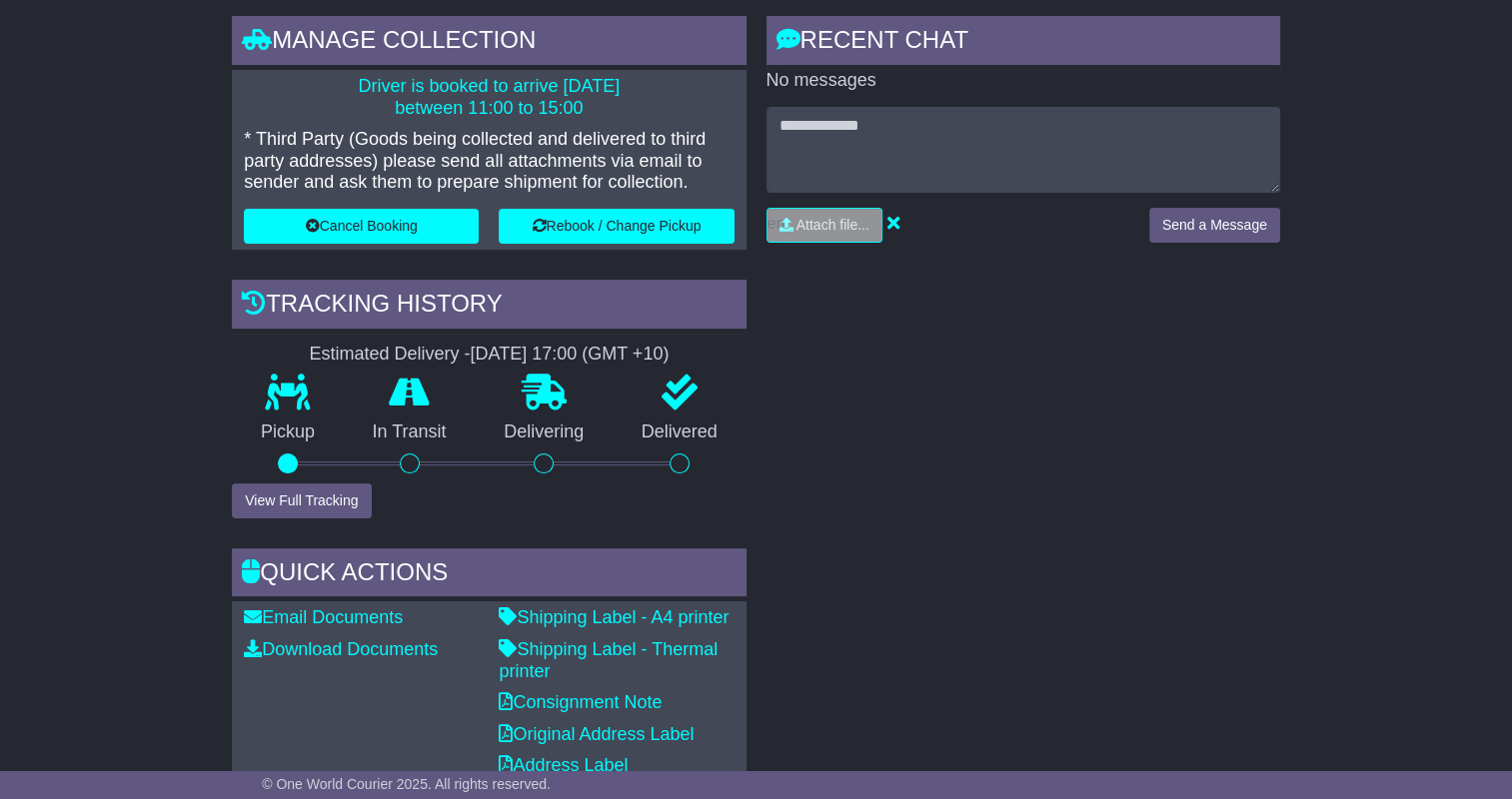 click on "Shipping Label - Thermal printer" at bounding box center [616, 660] 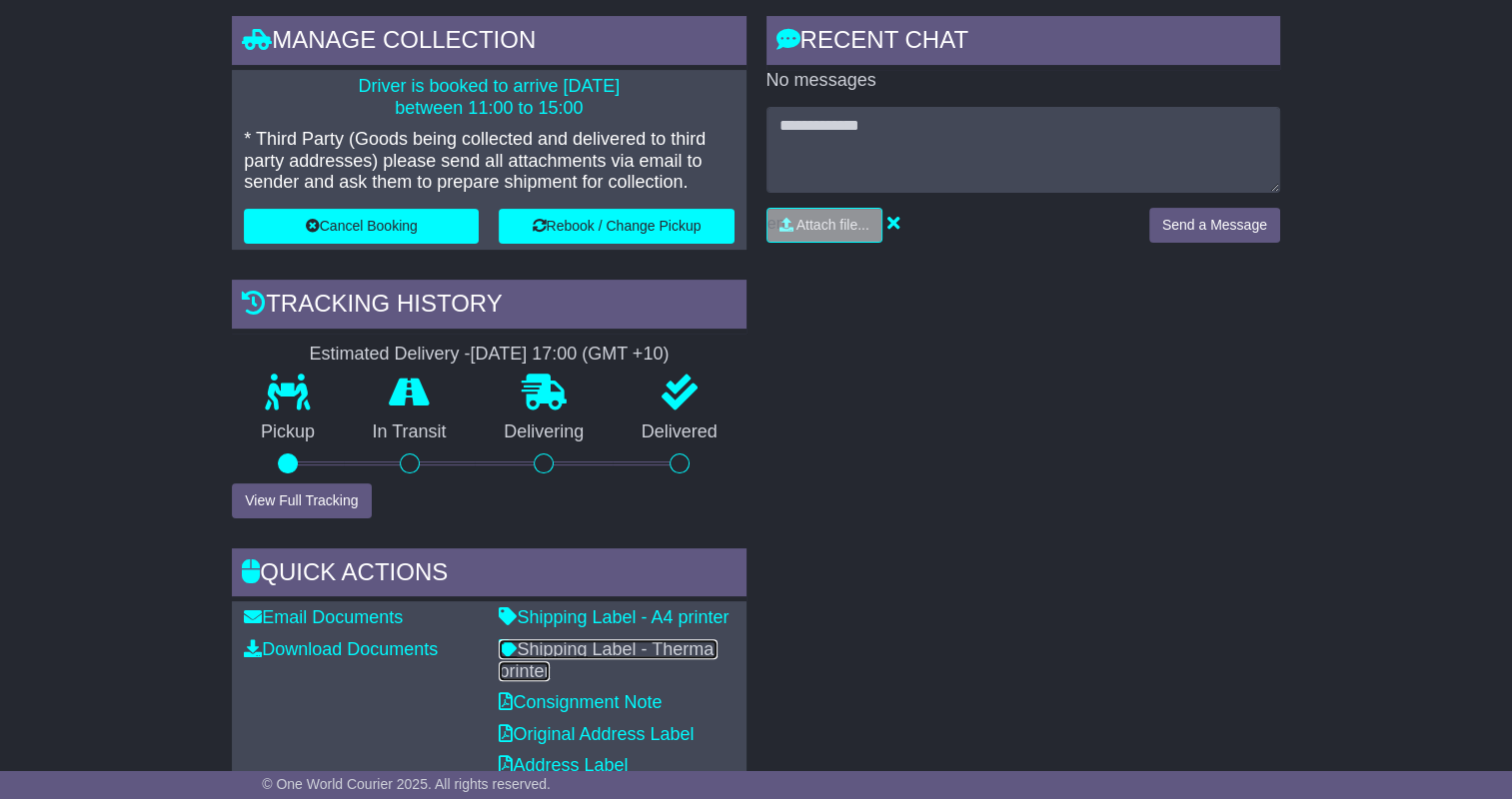 click on "Shipping Label - Thermal printer" at bounding box center (608, 660) 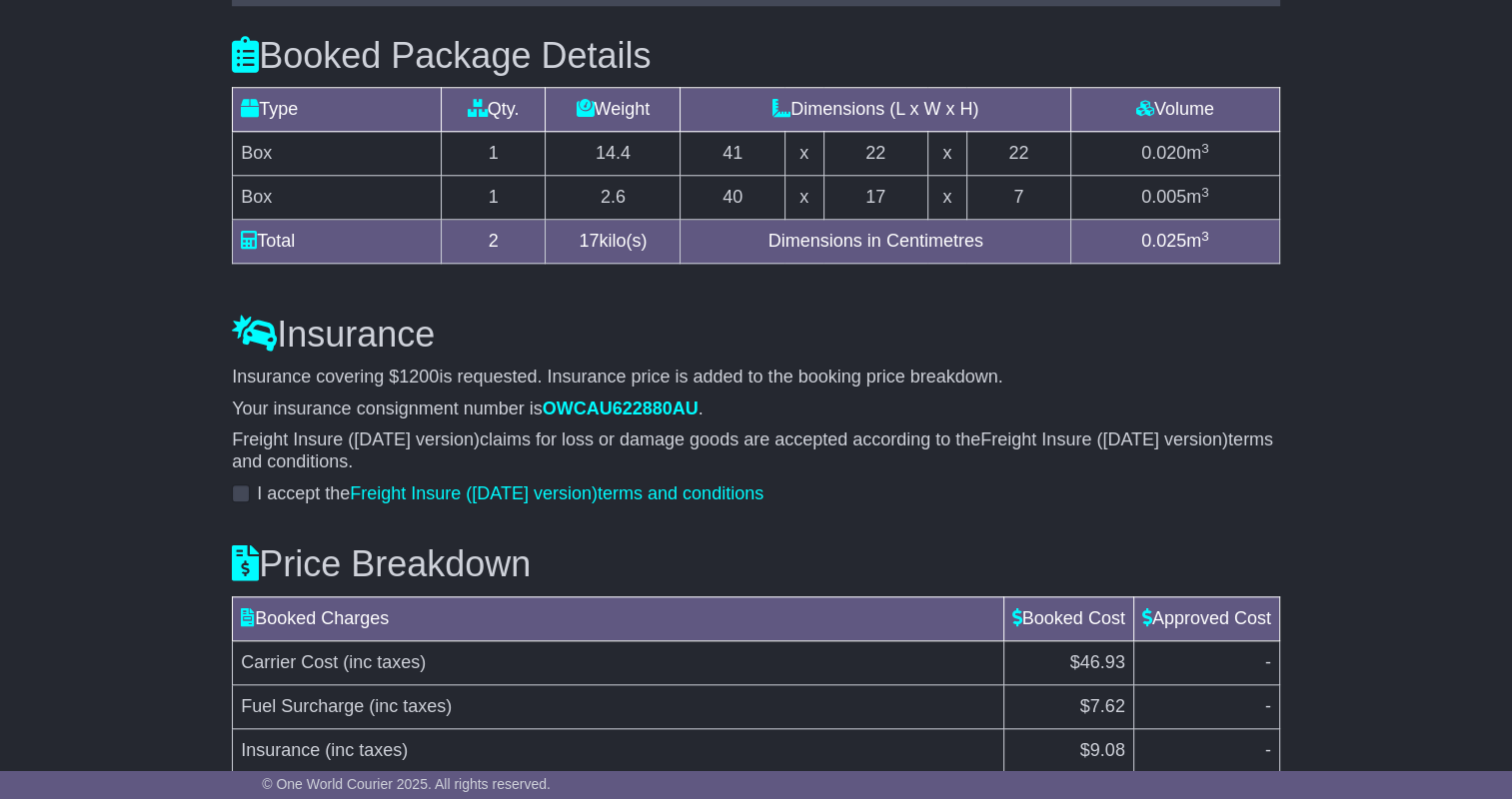 scroll, scrollTop: 2104, scrollLeft: 0, axis: vertical 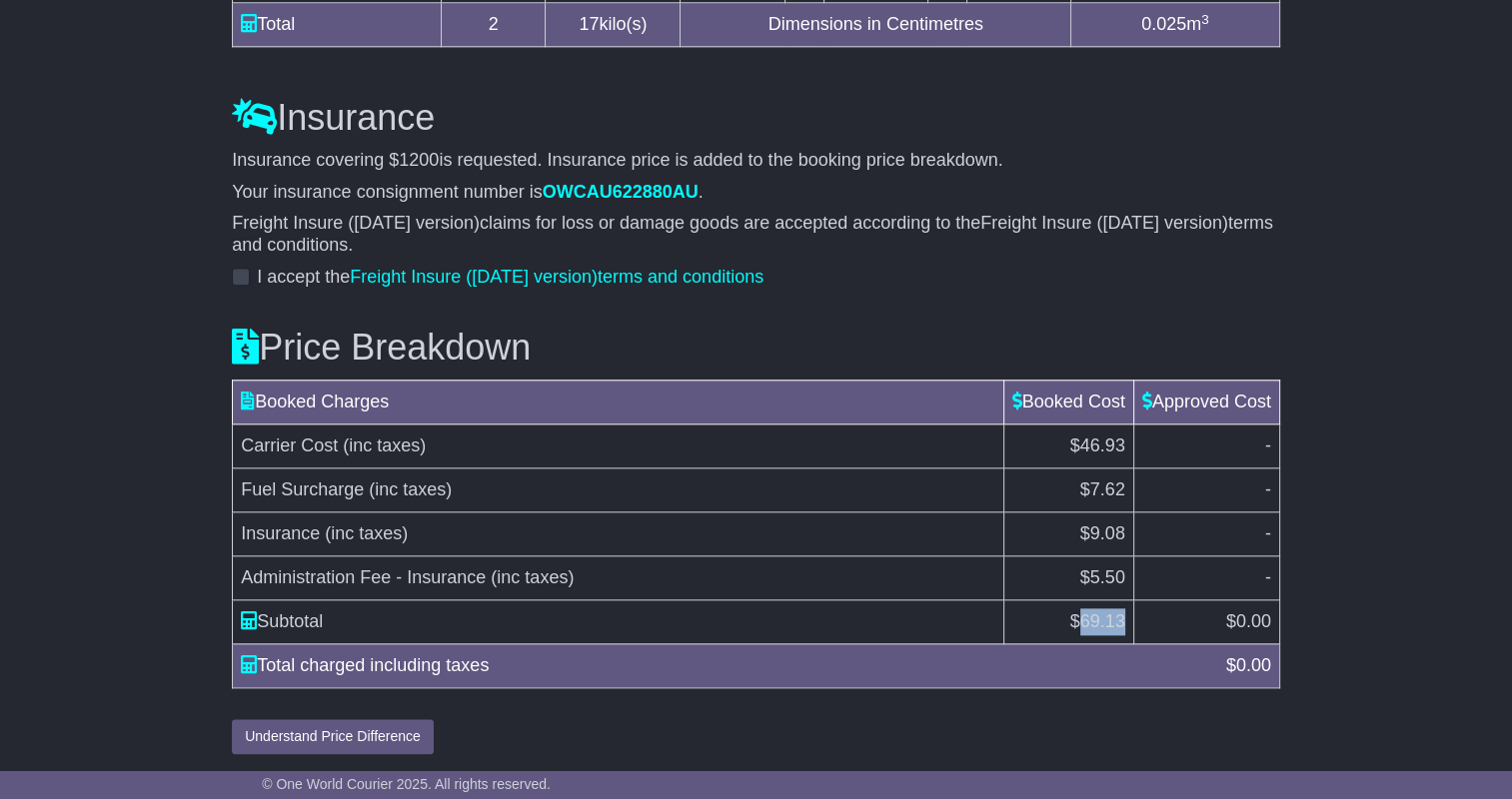 drag, startPoint x: 1074, startPoint y: 617, endPoint x: 1127, endPoint y: 619, distance: 53.037722 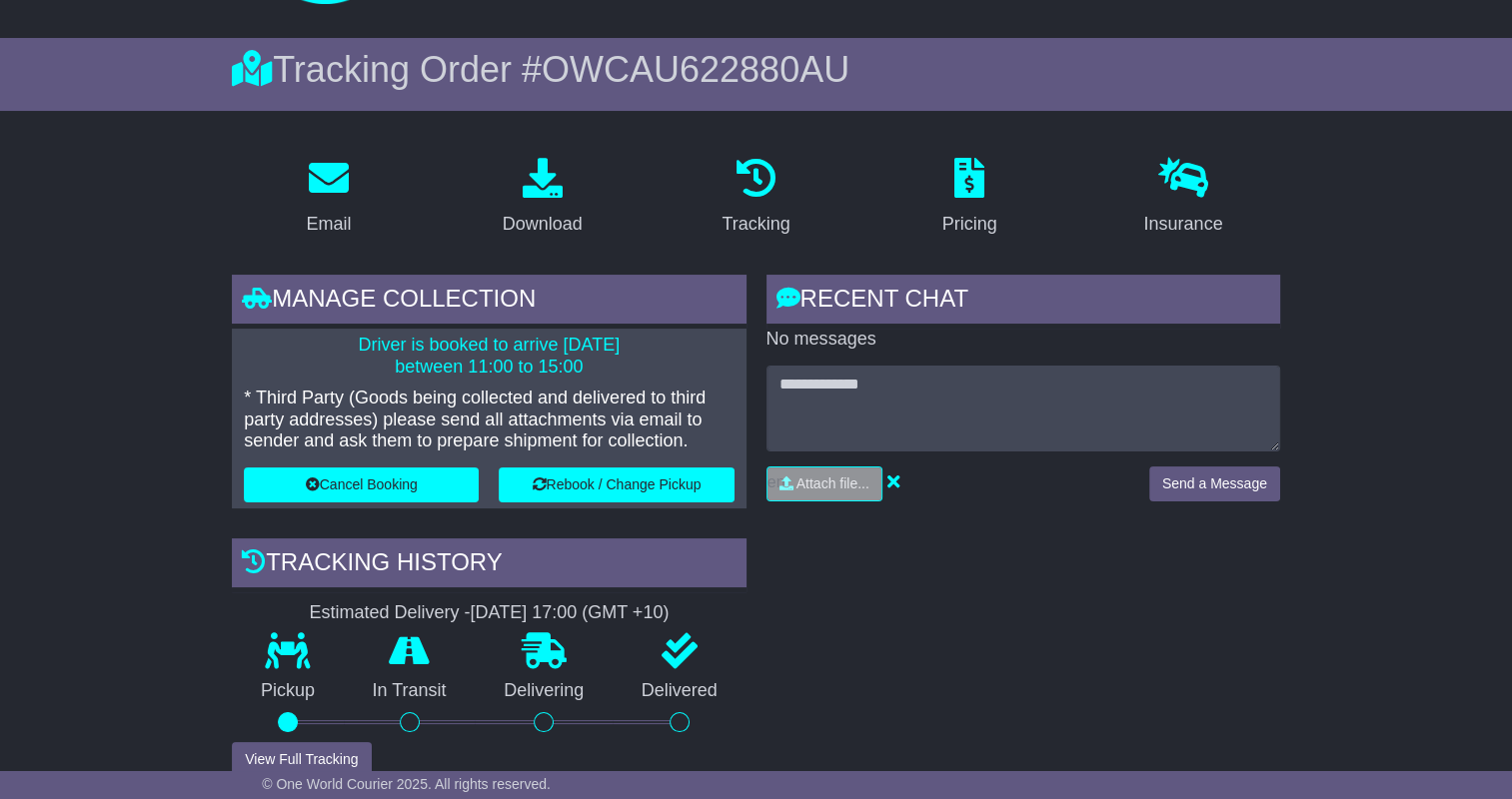 scroll, scrollTop: 0, scrollLeft: 0, axis: both 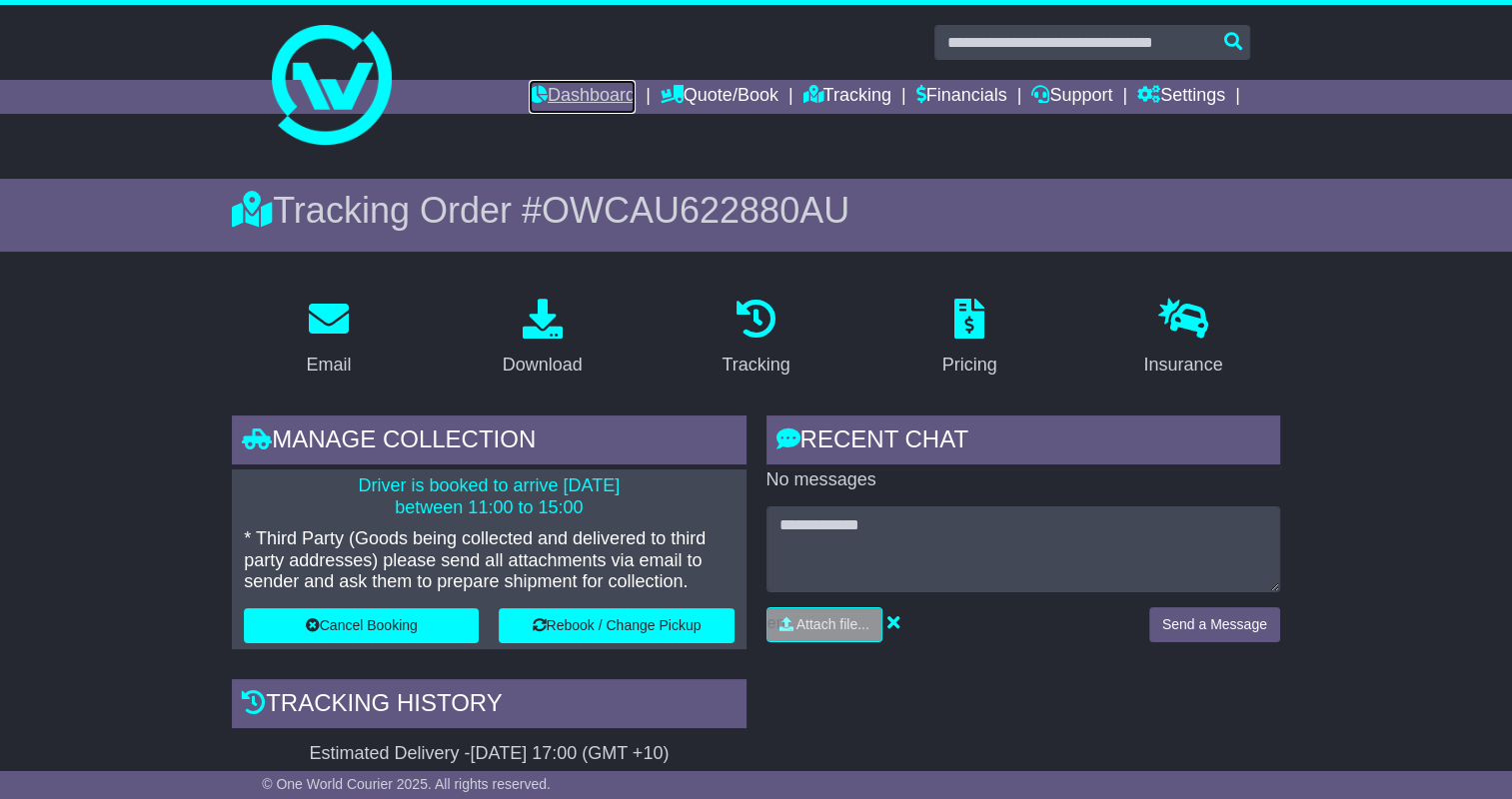 click on "Dashboard" at bounding box center (582, 97) 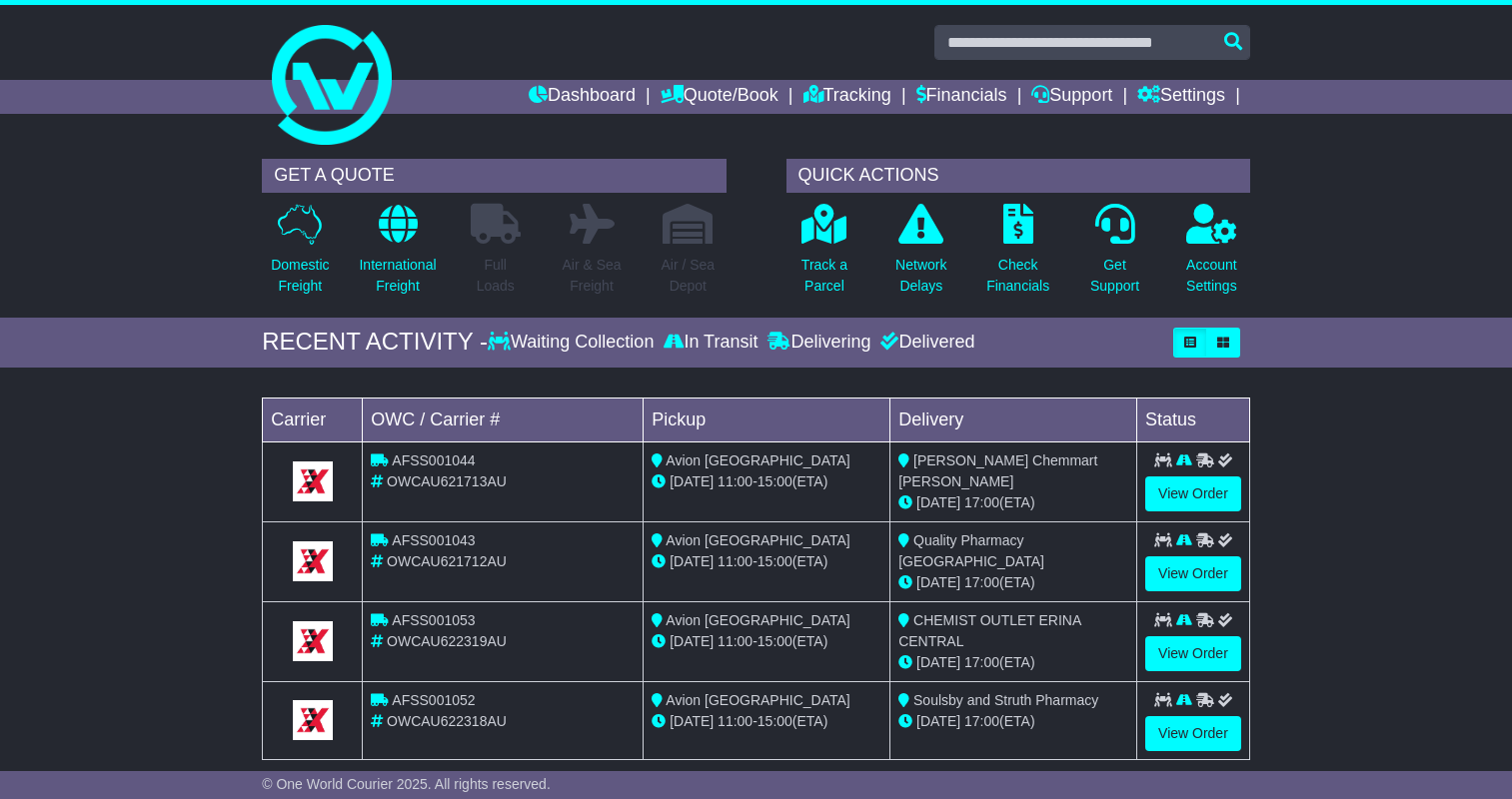 scroll, scrollTop: 0, scrollLeft: 0, axis: both 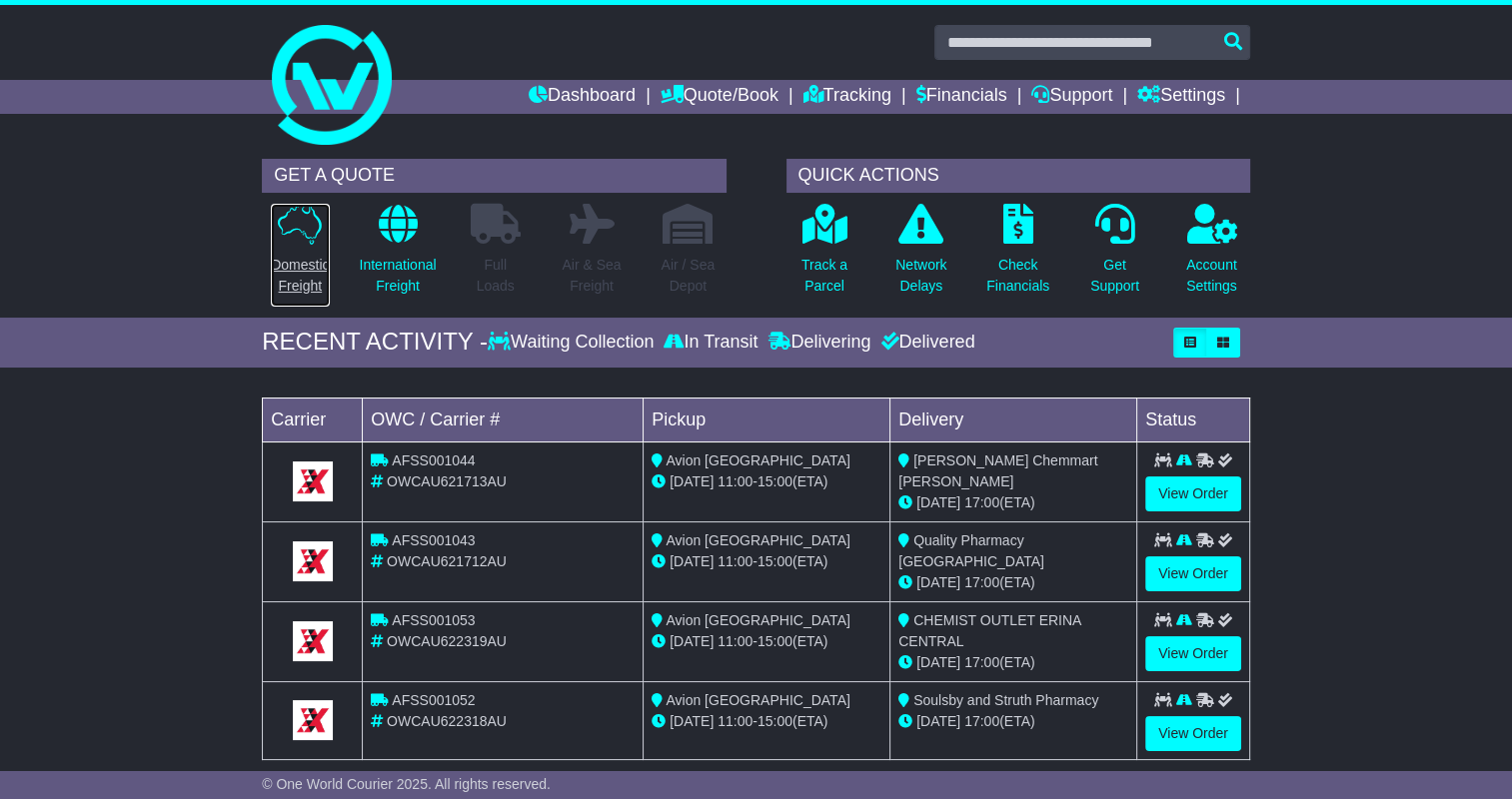 click at bounding box center [300, 224] 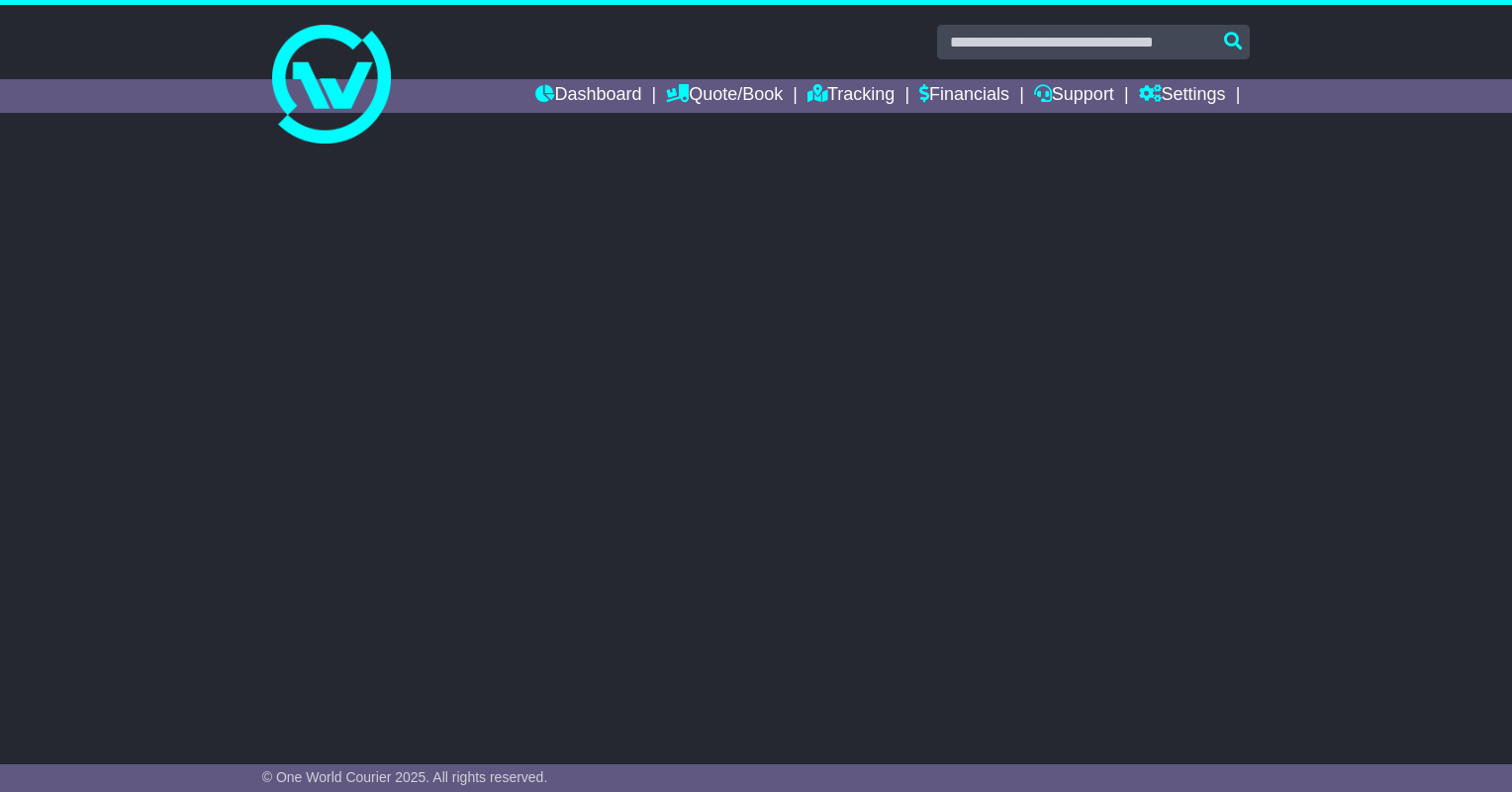 scroll, scrollTop: 0, scrollLeft: 0, axis: both 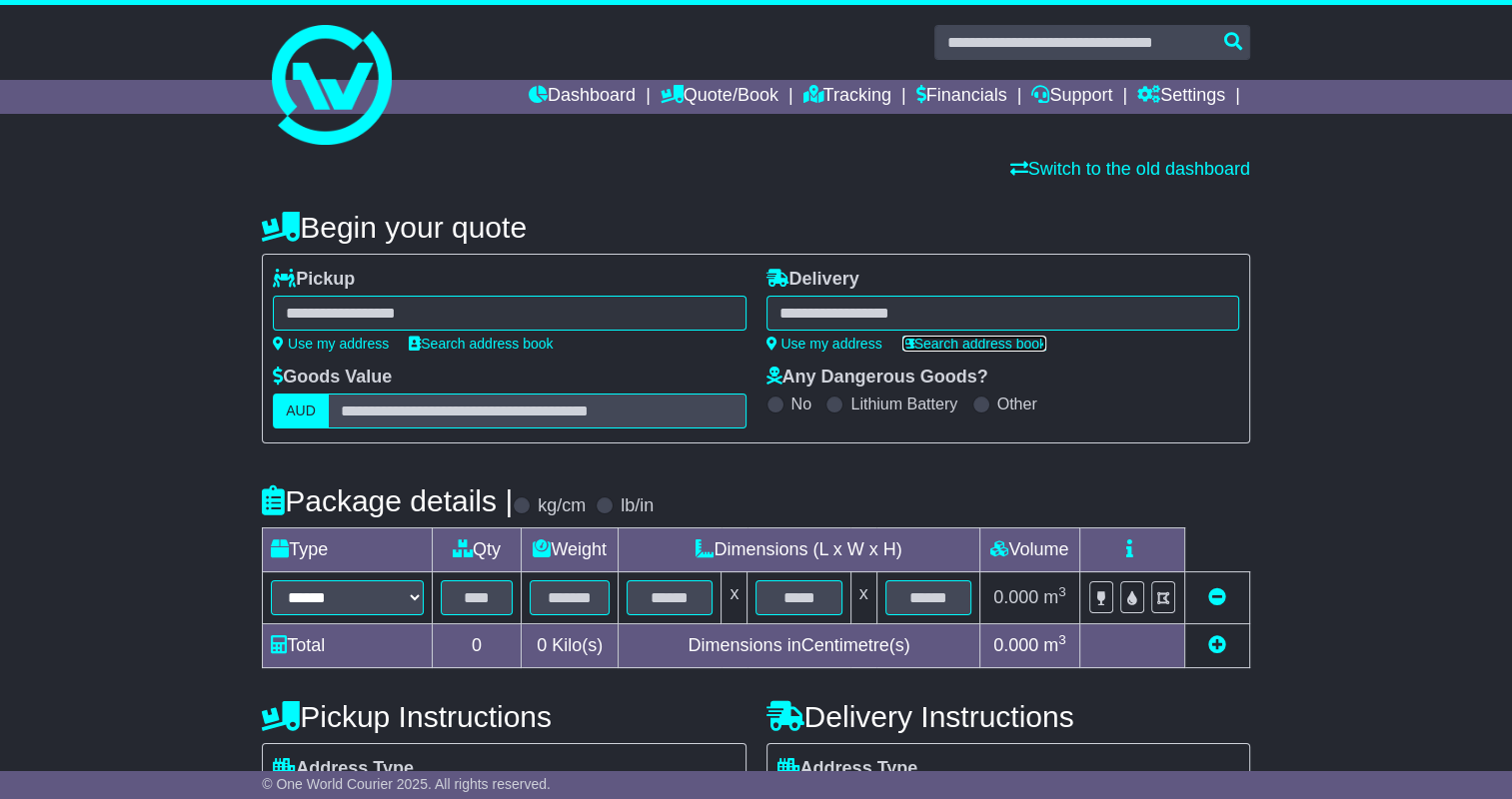 click on "Search address book" at bounding box center [974, 344] 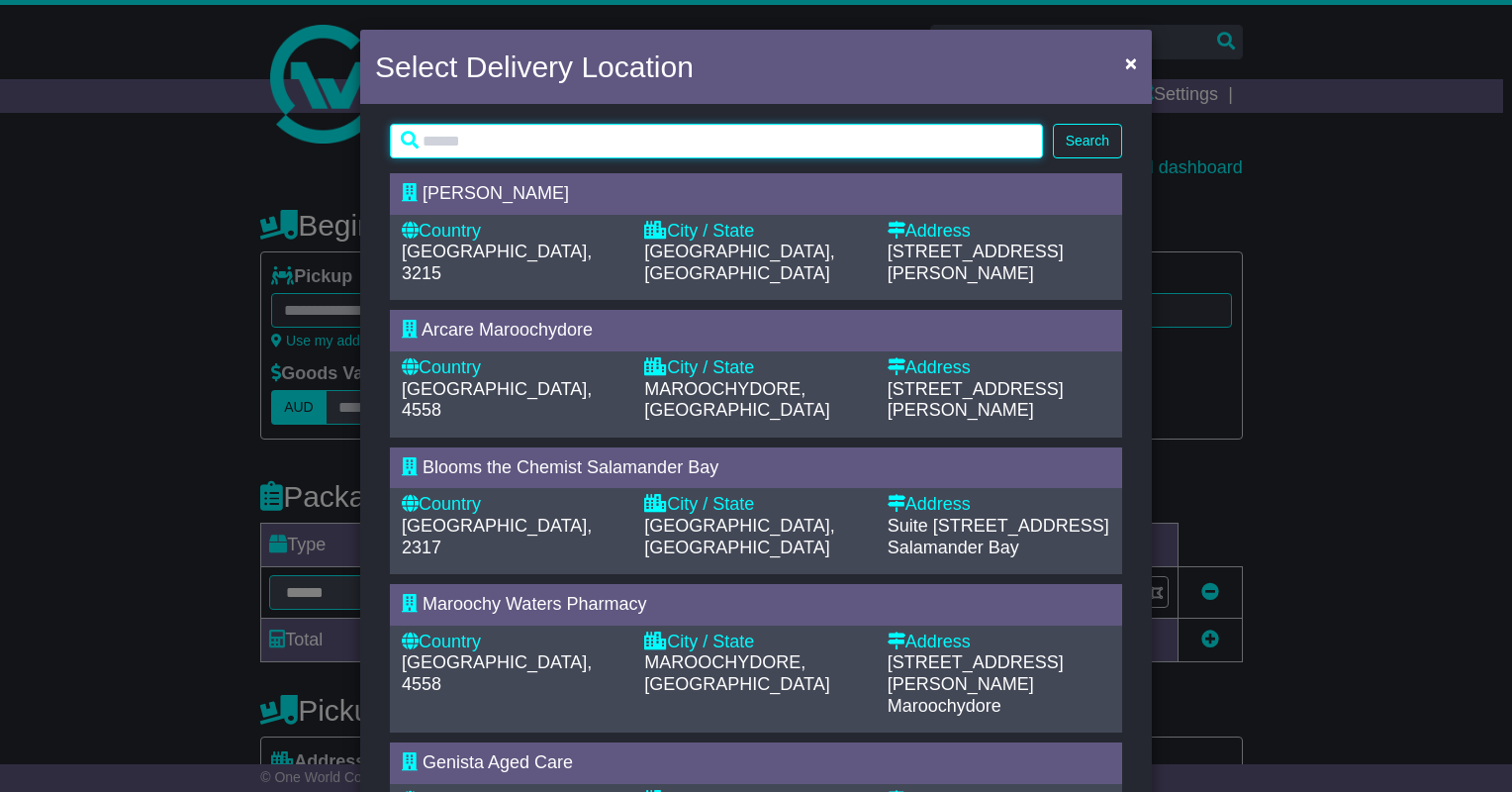 click at bounding box center [716, 141] 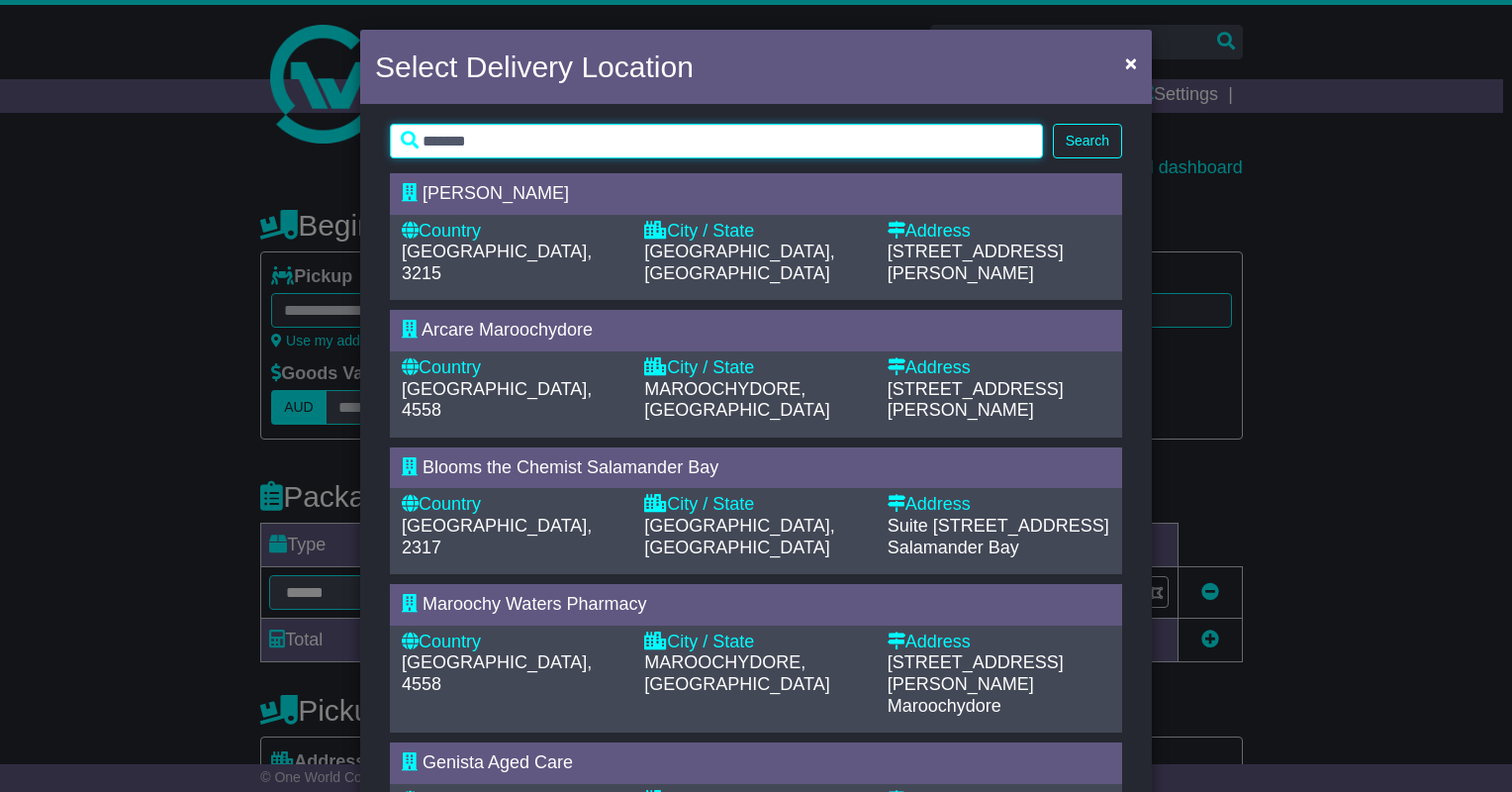 type on "*******" 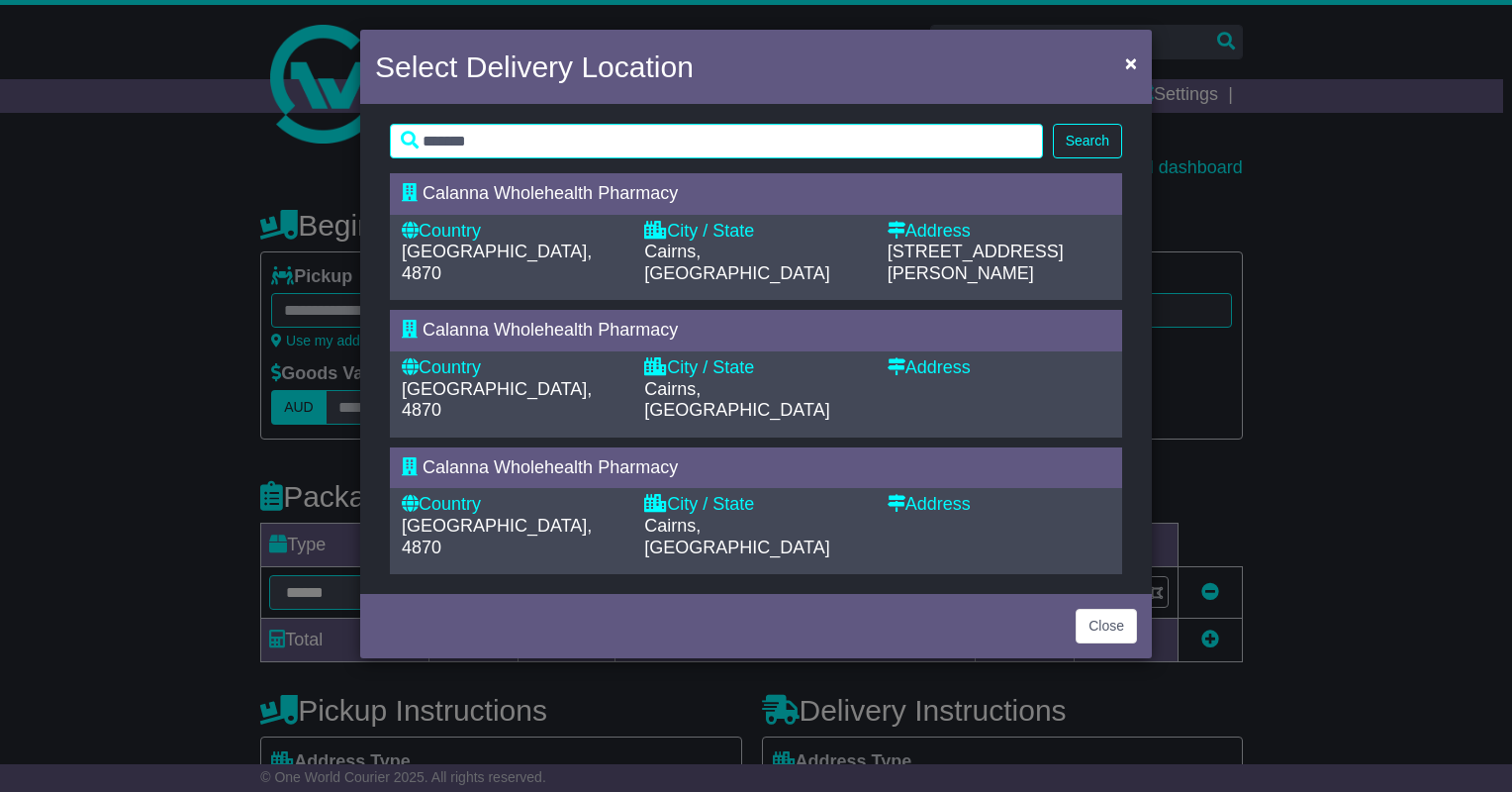 click on "Country" at bounding box center [513, 232] 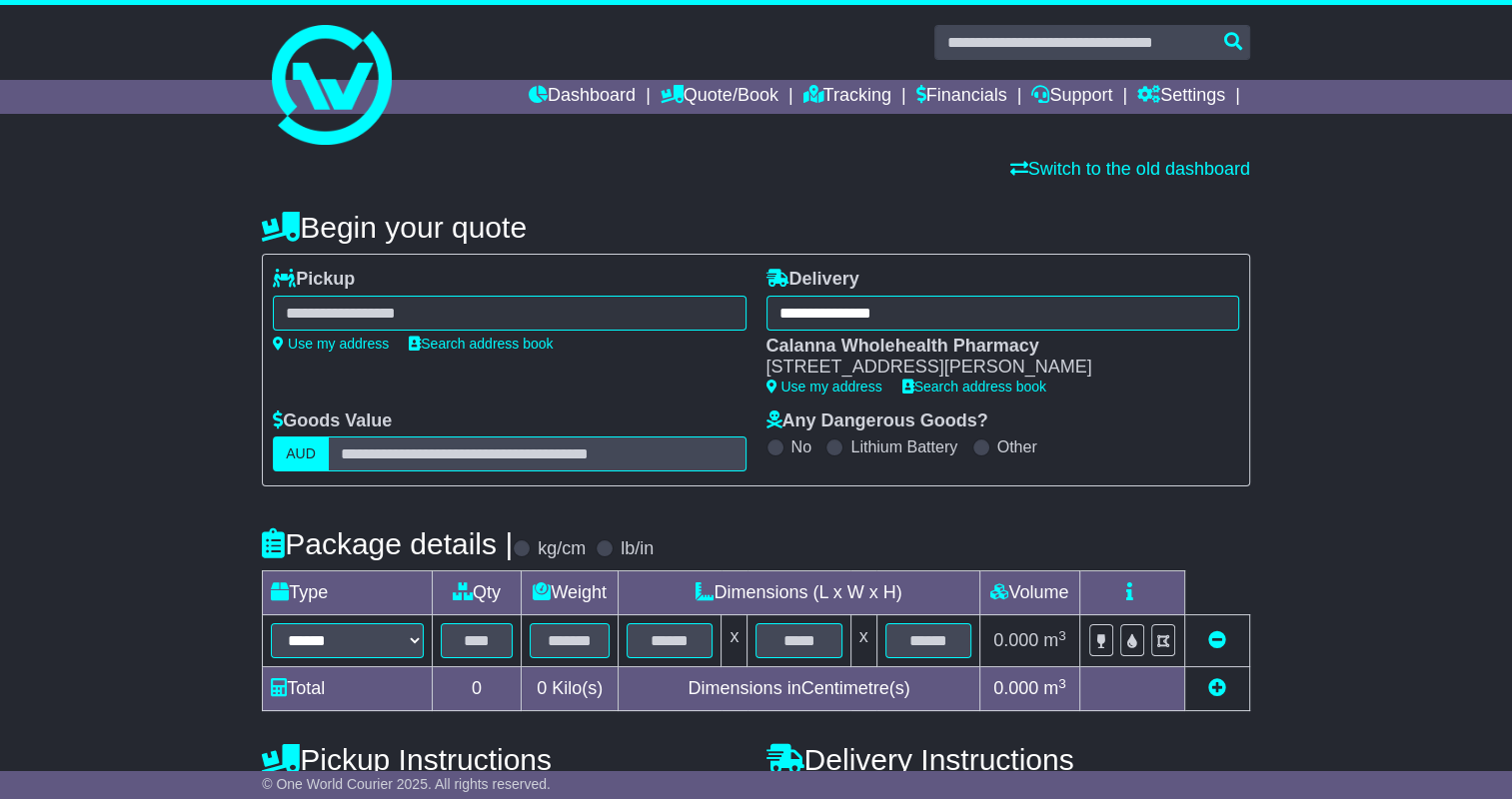 click on "**********" at bounding box center [509, 310] 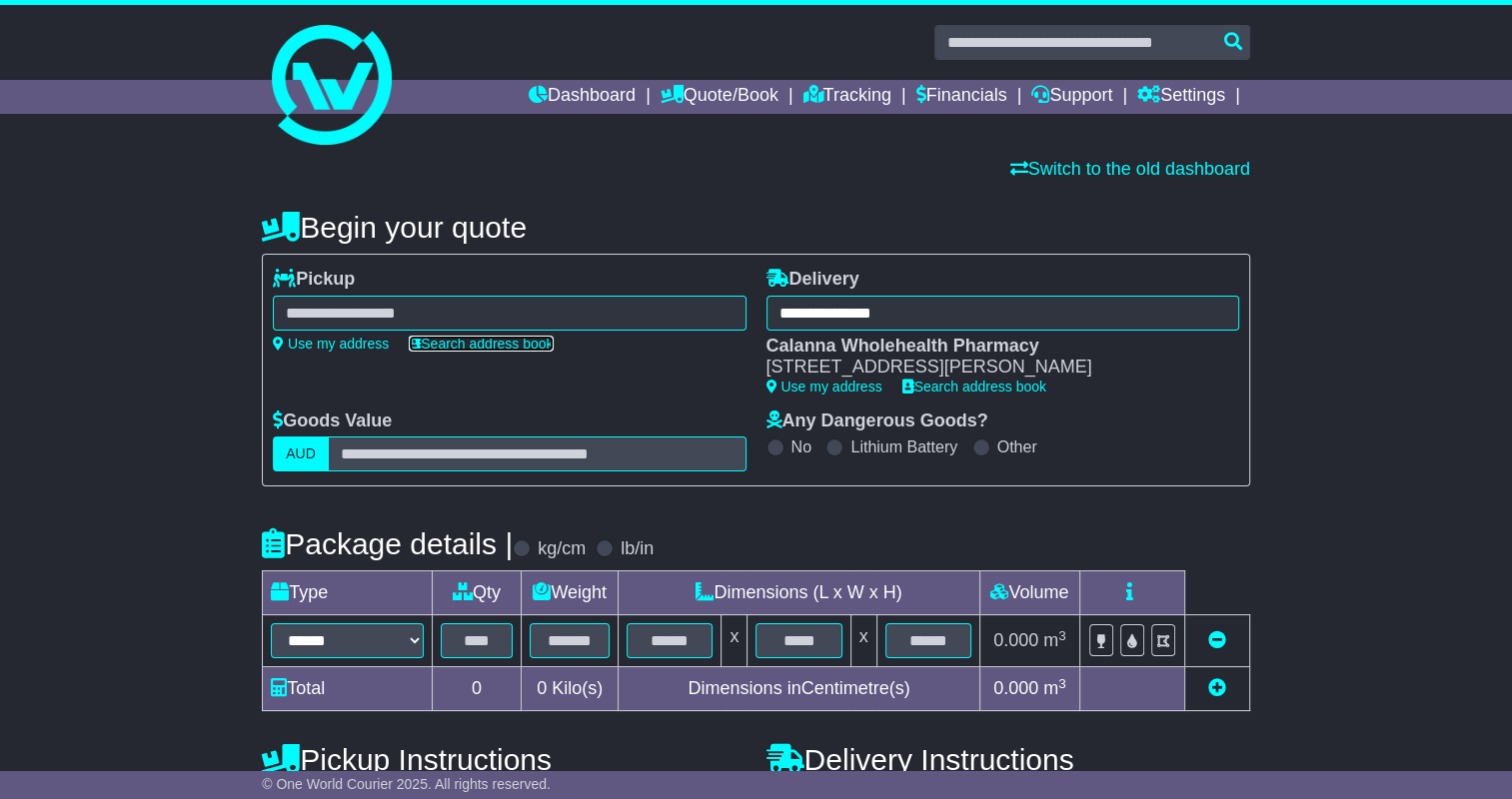 click on "Search address book" at bounding box center (481, 344) 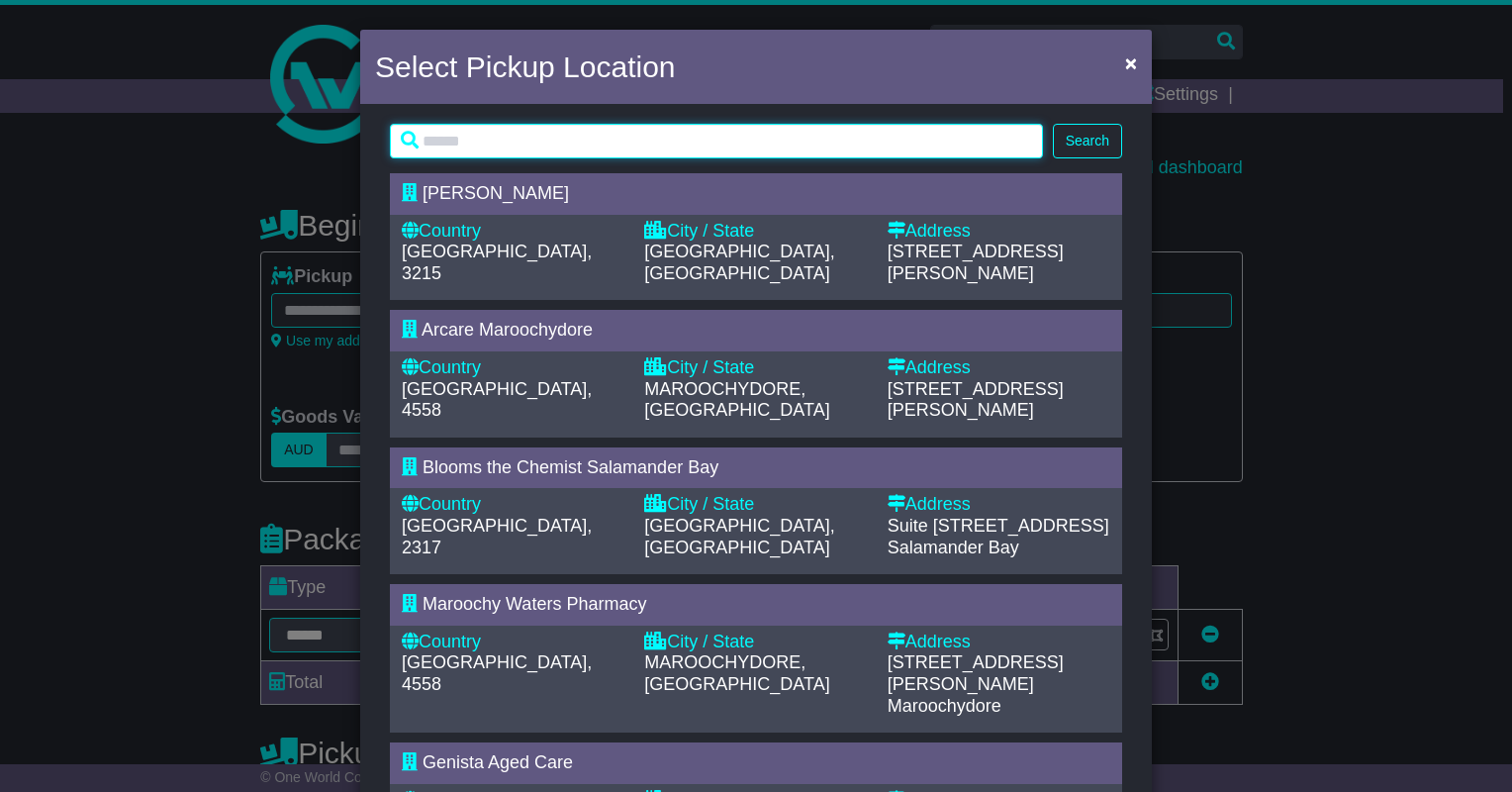 click at bounding box center (716, 141) 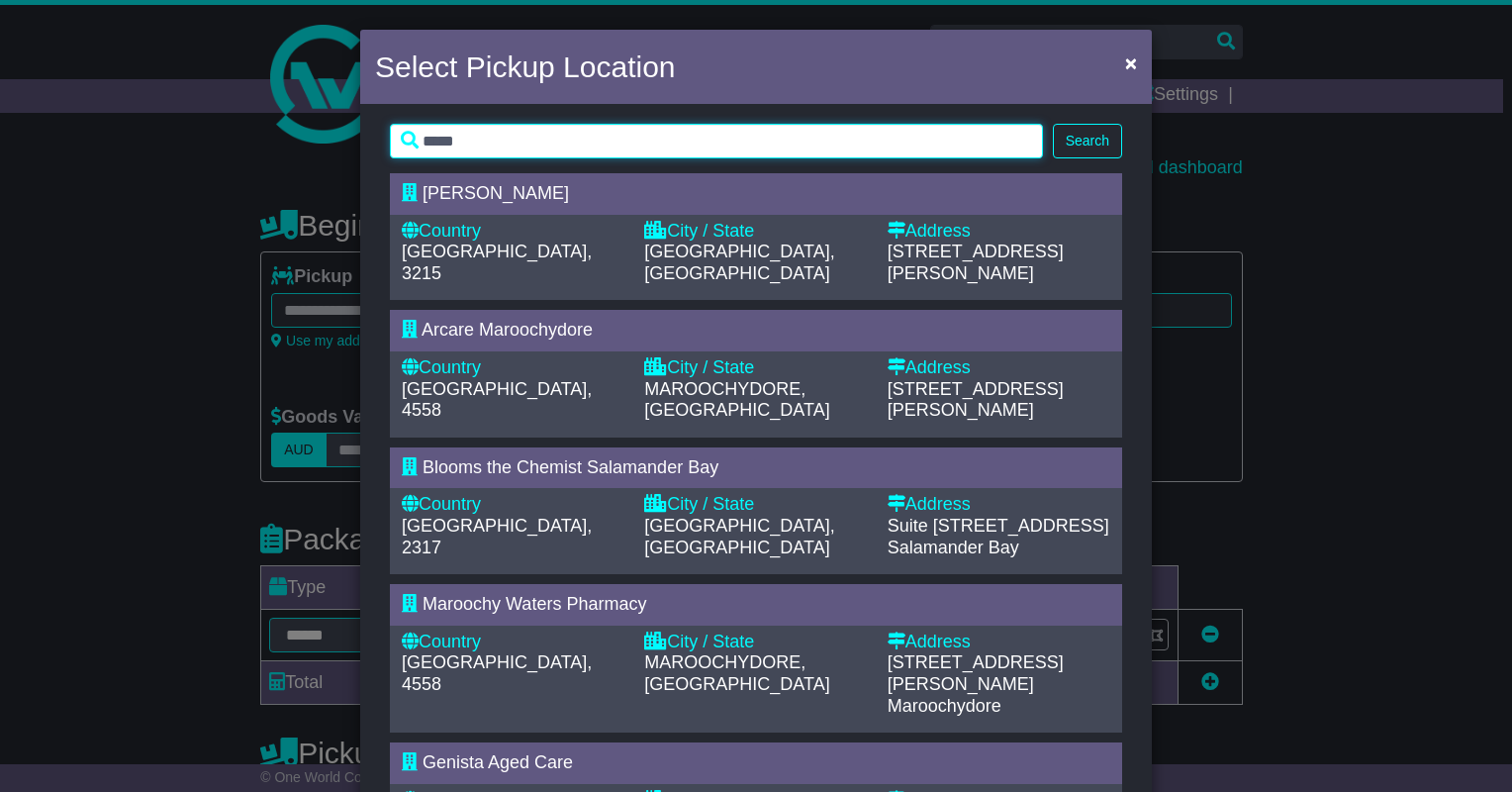 type on "*****" 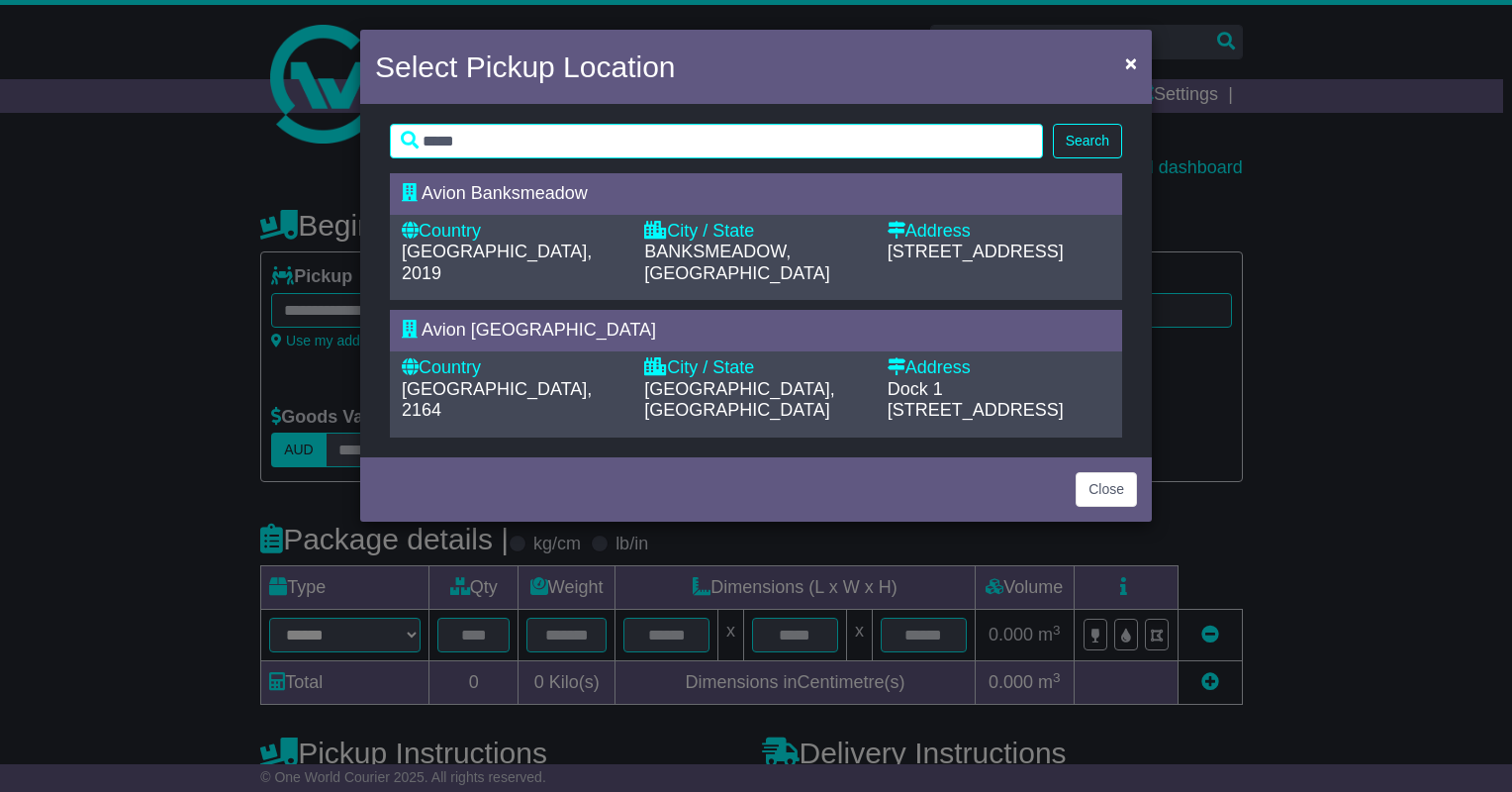 click on "Country" at bounding box center (513, 368) 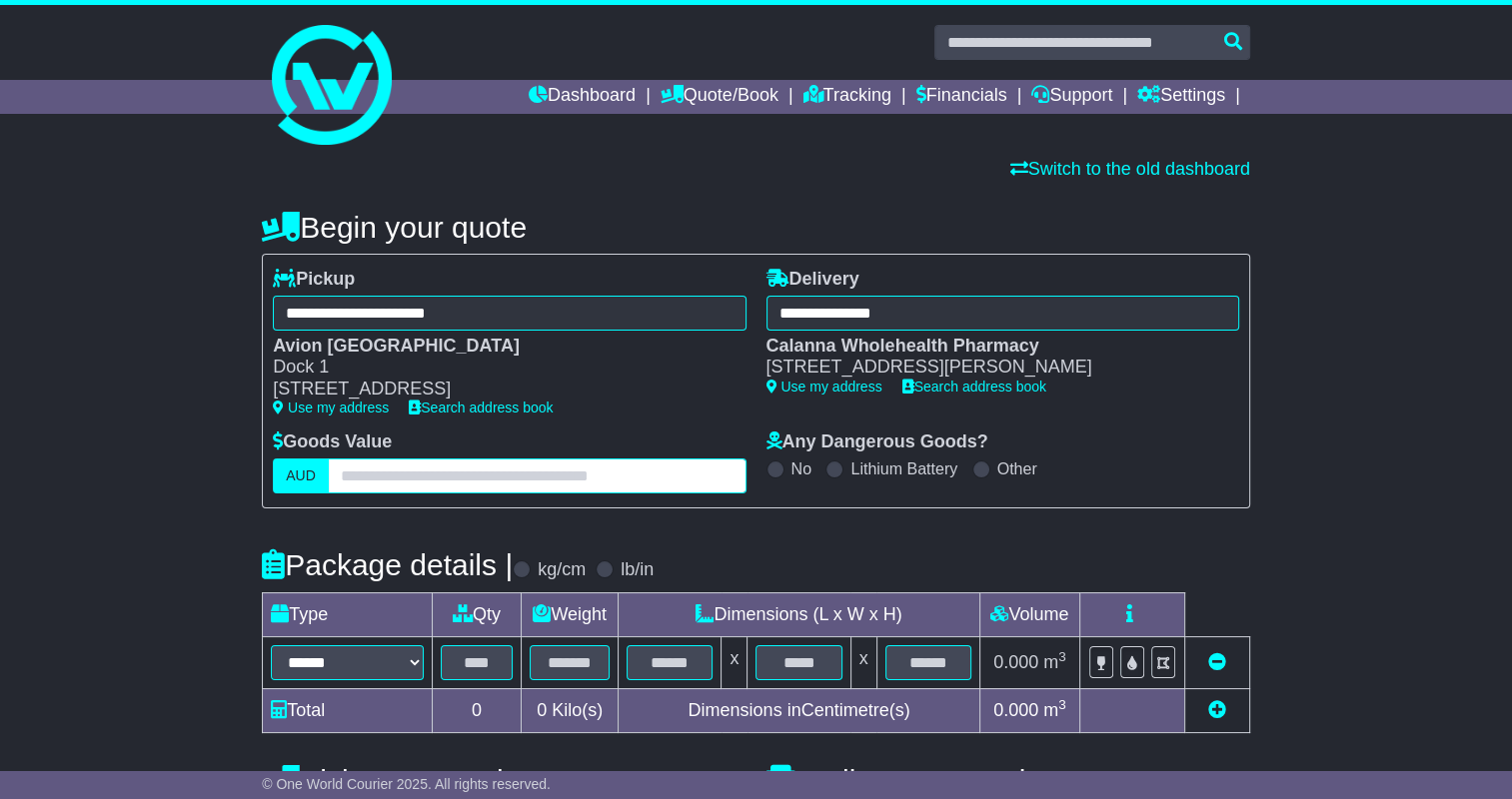 click at bounding box center (537, 475) 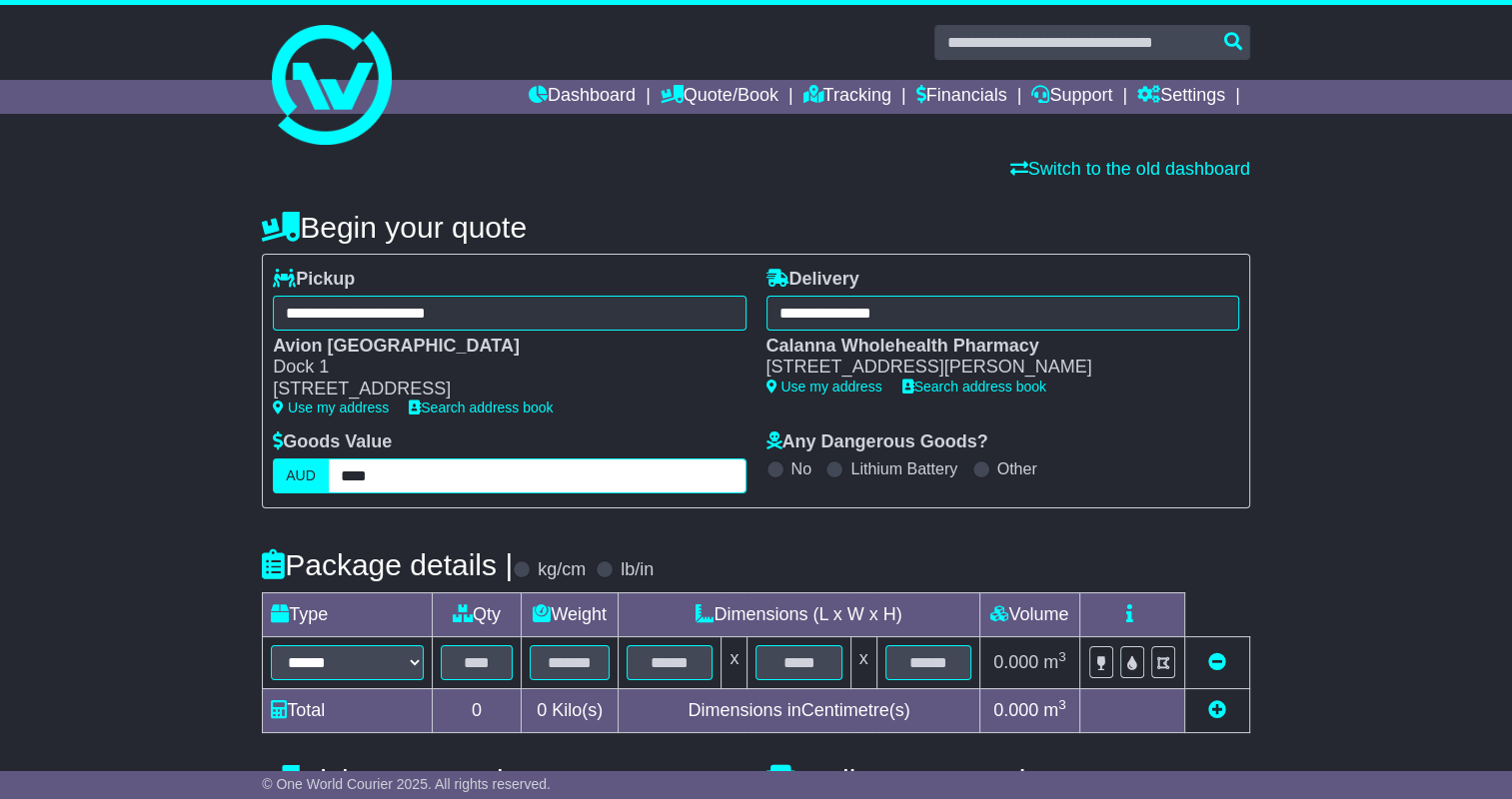 type on "****" 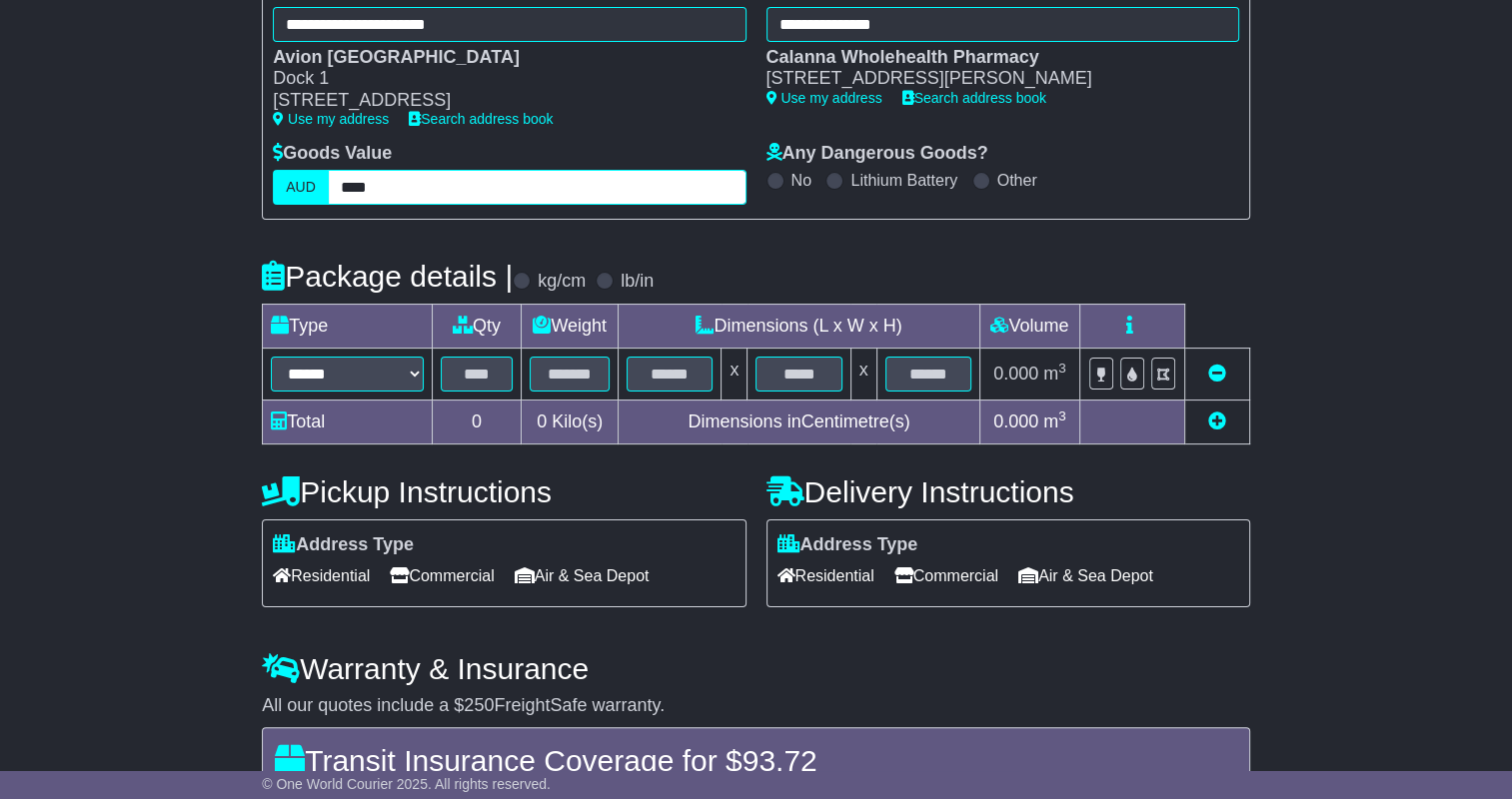 scroll, scrollTop: 400, scrollLeft: 0, axis: vertical 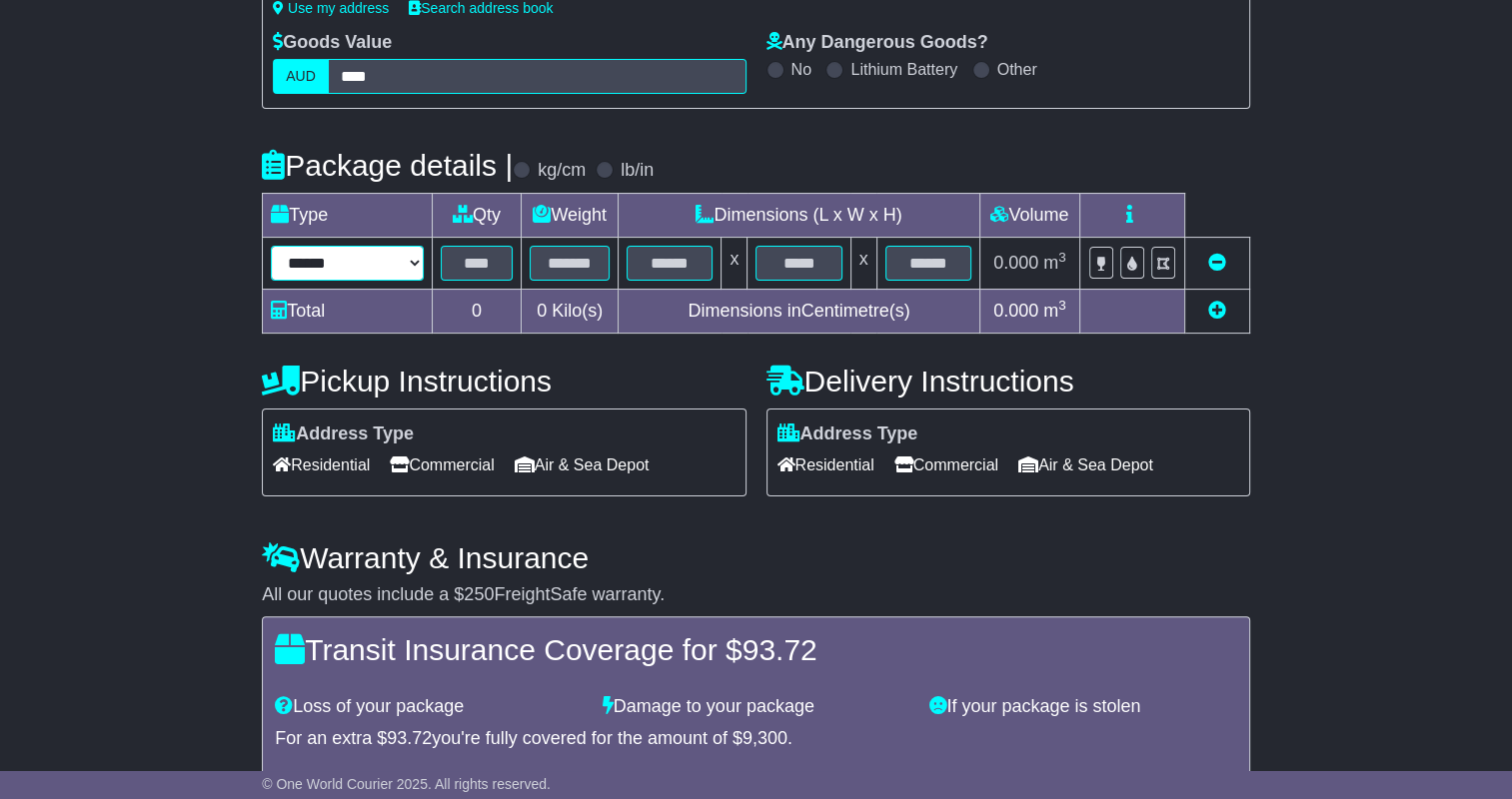 click on "**********" at bounding box center [347, 263] 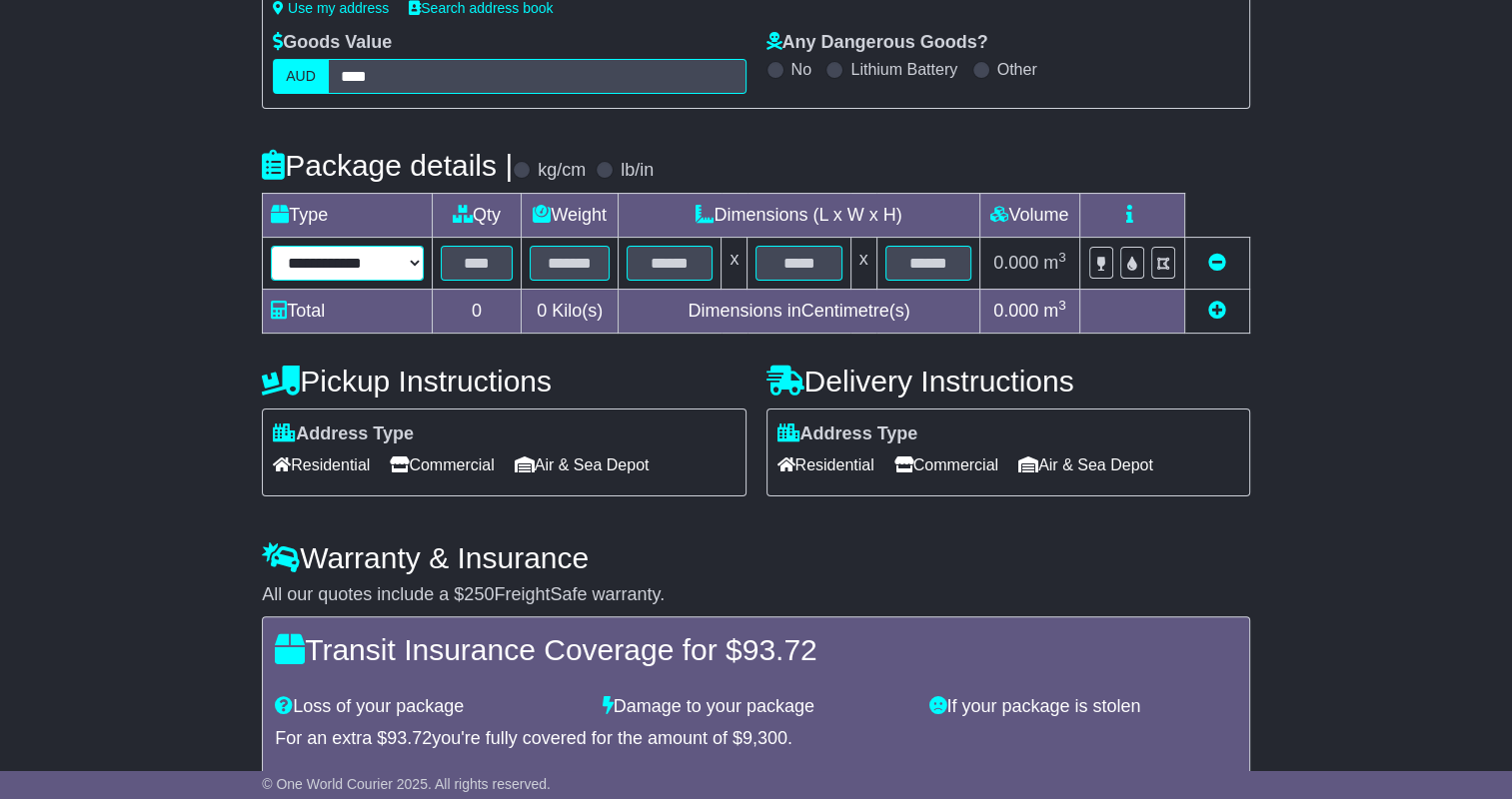 click on "**********" at bounding box center (347, 263) 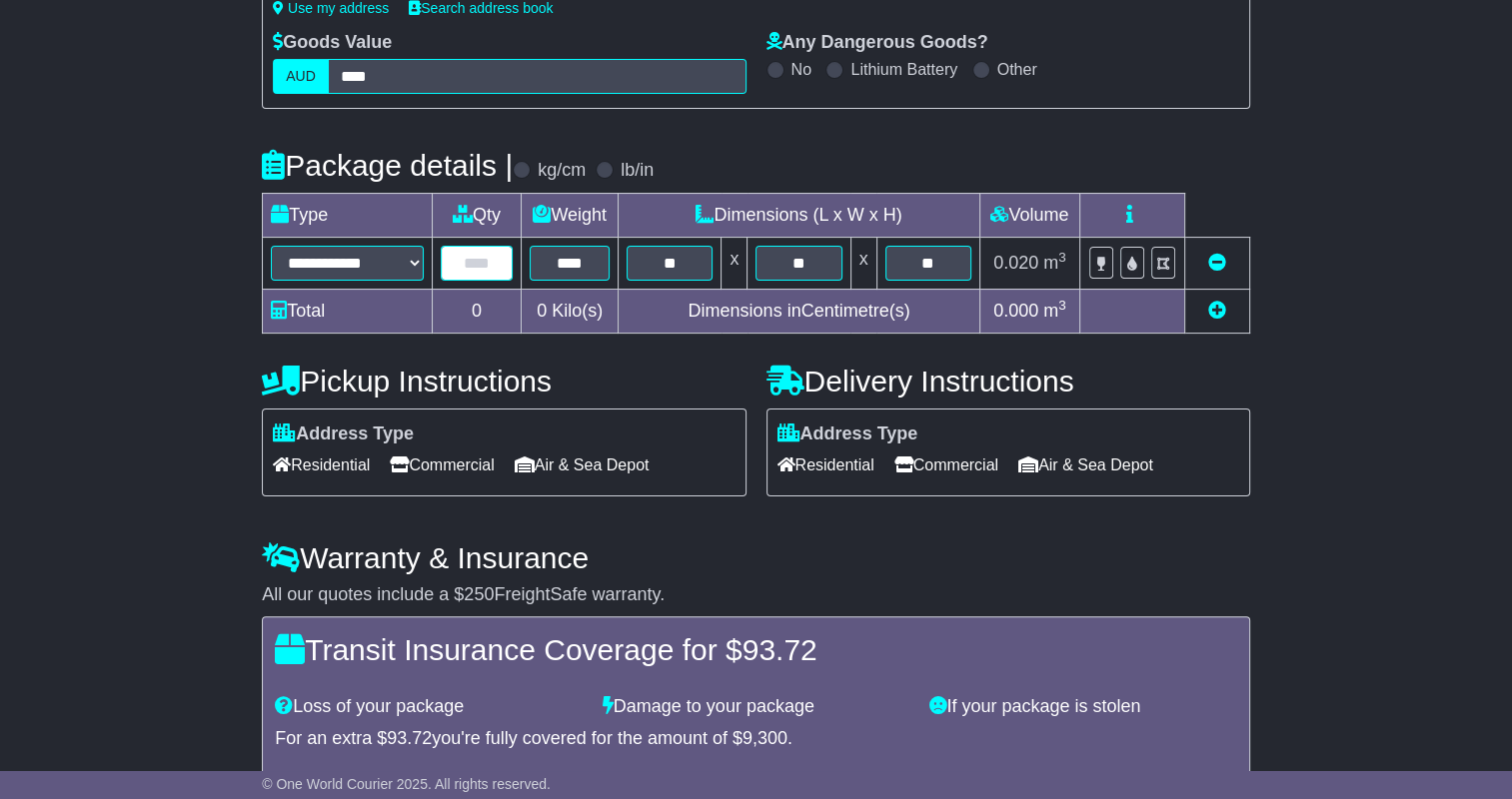 click at bounding box center [477, 263] 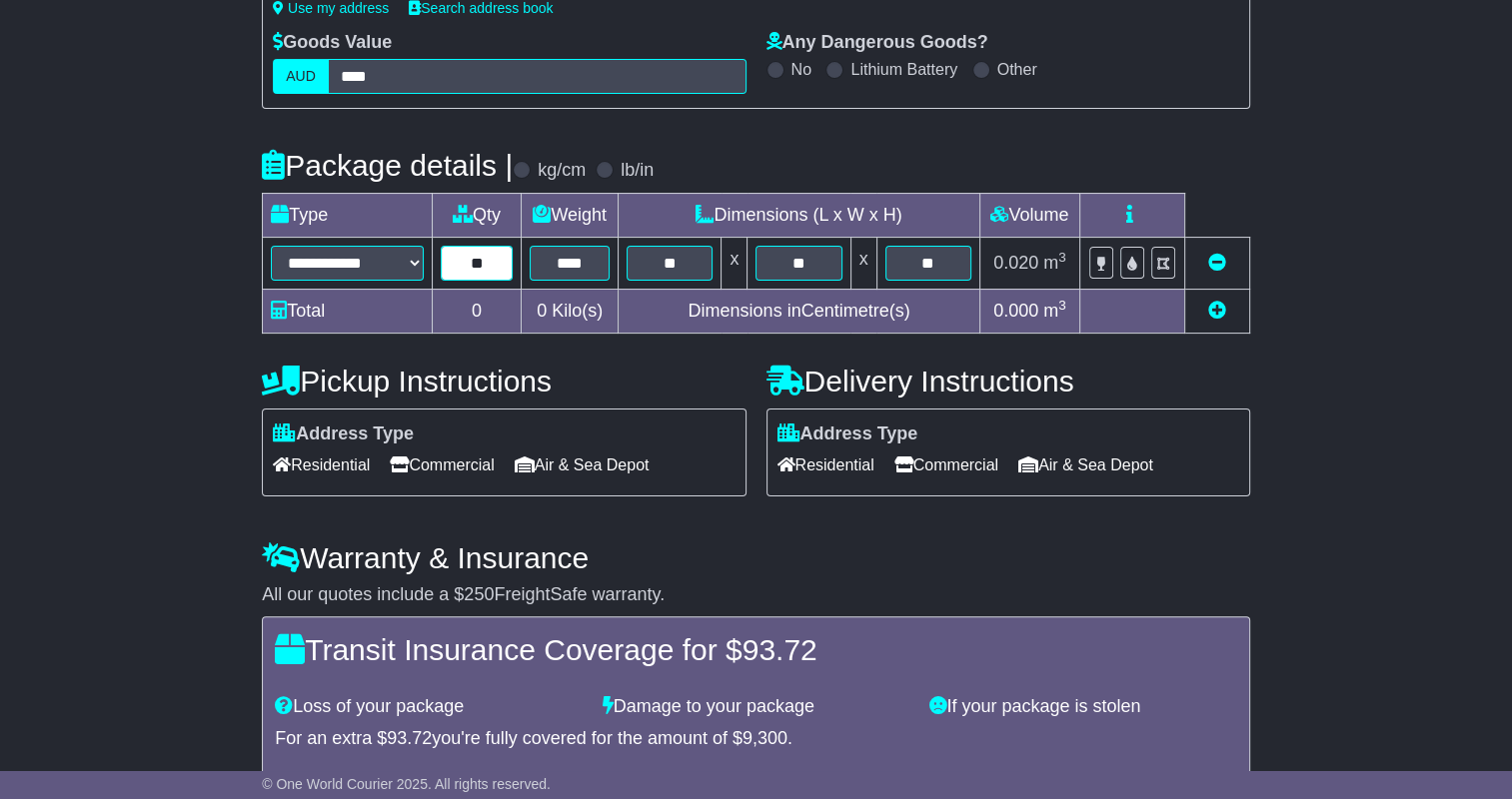 type on "**" 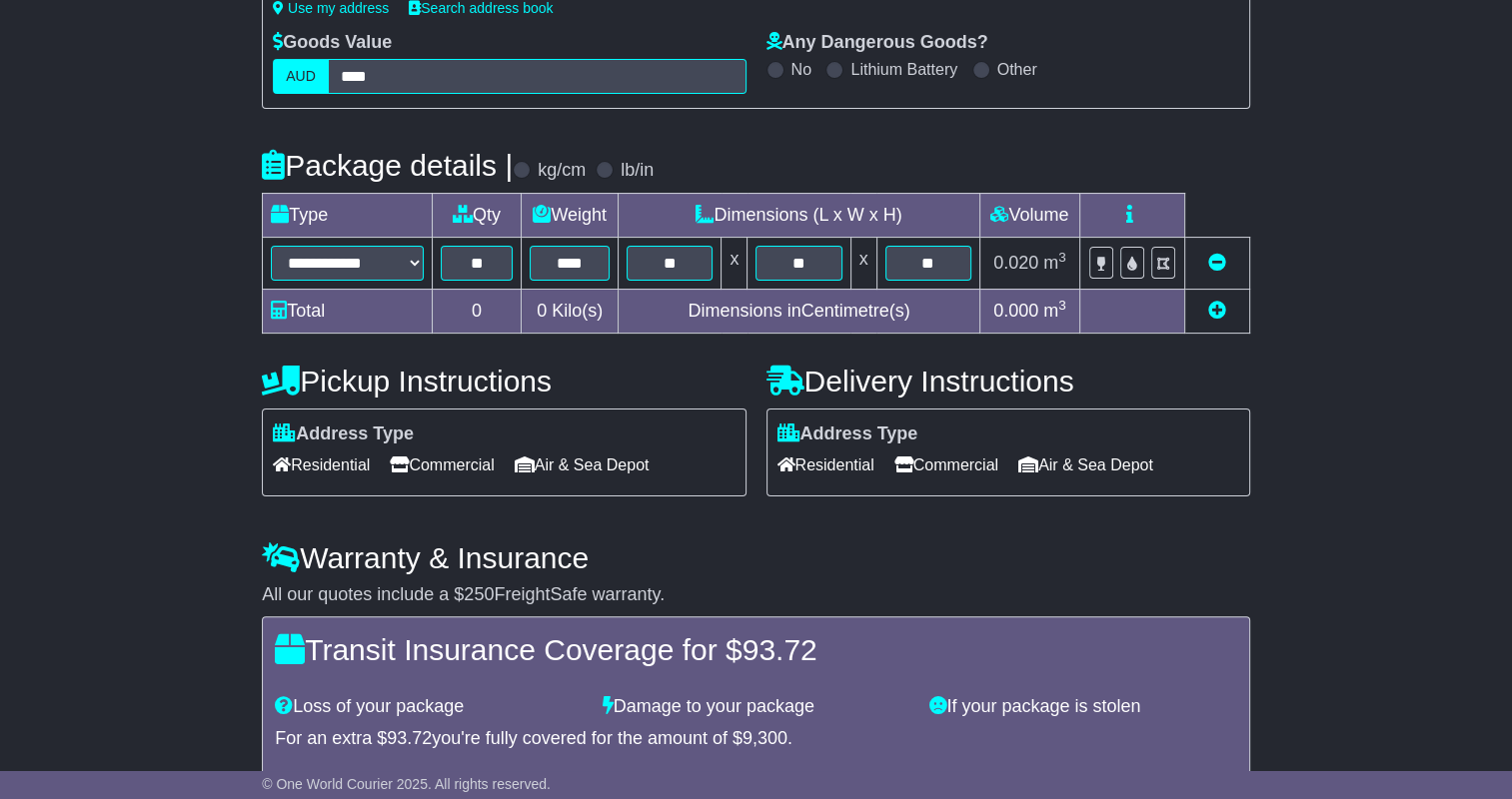 click at bounding box center (1217, 310) 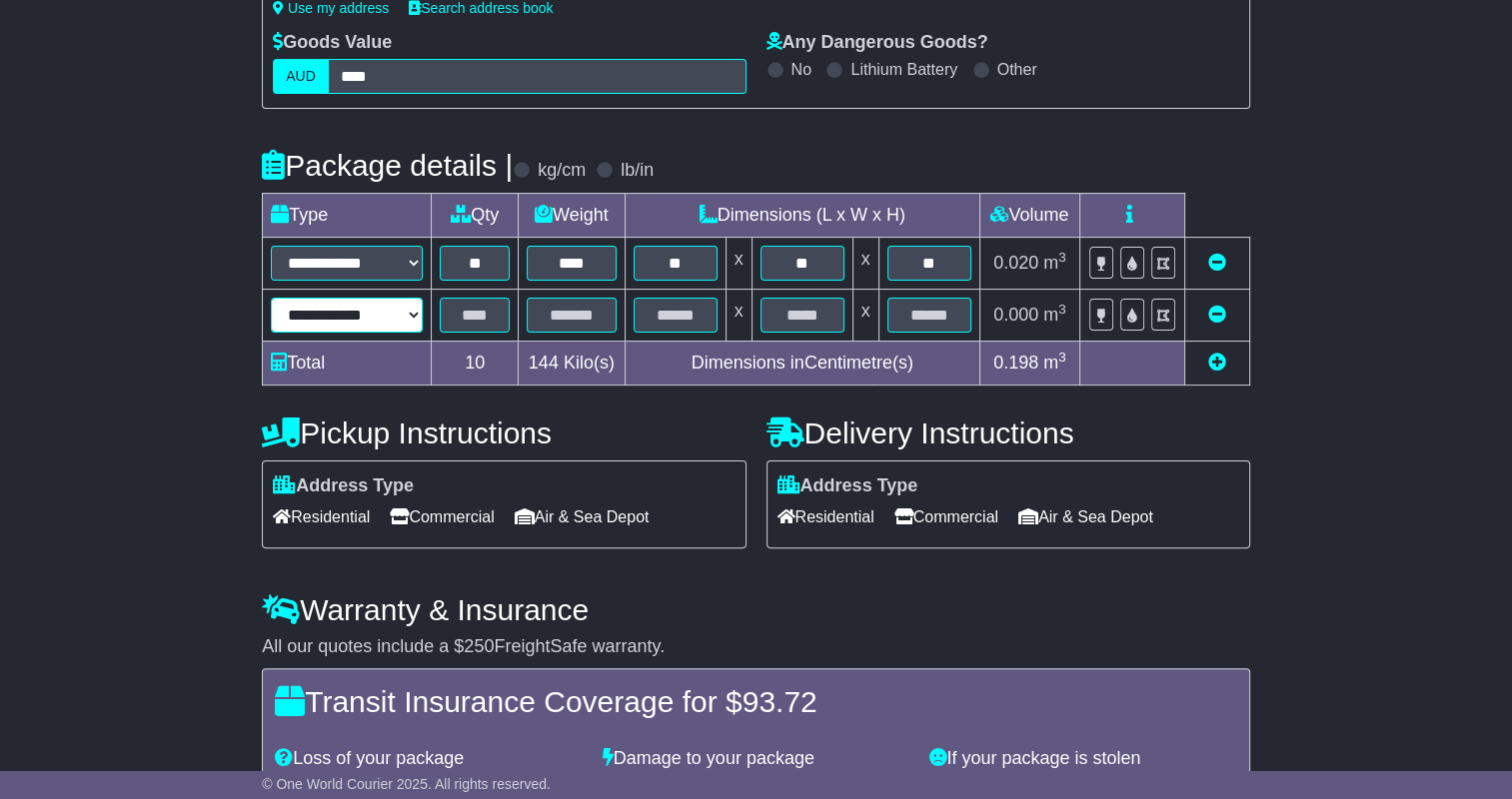 click on "**********" at bounding box center (347, 315) 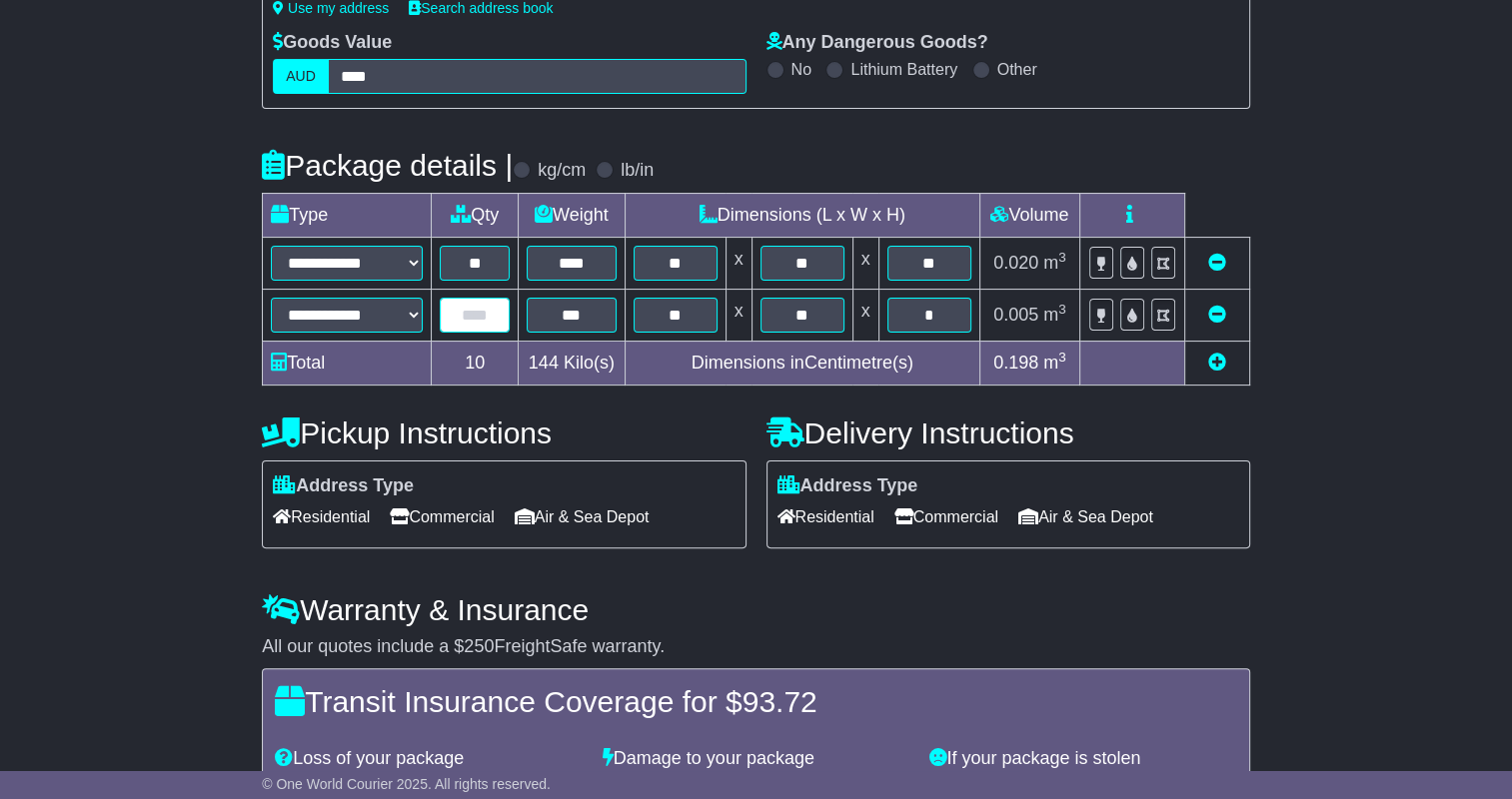 click at bounding box center [475, 315] 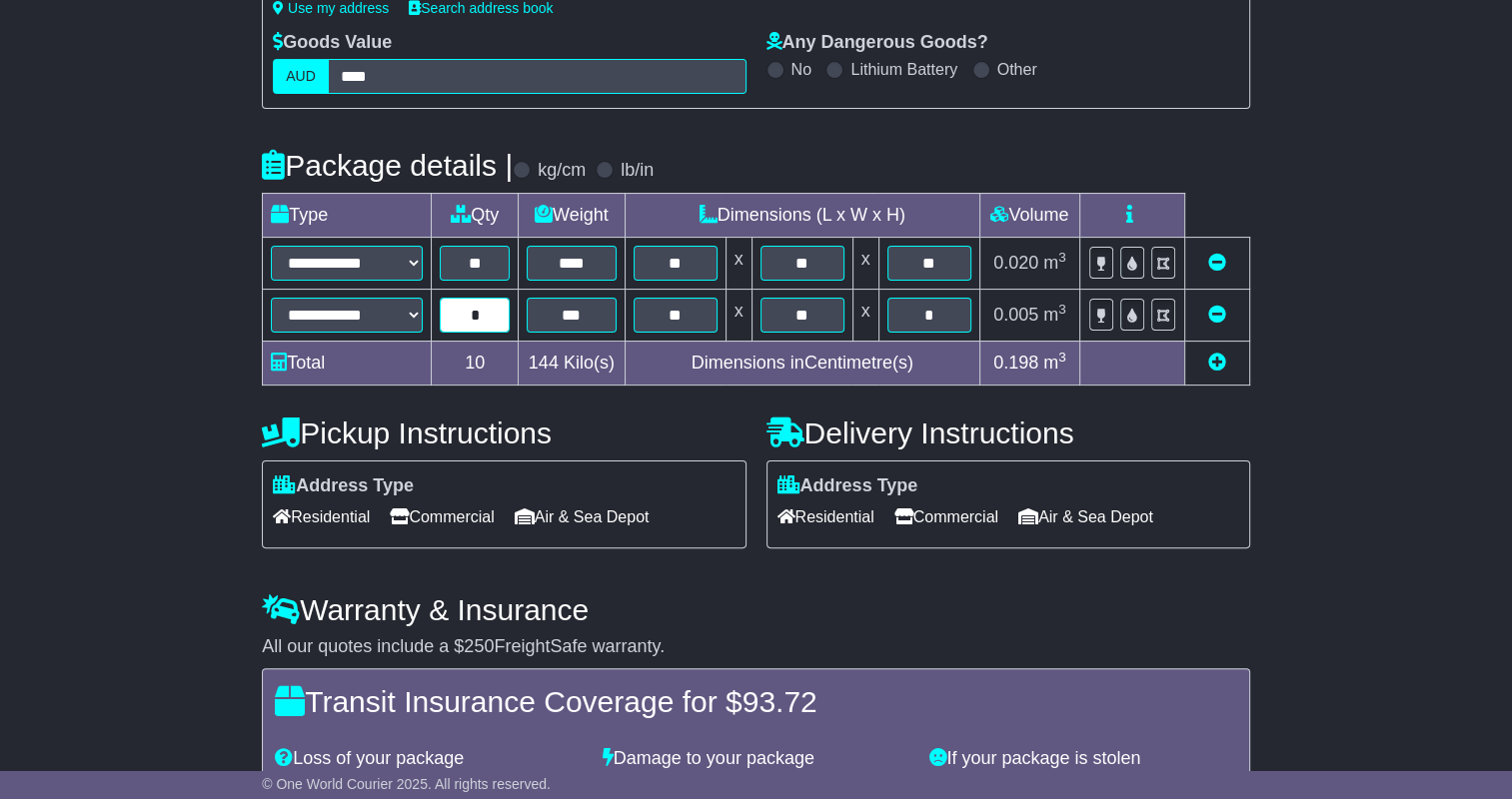 type on "*" 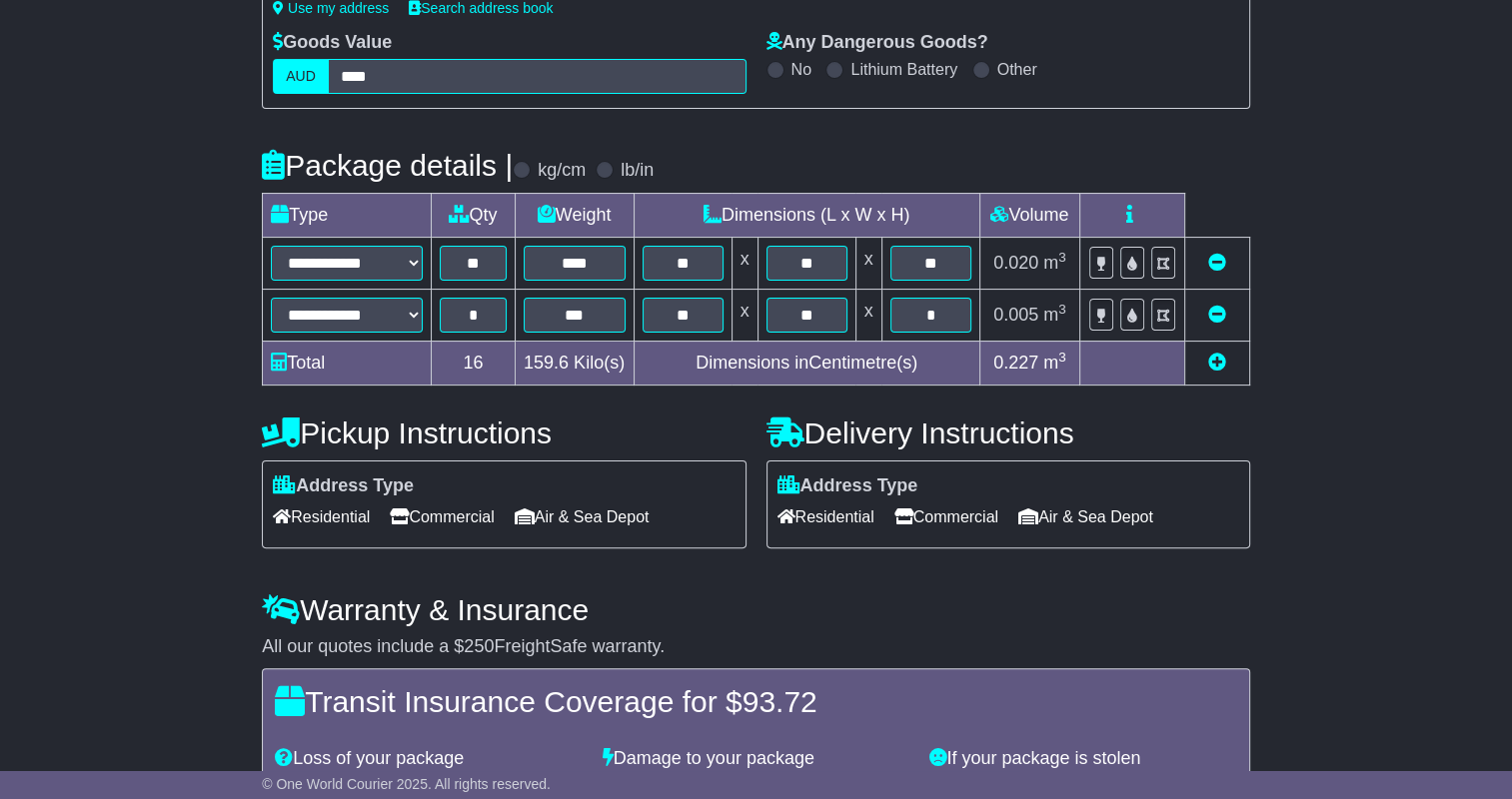 click on "**********" at bounding box center [756, 371] 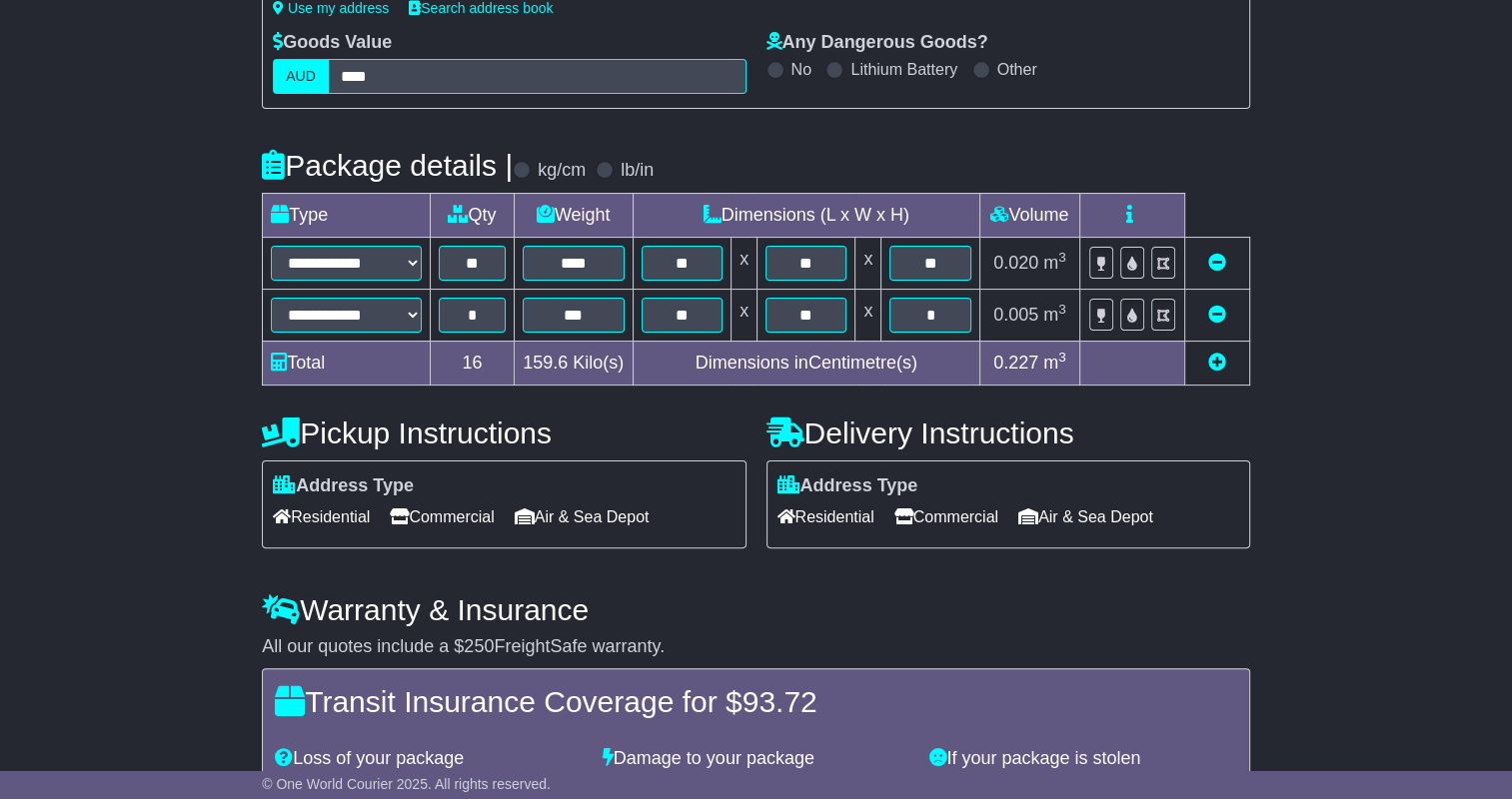 scroll, scrollTop: 590, scrollLeft: 0, axis: vertical 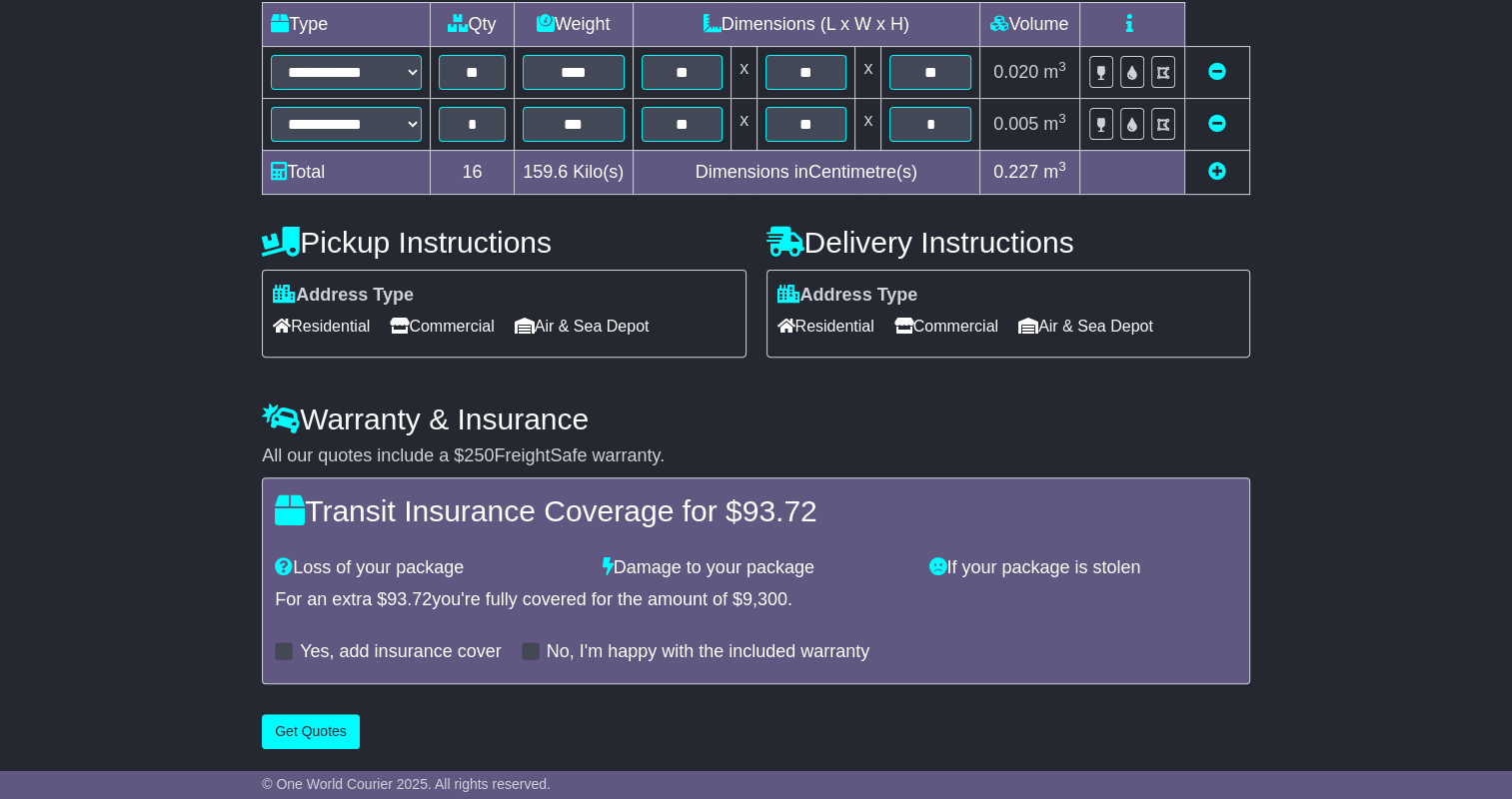 click on "Transit Insurance Coverage for $ 93.72
Loss of your package
Damage to your package
If your package is stolen
For an extra $ 93.72  you're fully covered for the amount of $ 9,300 .
Yes, add insurance cover
No, I'm happy with the included warranty" at bounding box center (756, 581) 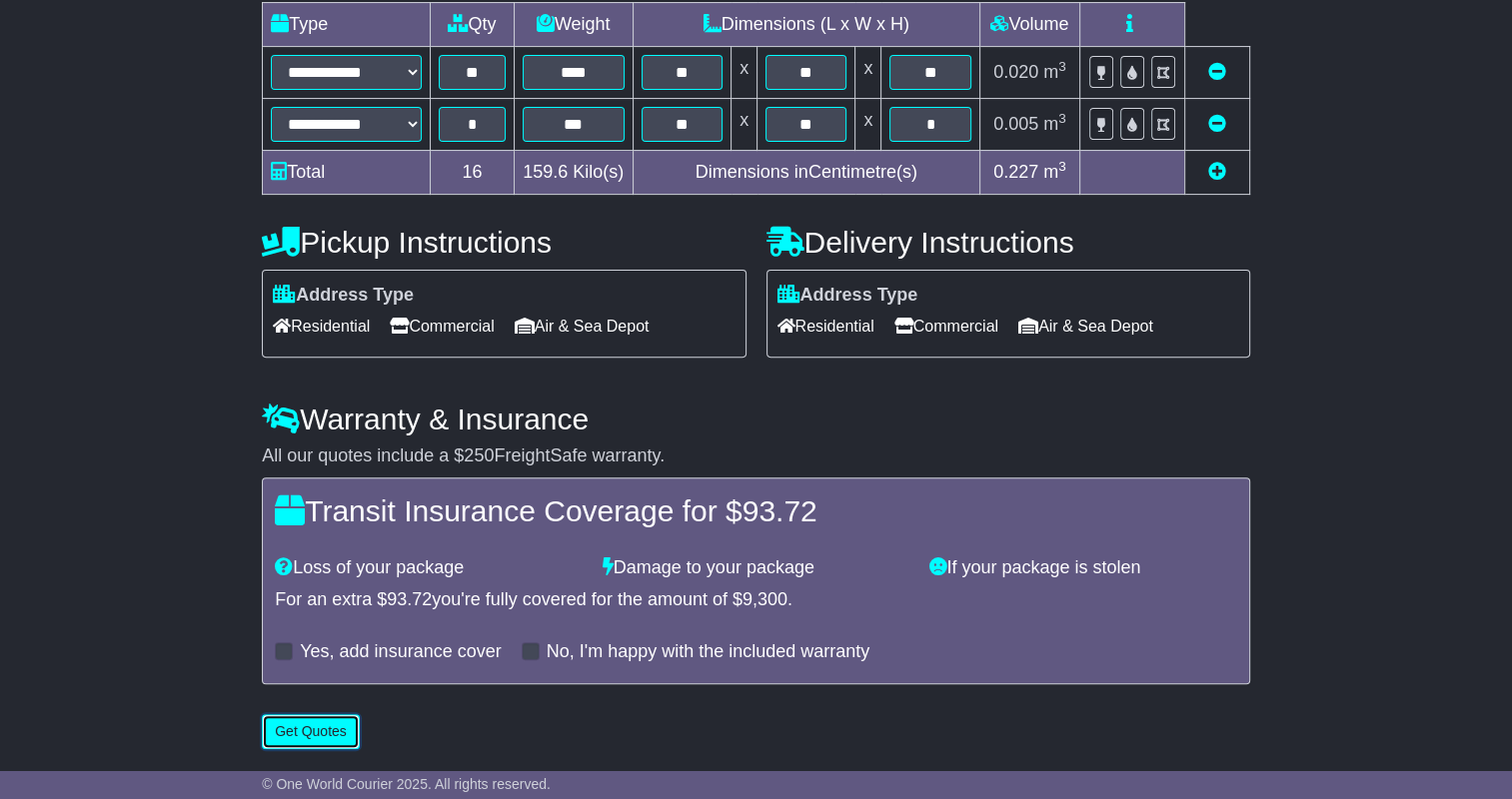click on "Get Quotes" at bounding box center [311, 731] 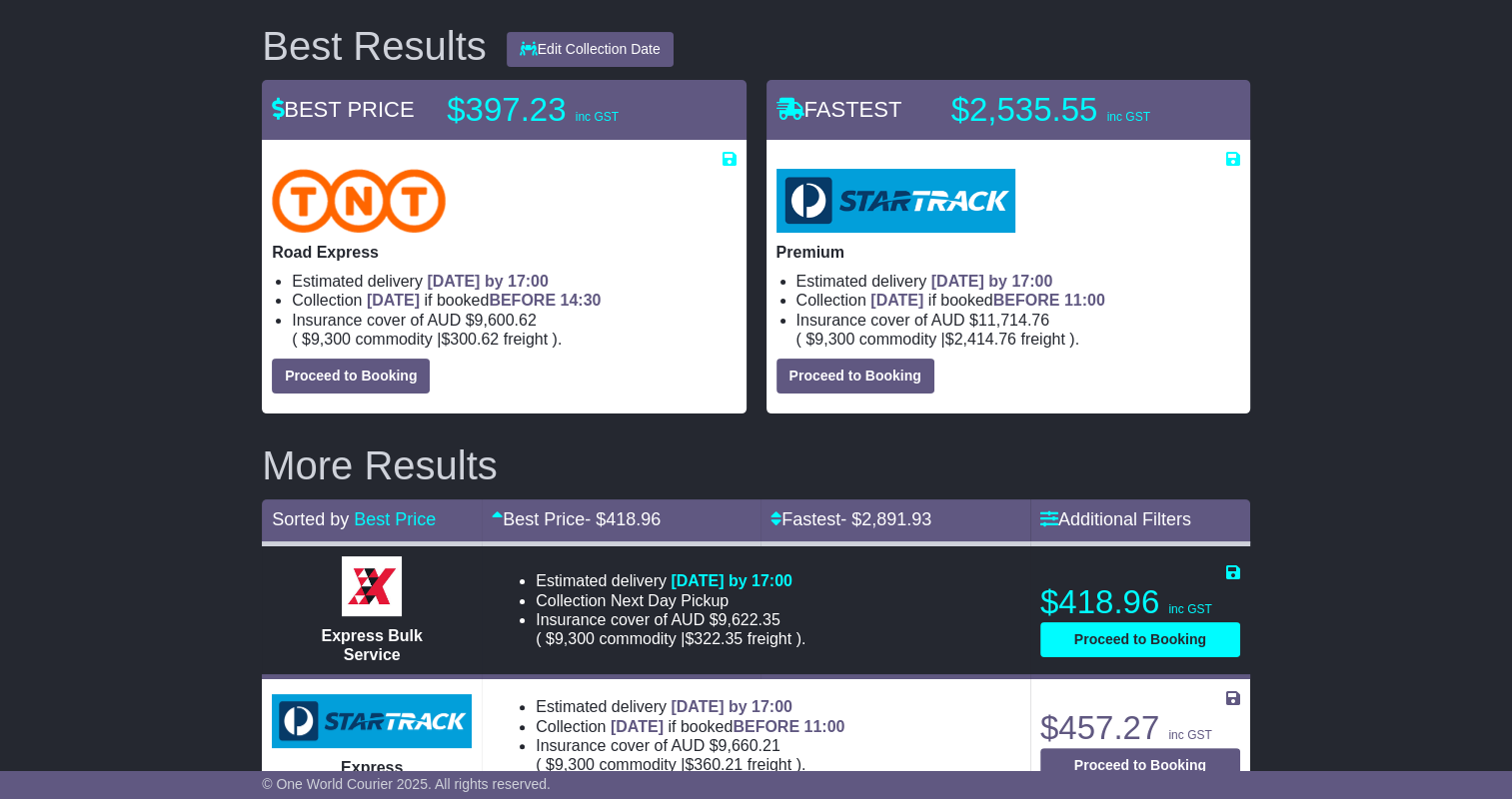 scroll, scrollTop: 300, scrollLeft: 0, axis: vertical 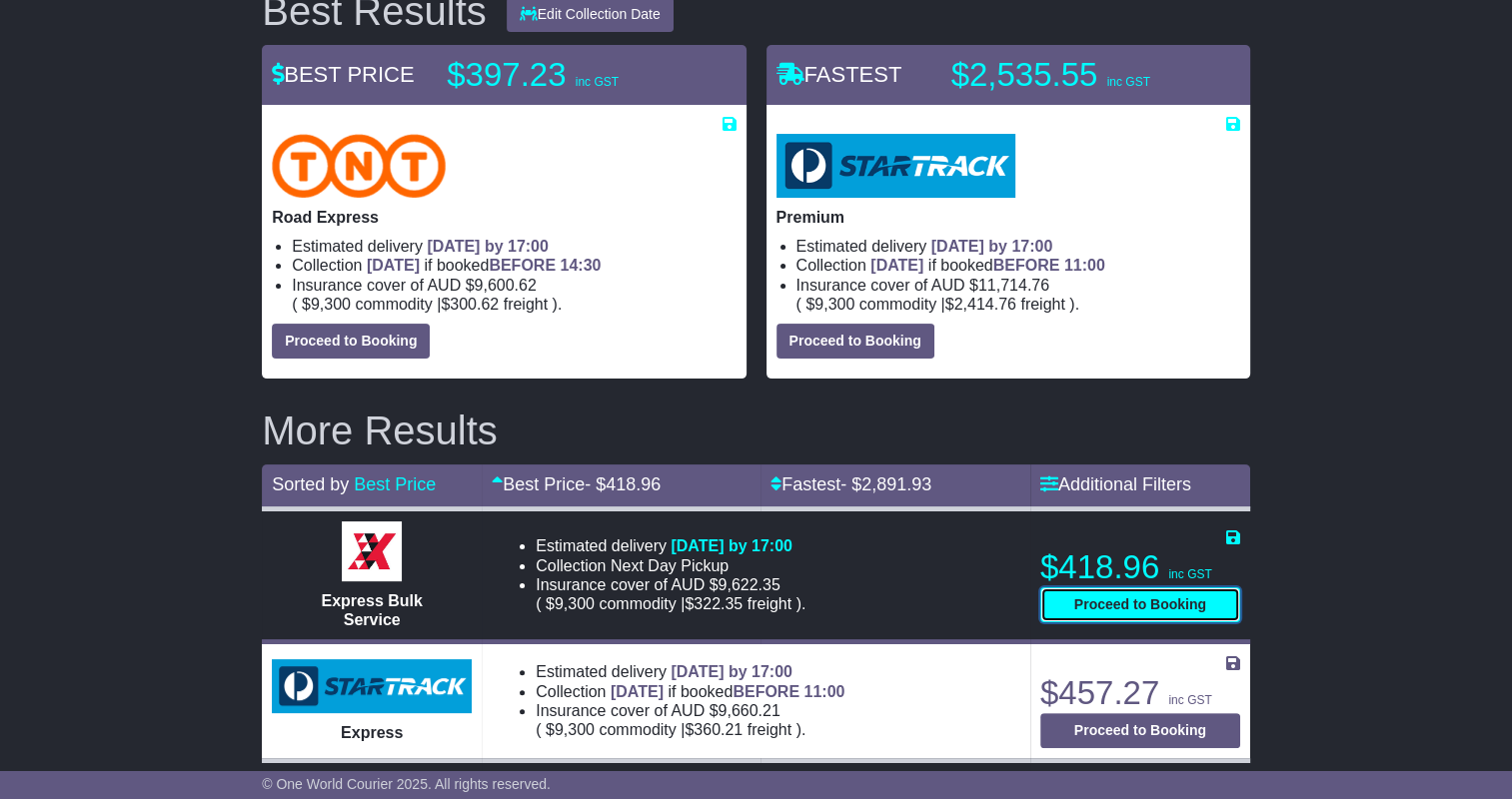 click on "Proceed to Booking" at bounding box center (1140, 604) 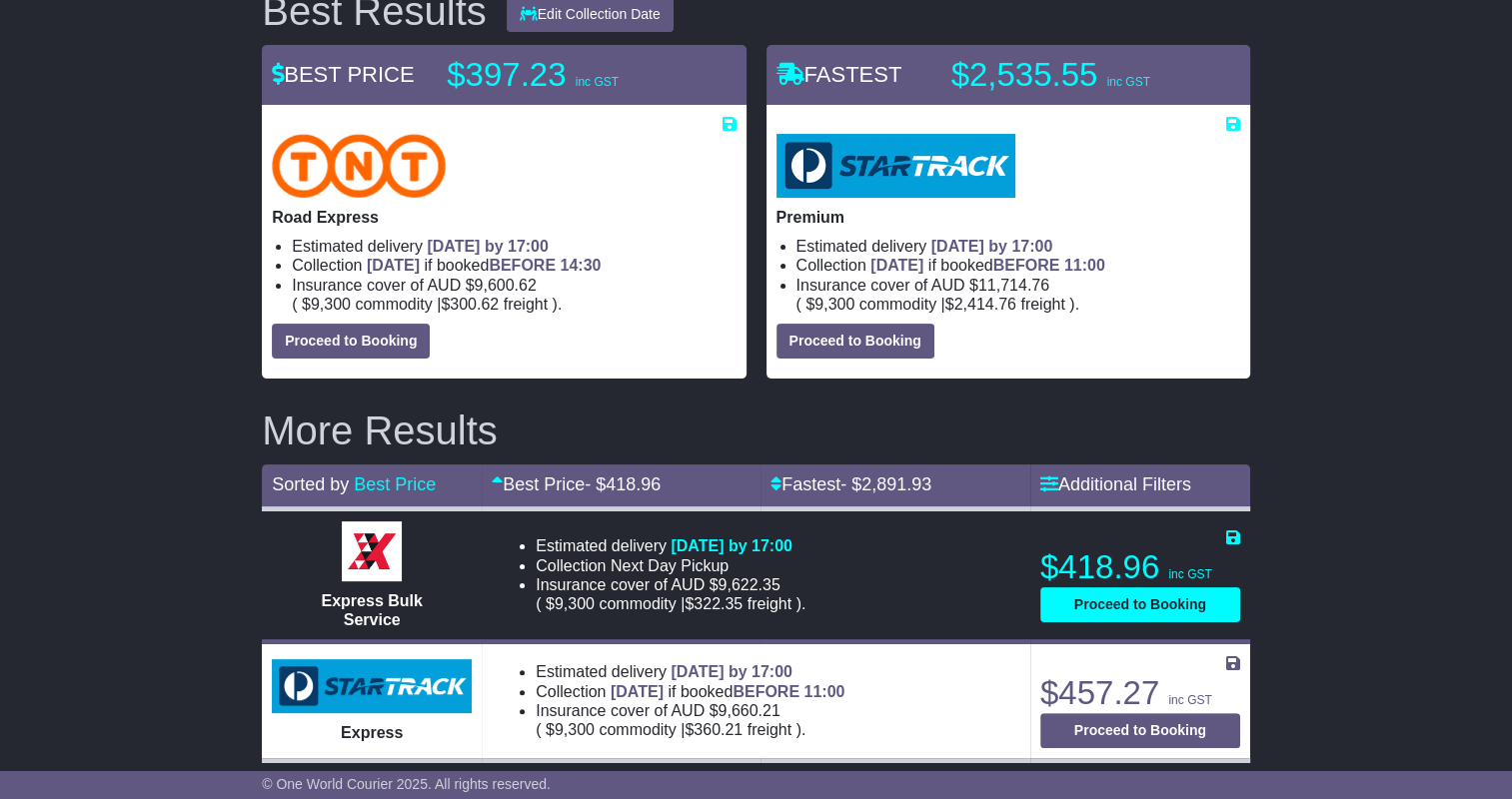 select on "*****" 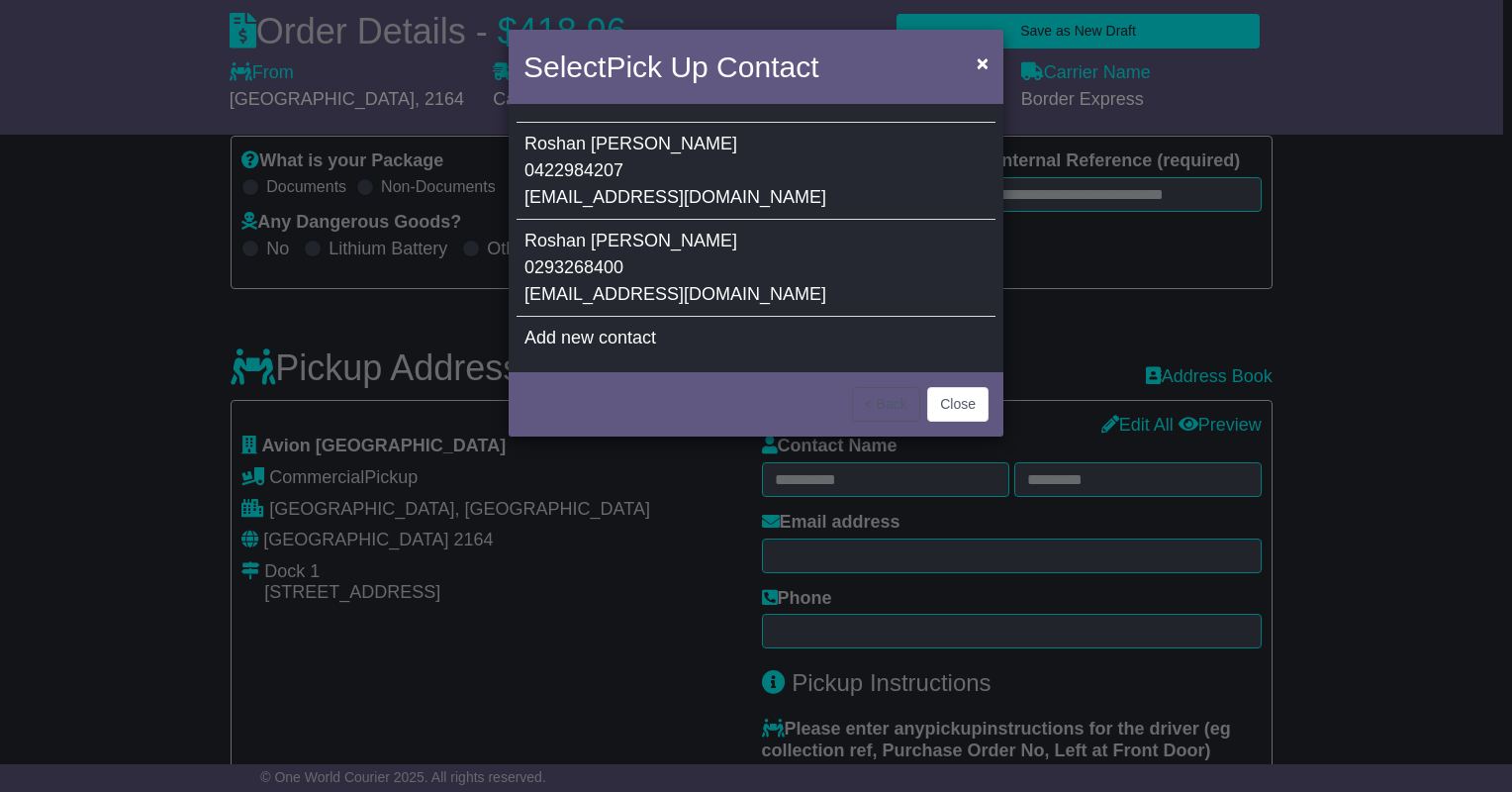 click on "Roshan   Baniya
0422984207
roshanb@avionaustralia.com" at bounding box center (756, 171) 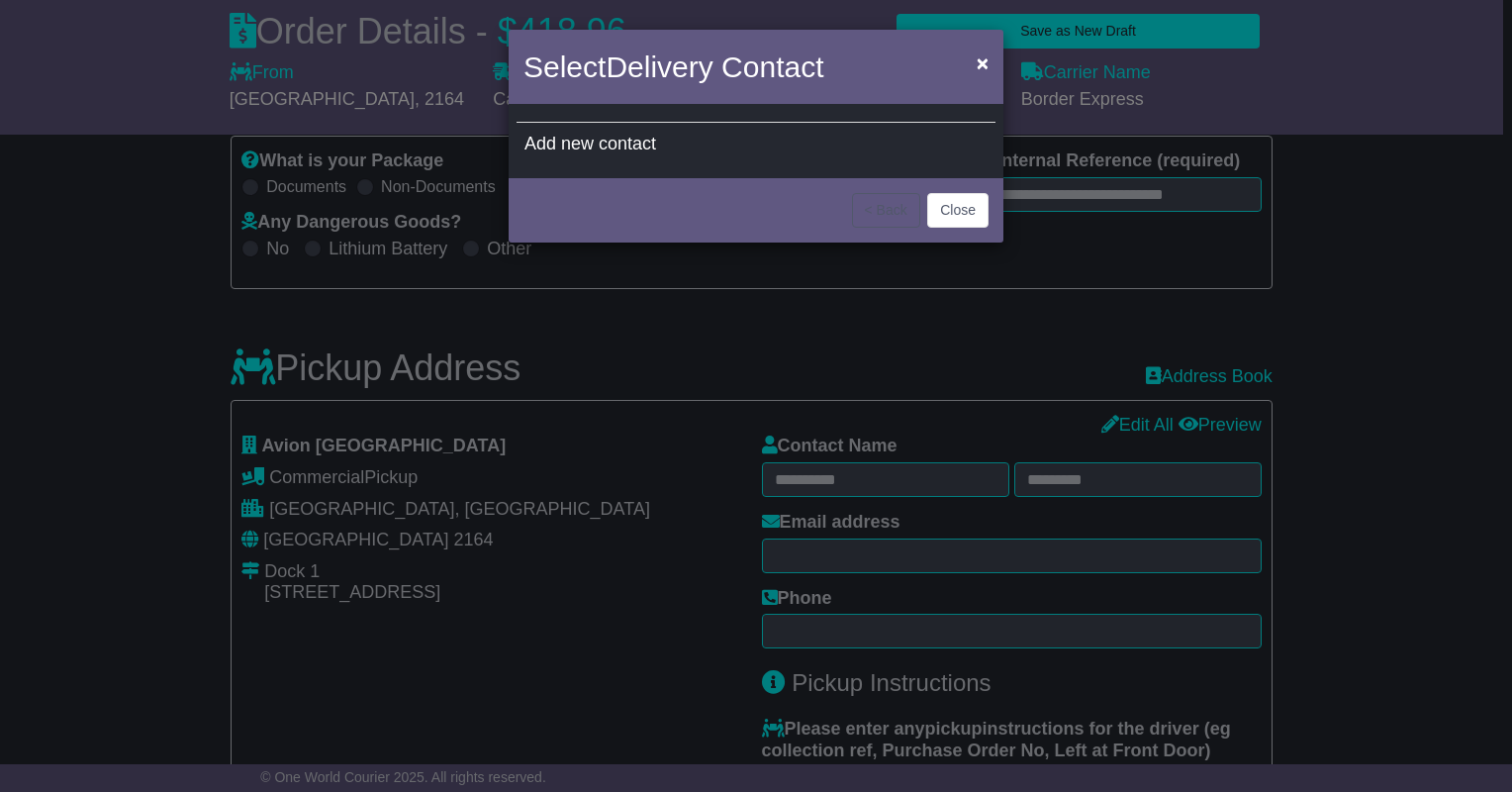 type on "******" 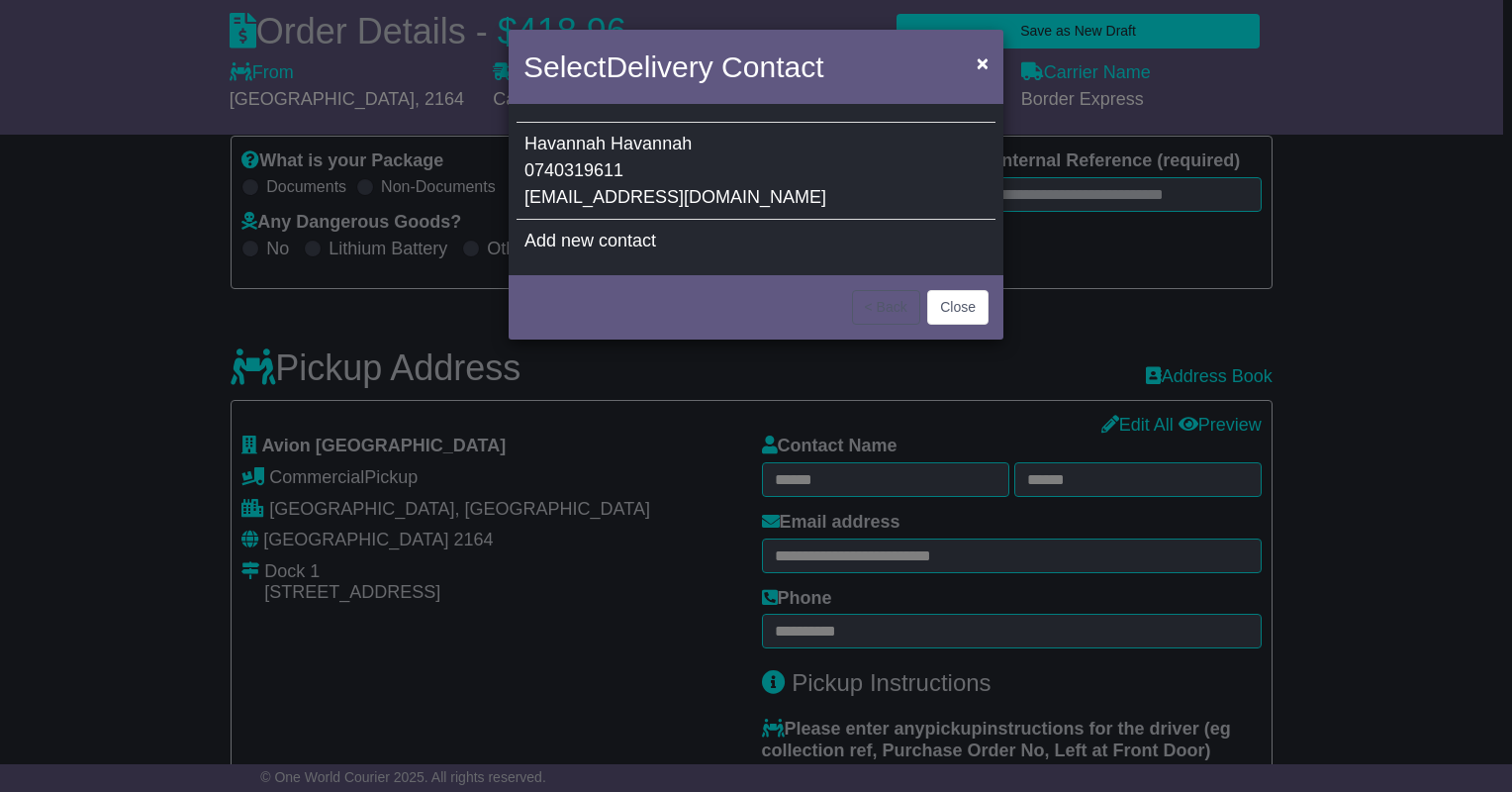 click on "Havannah   Havannah
0740319611
agedcare.esf@twcmgroup.com" at bounding box center [756, 171] 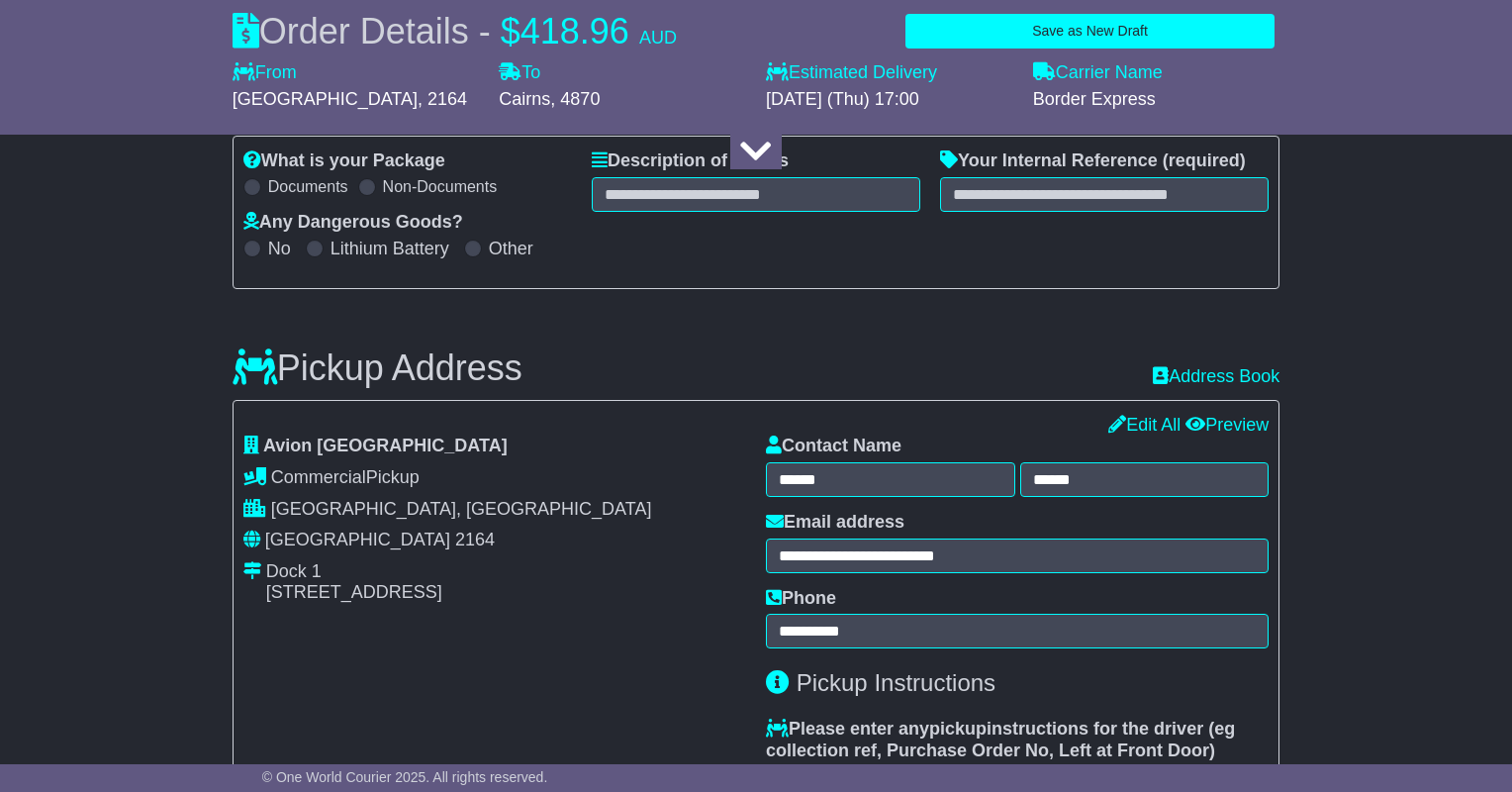 type on "********" 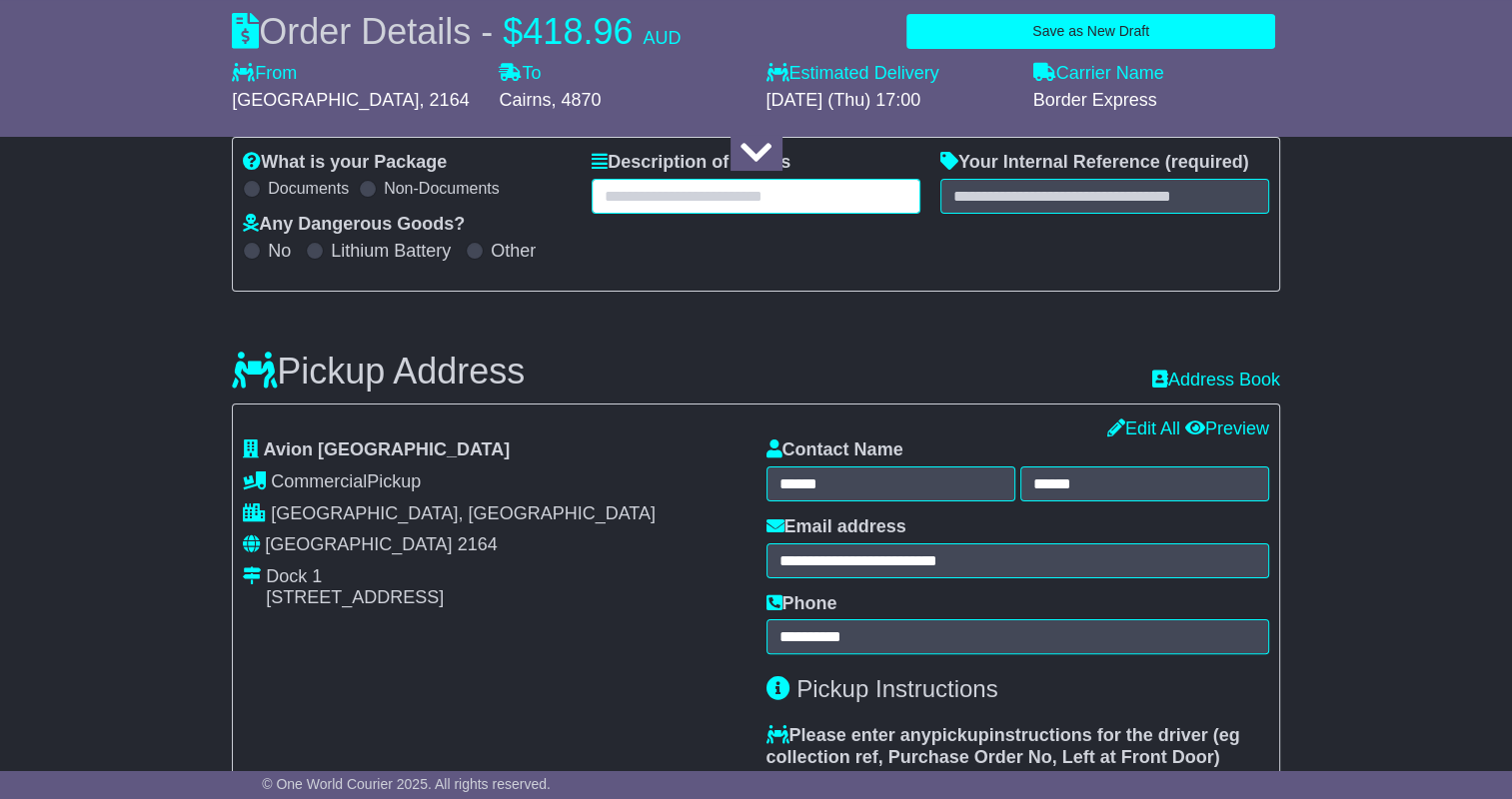 click at bounding box center [756, 196] 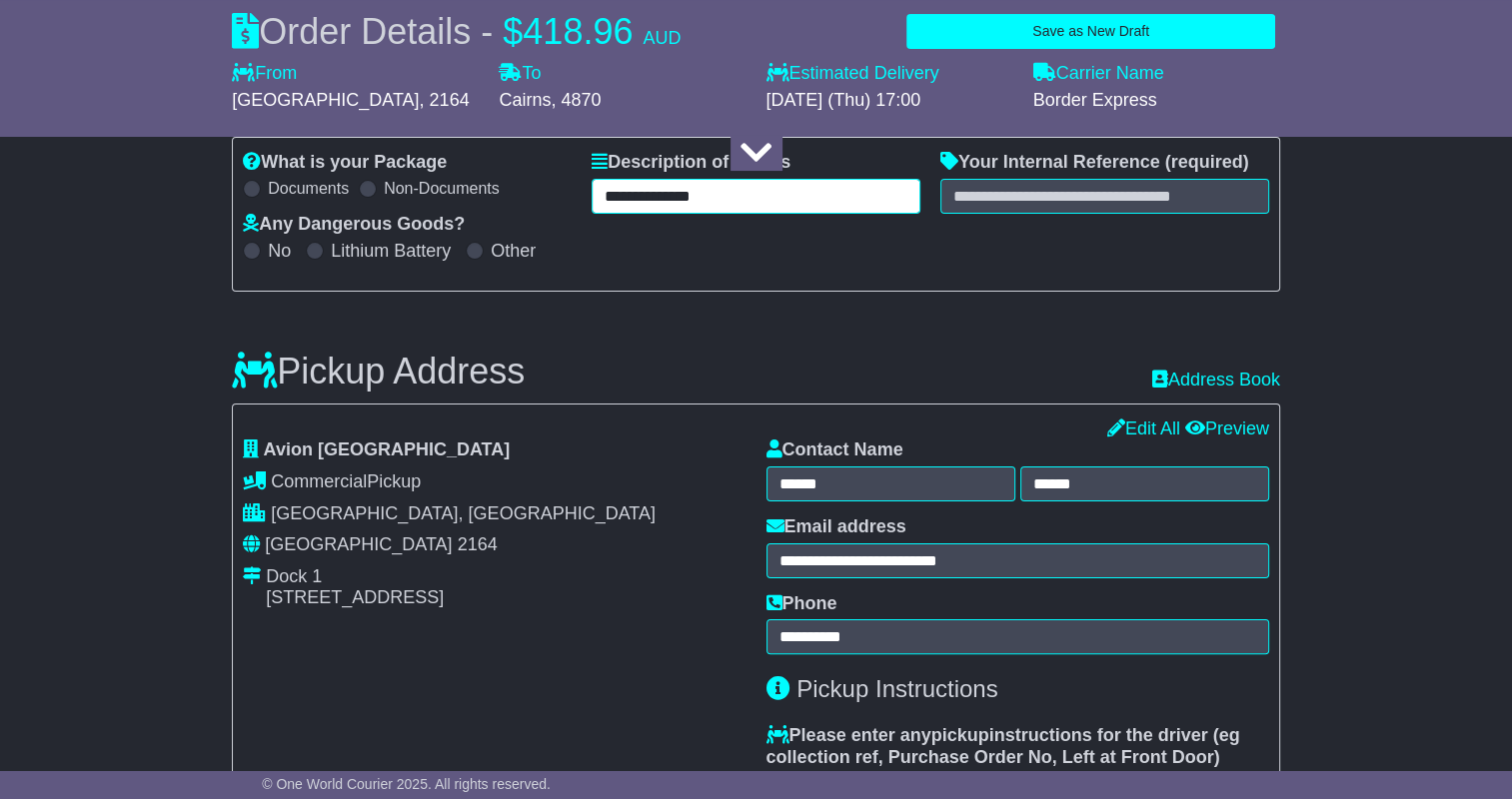 type on "**********" 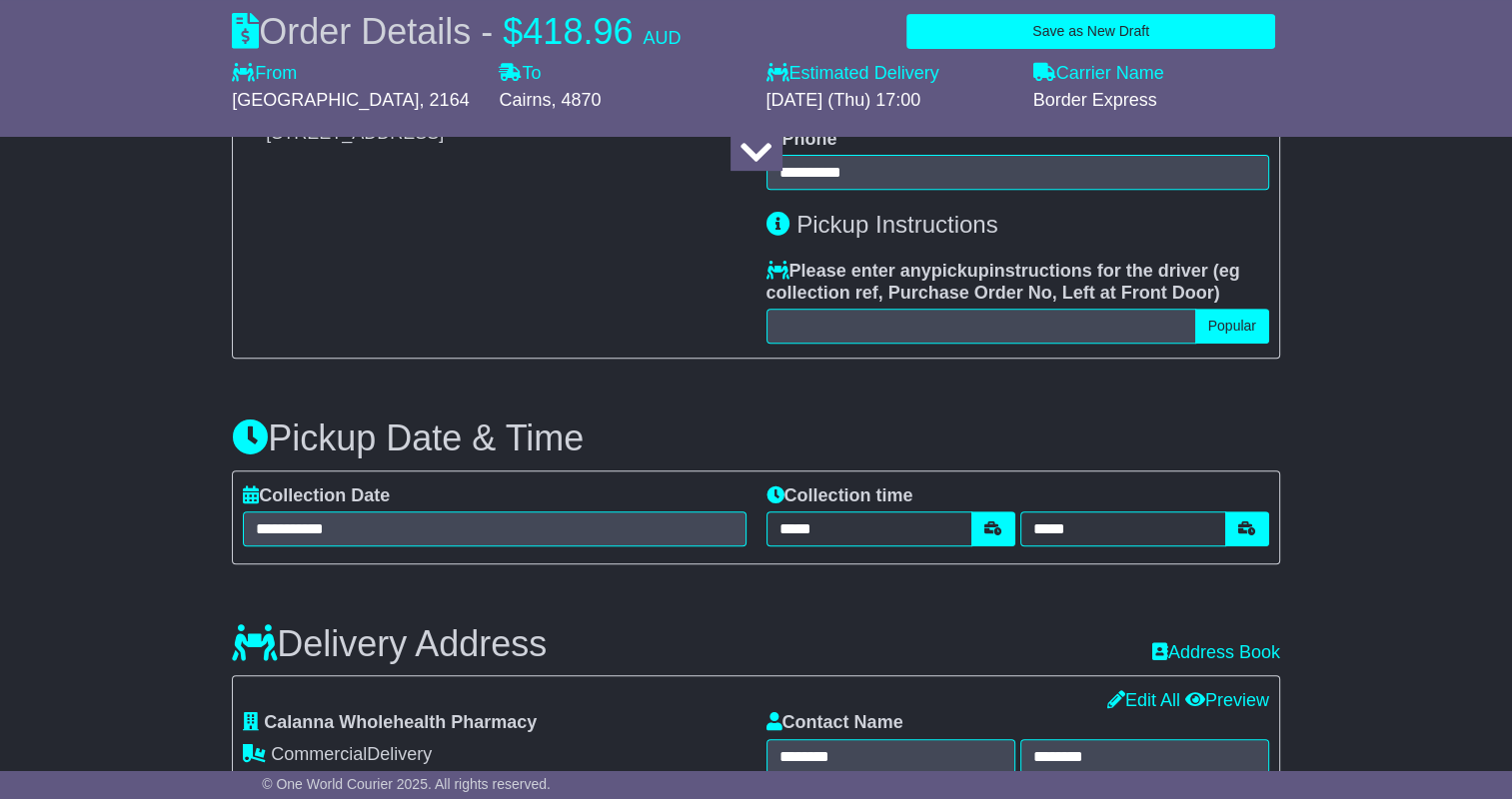 scroll, scrollTop: 799, scrollLeft: 0, axis: vertical 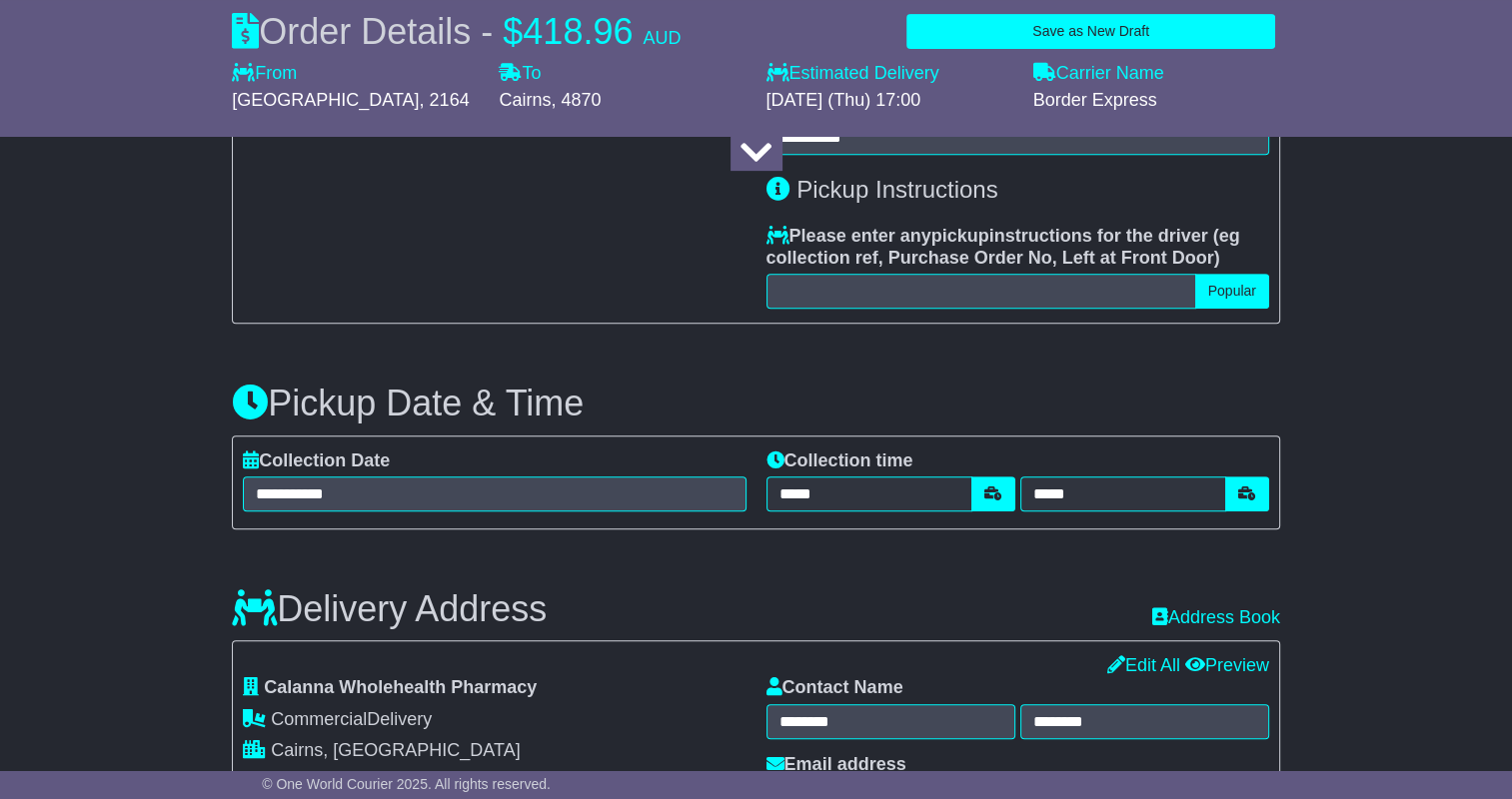 type on "*****" 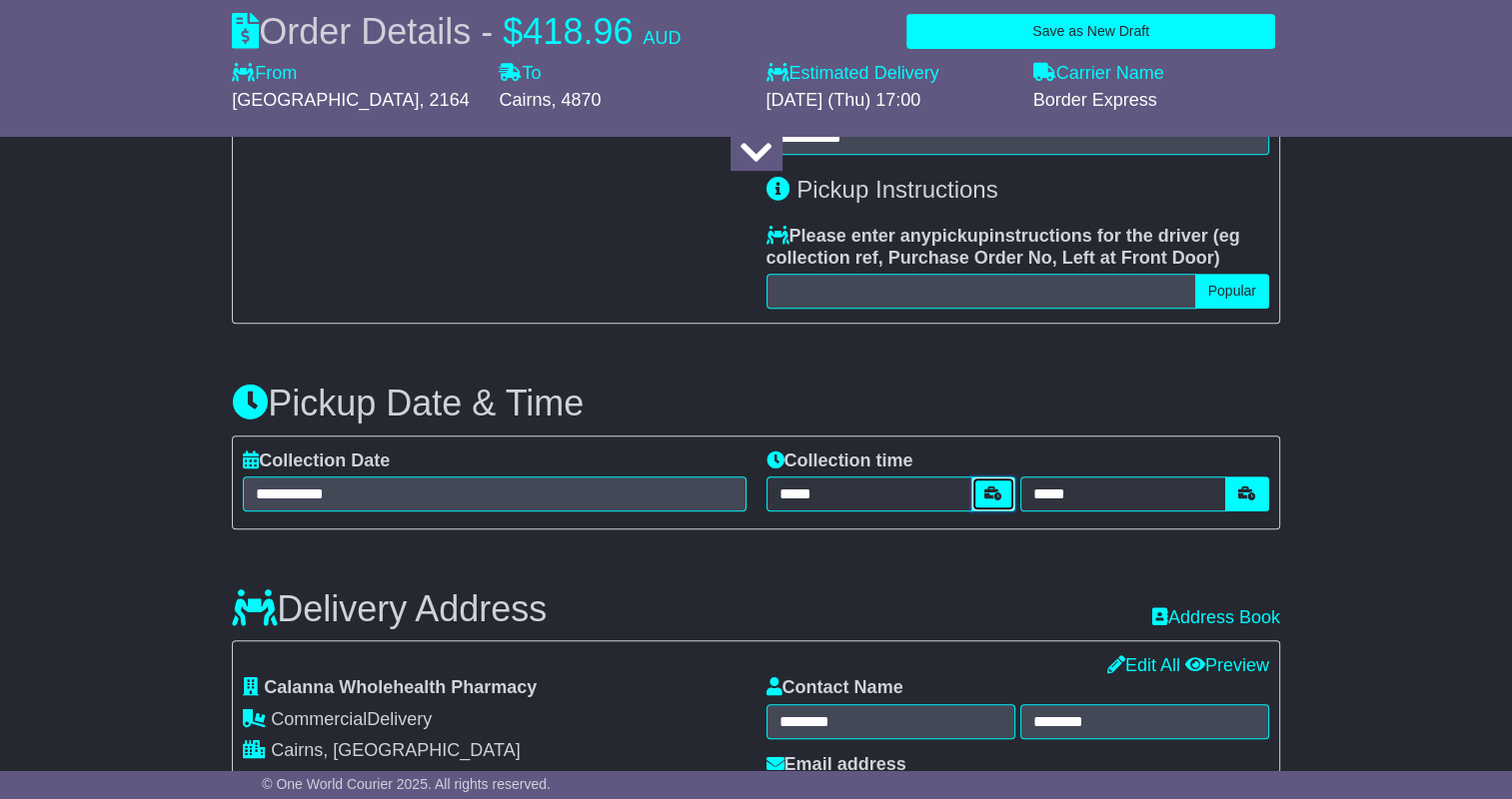 click at bounding box center (993, 493) 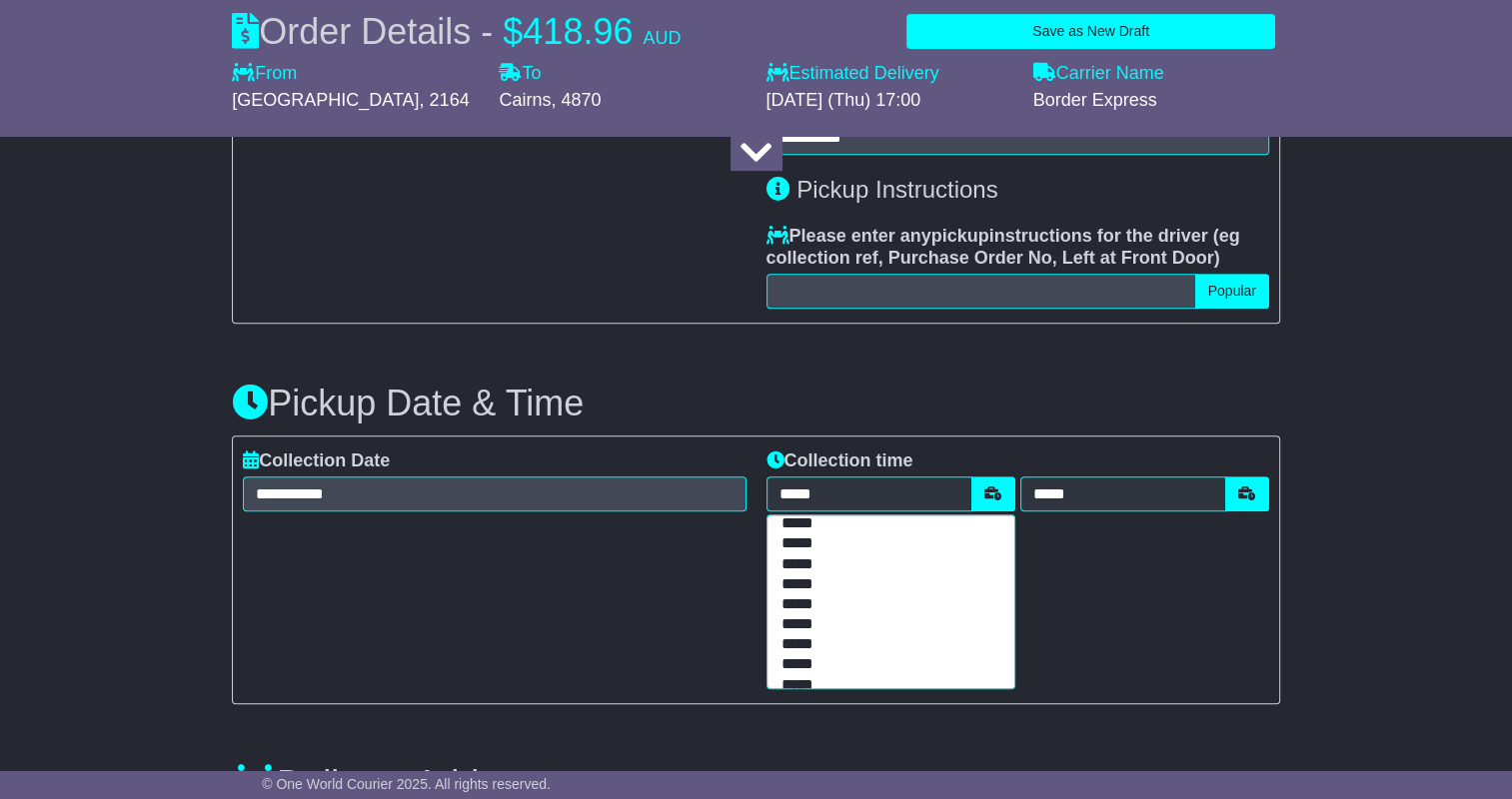scroll, scrollTop: 300, scrollLeft: 0, axis: vertical 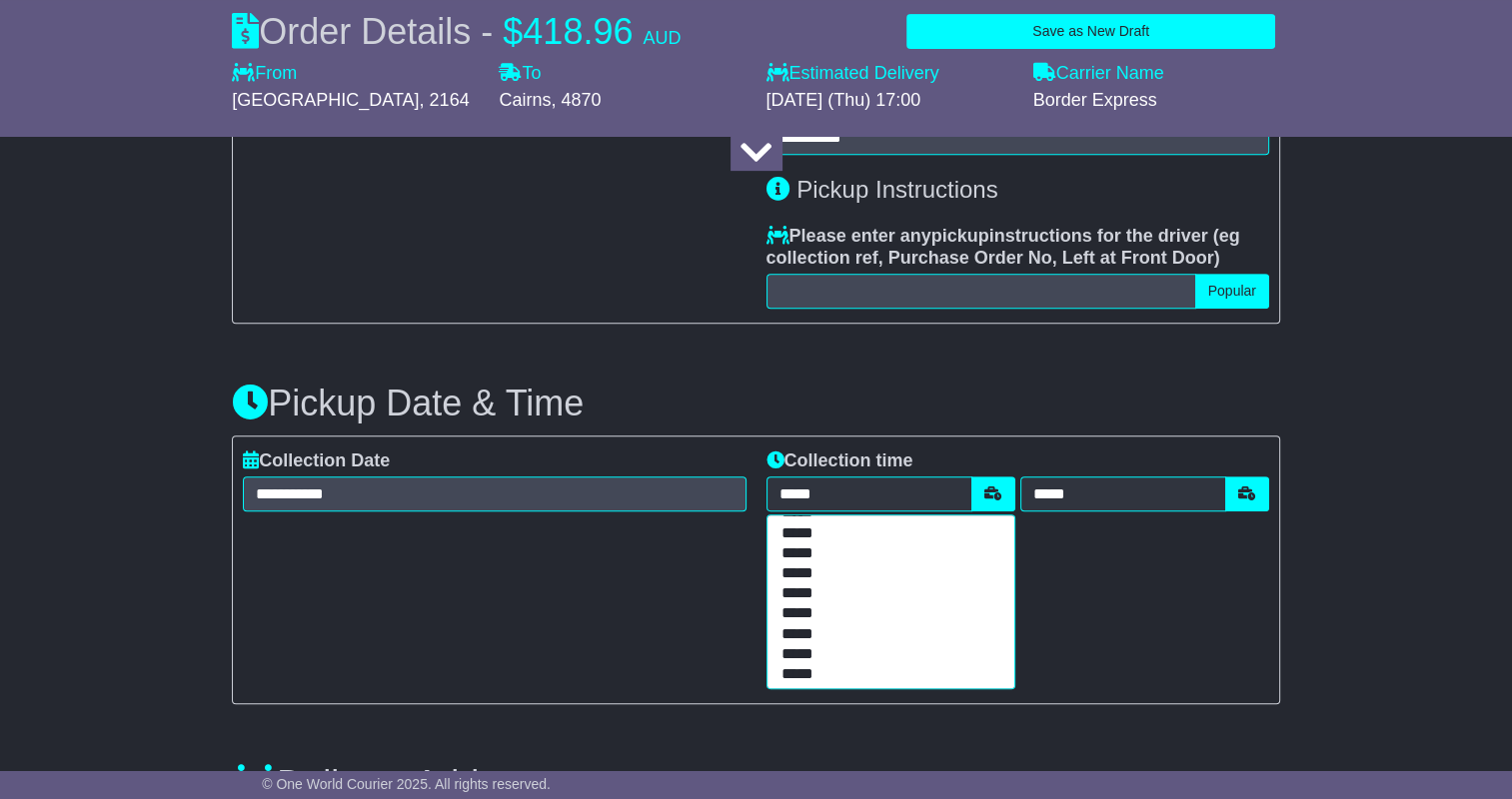 click on "*****" at bounding box center [886, 635] 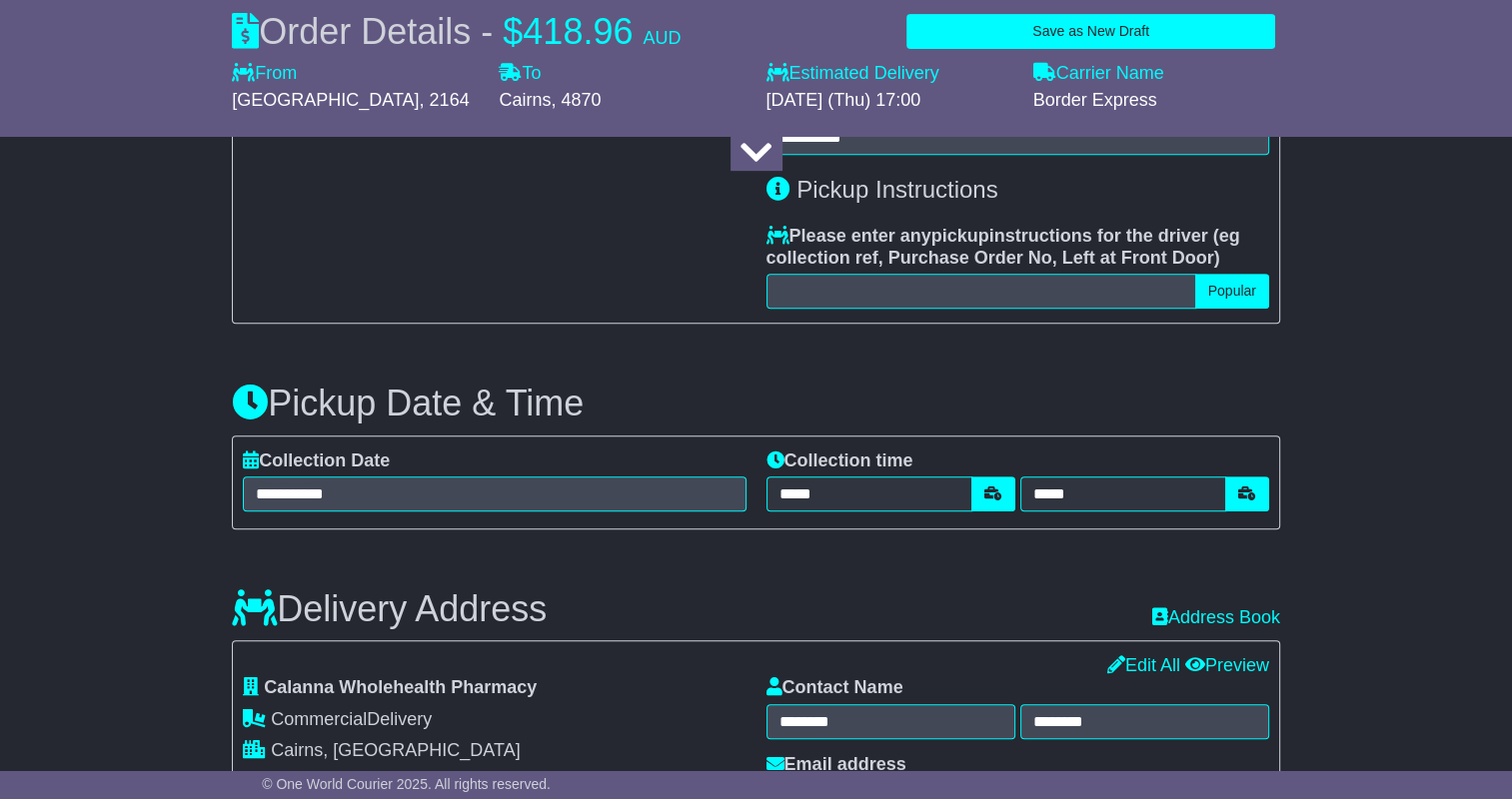click on "Collection time
*****
***** ***** ***** ***** ***** ***** ***** ***** ***** ***** ***** ***** ***** ***** ***** ***** ***** ***** ***** ***** ***** ***** ***** ***** ***** ***** ***** ***** ***** ***** ***** ***** ***** ***** ***** ***** ***** ***** ***** ***** ***** ***** ***** ***** ***** ***** ***** ***** ***** ***** ***** ***** ***** ***** ***** ***** ***** ***** ***** ***** ***** ***** ***** ***** ***** ***** ***** ***** ***** ***** ***** *****
*****
***** ***** ***** ***** ***** ***** ***** ***** ***** ***** ***** ***** ***** *****" at bounding box center (1017, 482) 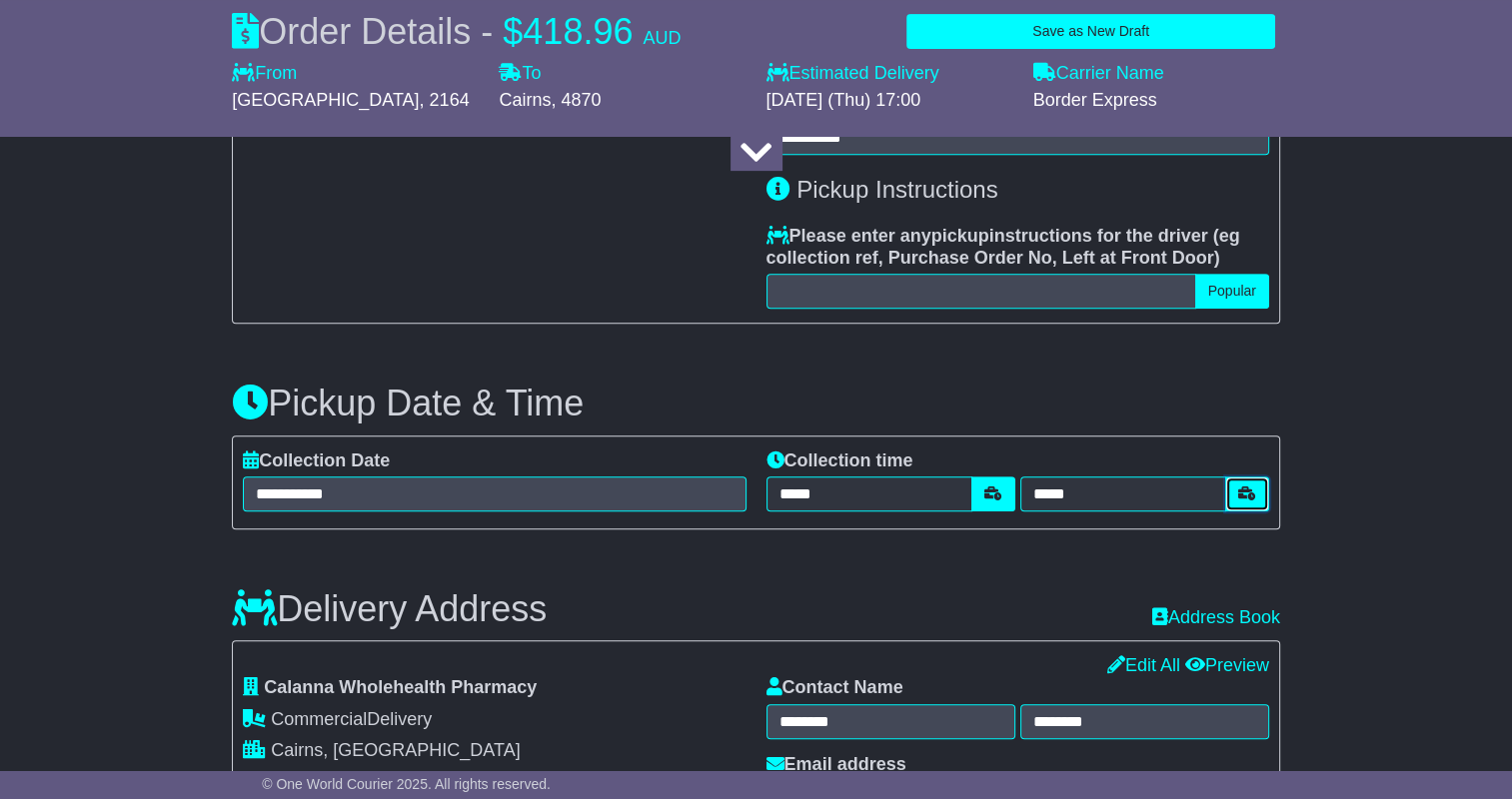 click at bounding box center (1247, 493) 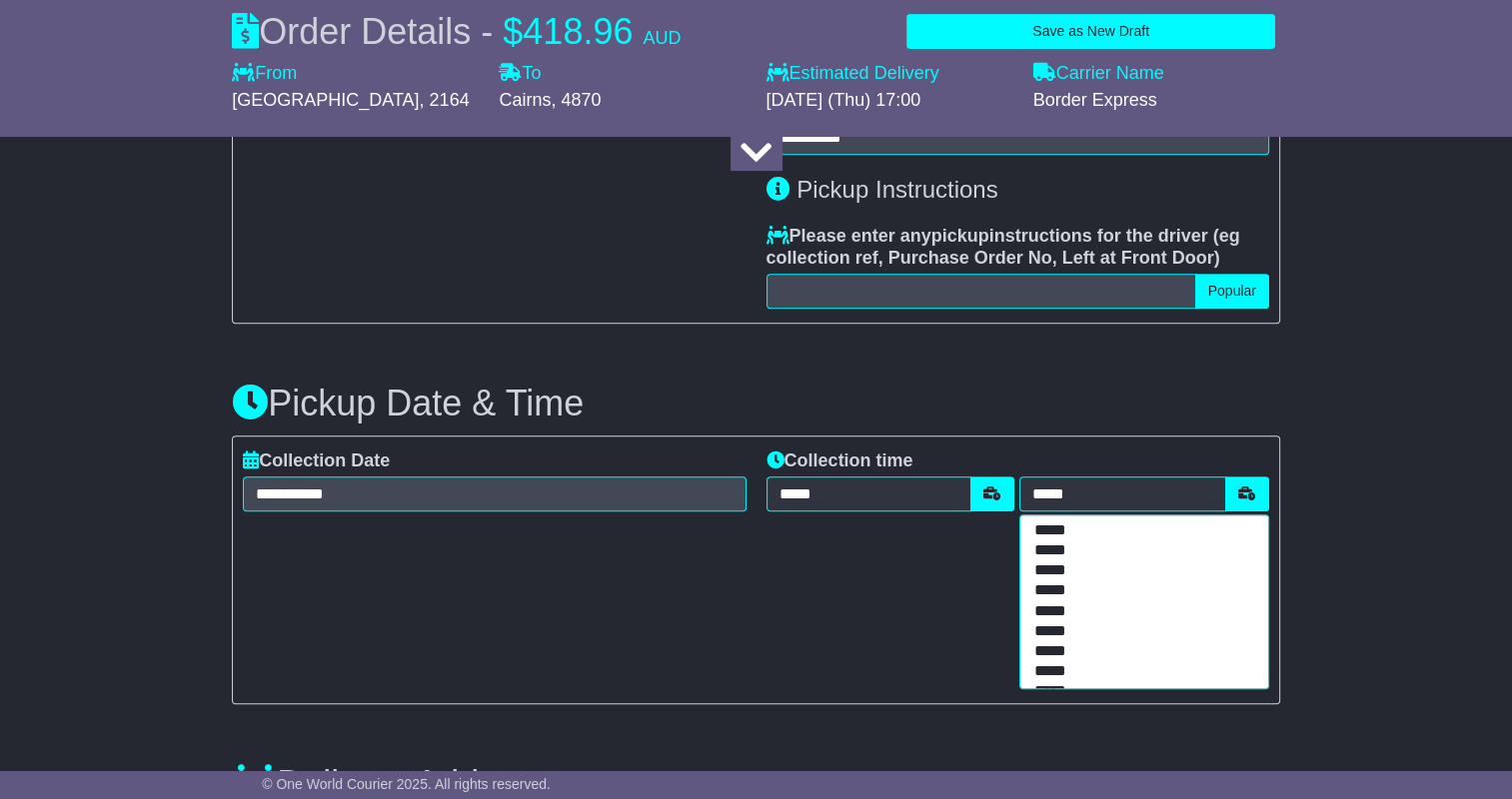 scroll, scrollTop: 300, scrollLeft: 0, axis: vertical 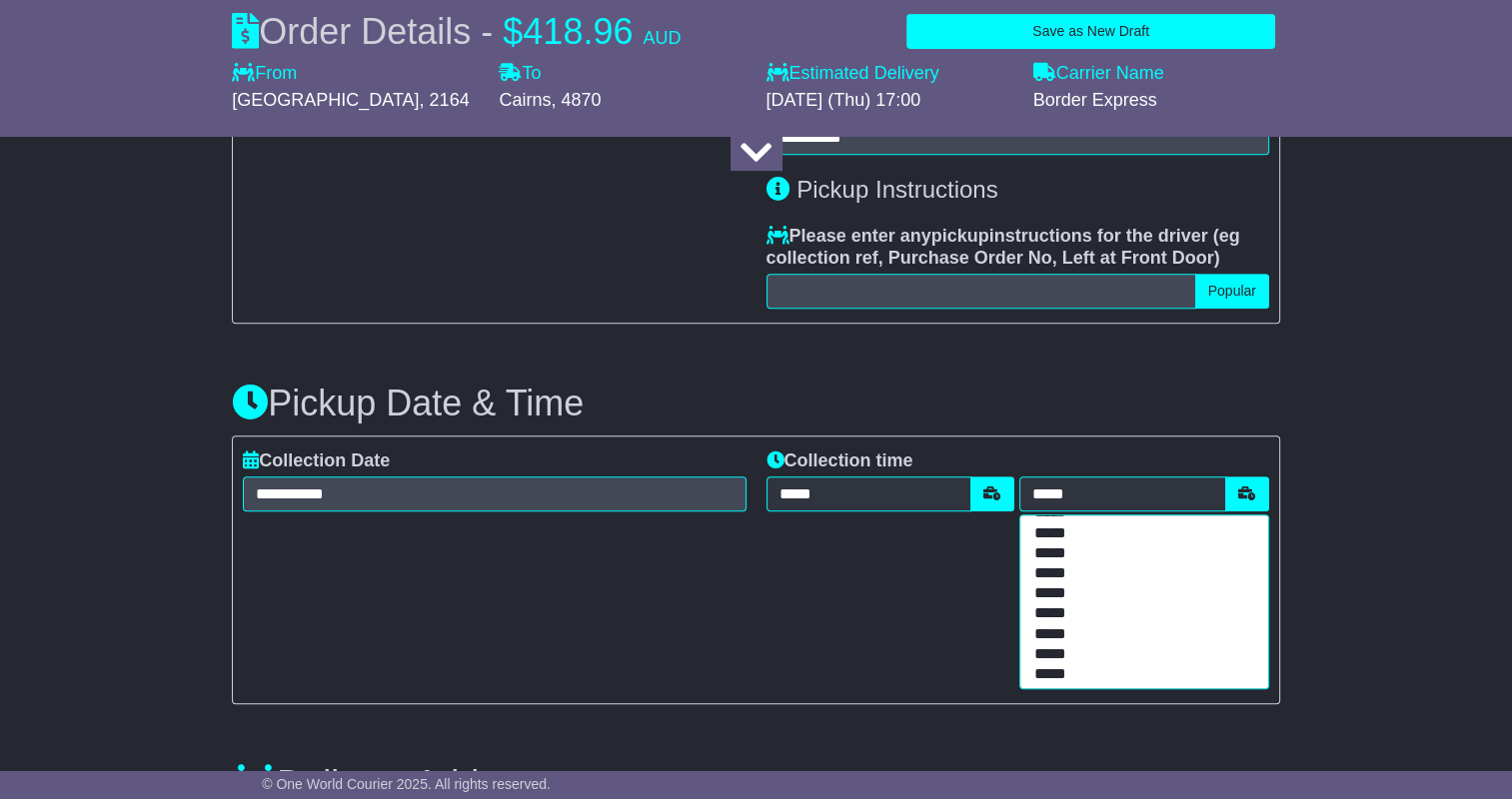 drag, startPoint x: 1057, startPoint y: 555, endPoint x: 1129, endPoint y: 567, distance: 72.99315 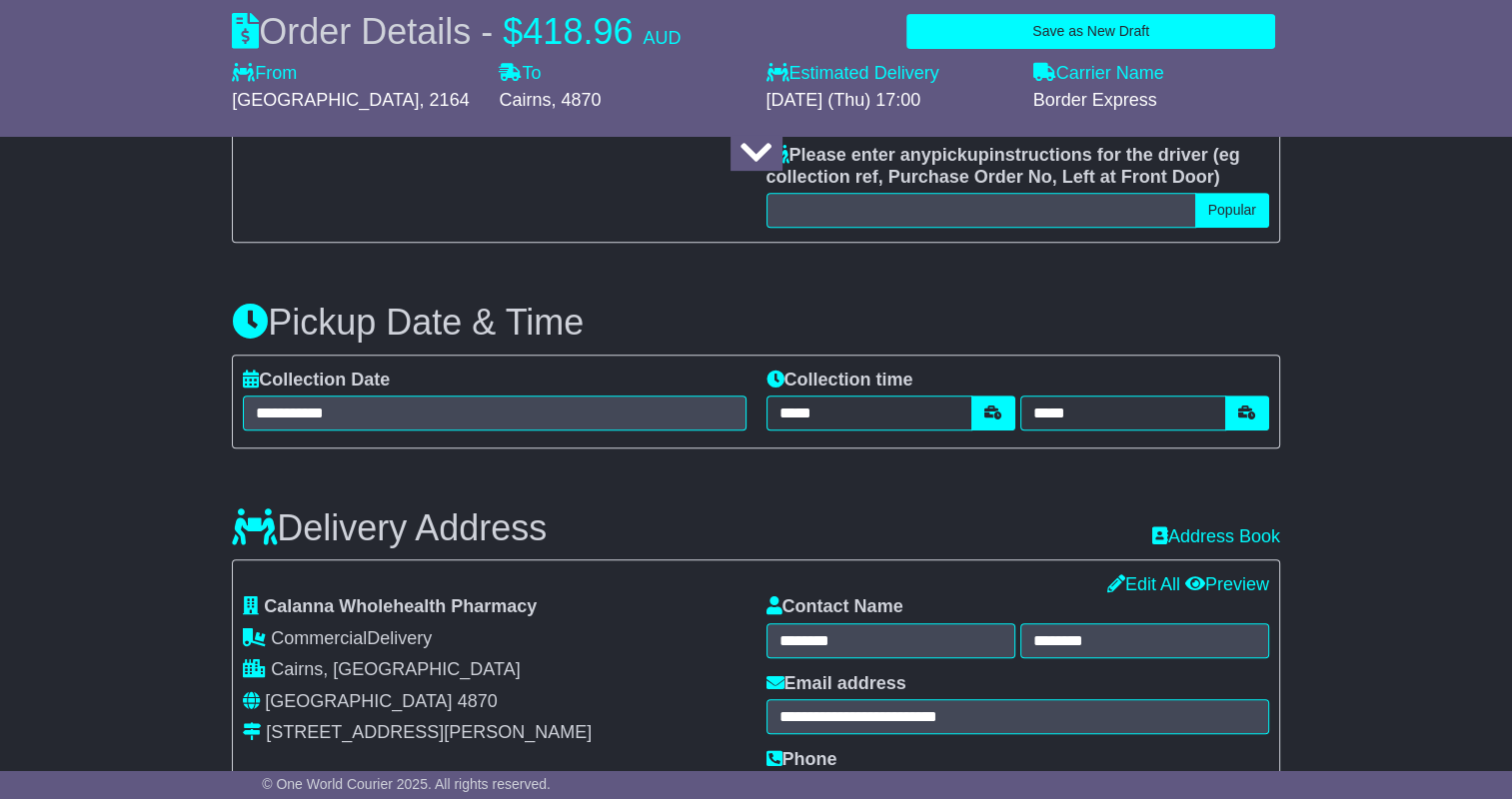 scroll, scrollTop: 1120, scrollLeft: 0, axis: vertical 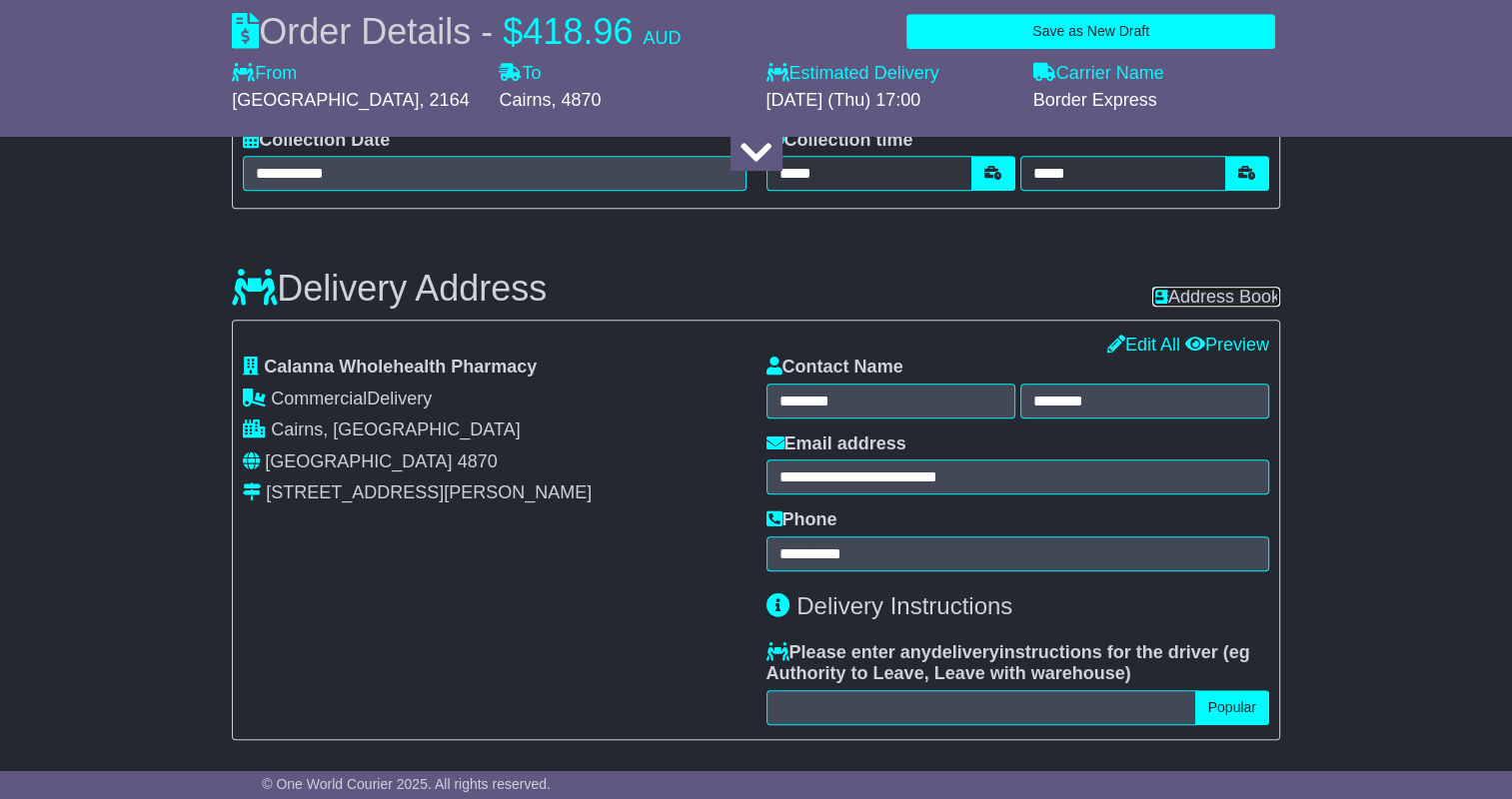 click on "Address Book" at bounding box center (1216, 297) 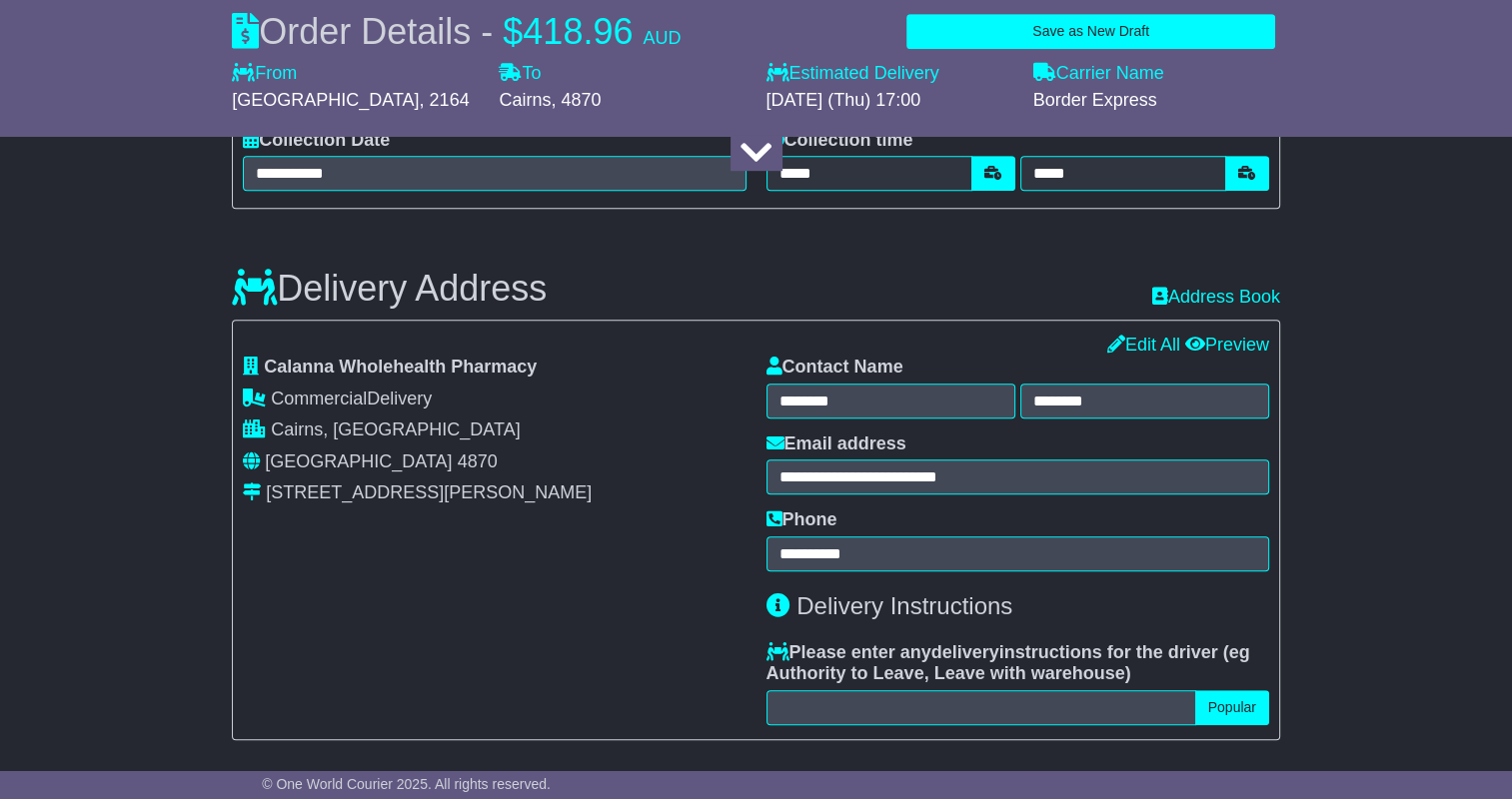 type on "**********" 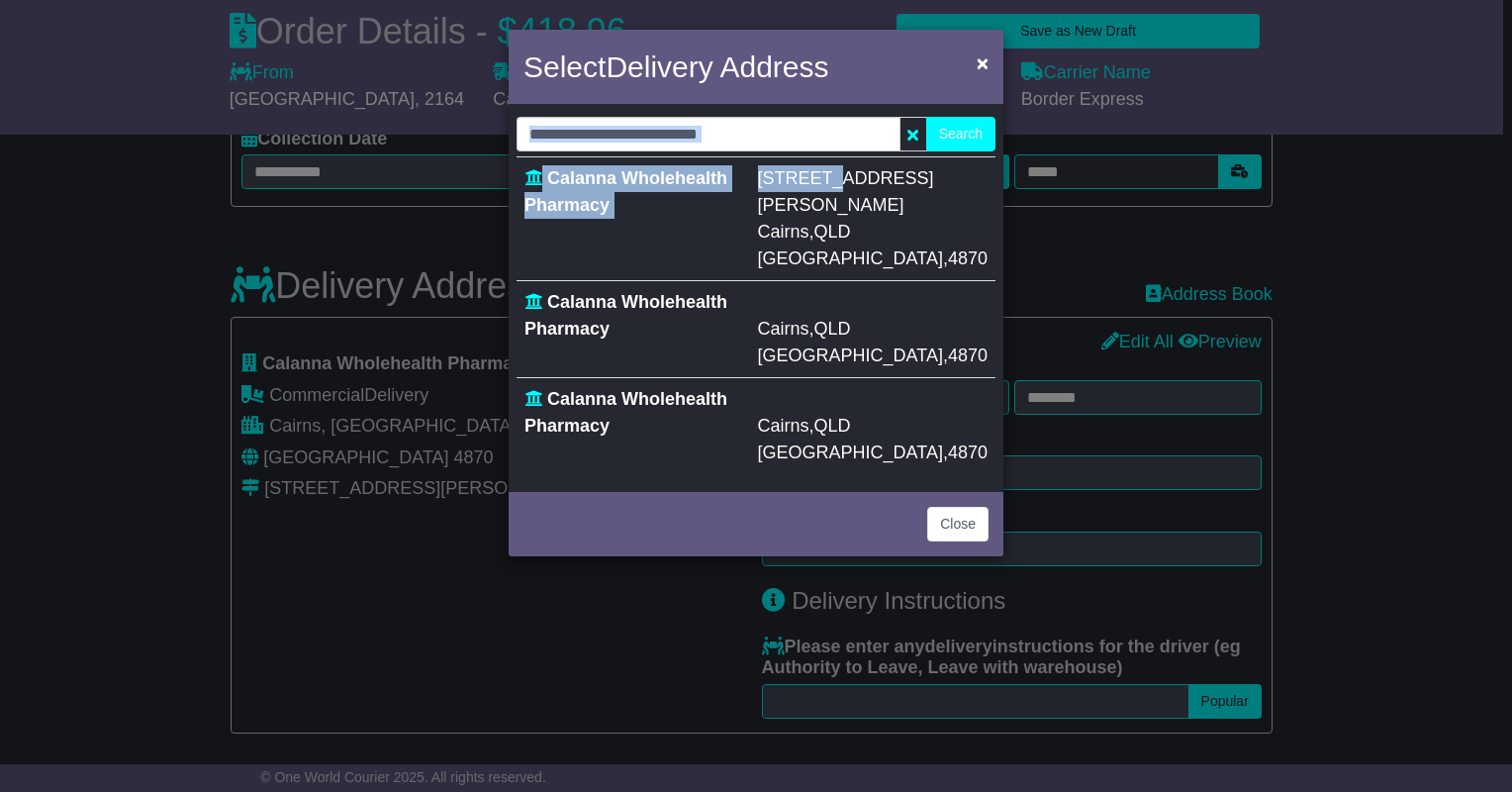 drag, startPoint x: 844, startPoint y: 155, endPoint x: 777, endPoint y: 135, distance: 69.921384 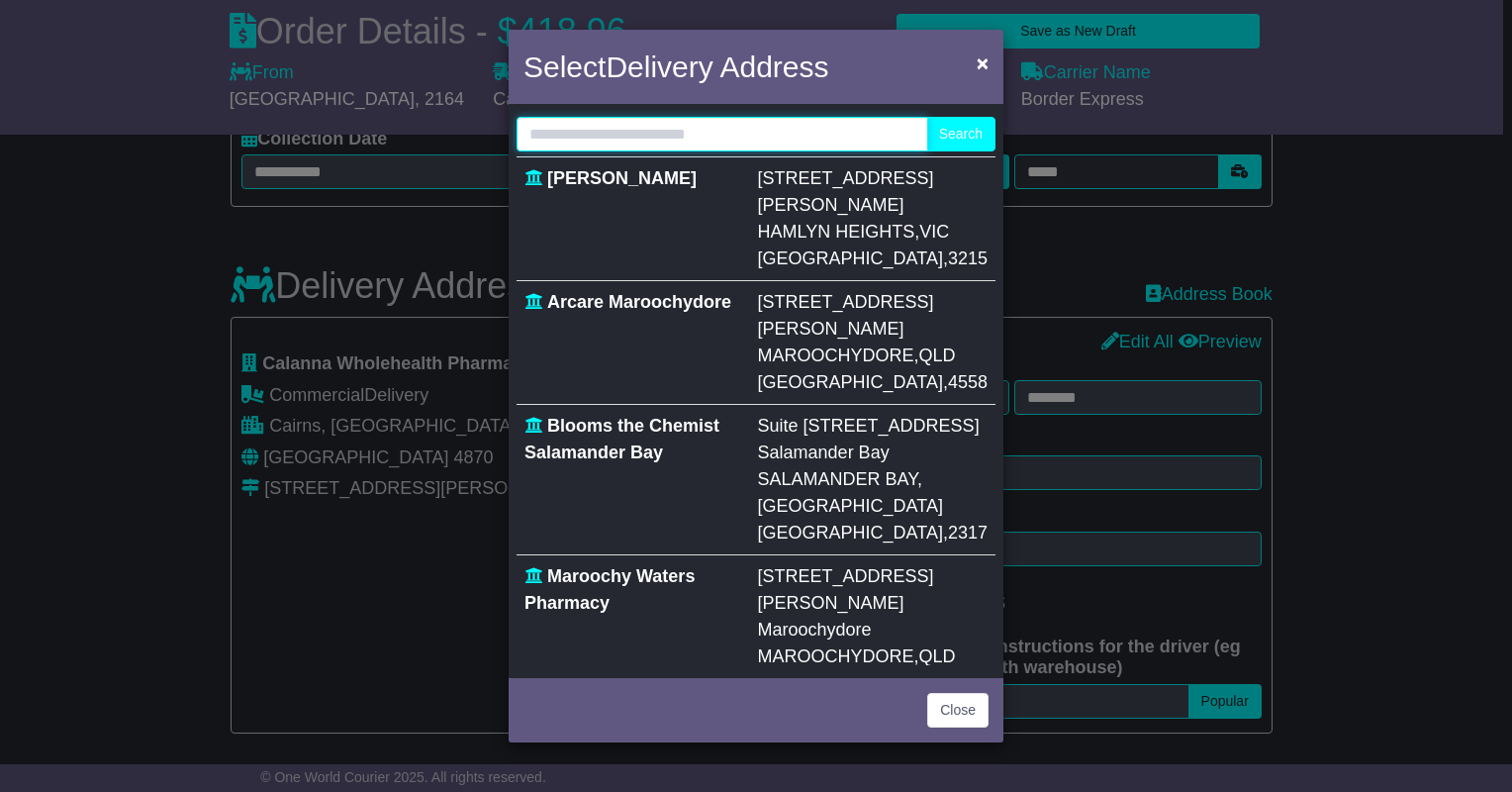drag, startPoint x: 793, startPoint y: 131, endPoint x: 796, endPoint y: 141, distance: 10.440307 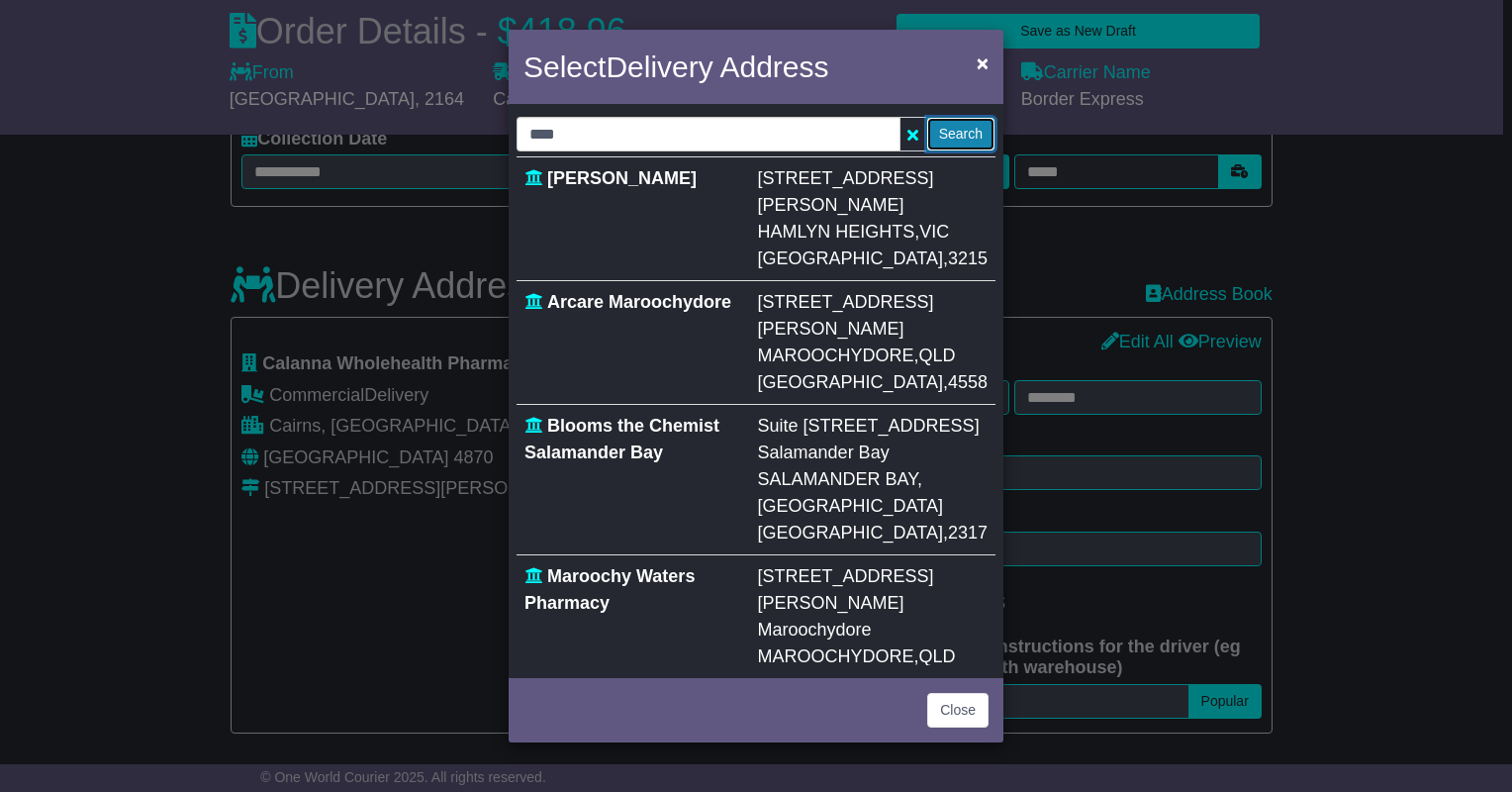 click on "Search" at bounding box center (961, 134) 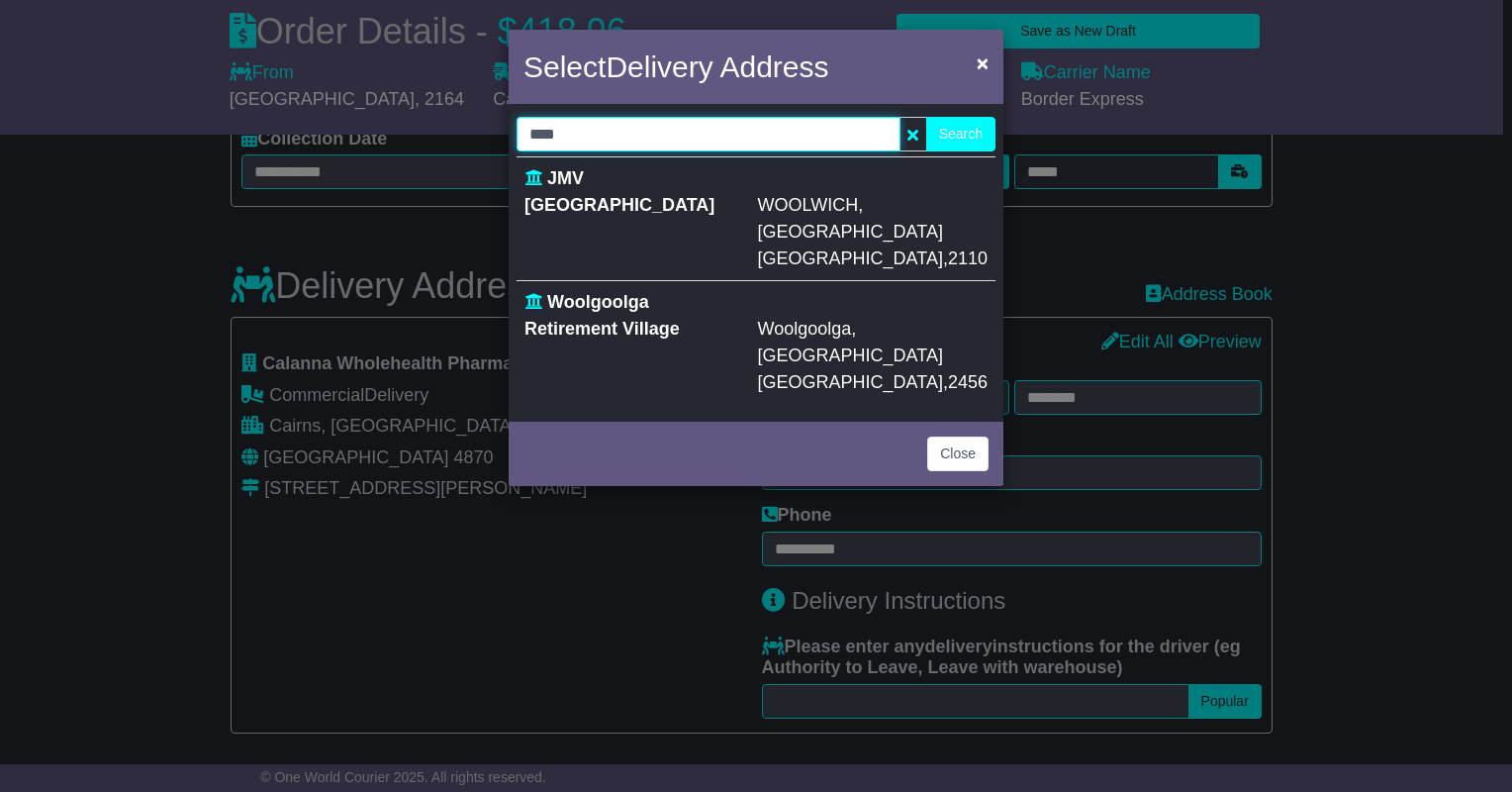 click on "****" at bounding box center (709, 134) 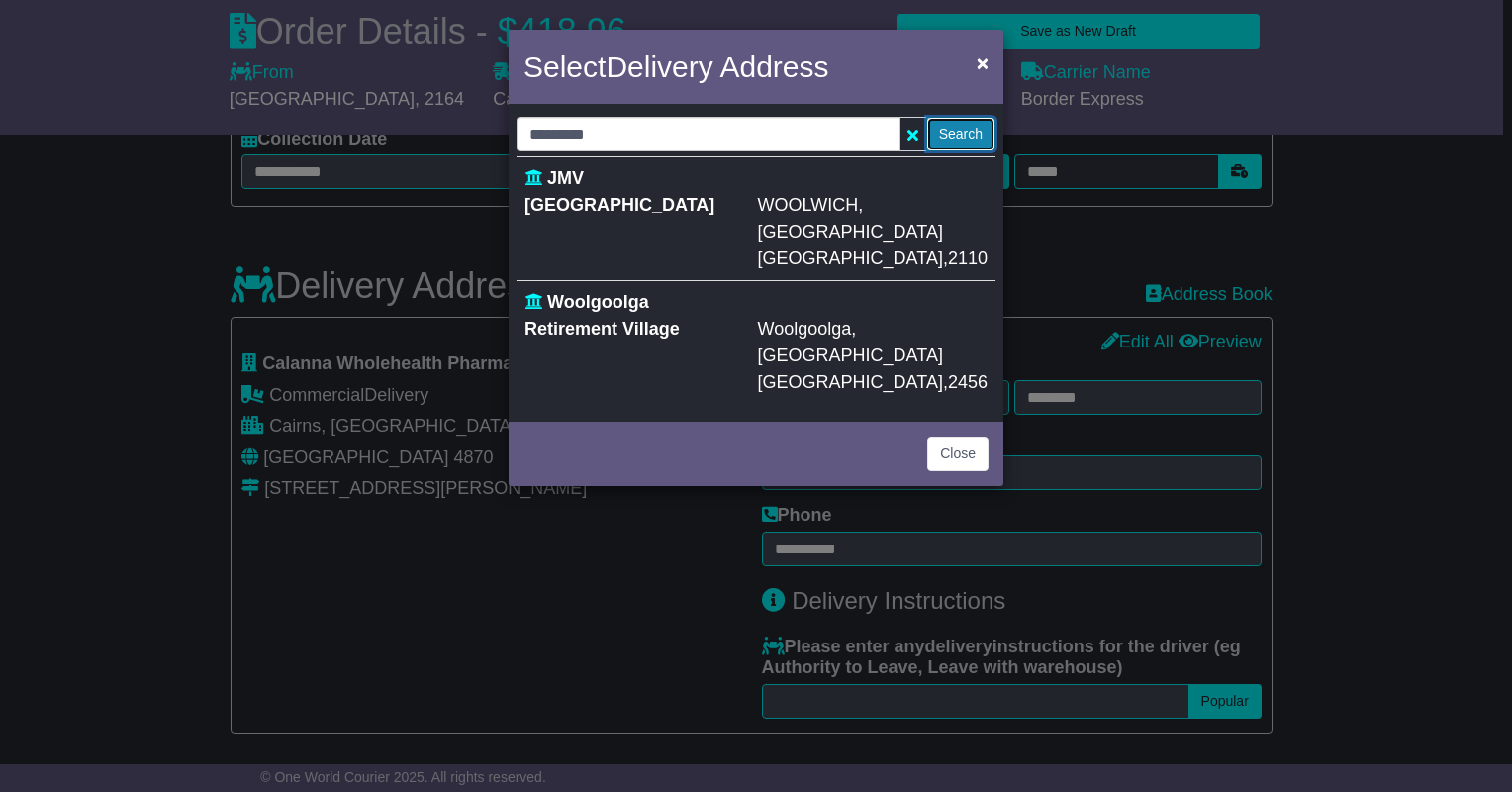 click on "Search" at bounding box center [961, 134] 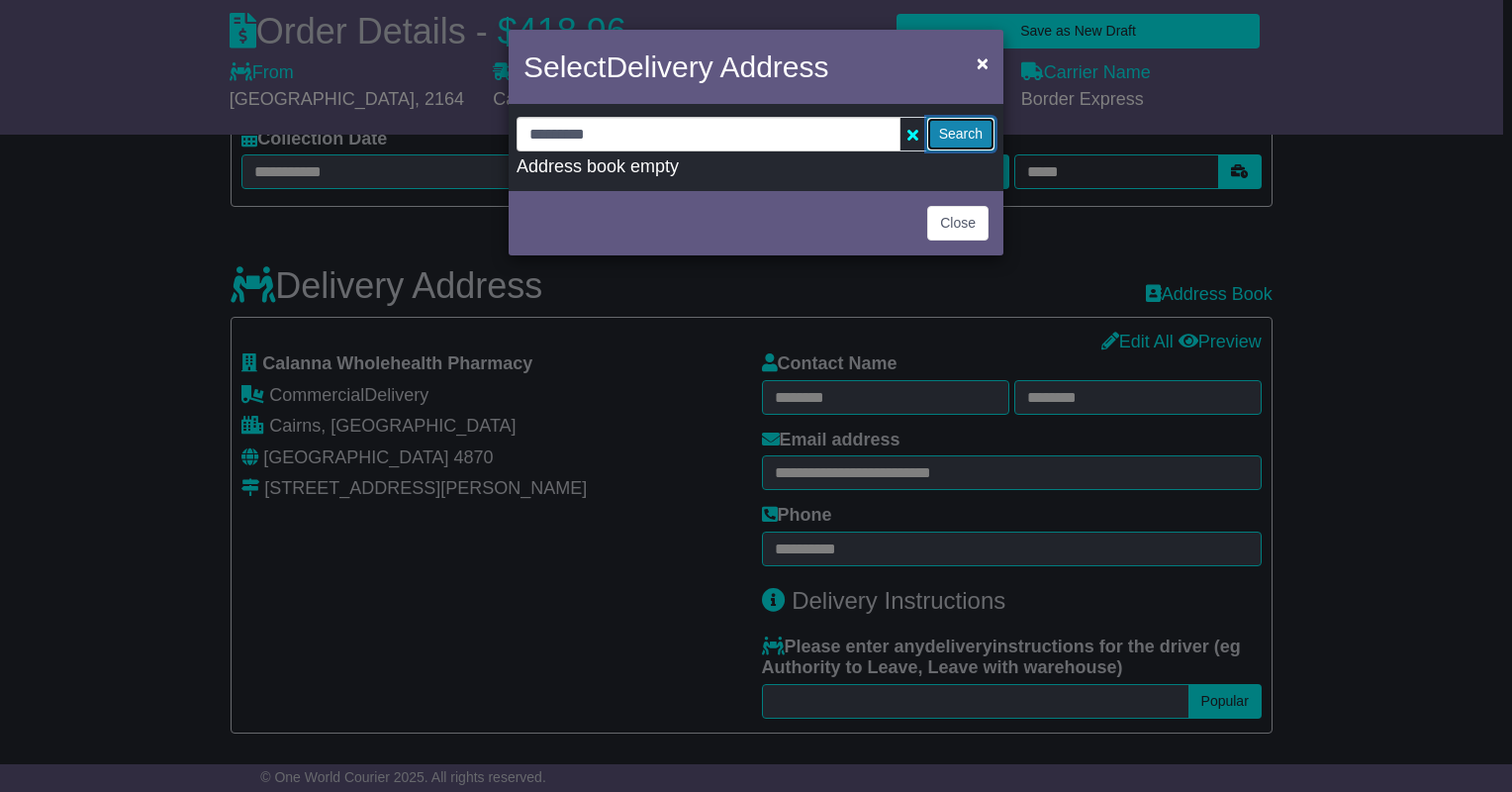 click on "Search" at bounding box center (961, 134) 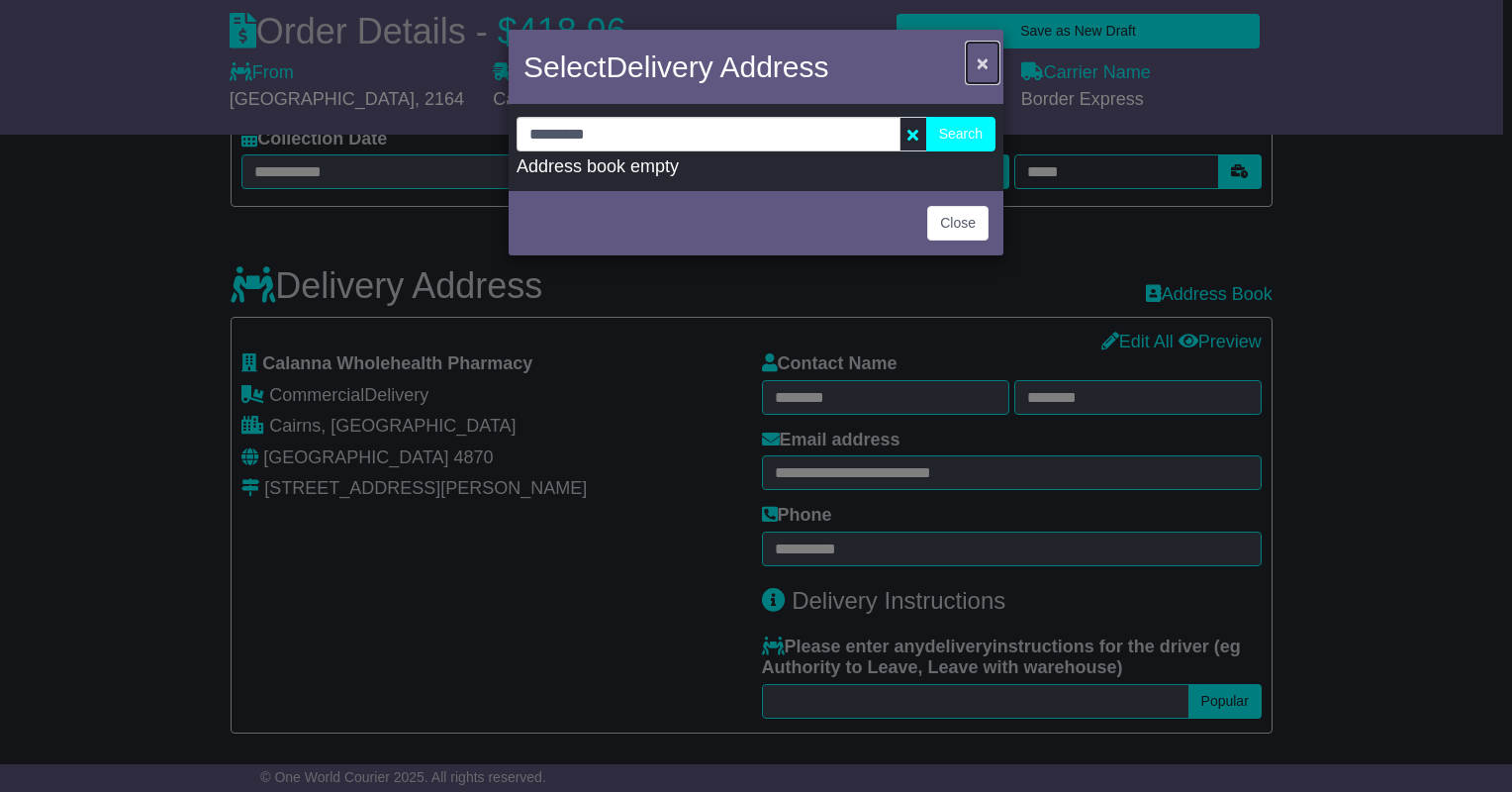 click on "×" at bounding box center (983, 62) 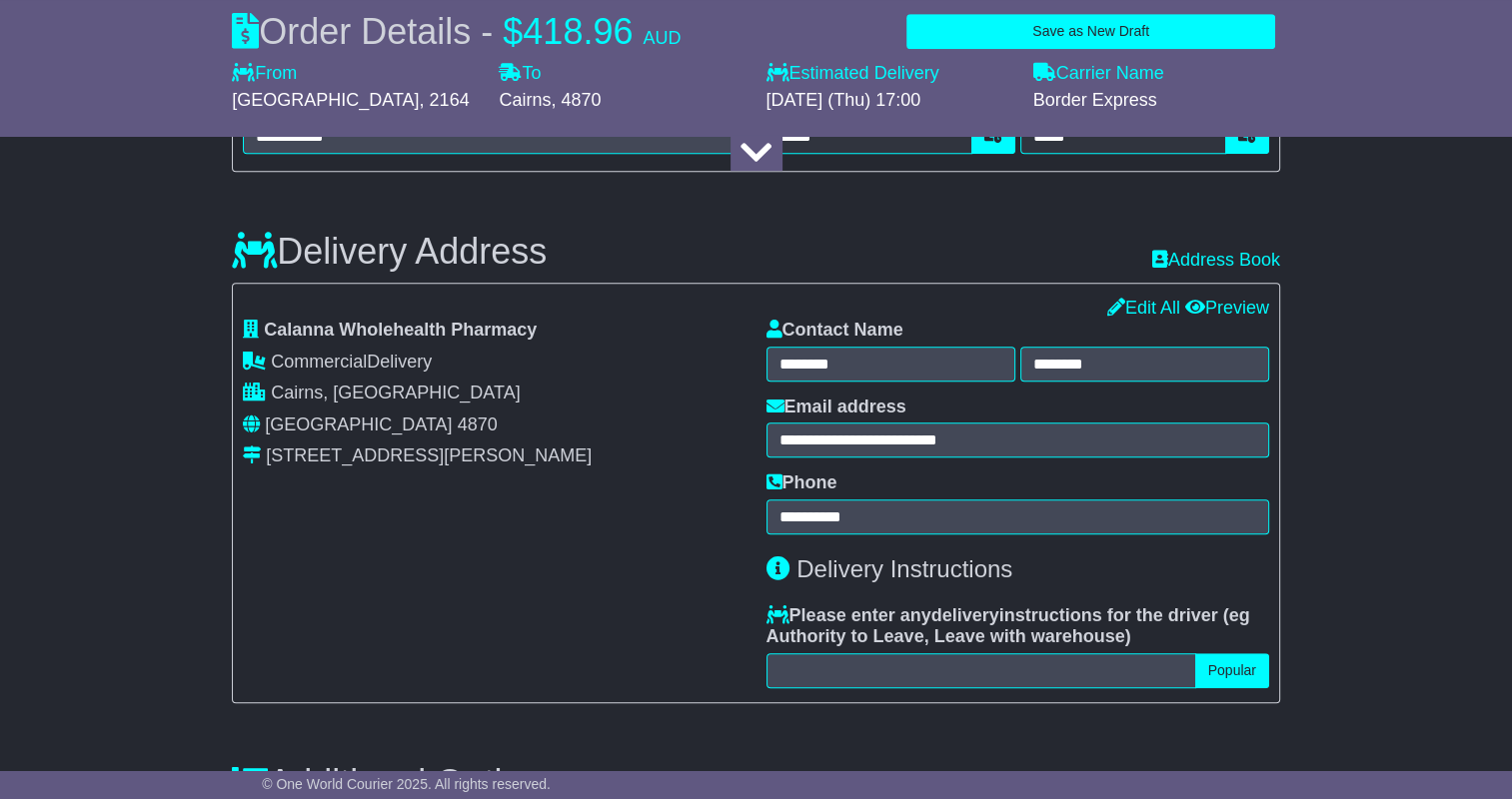 scroll, scrollTop: 1099, scrollLeft: 0, axis: vertical 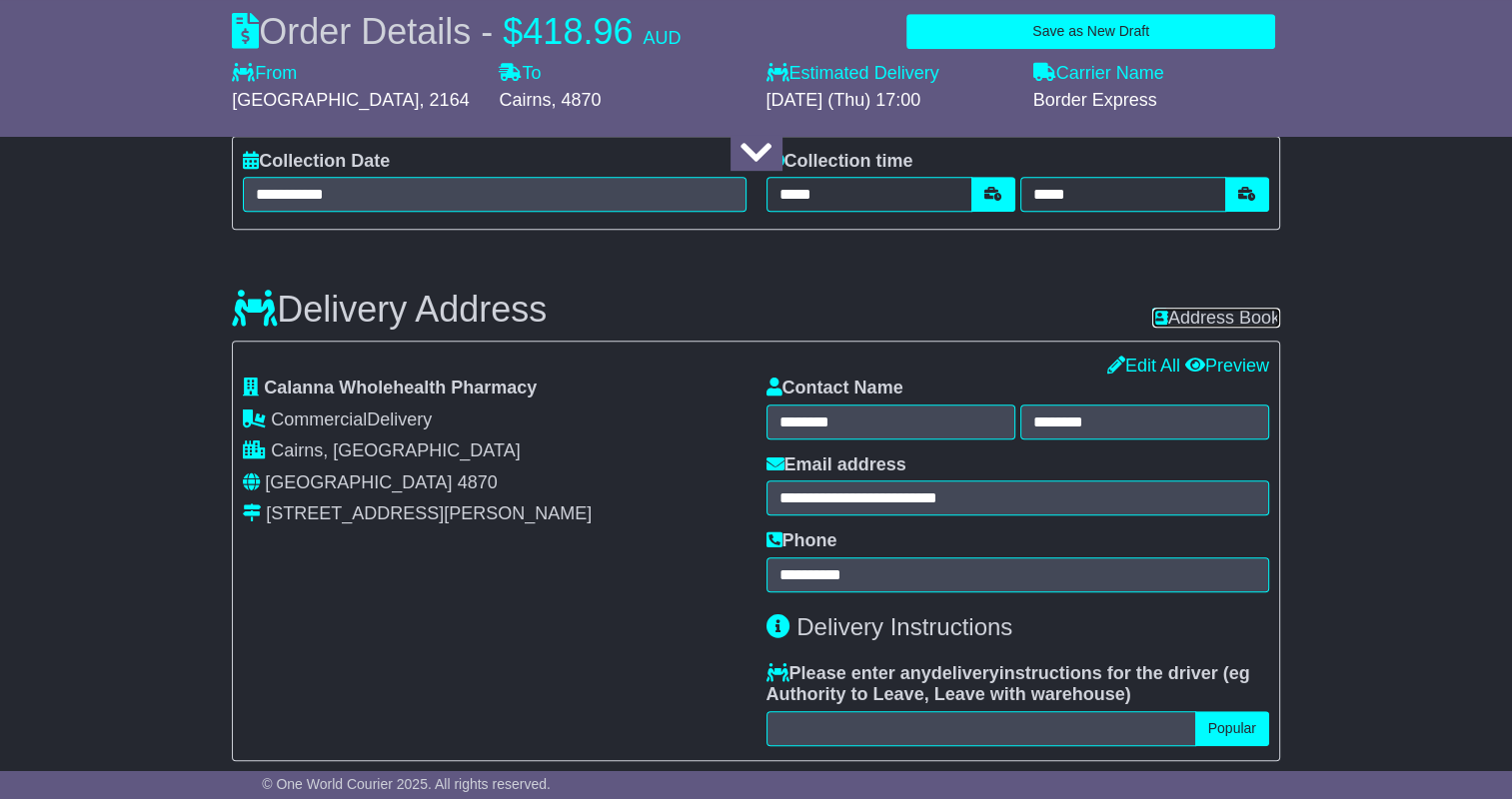 click on "Address Book" at bounding box center (1216, 318) 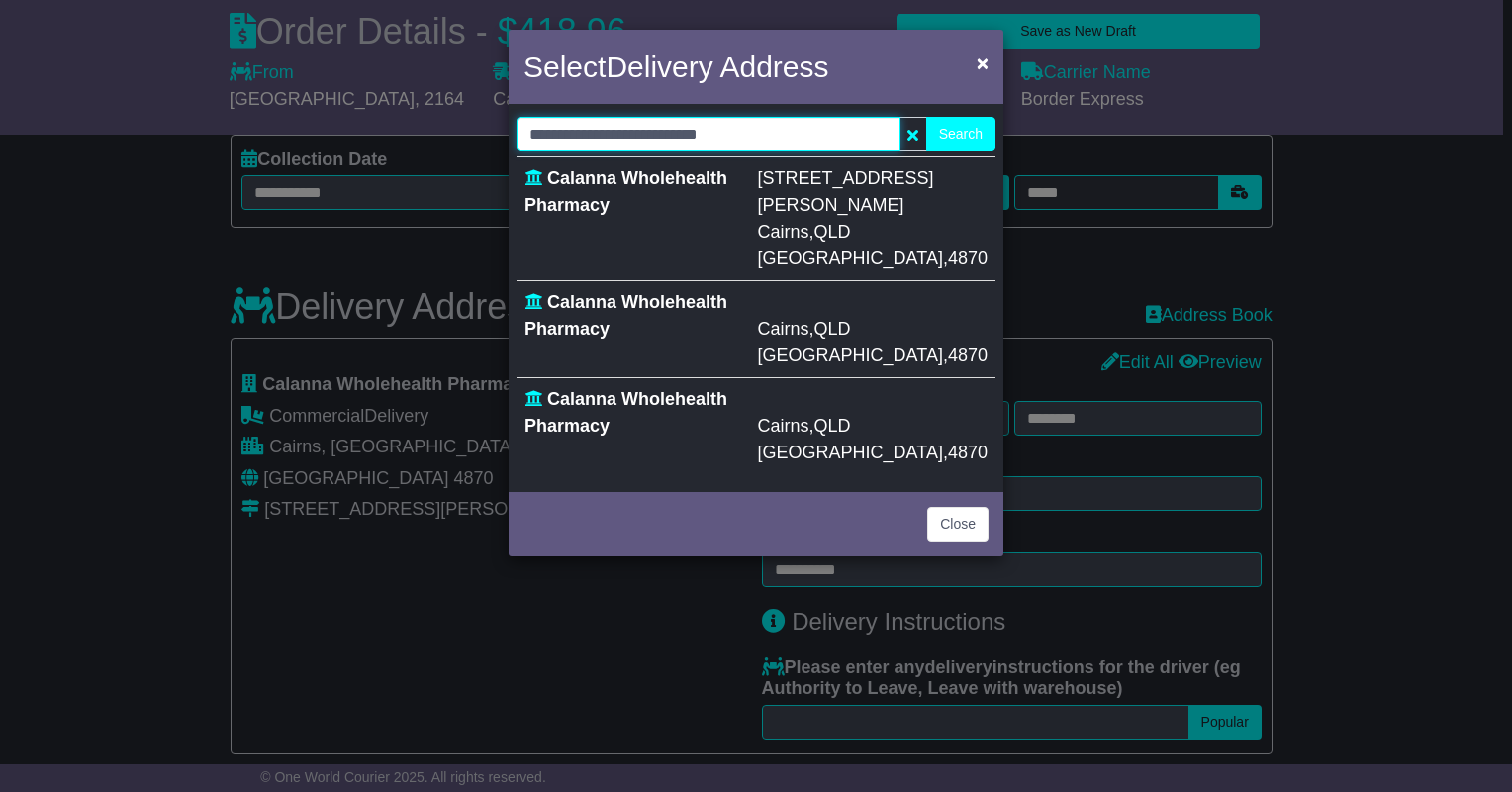 click on "**********" at bounding box center [709, 134] 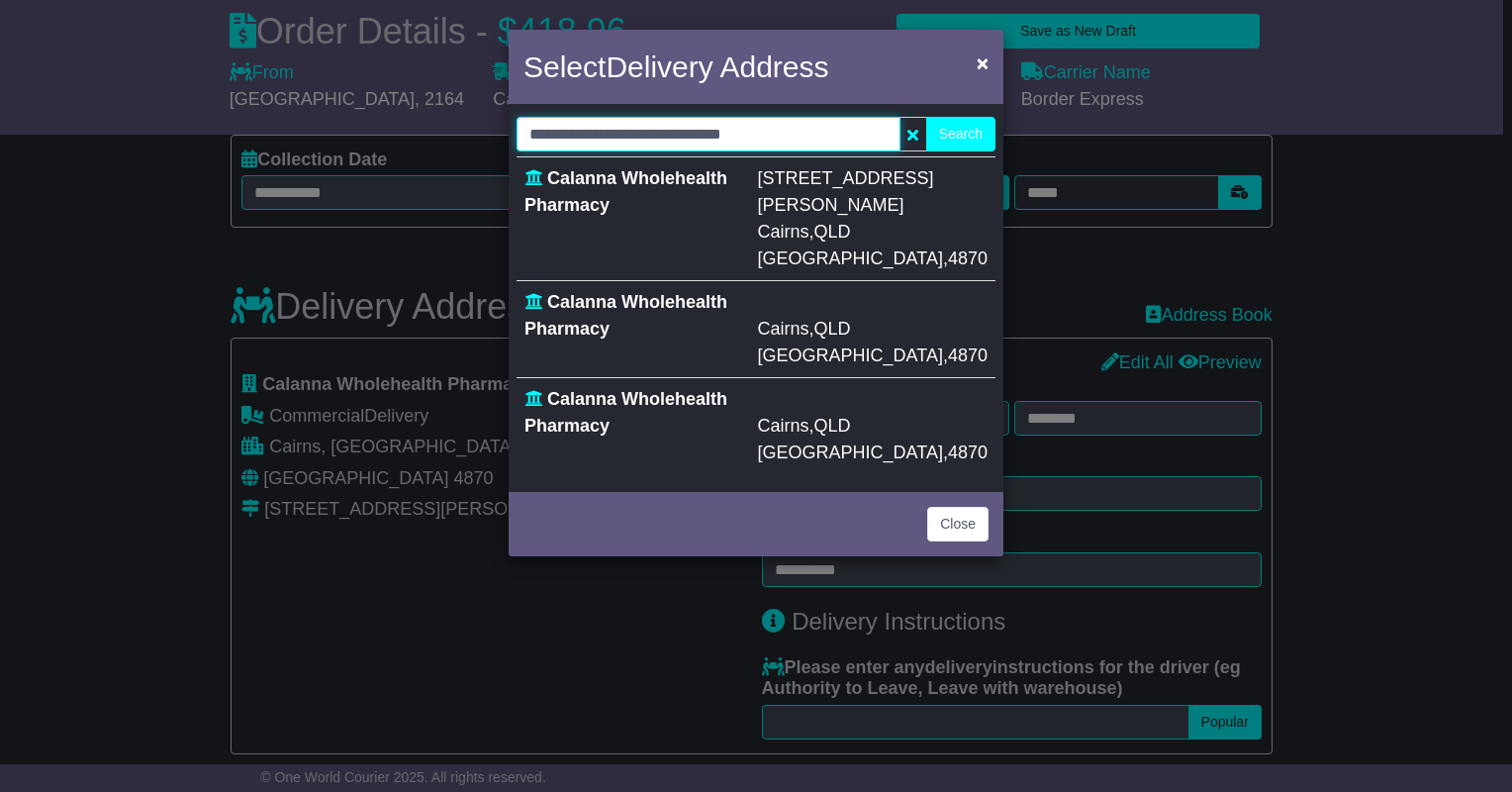 drag, startPoint x: 828, startPoint y: 137, endPoint x: 92, endPoint y: 96, distance: 737.1411 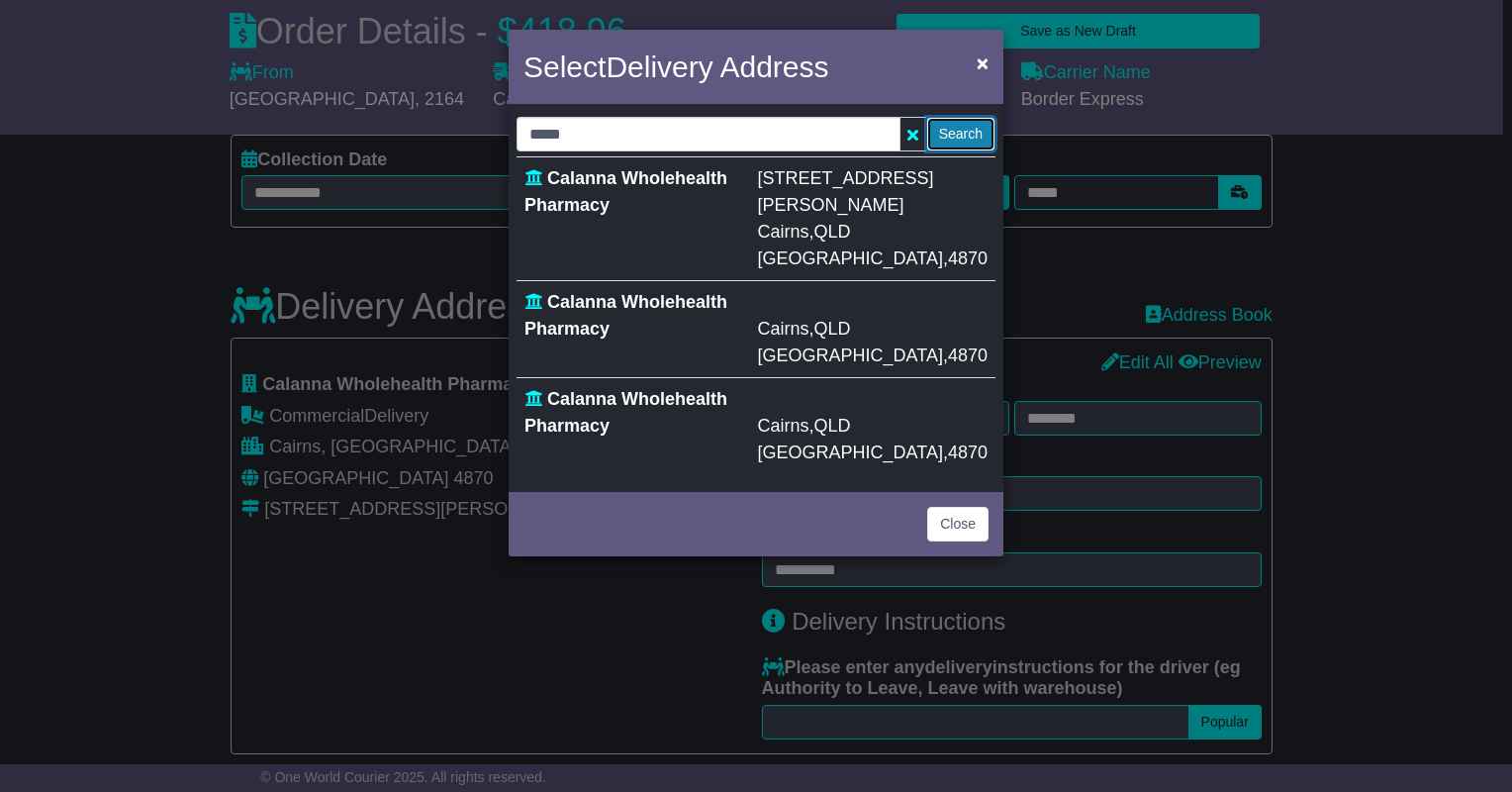 click on "Search" at bounding box center [961, 134] 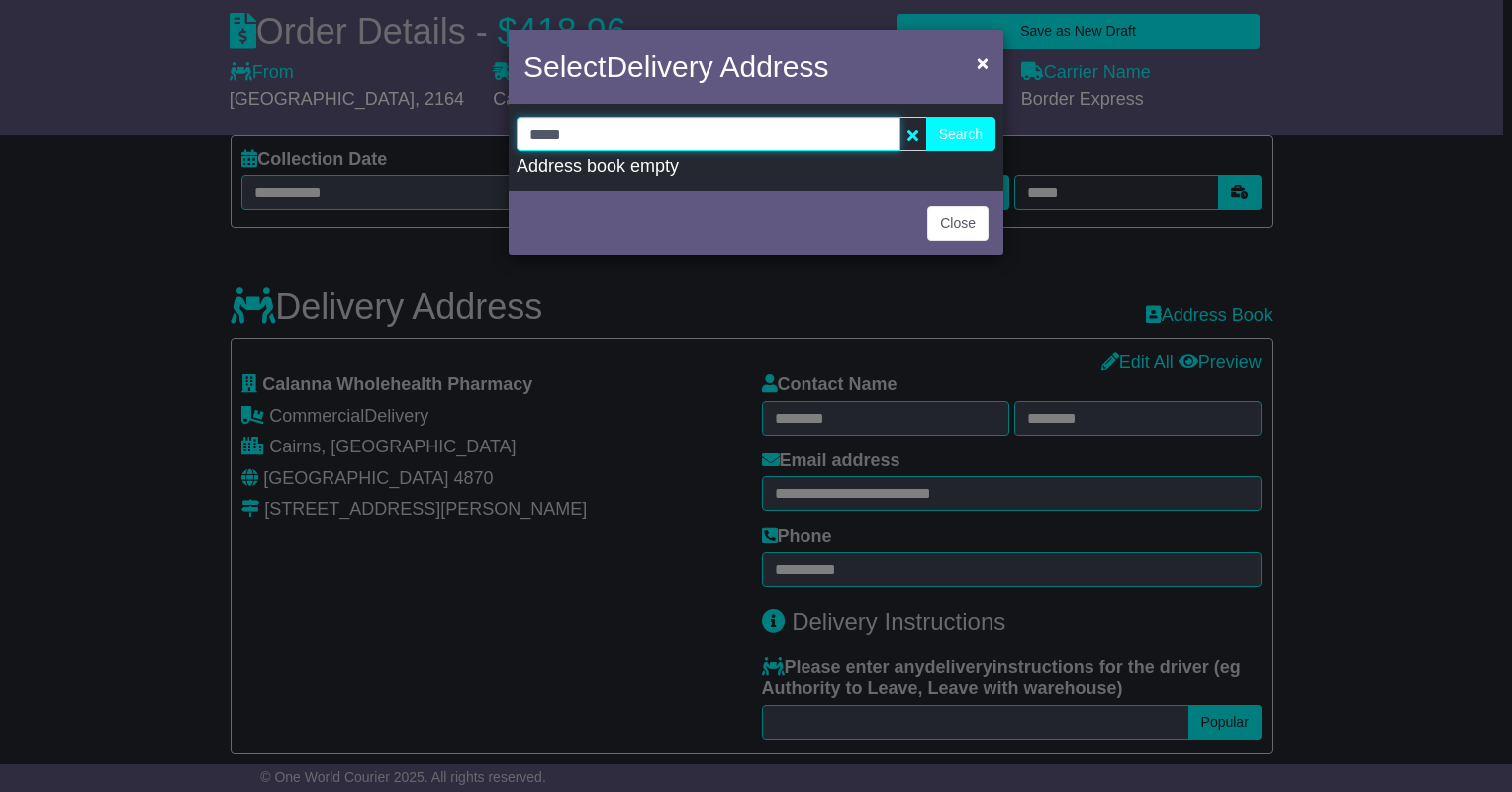 click on "*****" at bounding box center [709, 134] 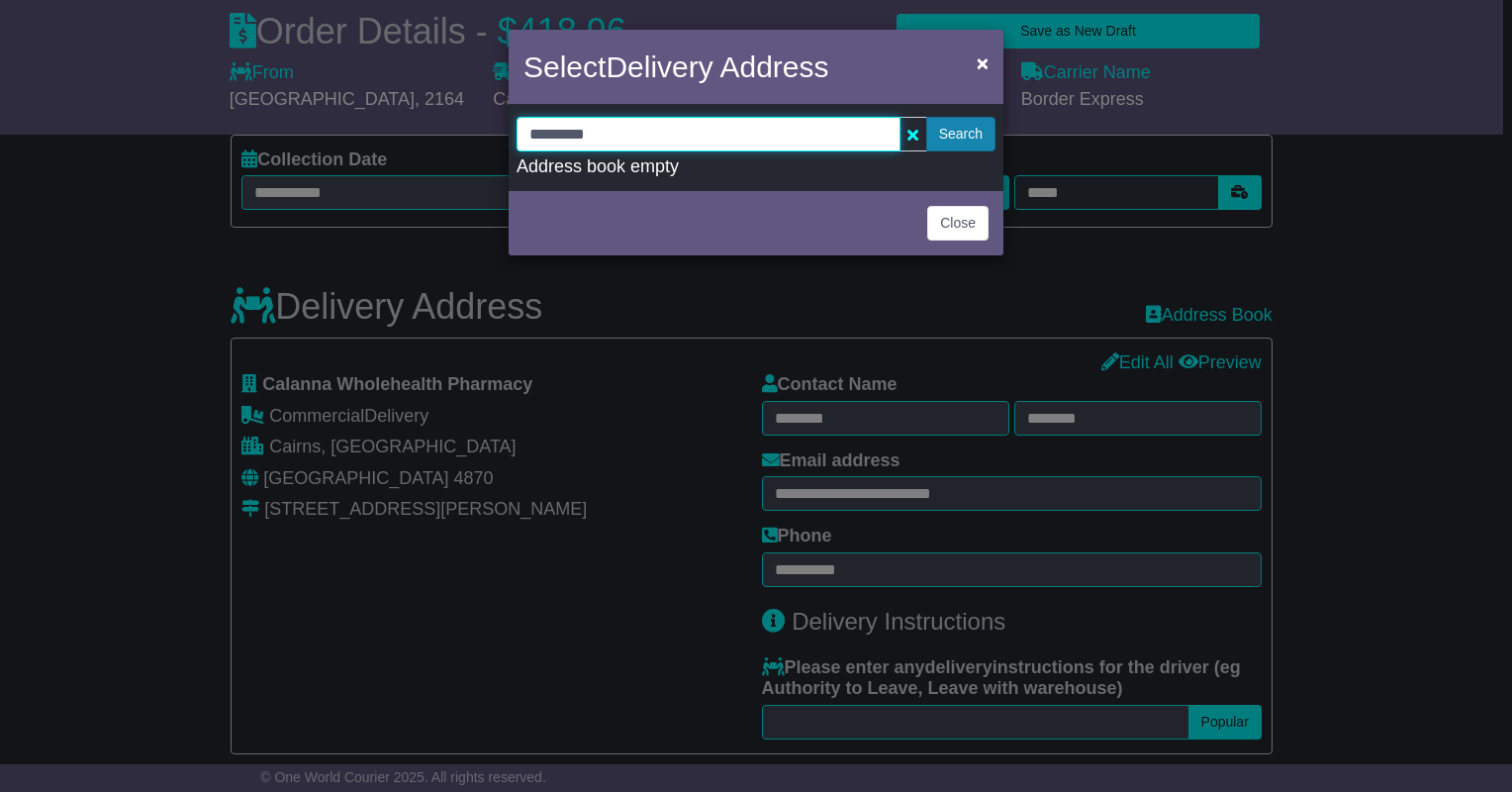 type on "*********" 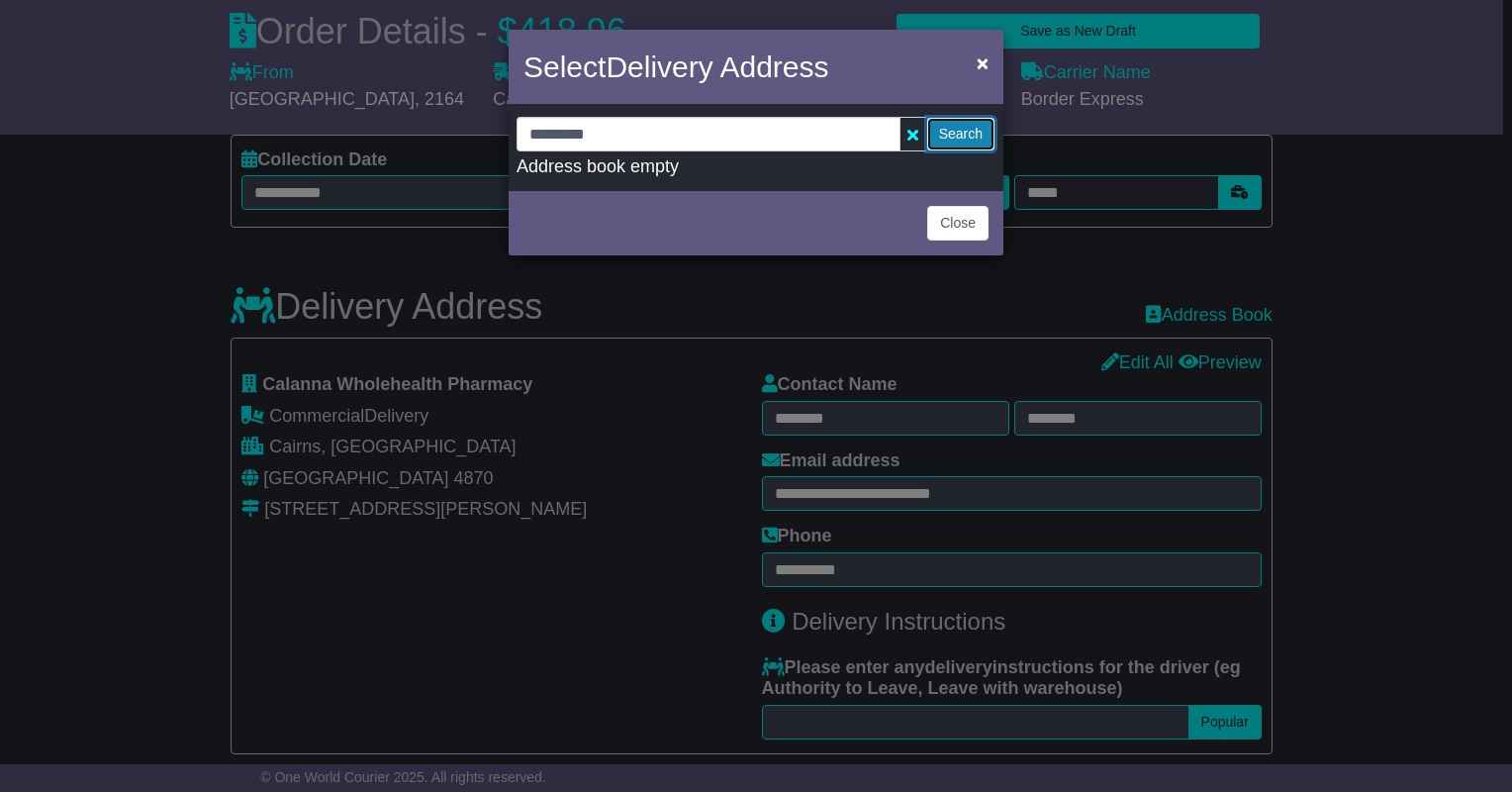 click on "Search" at bounding box center [961, 134] 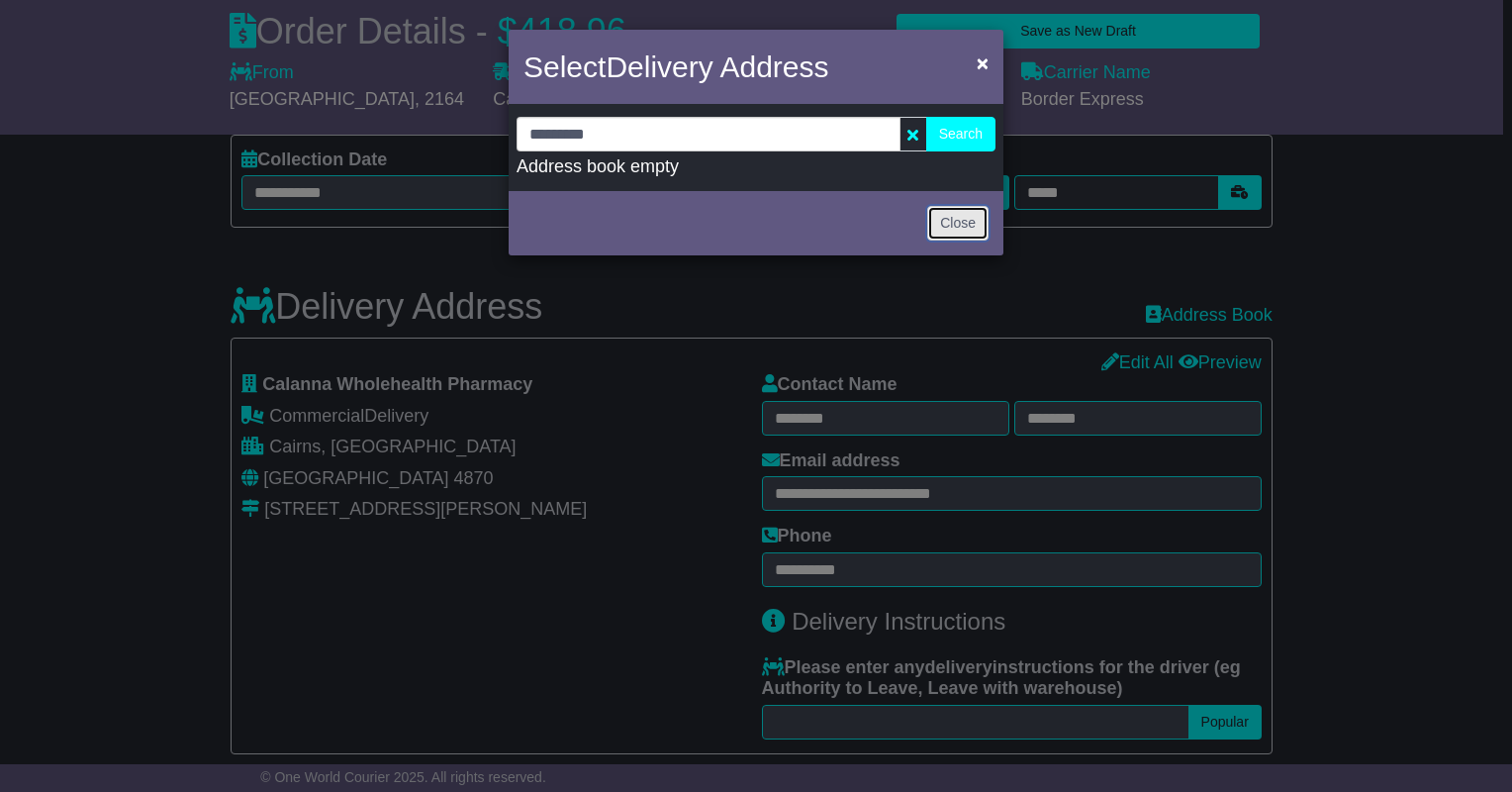 click on "Close" at bounding box center (958, 223) 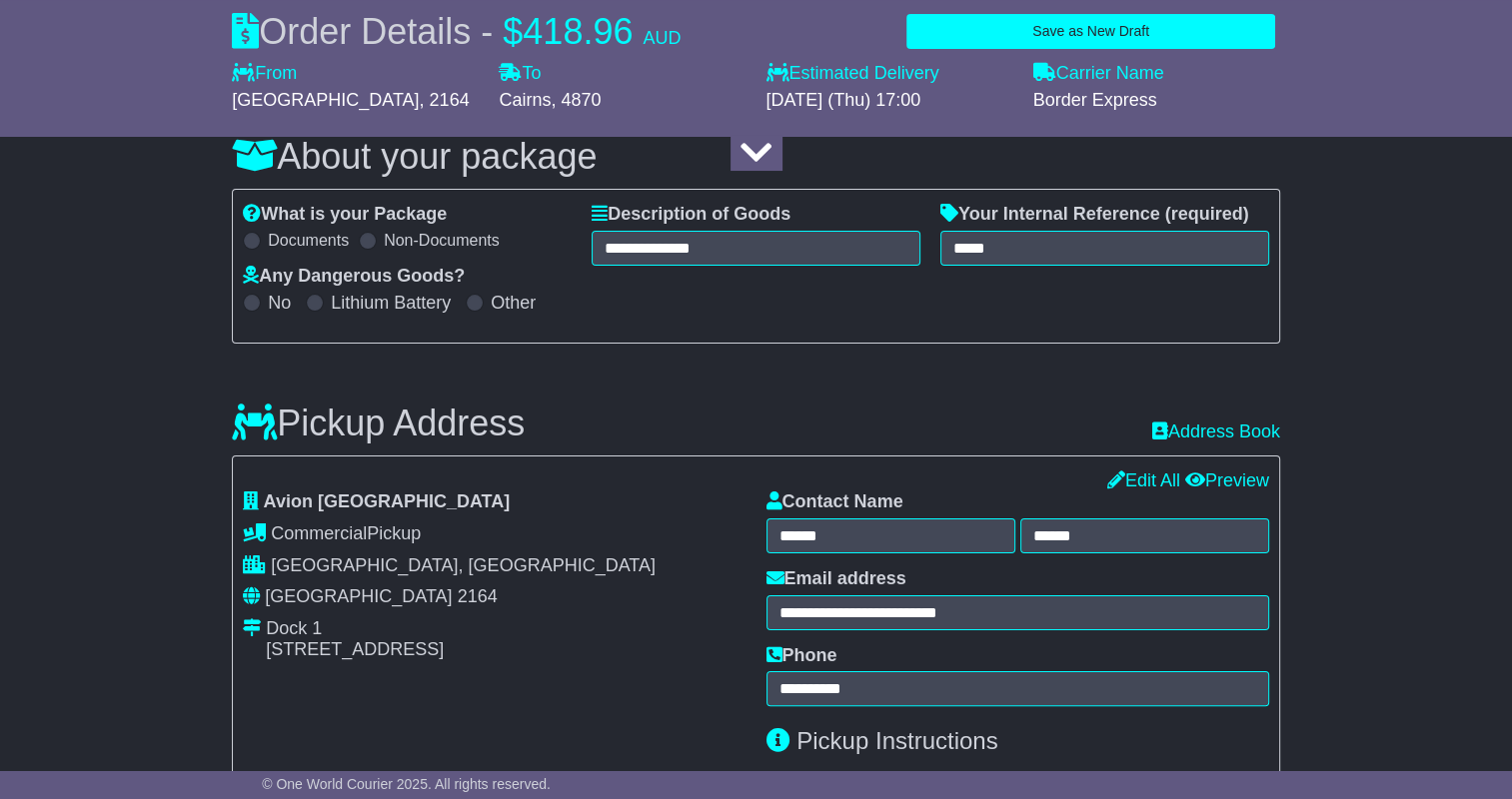 scroll, scrollTop: 0, scrollLeft: 0, axis: both 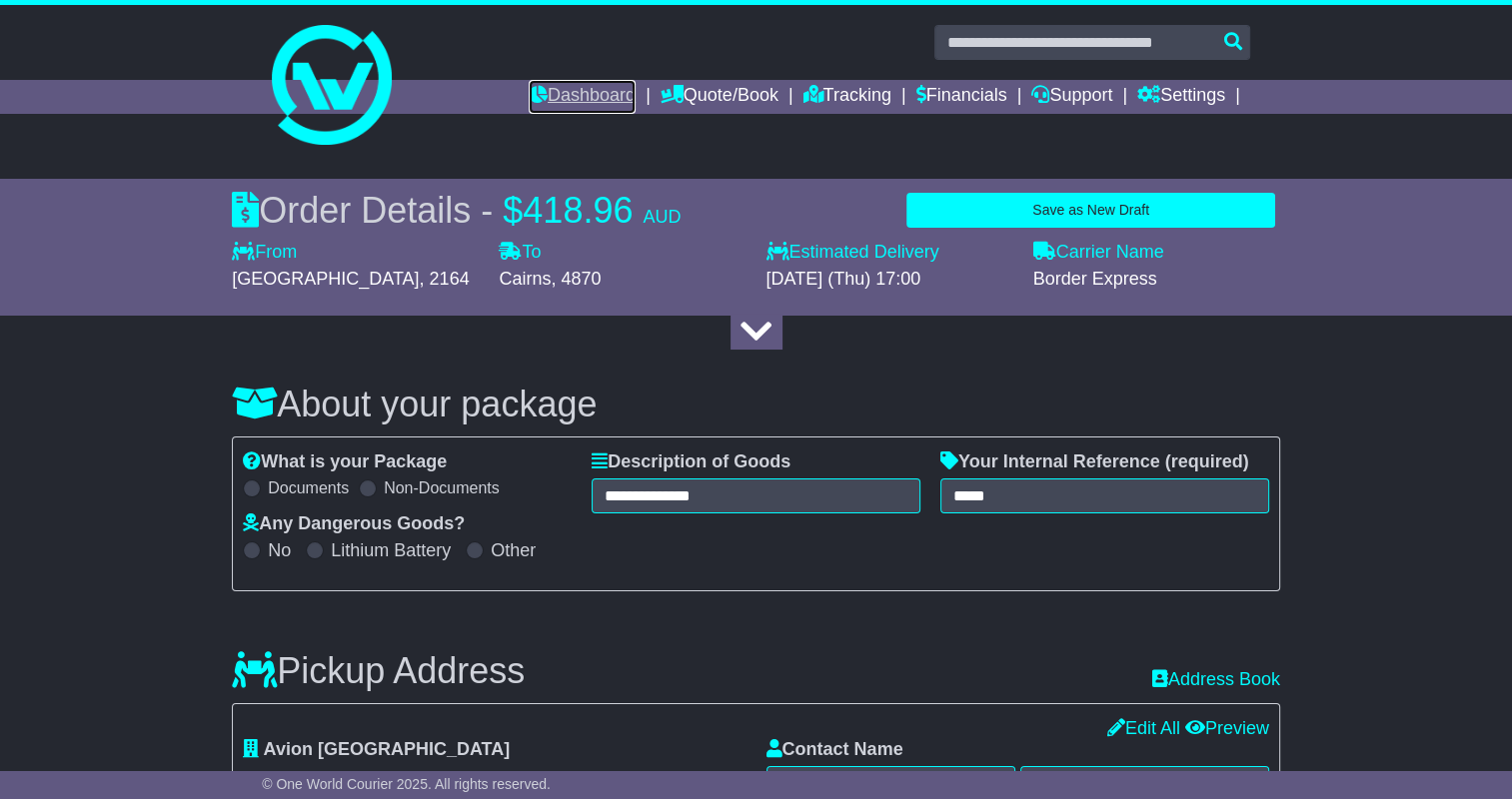click on "Dashboard" at bounding box center (582, 97) 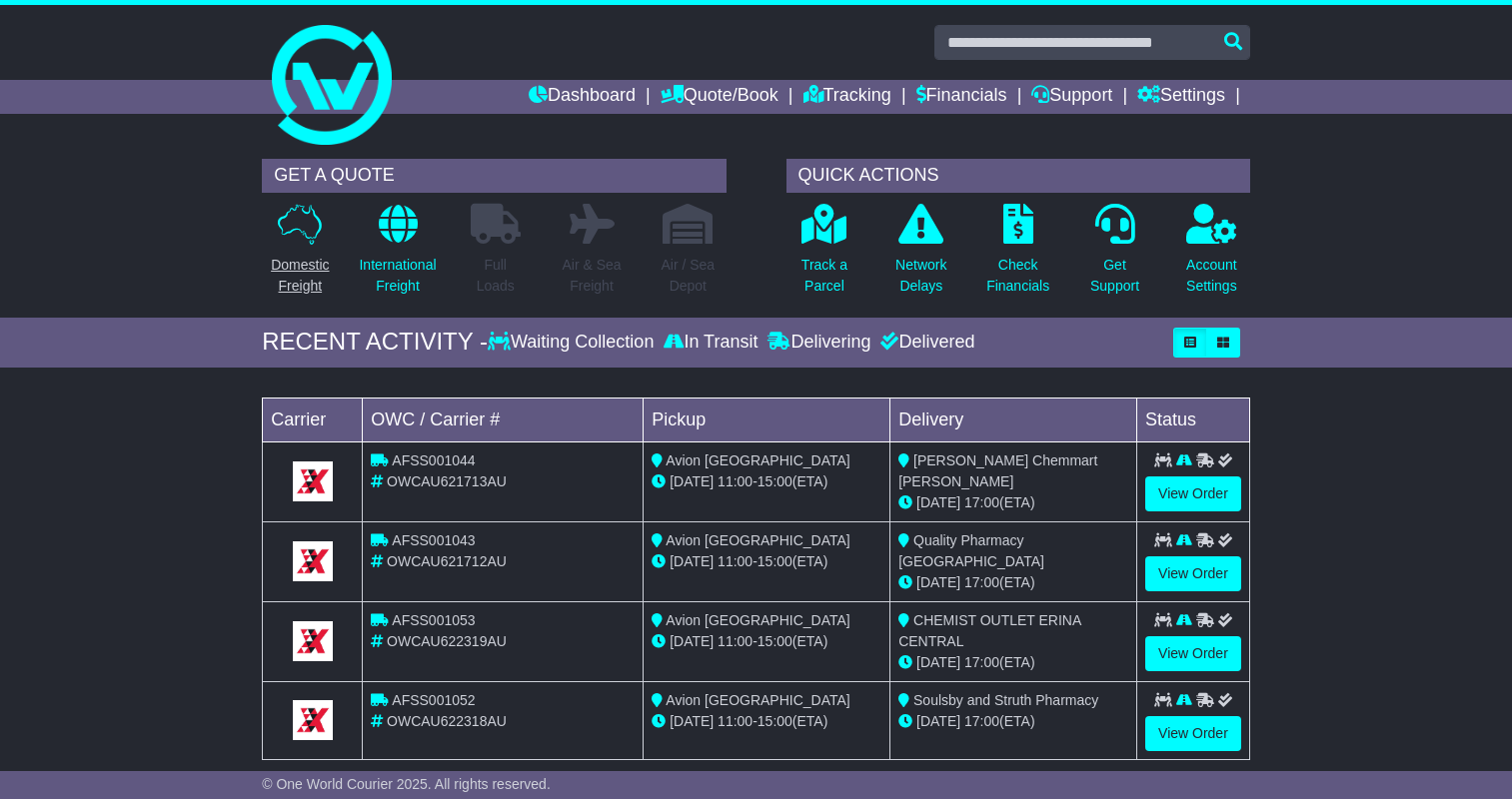 scroll, scrollTop: 0, scrollLeft: 0, axis: both 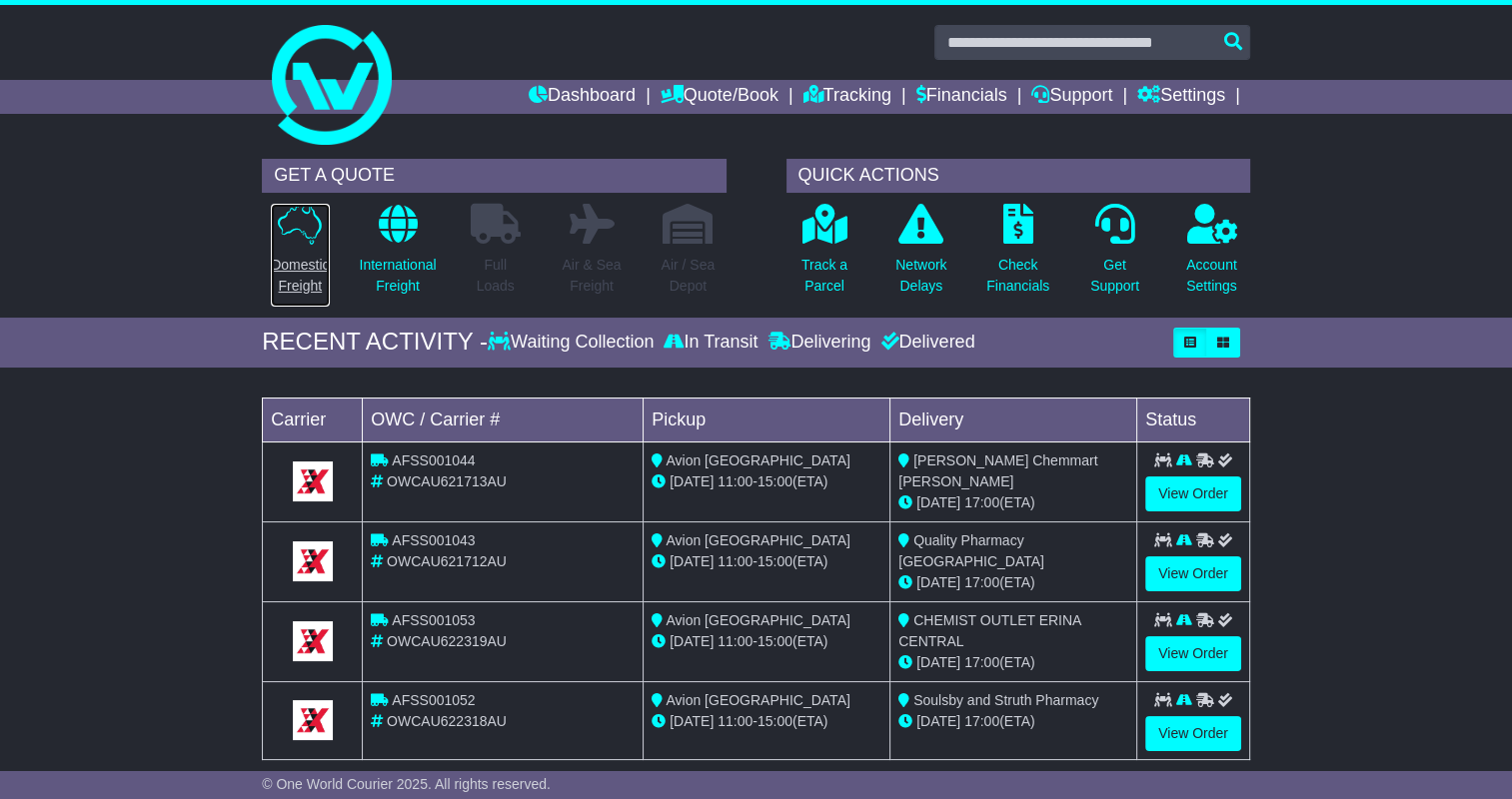 click on "Domestic Freight" at bounding box center [300, 255] 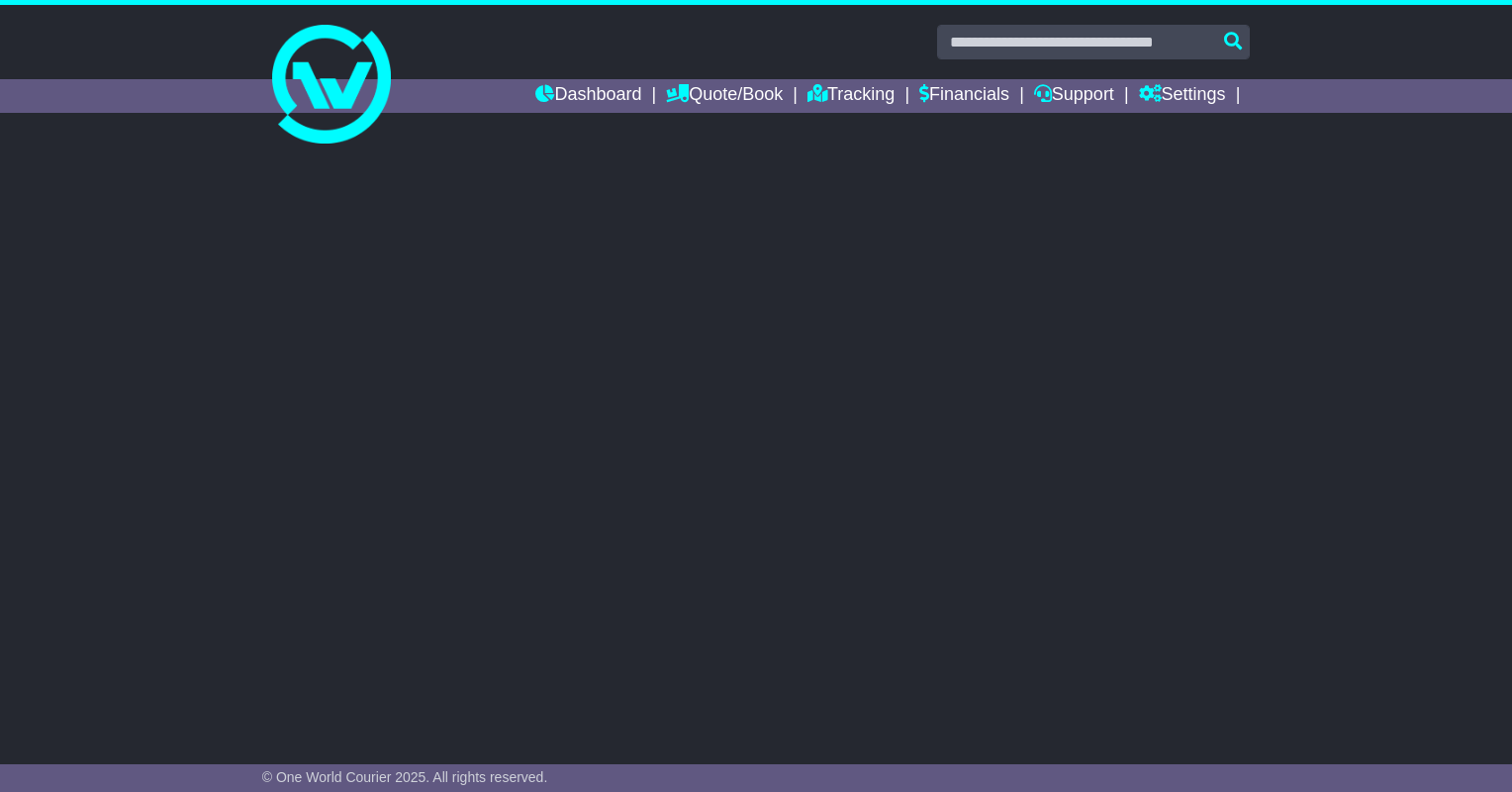 scroll, scrollTop: 0, scrollLeft: 0, axis: both 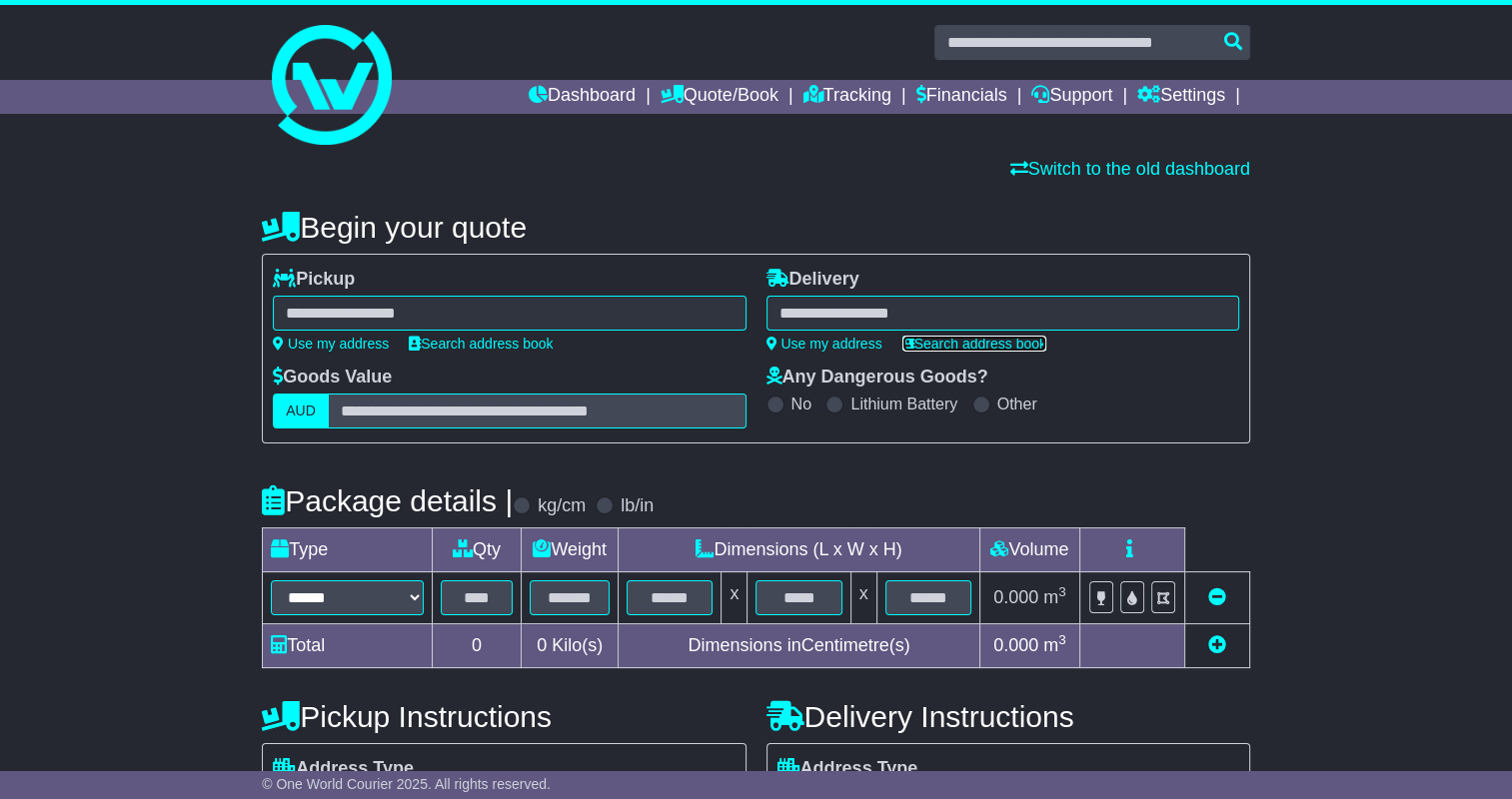 click on "Search address book" at bounding box center [974, 344] 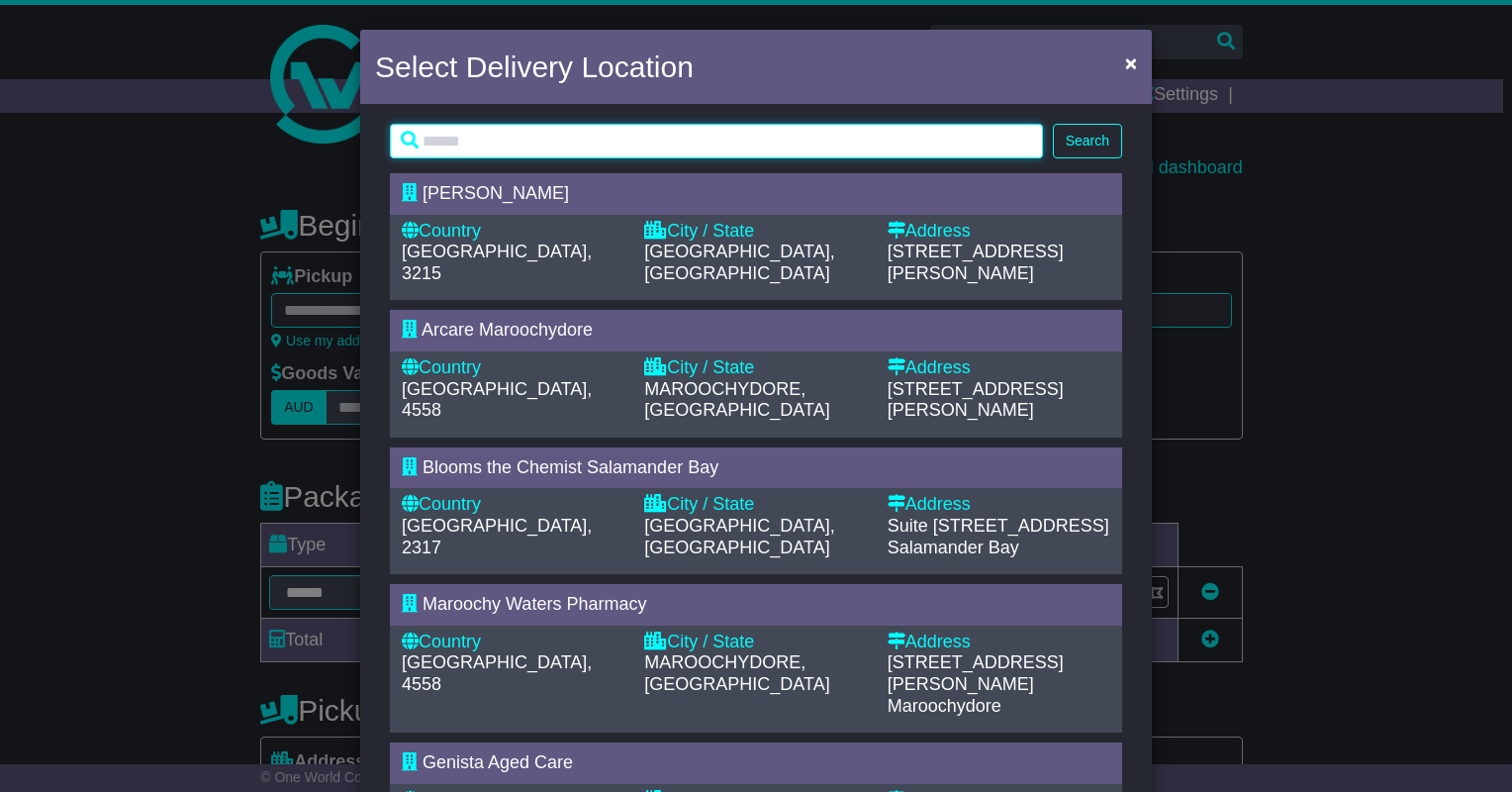 click at bounding box center (716, 141) 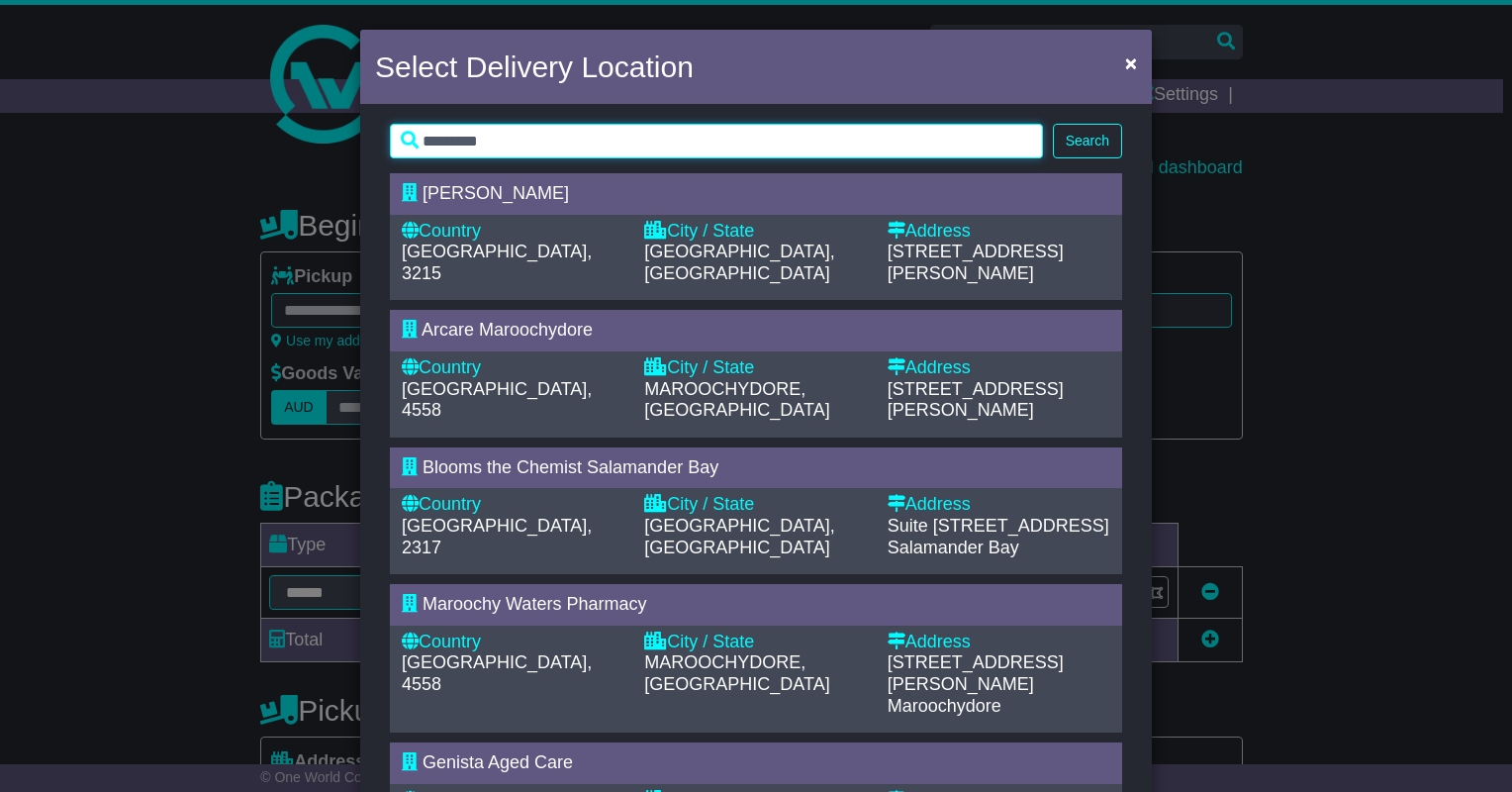 type on "*********" 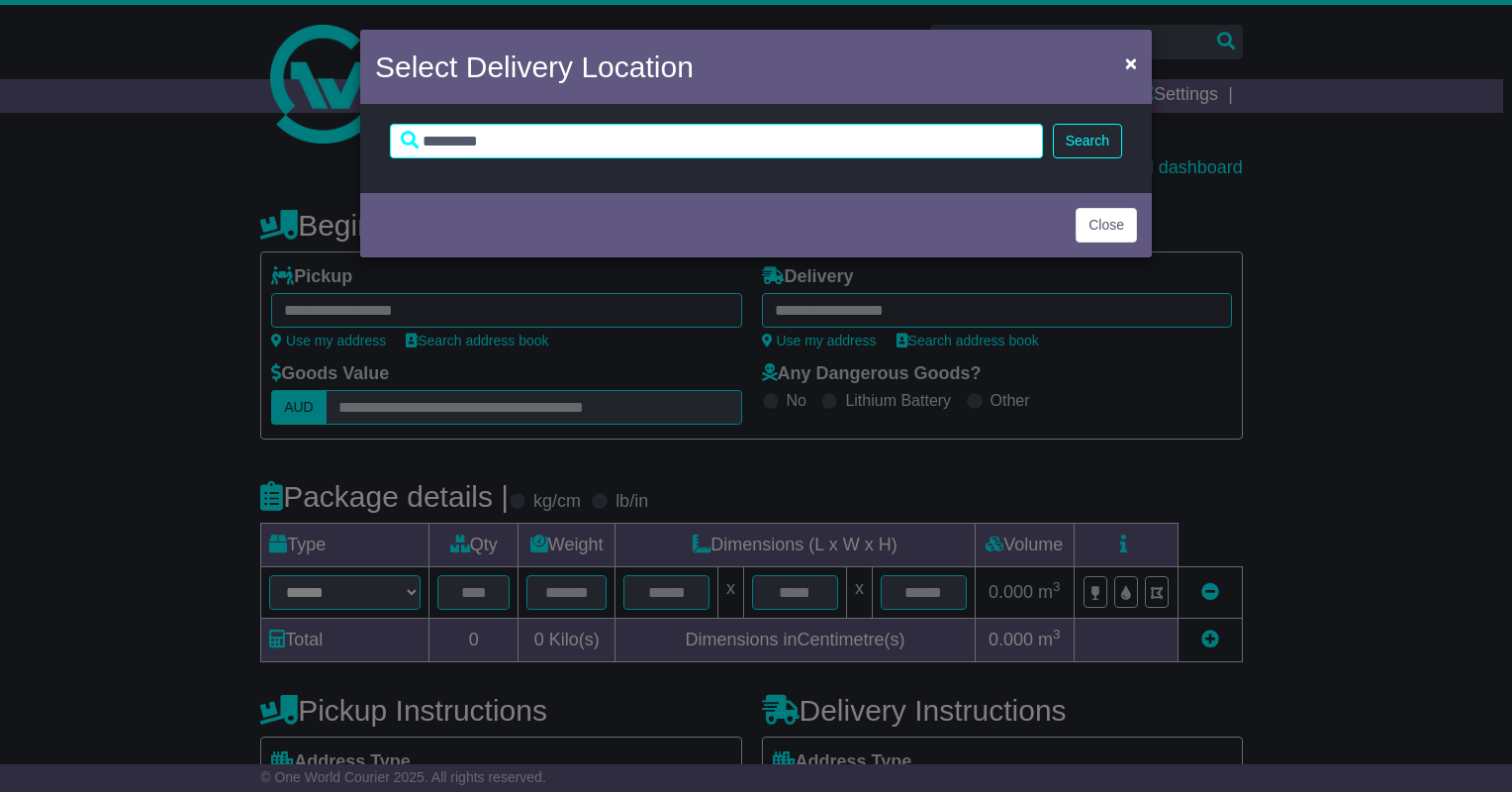 click on "Close" at bounding box center (756, 223) 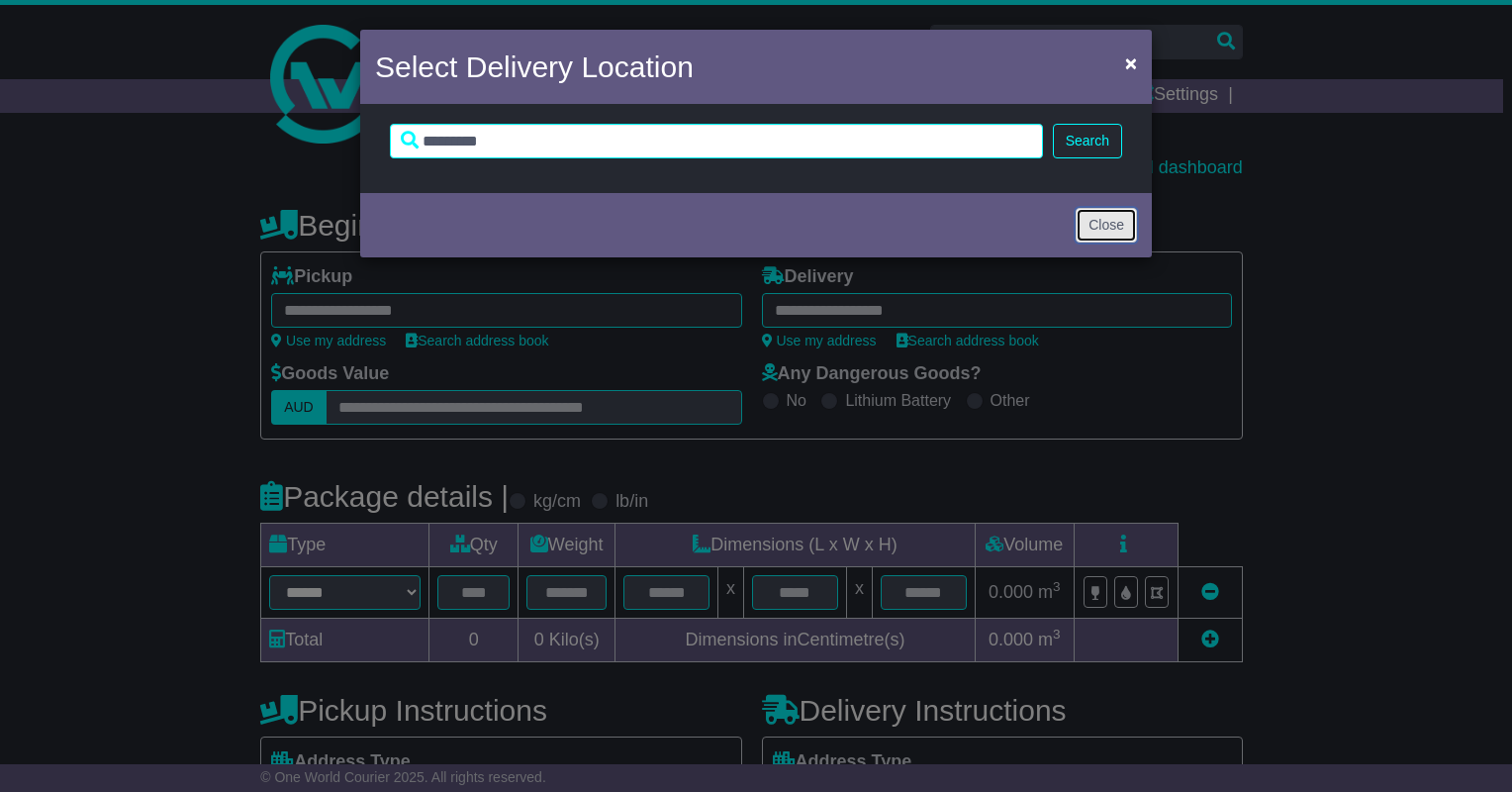 click on "Close" at bounding box center (1106, 225) 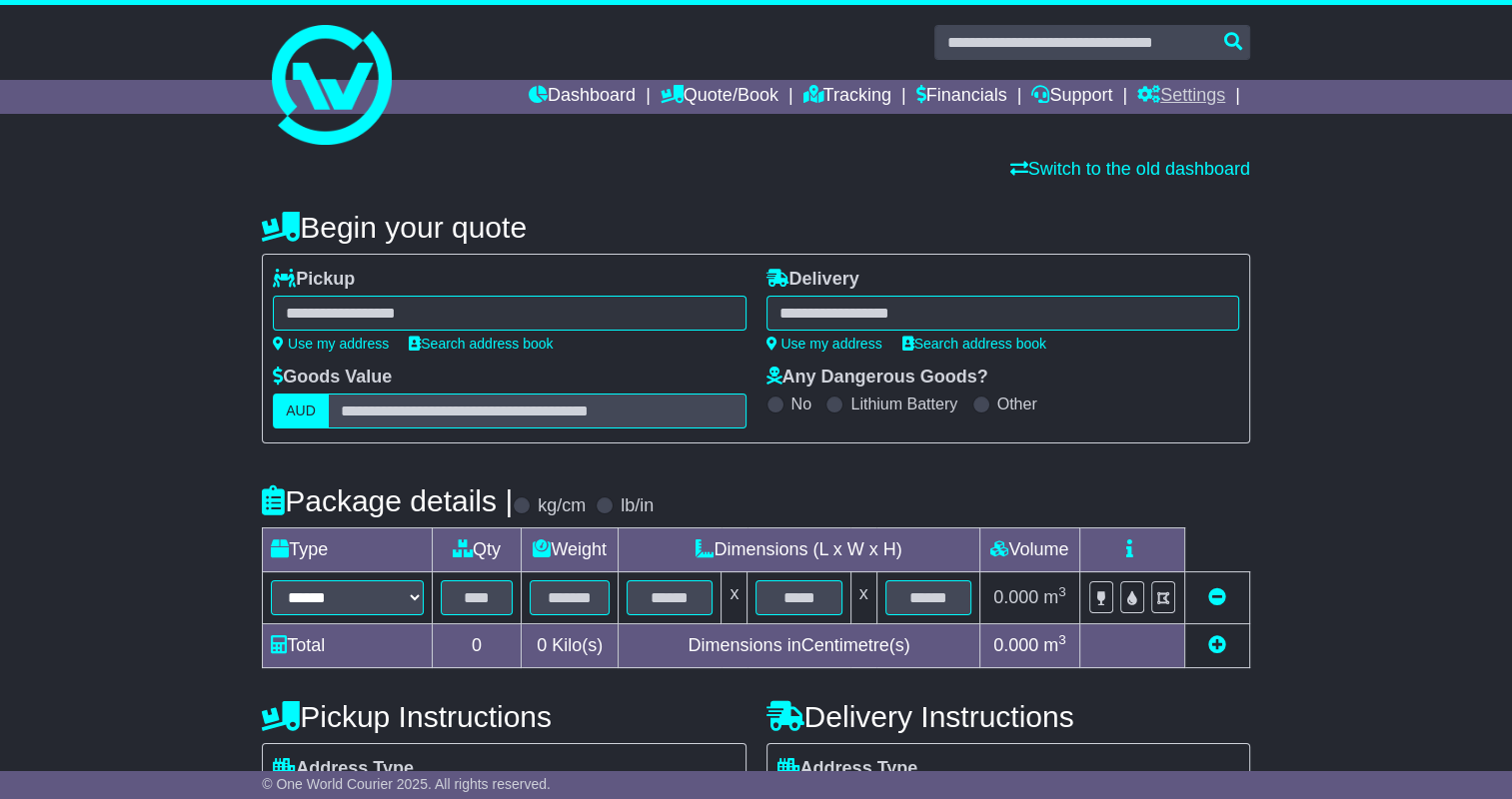 click on "Settings" at bounding box center (1181, 97) 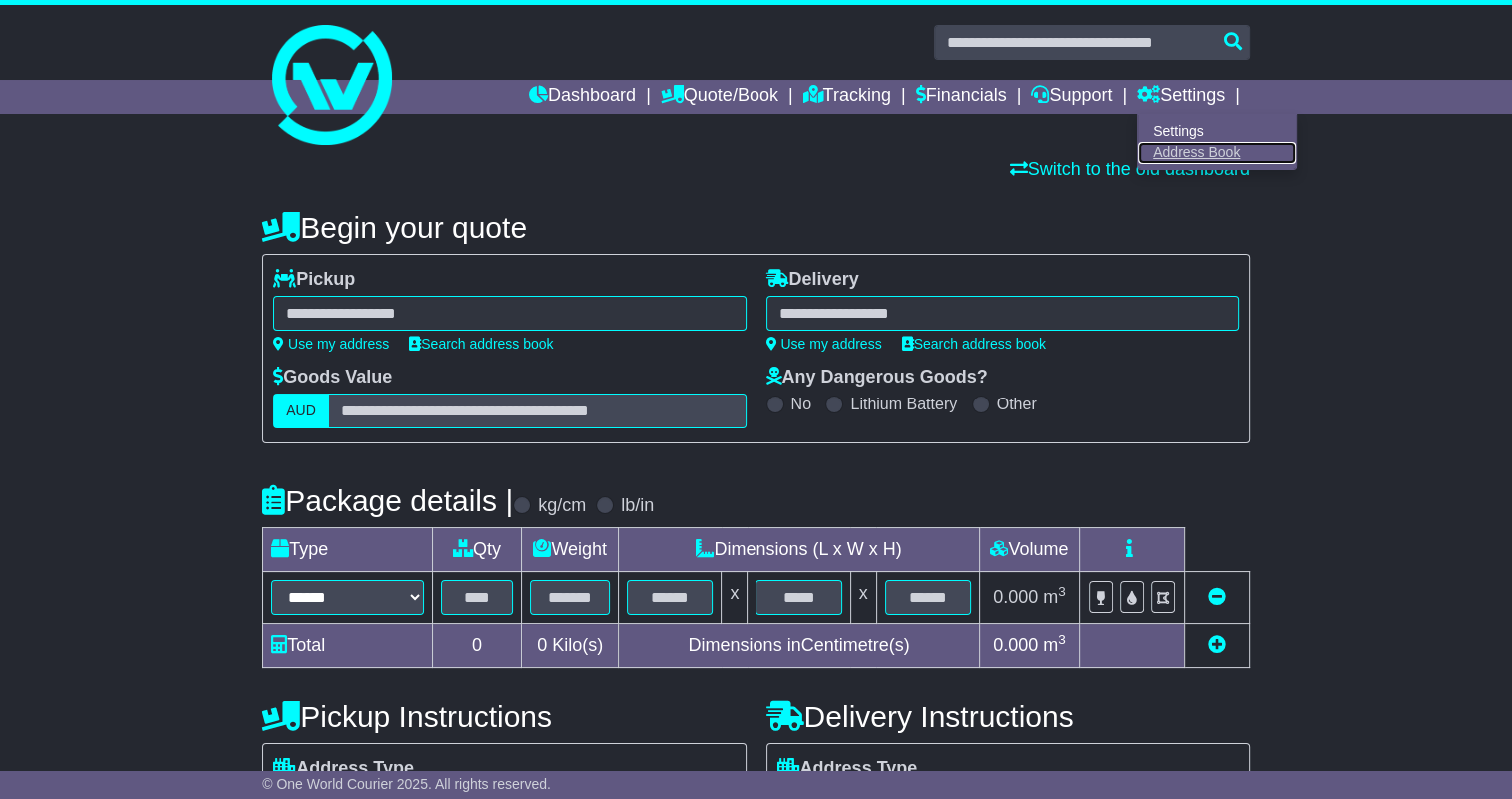 click on "Address Book" at bounding box center [1217, 153] 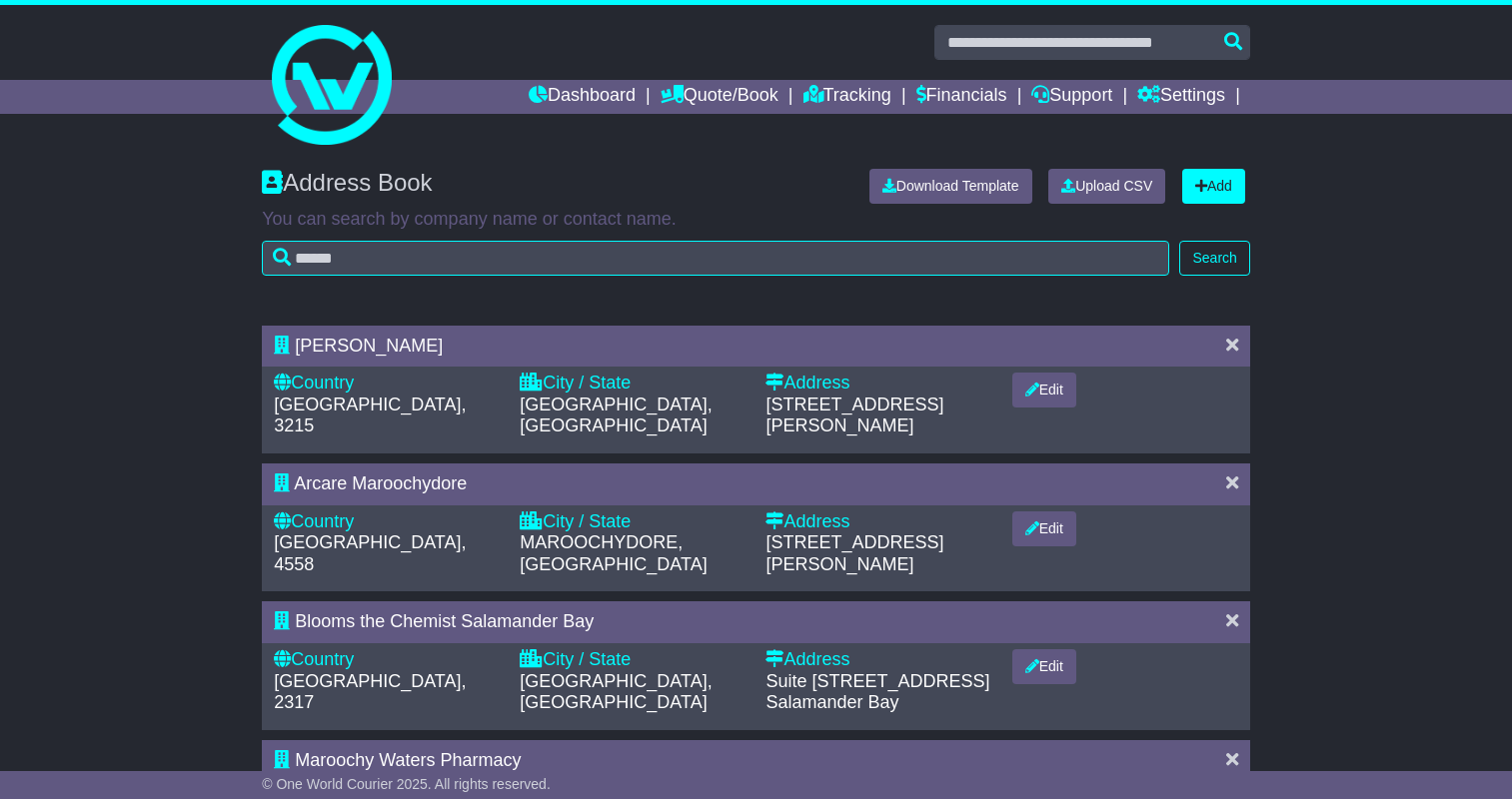 scroll, scrollTop: 0, scrollLeft: 0, axis: both 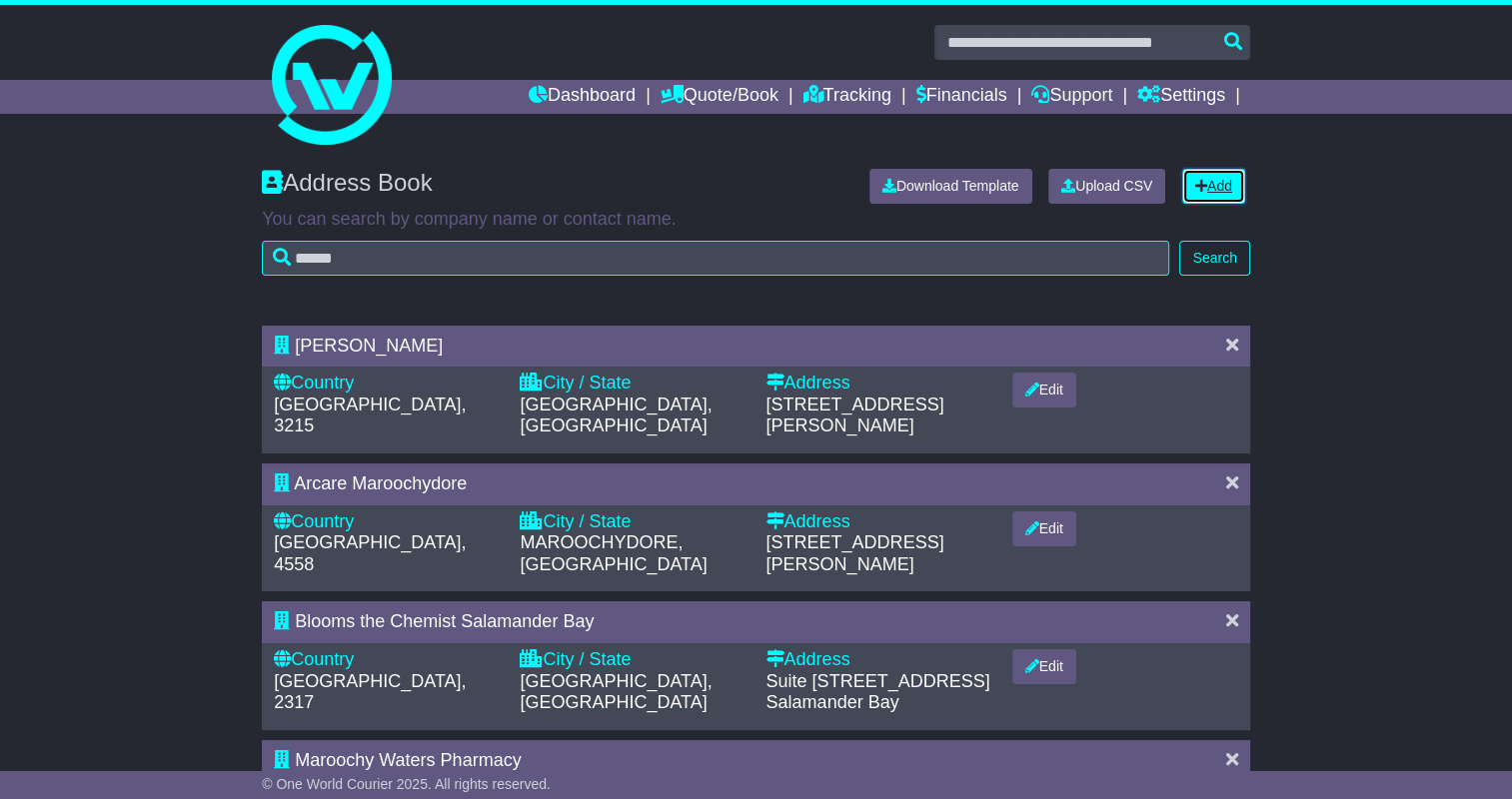 click on "Add" at bounding box center [1213, 186] 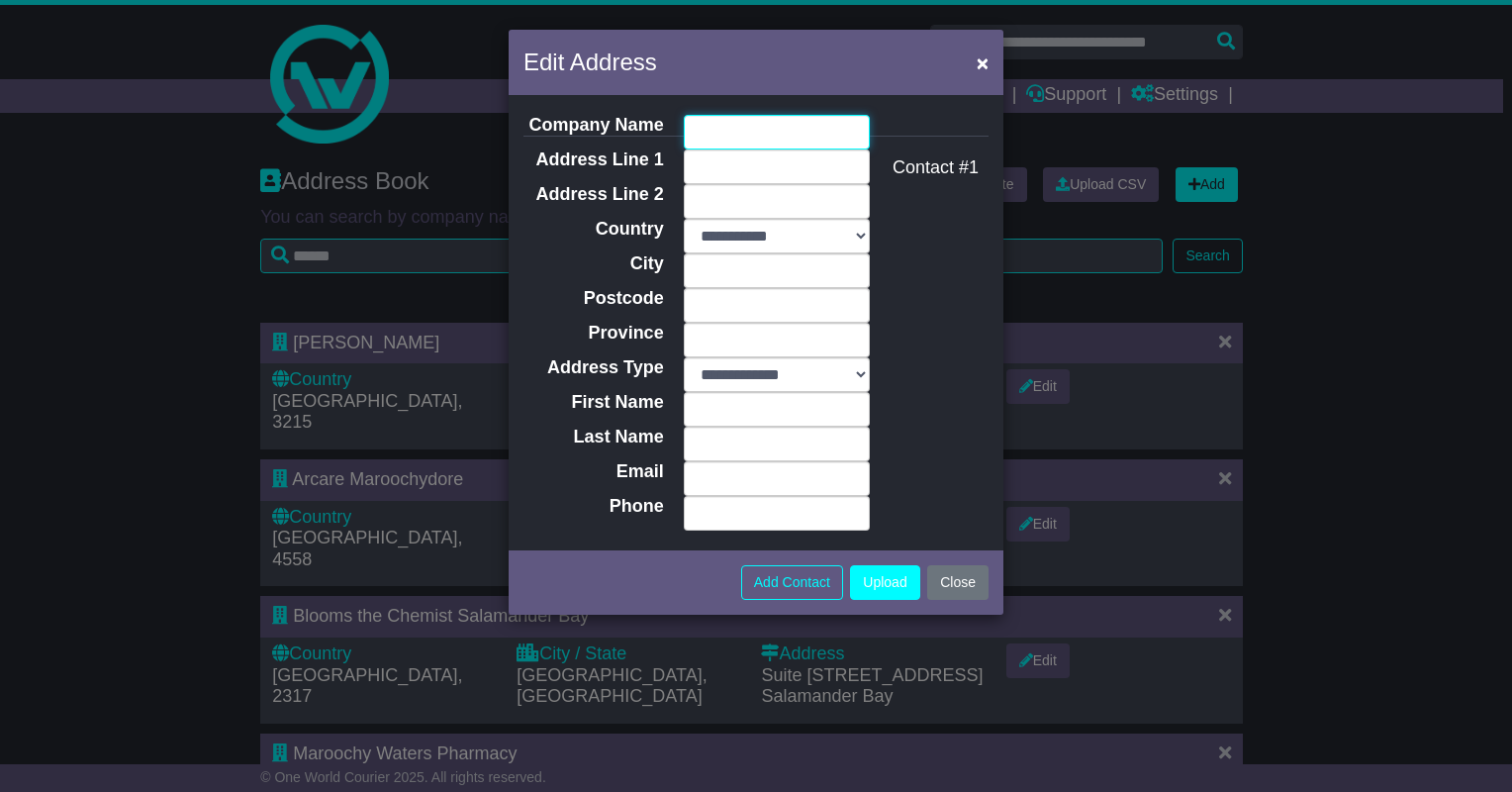 click on "Company Name" at bounding box center (777, 132) 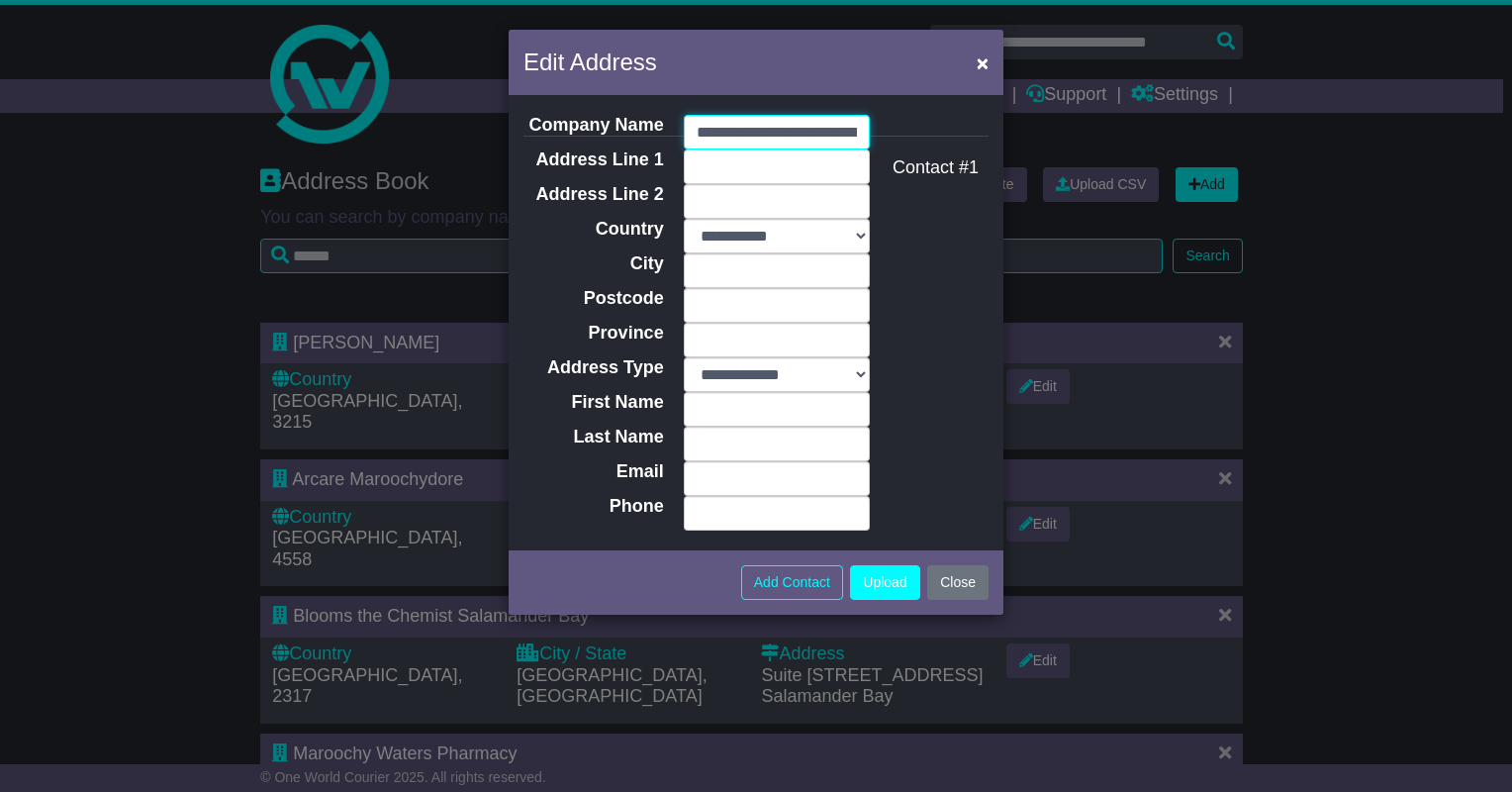 scroll, scrollTop: 0, scrollLeft: 205, axis: horizontal 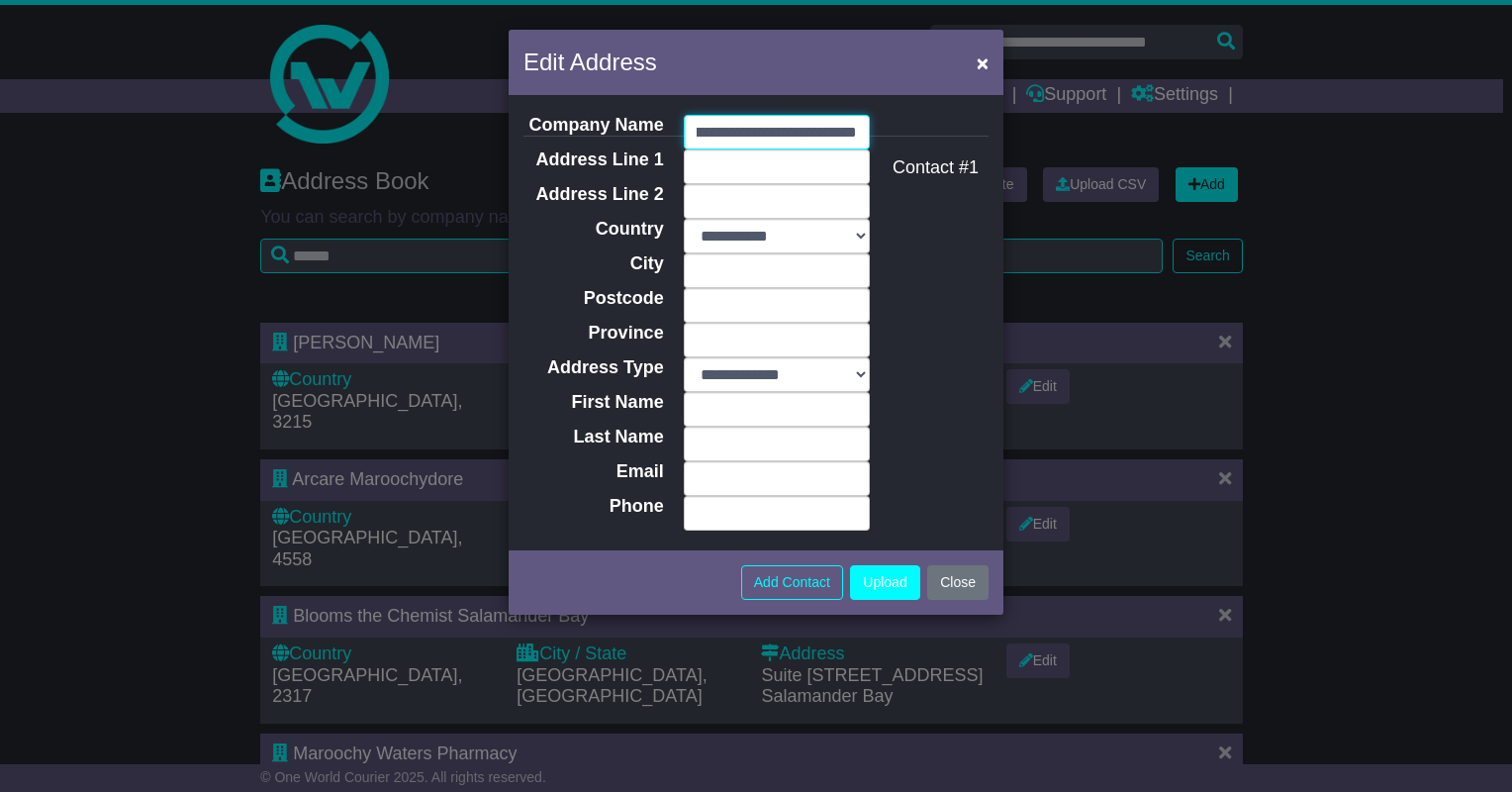 type on "**********" 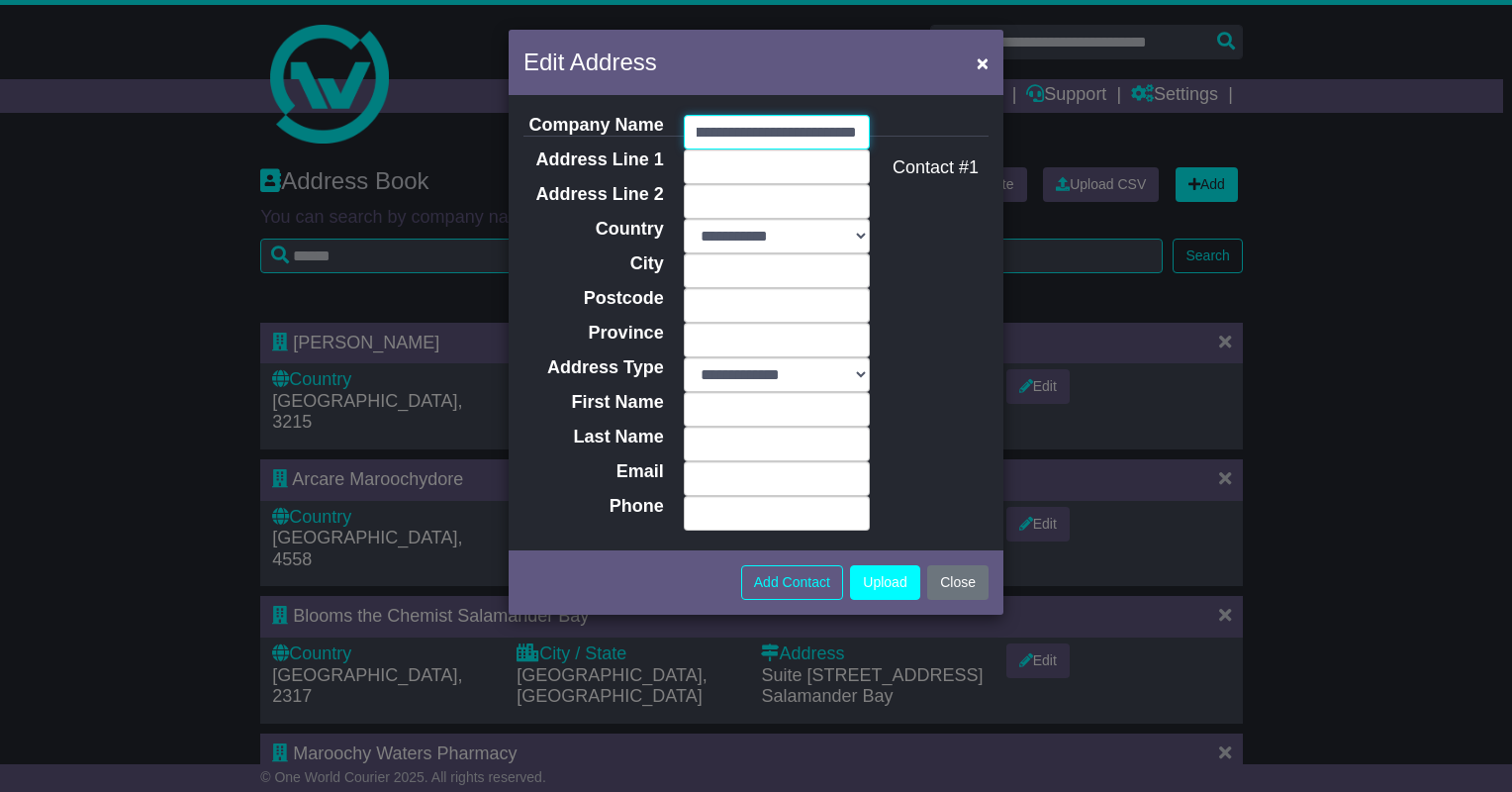 scroll, scrollTop: 0, scrollLeft: 0, axis: both 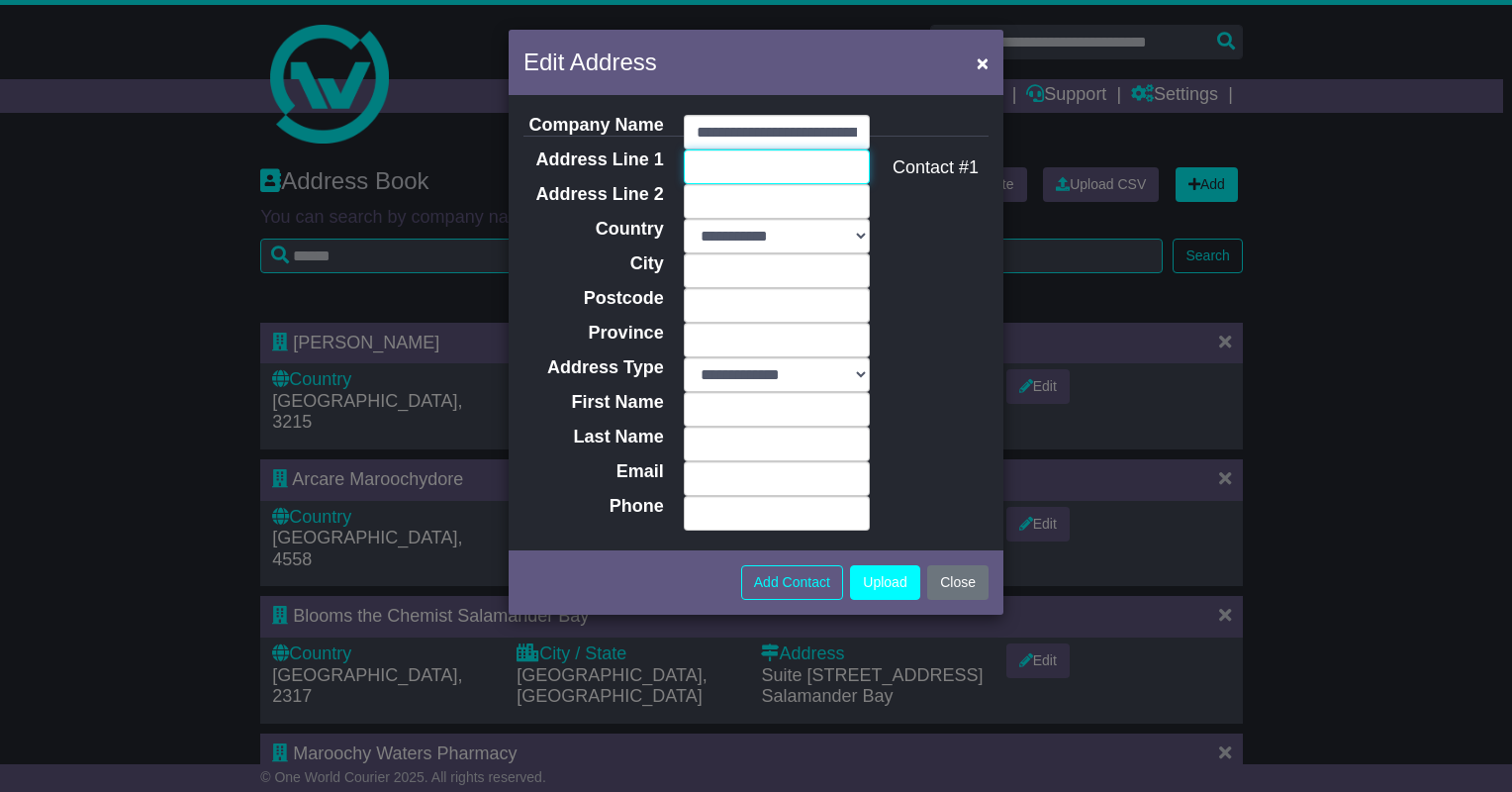 click on "Address Line 1" at bounding box center [777, 166] 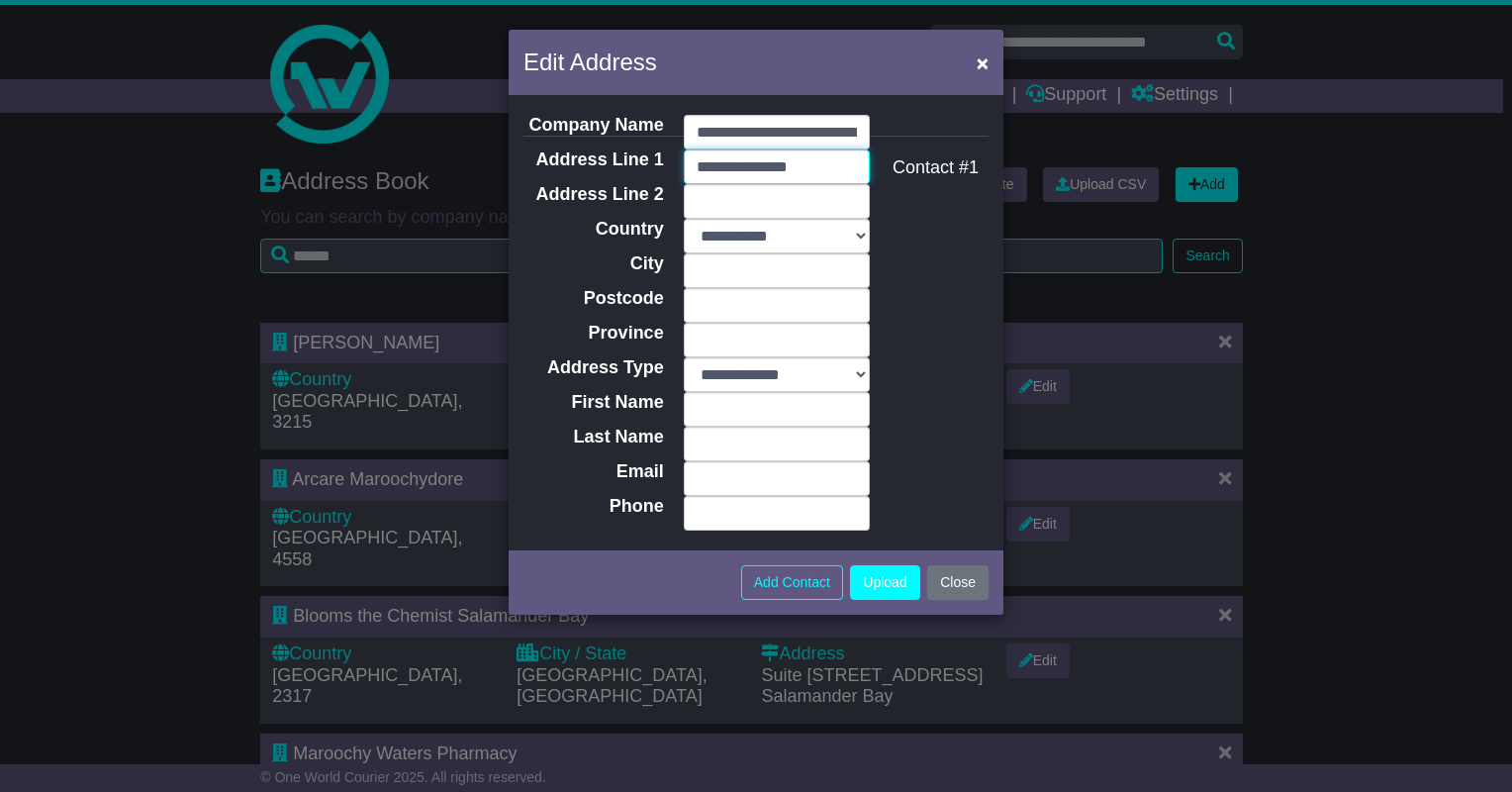 type on "**********" 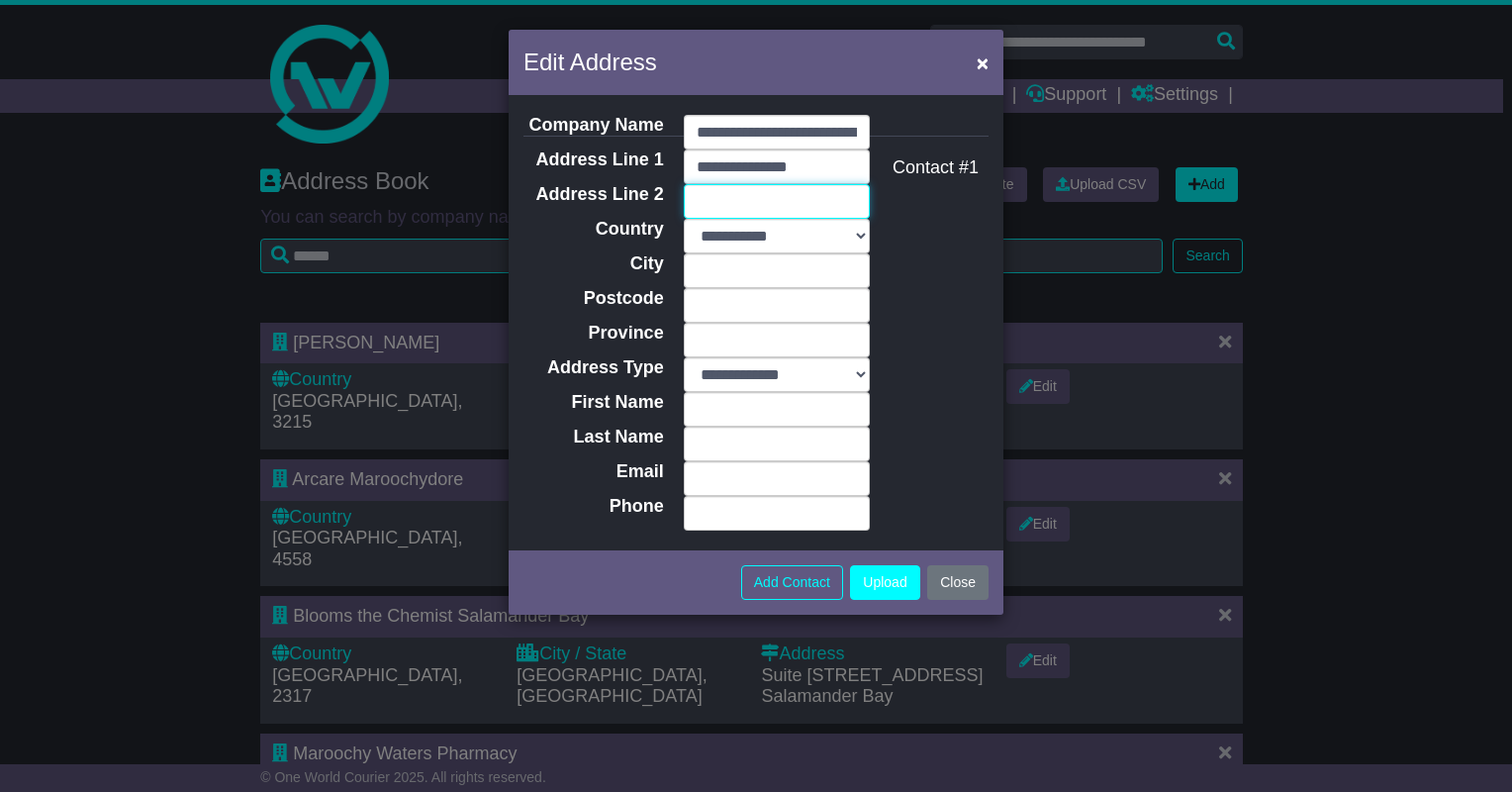 click on "Address Line 2" at bounding box center (777, 201) 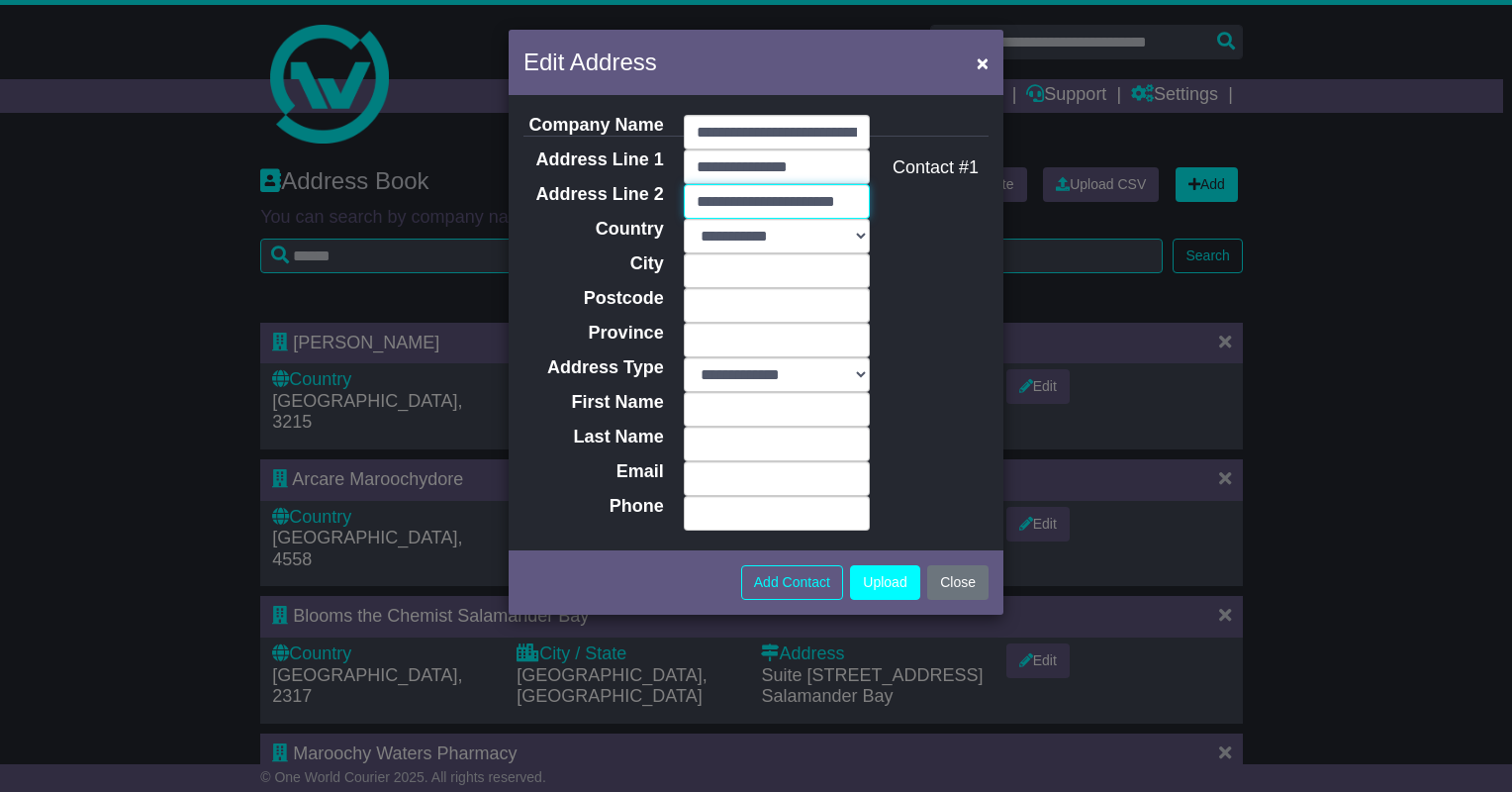 scroll, scrollTop: 0, scrollLeft: 9, axis: horizontal 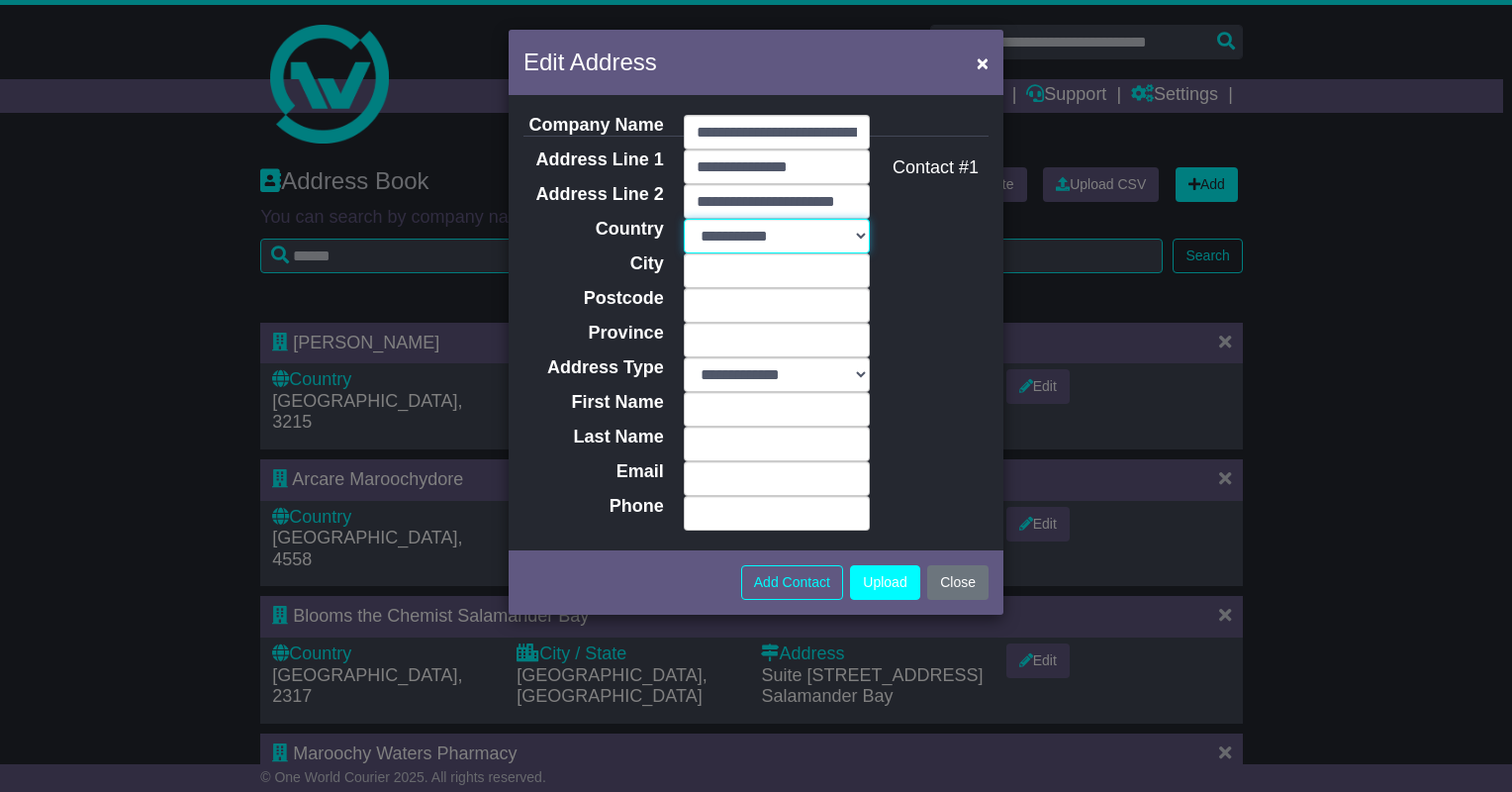 click on "**********" at bounding box center [777, 236] 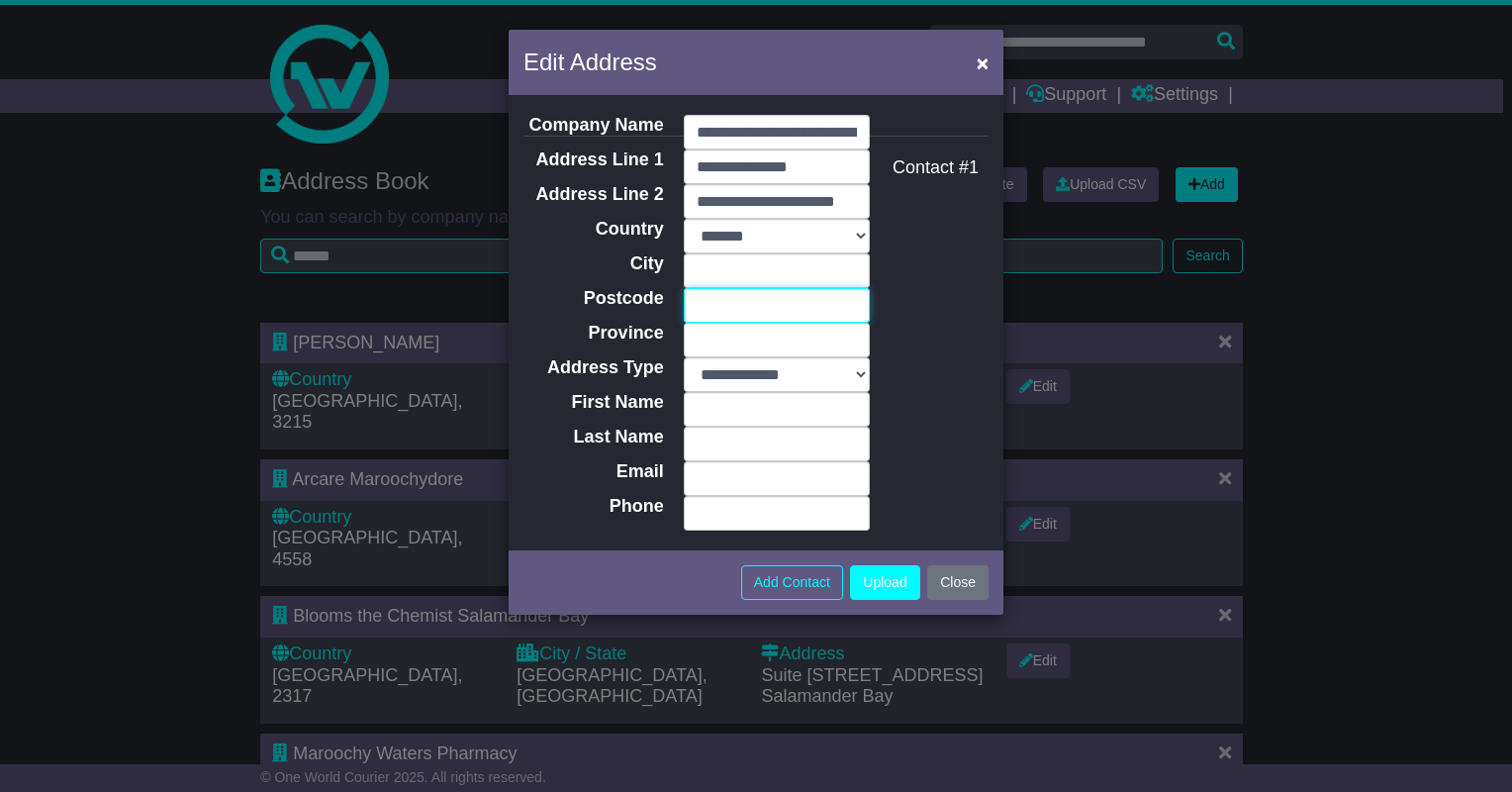 click on "Postcode" at bounding box center (777, 305) 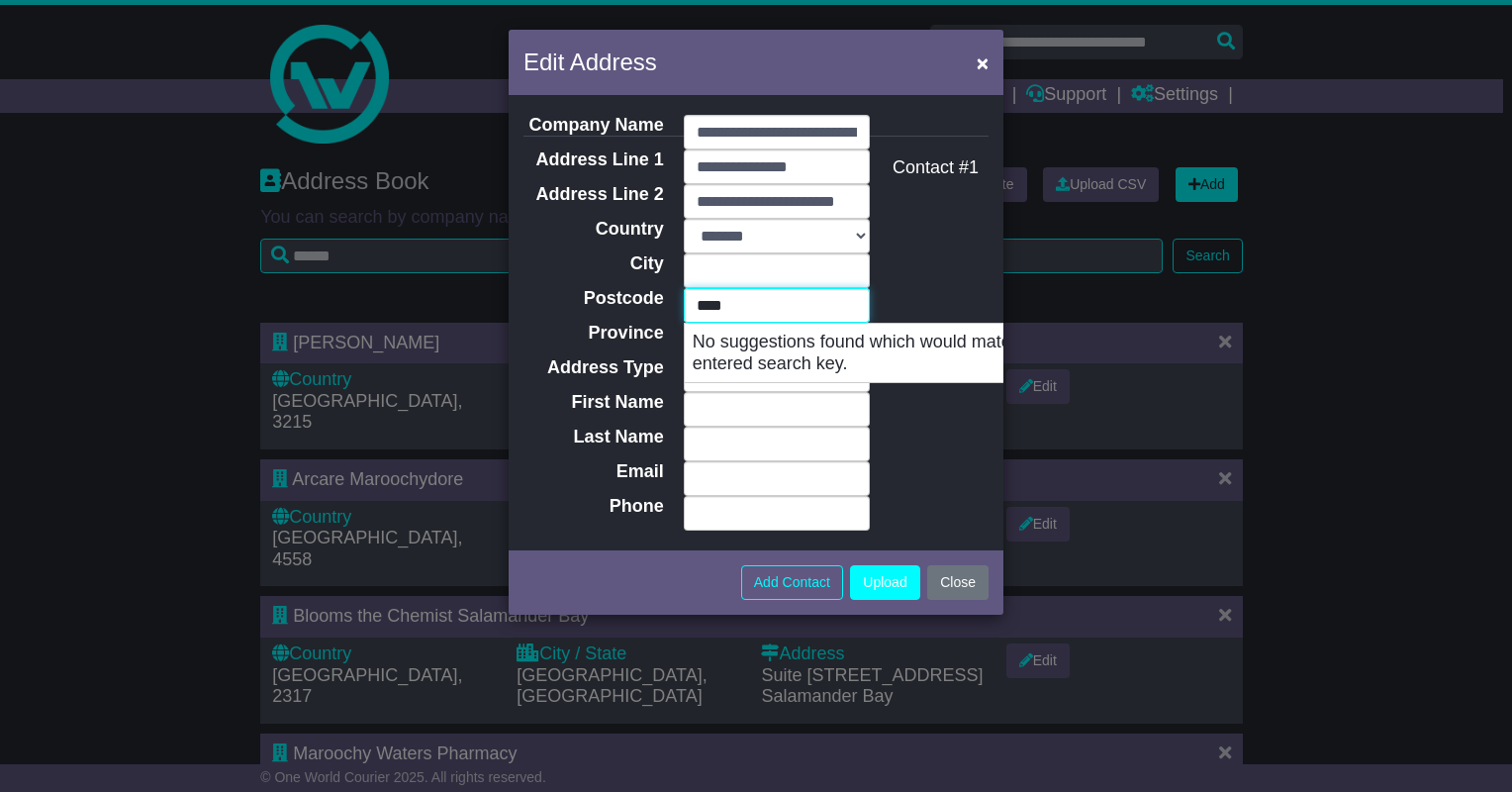 type on "****" 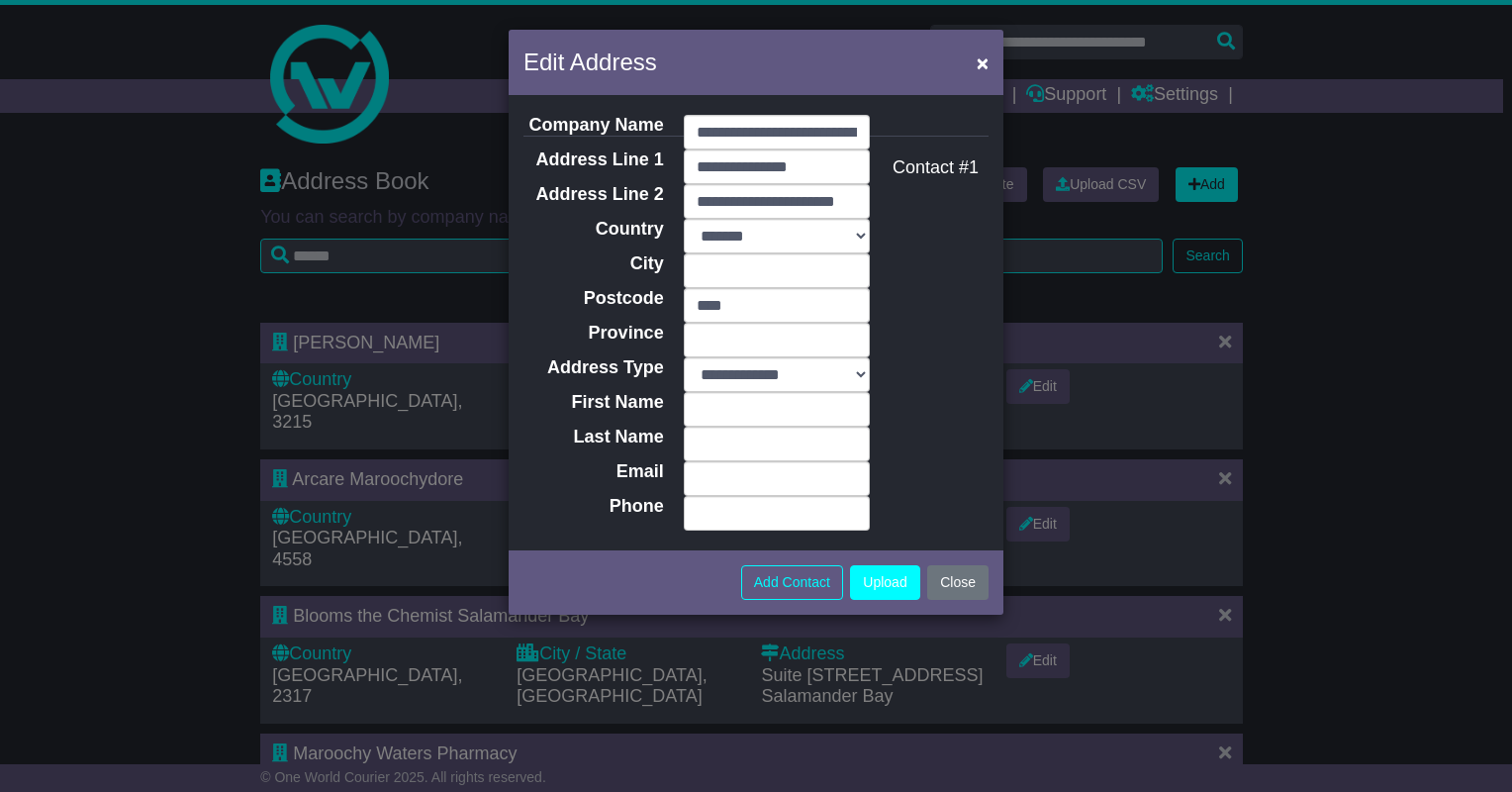 click on "**********" at bounding box center (756, 323) 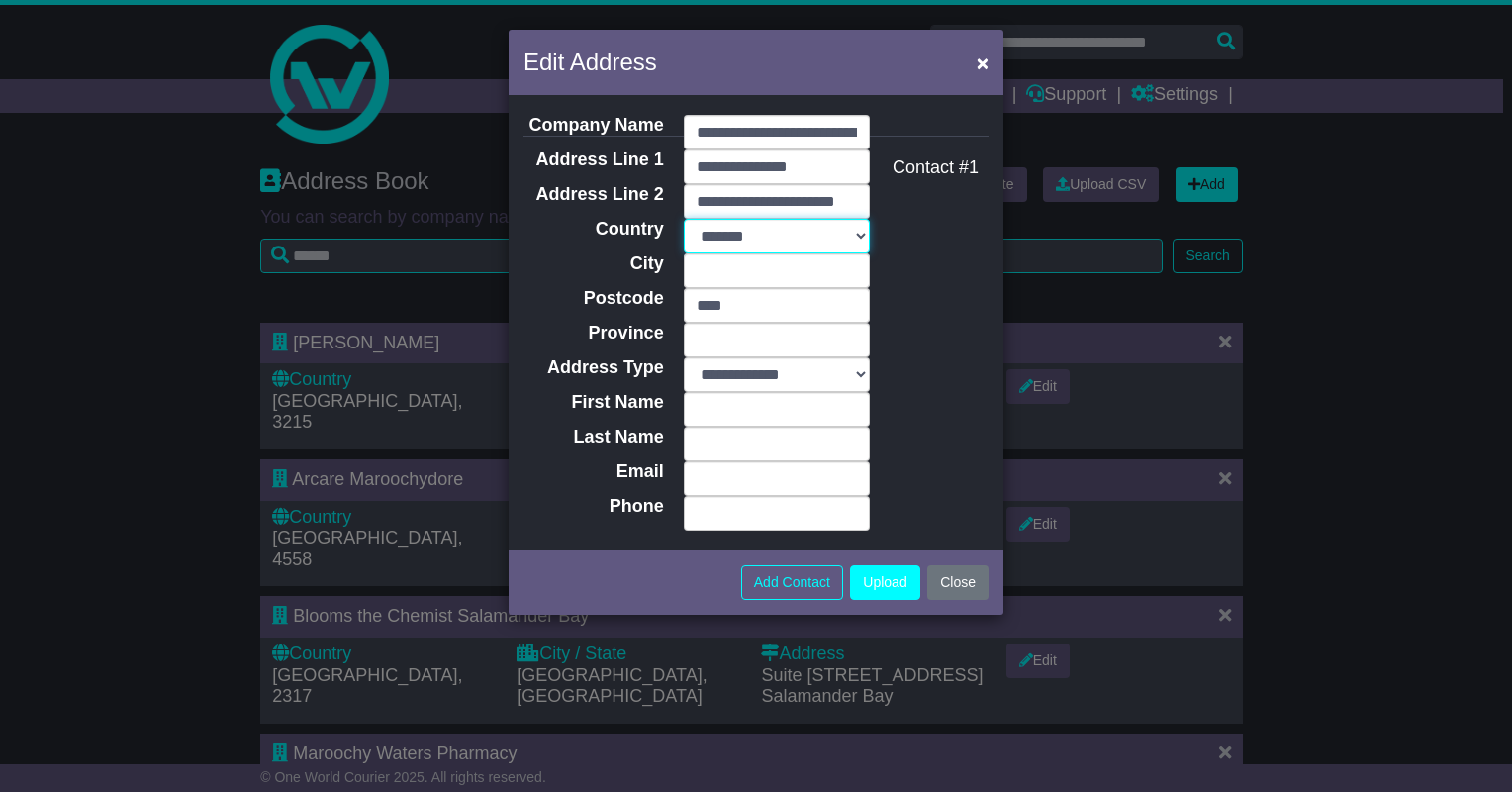 click on "**********" at bounding box center (777, 236) 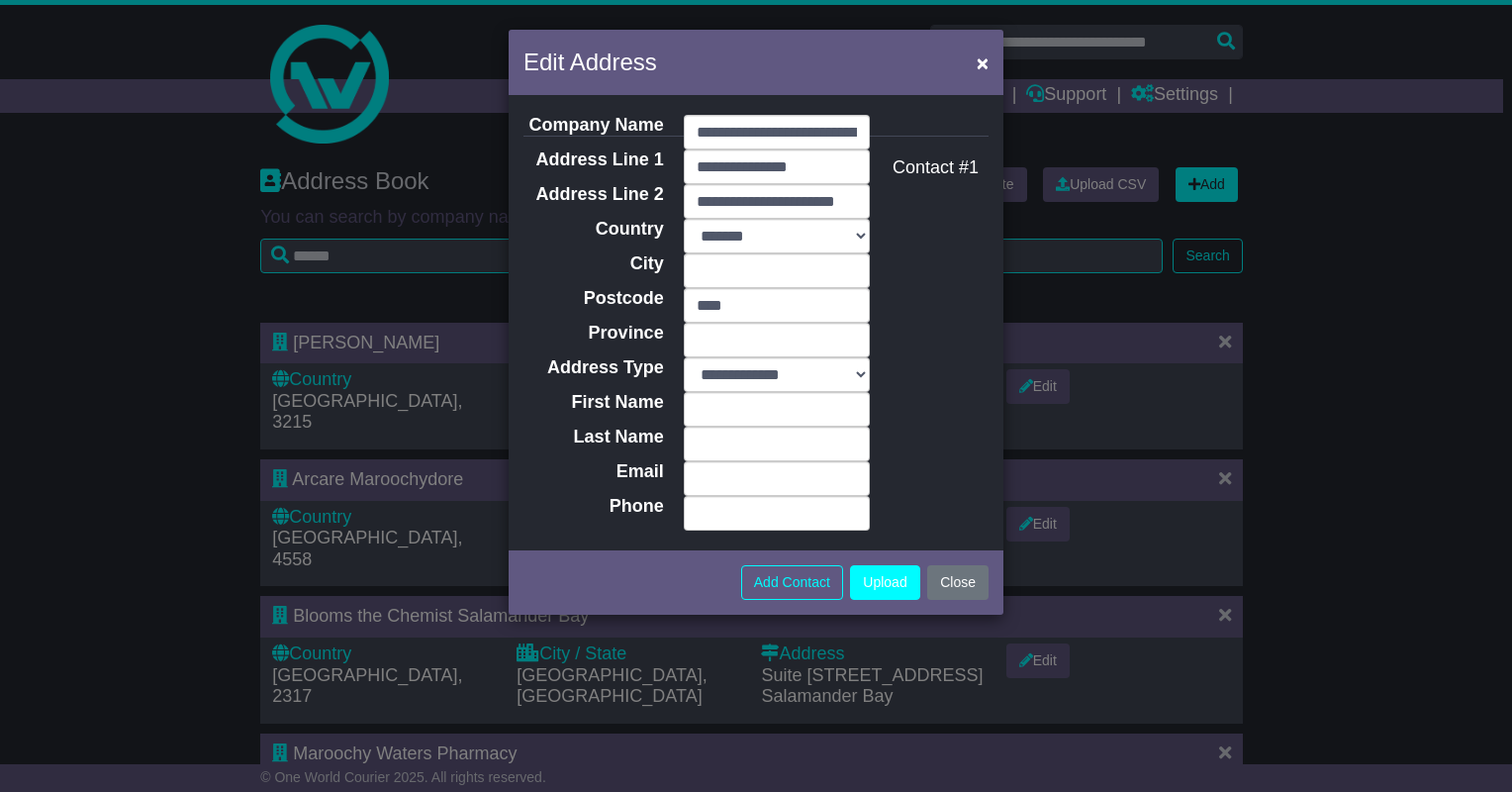 click on "**********" at bounding box center (756, 323) 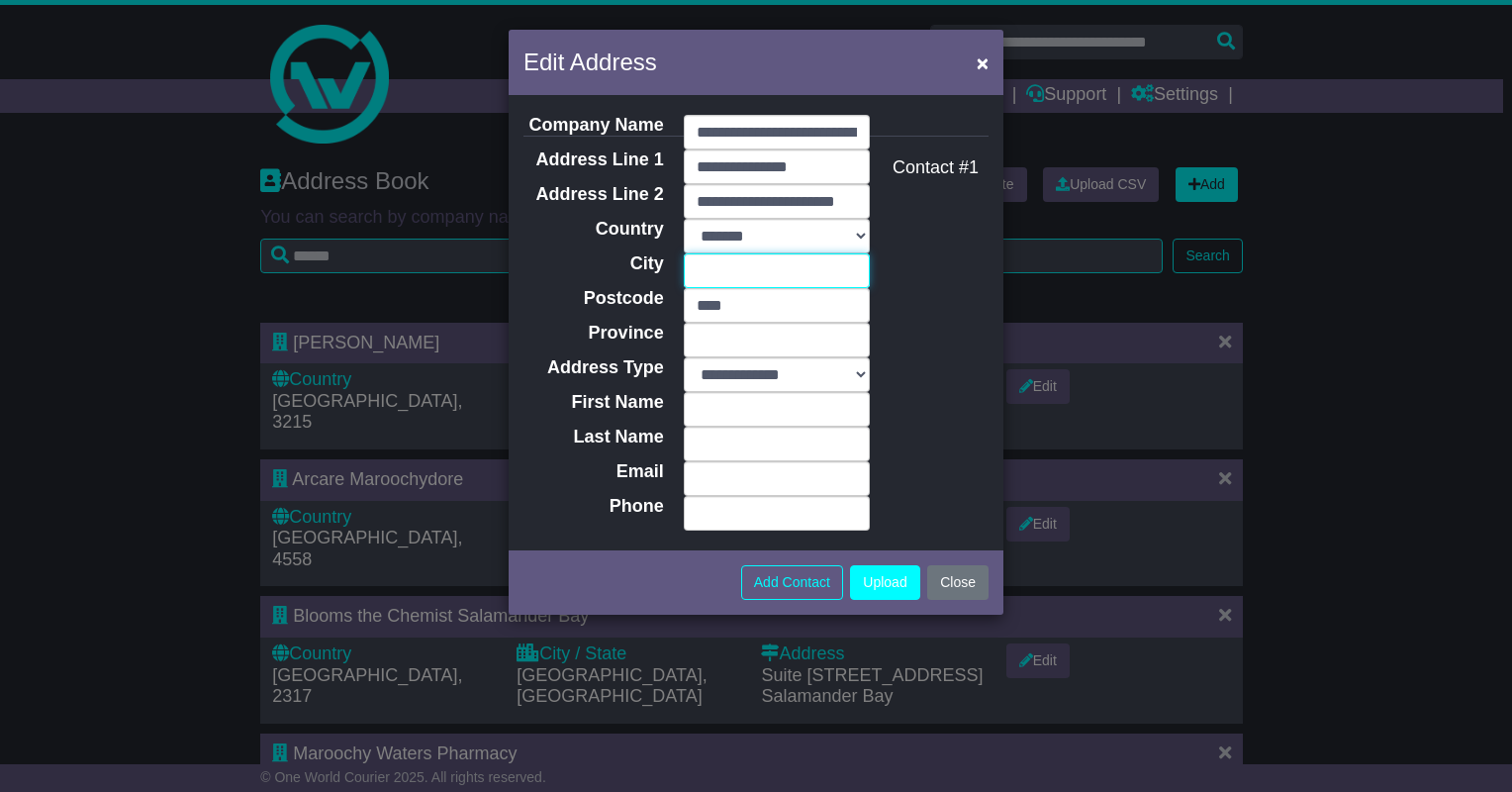 click on "City" at bounding box center (777, 270) 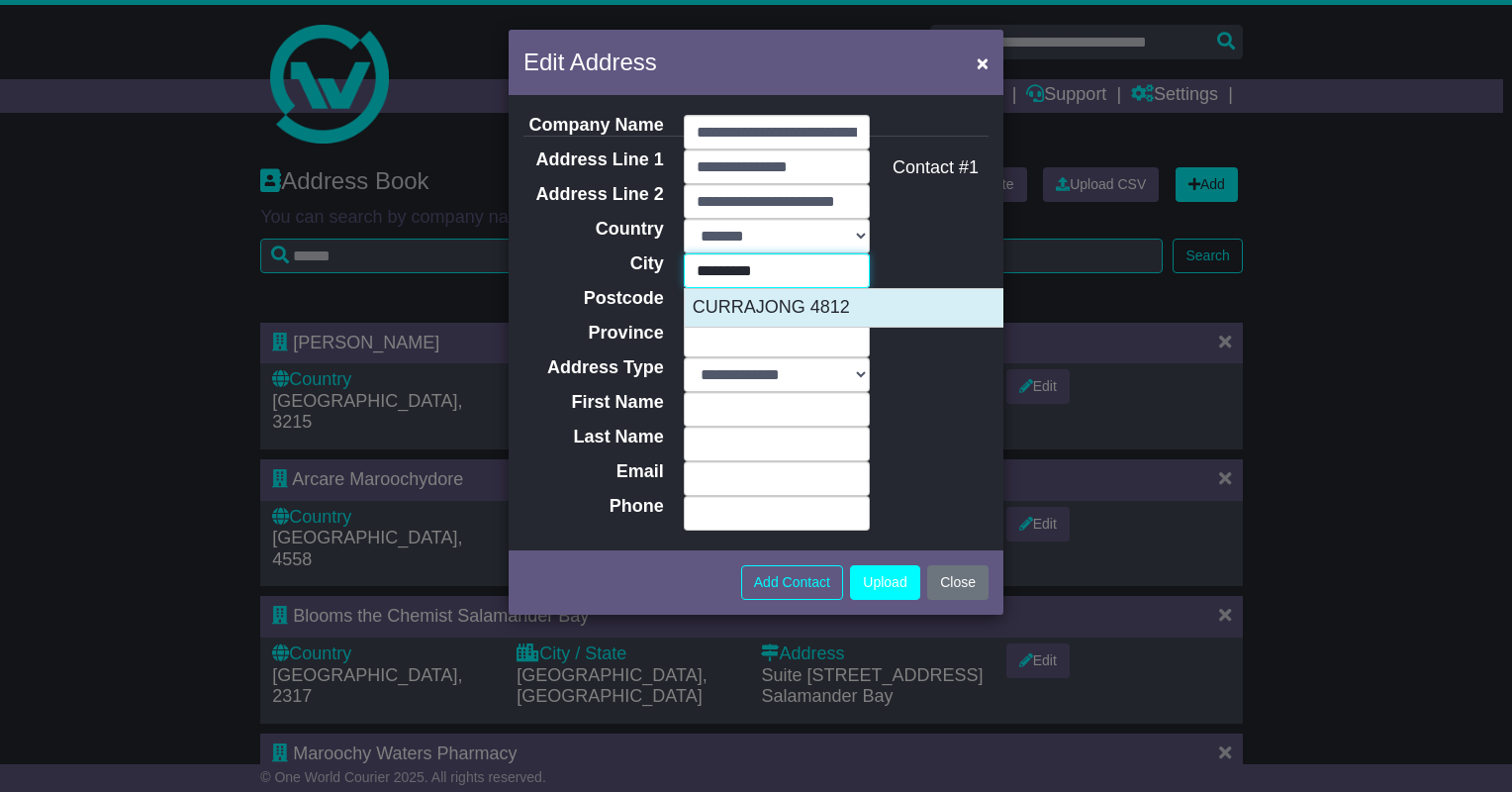click on "CURRAJONG 4812" at bounding box center [882, 308] 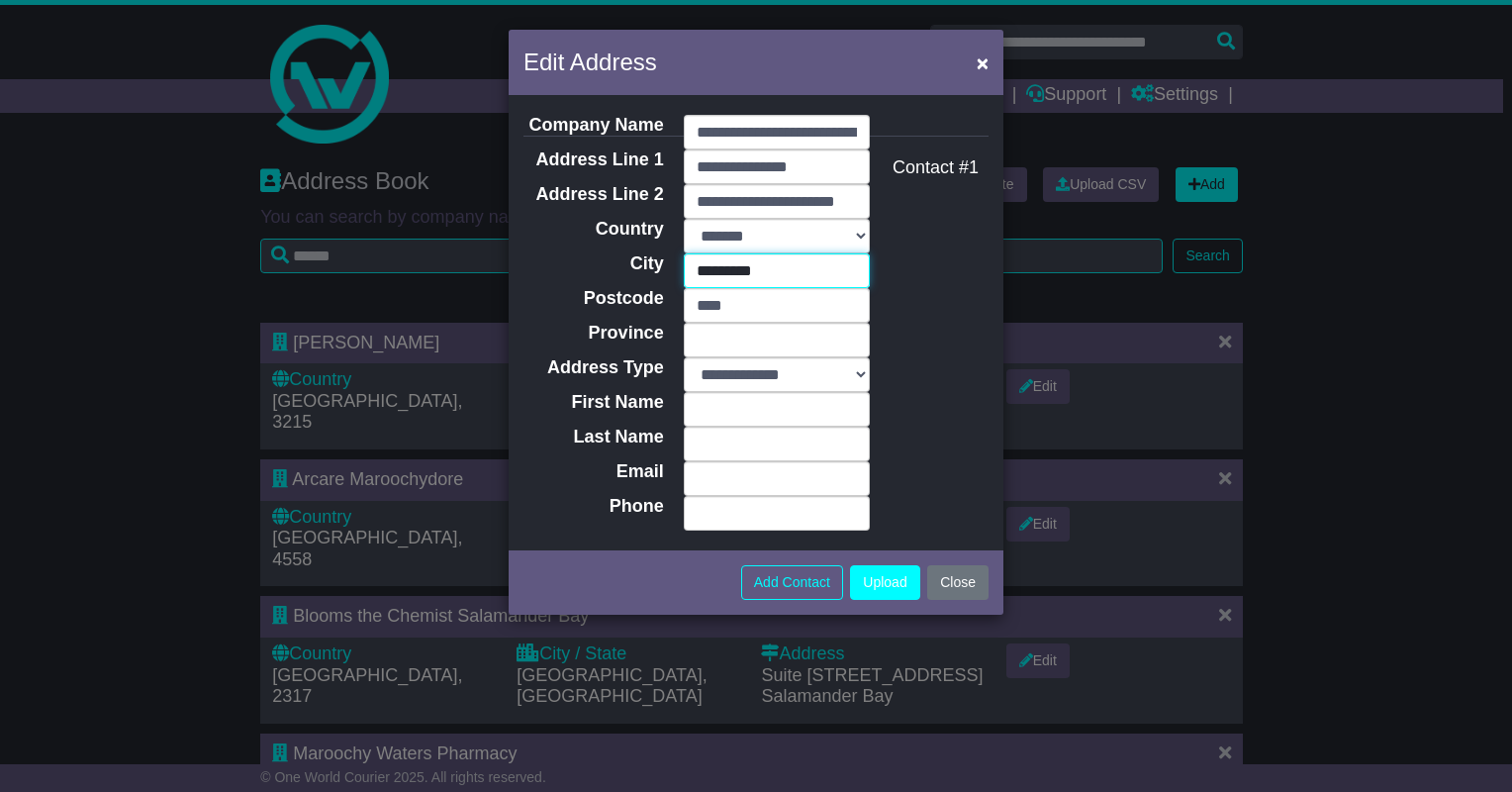 type on "***" 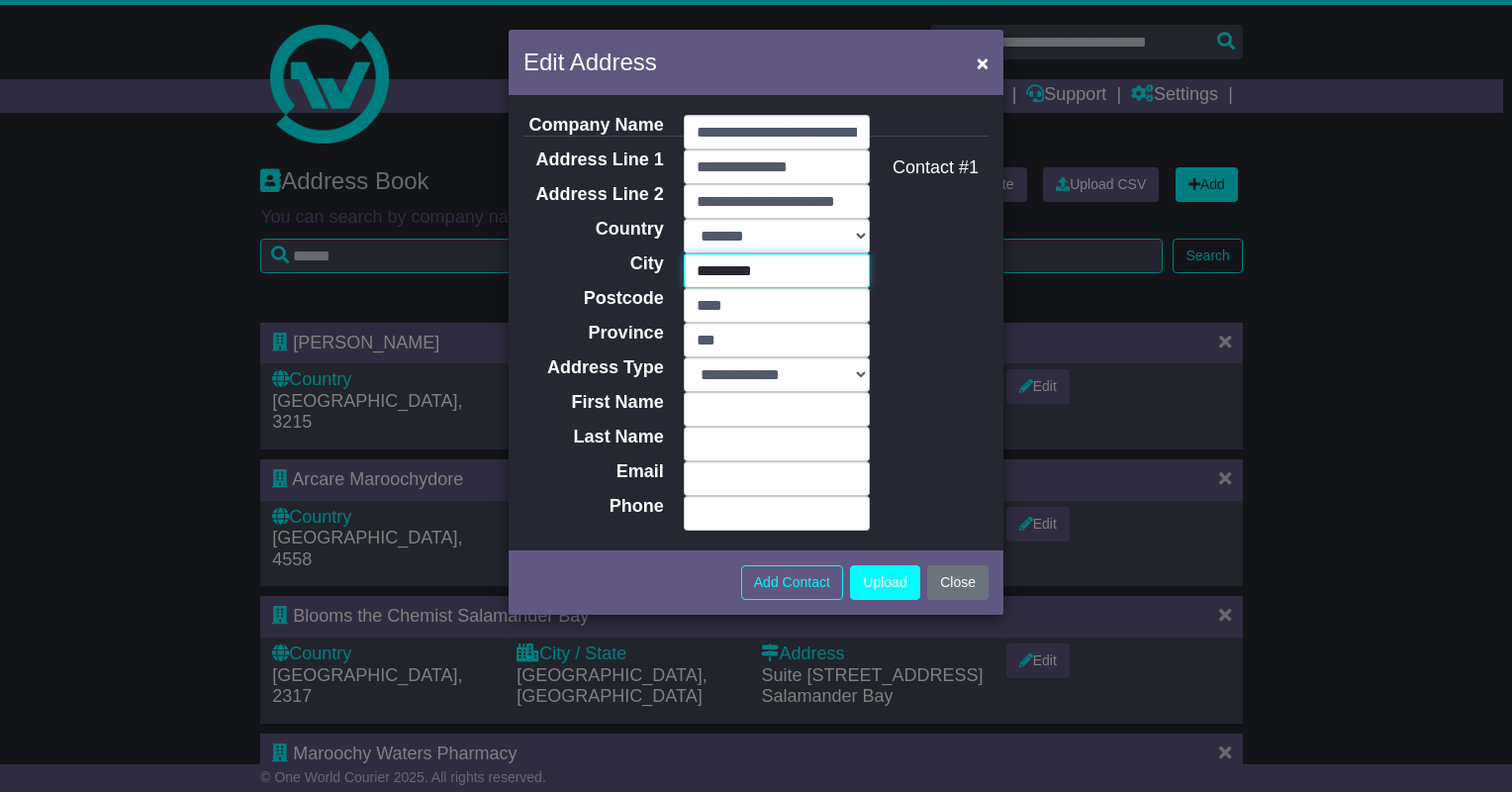 type on "*********" 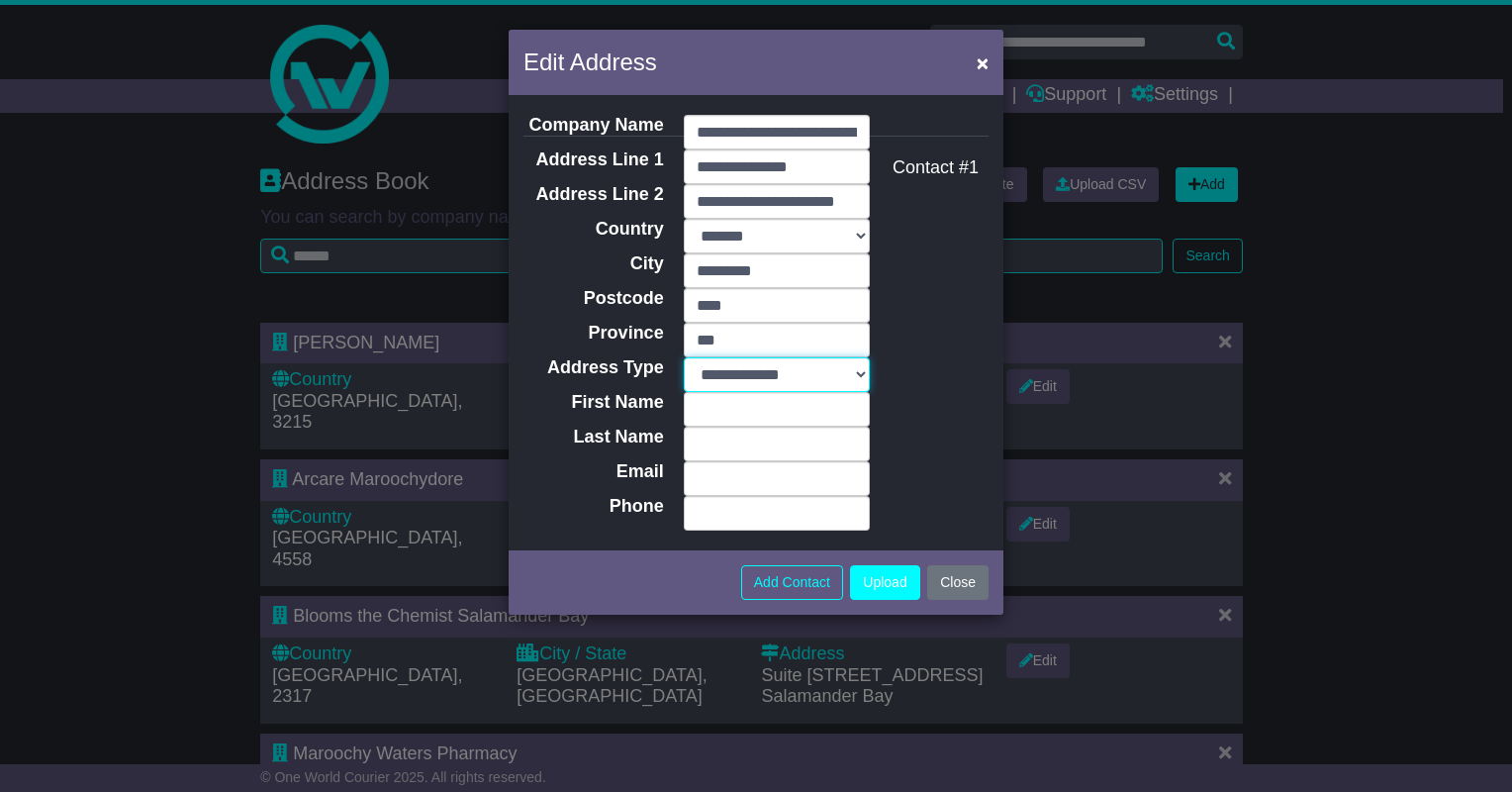 drag, startPoint x: 731, startPoint y: 383, endPoint x: 724, endPoint y: 392, distance: 11.401754 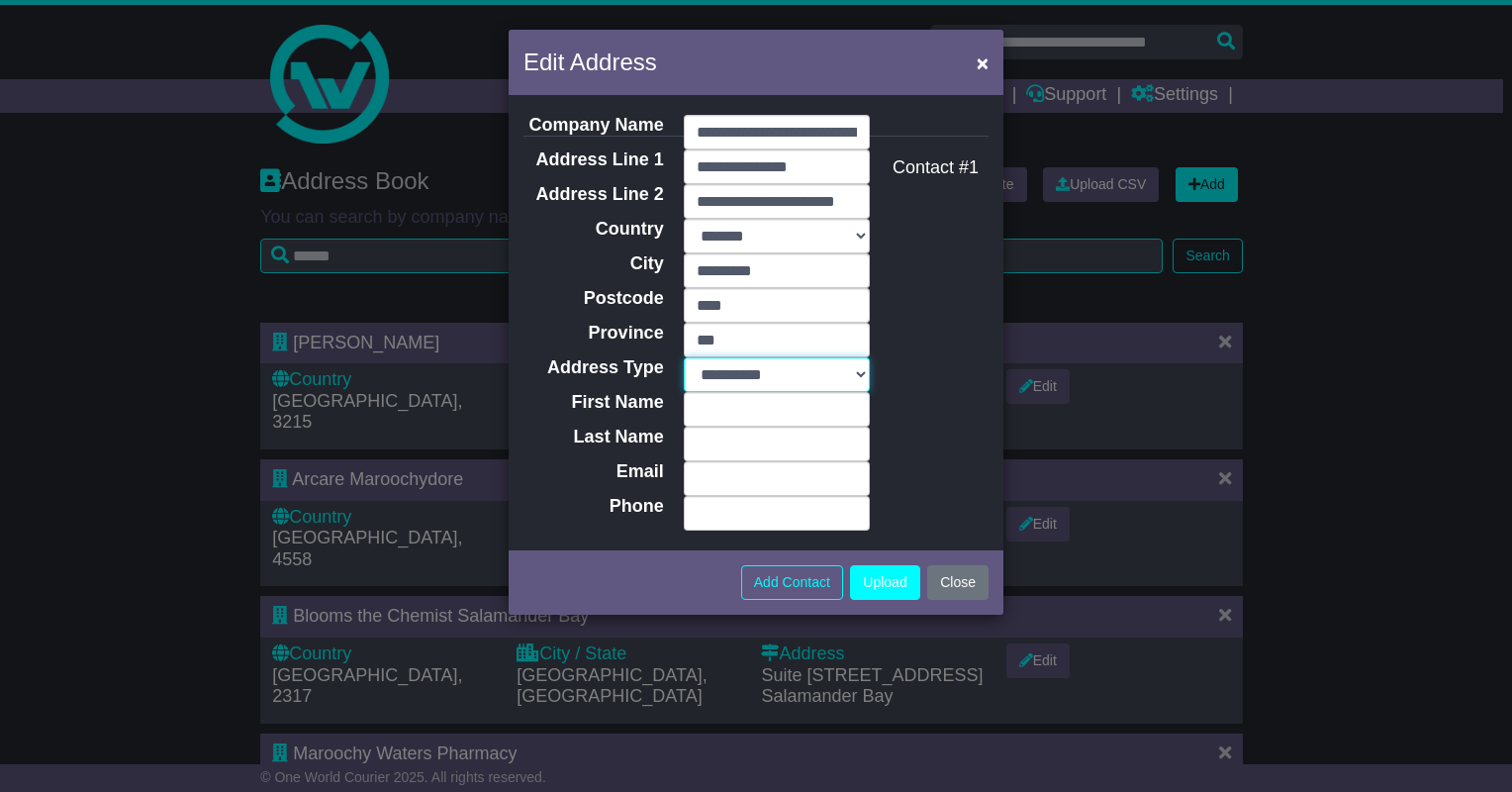 click on "**********" at bounding box center [777, 374] 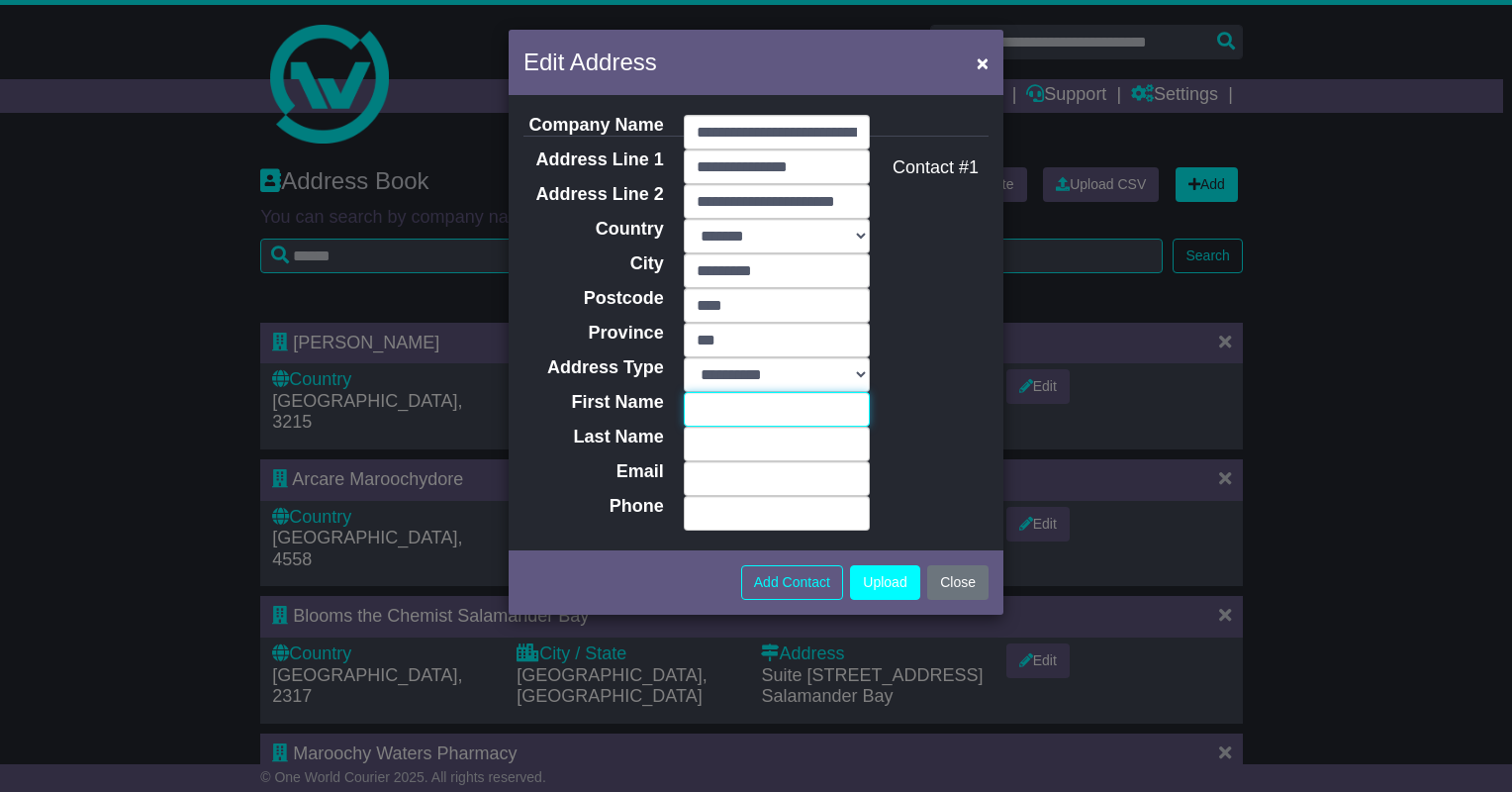 click on "First Name" at bounding box center (777, 409) 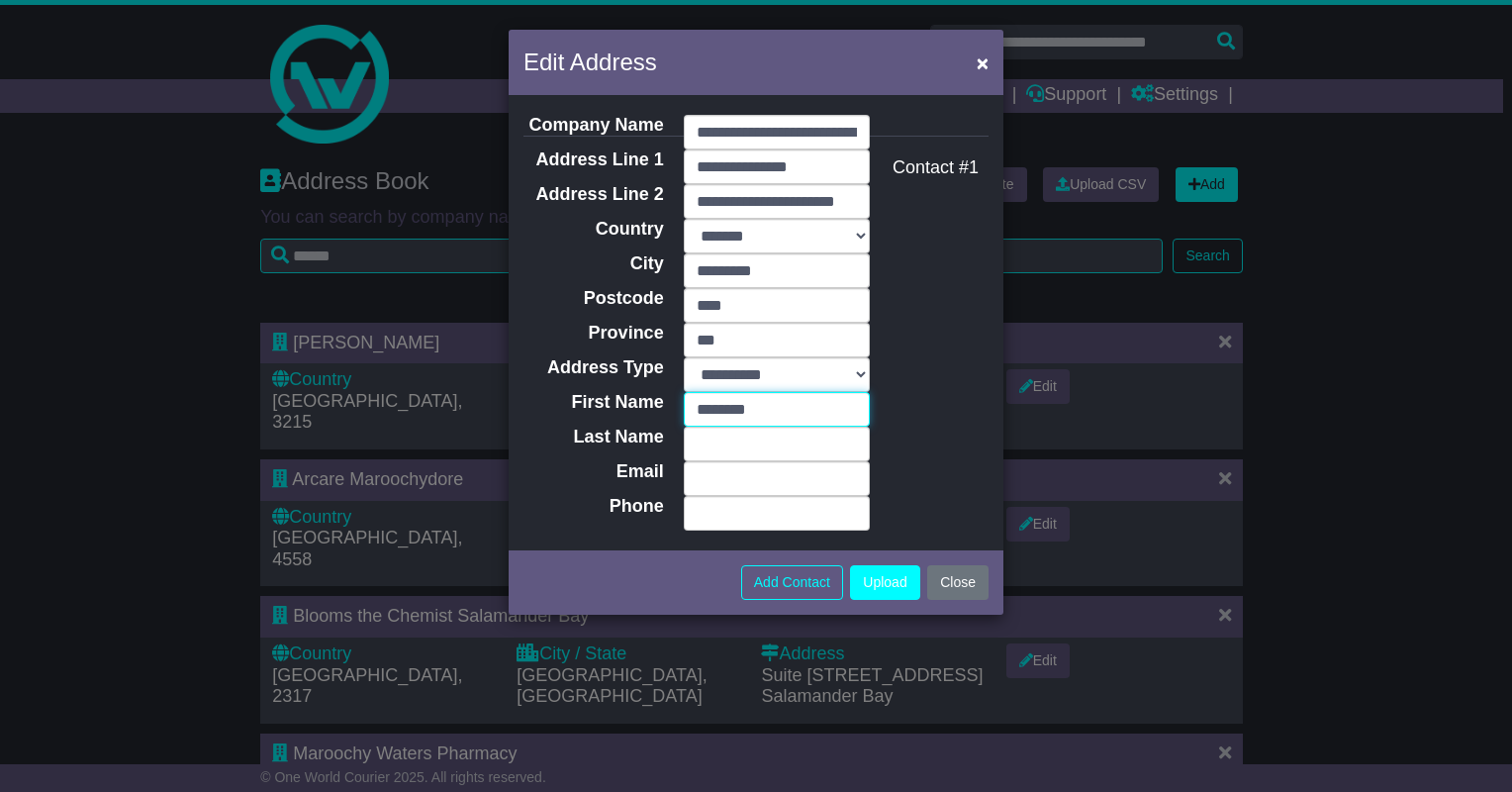 type on "********" 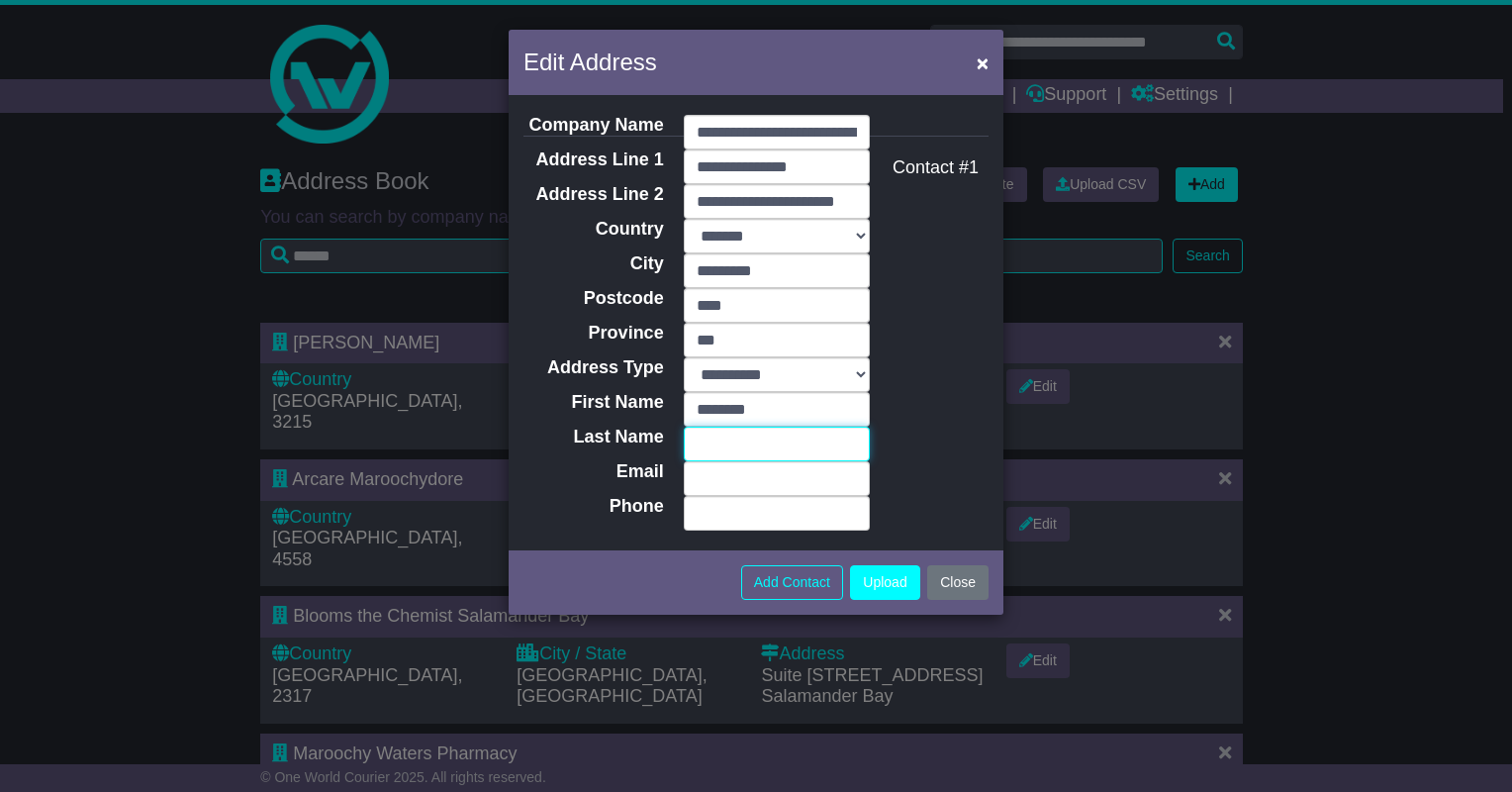 click on "Last Name" at bounding box center (777, 444) 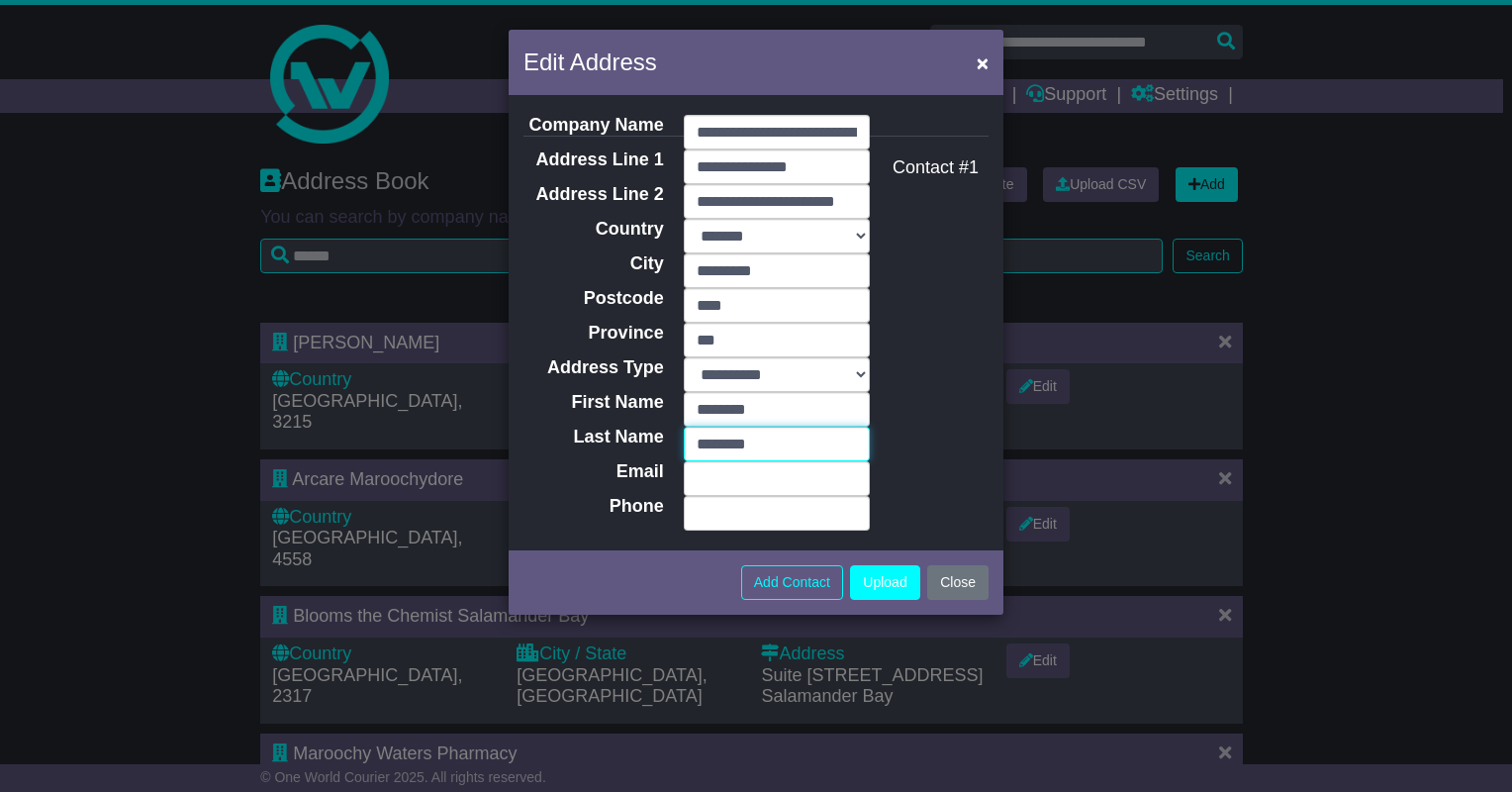 type on "********" 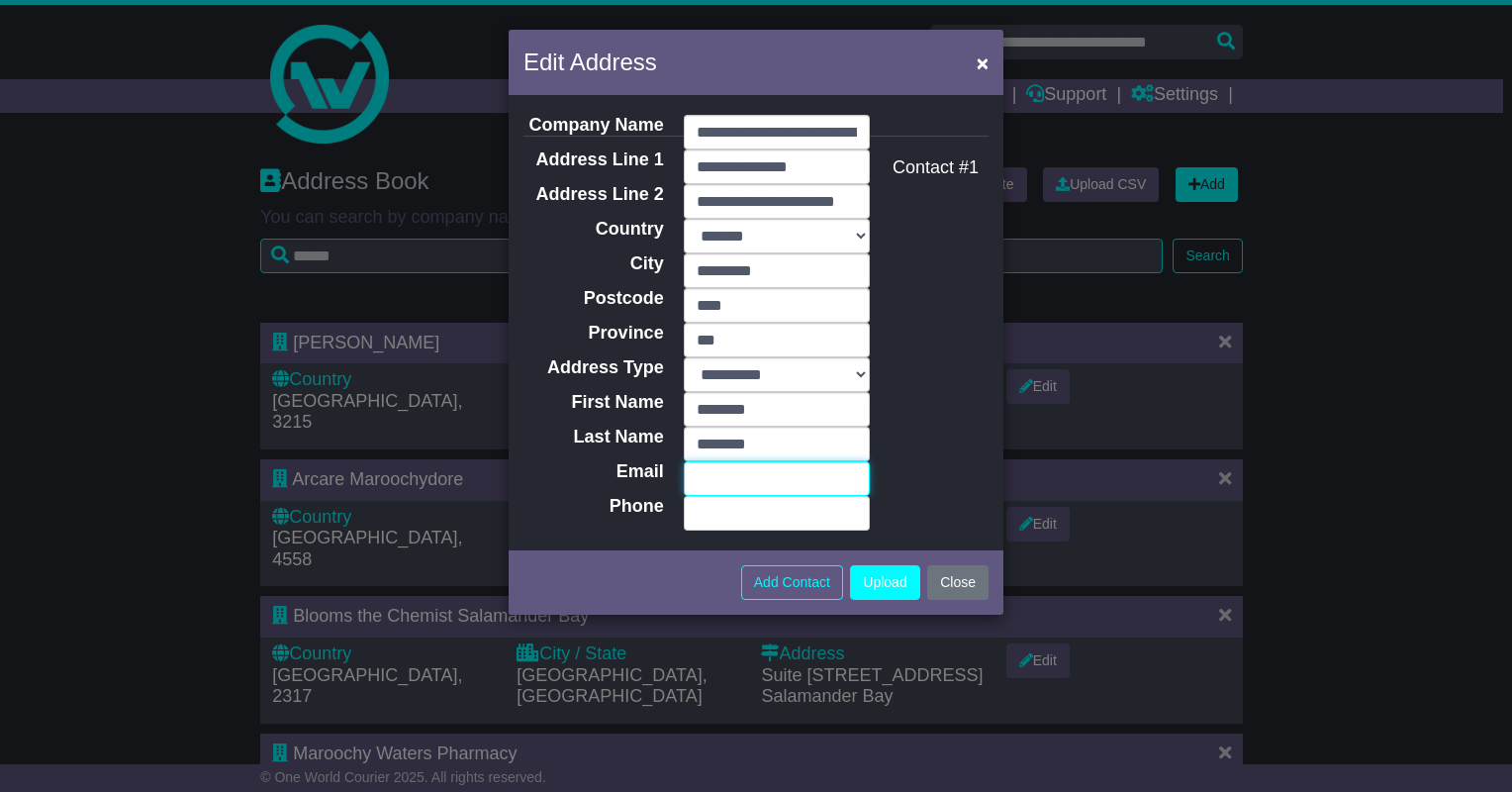 click on "Email" at bounding box center [777, 478] 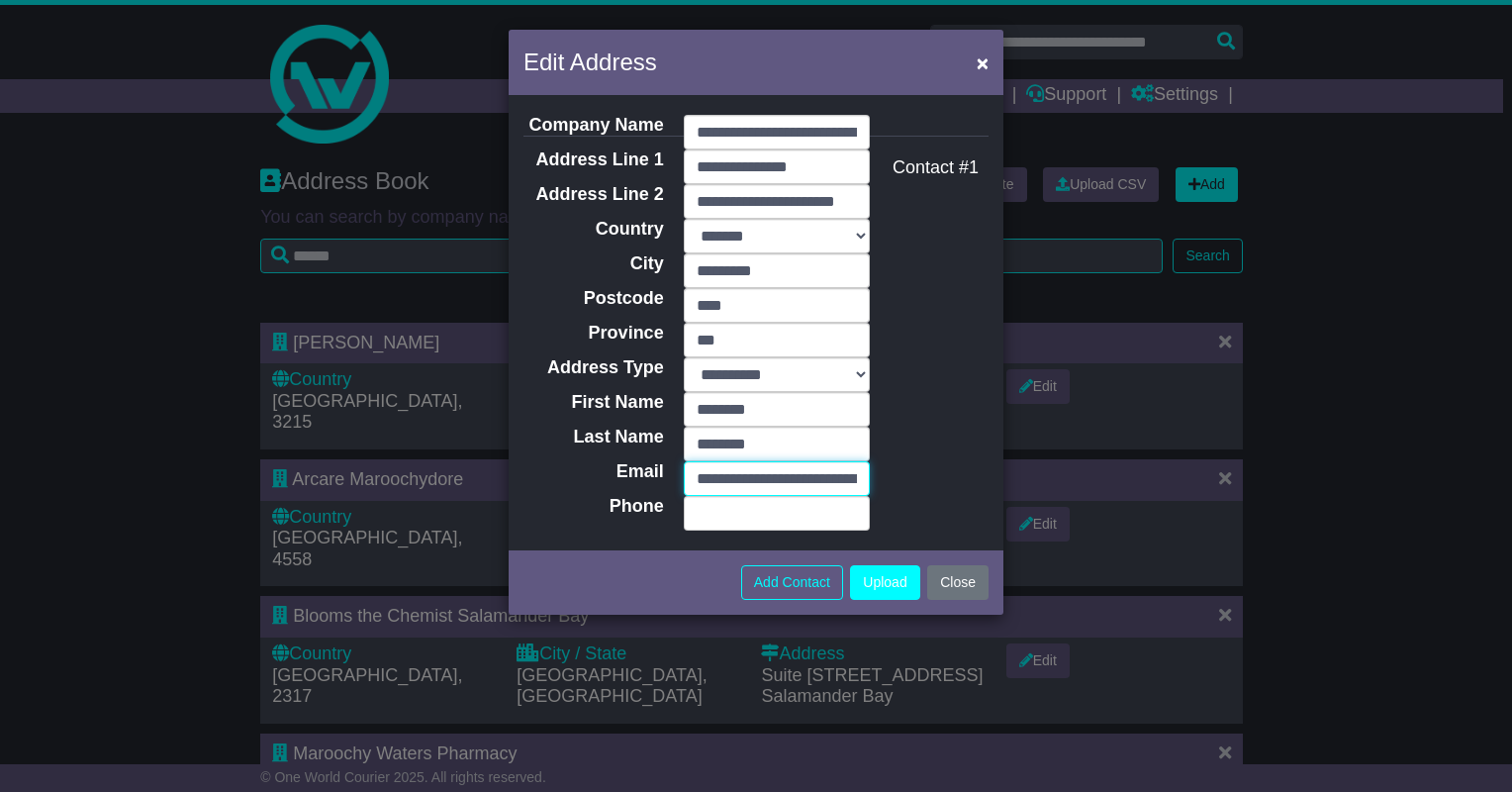 scroll, scrollTop: 0, scrollLeft: 104, axis: horizontal 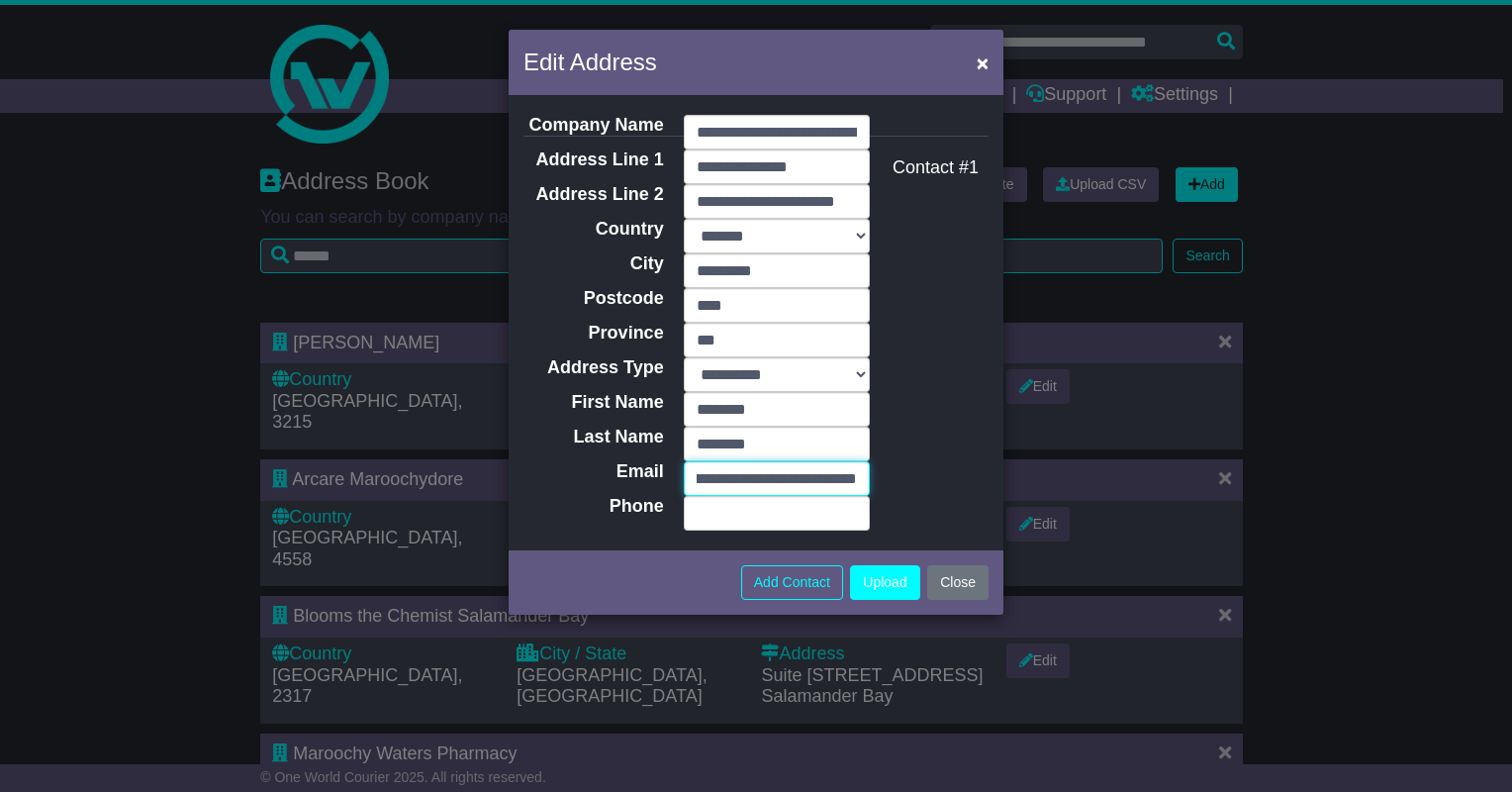 type on "**********" 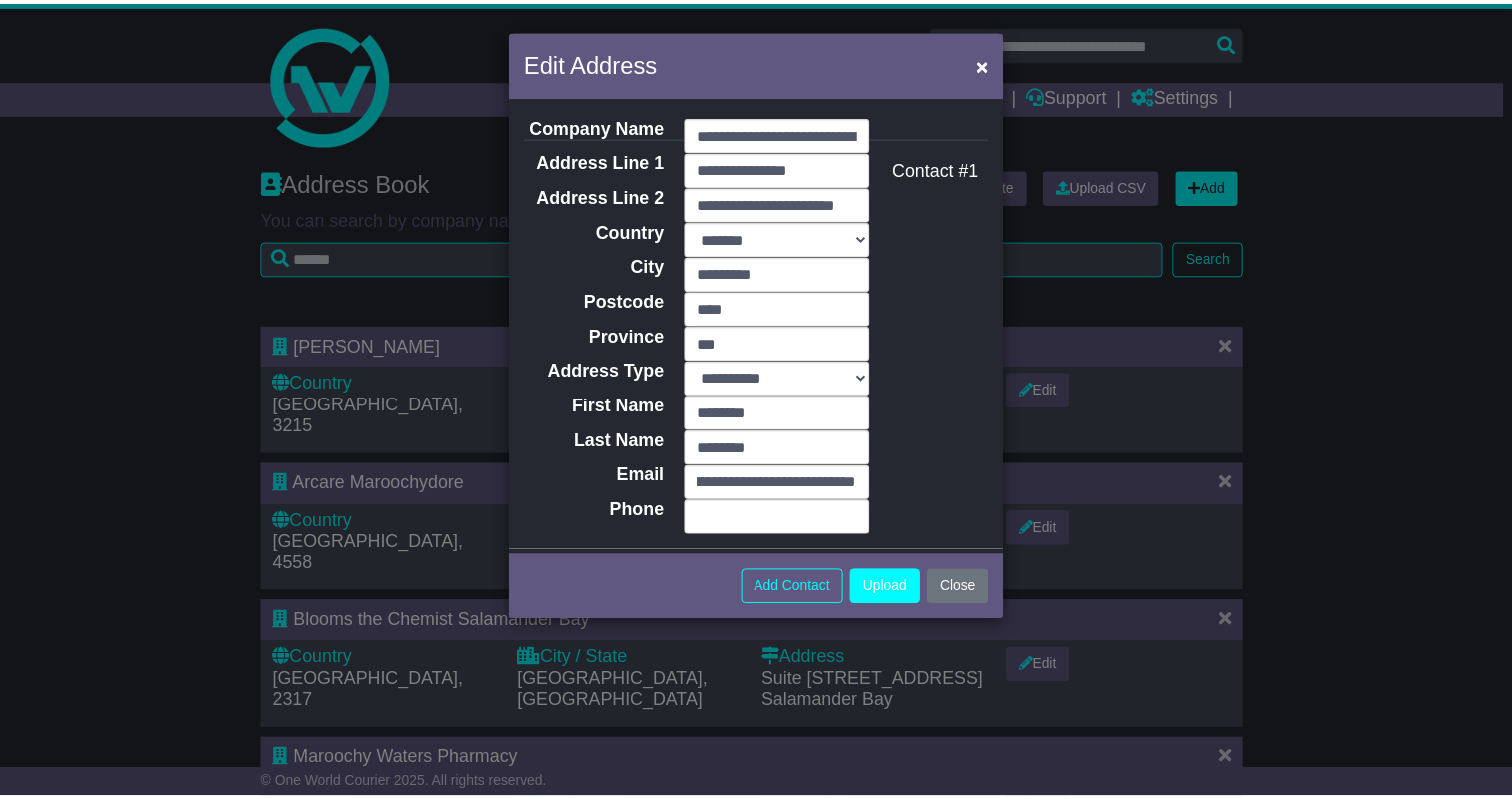 scroll, scrollTop: 0, scrollLeft: 0, axis: both 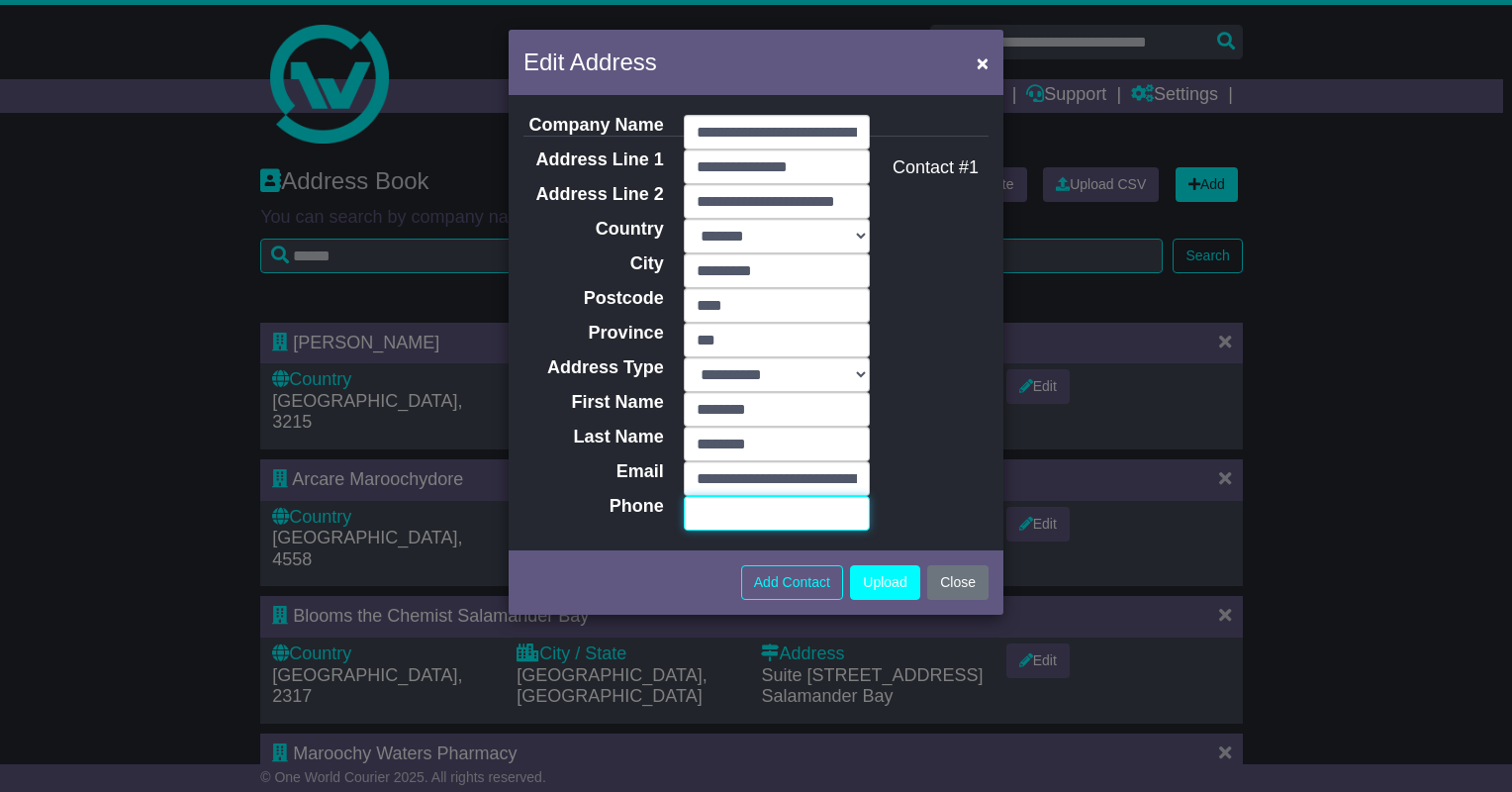 click on "Phone" at bounding box center (777, 513) 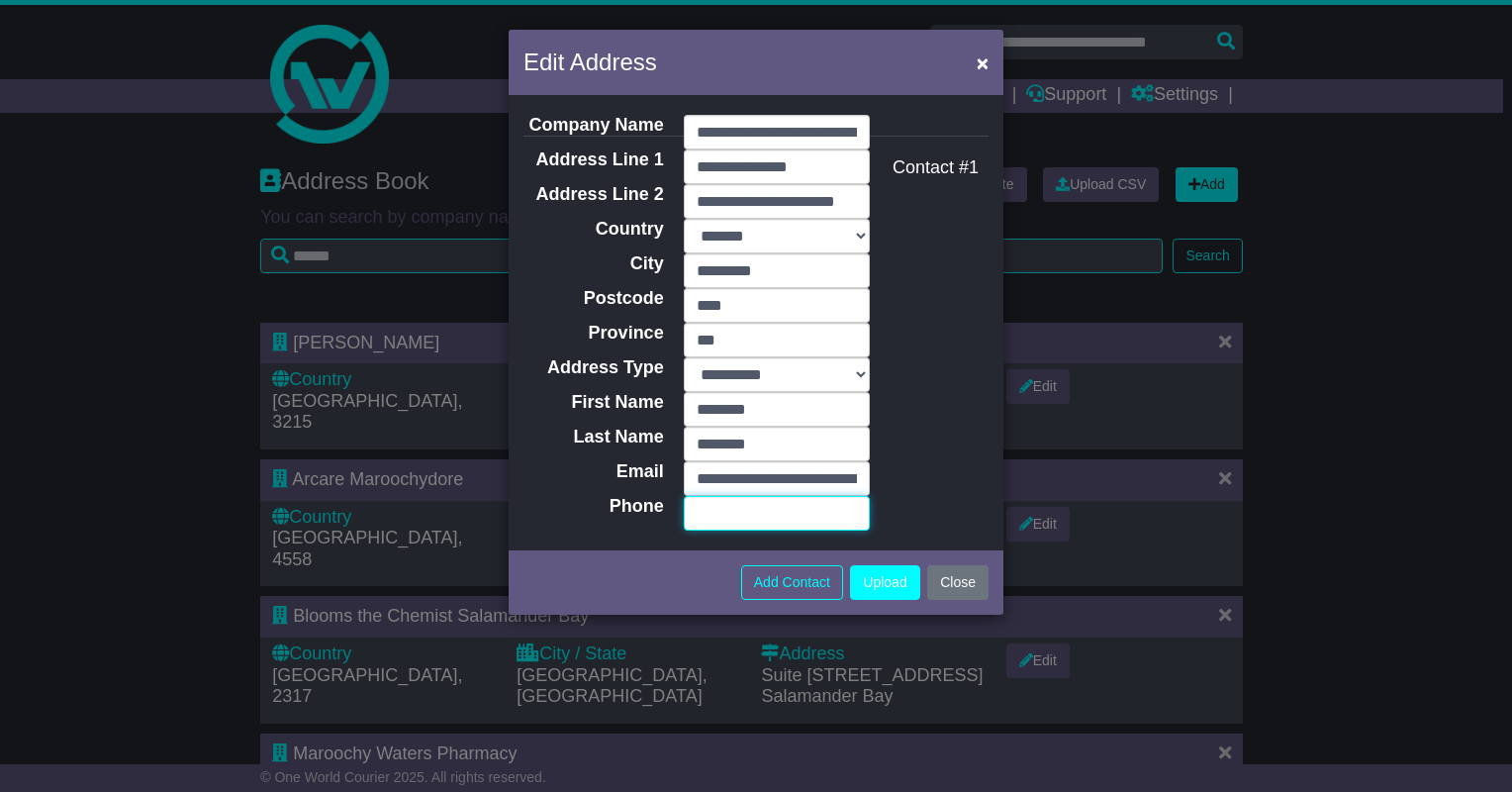 paste on "**********" 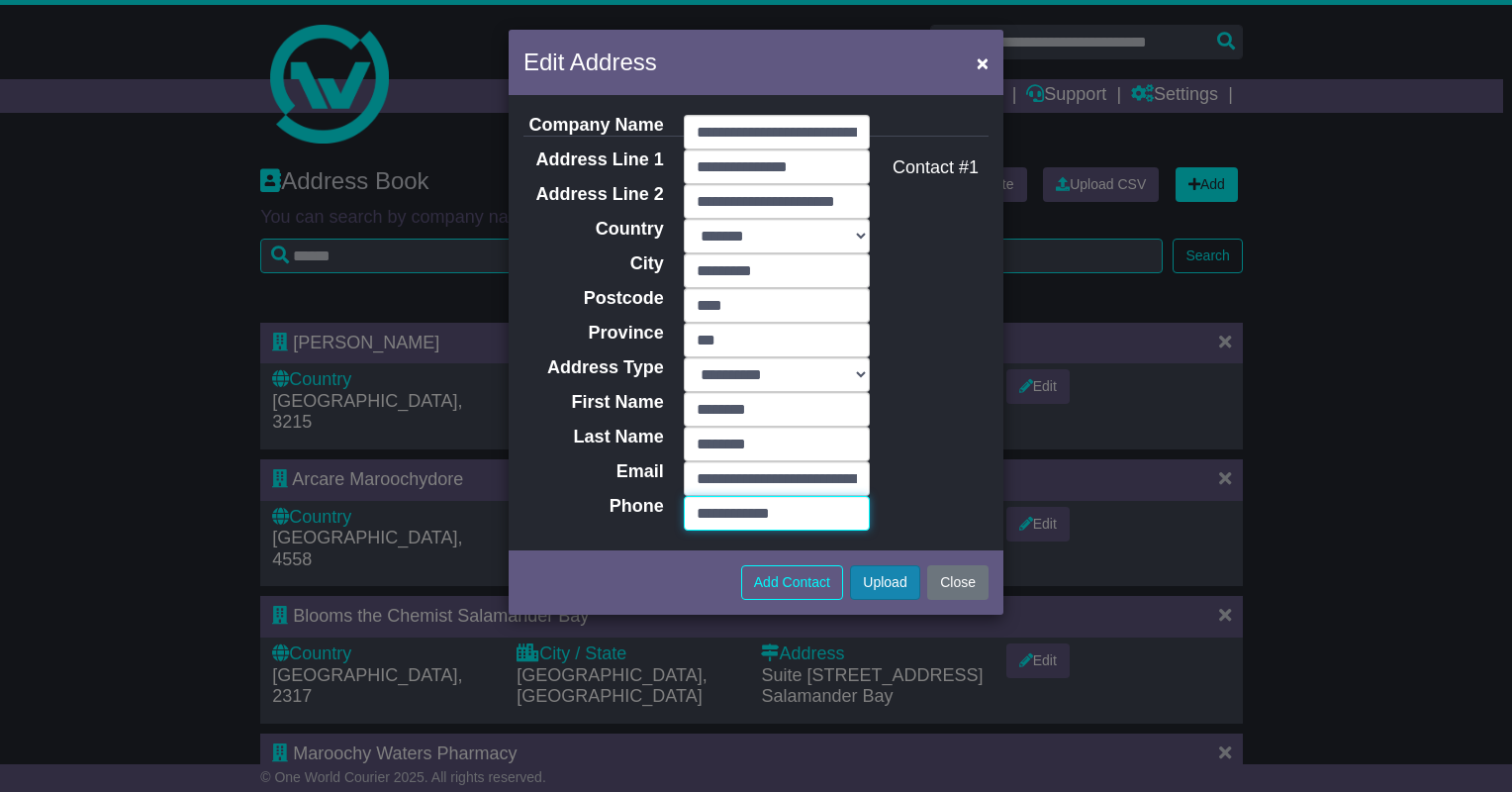 type on "**********" 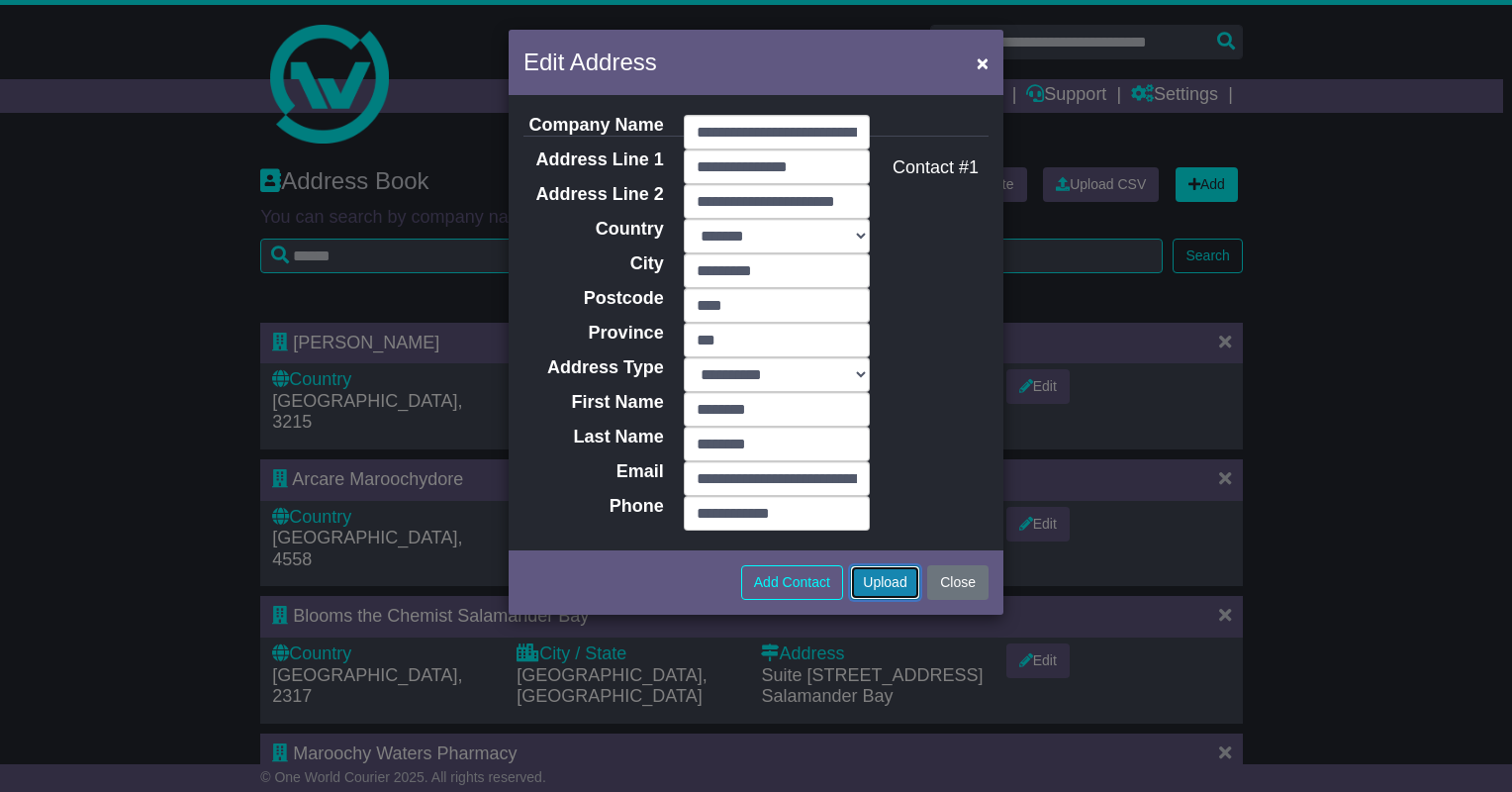 click on "Upload" at bounding box center (885, 582) 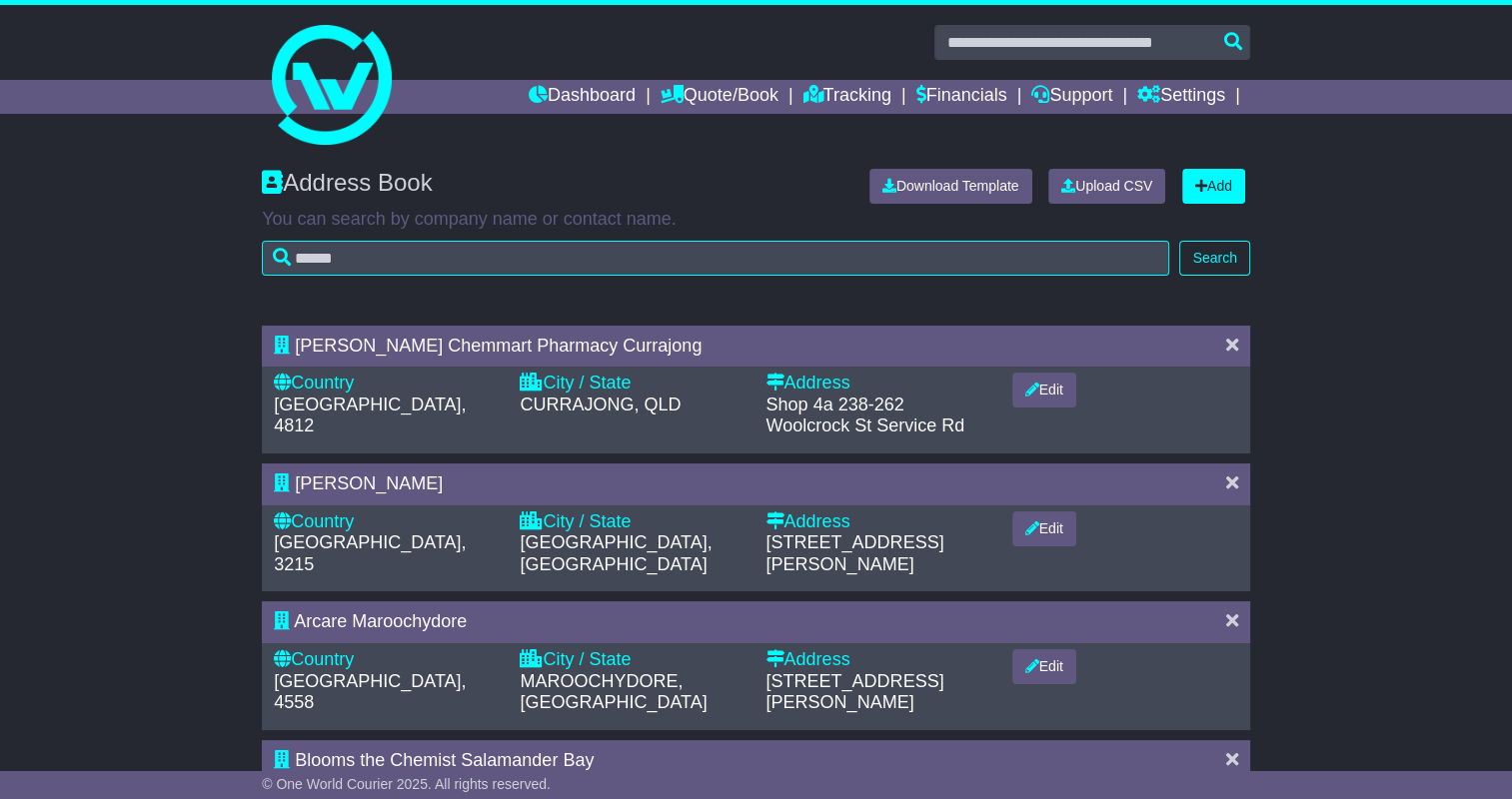 click at bounding box center (756, 42) 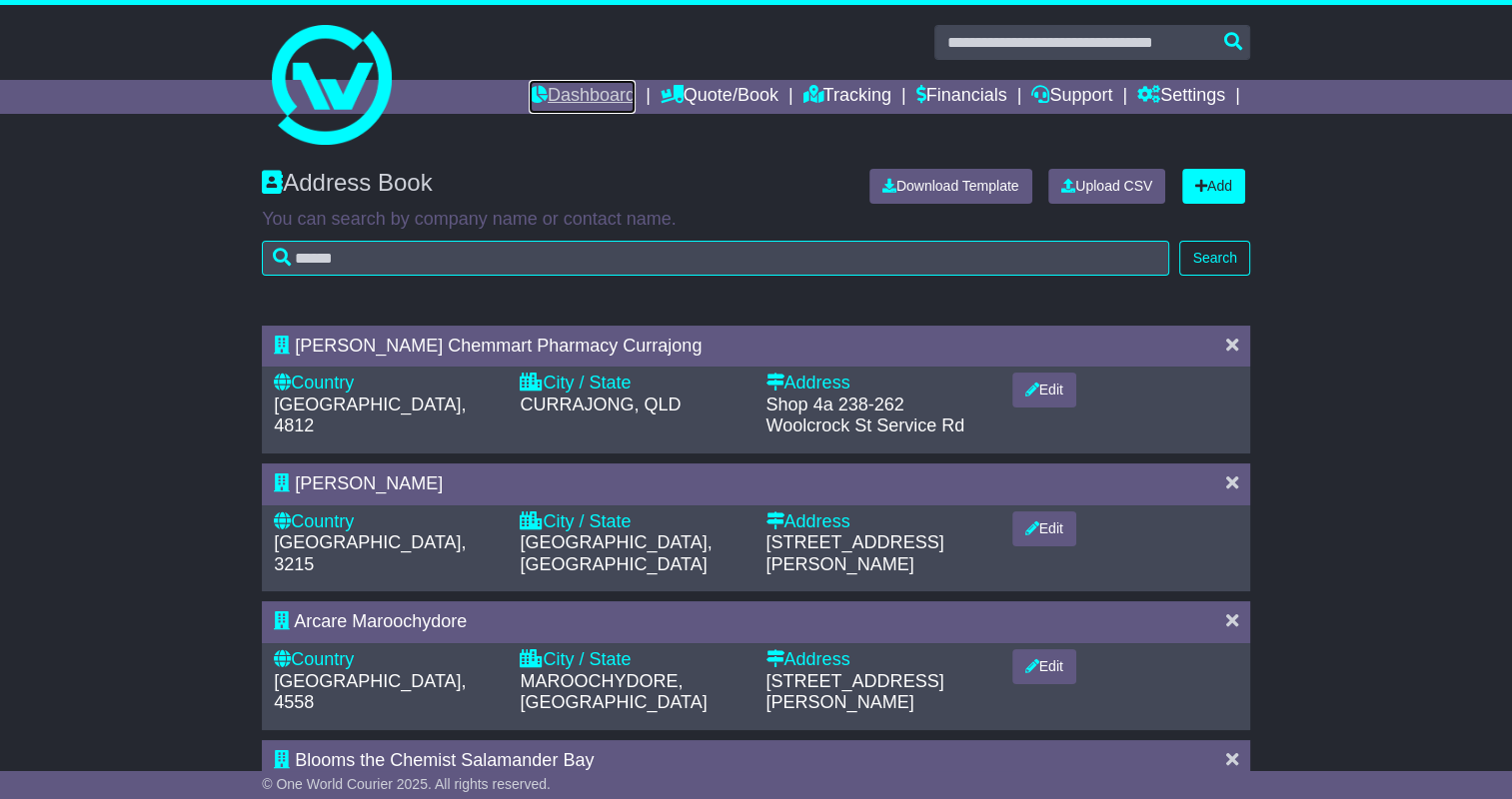 click on "Dashboard" at bounding box center [582, 97] 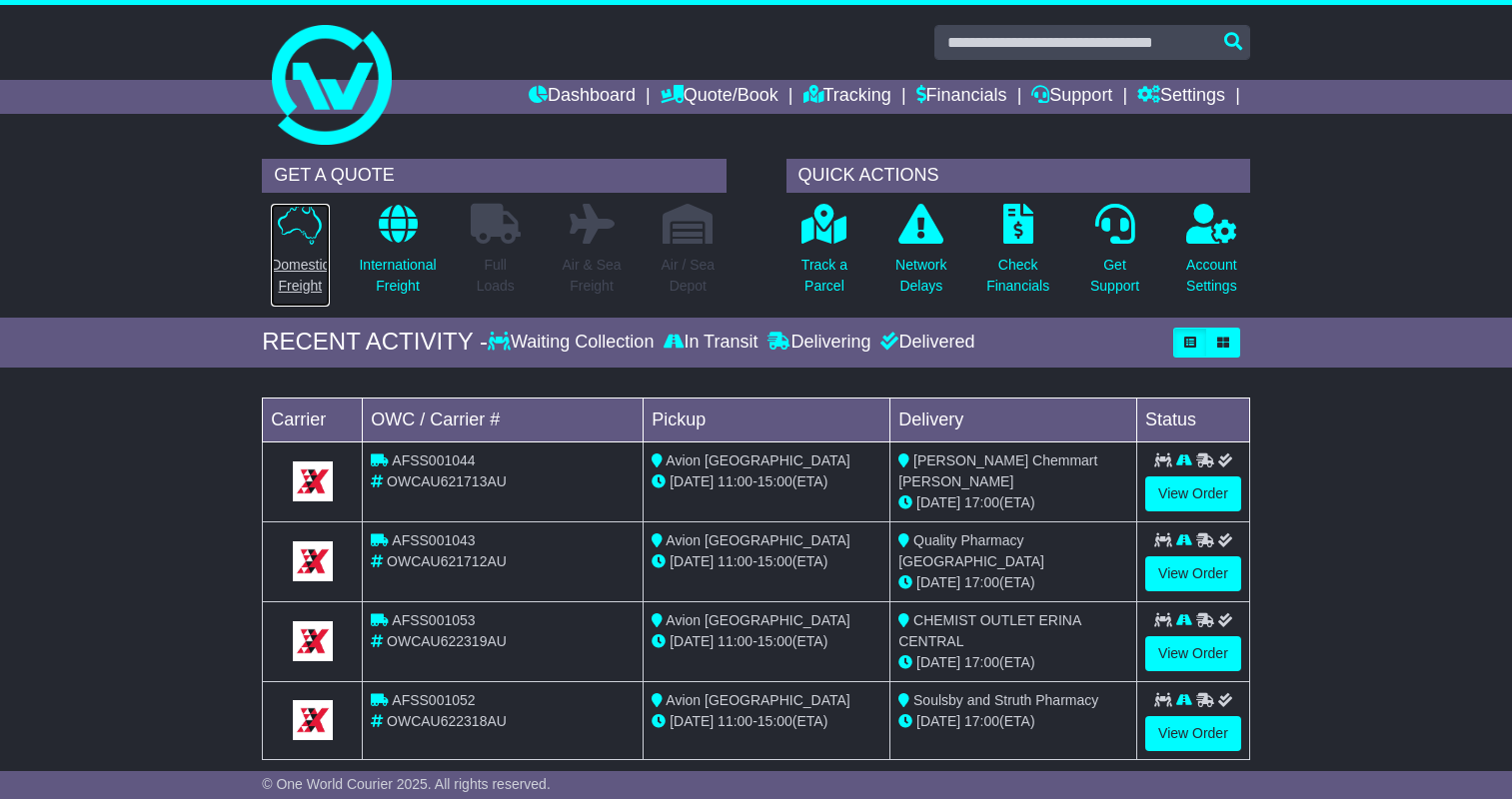 scroll, scrollTop: 0, scrollLeft: 0, axis: both 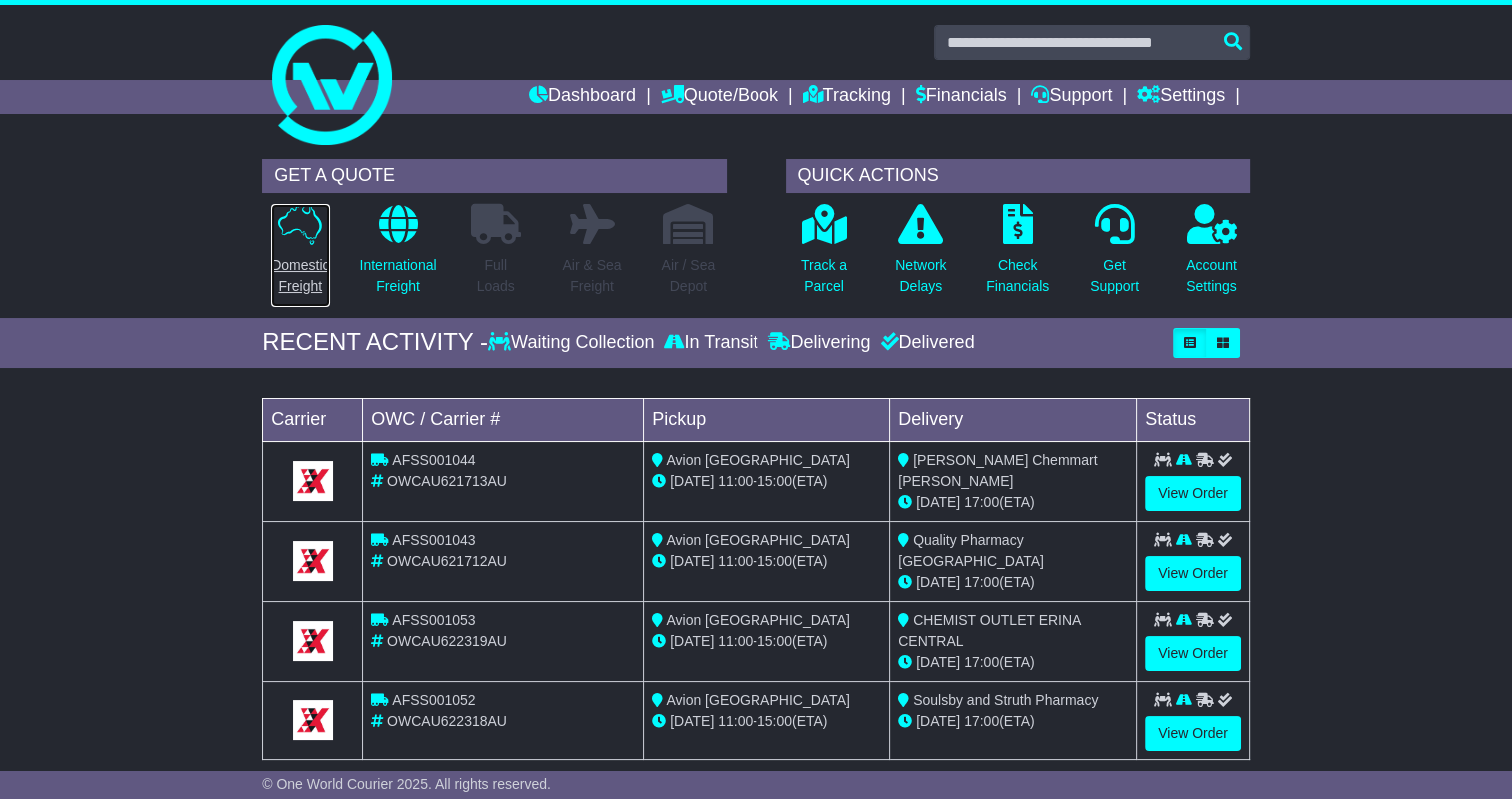 drag, startPoint x: 0, startPoint y: 0, endPoint x: 327, endPoint y: 230, distance: 399.7862 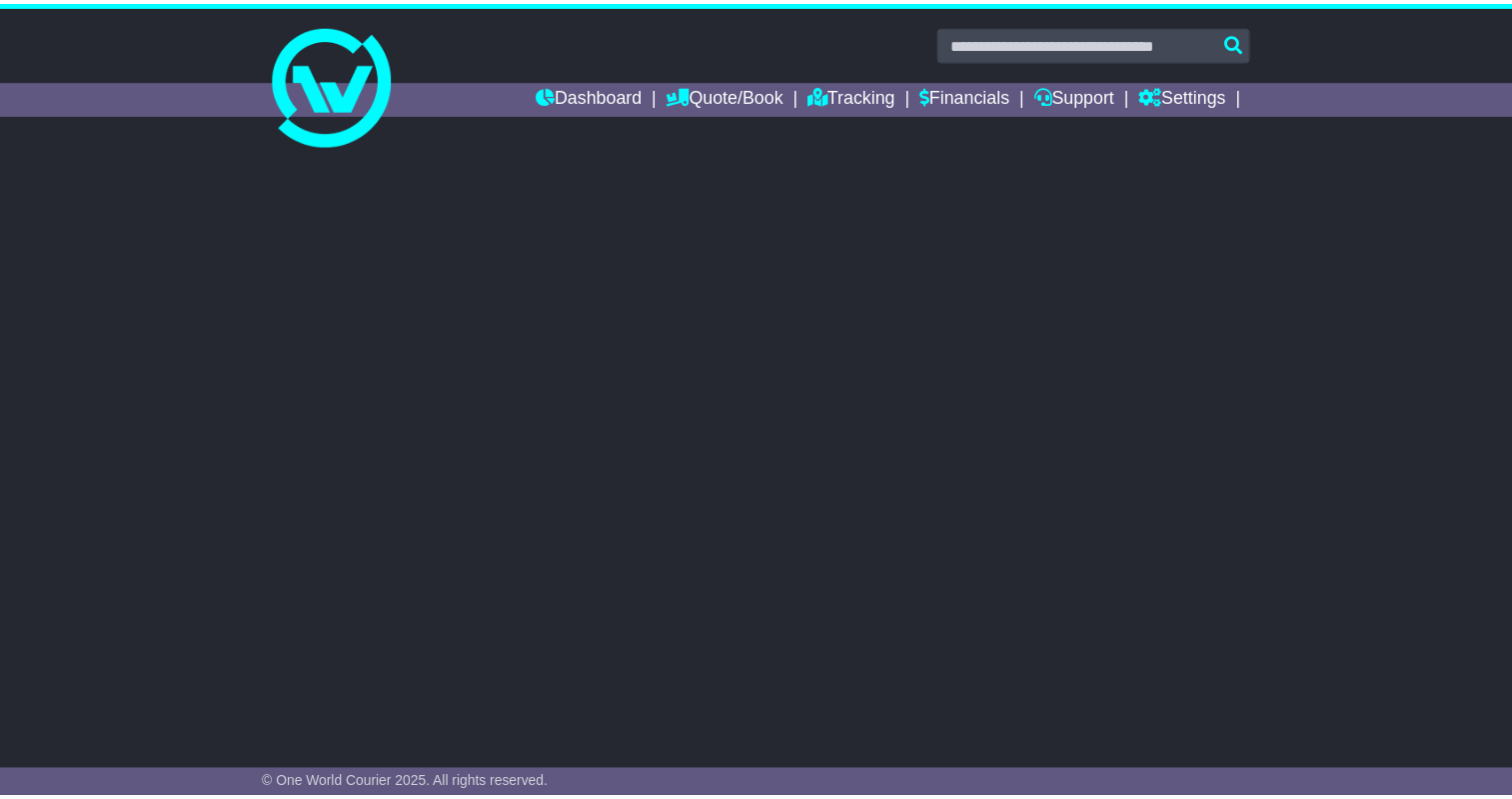 scroll, scrollTop: 0, scrollLeft: 0, axis: both 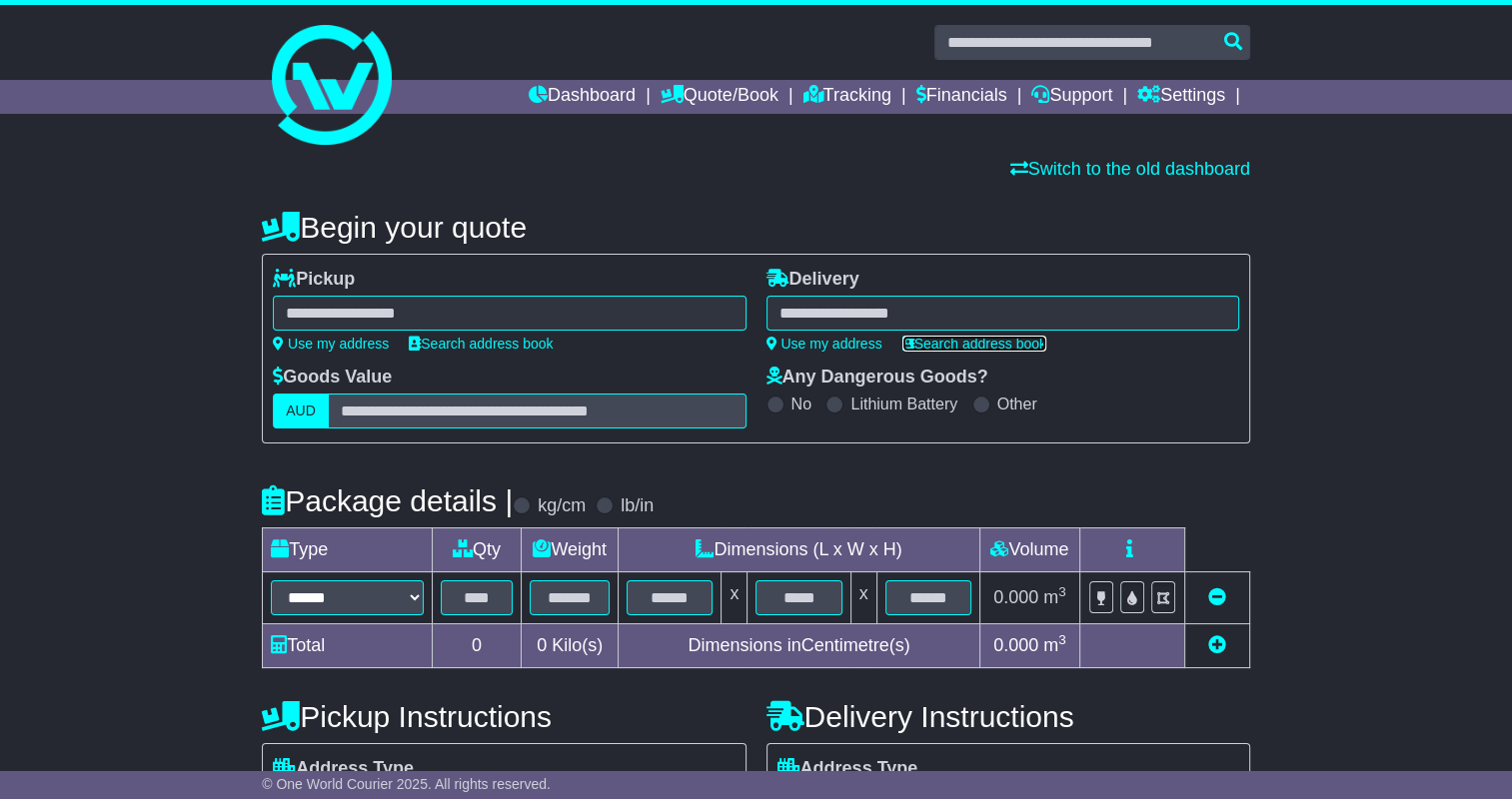 click on "Search address book" at bounding box center (974, 344) 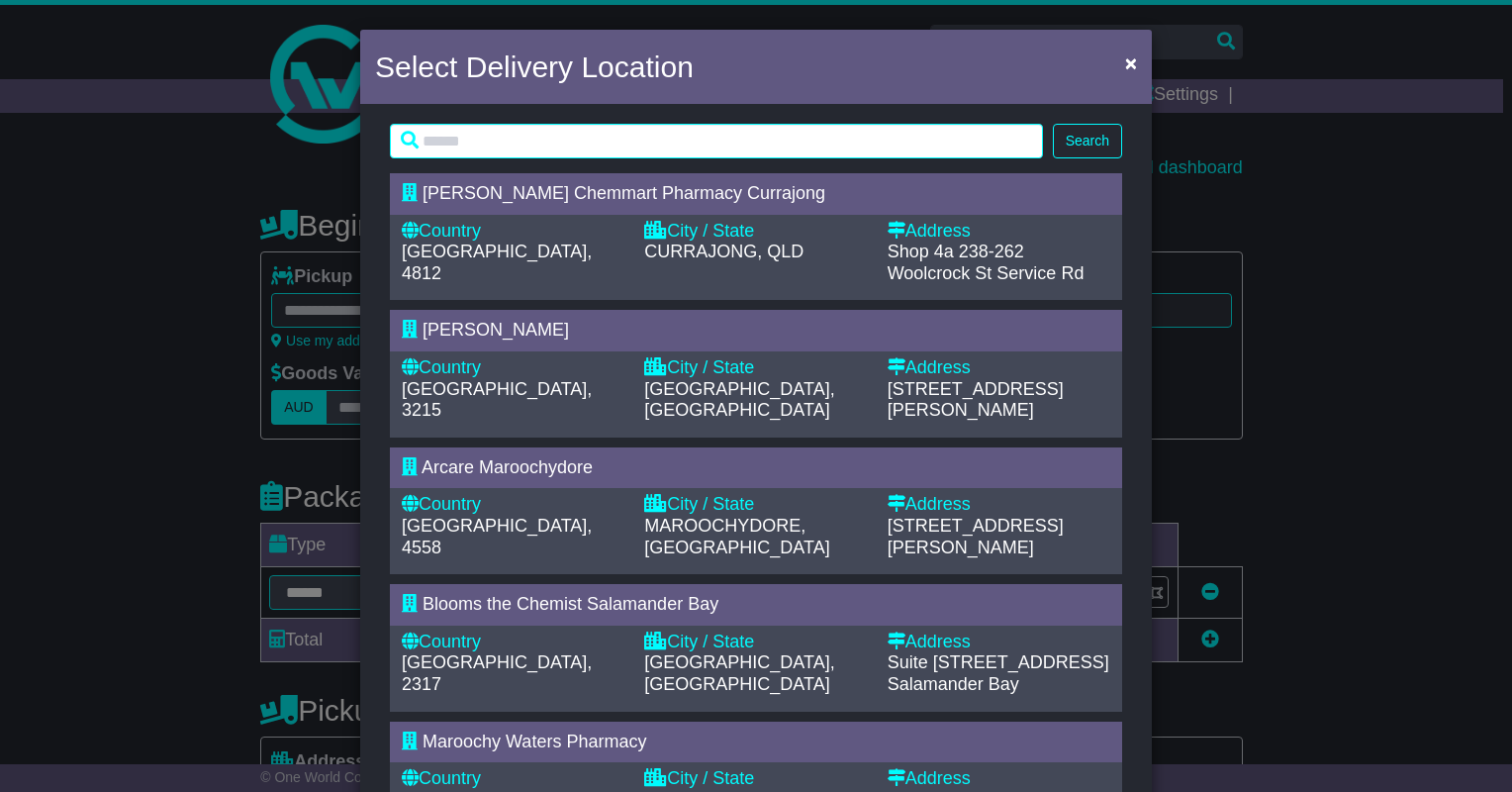 click on "[PERSON_NAME] Chemmart Pharmacy Currajong" at bounding box center [756, 194] 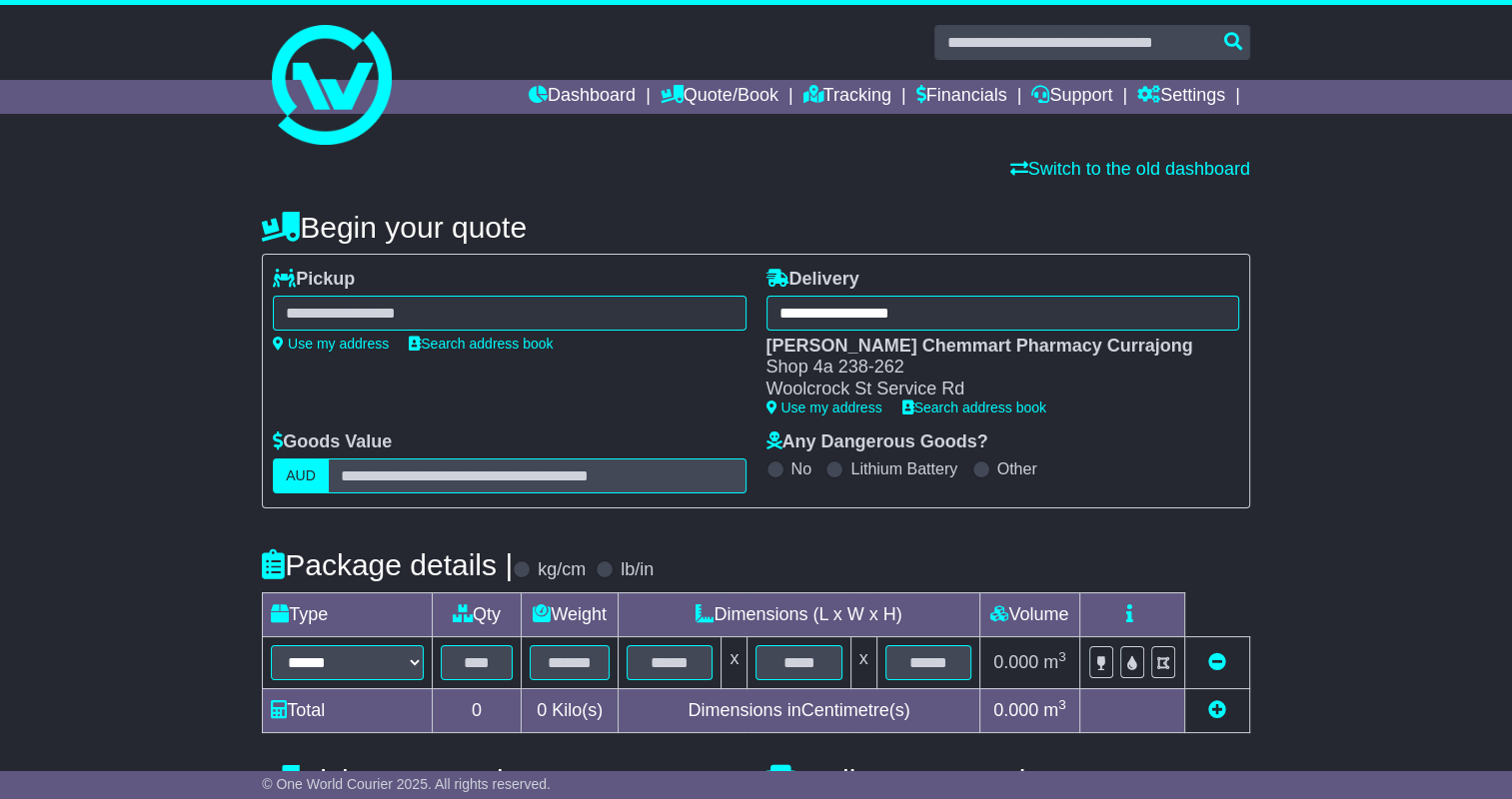 click on "**********" at bounding box center [509, 310] 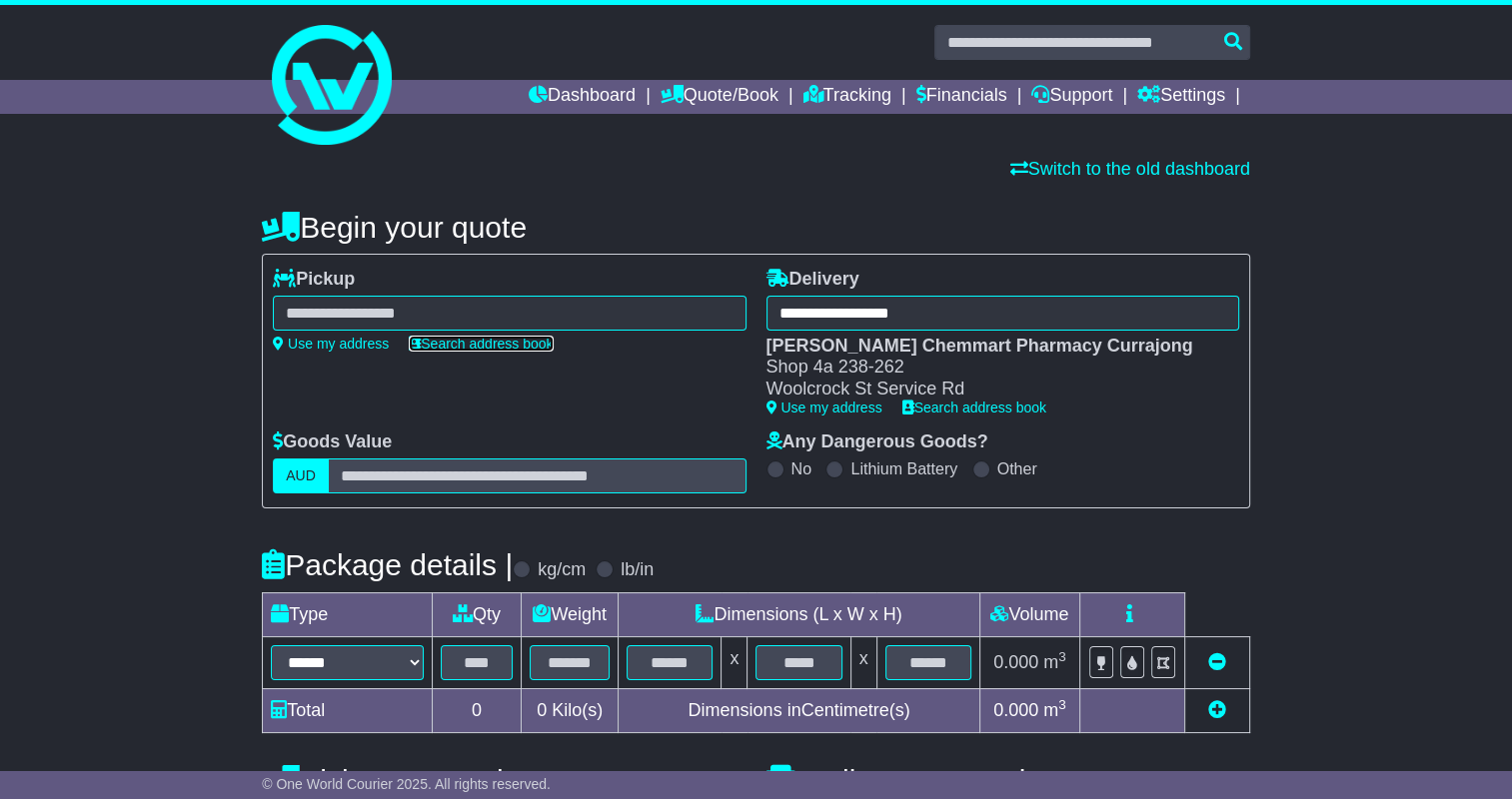 click on "Search address book" at bounding box center (481, 344) 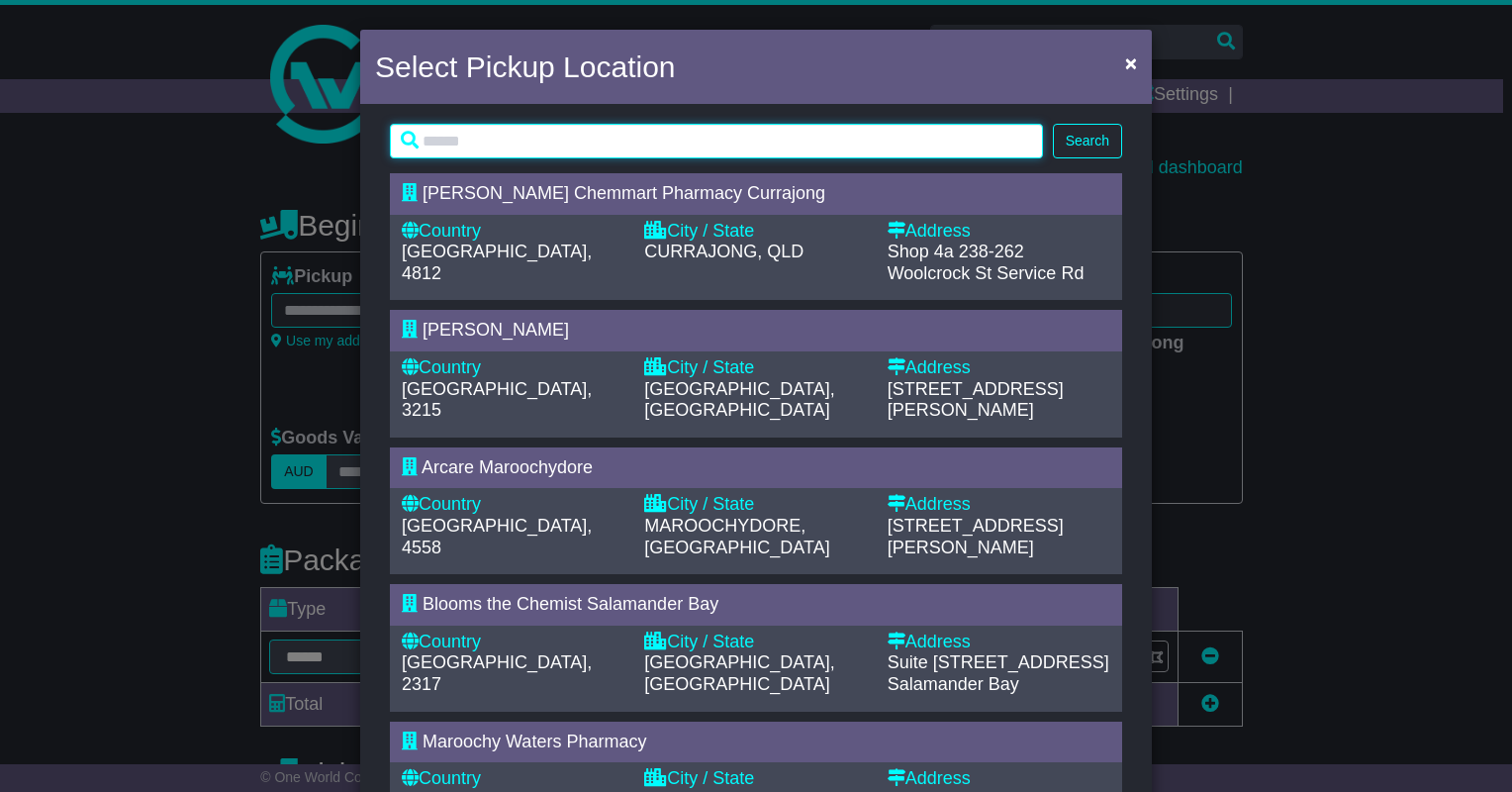 click at bounding box center (716, 141) 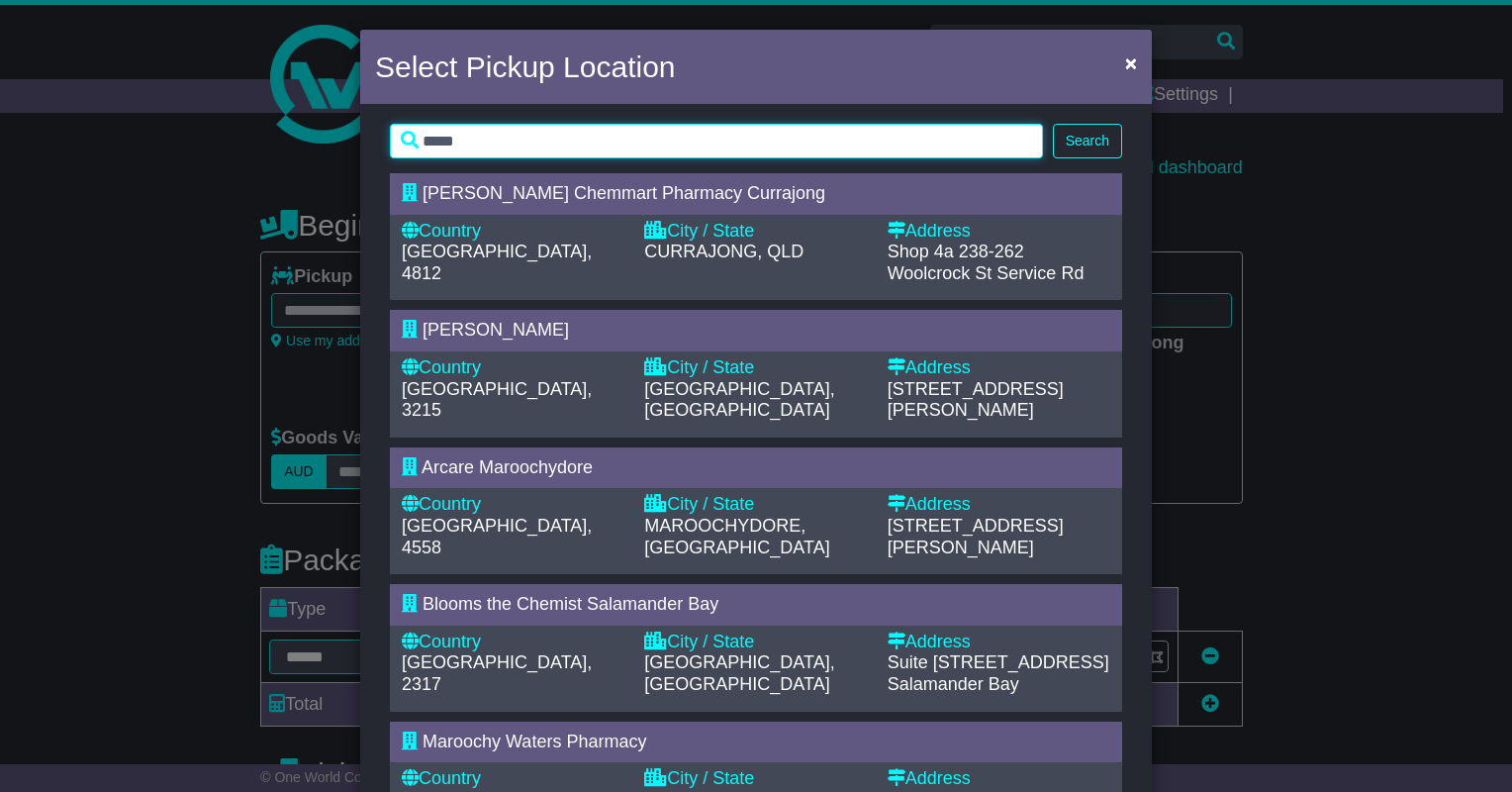 type on "*****" 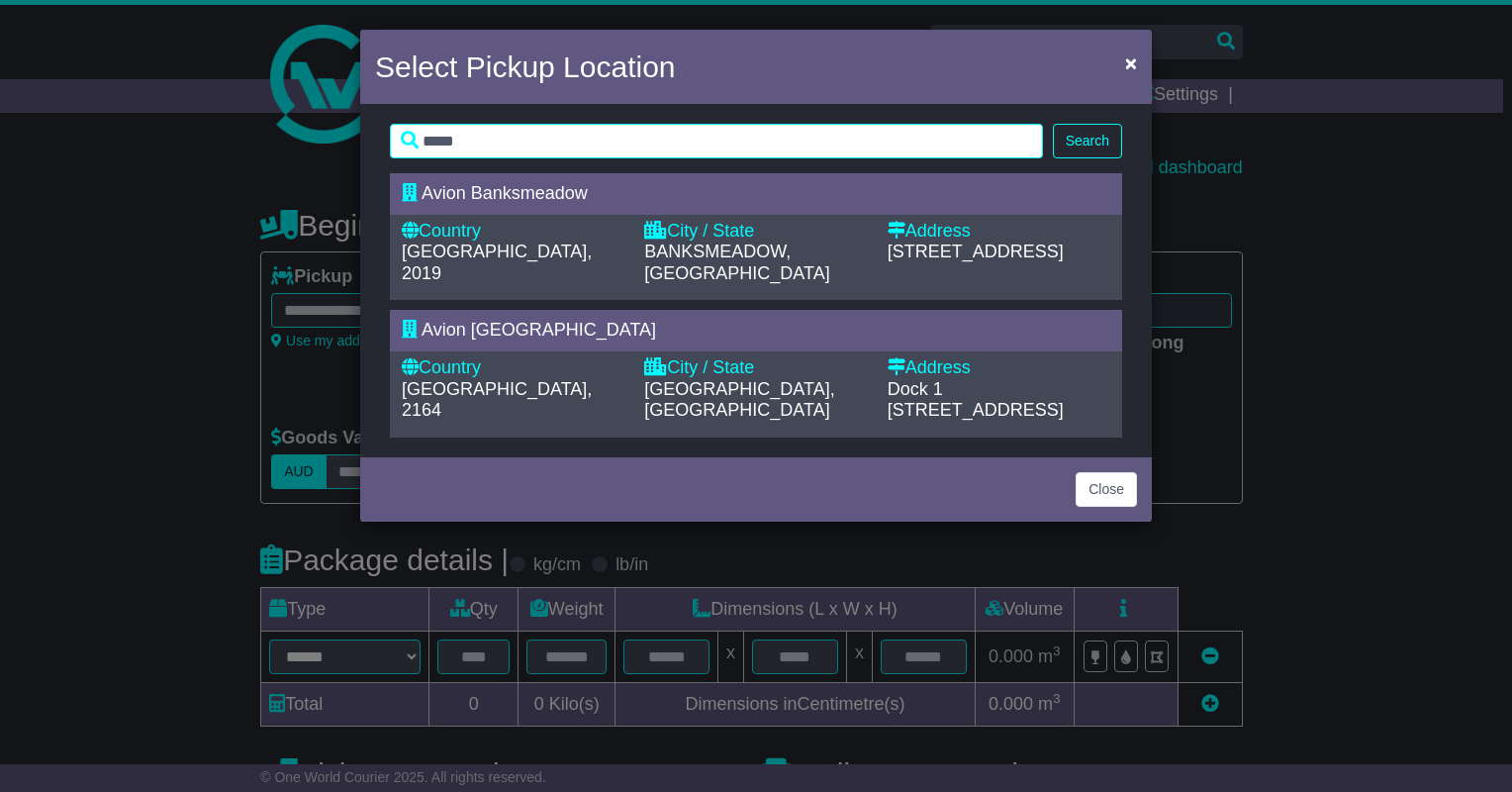 click on "Country" at bounding box center [513, 368] 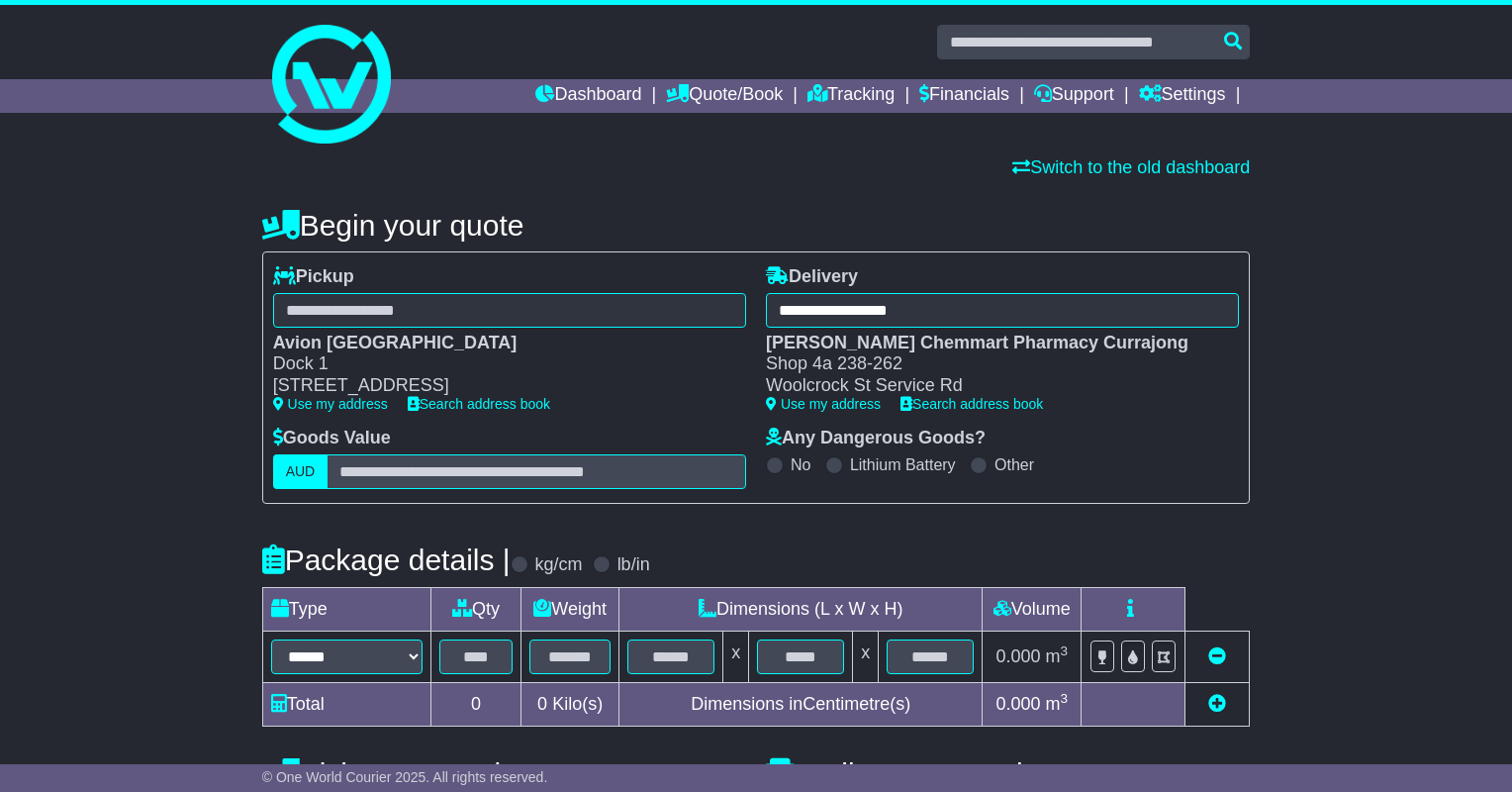 type on "**********" 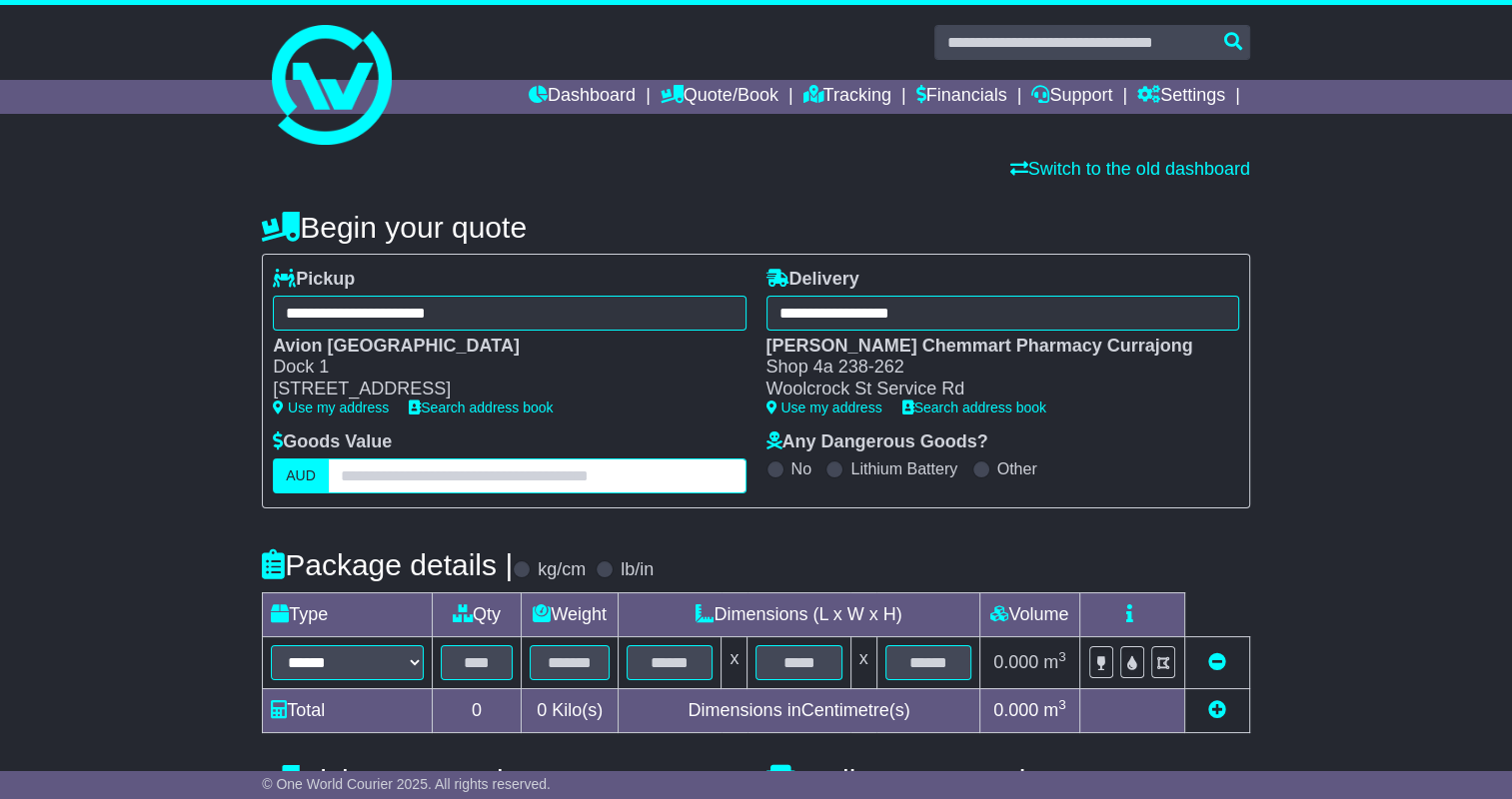 click at bounding box center [537, 475] 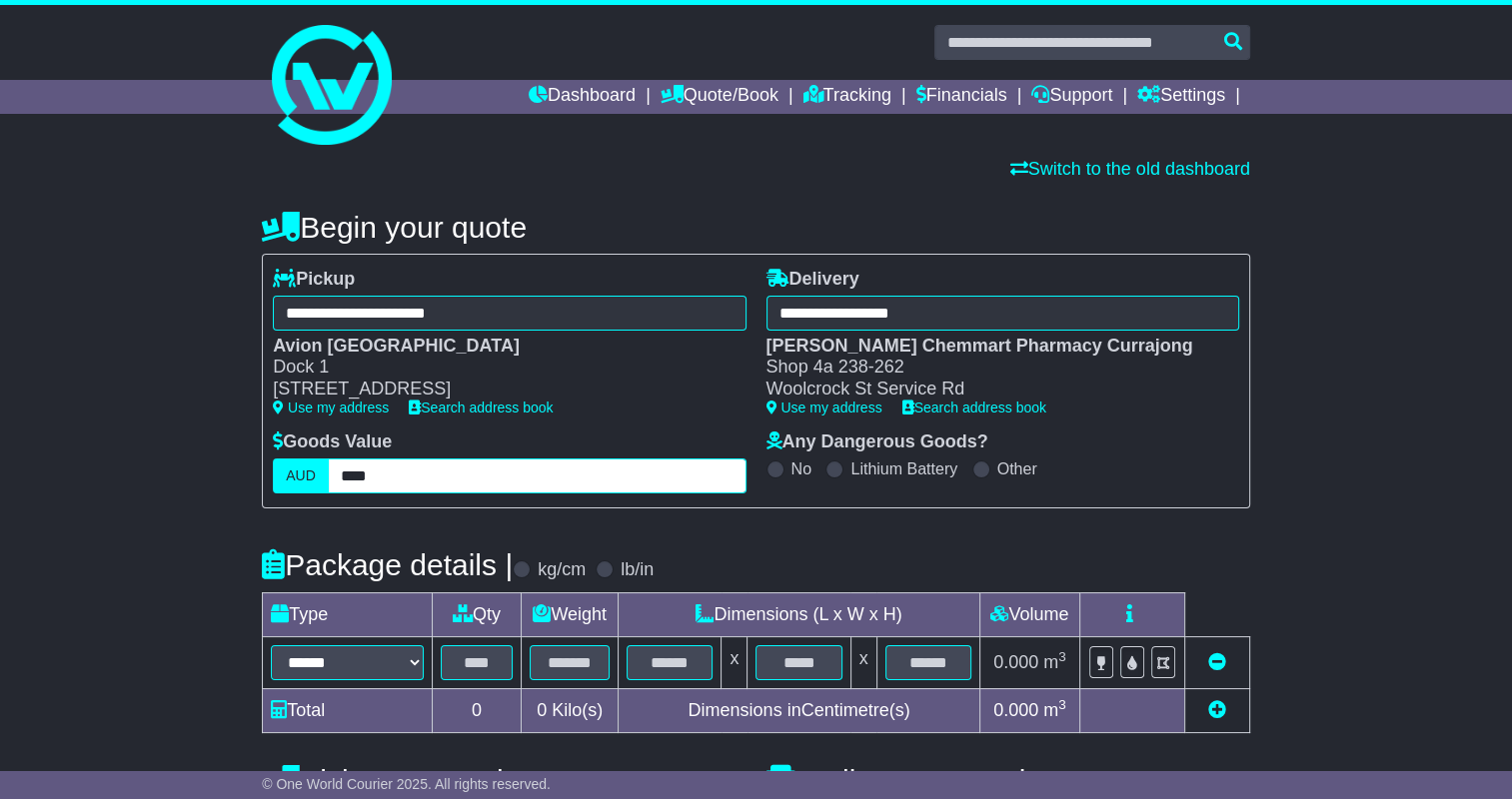 type on "****" 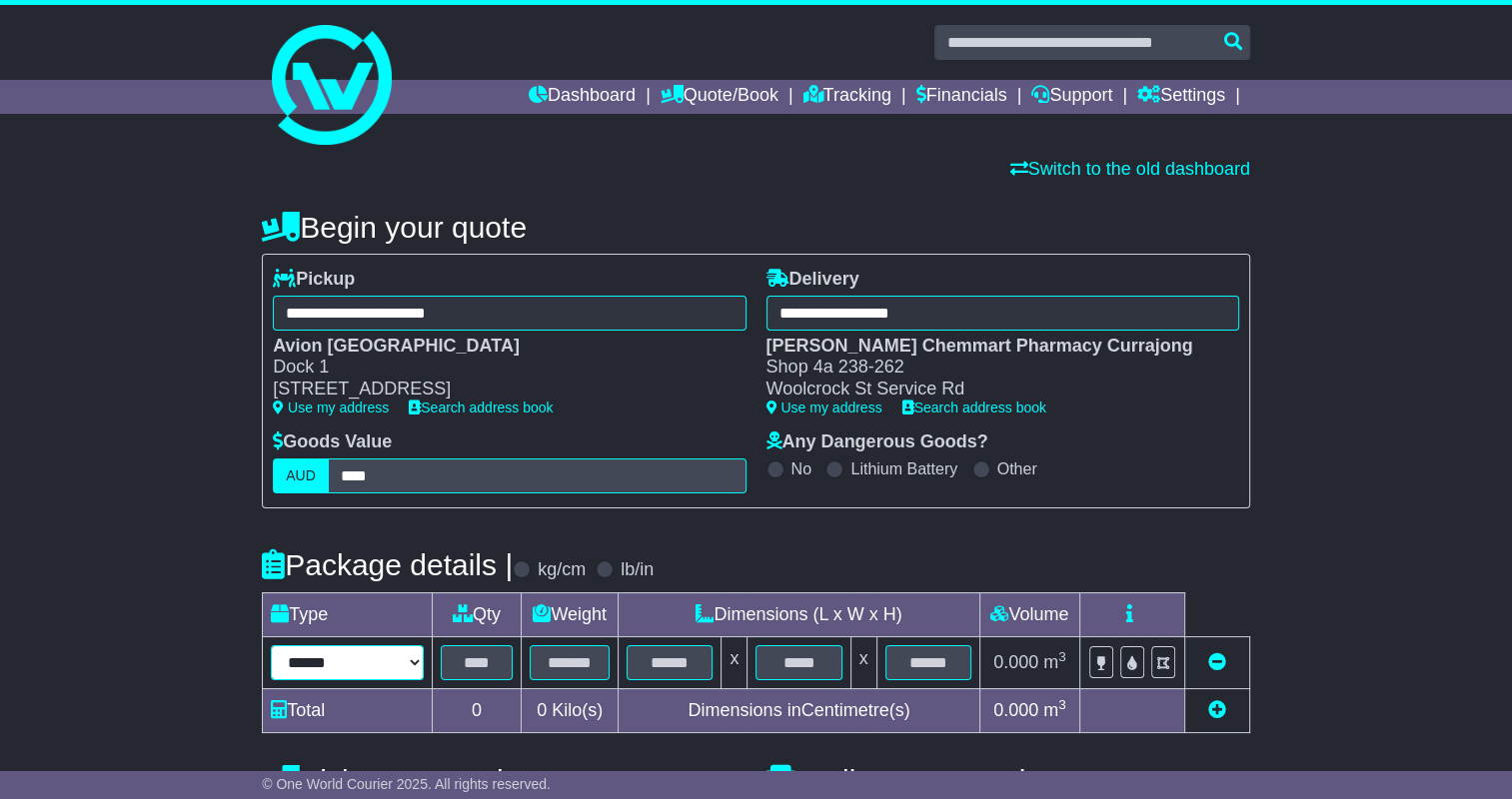 drag, startPoint x: 347, startPoint y: 665, endPoint x: 347, endPoint y: 648, distance: 17 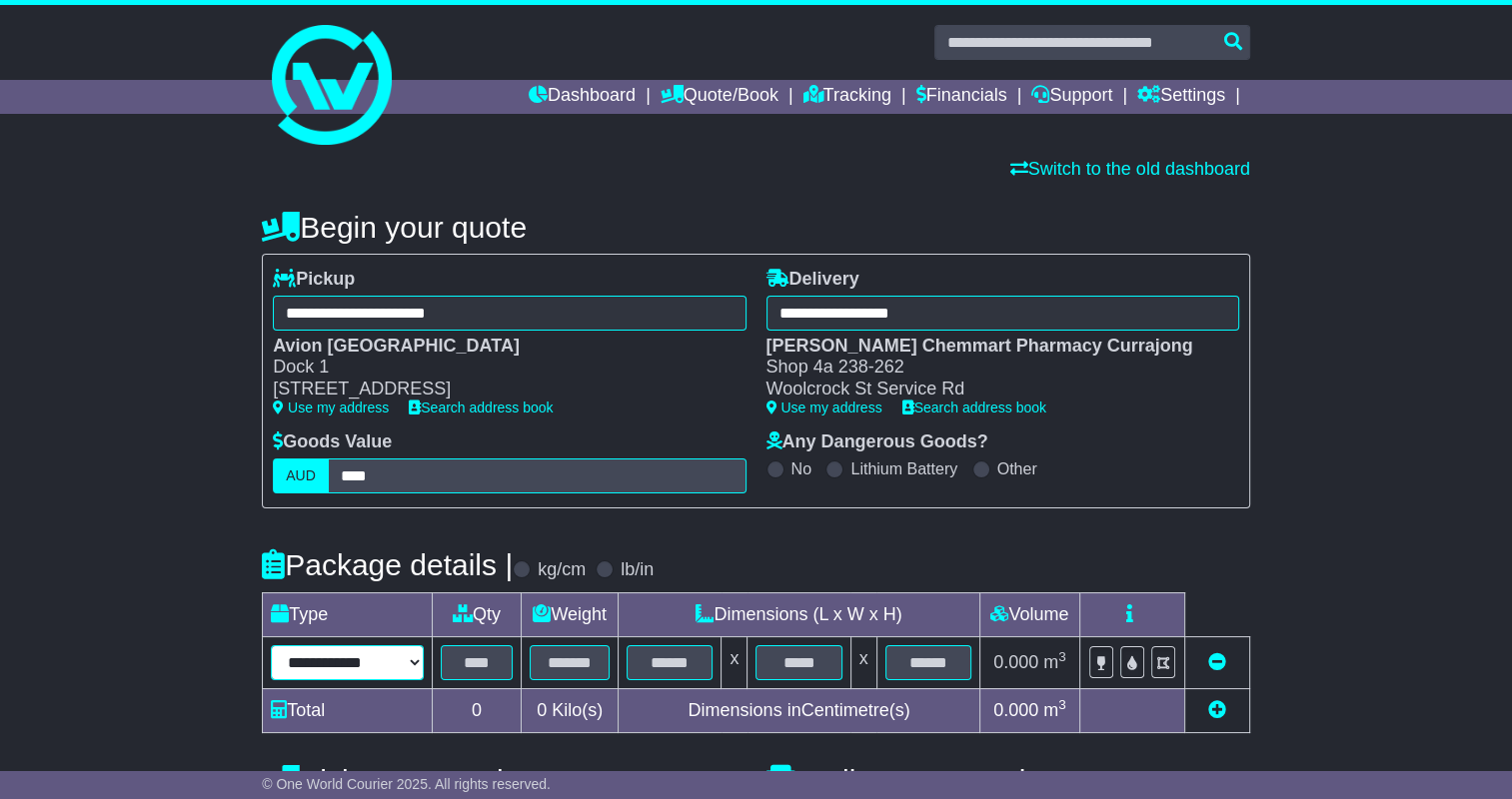 click on "**********" at bounding box center (347, 662) 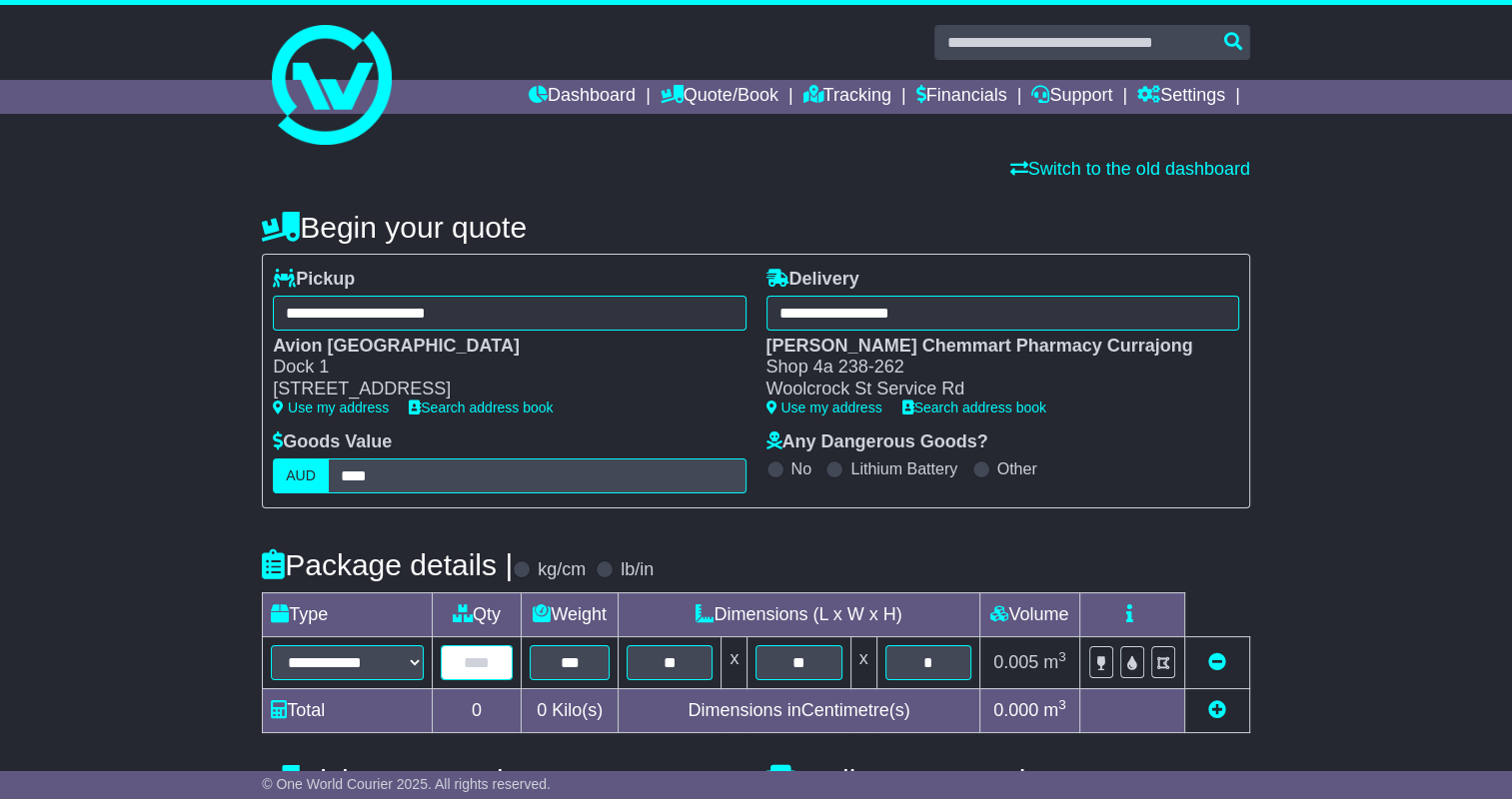 click at bounding box center [477, 662] 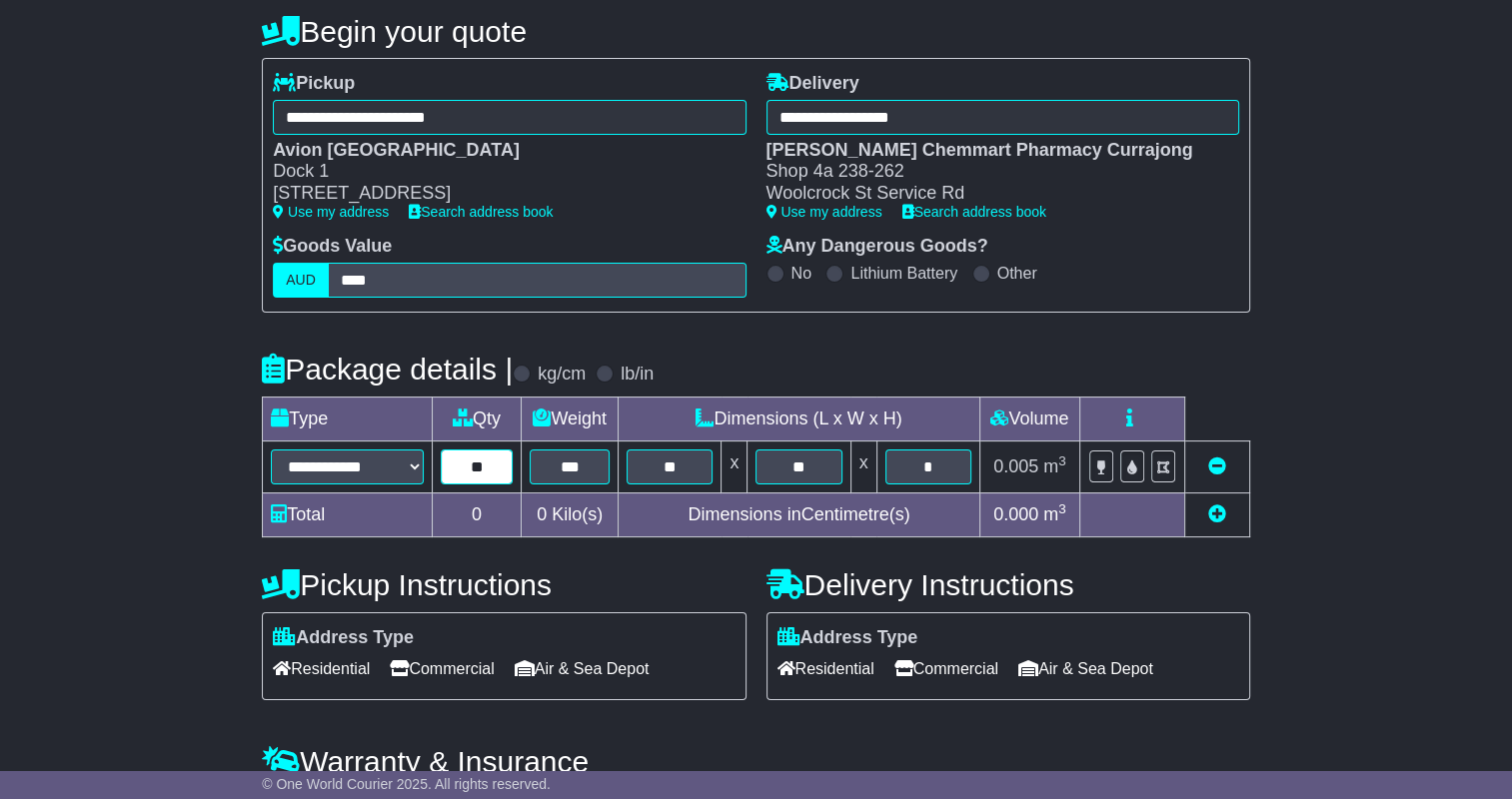 scroll, scrollTop: 200, scrollLeft: 0, axis: vertical 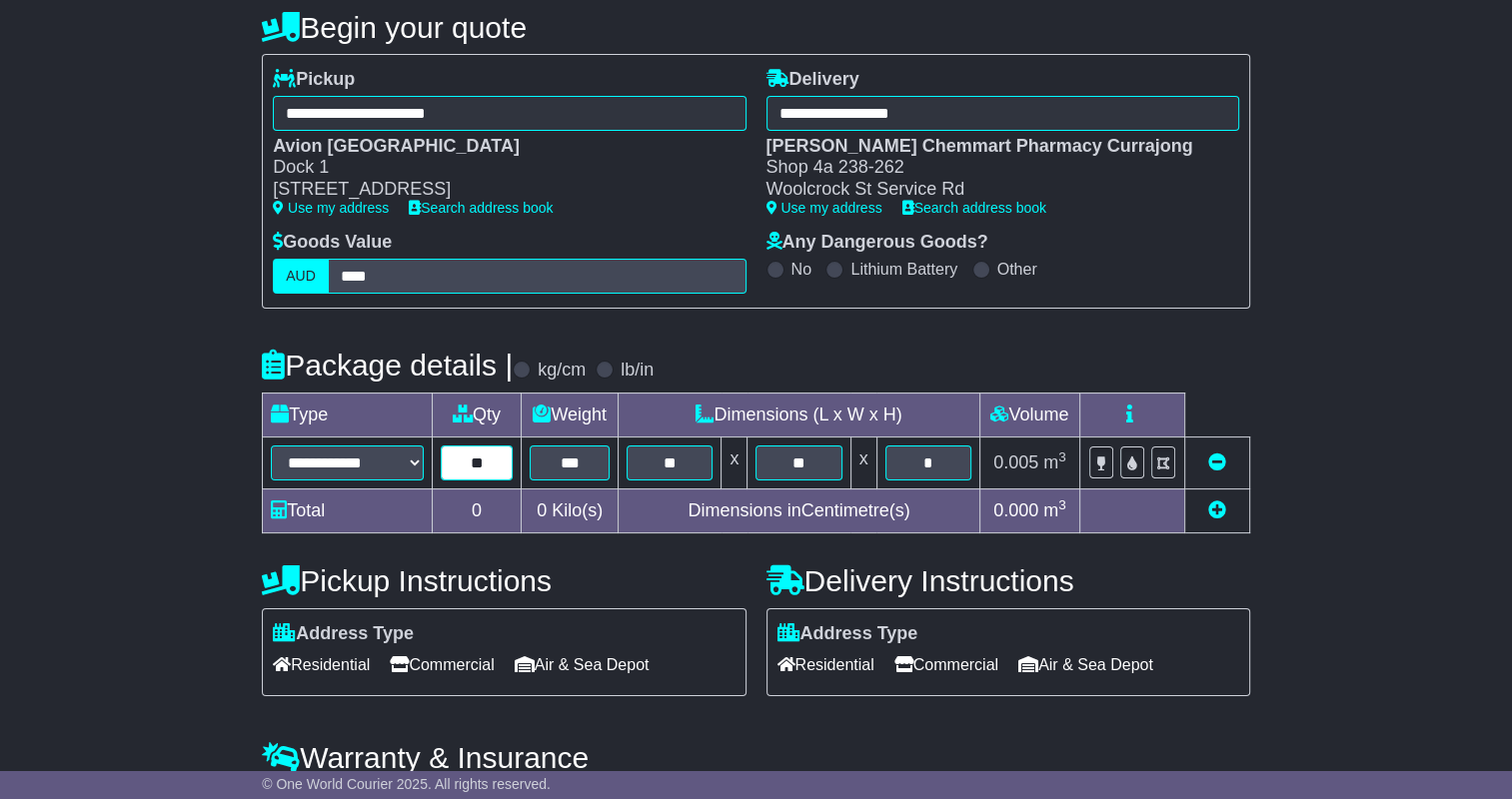 type on "**" 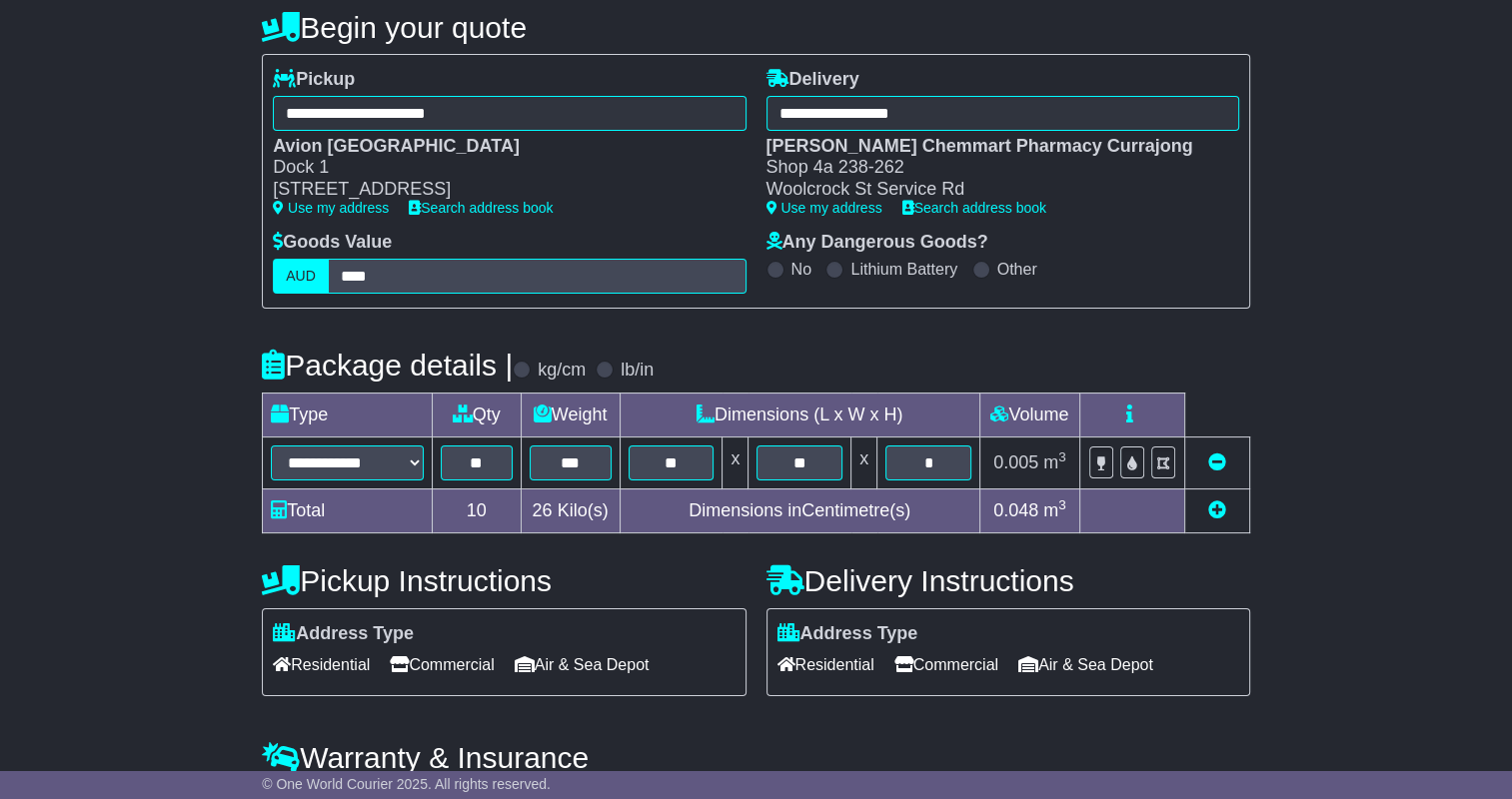 click at bounding box center [1217, 509] 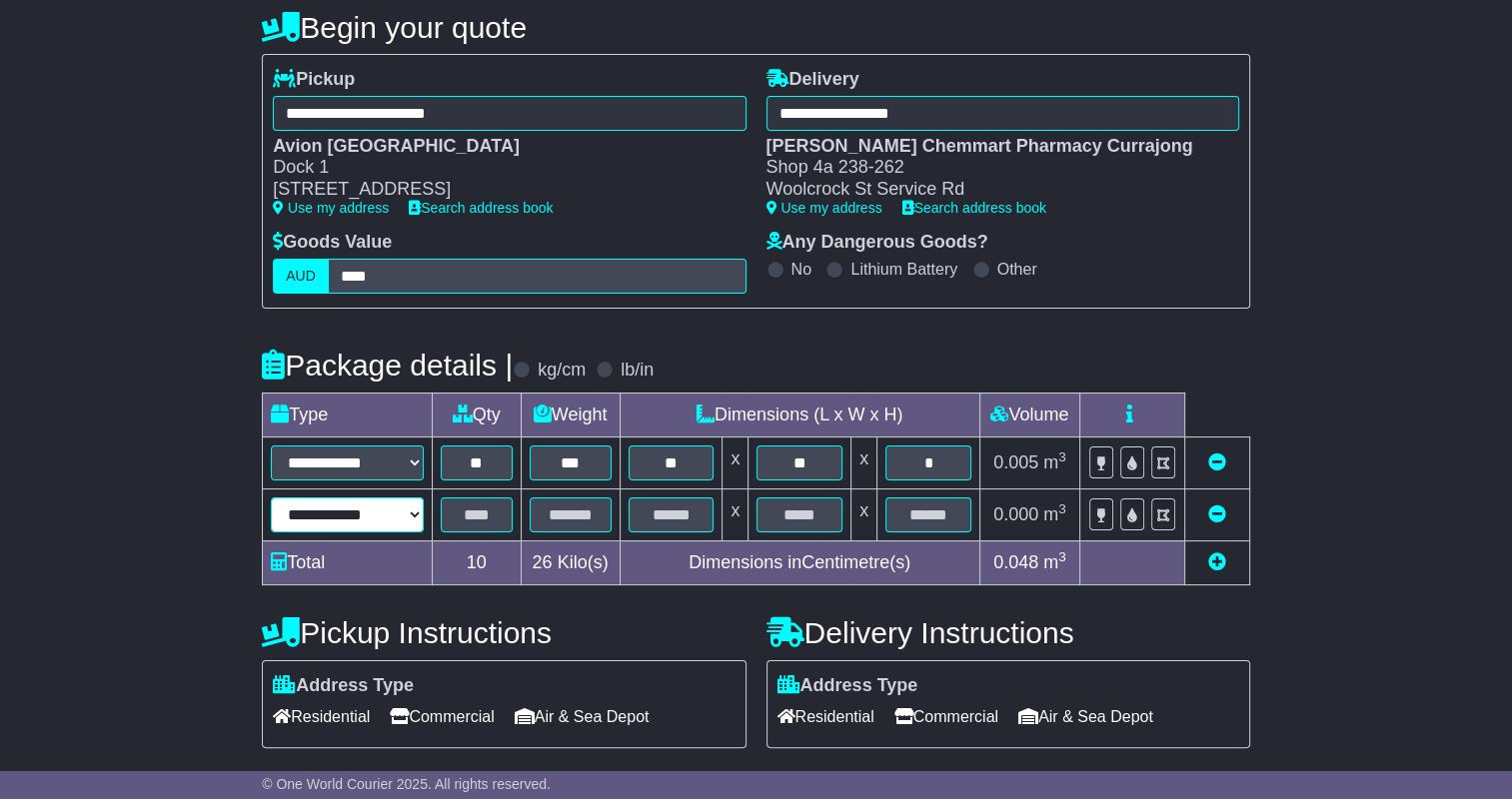 click on "**********" at bounding box center (347, 514) 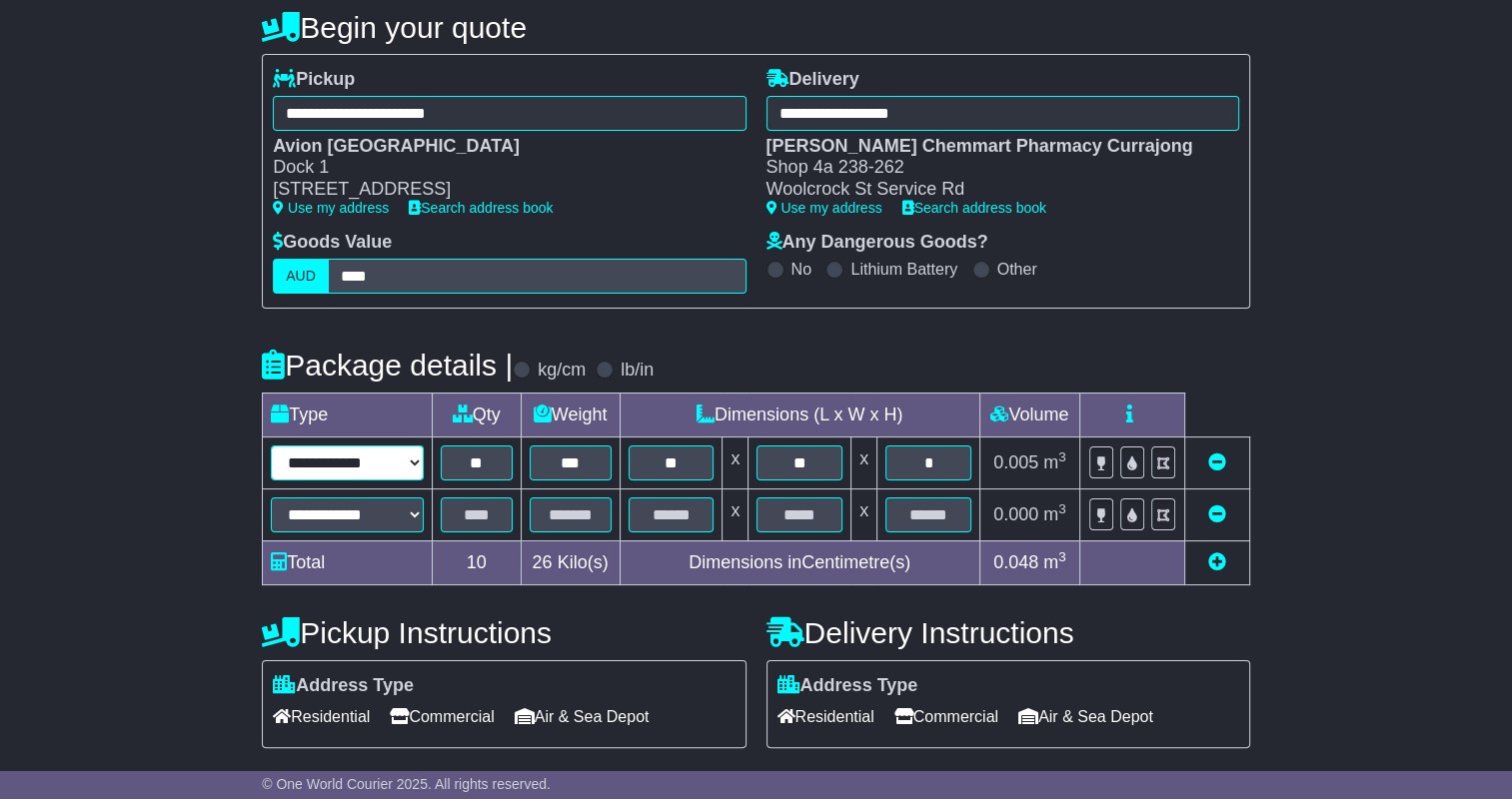 drag, startPoint x: 362, startPoint y: 451, endPoint x: 356, endPoint y: 467, distance: 17.088007 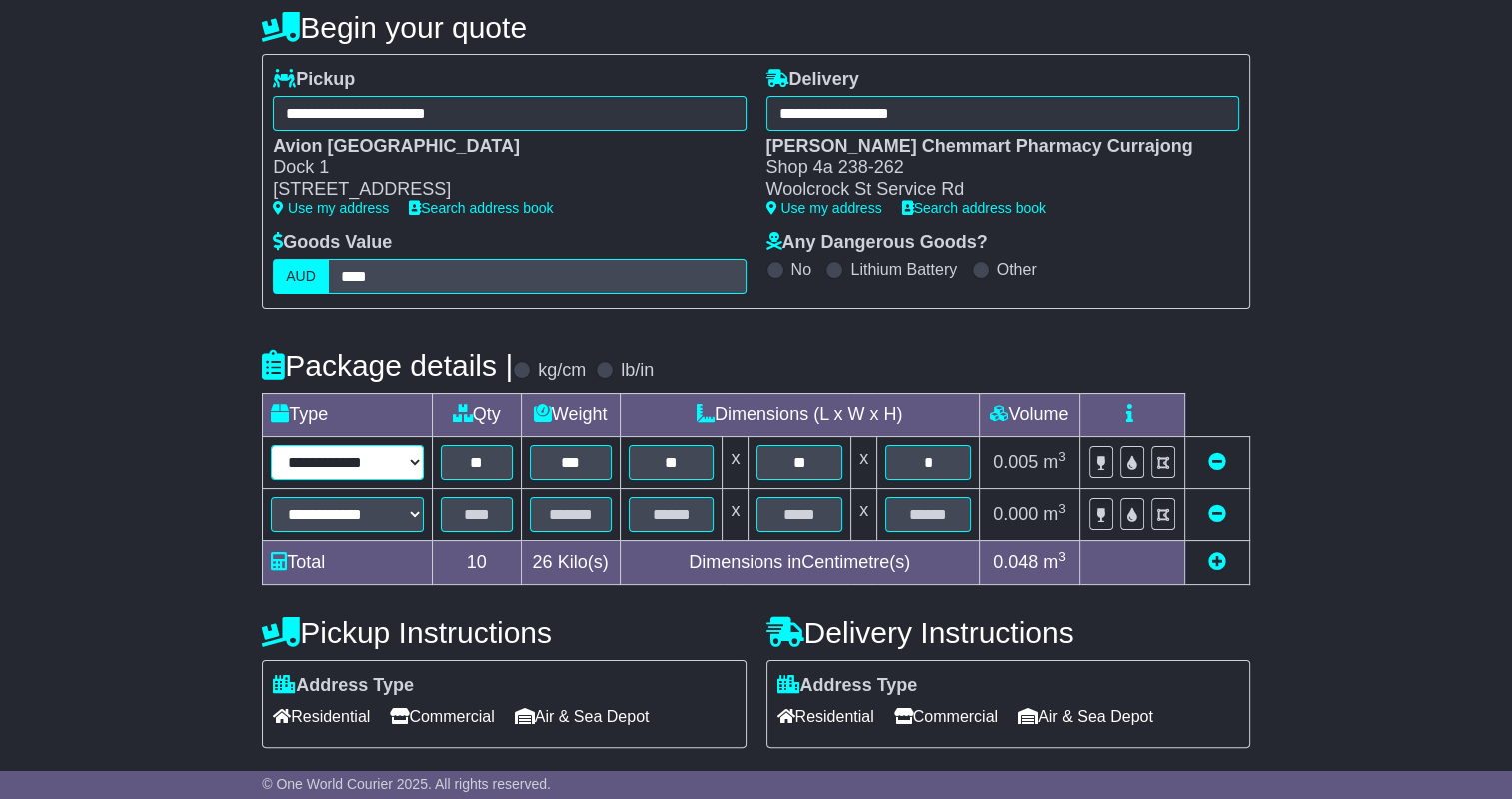 select on "*****" 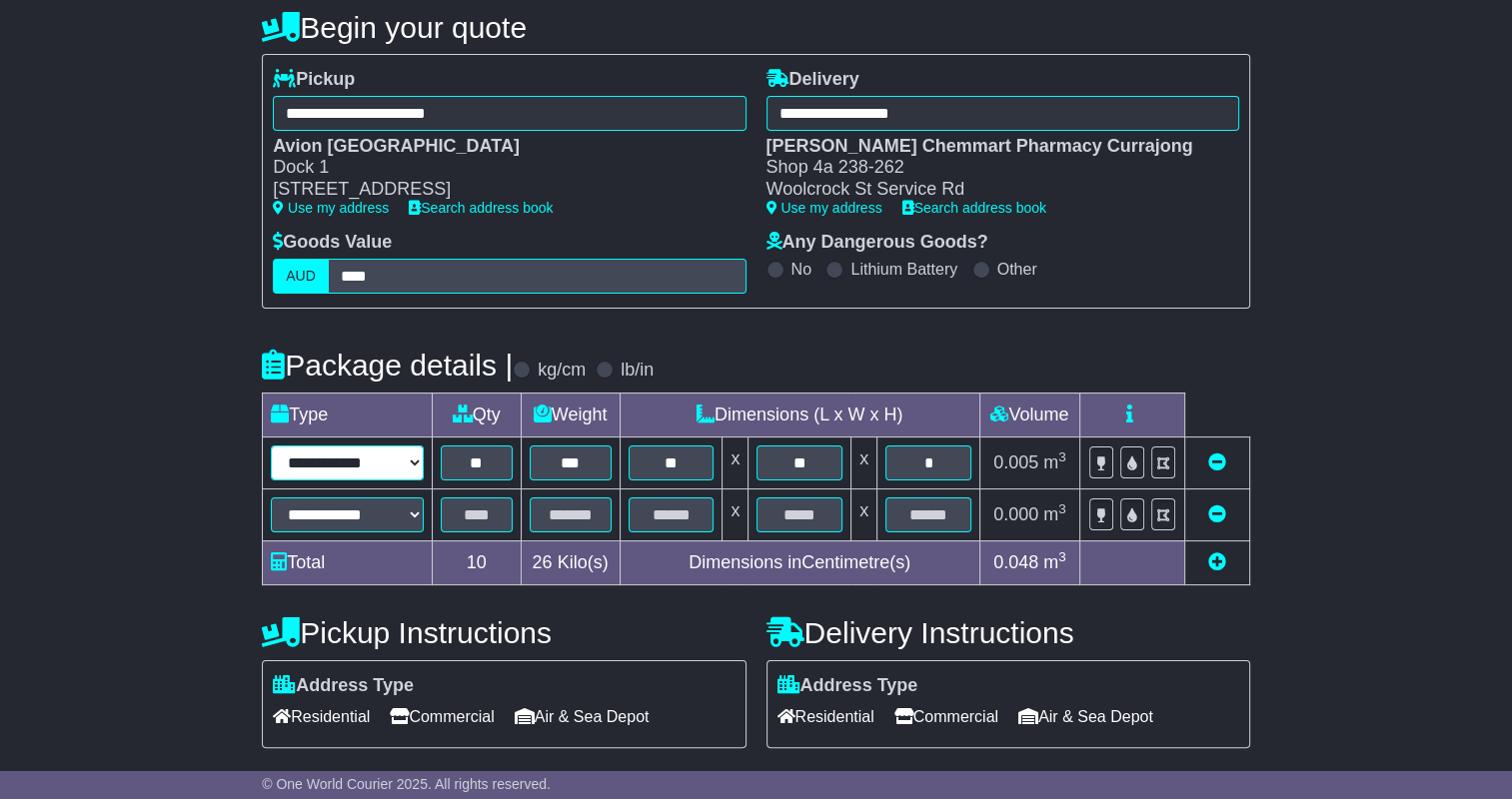 click on "**********" at bounding box center (347, 462) 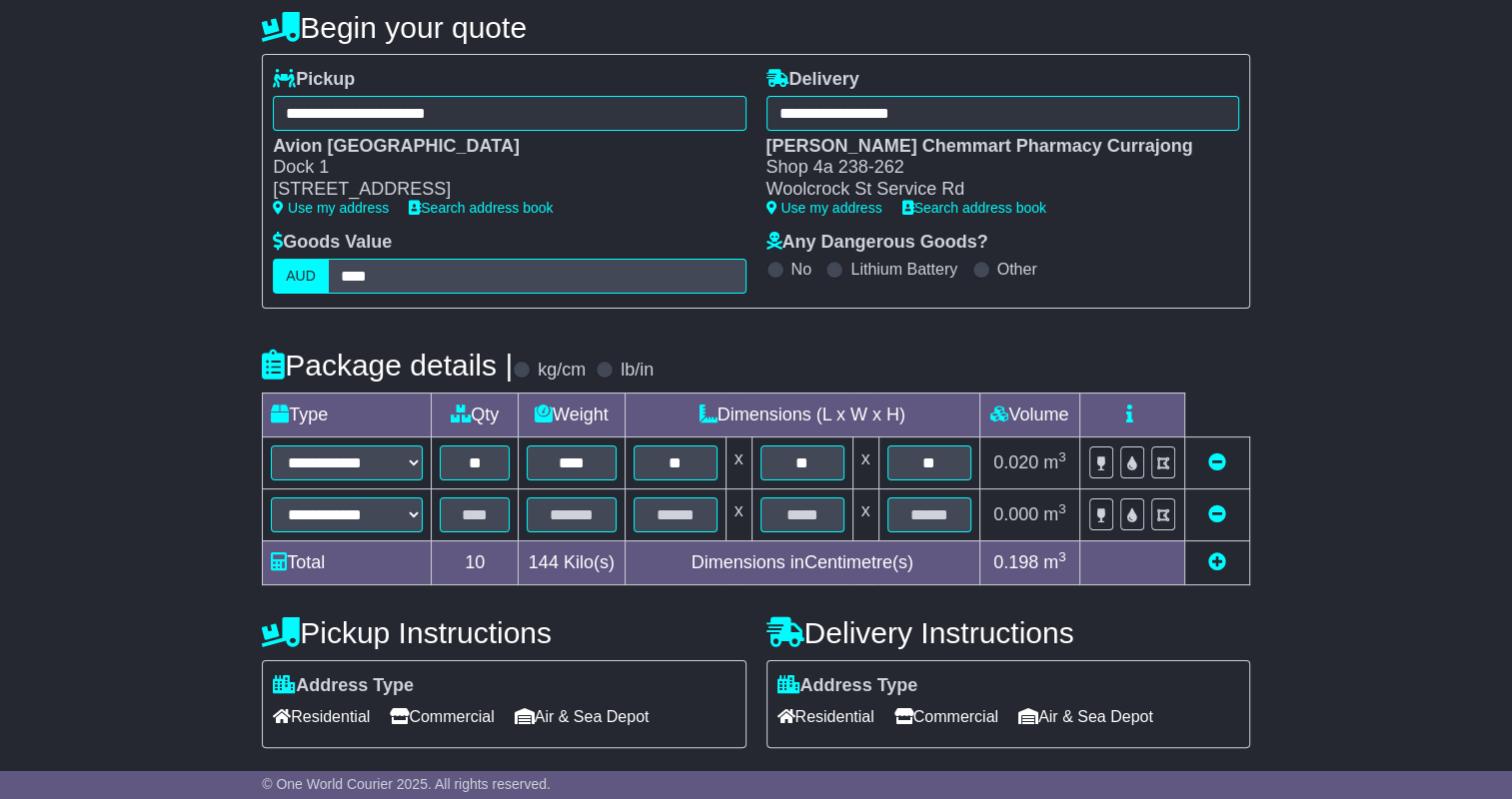 click on "**********" at bounding box center (347, 514) 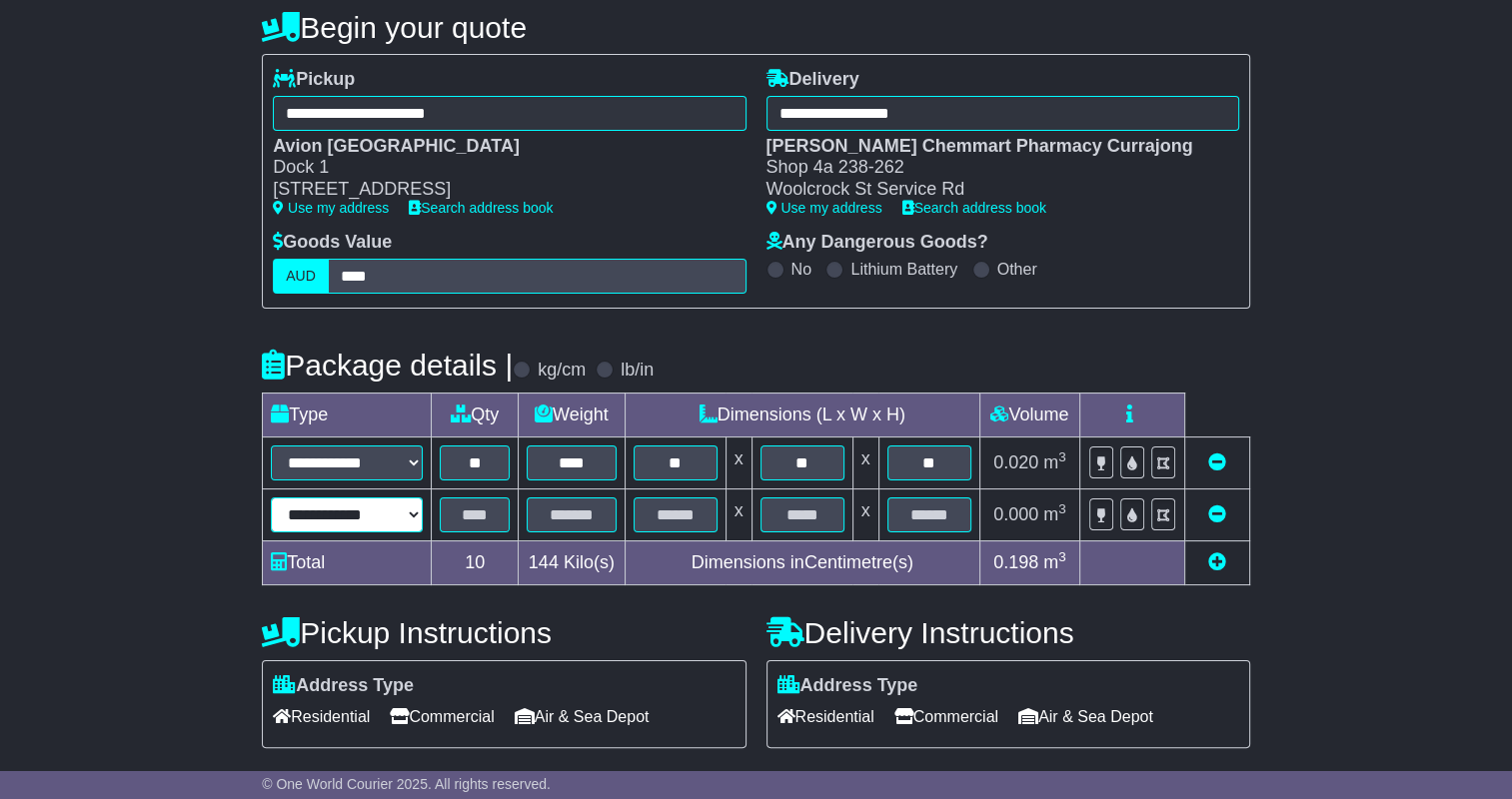 drag, startPoint x: 353, startPoint y: 508, endPoint x: 352, endPoint y: 492, distance: 16.03122 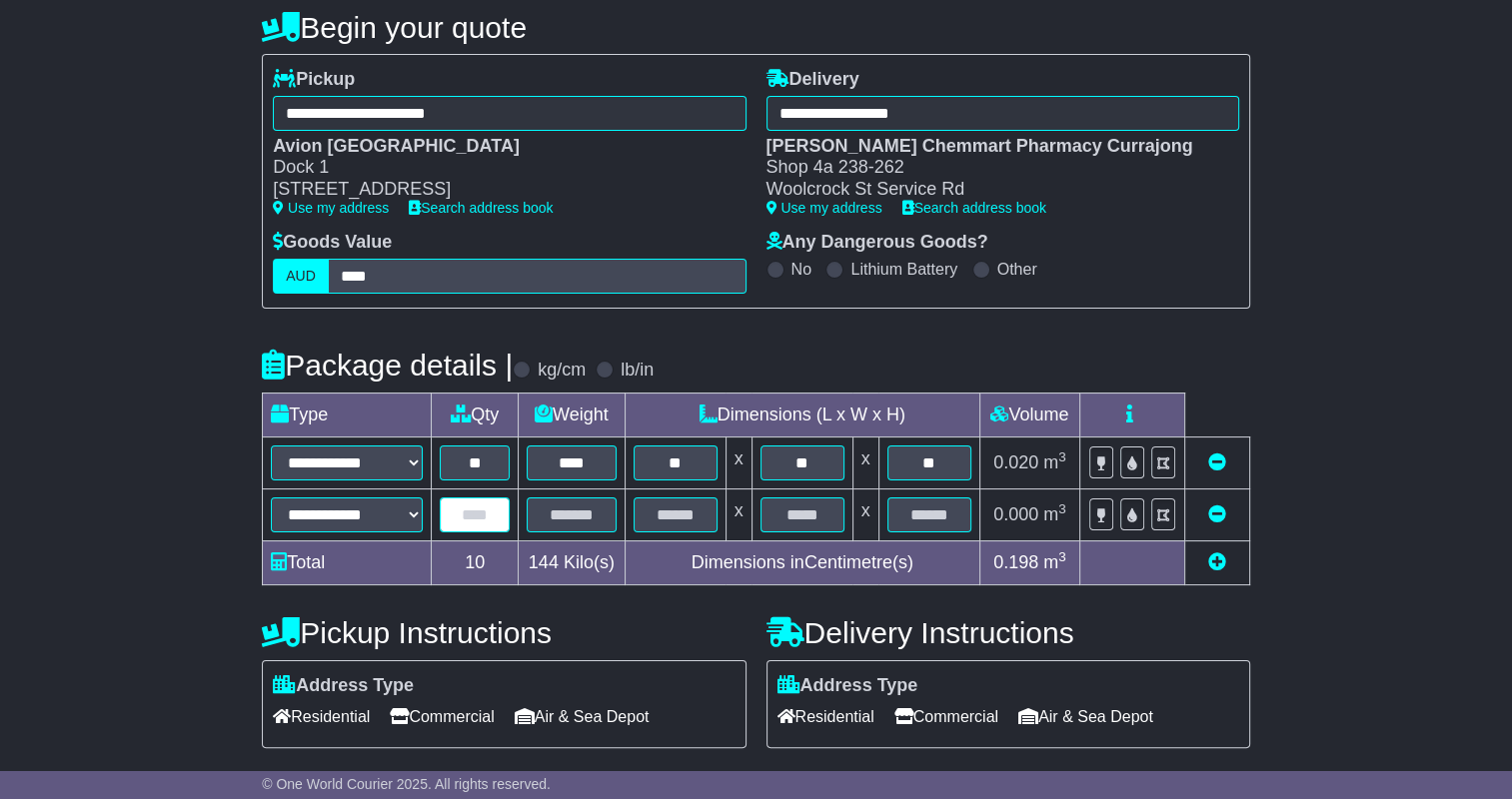 click at bounding box center (475, 514) 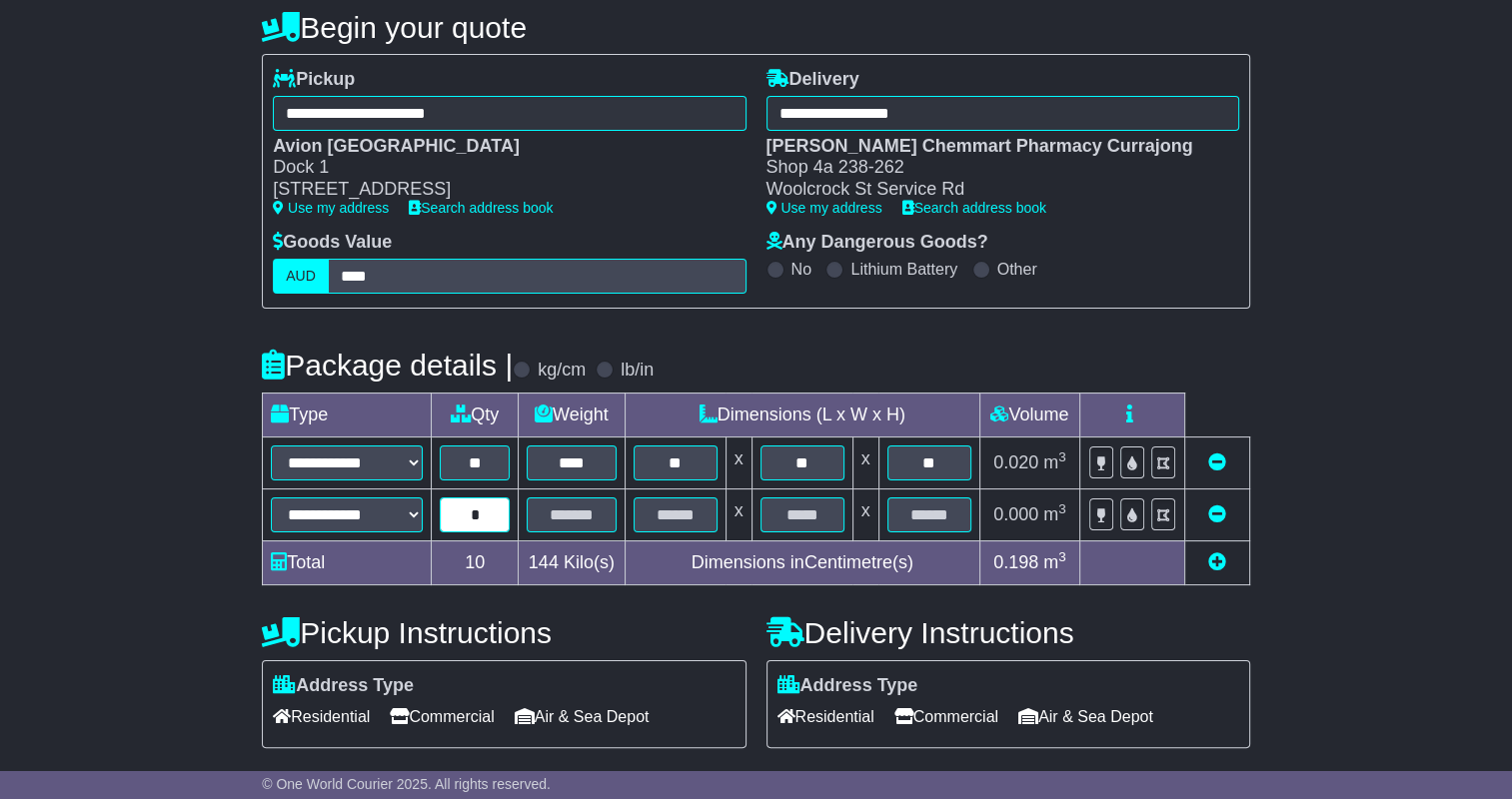 type on "*" 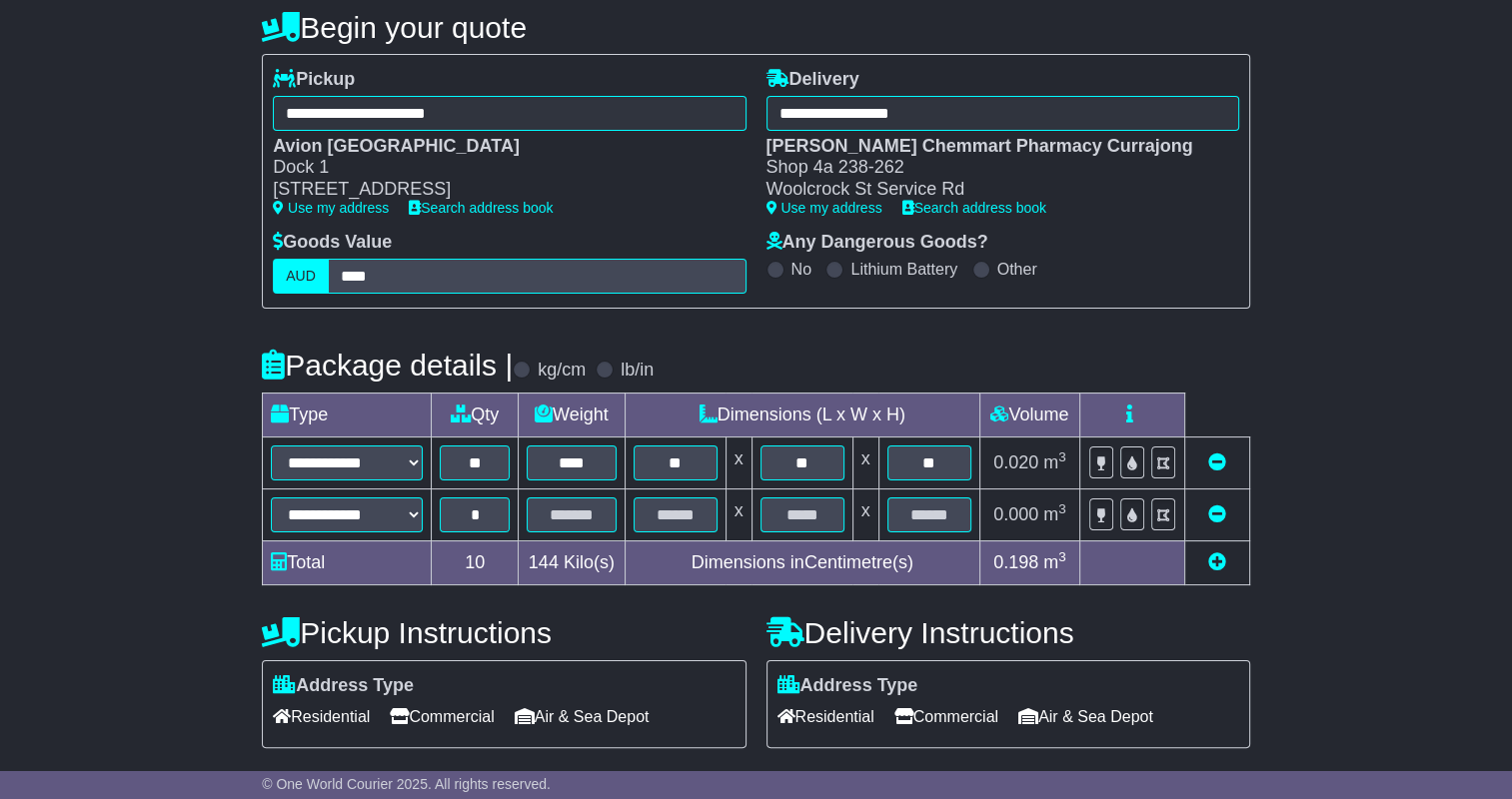 click on "**********" at bounding box center (756, 570) 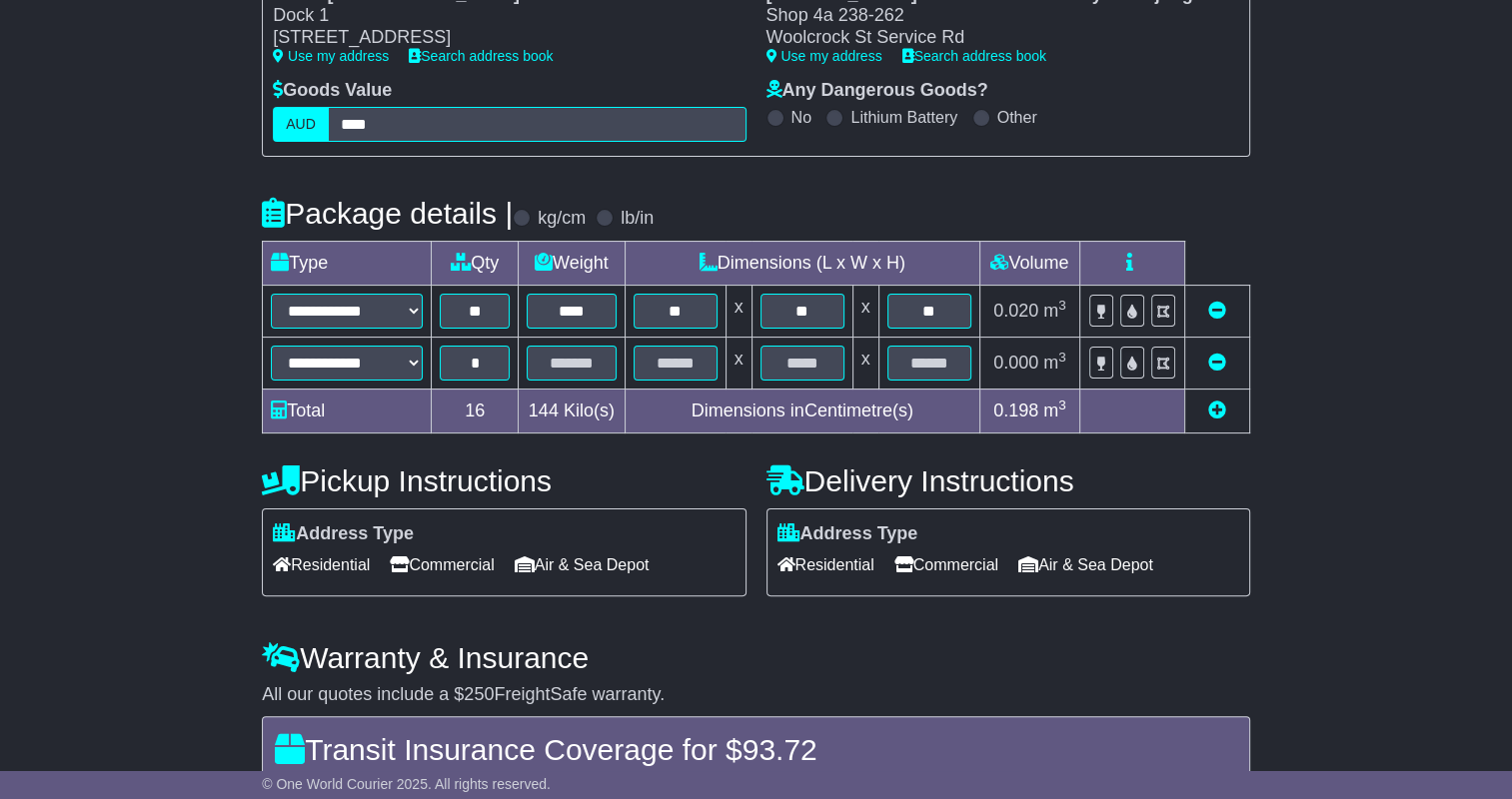 scroll, scrollTop: 590, scrollLeft: 0, axis: vertical 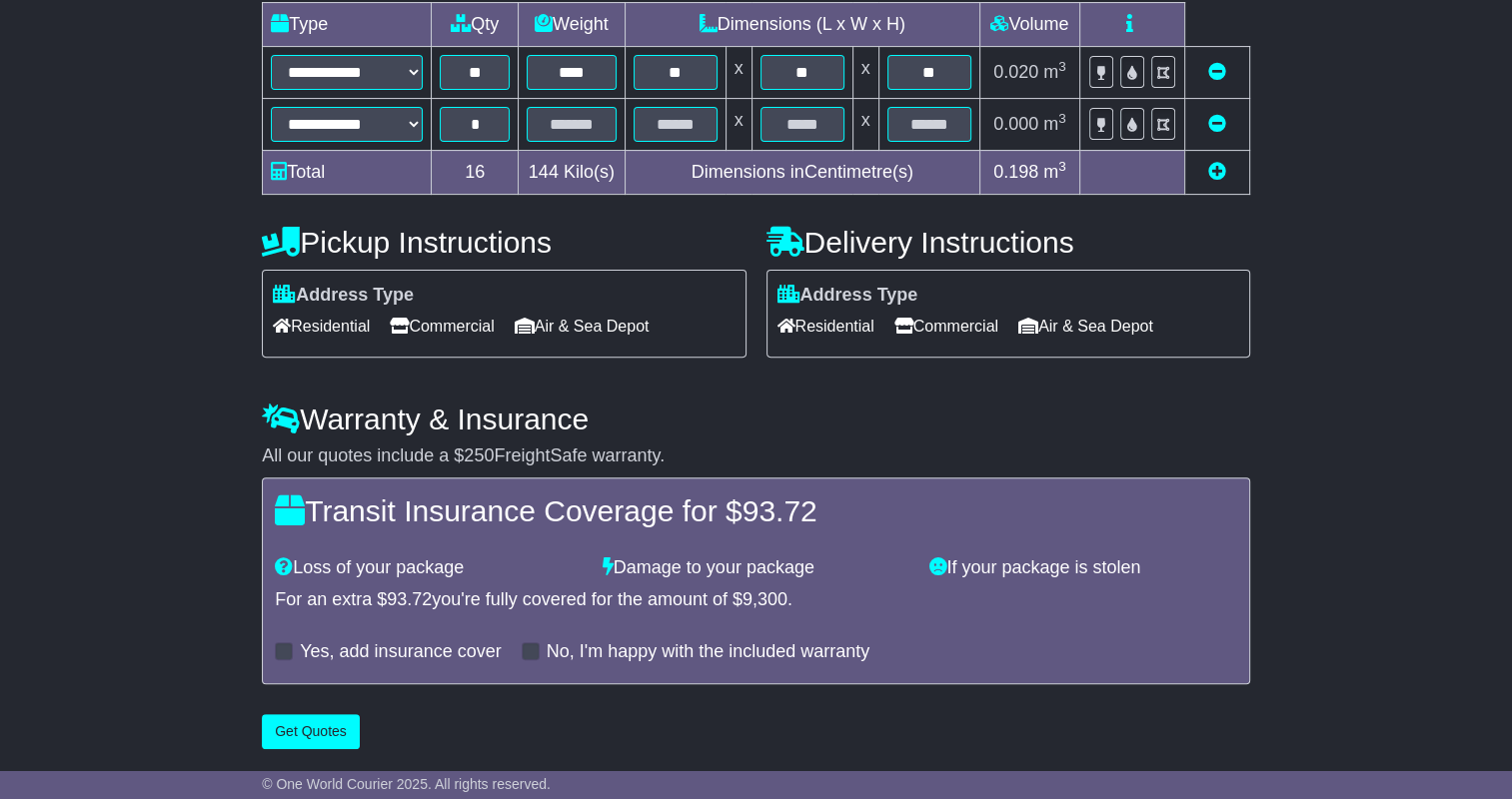 click on "Yes, add insurance cover" at bounding box center (400, 652) 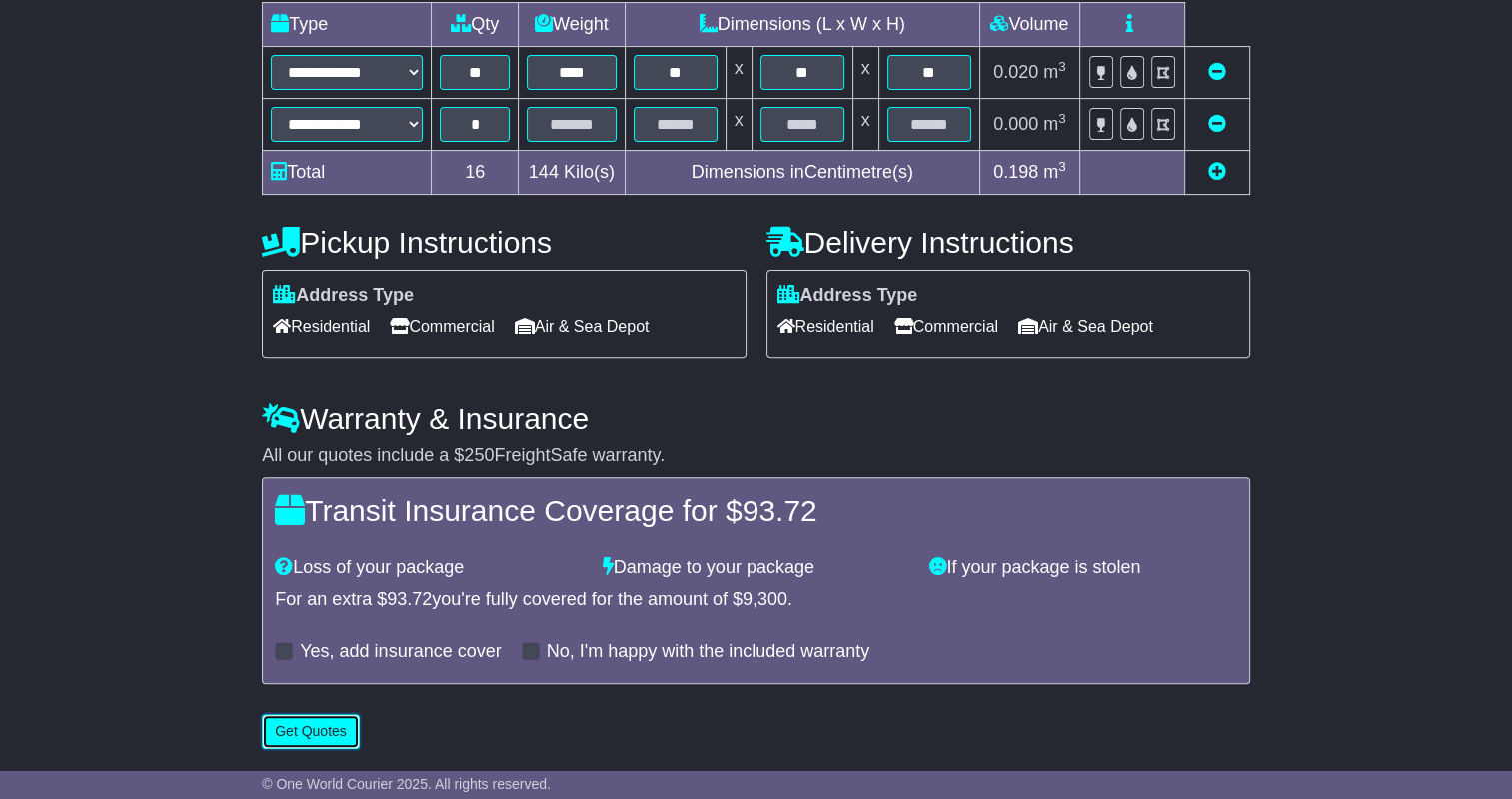 click on "Get Quotes" at bounding box center [311, 731] 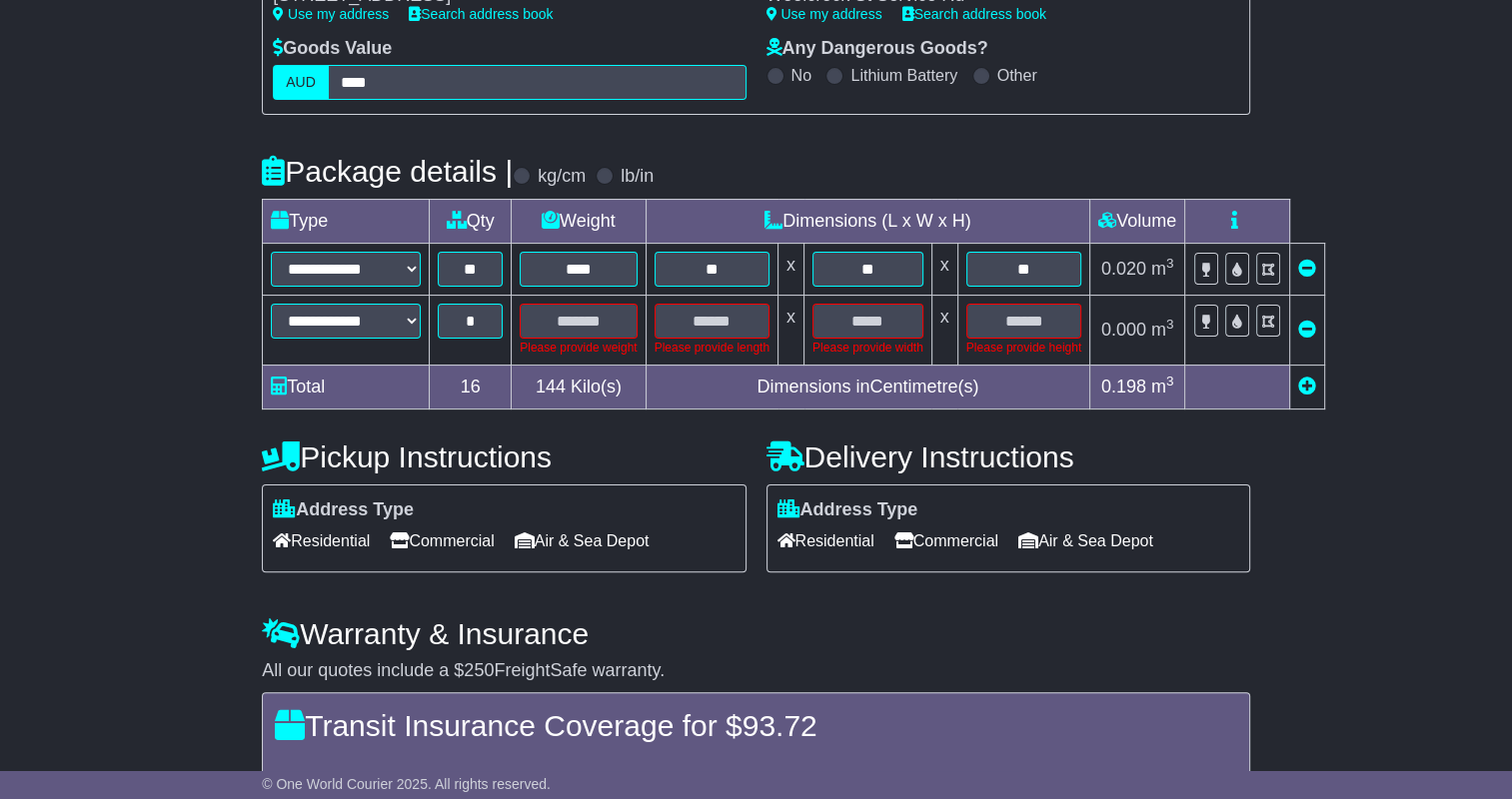 scroll, scrollTop: 391, scrollLeft: 0, axis: vertical 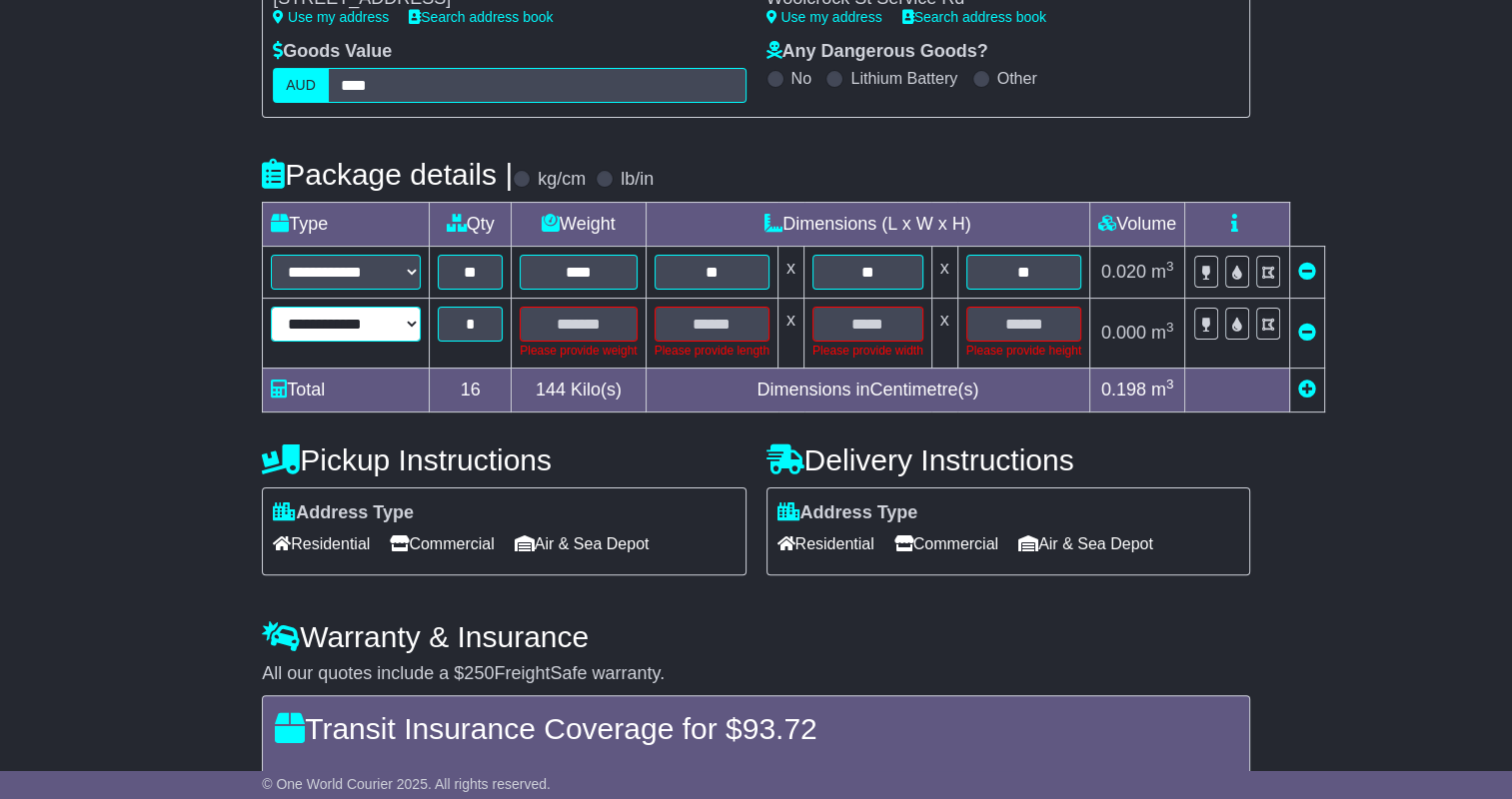 click on "**********" at bounding box center [346, 324] 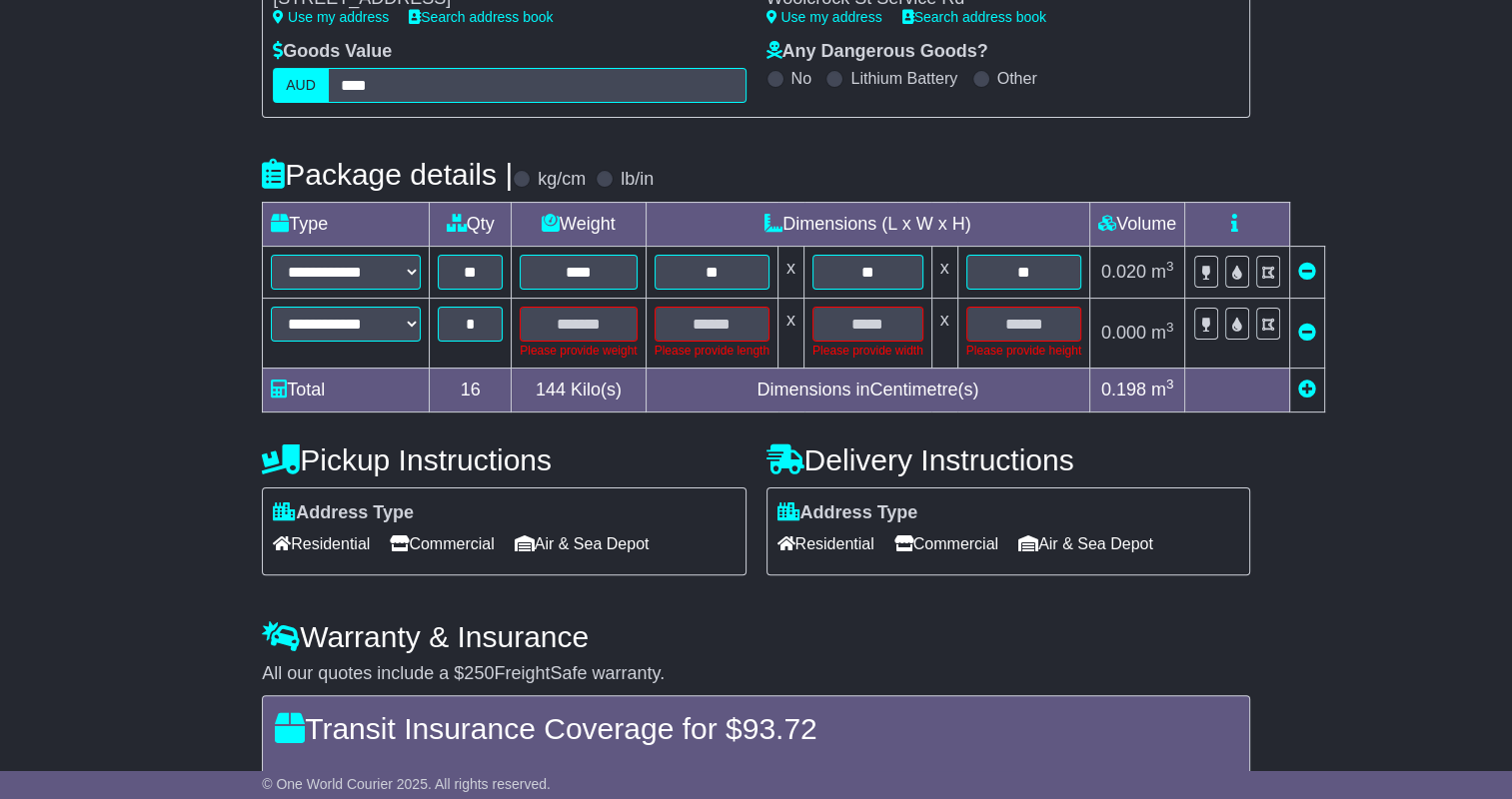 click at bounding box center [1307, 332] 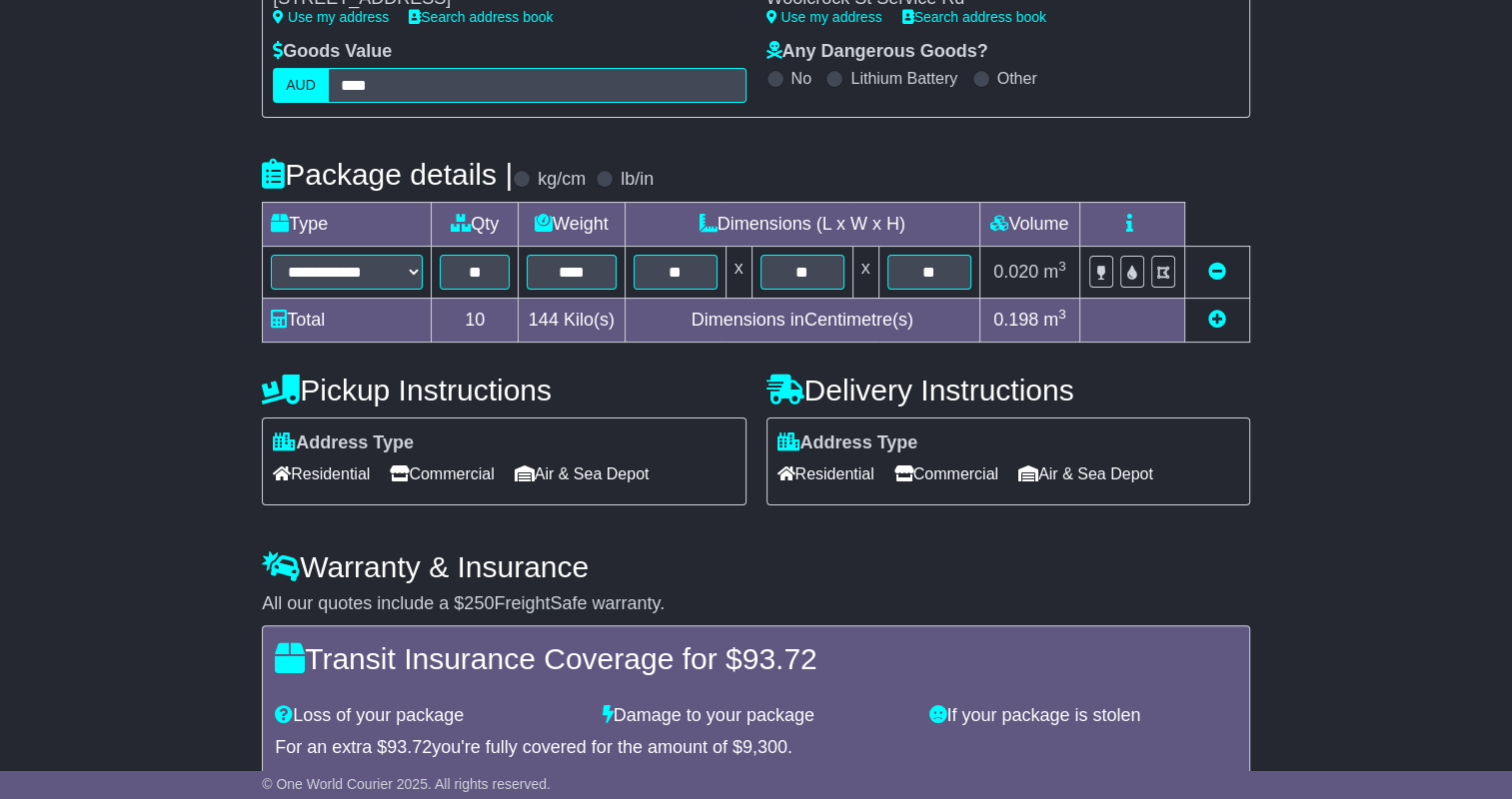 click at bounding box center (1217, 319) 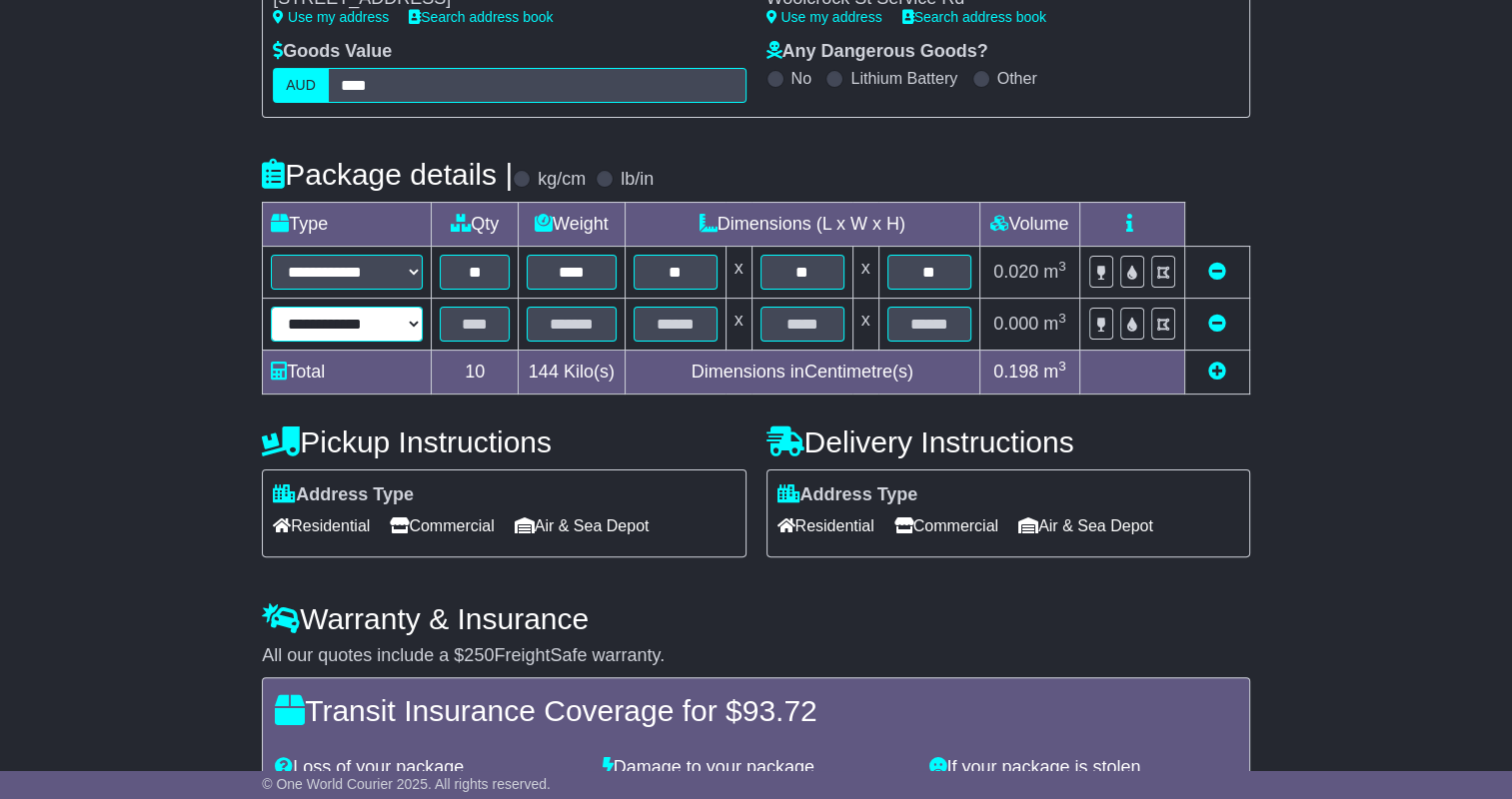 click on "**********" at bounding box center (347, 324) 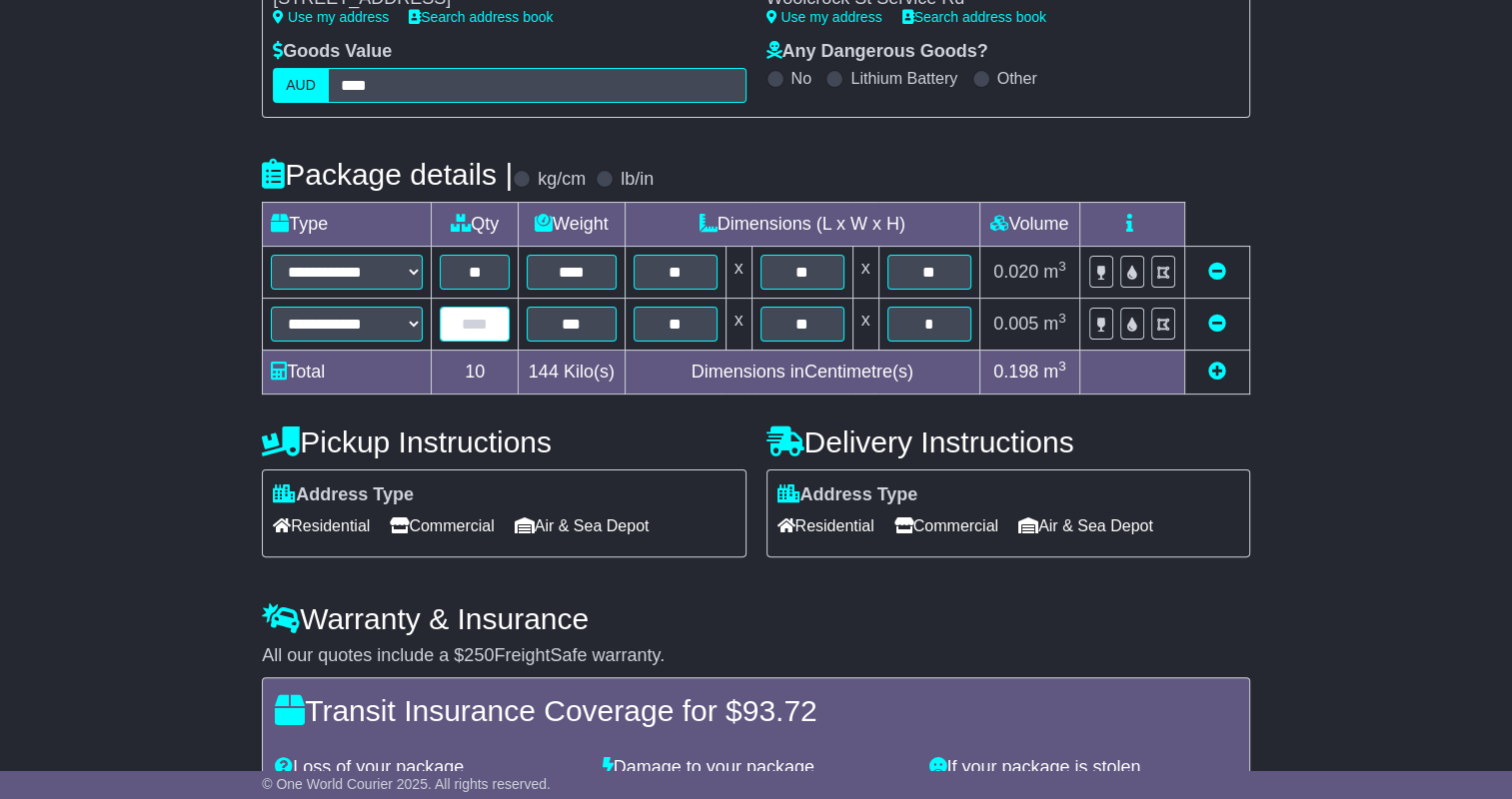 click at bounding box center (475, 324) 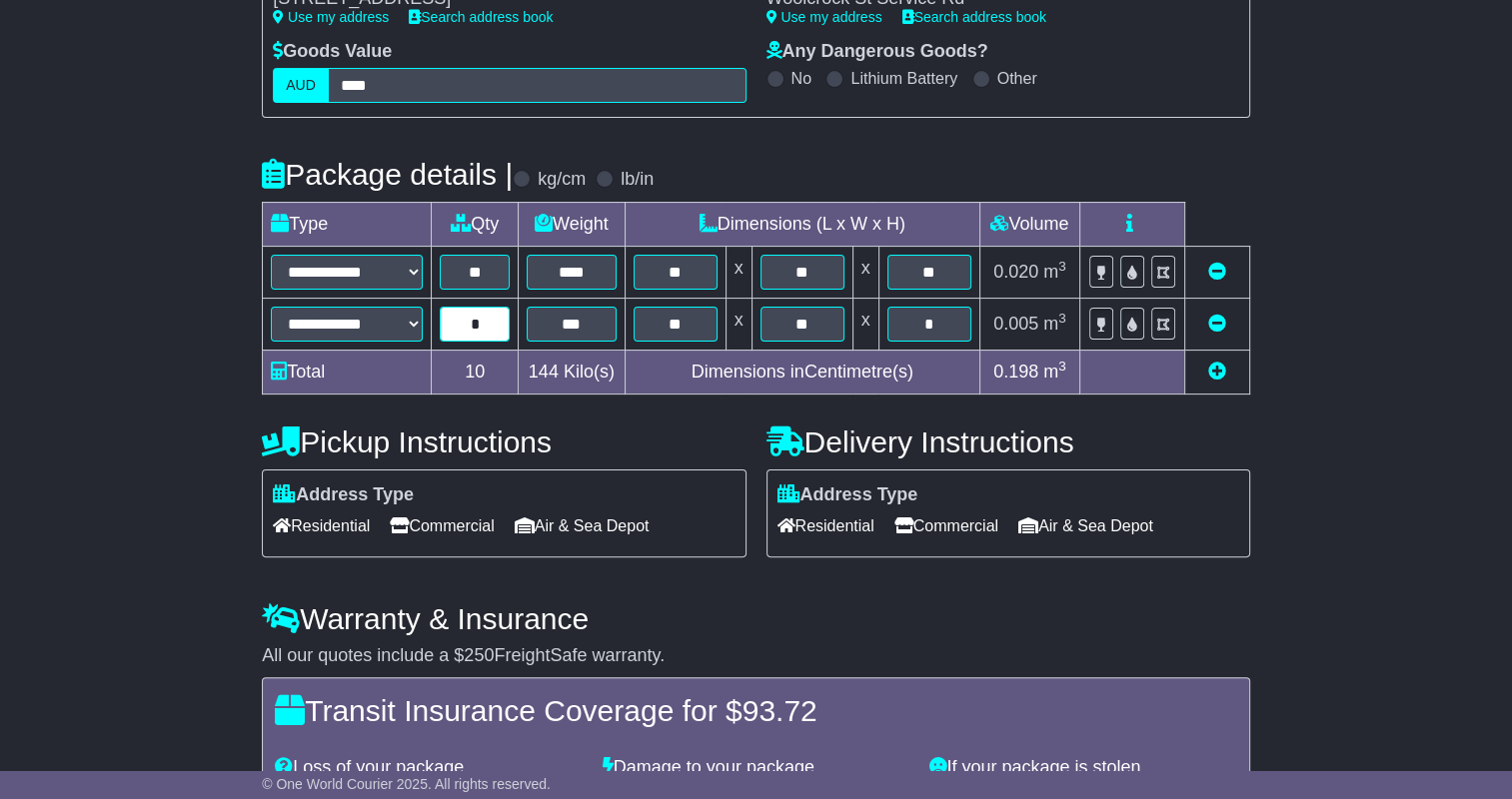 type on "*" 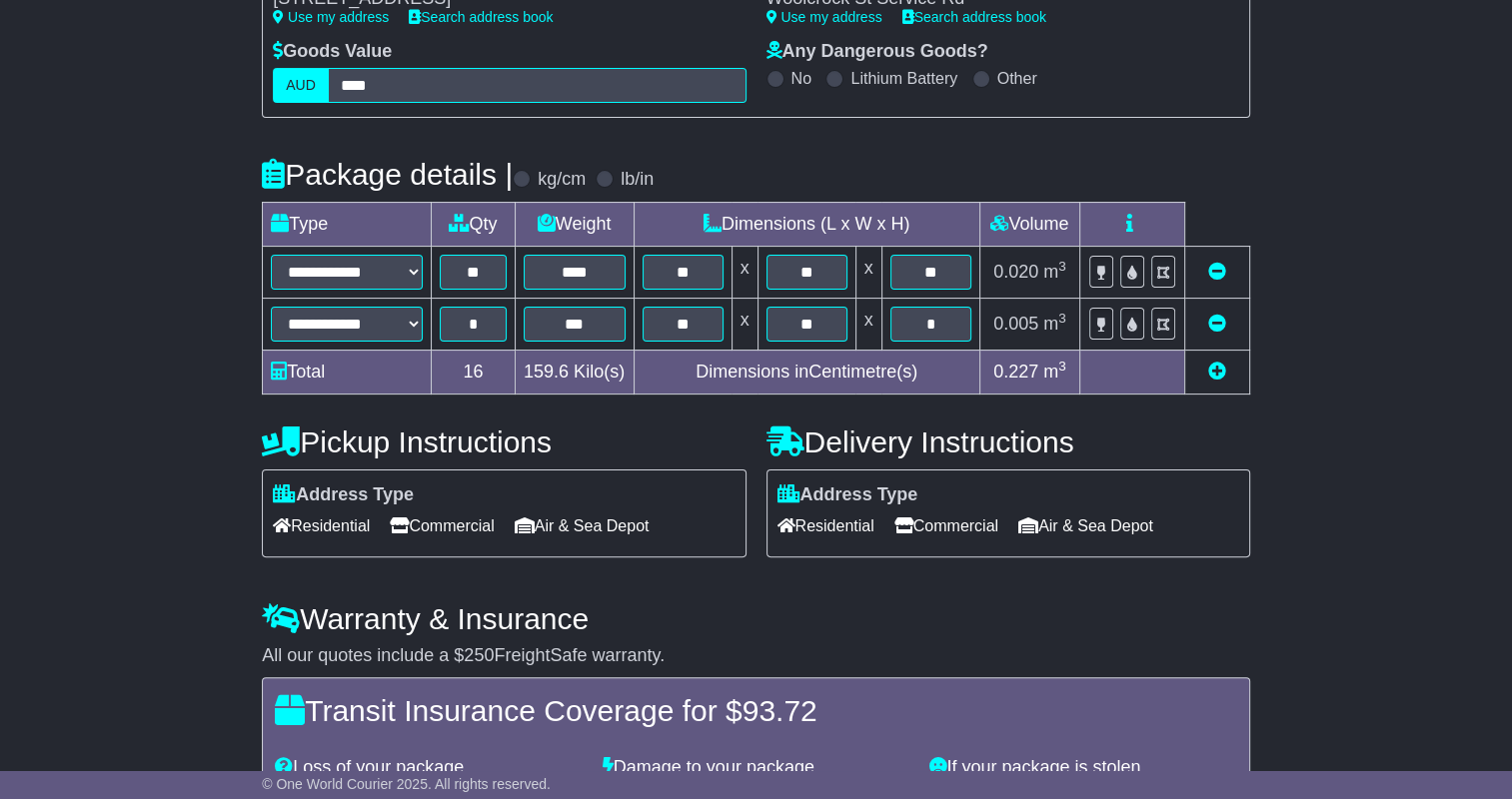 click on "**********" at bounding box center [756, 380] 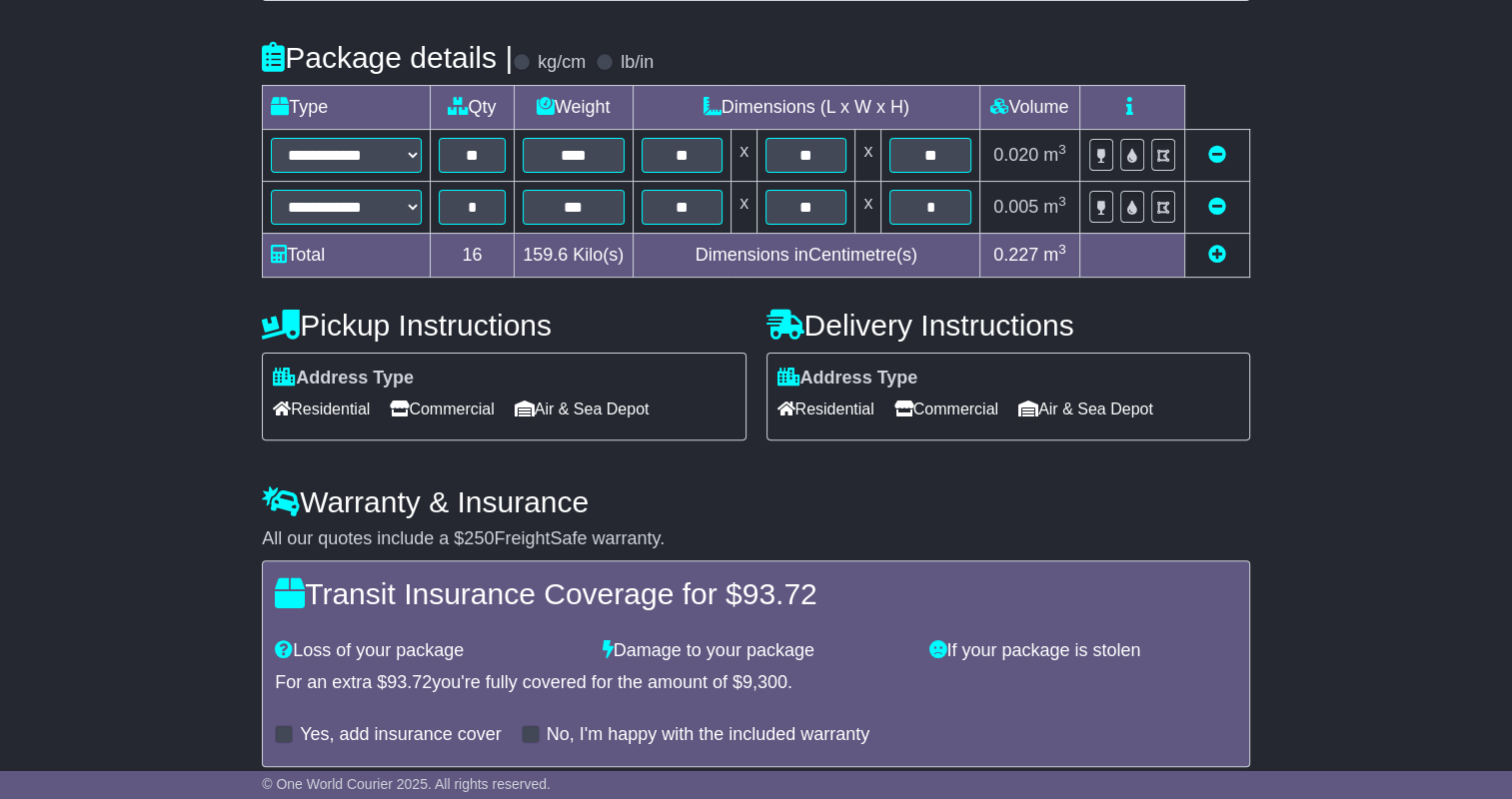 scroll, scrollTop: 590, scrollLeft: 0, axis: vertical 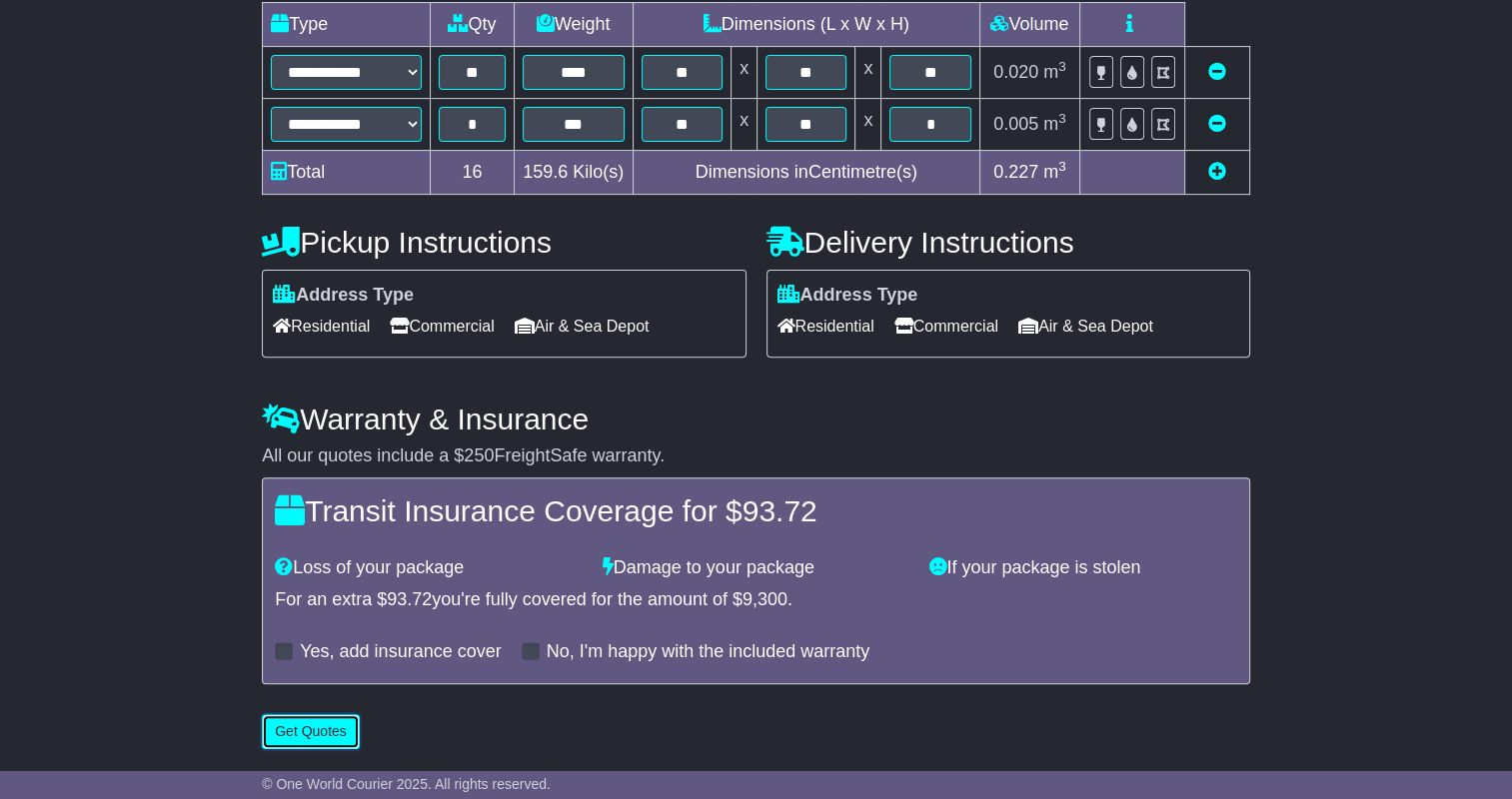 click on "Get Quotes" at bounding box center [311, 731] 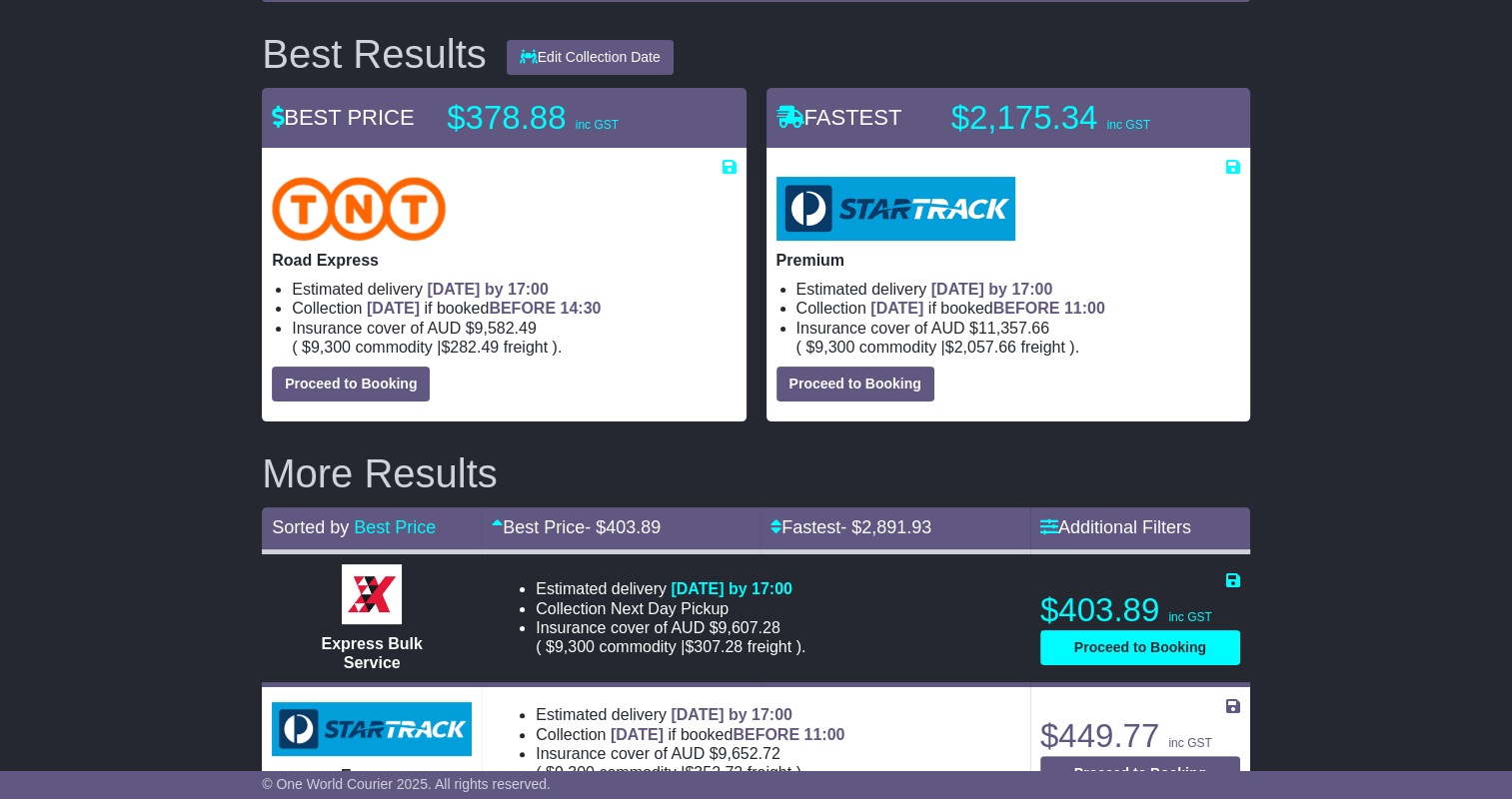 scroll, scrollTop: 300, scrollLeft: 0, axis: vertical 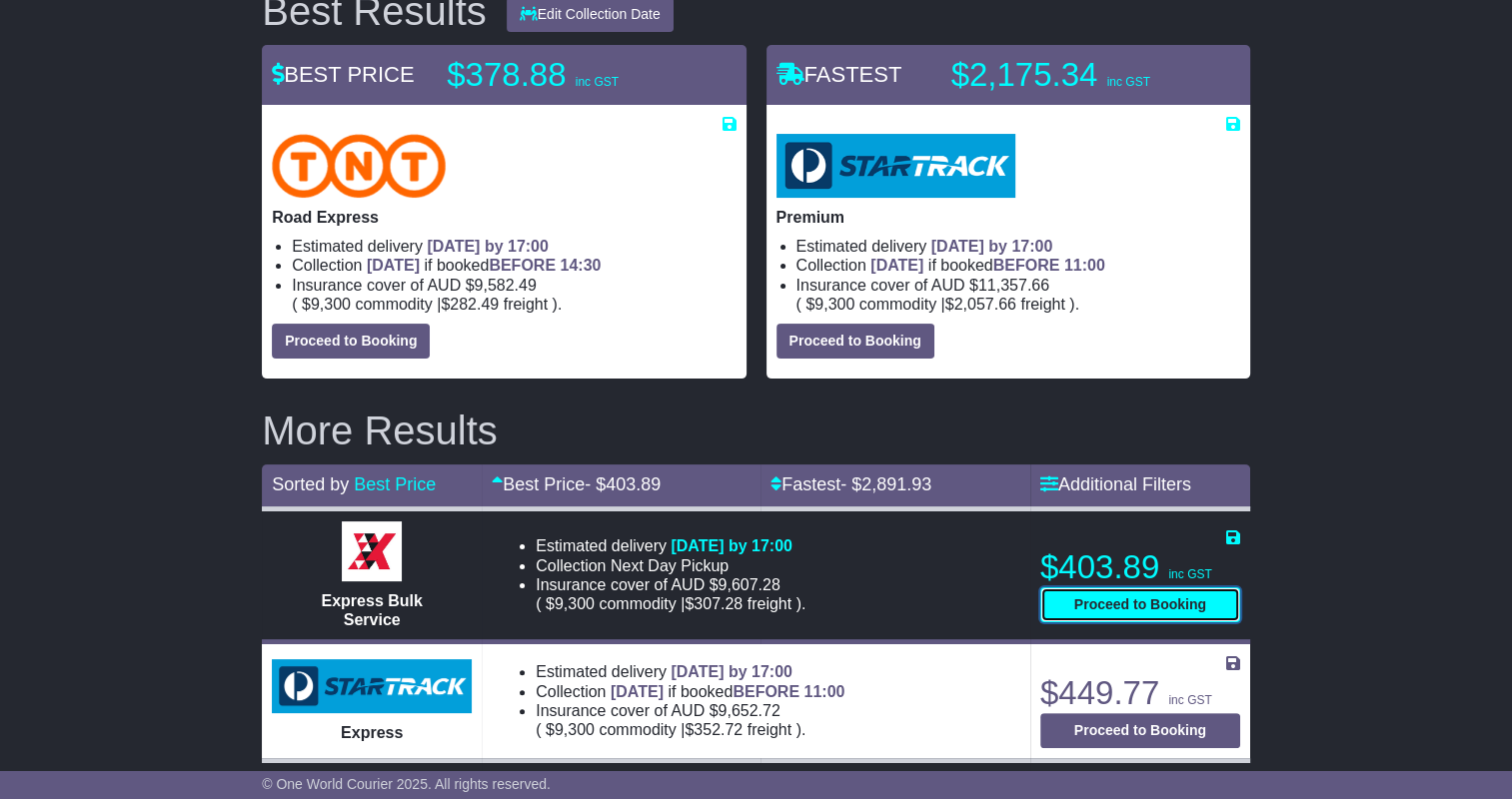 click on "Proceed to Booking" at bounding box center (1140, 604) 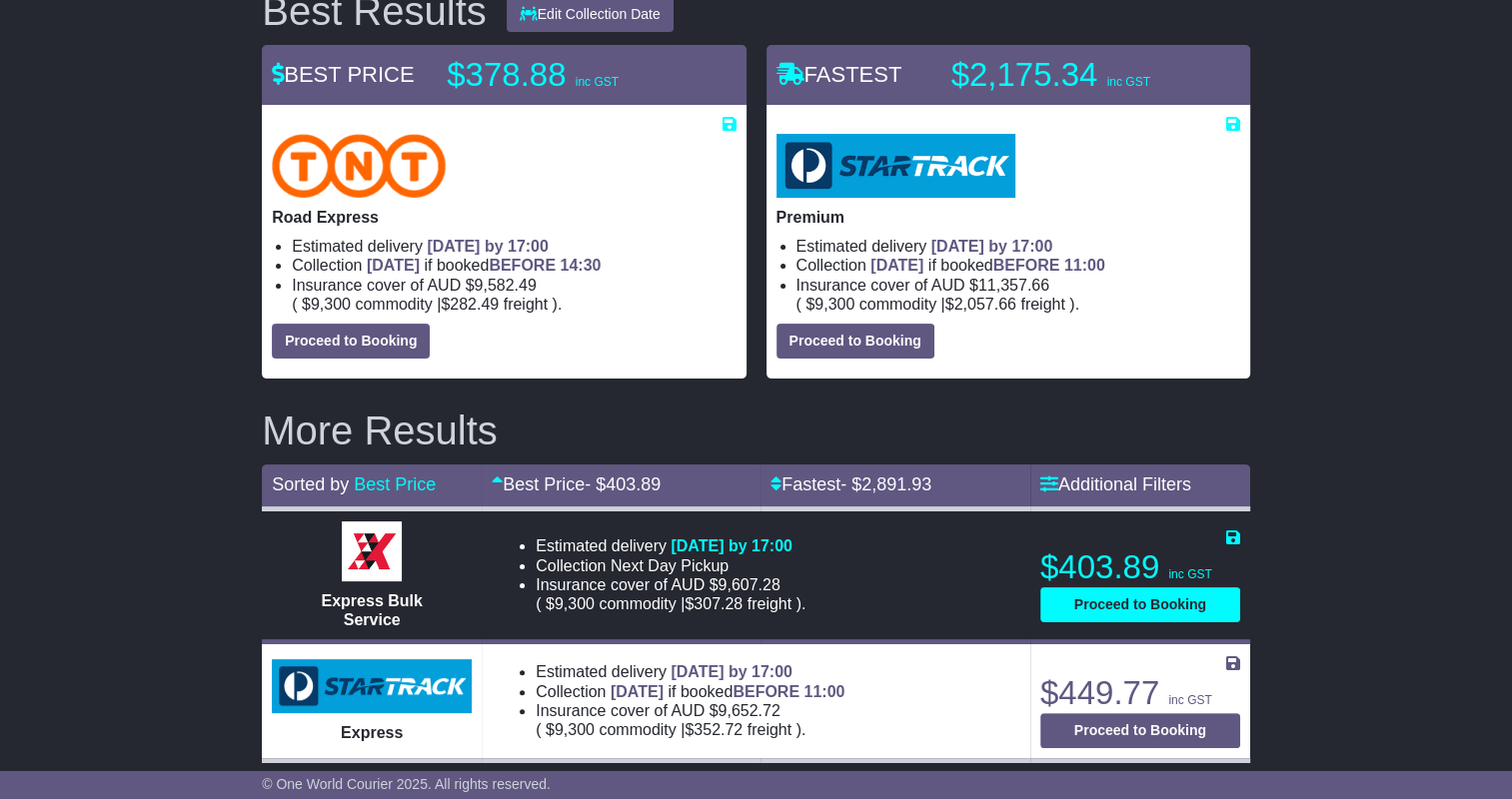 select on "*****" 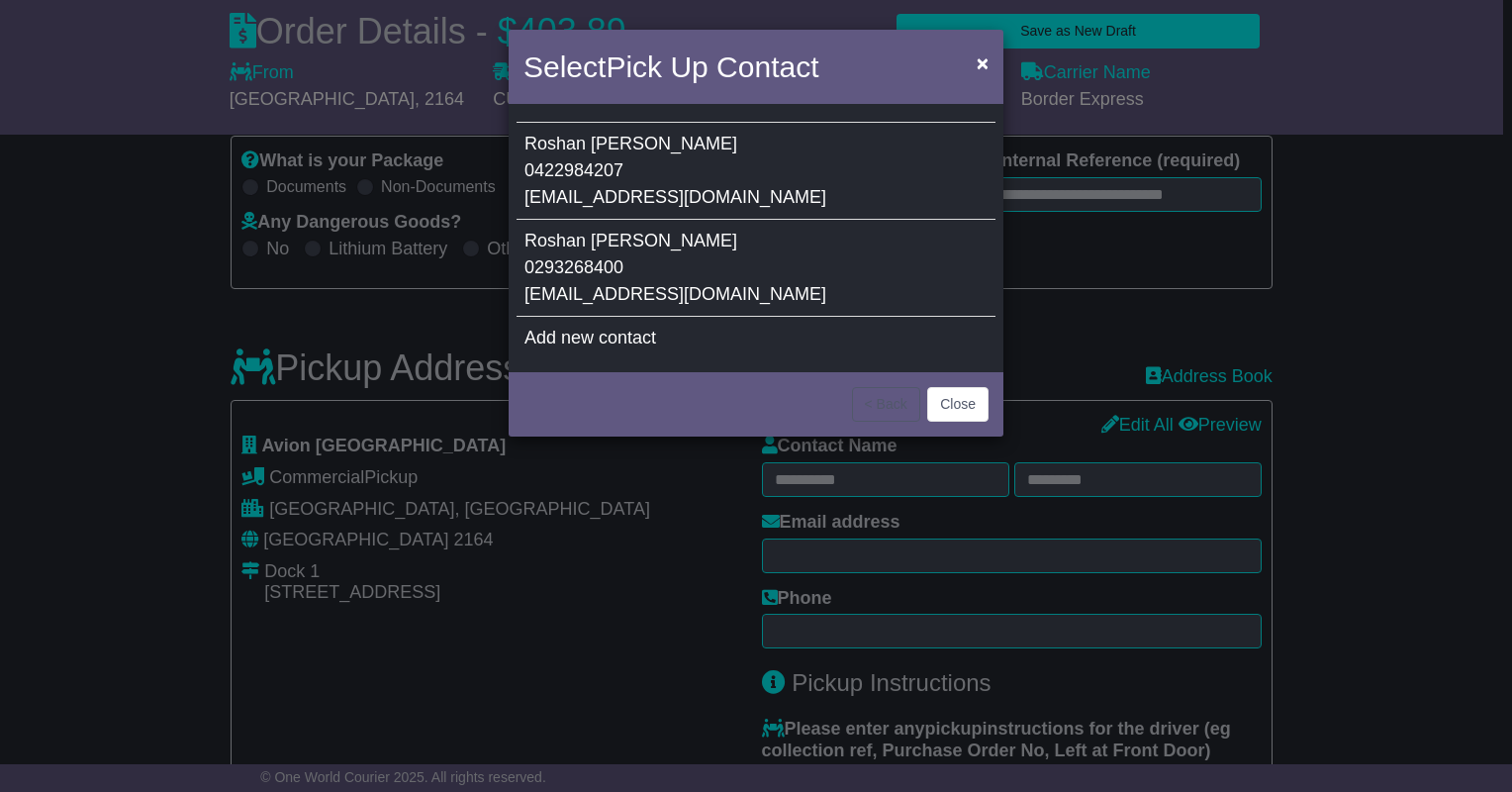 click on "roshanb@avionaustralia.com" at bounding box center [675, 197] 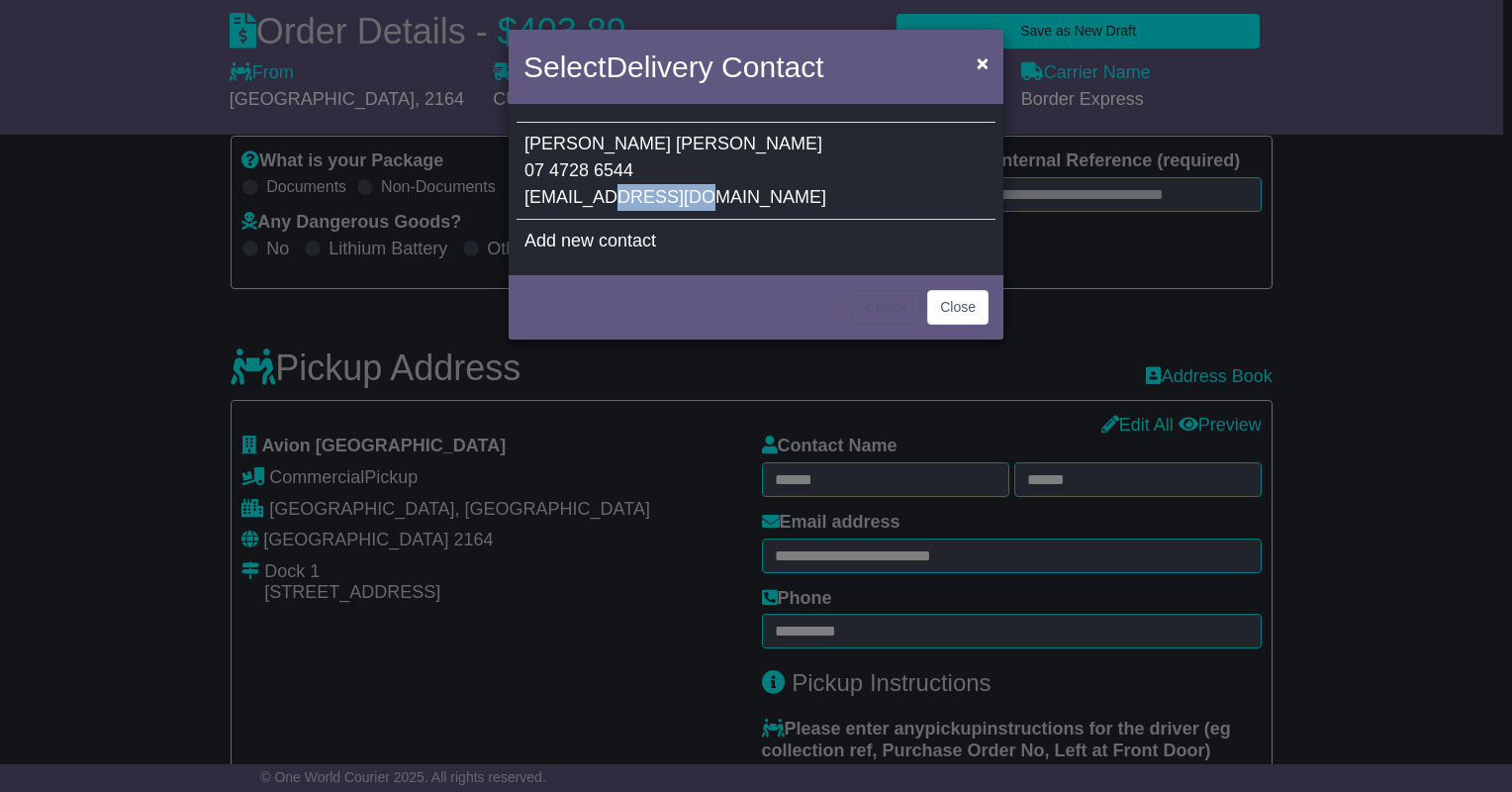 click on "agedcare.currajong@twcmgroup.com" at bounding box center (675, 197) 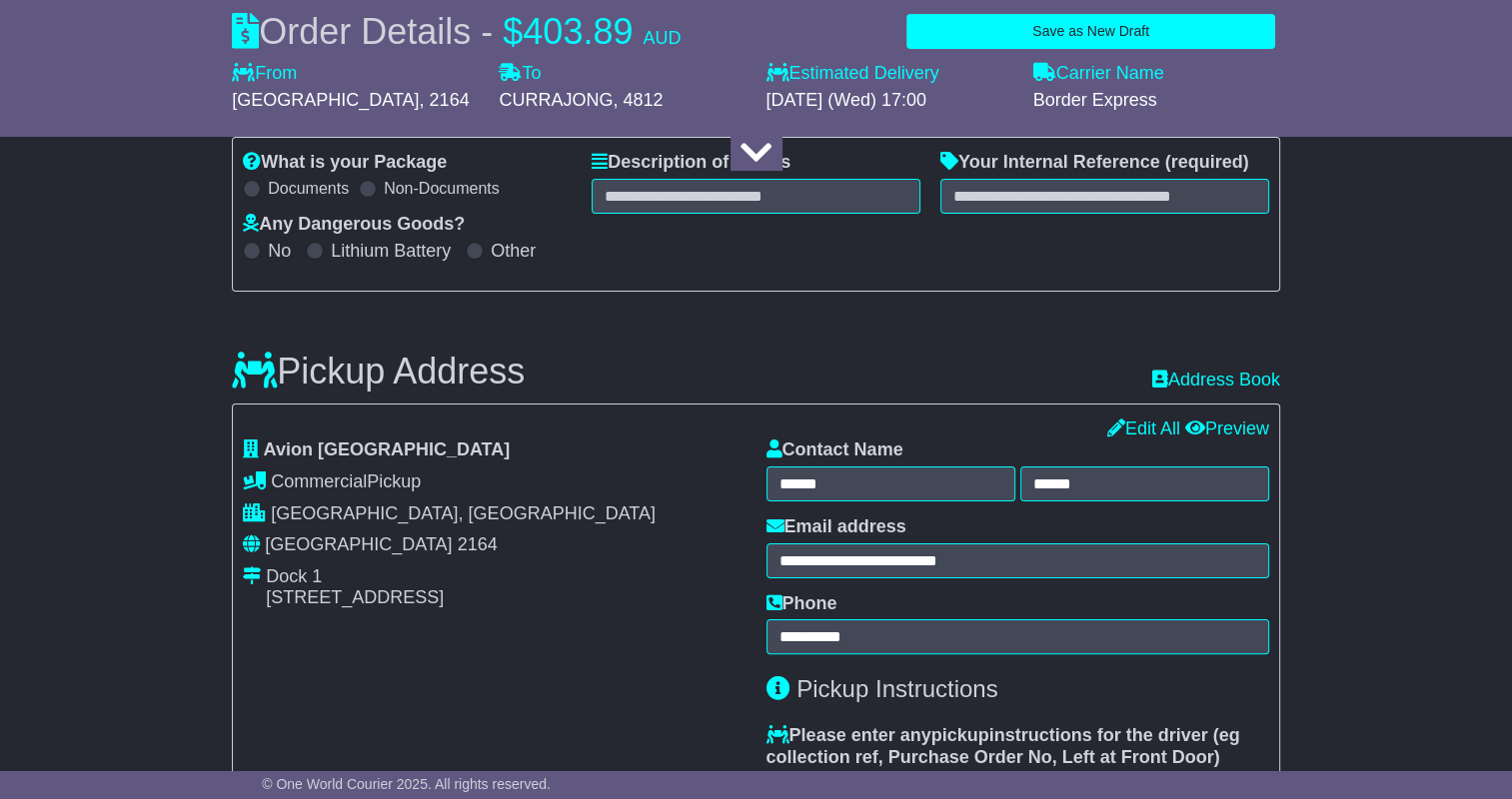 click on "What is your Package
Documents
Non-Documents
What are the Incoterms?
***
***
***
***
***
***
Description of Goods
Attention: dangerous goods are not allowed by service.
Your Internal Reference (required)
Any Dangerous Goods?
No
Lithium Battery
Other" at bounding box center [756, 214] 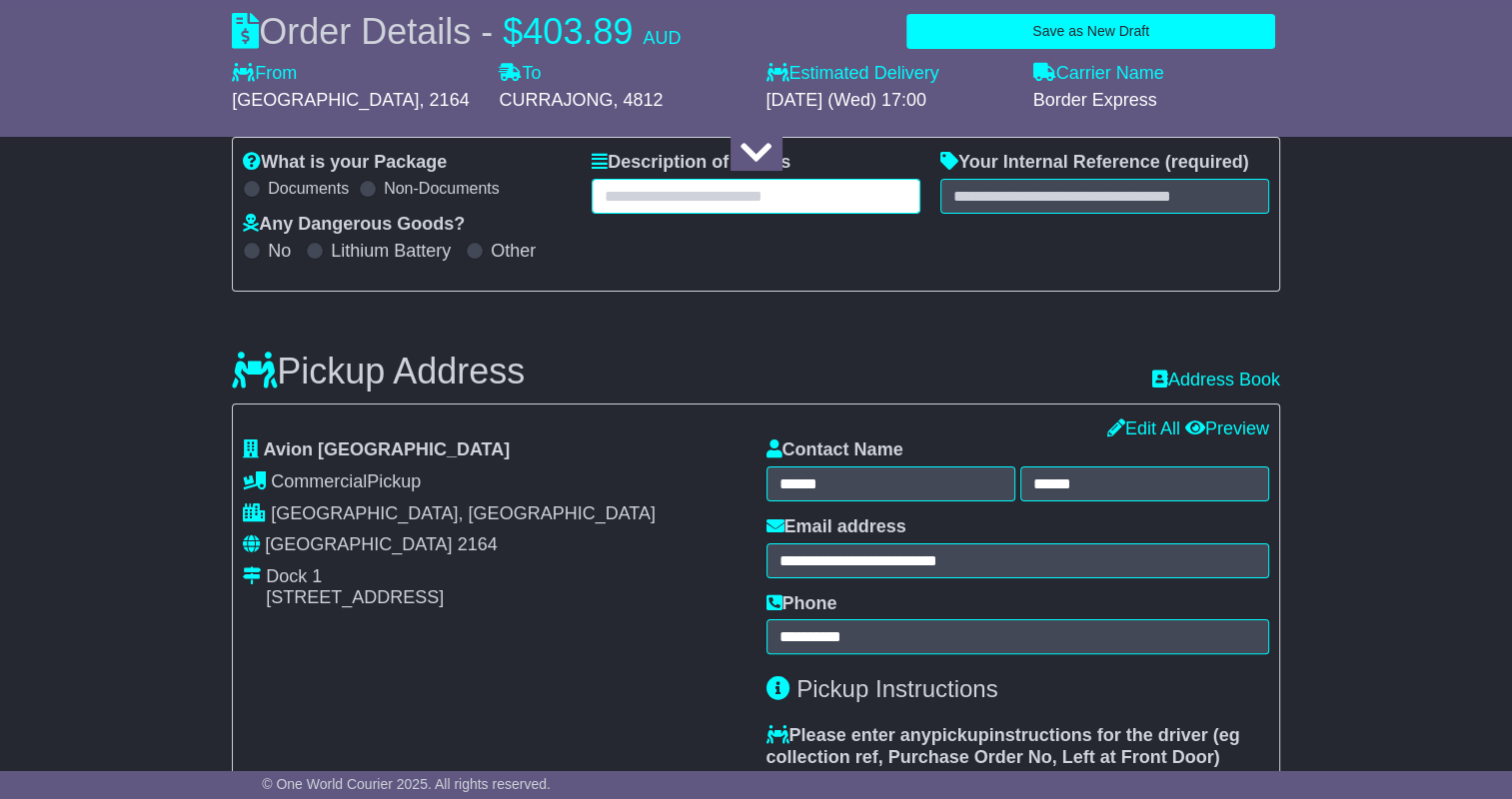 click at bounding box center [756, 196] 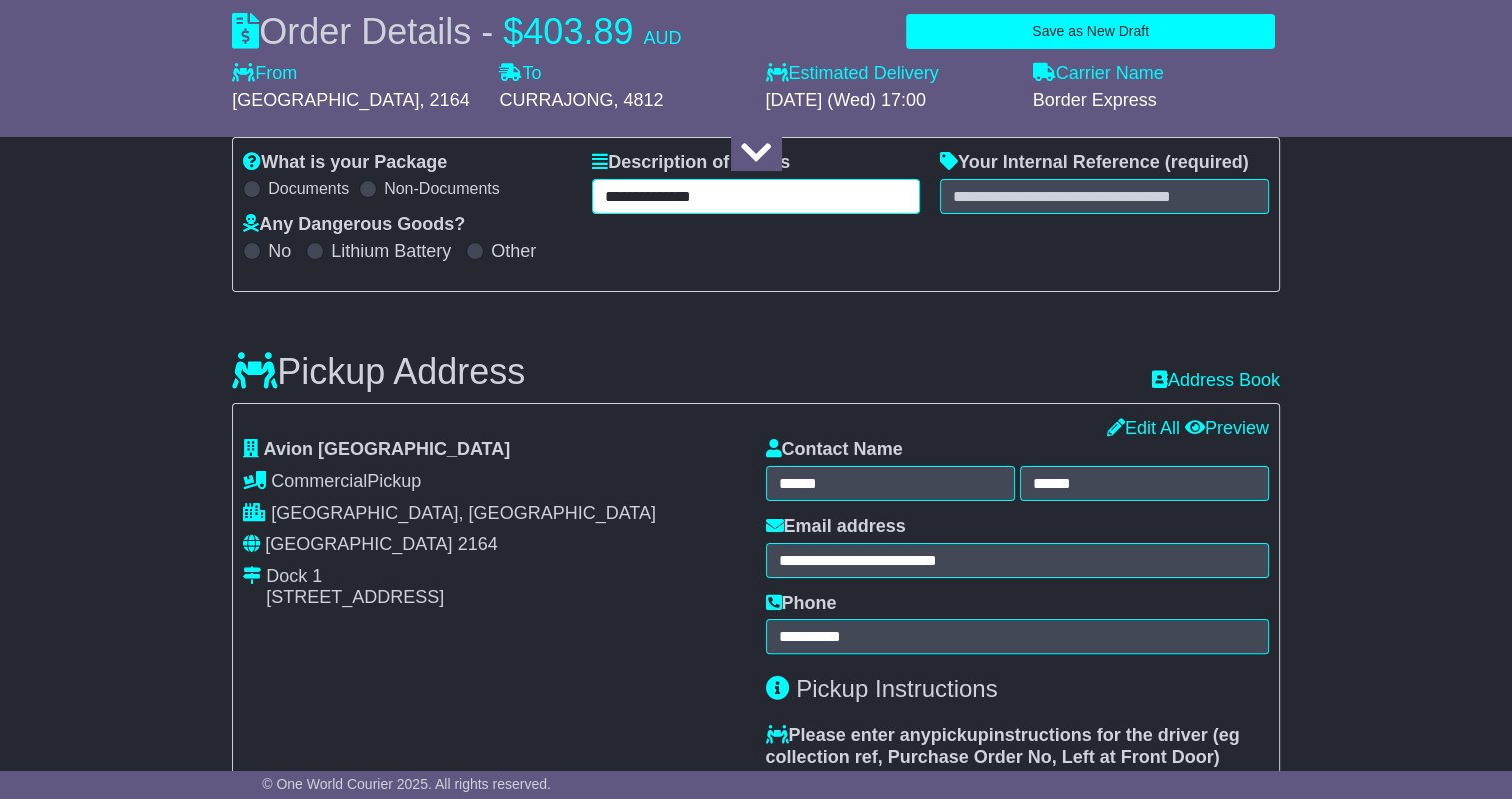 type on "**********" 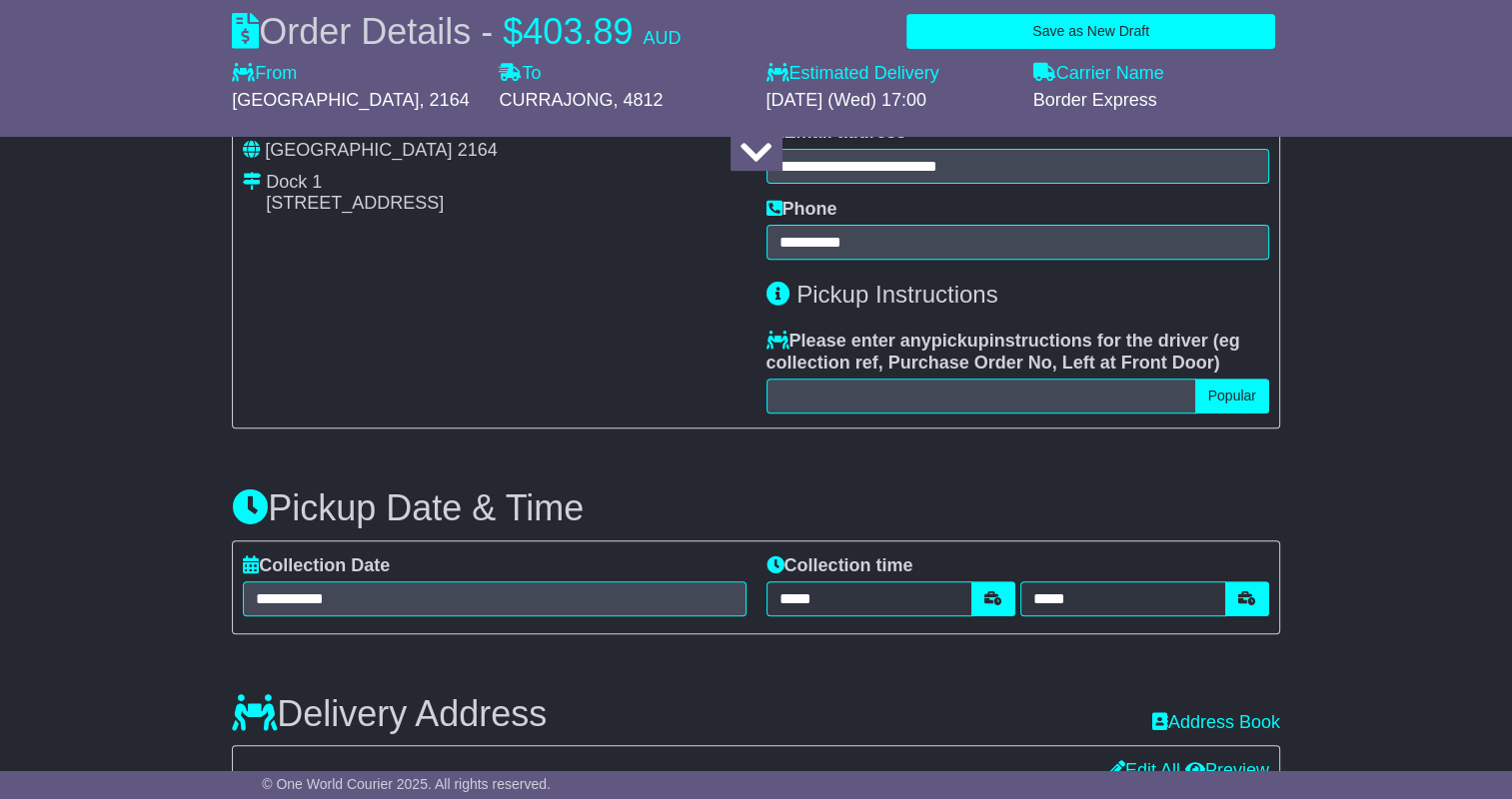 scroll, scrollTop: 799, scrollLeft: 0, axis: vertical 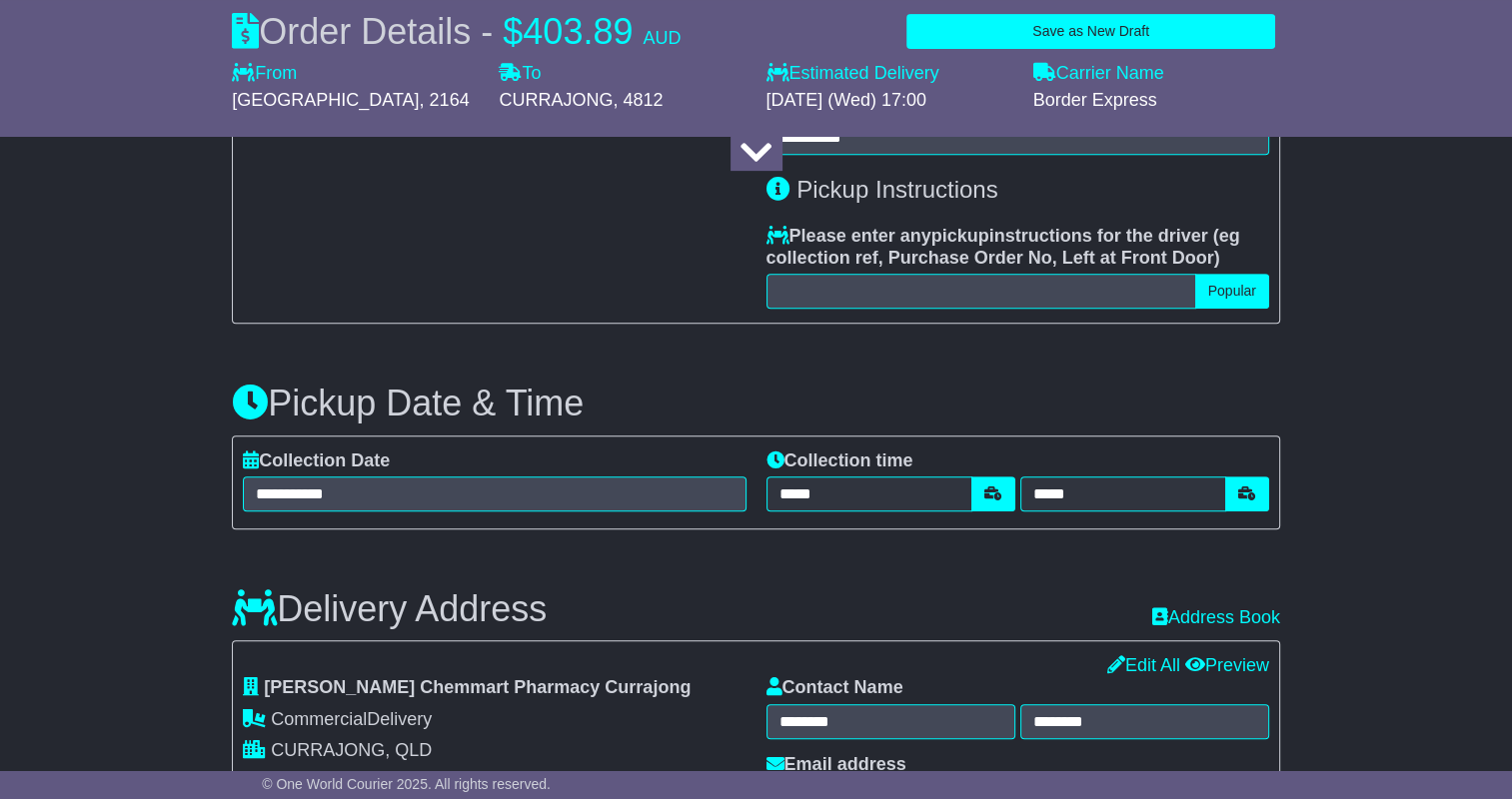 type on "*****" 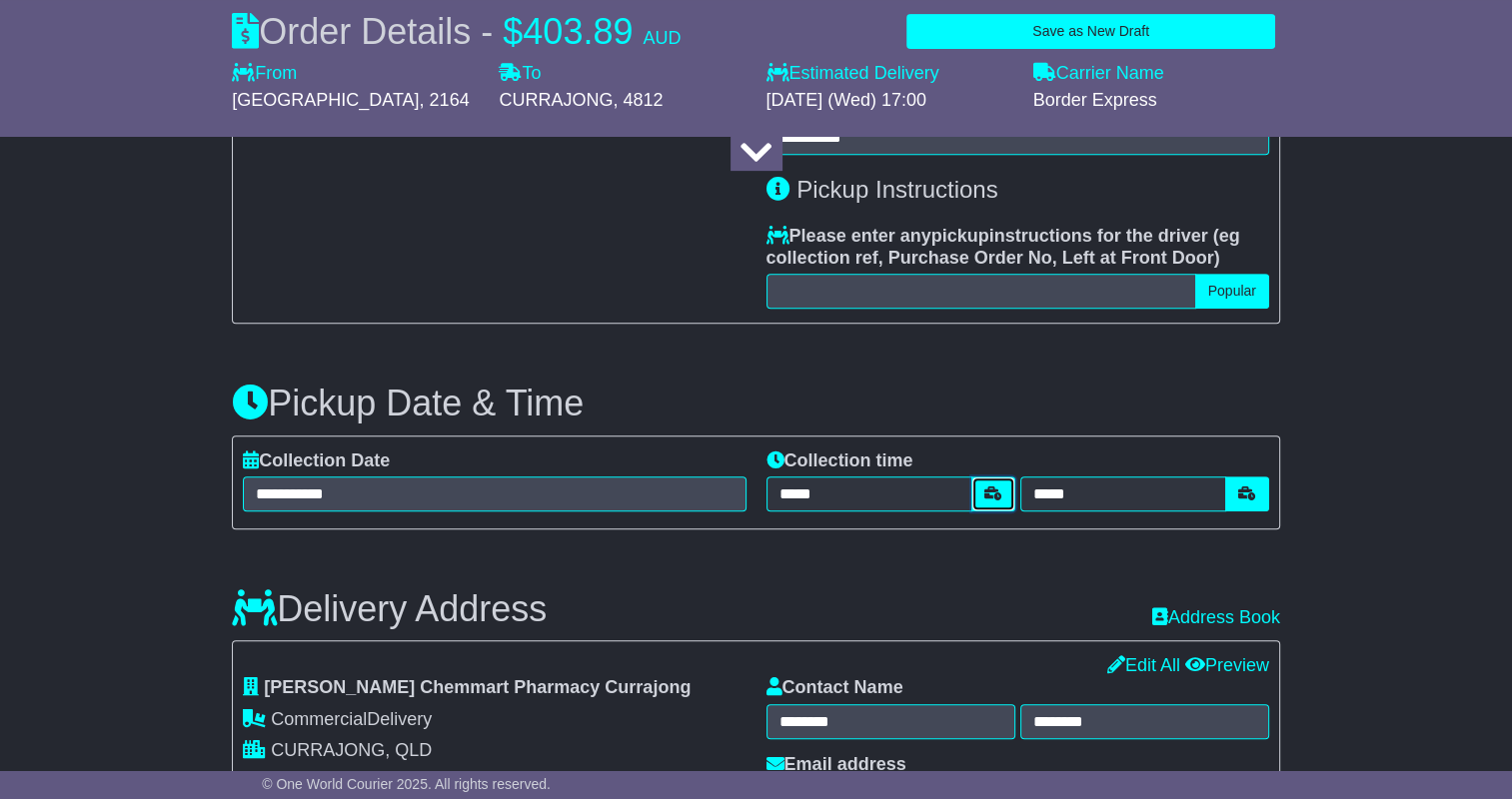 click at bounding box center (993, 493) 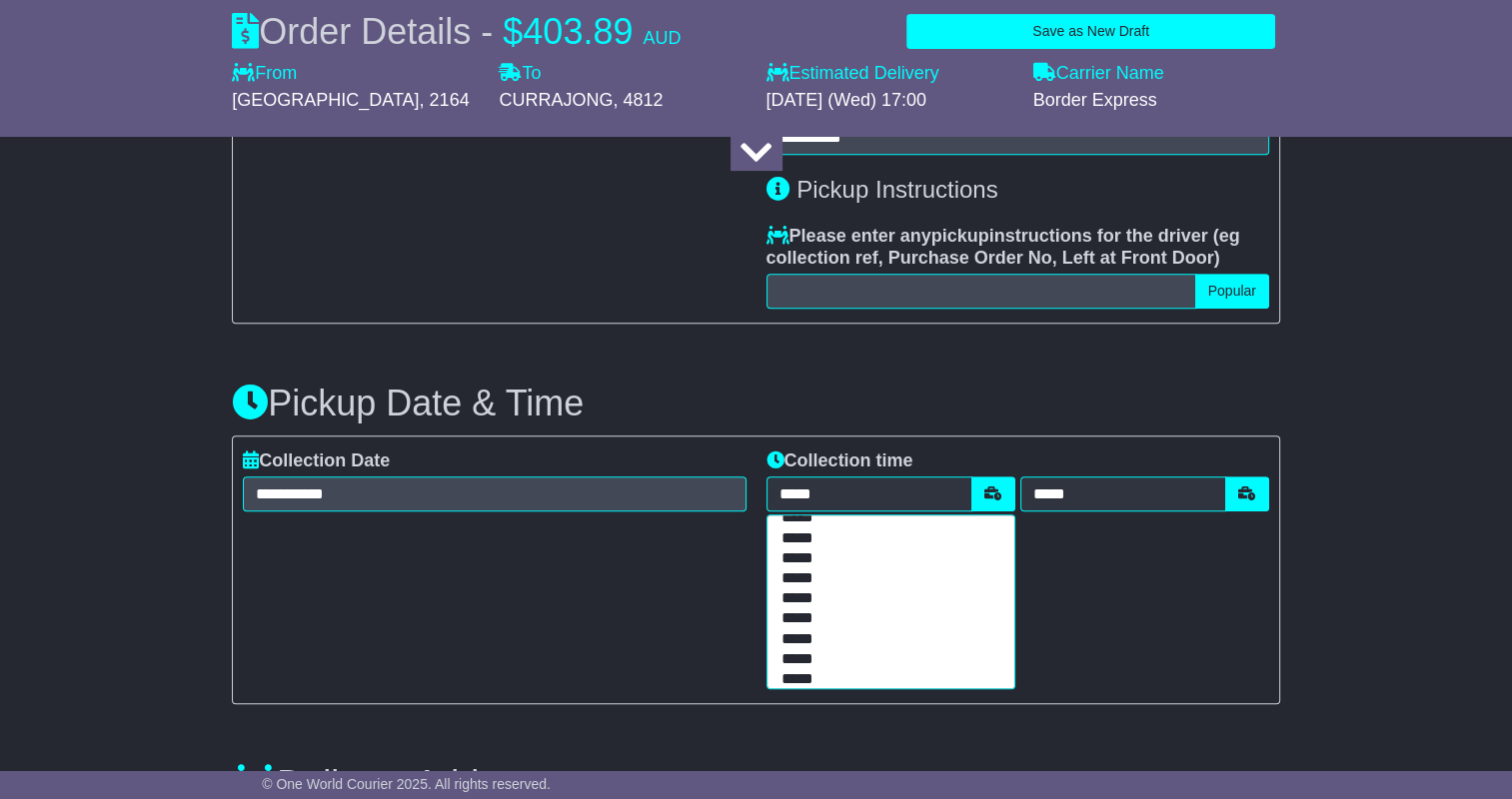 scroll, scrollTop: 400, scrollLeft: 0, axis: vertical 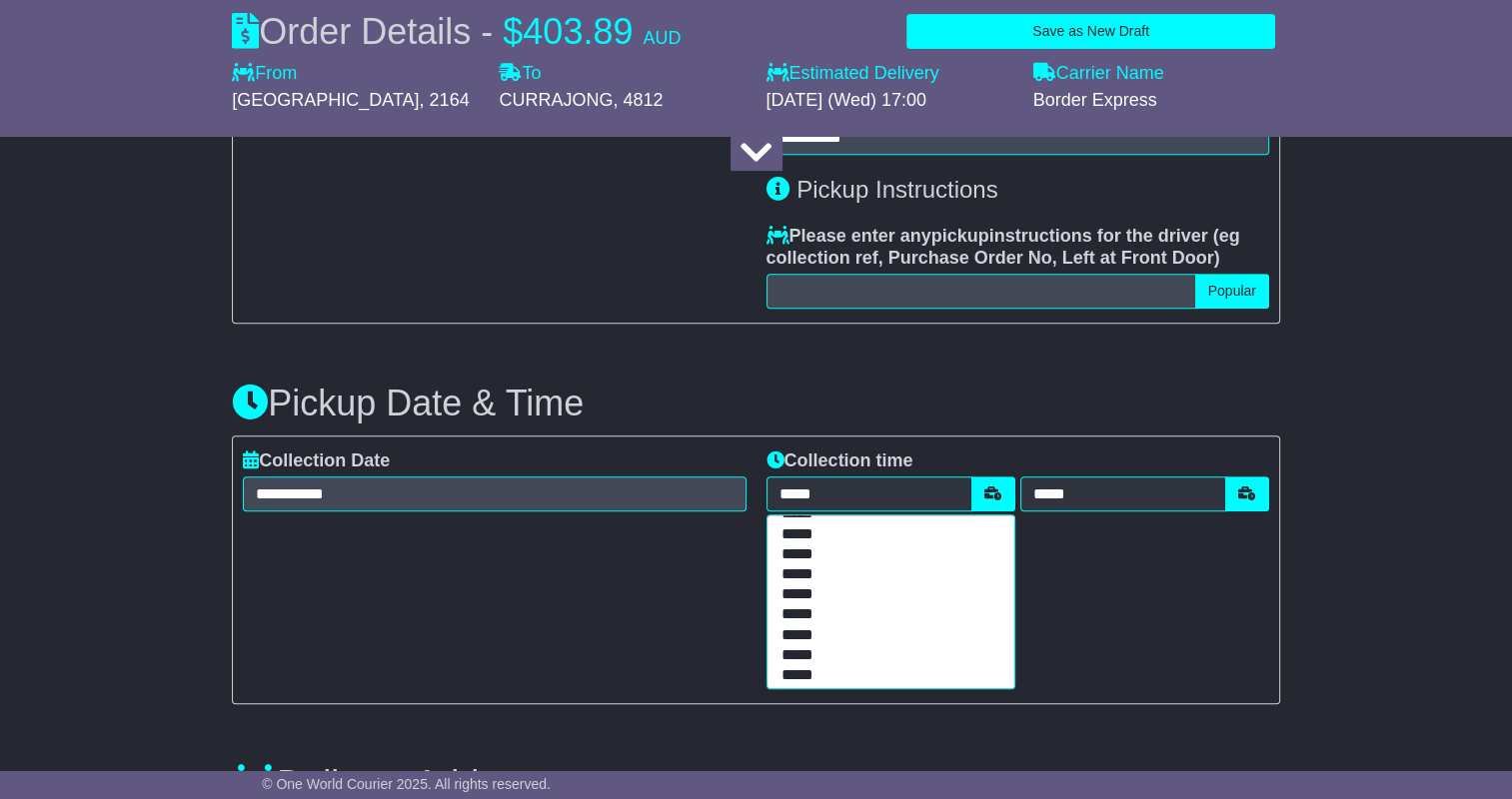 click on "*****" at bounding box center [886, 535] 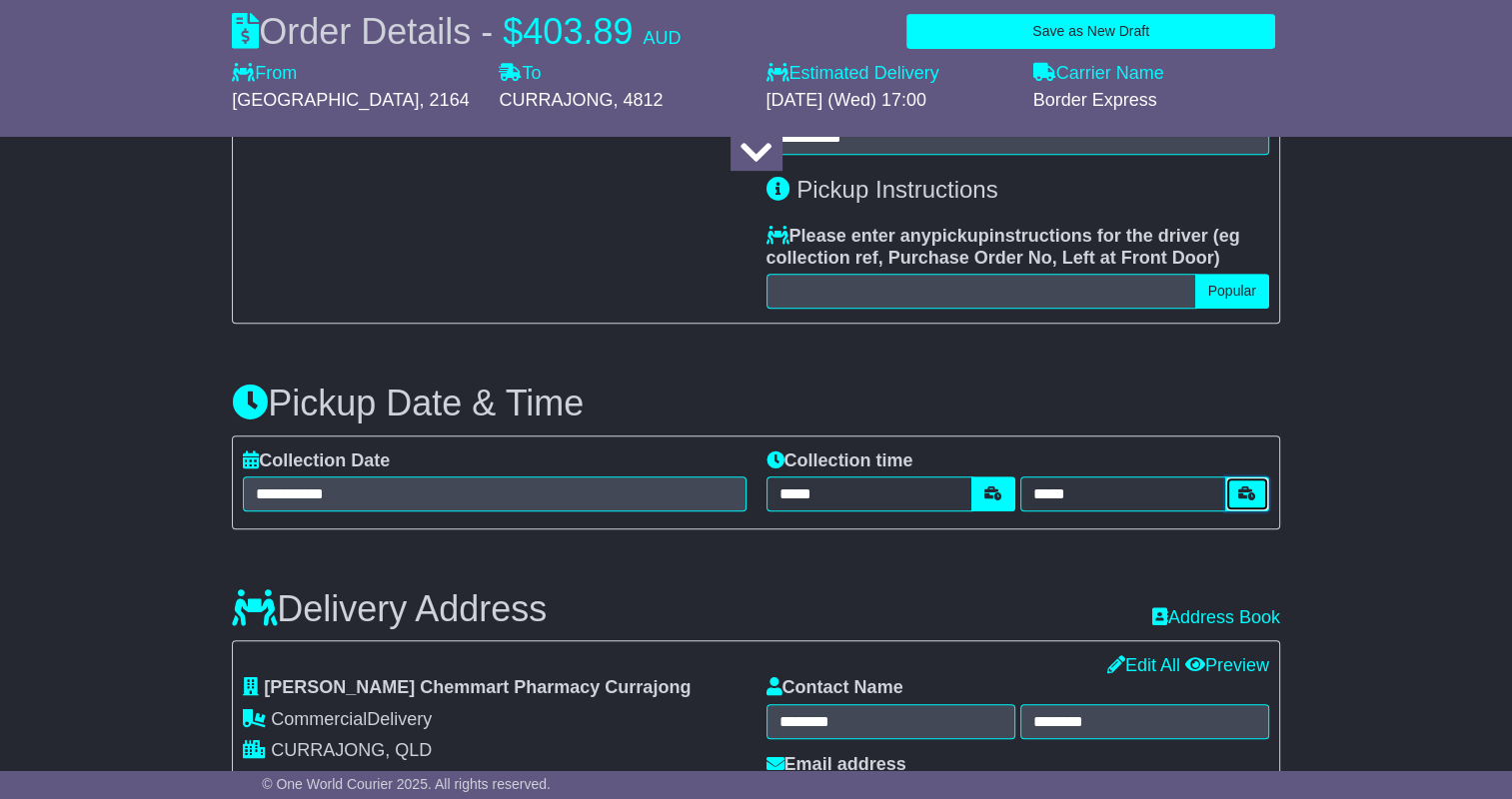 click at bounding box center [1247, 493] 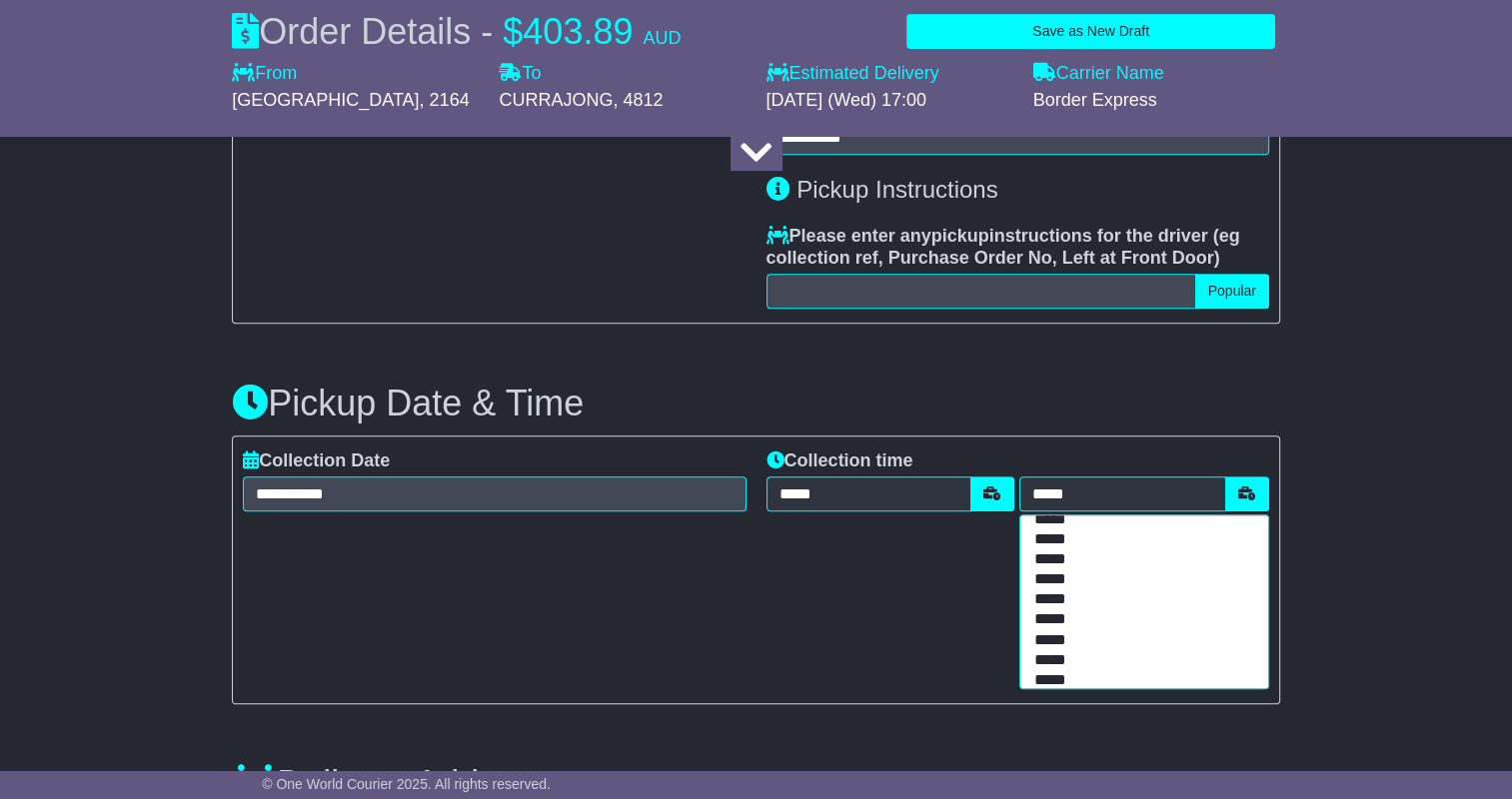 scroll, scrollTop: 200, scrollLeft: 0, axis: vertical 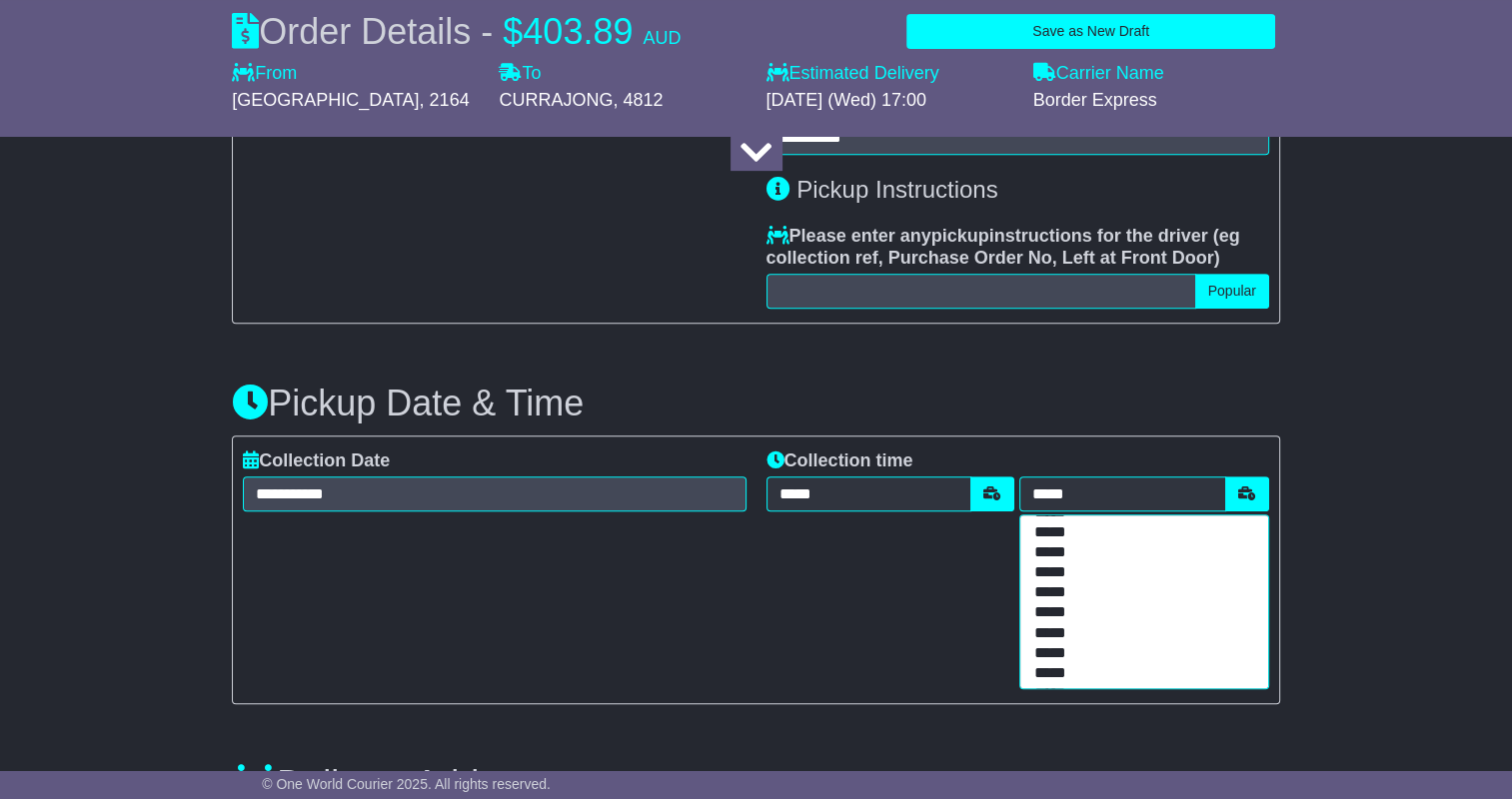 click on "*****" at bounding box center (1139, 654) 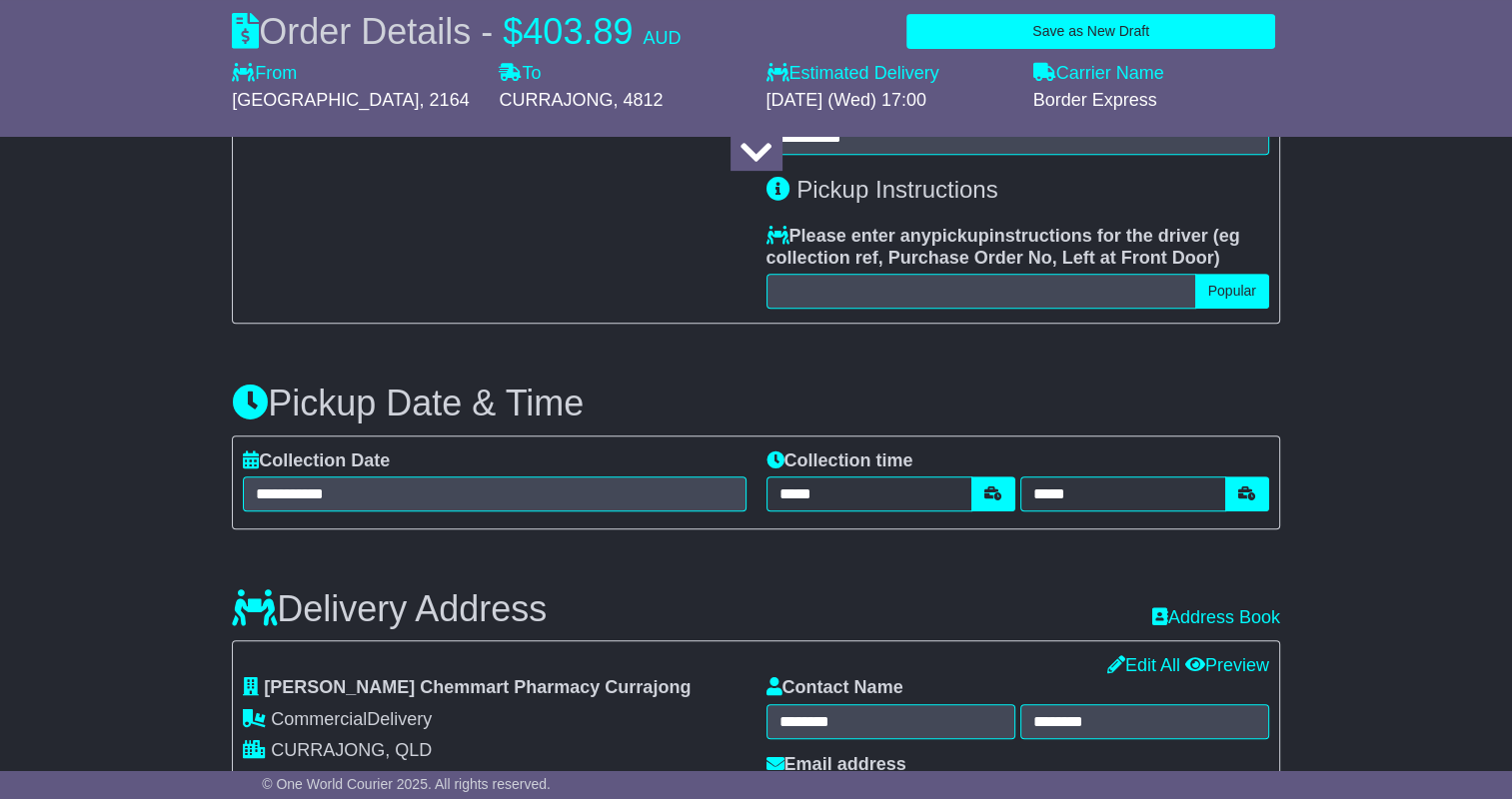 click on "**********" at bounding box center (756, 824) 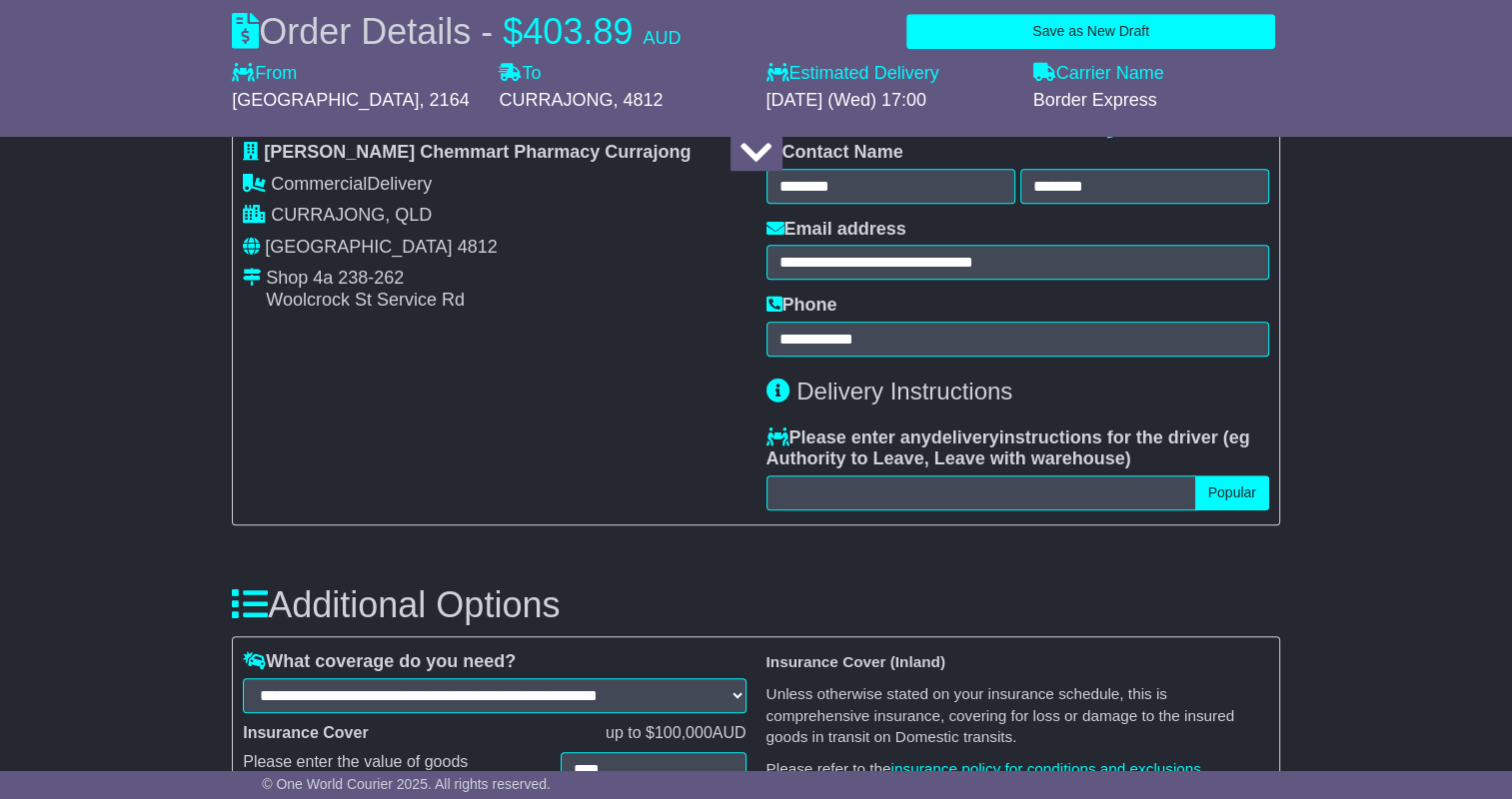 scroll, scrollTop: 1598, scrollLeft: 0, axis: vertical 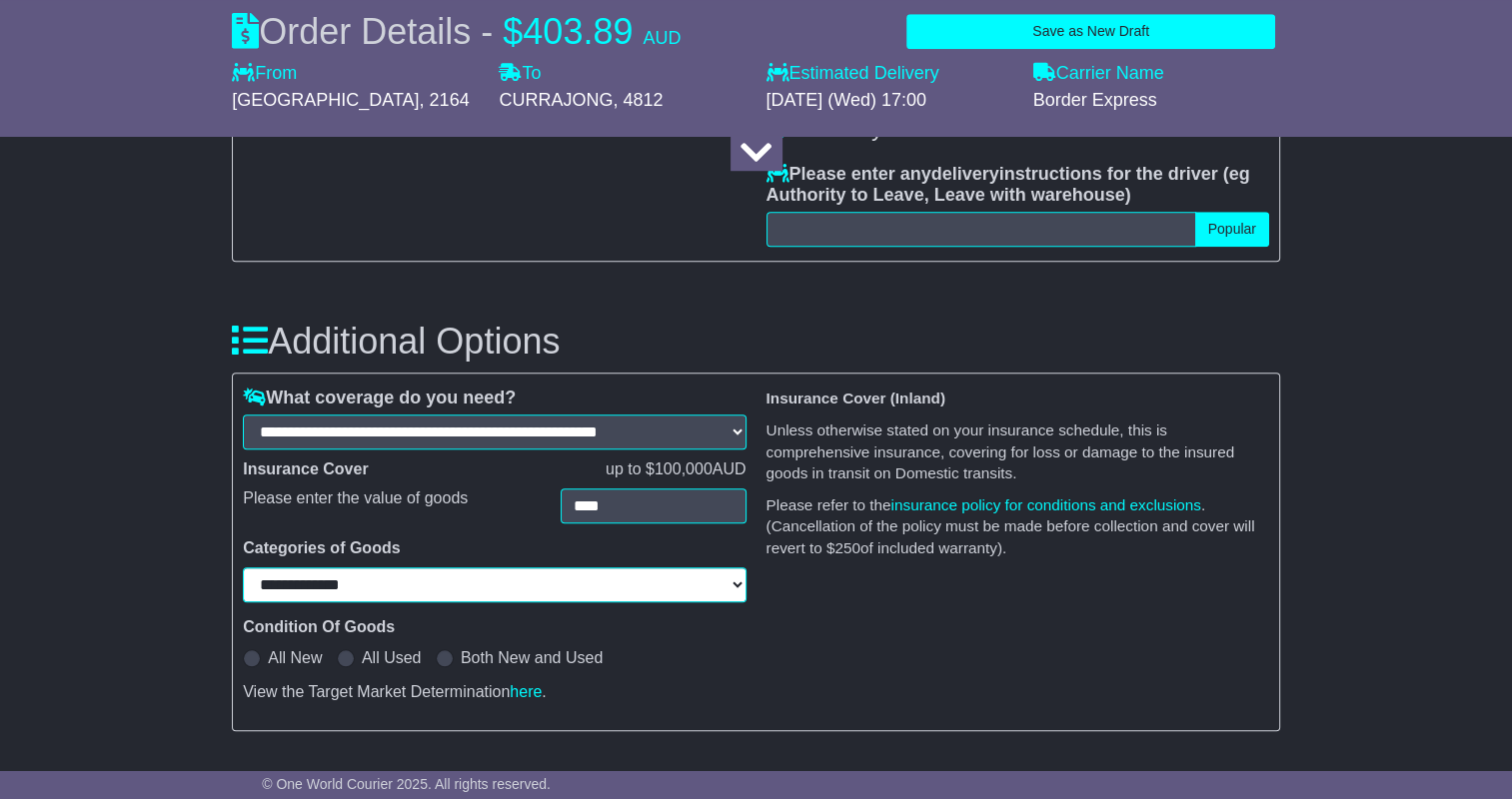 drag, startPoint x: 516, startPoint y: 595, endPoint x: 468, endPoint y: 589, distance: 48.373546 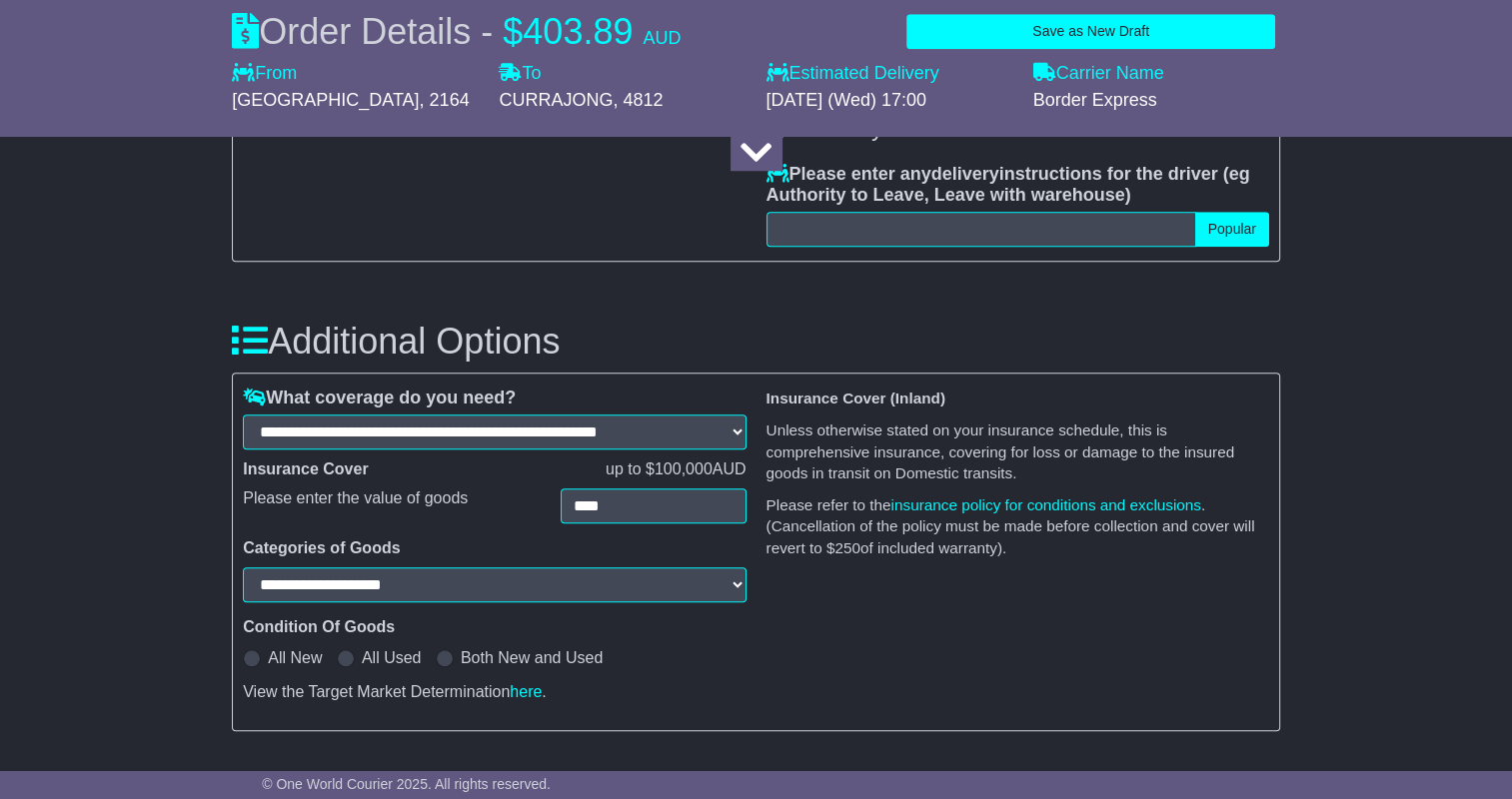 select on "**********" 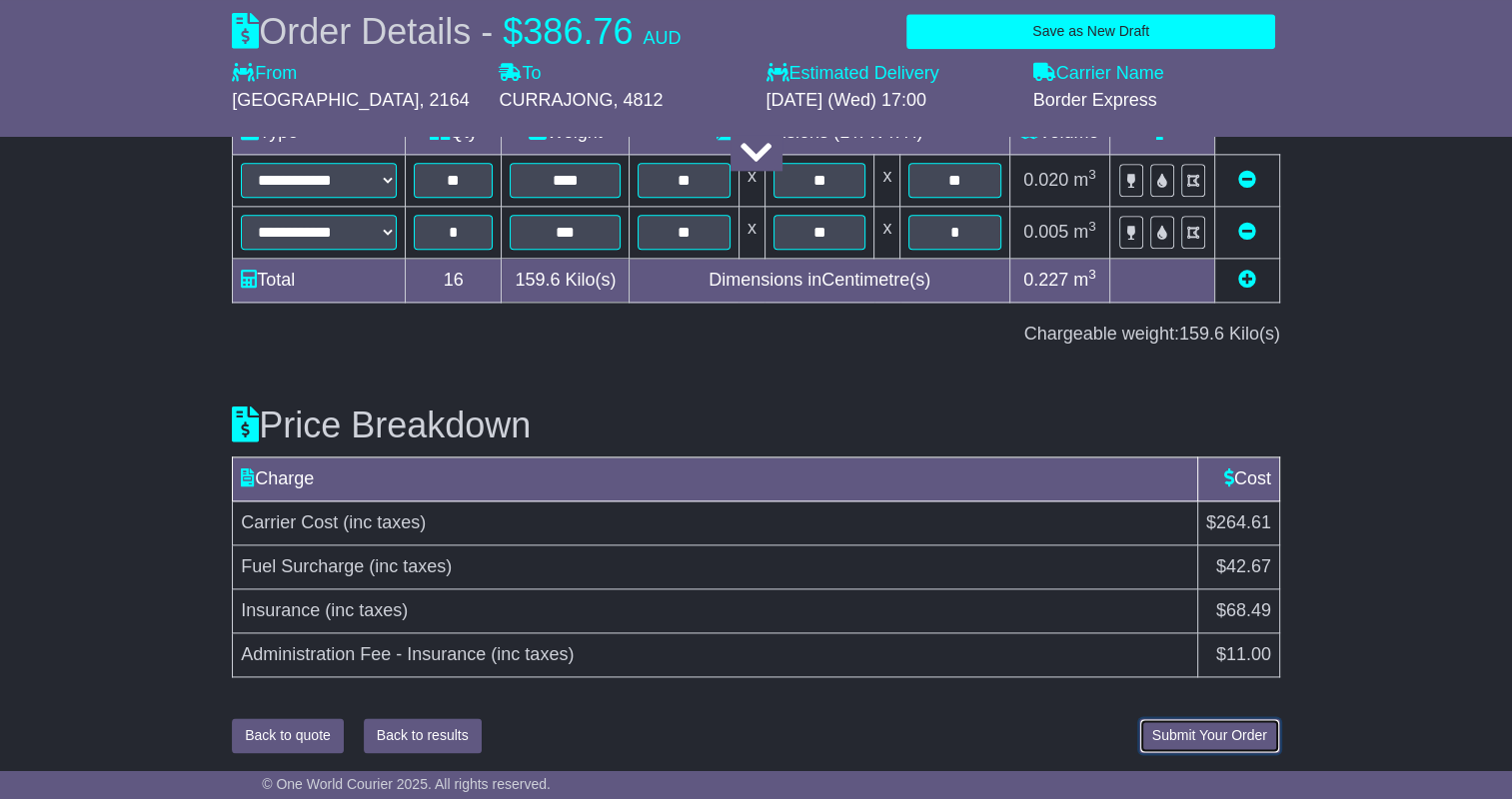 click on "Submit Your Order" at bounding box center (1209, 735) 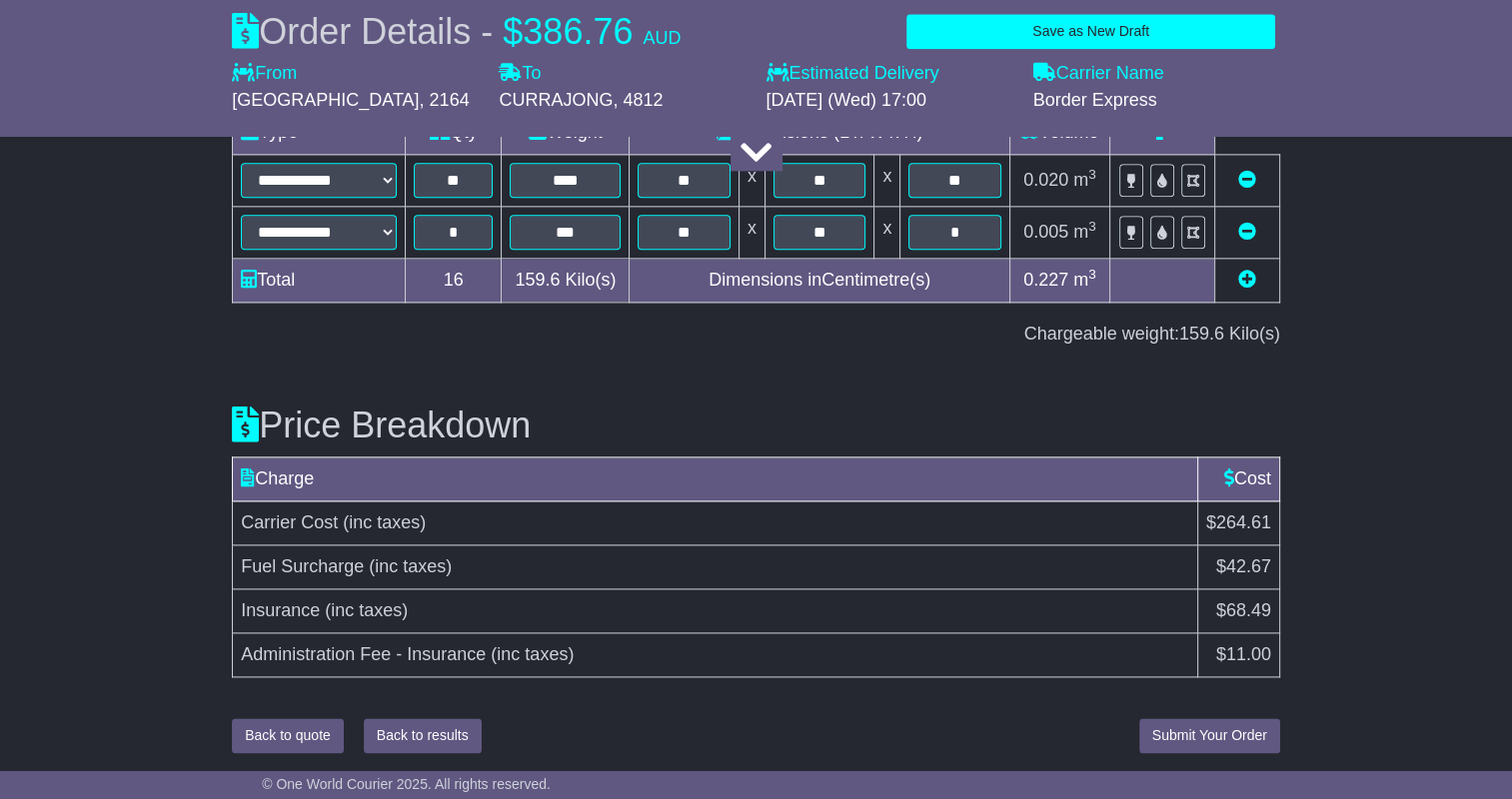 scroll, scrollTop: 2271, scrollLeft: 0, axis: vertical 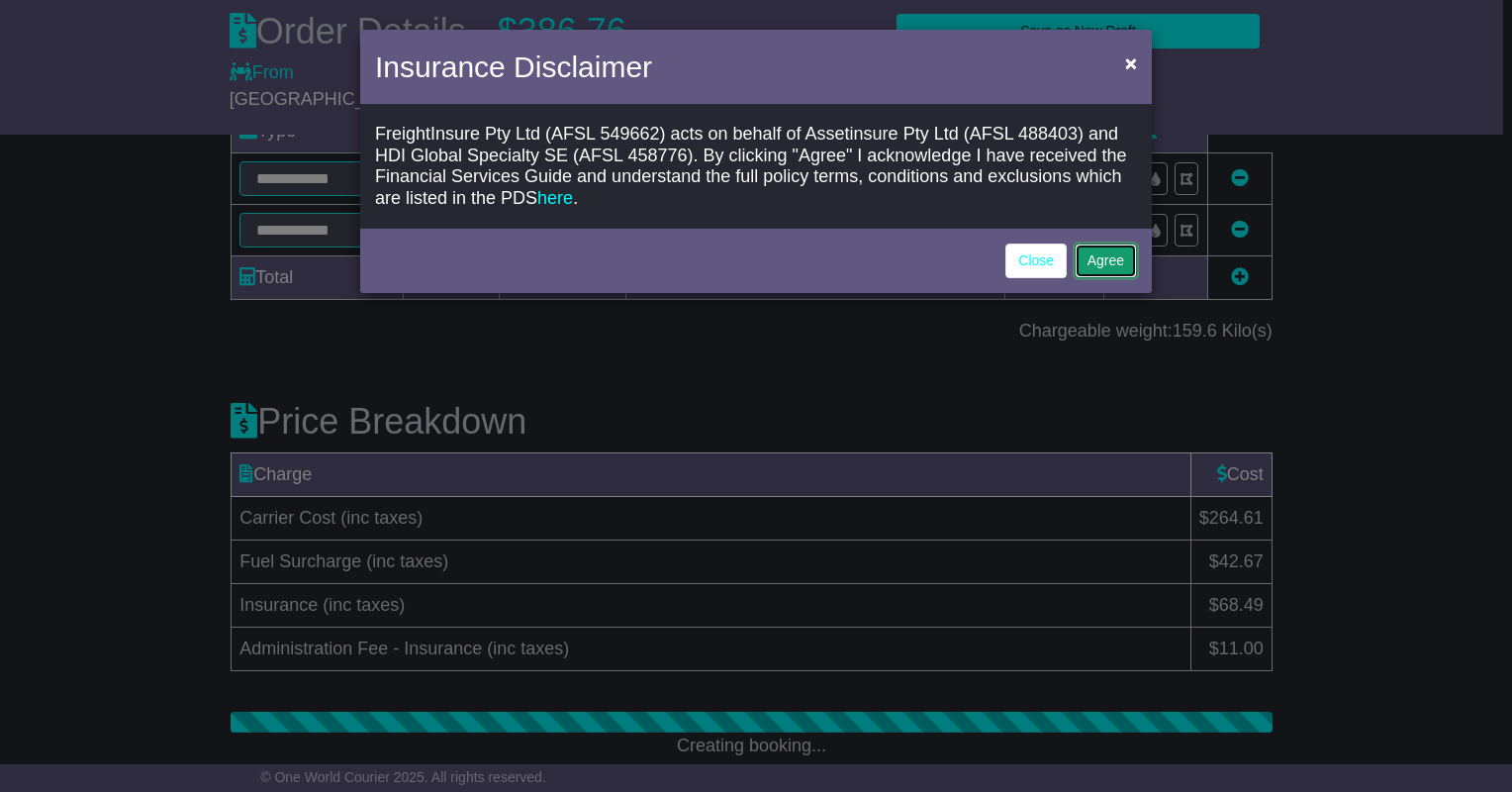 click on "Agree" 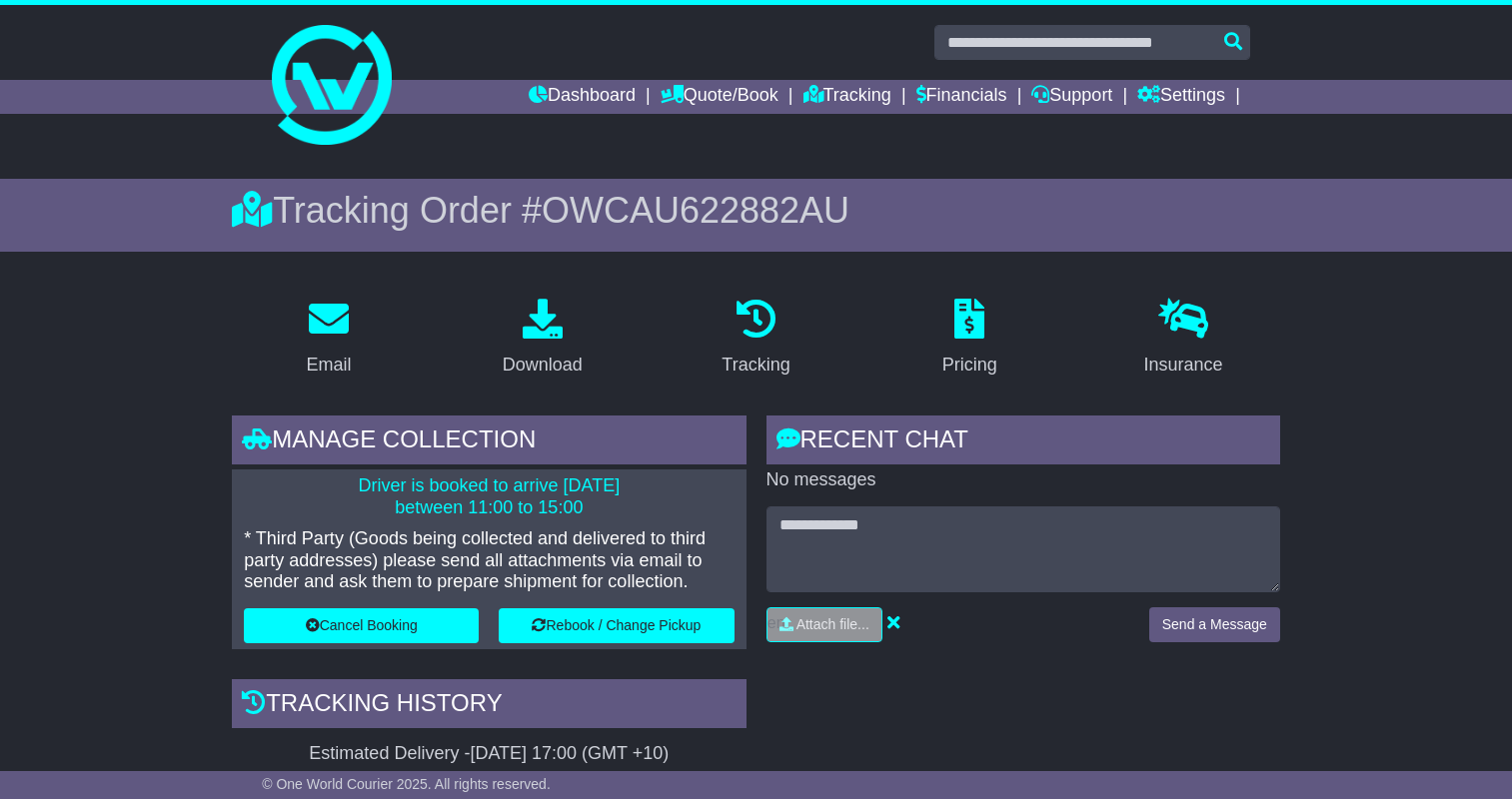scroll, scrollTop: 0, scrollLeft: 0, axis: both 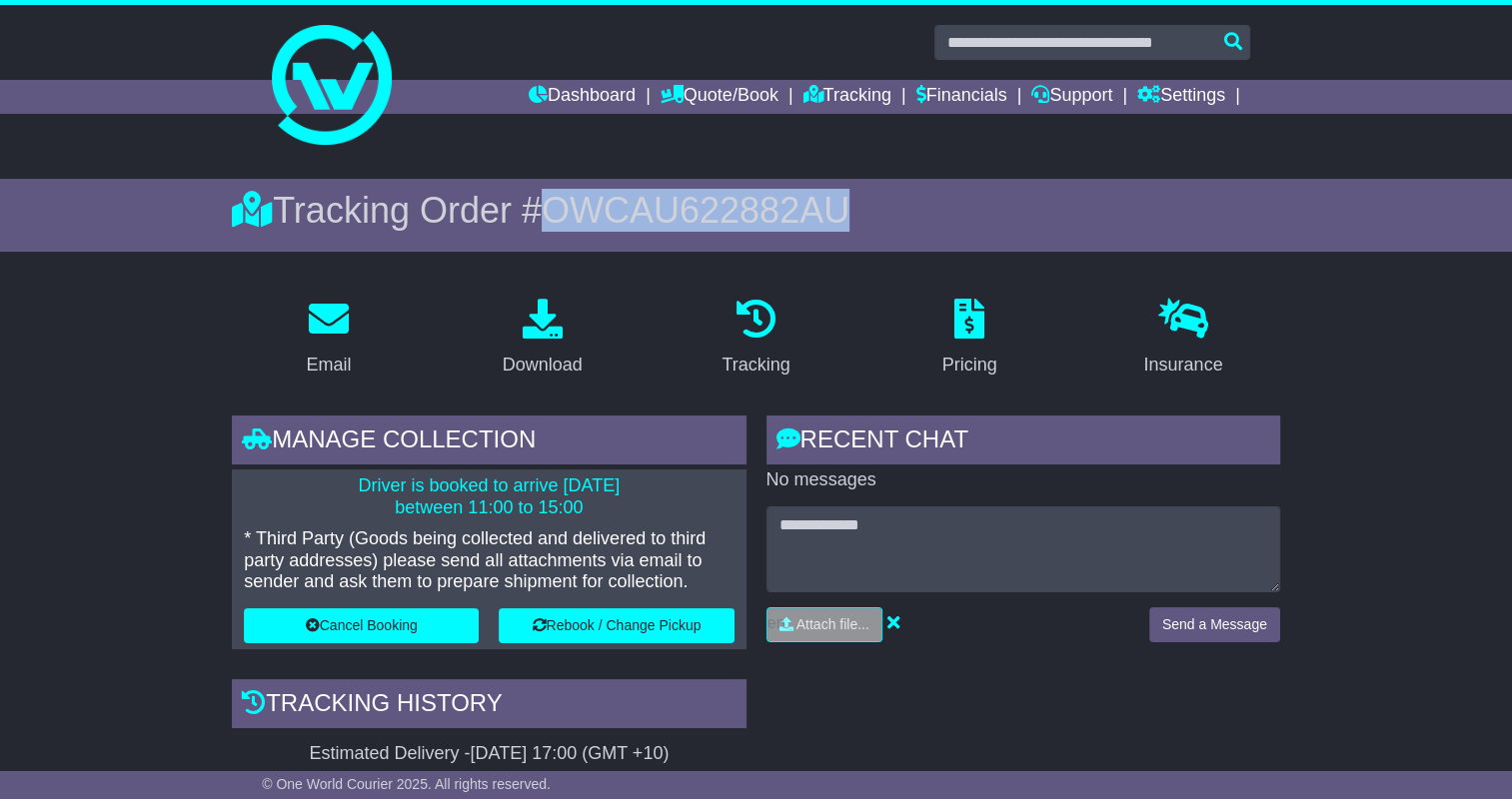 drag, startPoint x: 901, startPoint y: 206, endPoint x: 554, endPoint y: 203, distance: 347.01297 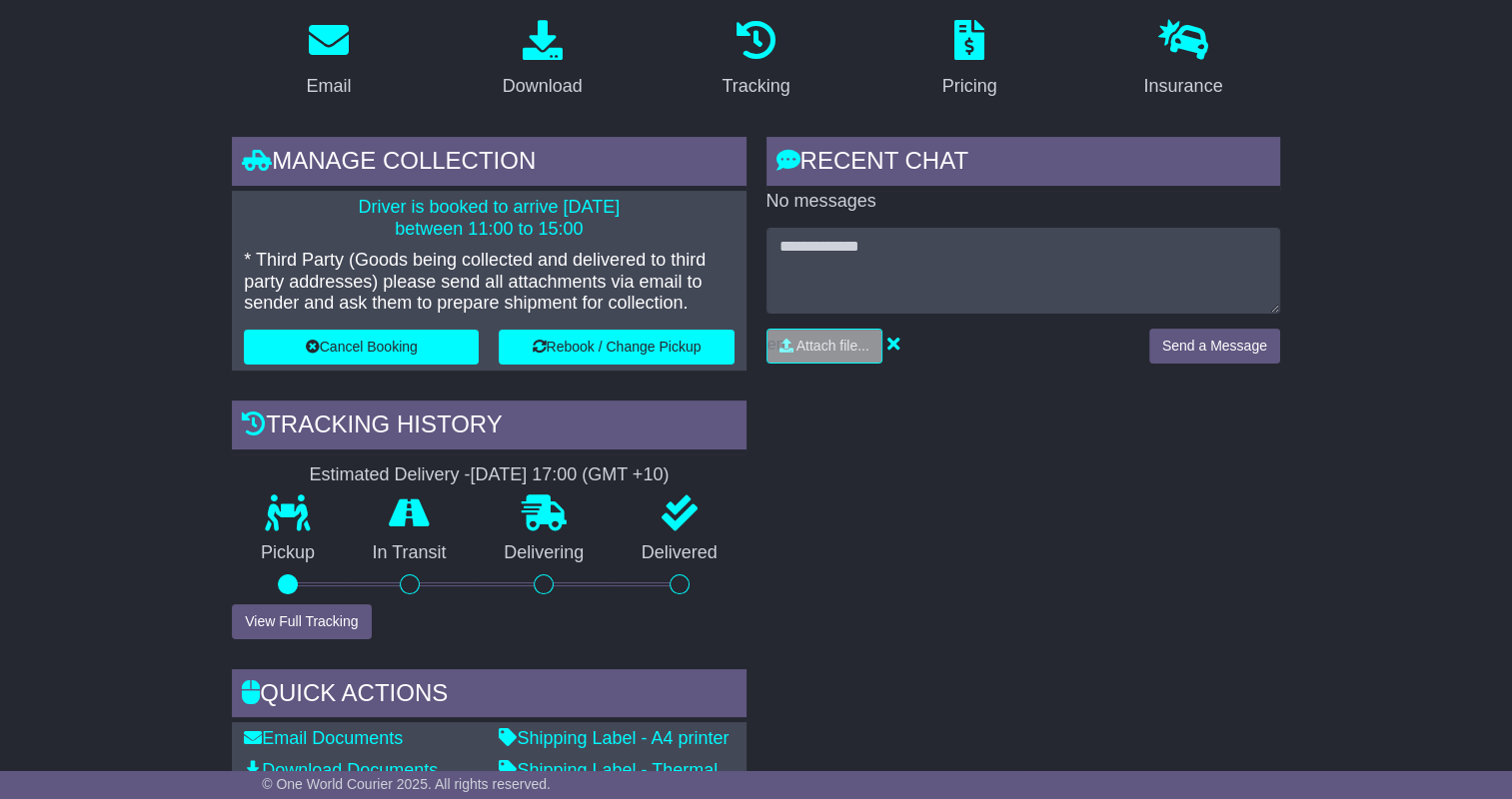 scroll, scrollTop: 499, scrollLeft: 0, axis: vertical 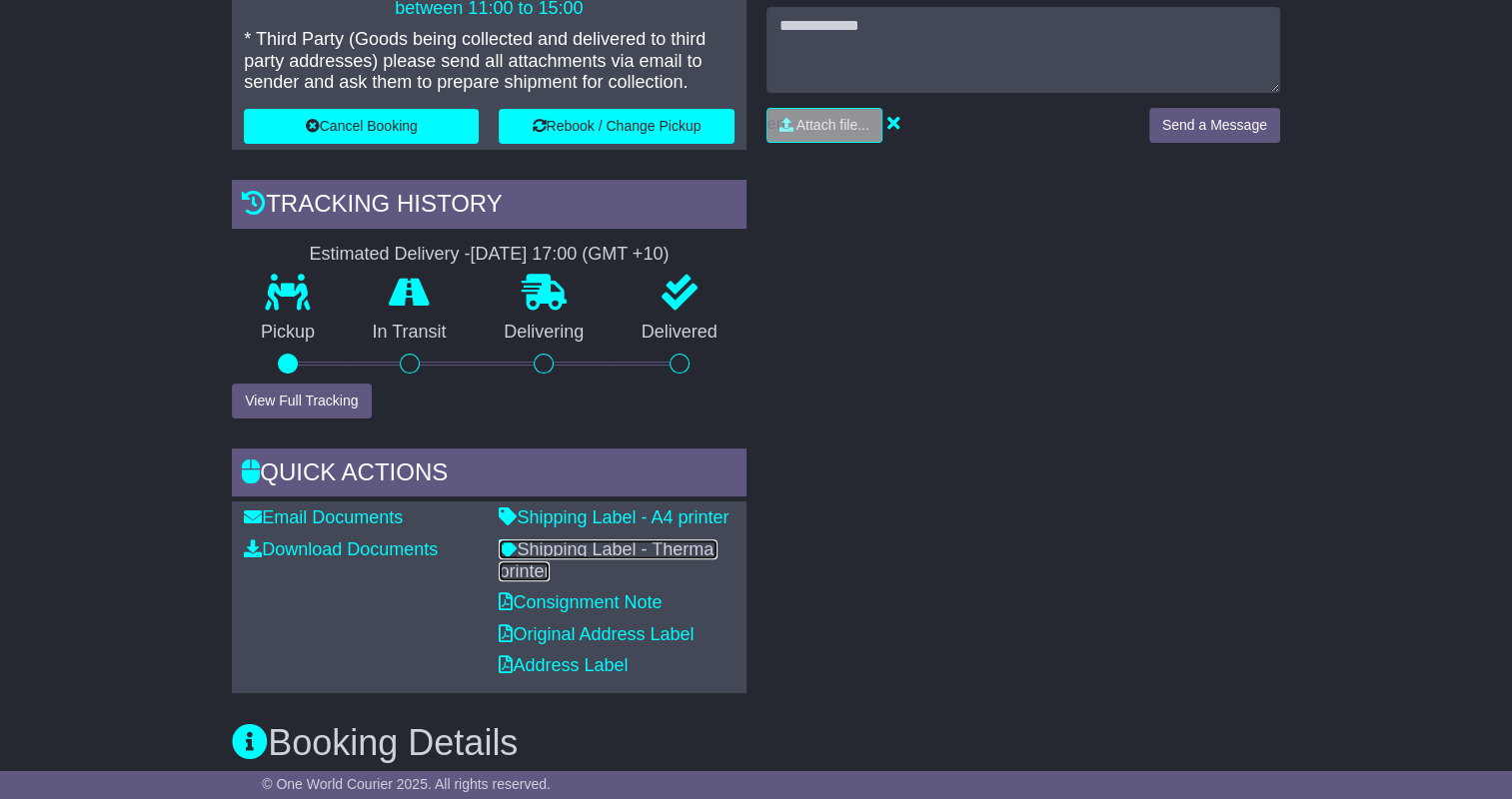 click on "Shipping Label - Thermal printer" at bounding box center (608, 560) 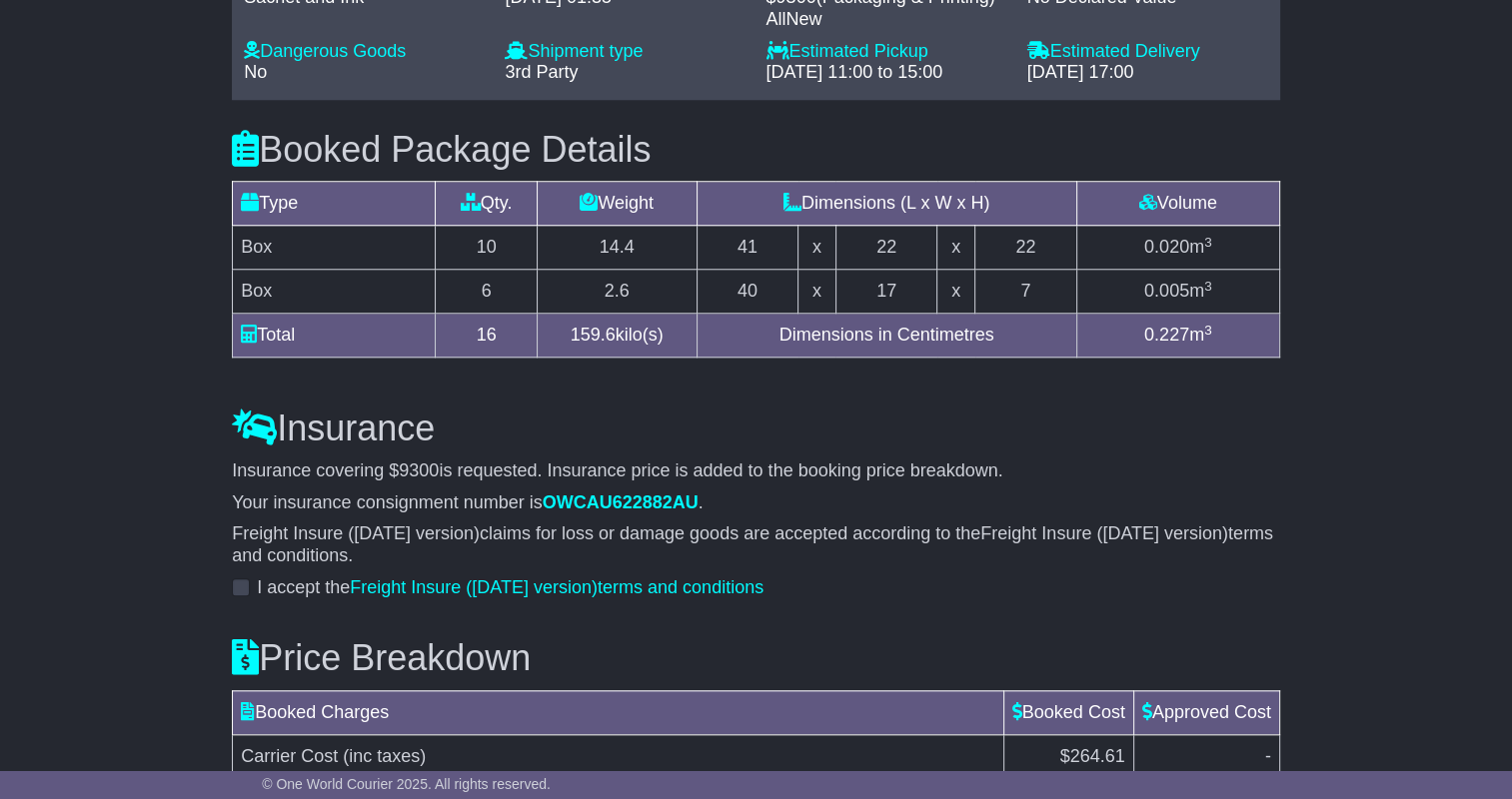 scroll, scrollTop: 2104, scrollLeft: 0, axis: vertical 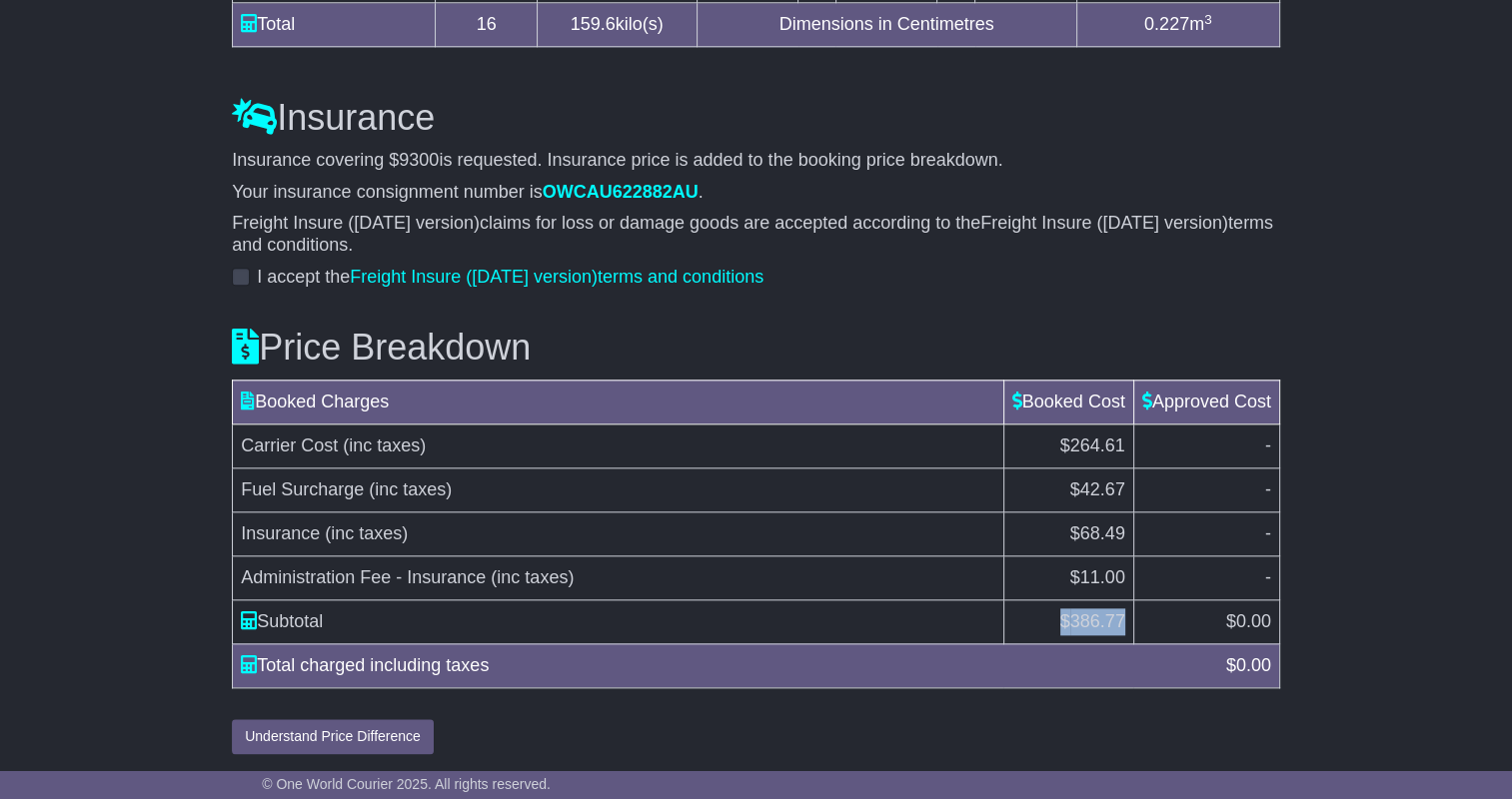 drag, startPoint x: 1123, startPoint y: 619, endPoint x: 1035, endPoint y: 621, distance: 88.02272 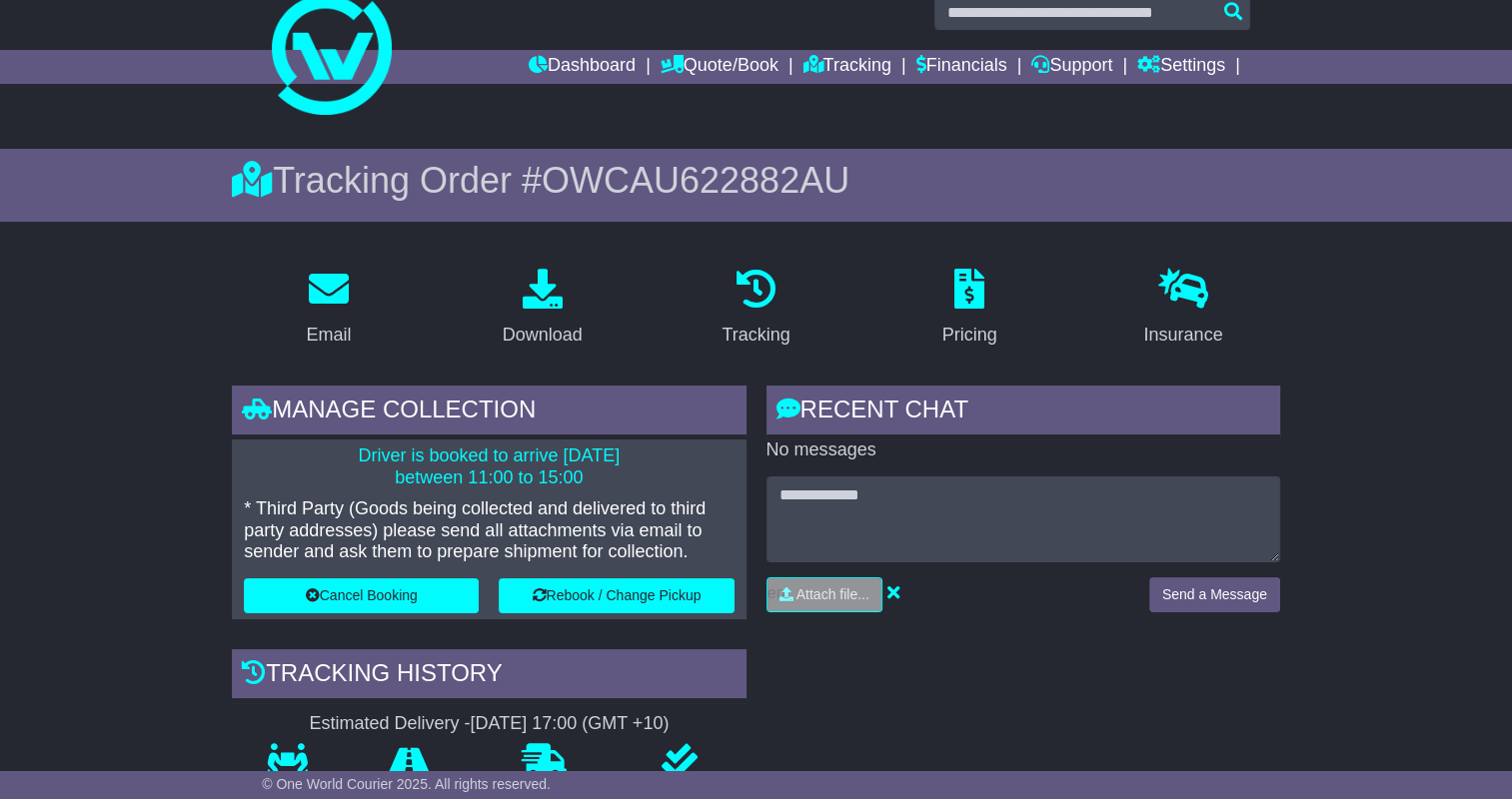 scroll, scrollTop: 0, scrollLeft: 0, axis: both 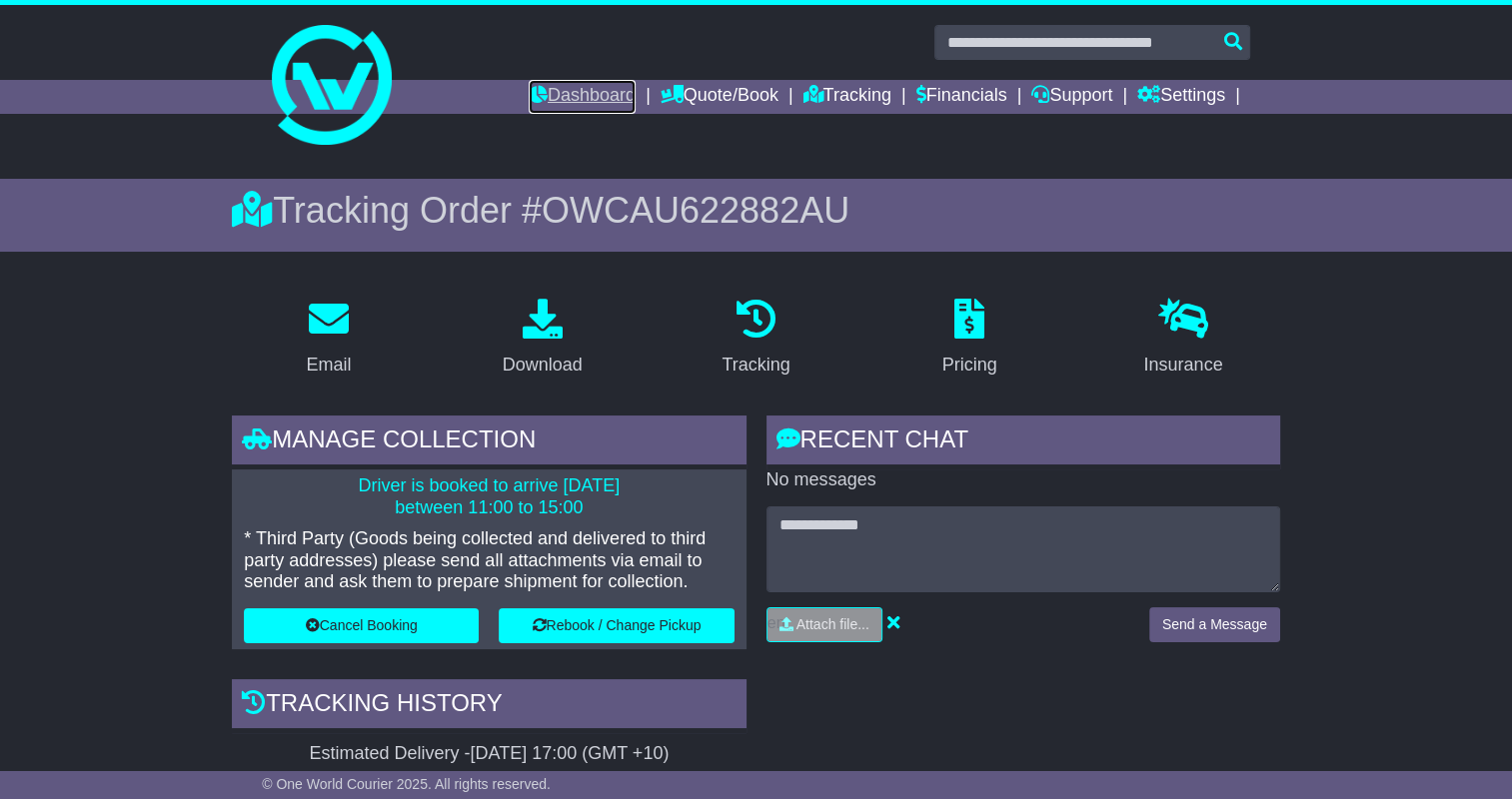 click on "Dashboard" at bounding box center [582, 97] 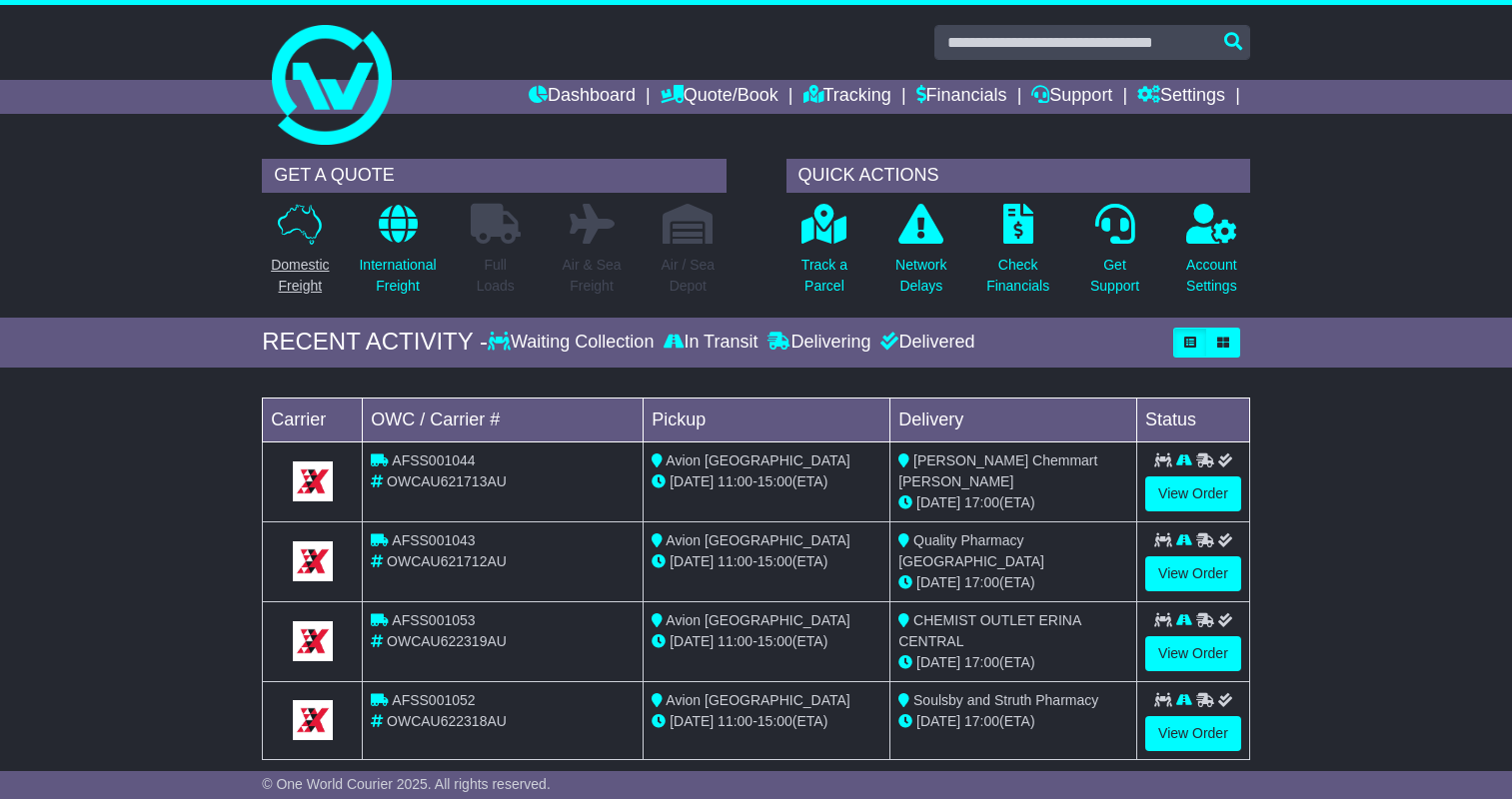 scroll, scrollTop: 0, scrollLeft: 0, axis: both 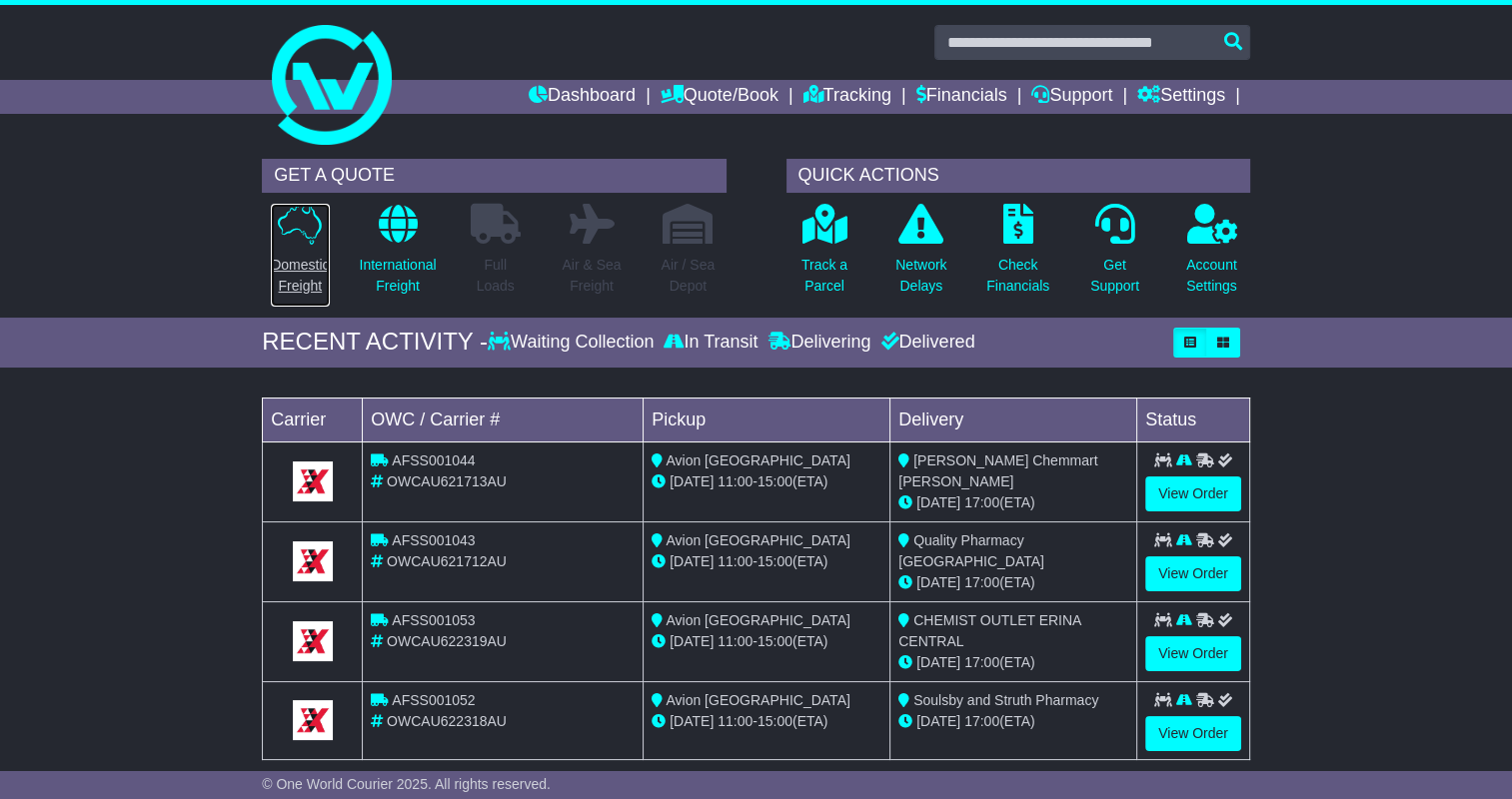 click at bounding box center (300, 224) 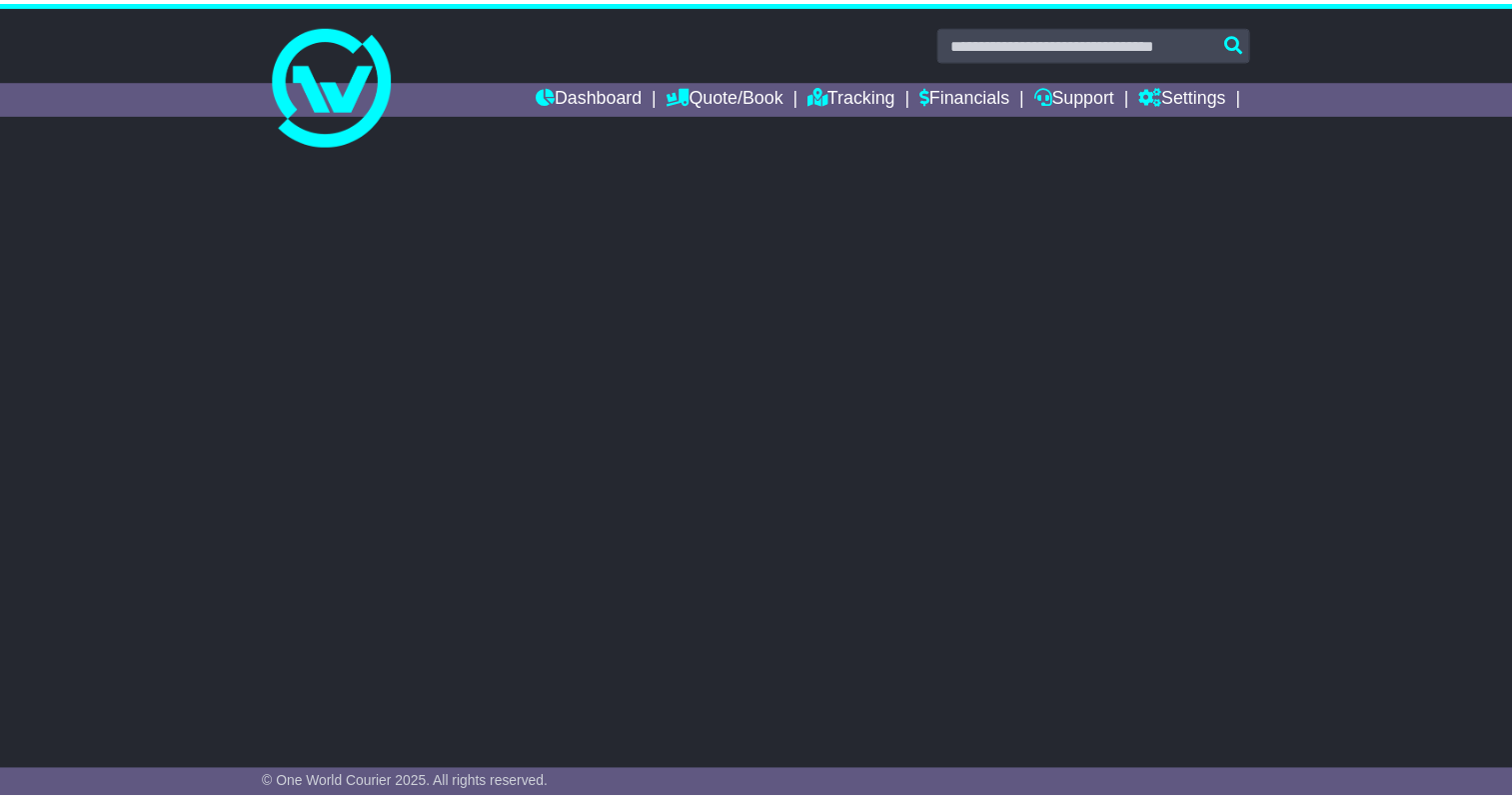 scroll, scrollTop: 0, scrollLeft: 0, axis: both 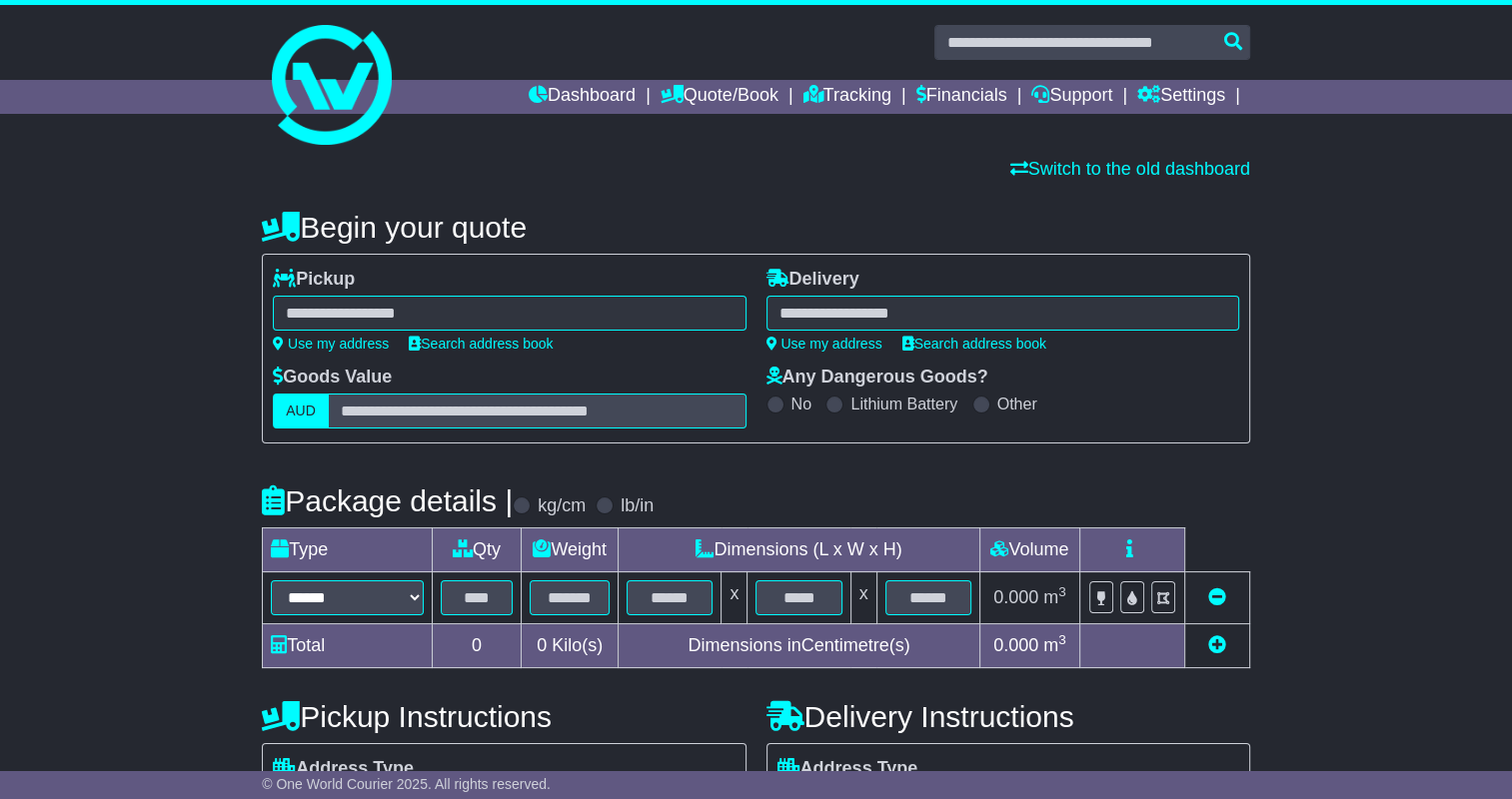 click at bounding box center [509, 313] 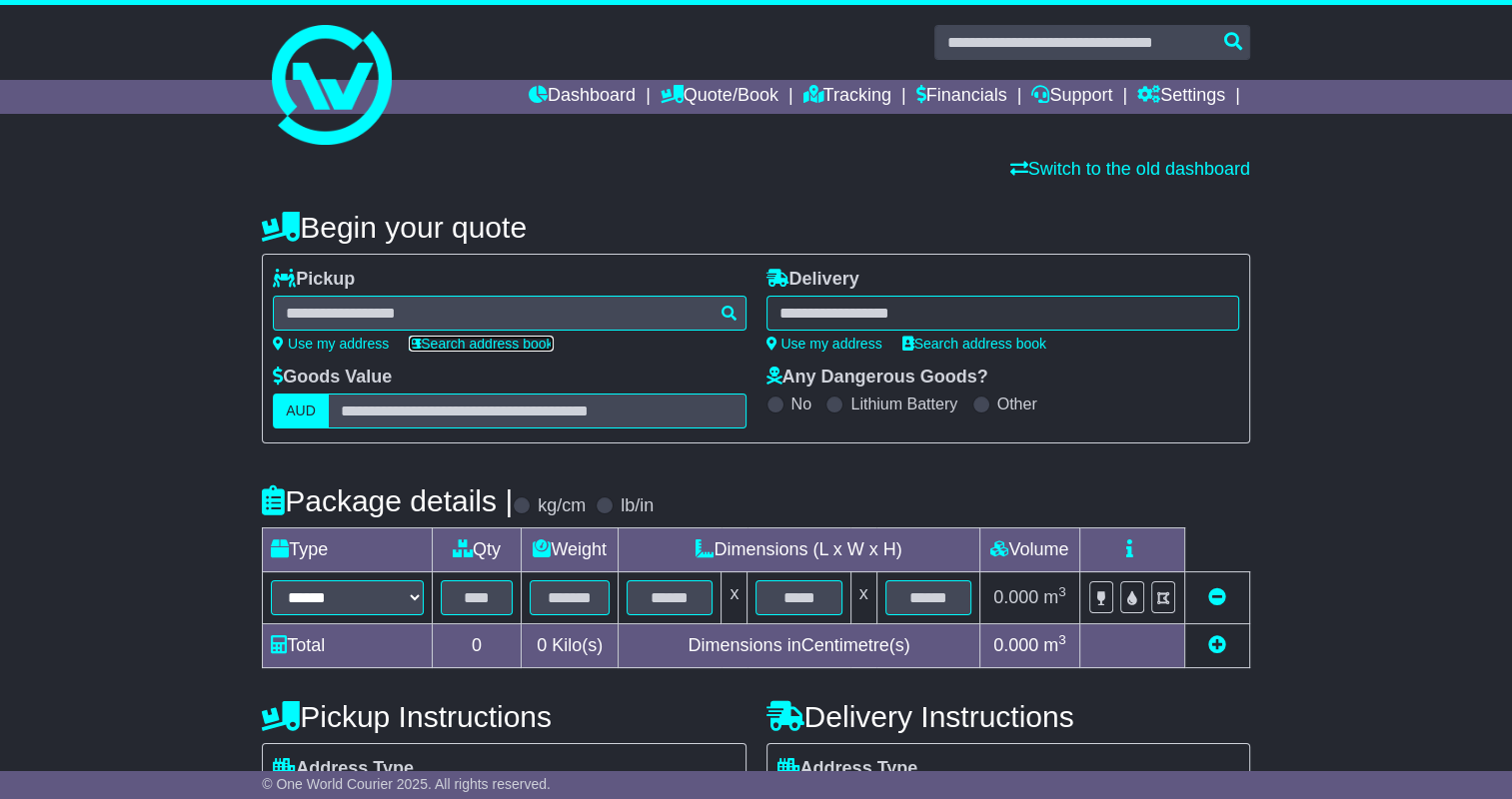 click on "Search address book" at bounding box center (481, 344) 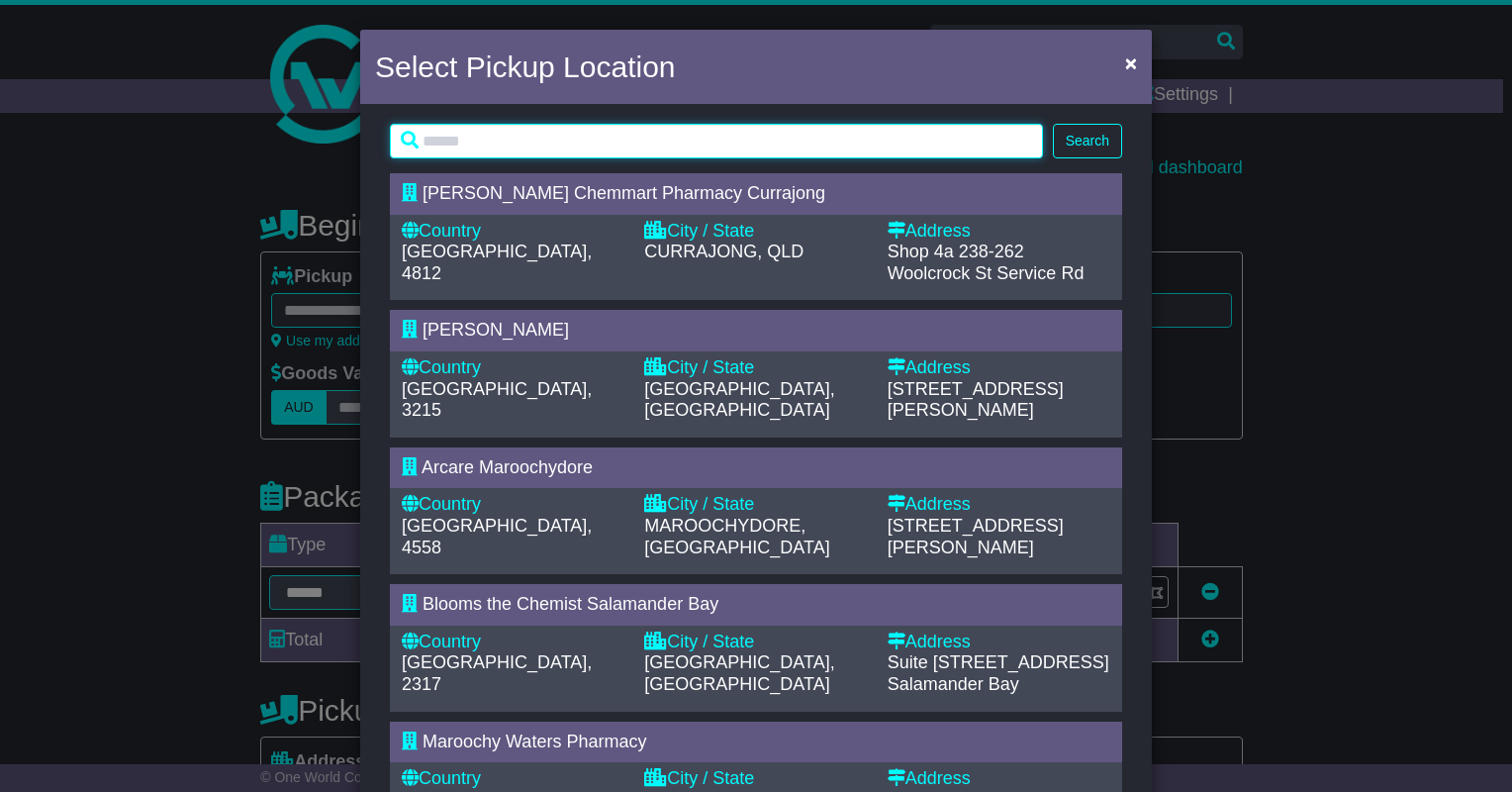 drag, startPoint x: 610, startPoint y: 135, endPoint x: 595, endPoint y: 165, distance: 33.54102 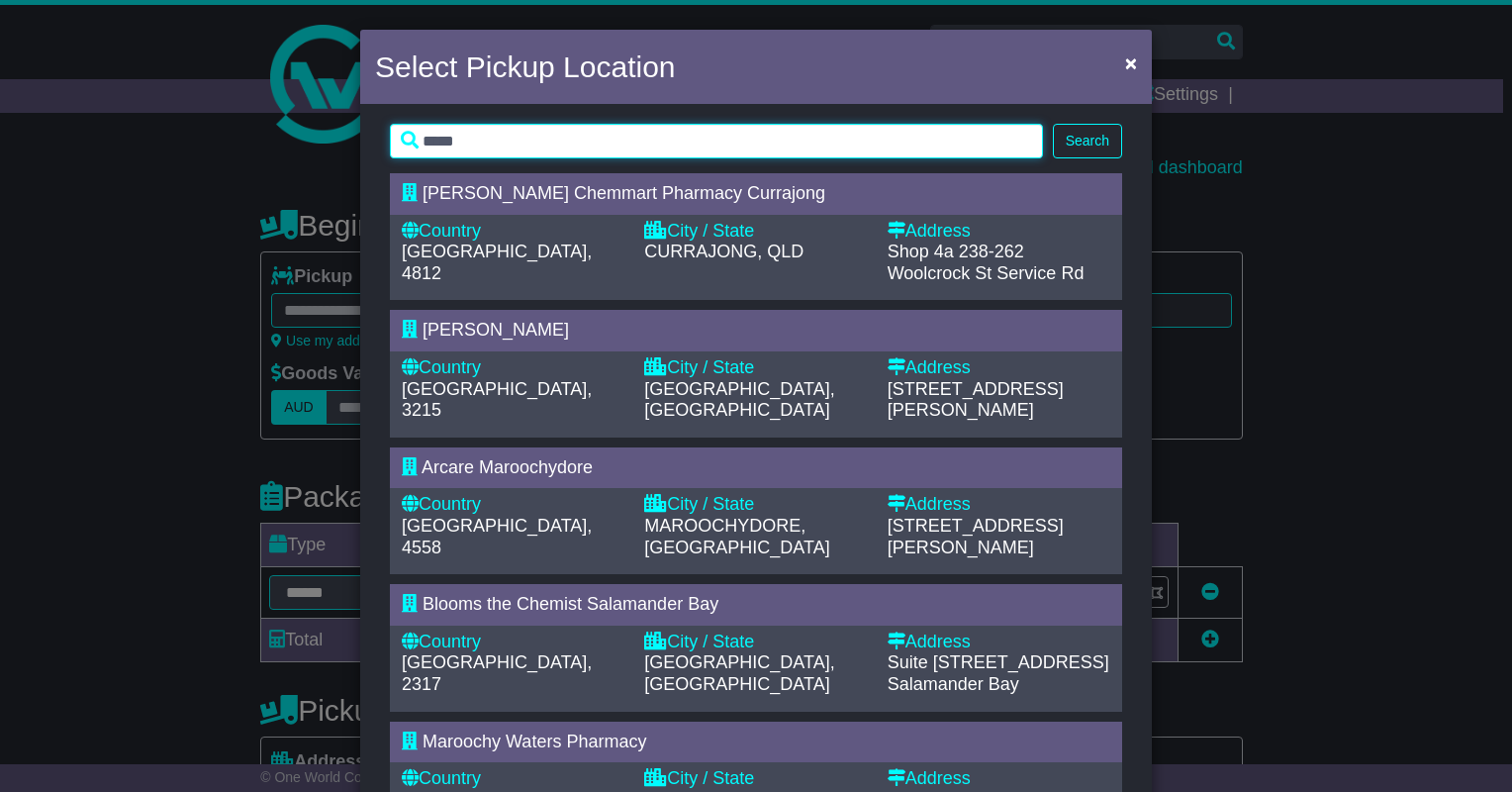 type on "*****" 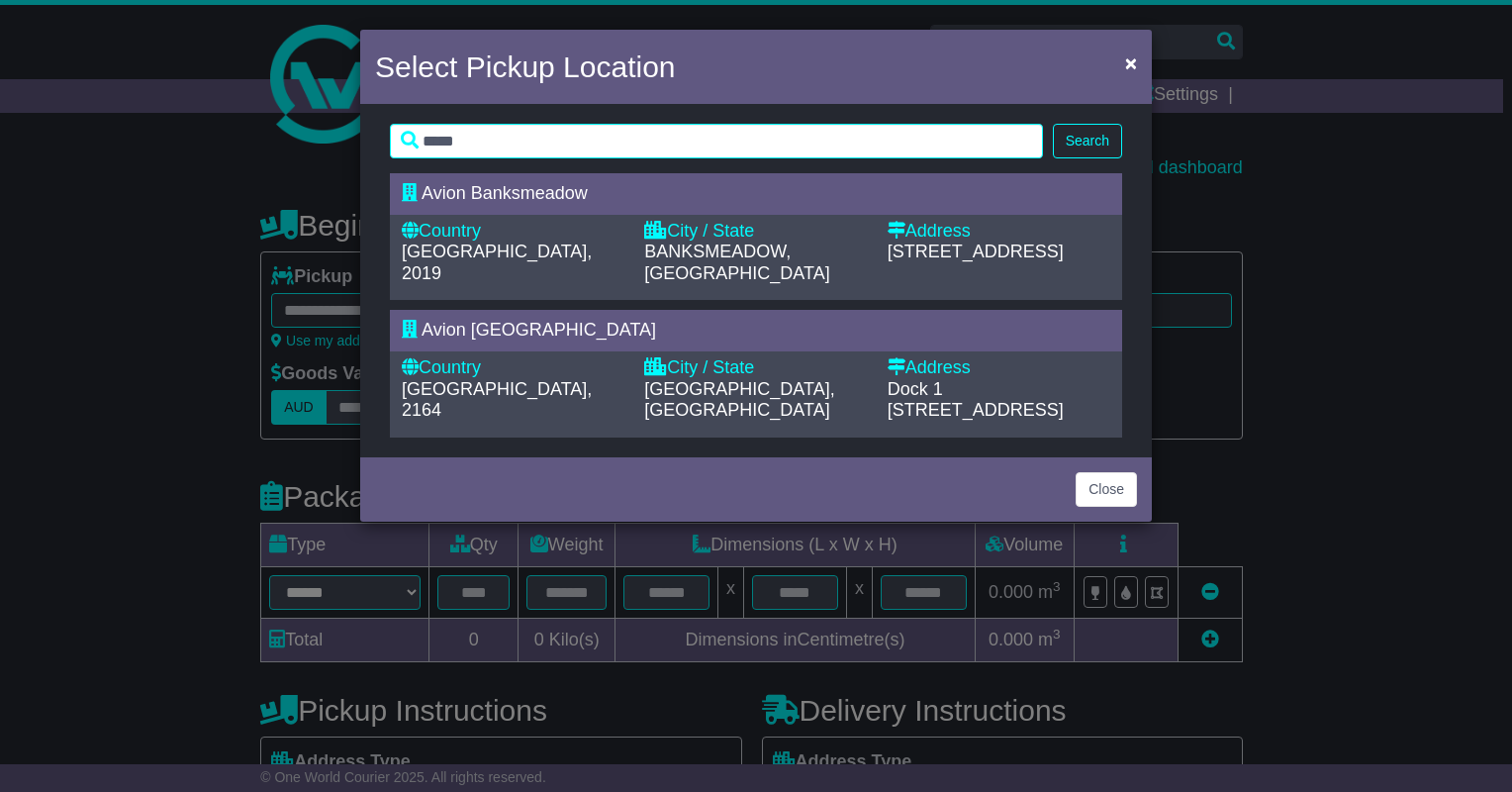 click on "Australia, 2164" at bounding box center [513, 400] 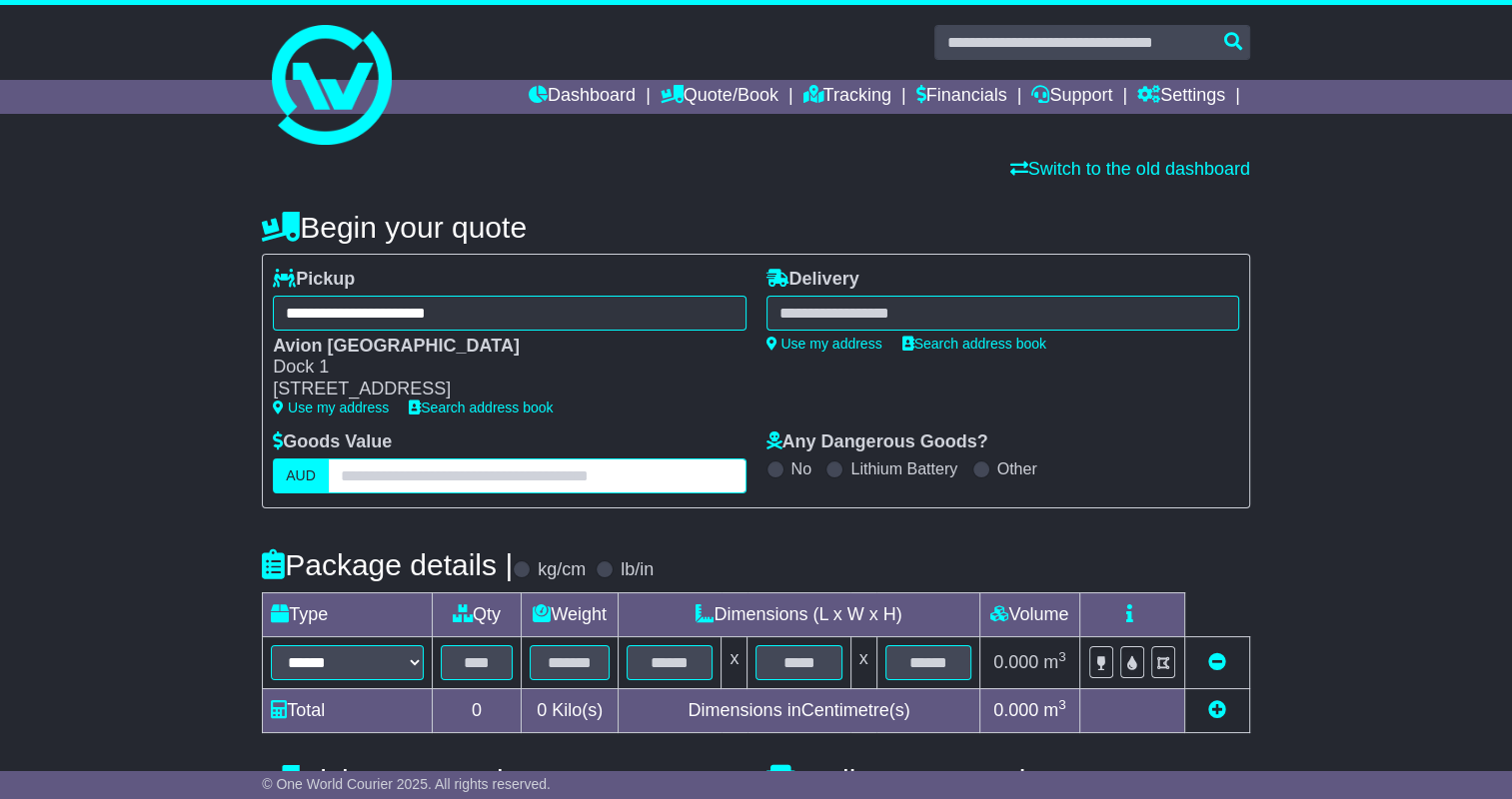 drag, startPoint x: 452, startPoint y: 471, endPoint x: 454, endPoint y: 459, distance: 12.165525 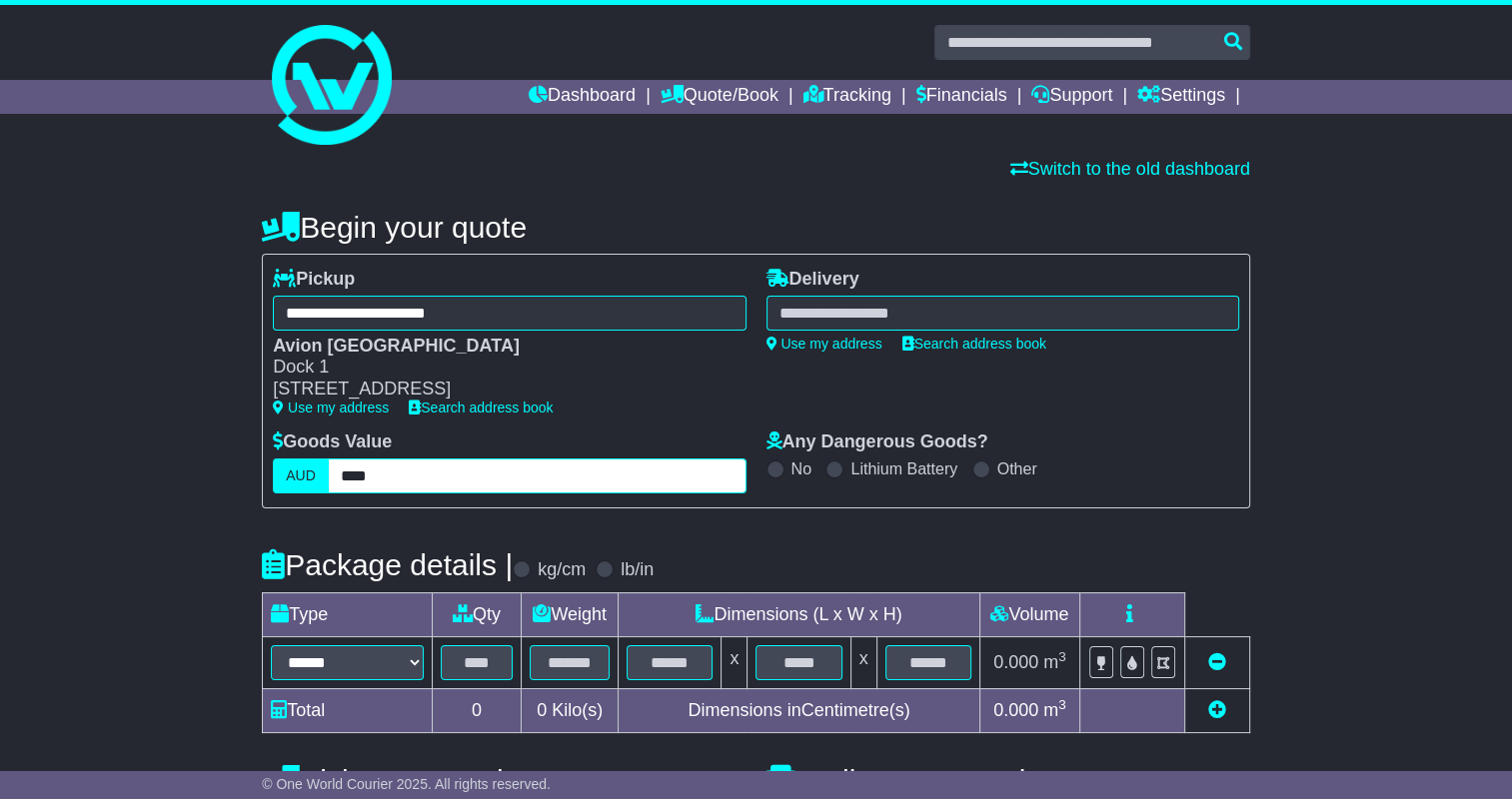 type on "****" 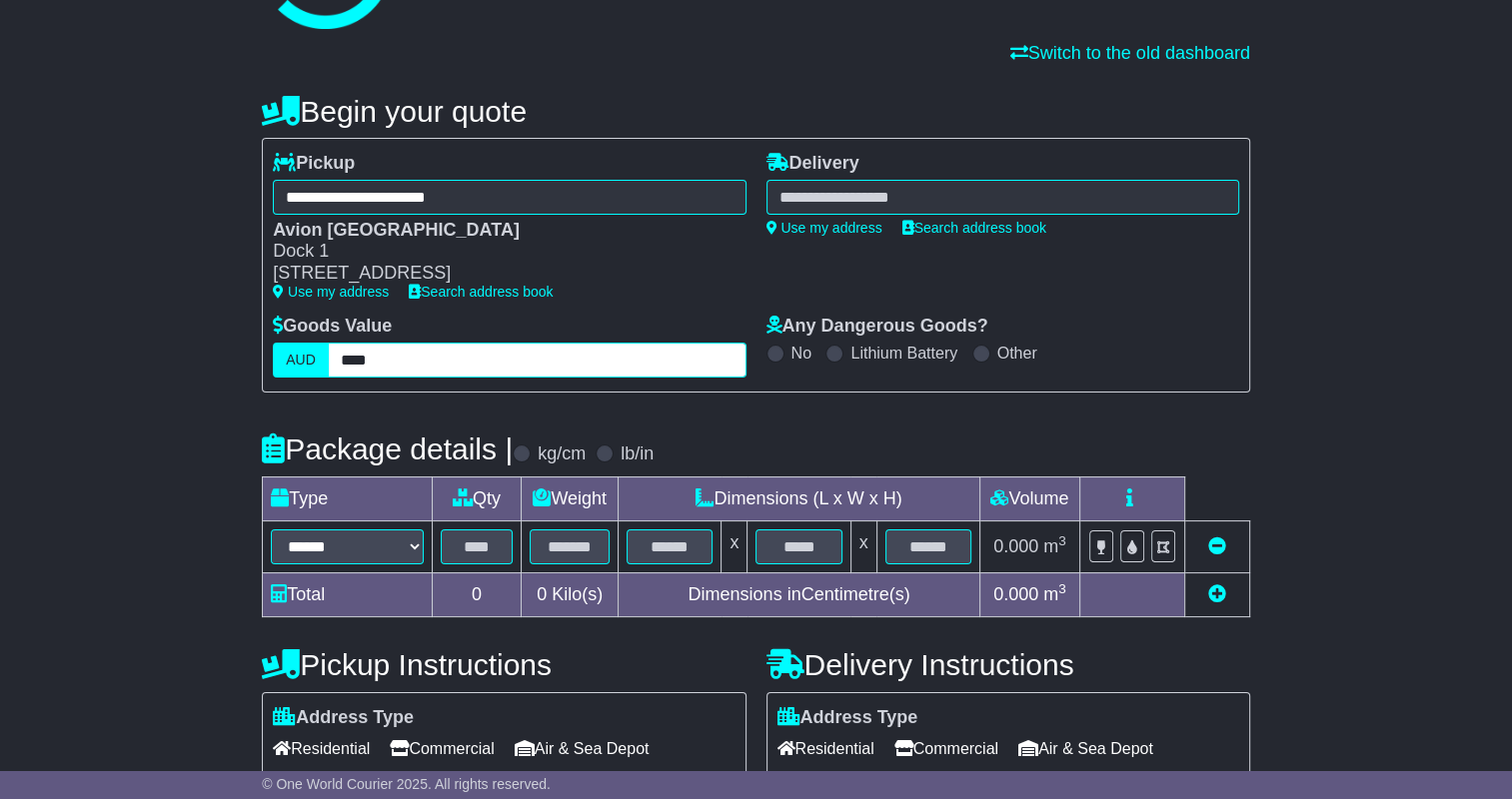 scroll, scrollTop: 200, scrollLeft: 0, axis: vertical 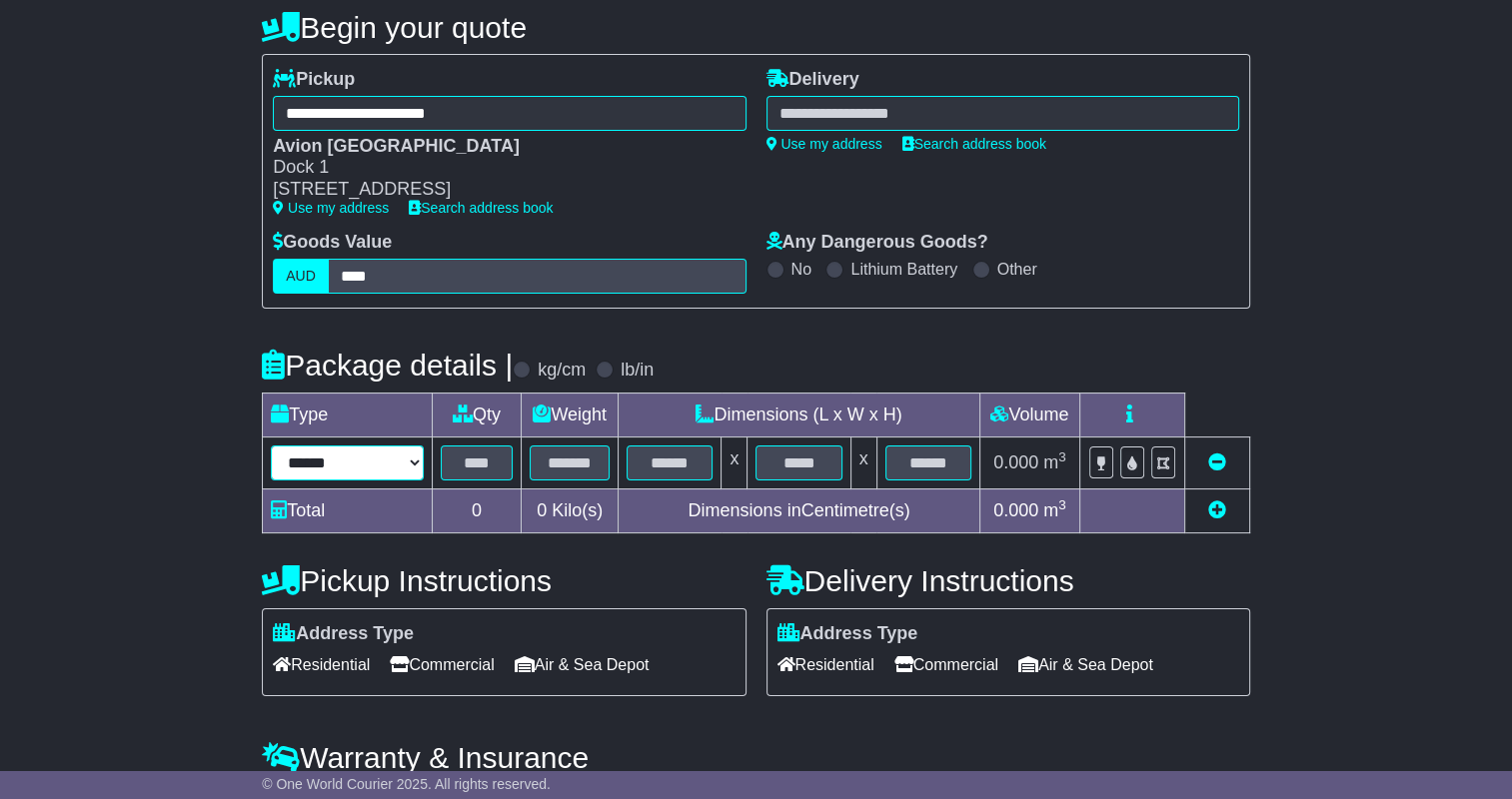 drag, startPoint x: 349, startPoint y: 472, endPoint x: 343, endPoint y: 496, distance: 24.738634 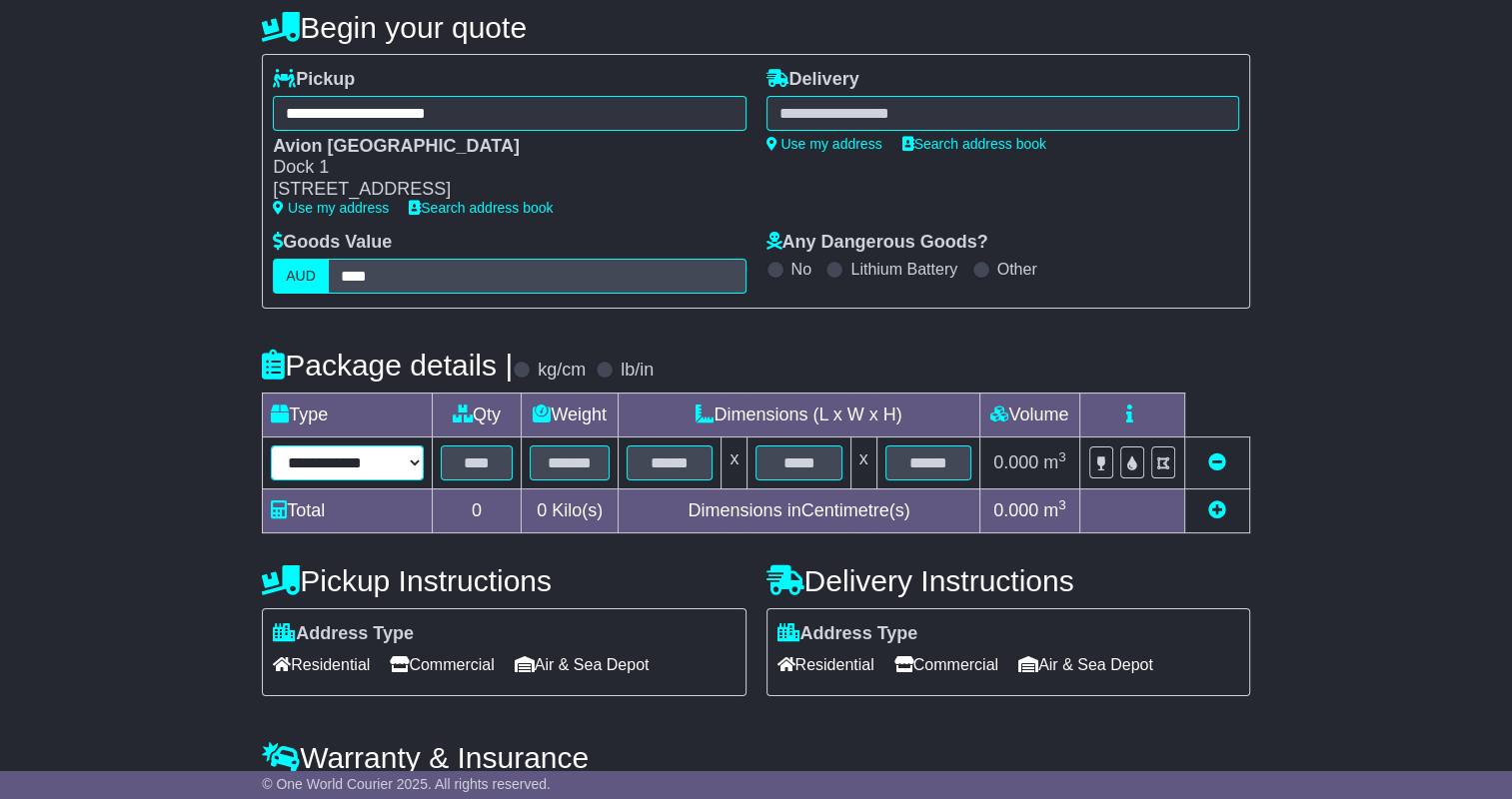 click on "**********" at bounding box center [347, 462] 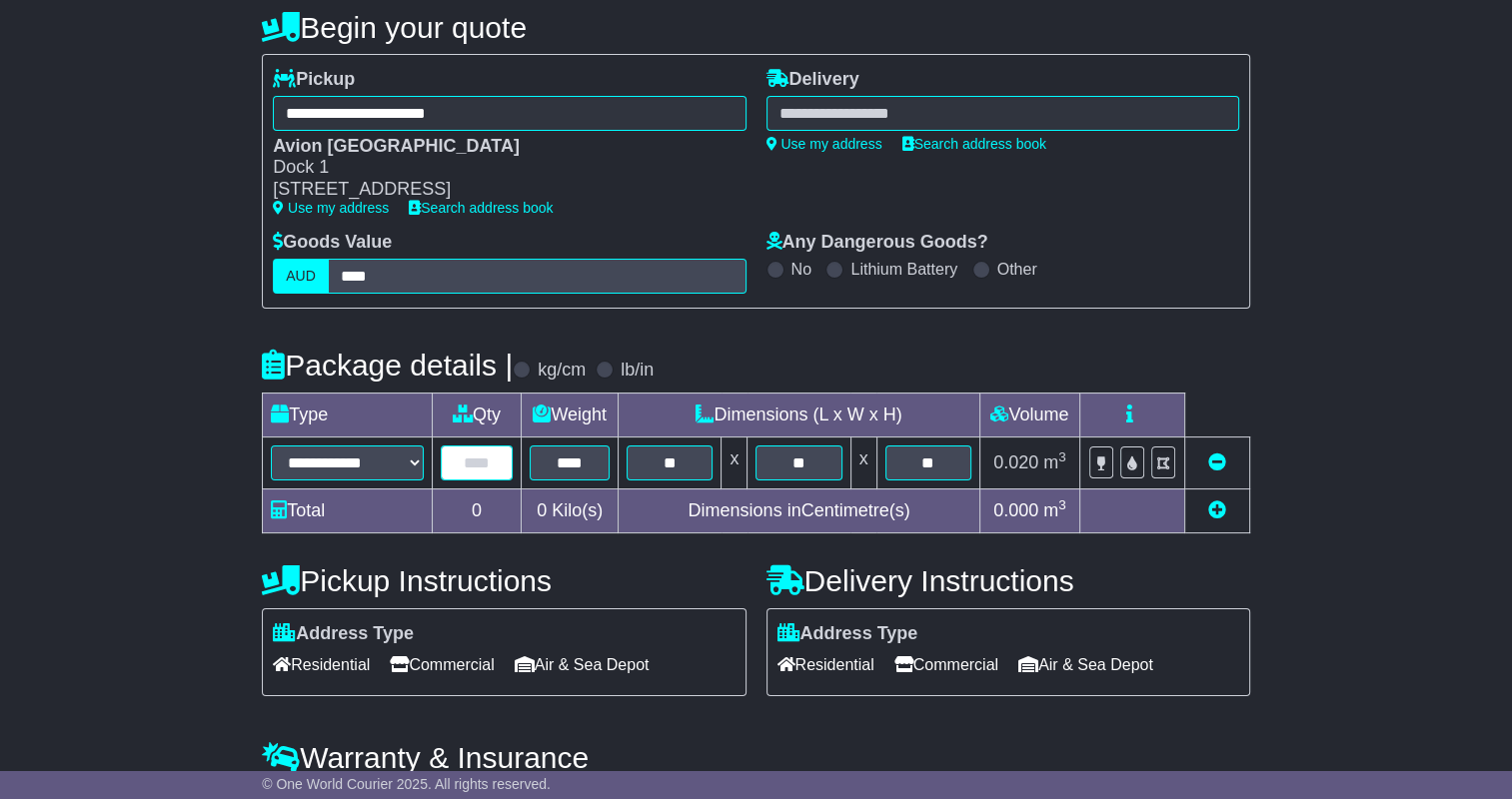 click at bounding box center [477, 462] 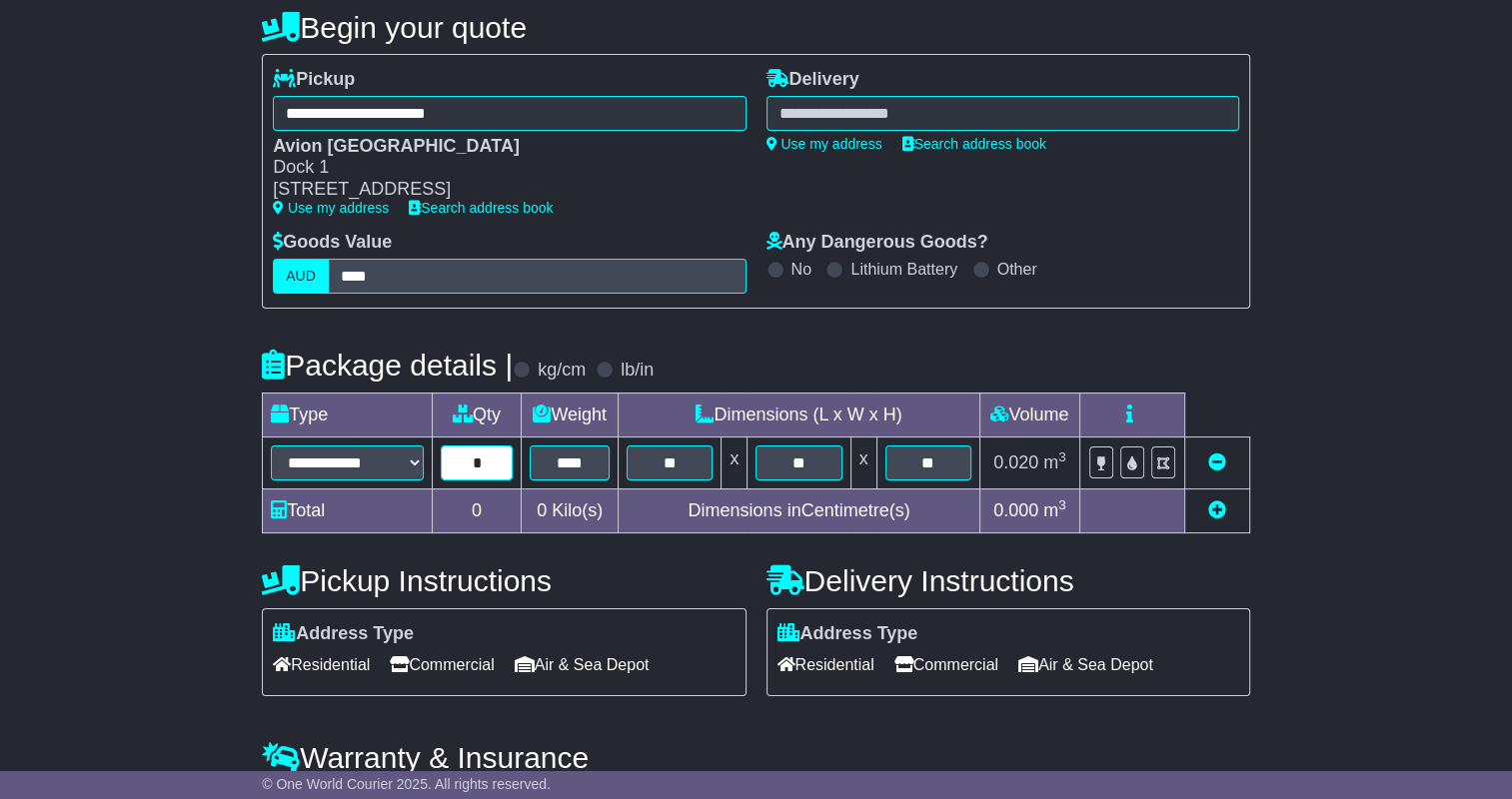 type on "*" 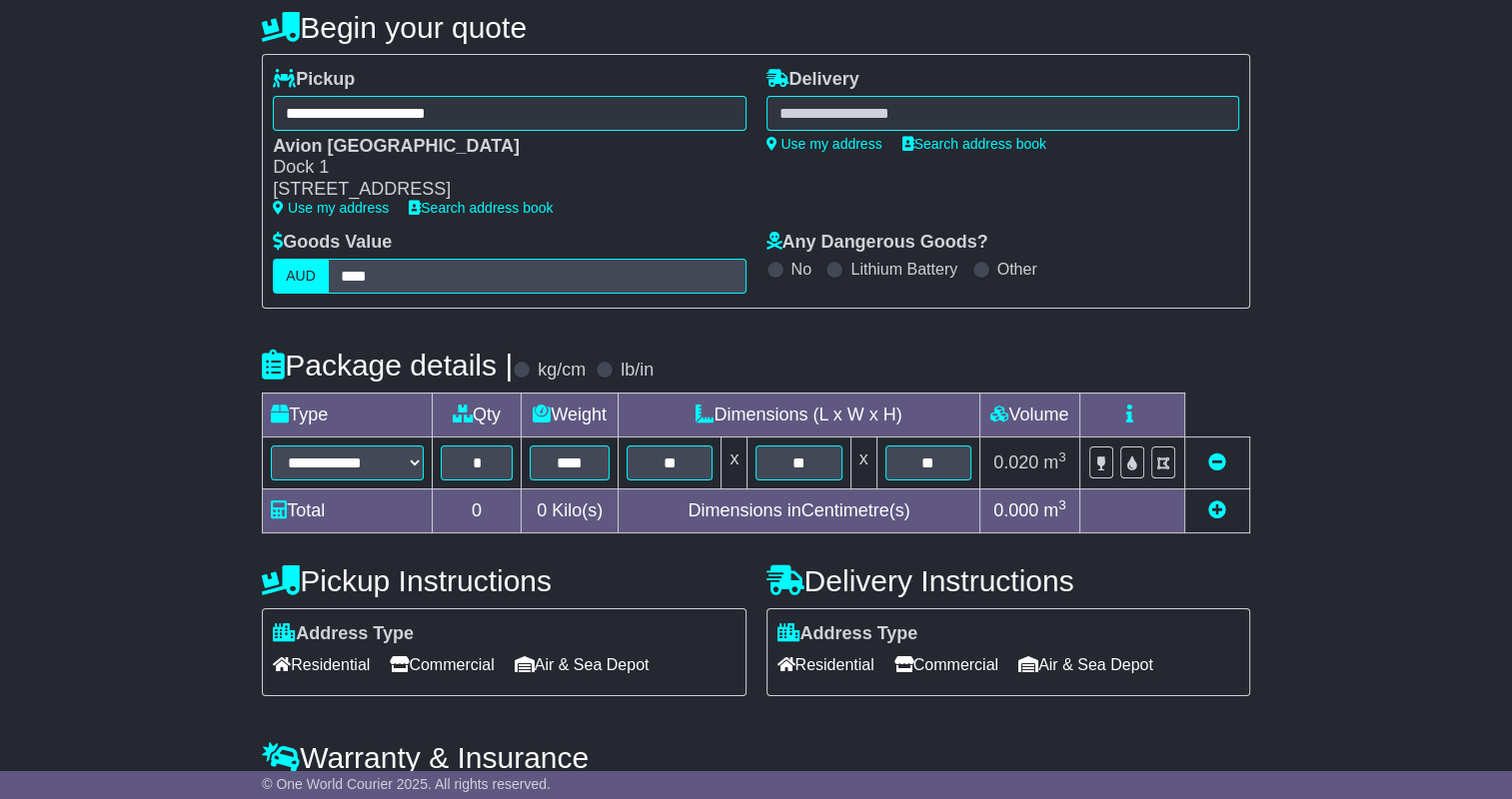 click at bounding box center (1216, 510) 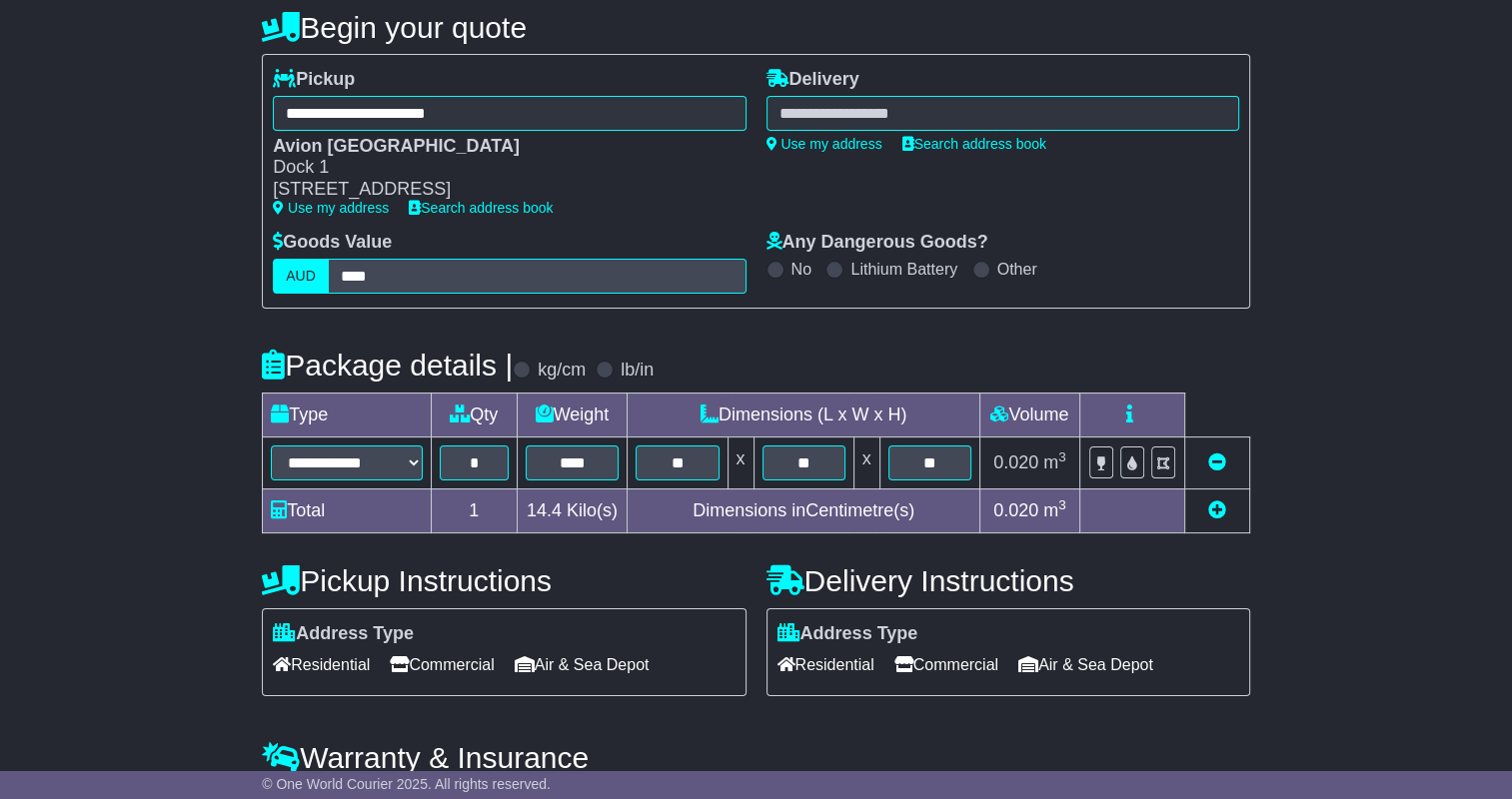 click at bounding box center [1217, 509] 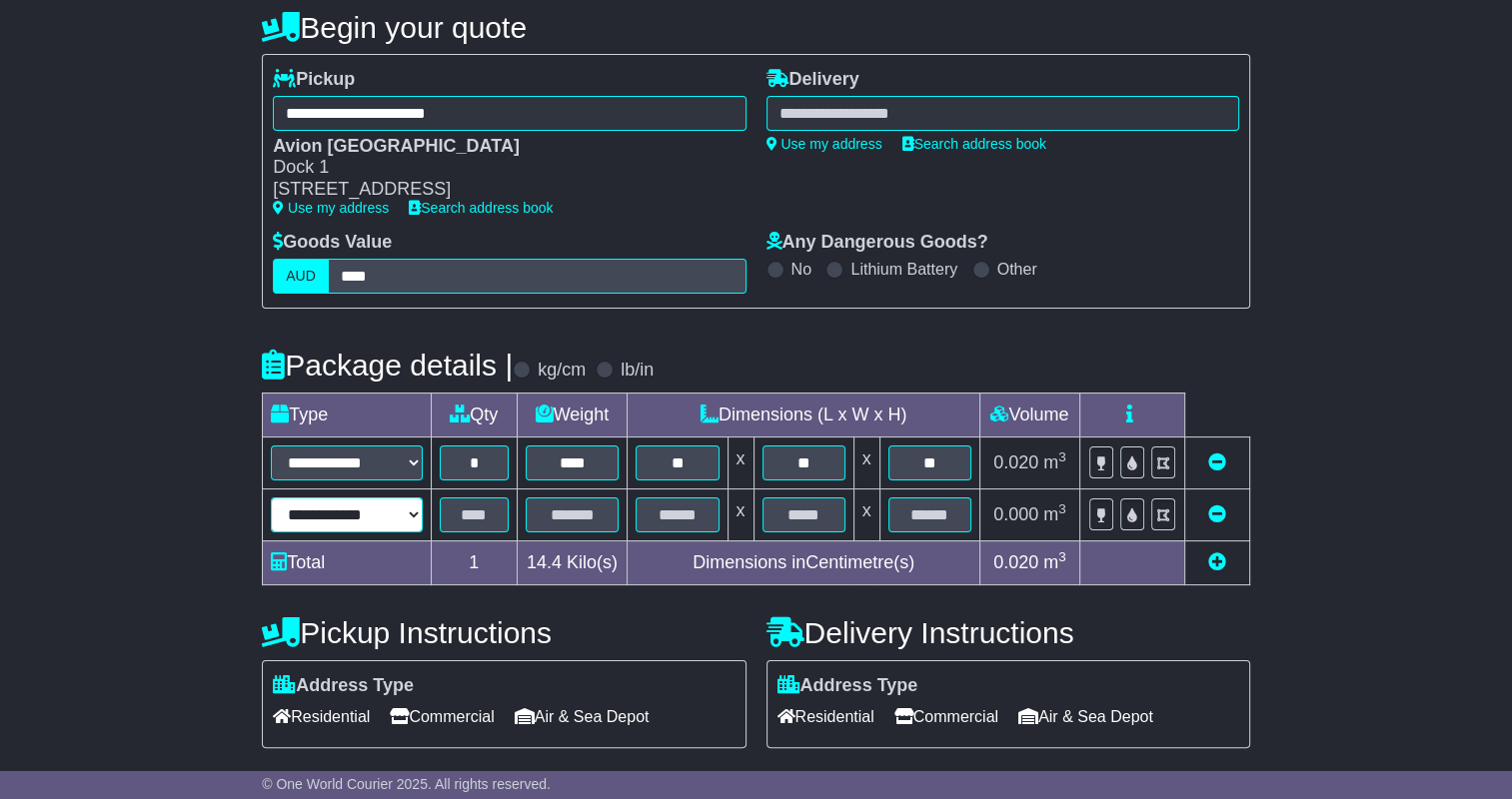 click on "**********" at bounding box center (347, 514) 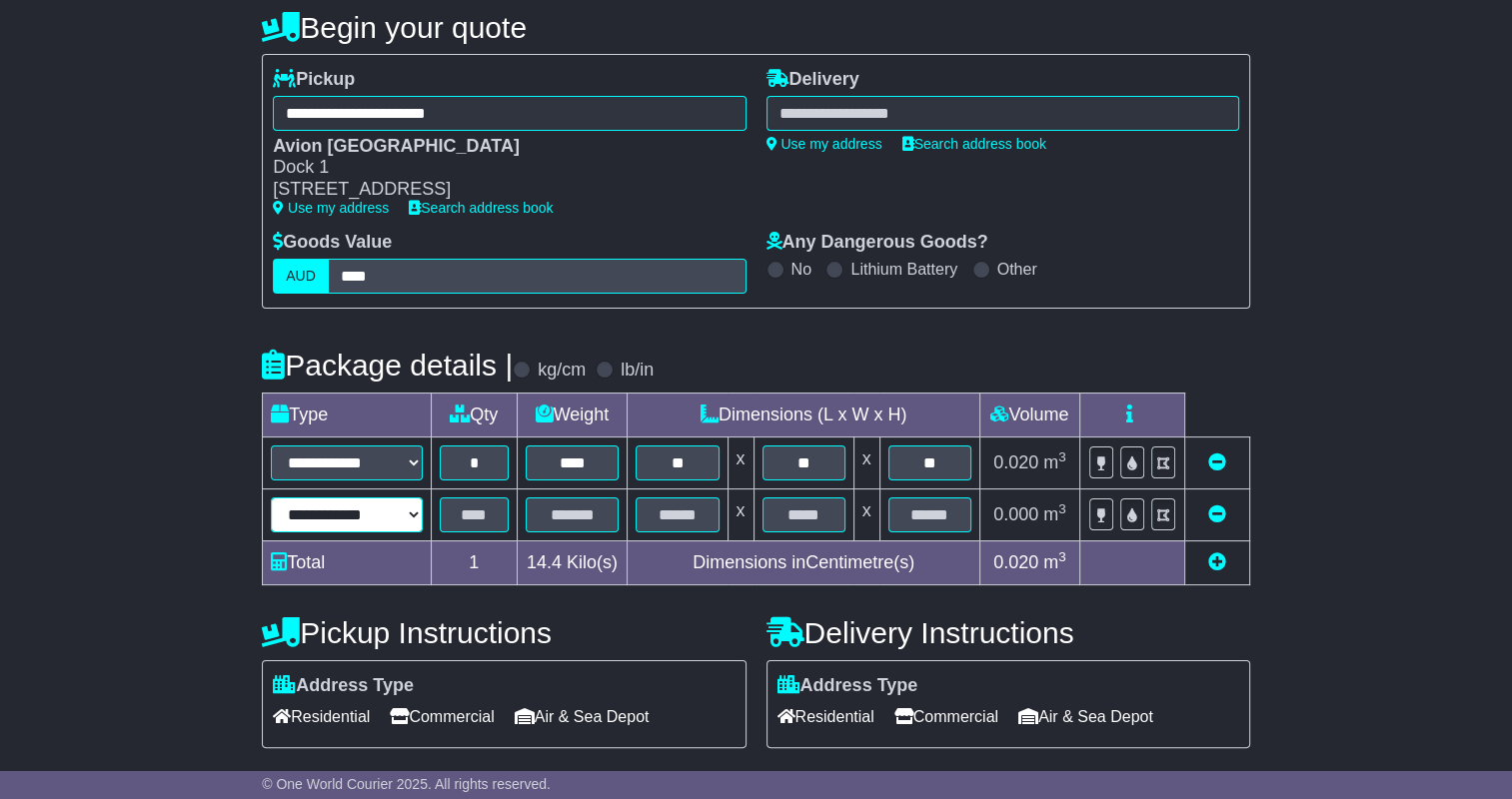 select on "*****" 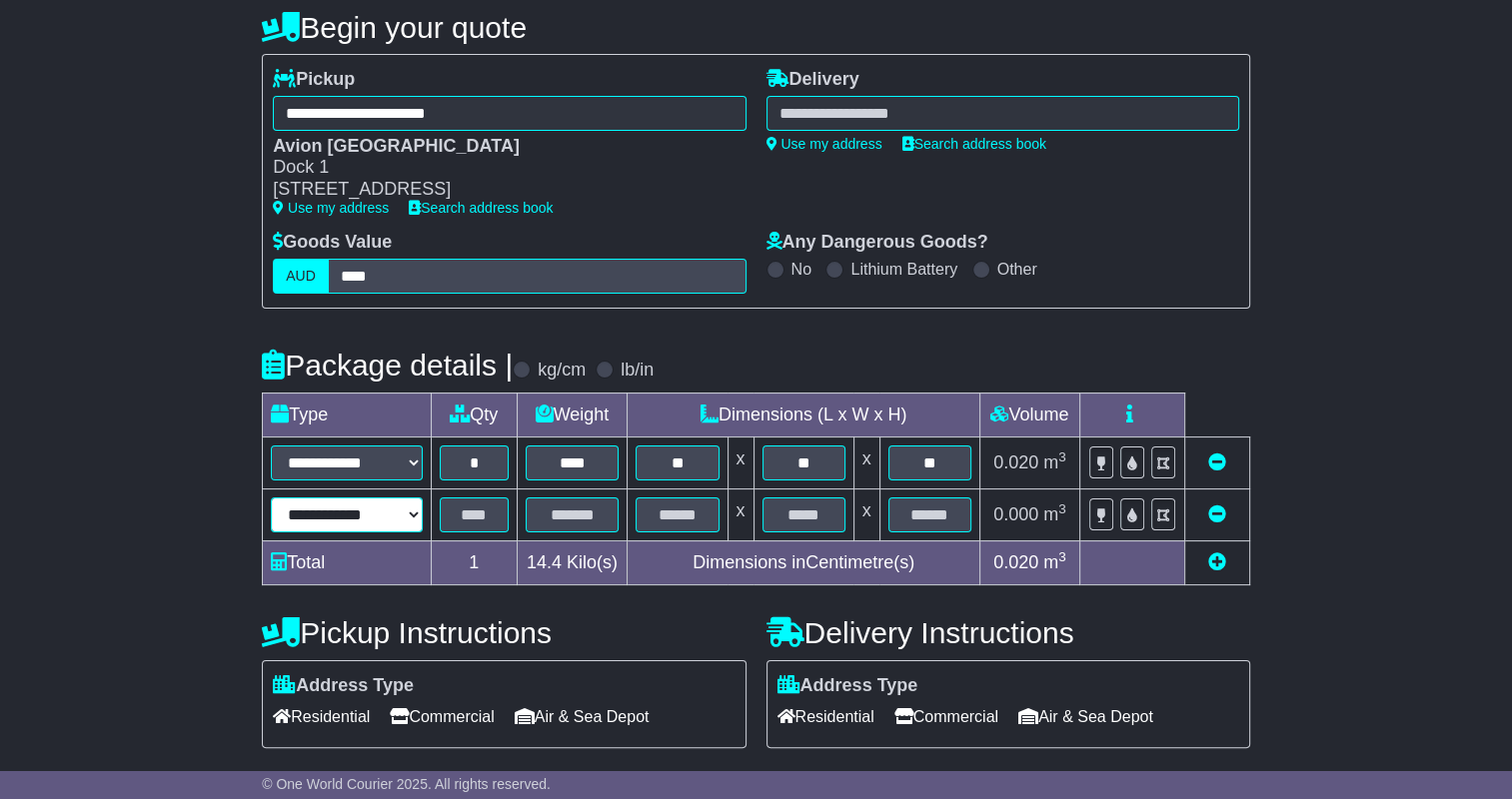 click on "**********" at bounding box center (347, 514) 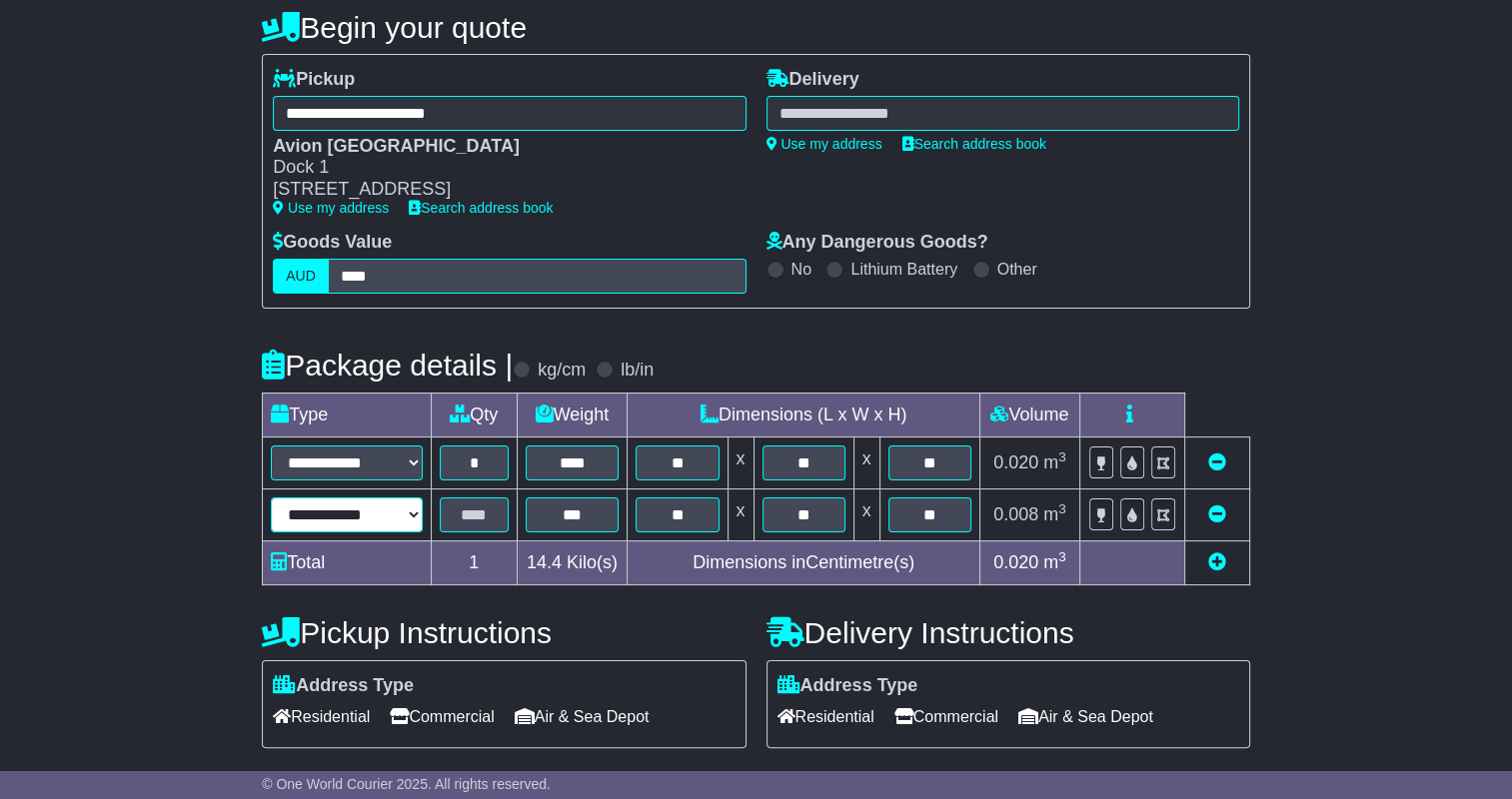 click on "**********" at bounding box center (347, 514) 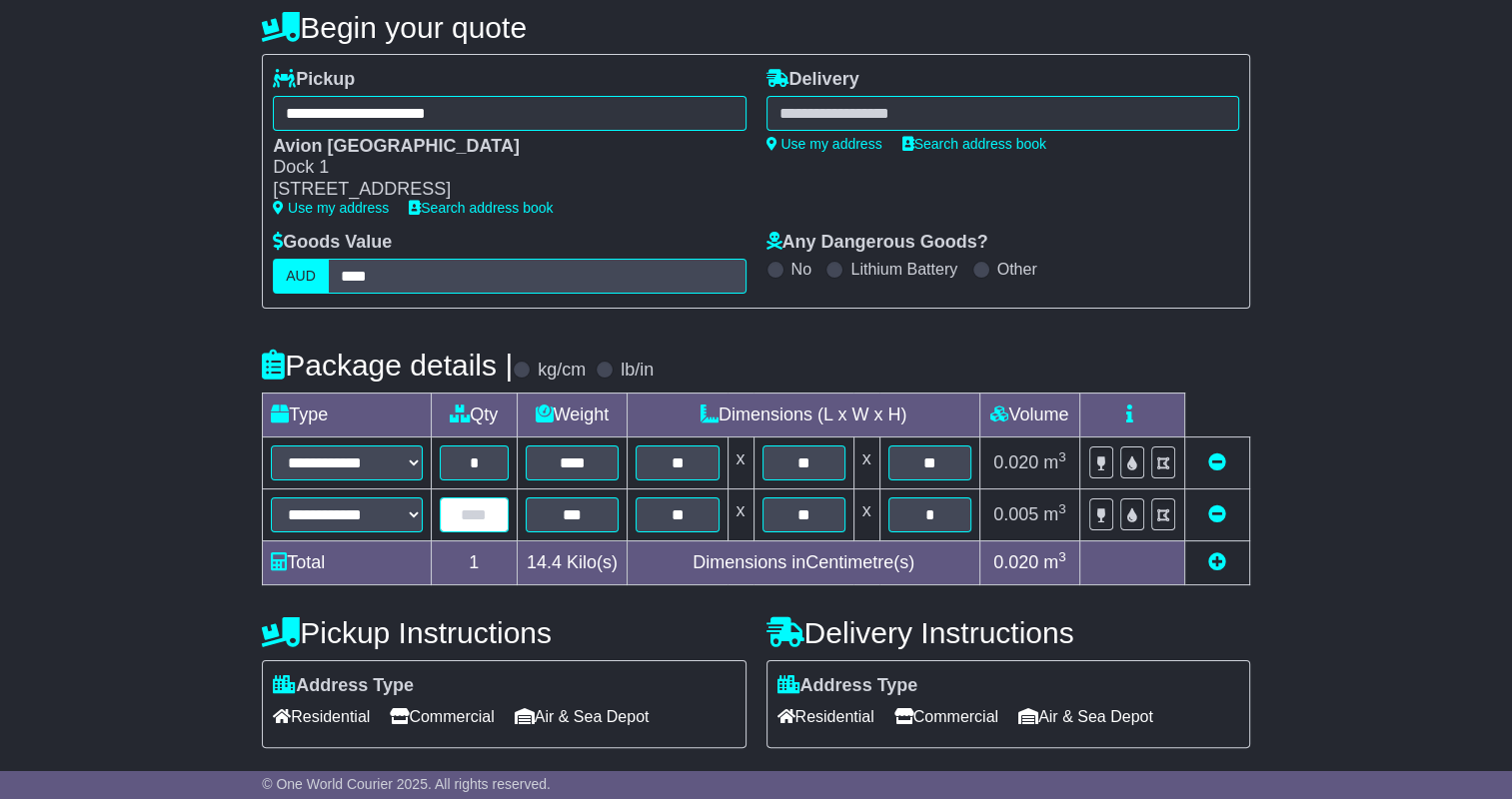click at bounding box center [474, 514] 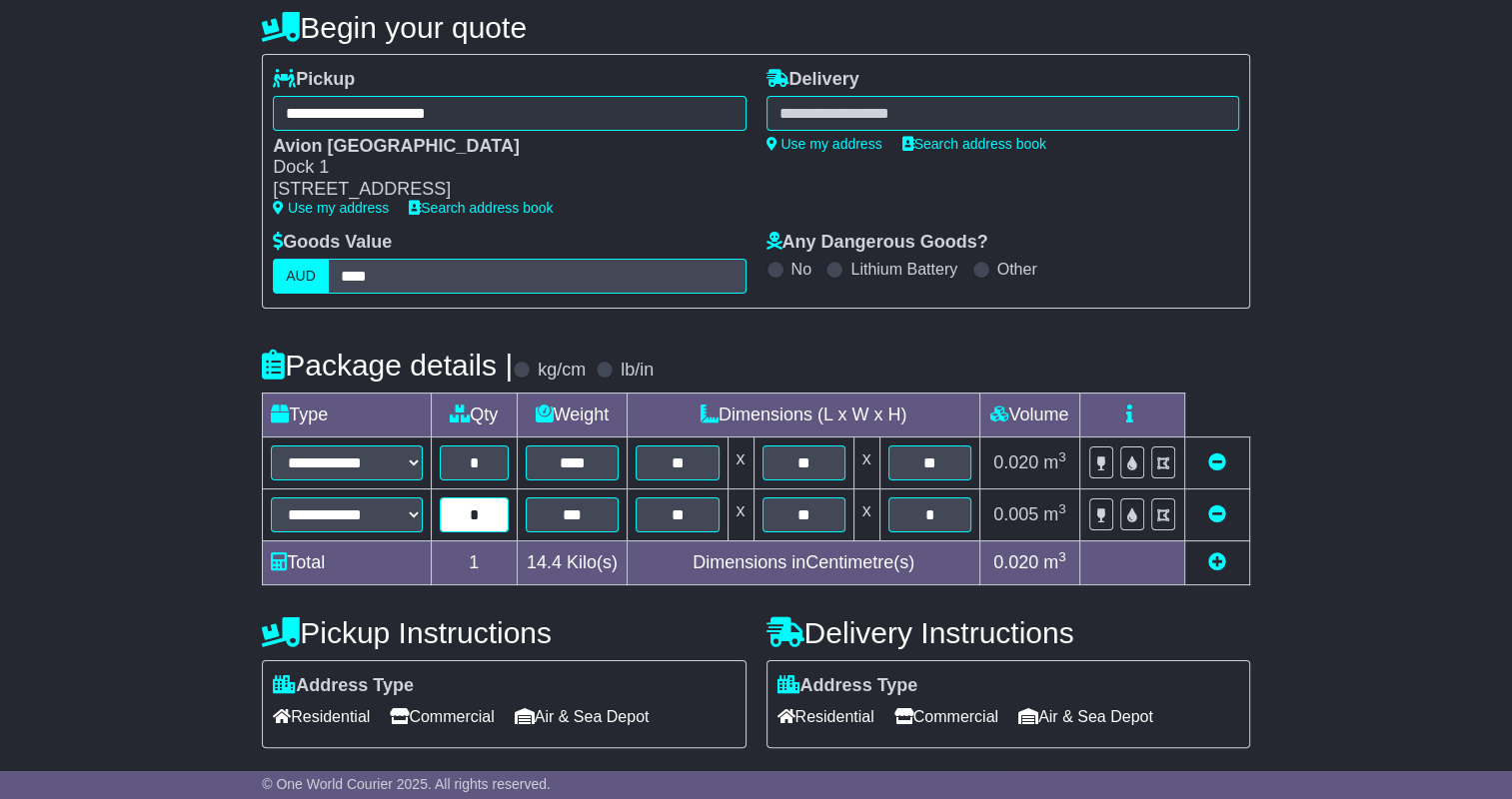 type on "*" 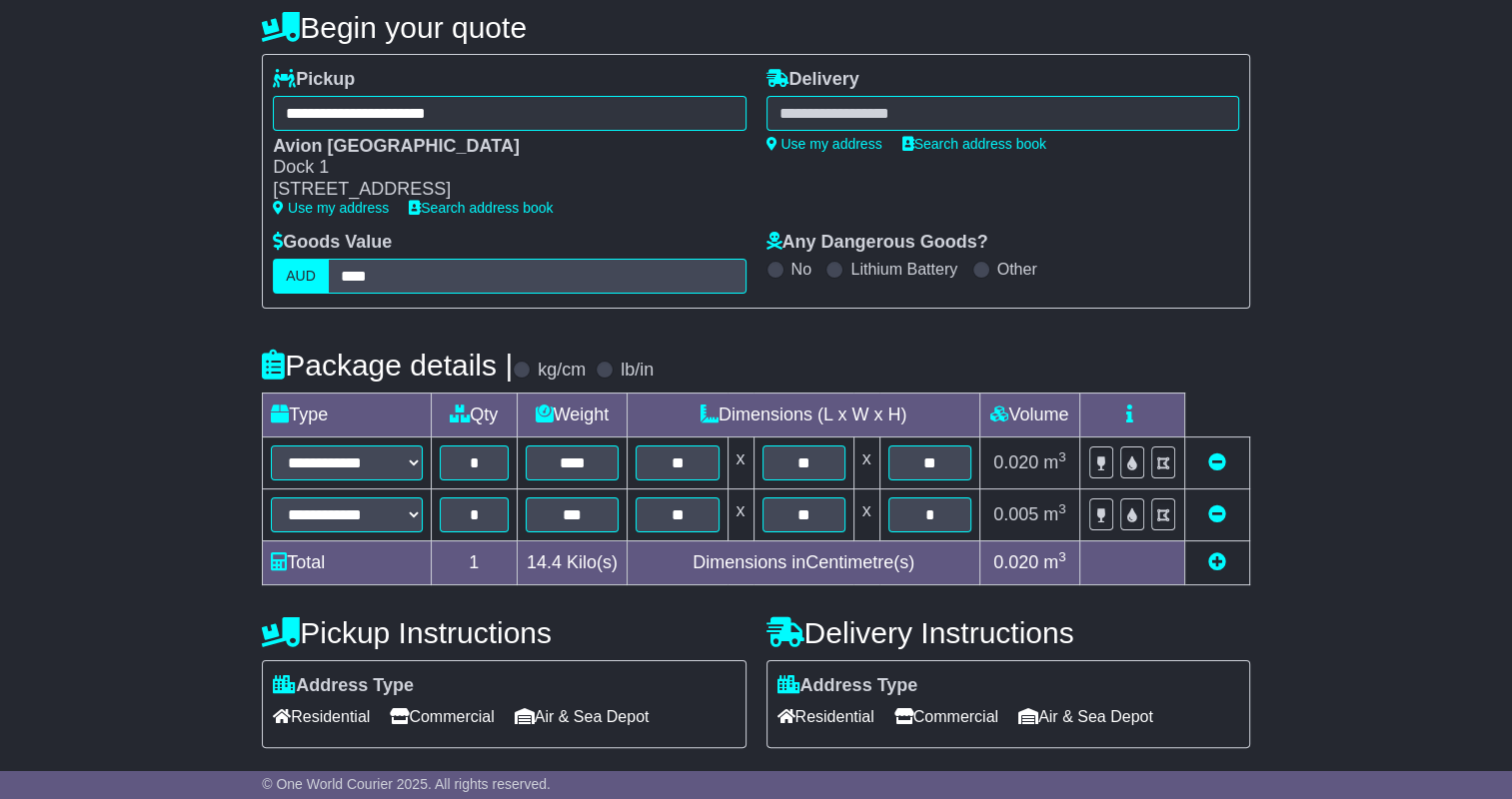click on "**********" at bounding box center [756, 570] 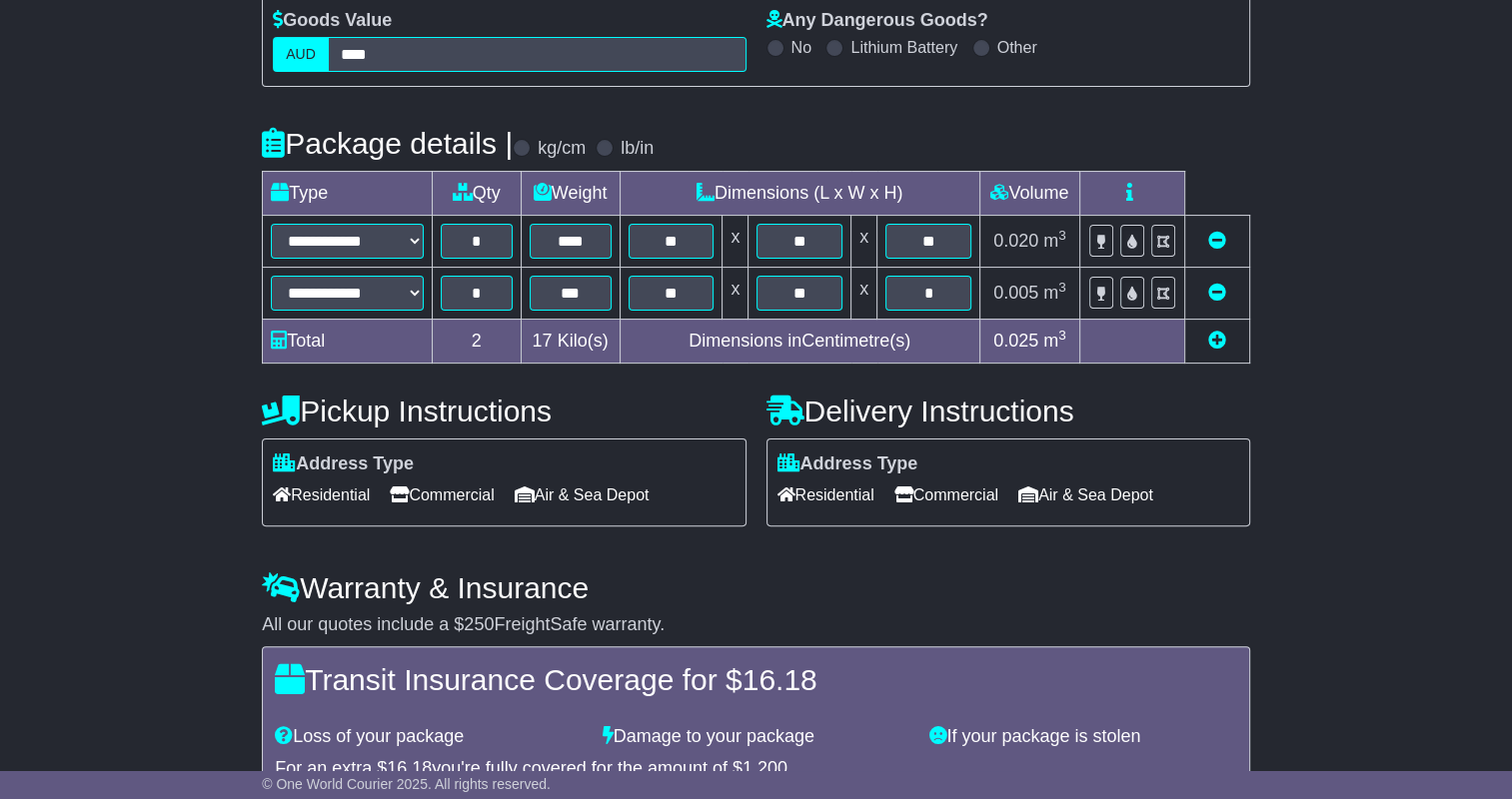 scroll, scrollTop: 588, scrollLeft: 0, axis: vertical 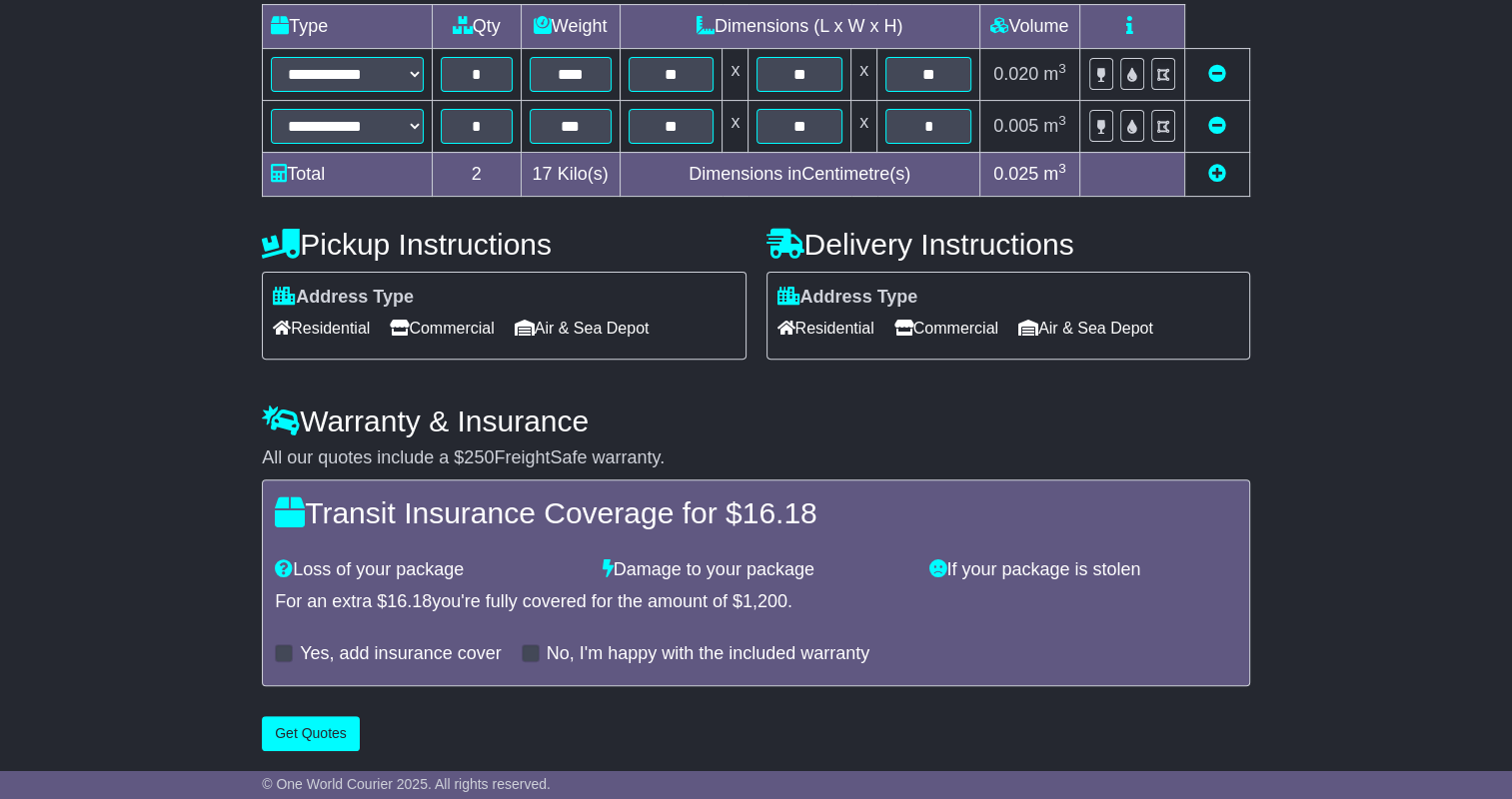 click on "Yes, add insurance cover" at bounding box center [388, 654] 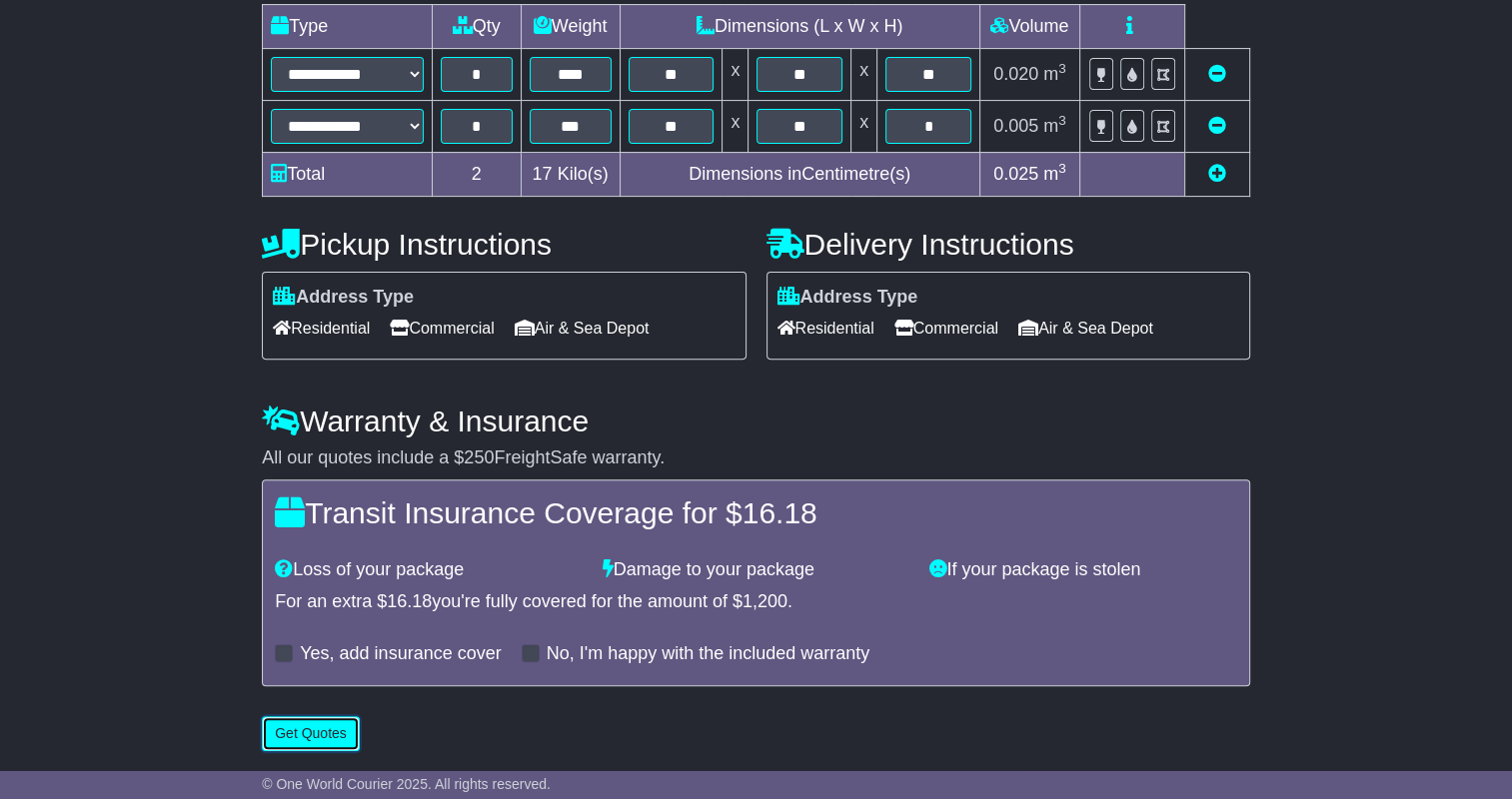 click on "Get Quotes" at bounding box center (311, 733) 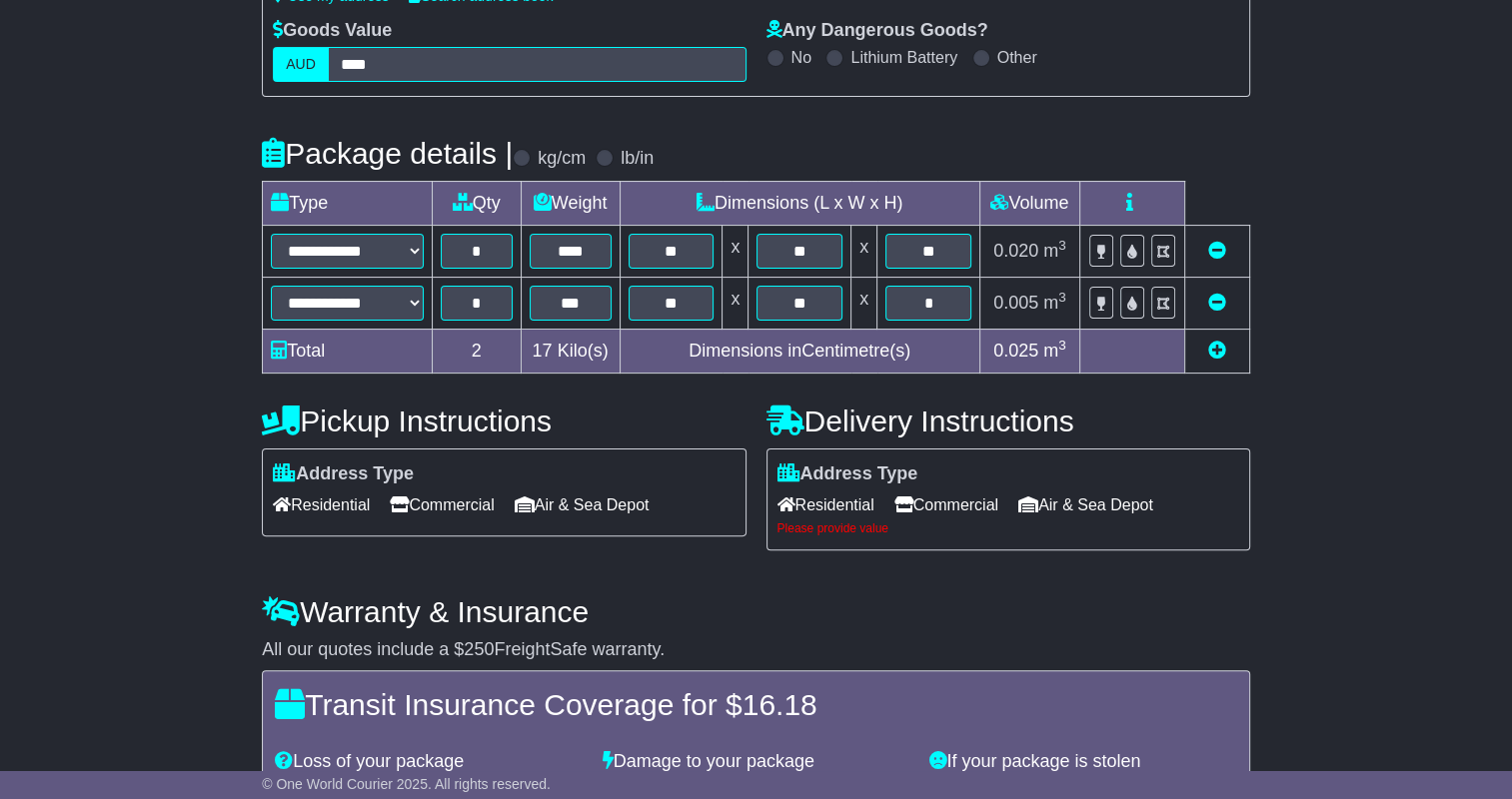 scroll, scrollTop: 289, scrollLeft: 0, axis: vertical 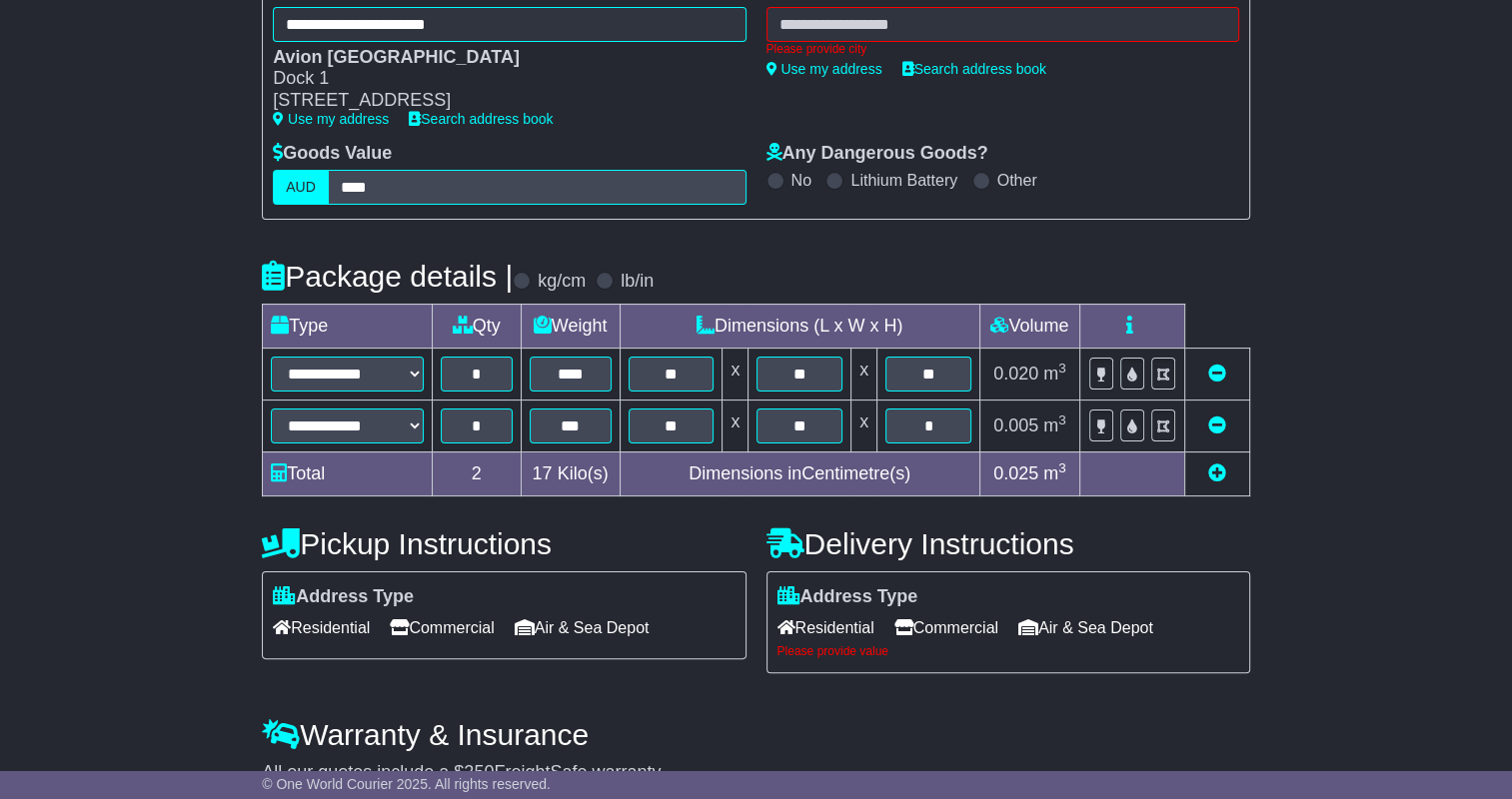 click on "Commercial" at bounding box center [946, 627] 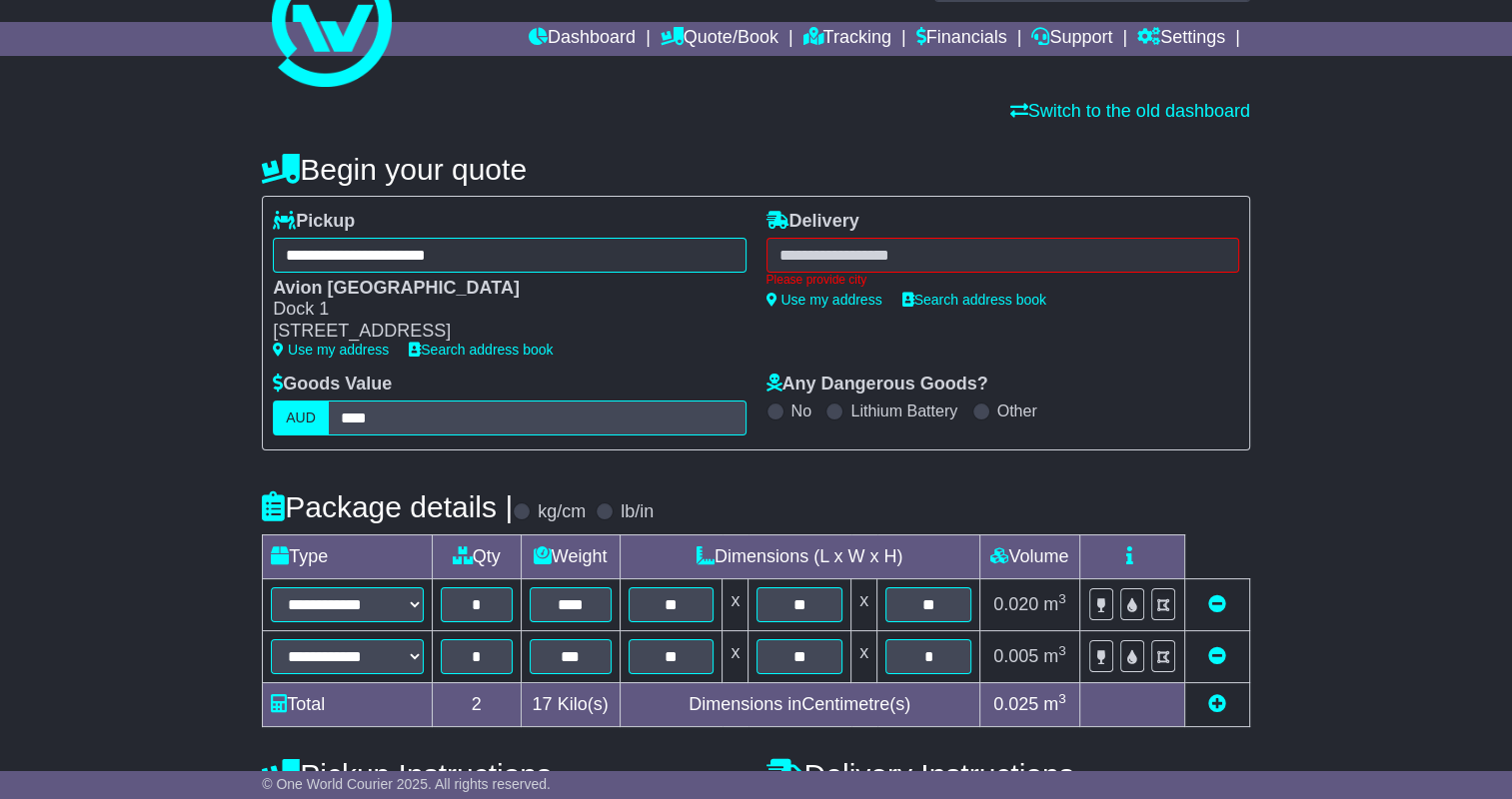 scroll, scrollTop: 0, scrollLeft: 0, axis: both 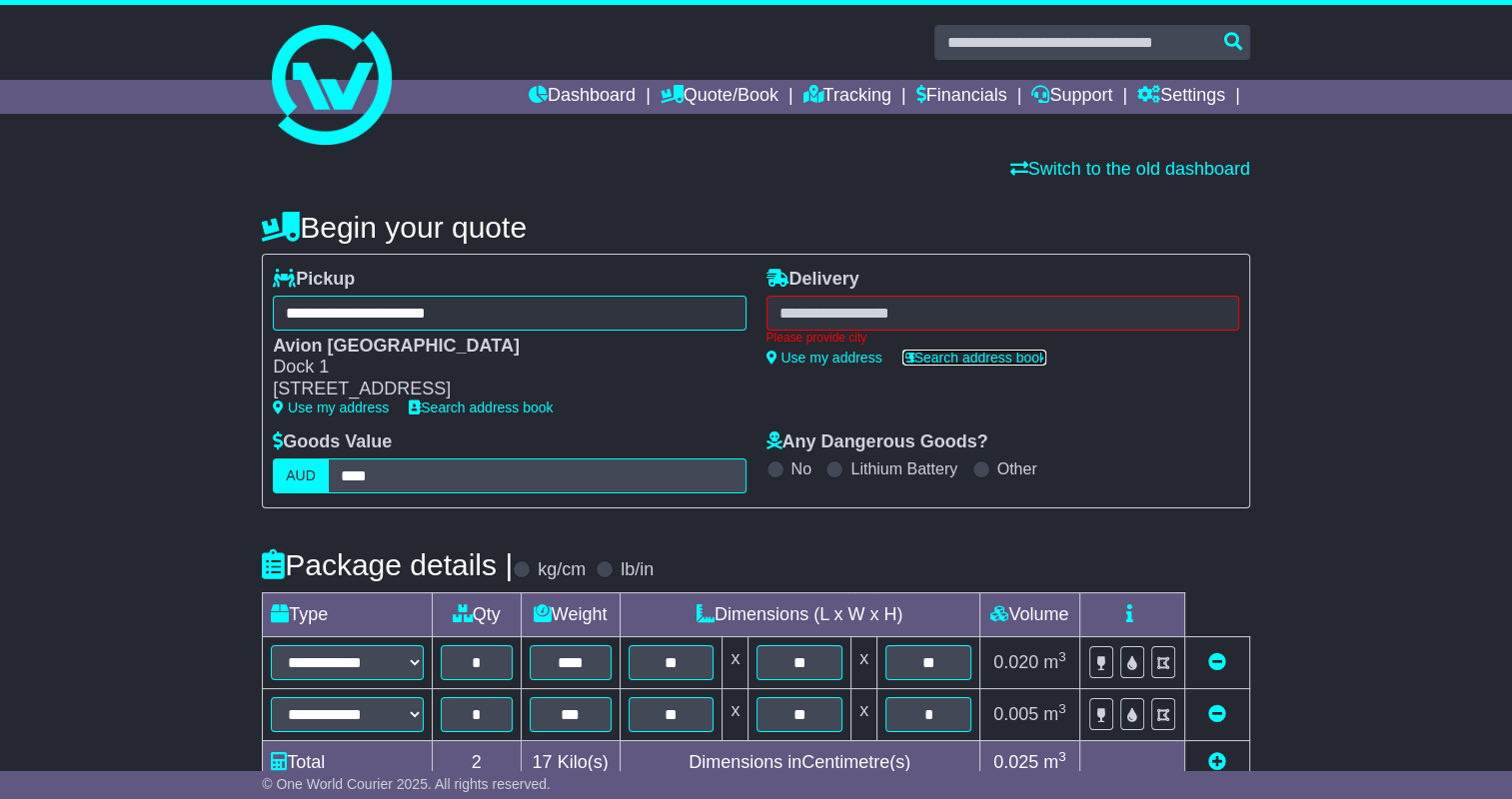 click on "Search address book" at bounding box center [974, 358] 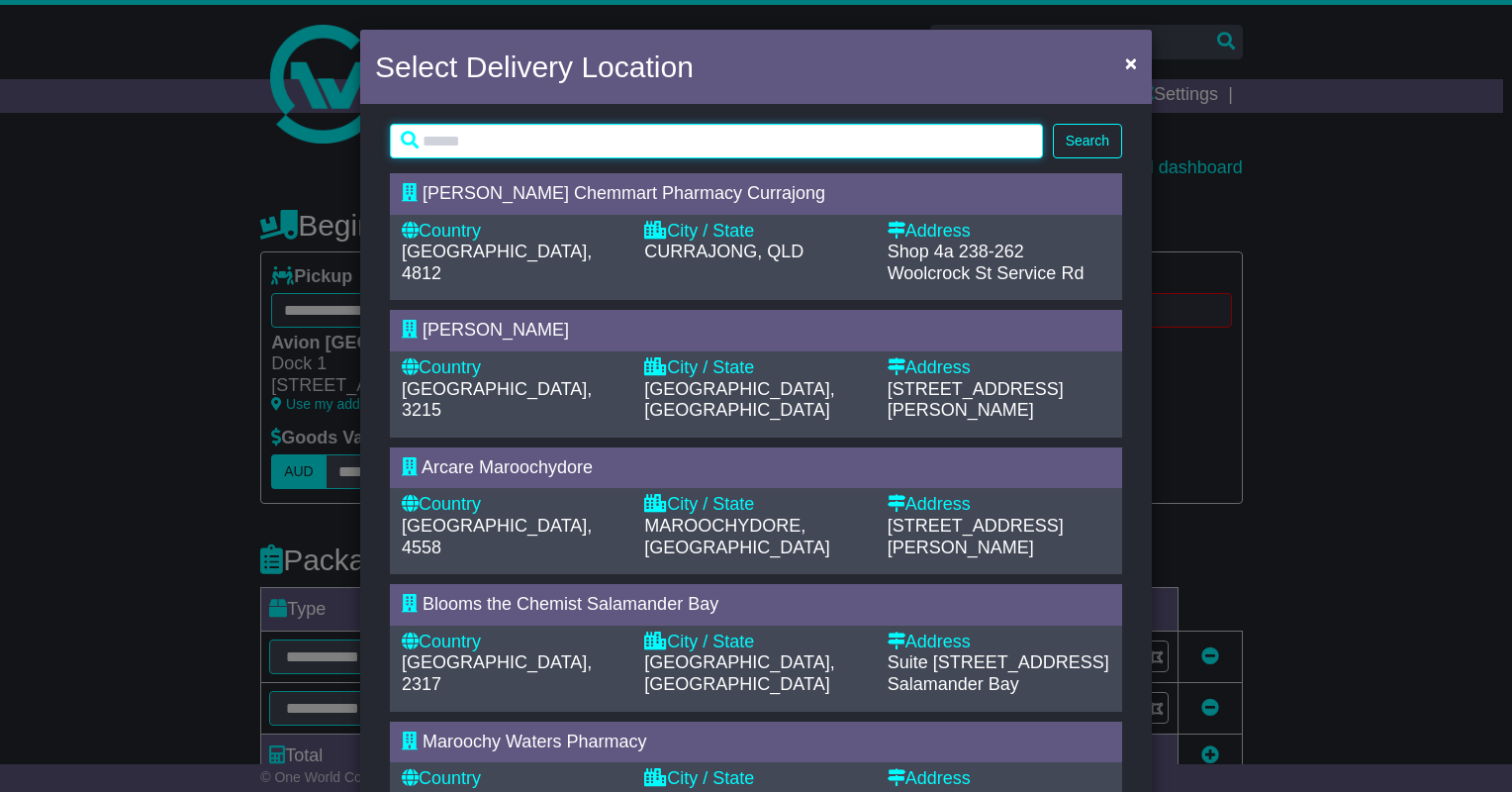 drag, startPoint x: 614, startPoint y: 144, endPoint x: 607, endPoint y: 115, distance: 29.832868 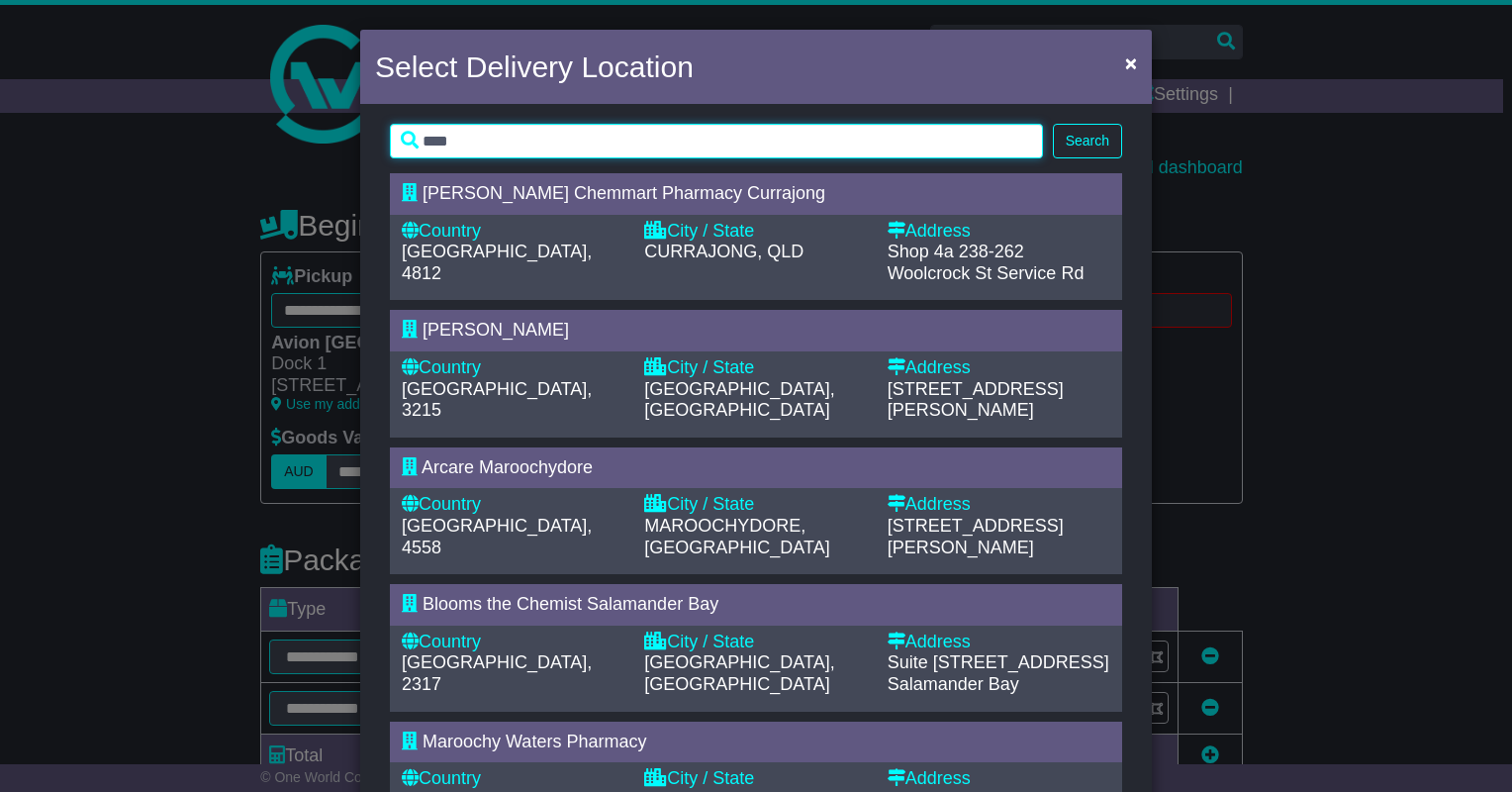 type on "****" 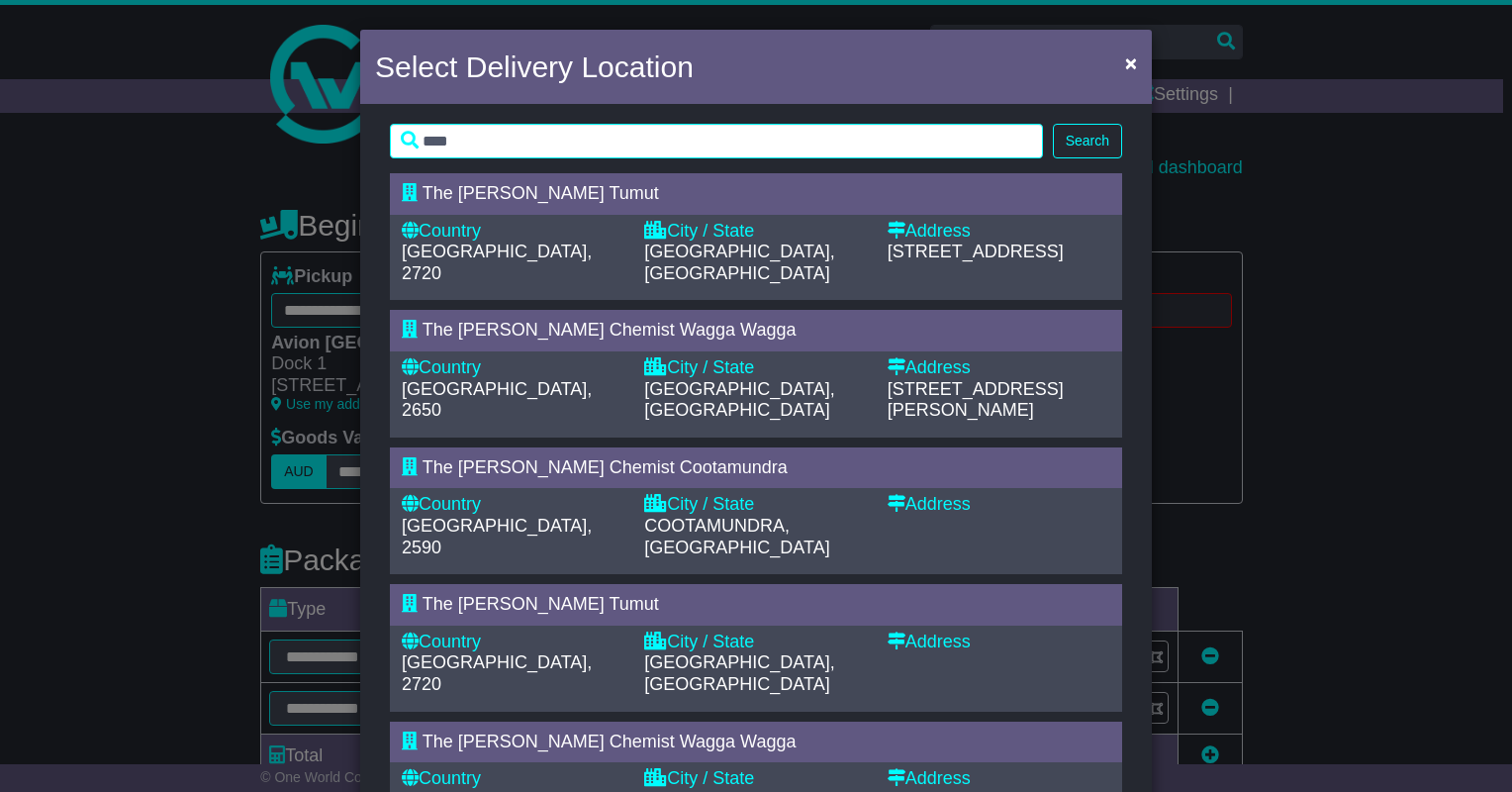 click on "Country" at bounding box center [513, 368] 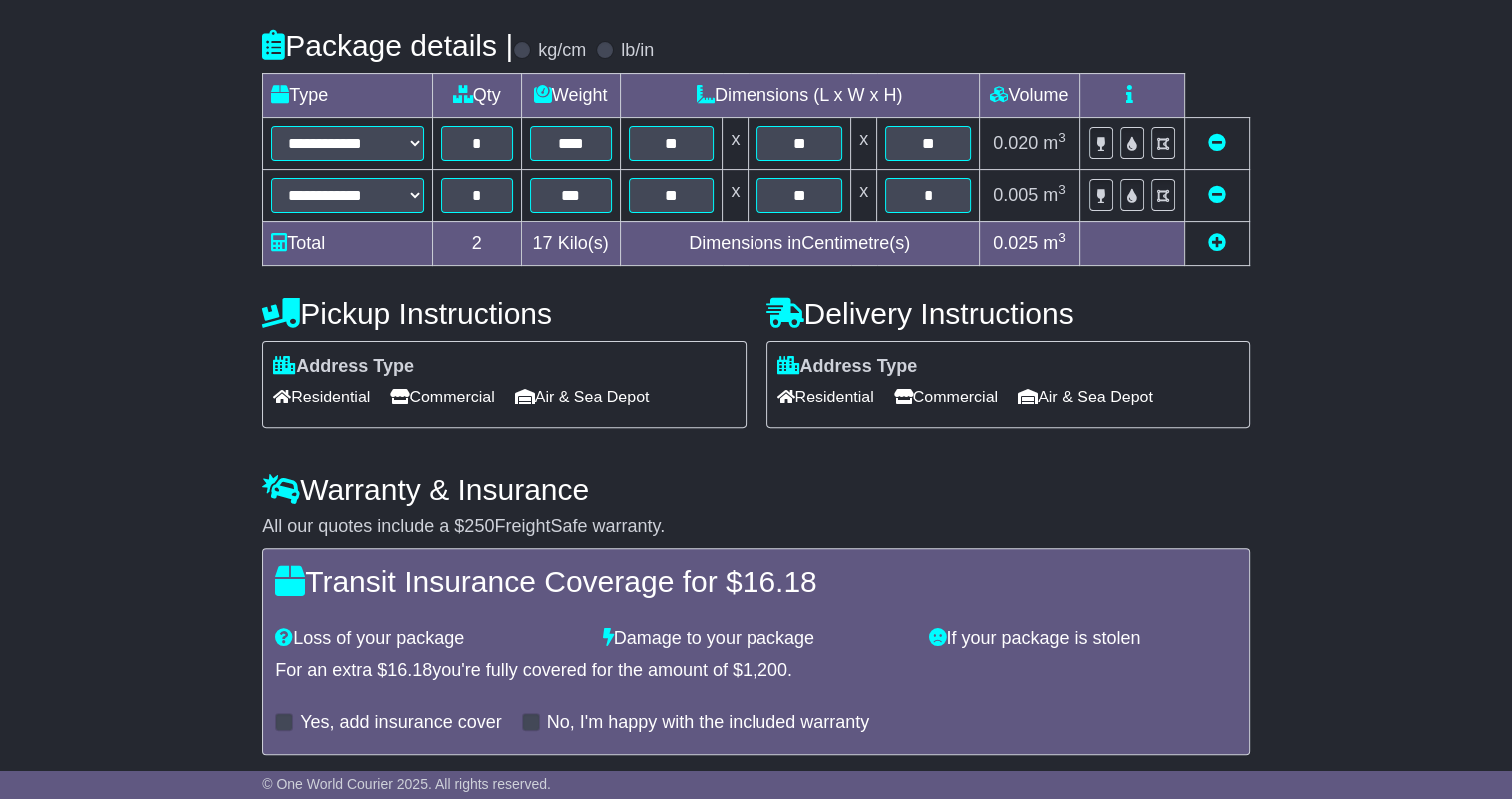 scroll, scrollTop: 590, scrollLeft: 0, axis: vertical 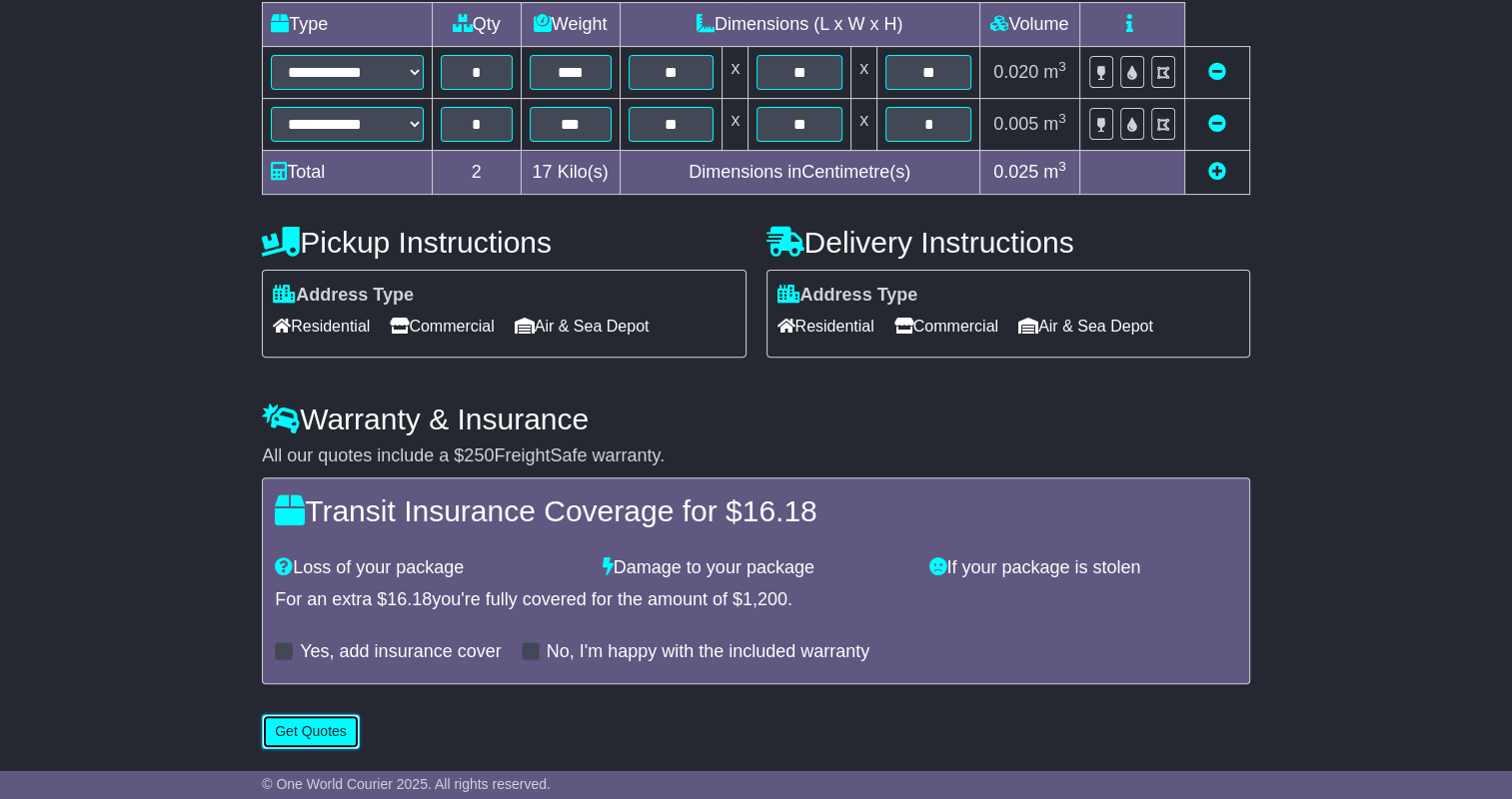 click on "Get Quotes" at bounding box center (311, 731) 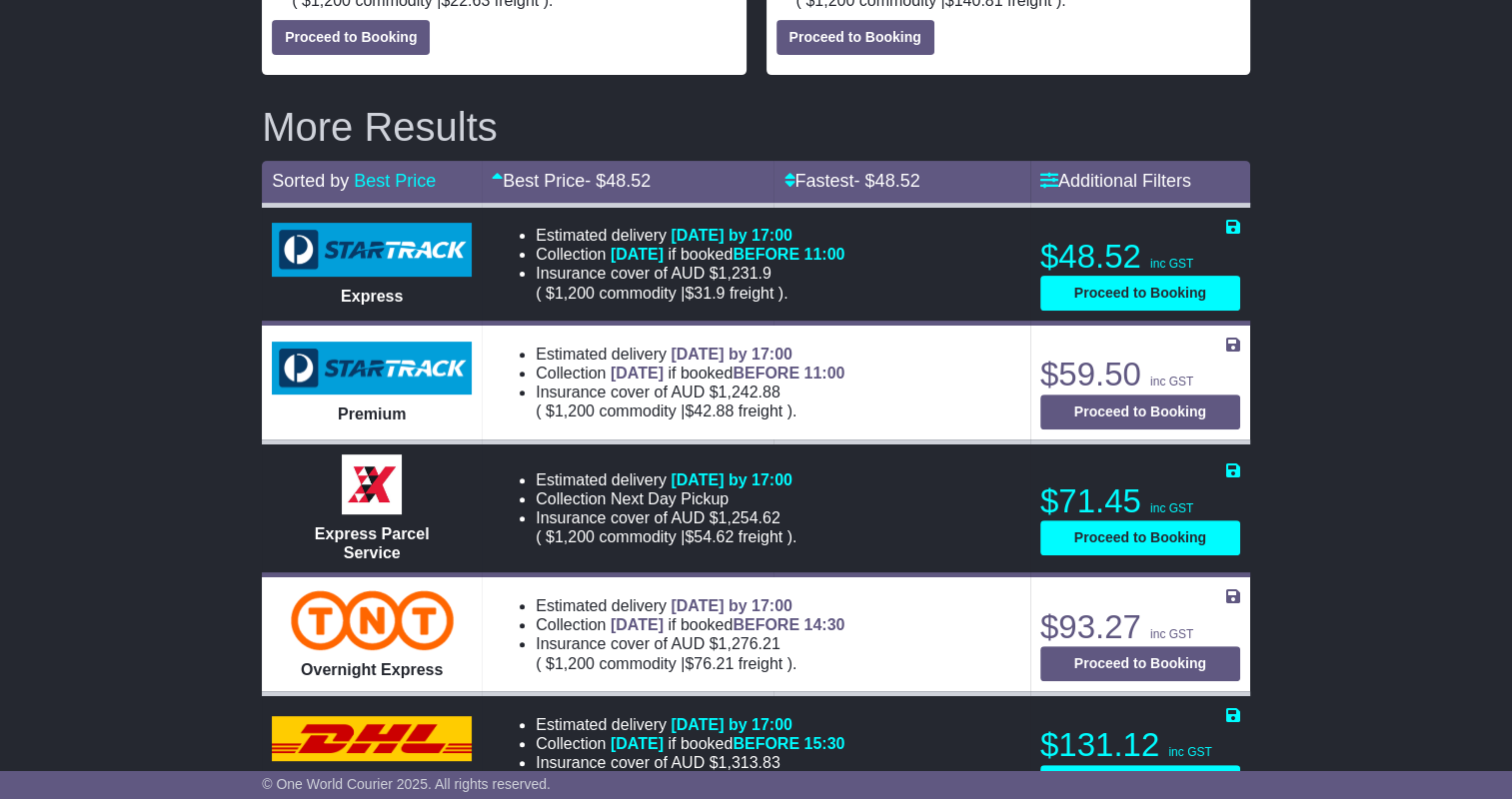 scroll, scrollTop: 603, scrollLeft: 0, axis: vertical 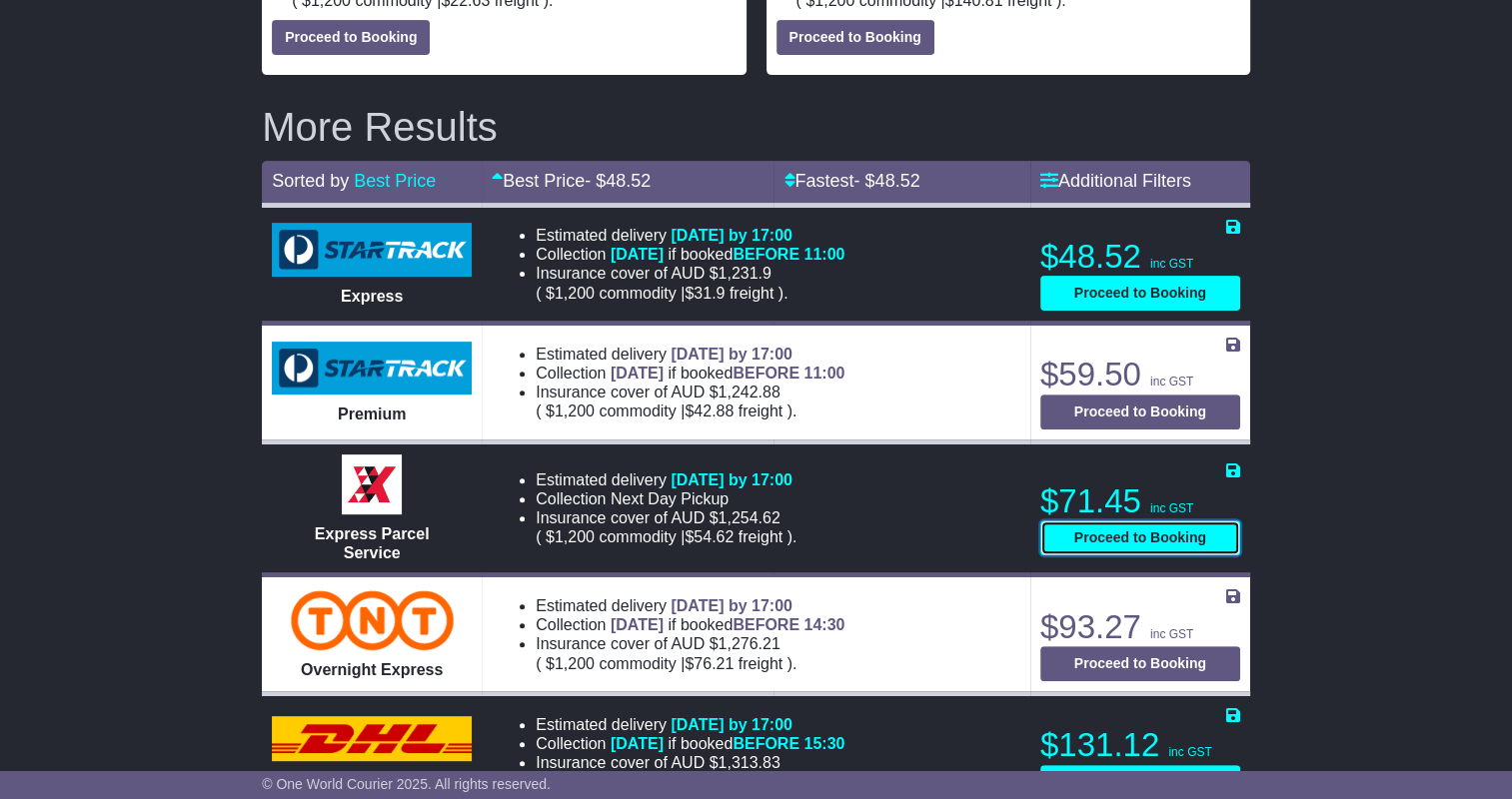 click on "Proceed to Booking" at bounding box center [1140, 537] 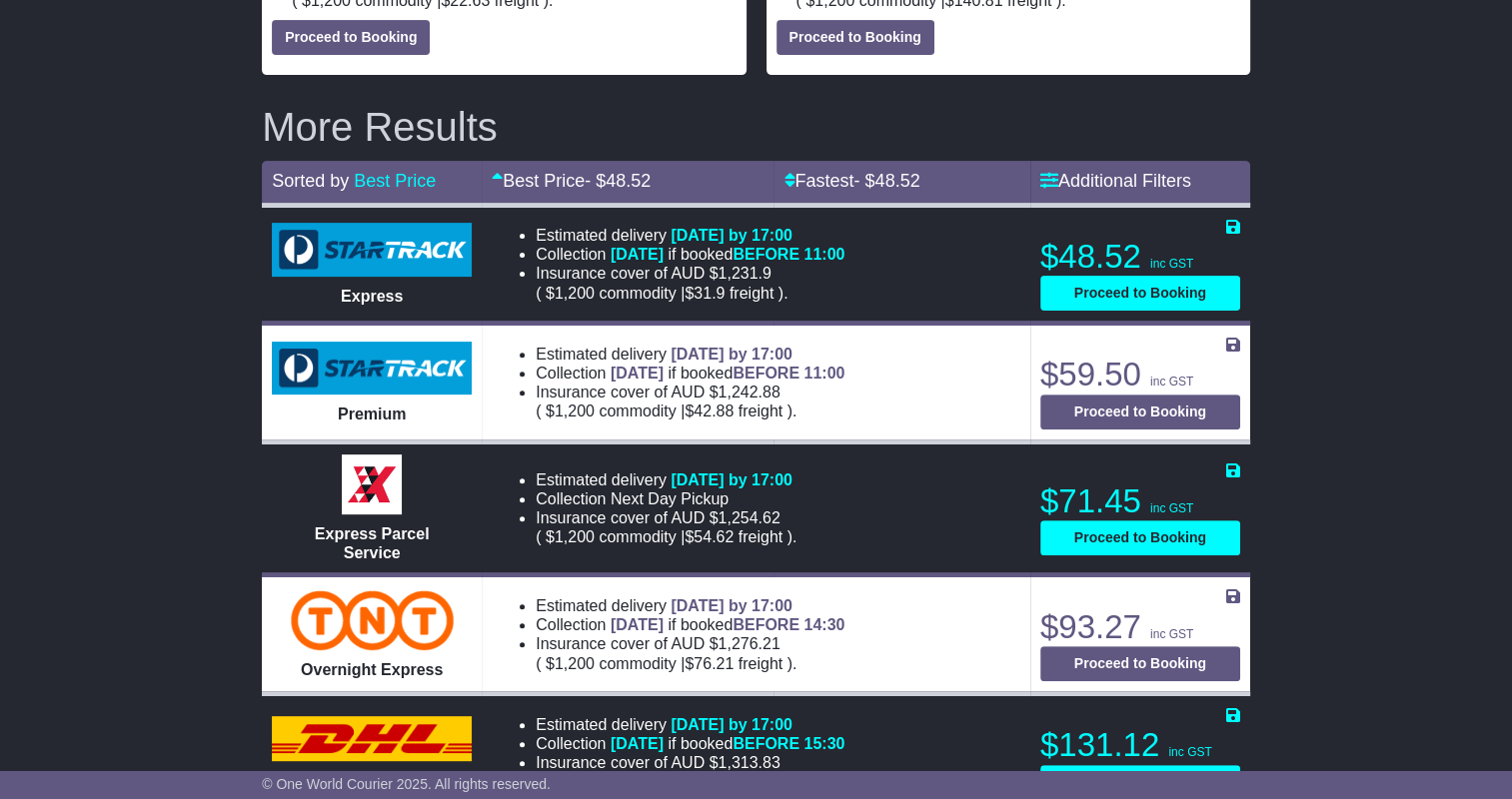 select on "*****" 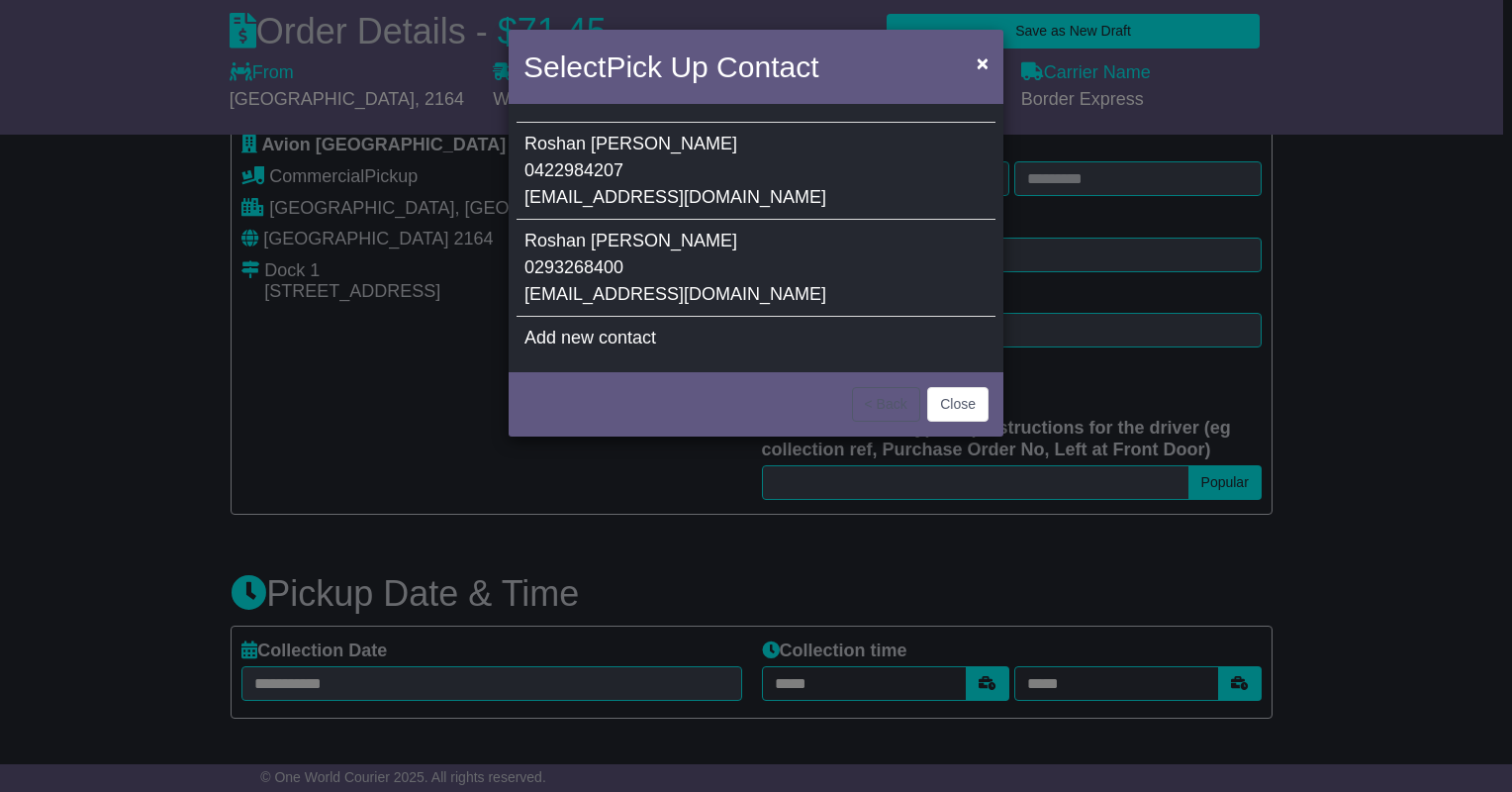 click on "[EMAIL_ADDRESS][DOMAIN_NAME]" at bounding box center [675, 197] 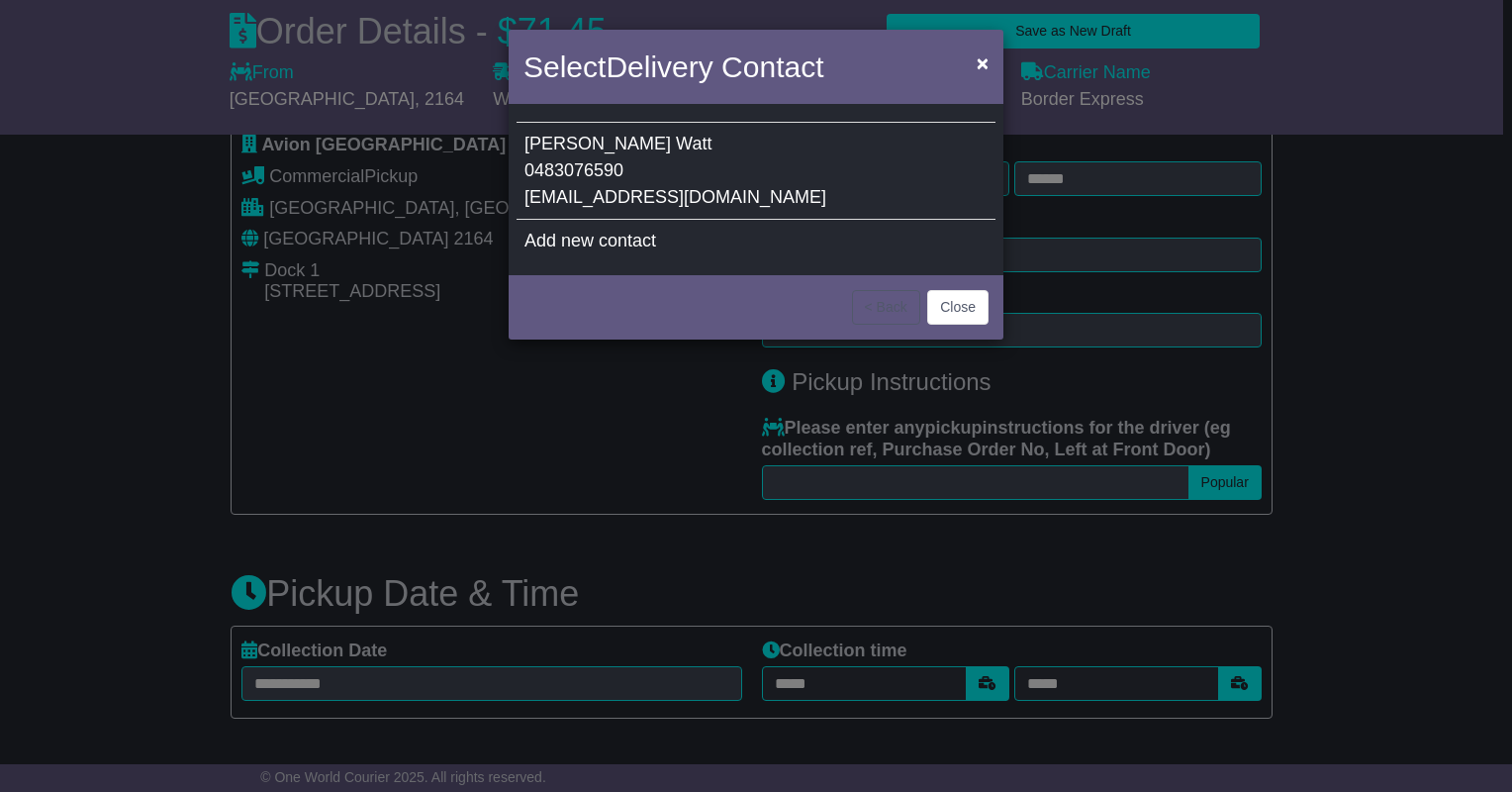 click on "MedPacking@thebushchemist.com.au" at bounding box center [675, 197] 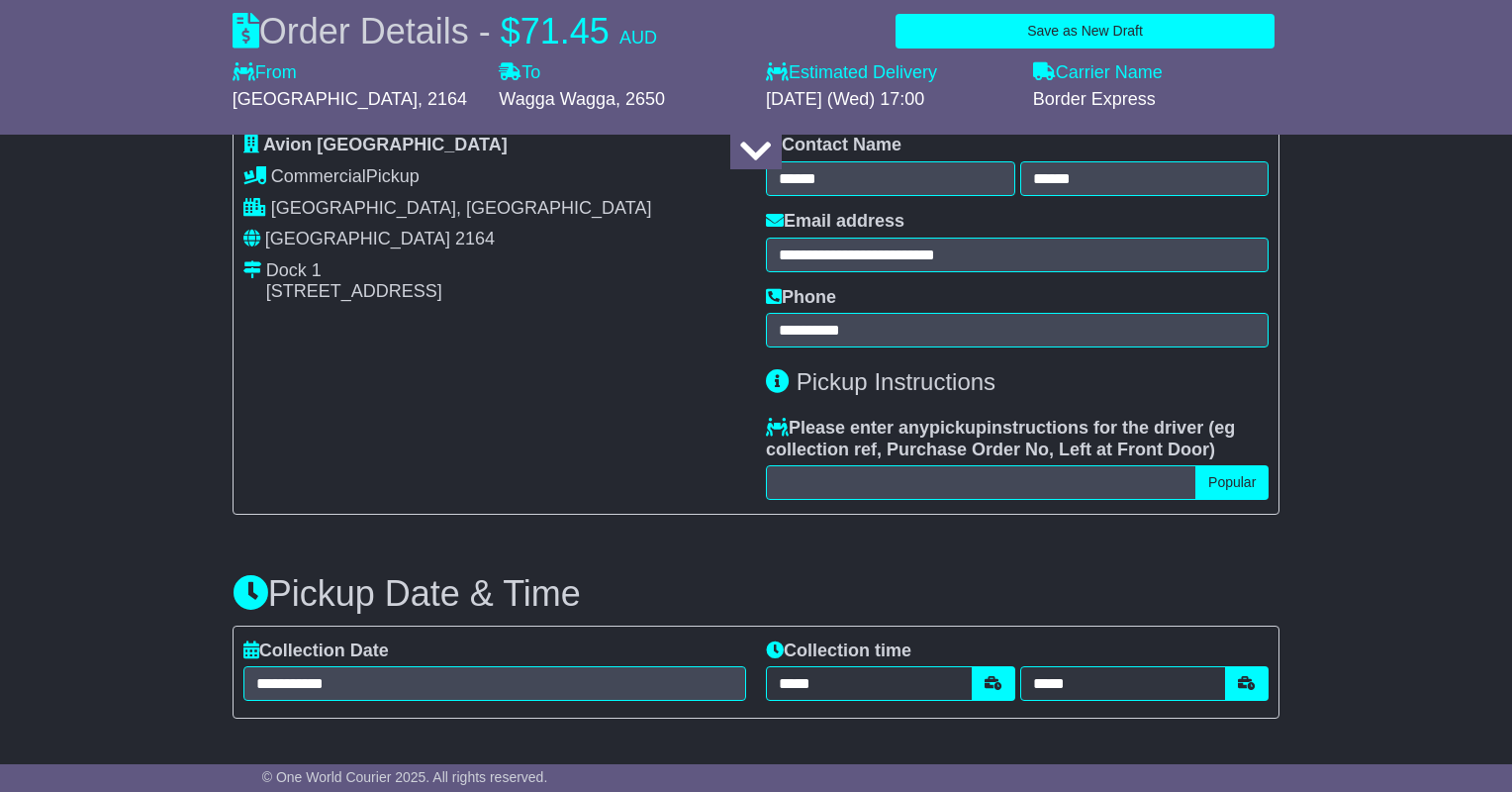 type on "***" 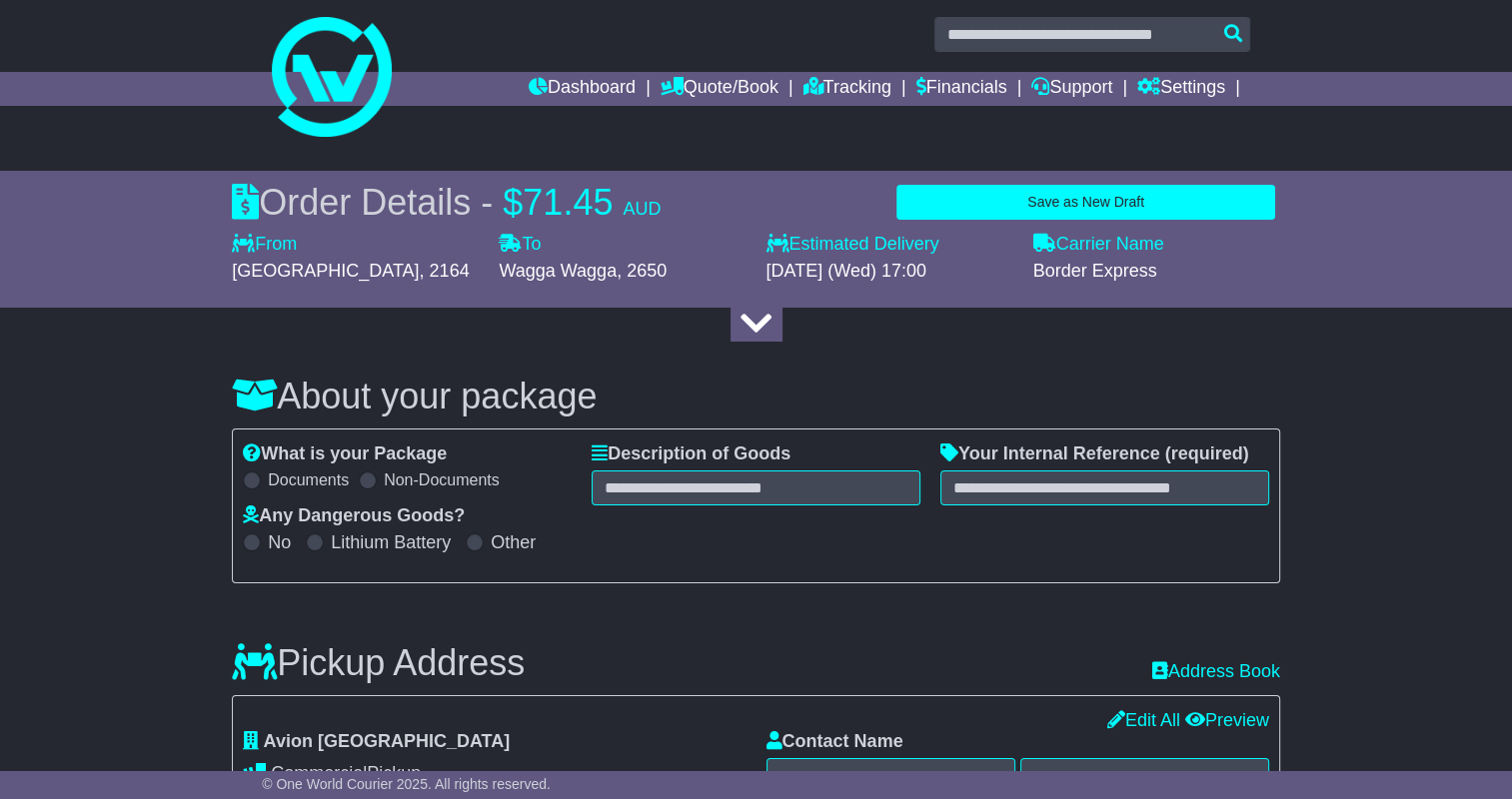 scroll, scrollTop: 4, scrollLeft: 0, axis: vertical 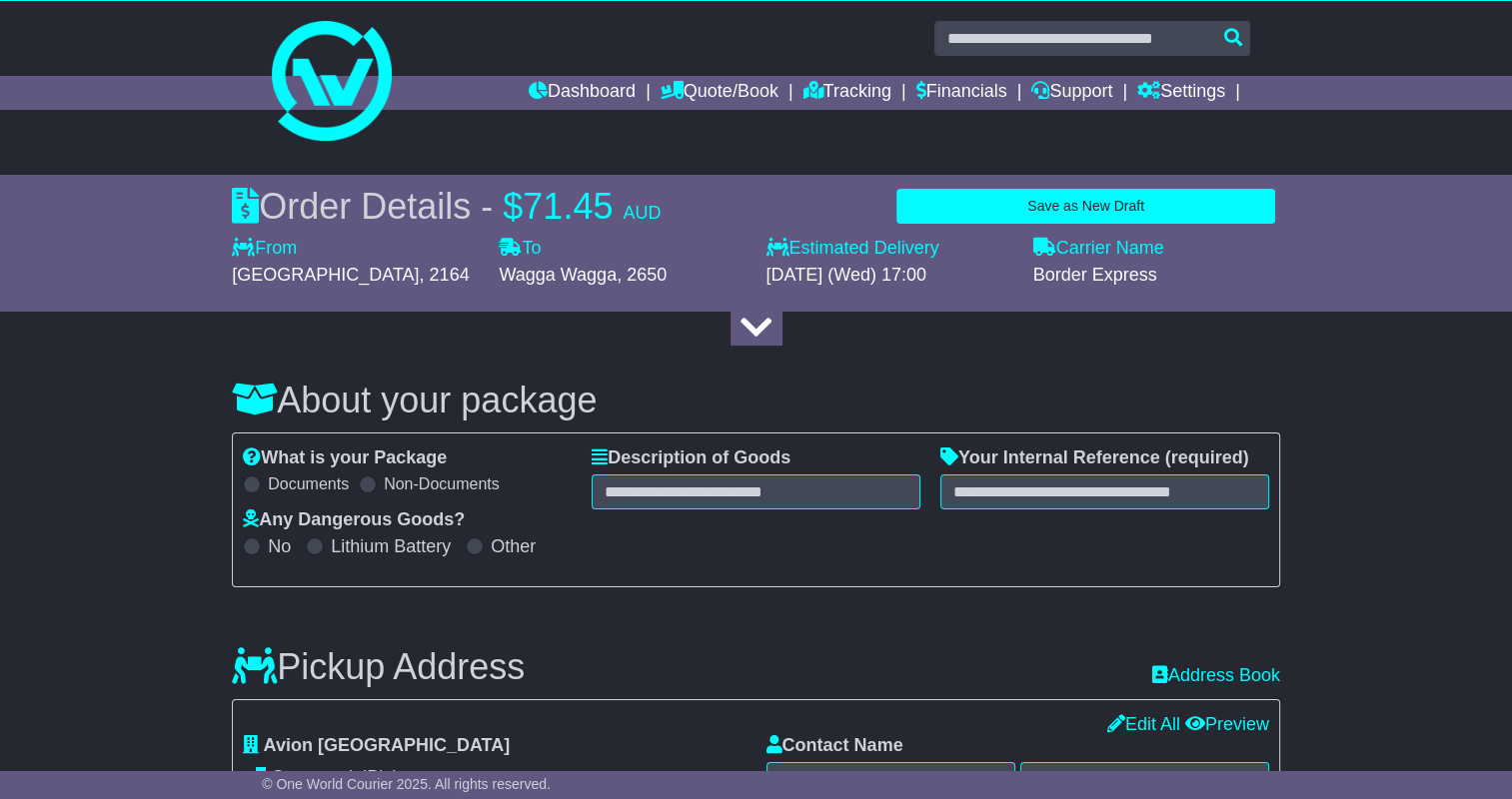 click on "What is your Package
Documents
Non-Documents
What are the Incoterms?
***
***
***
***
***
***
Description of Goods
Attention: dangerous goods are not allowed by service.
Your Internal Reference (required)
Any Dangerous Goods?
No
Lithium Battery
Other" at bounding box center (756, 509) 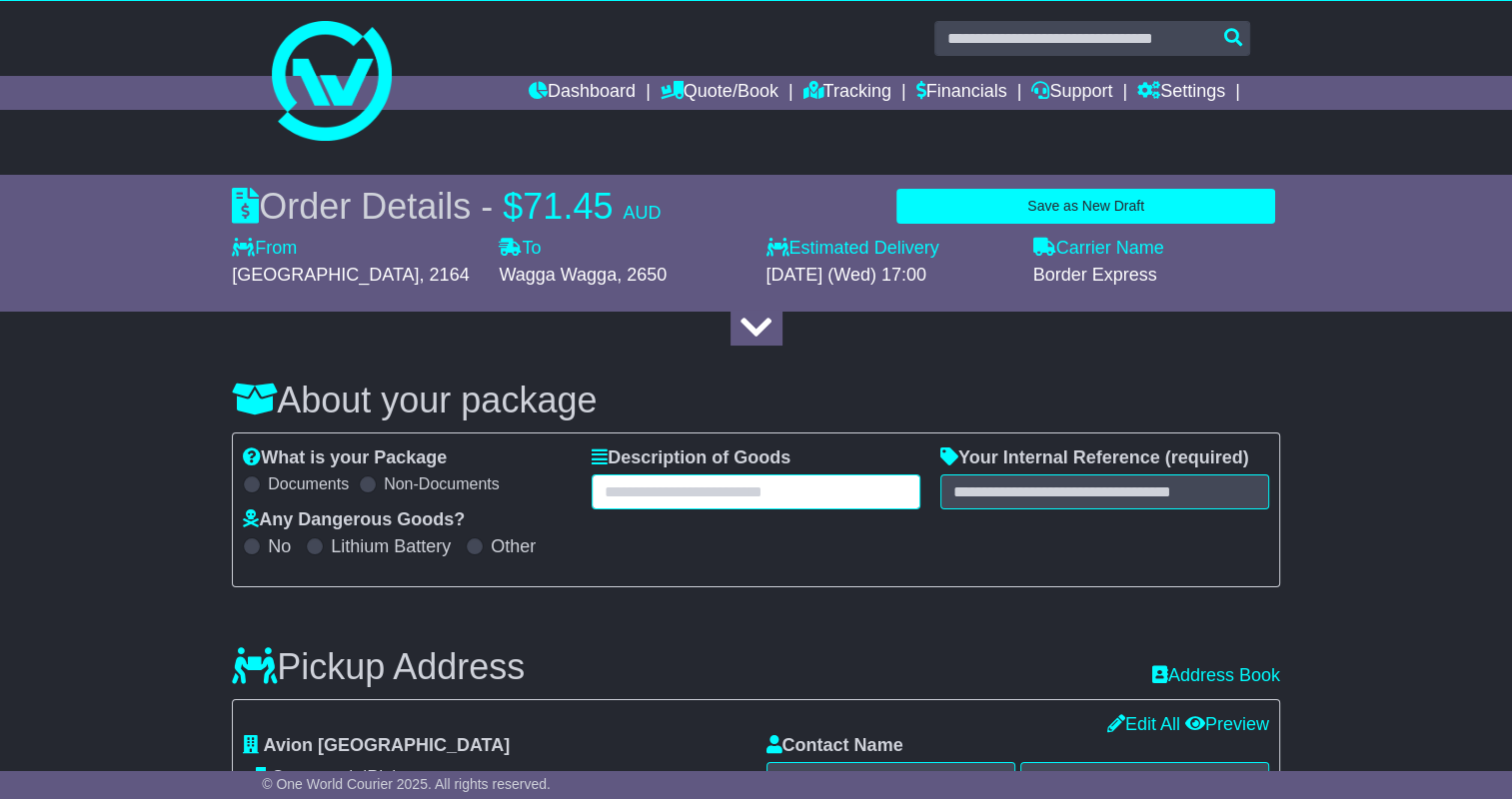 click at bounding box center [756, 491] 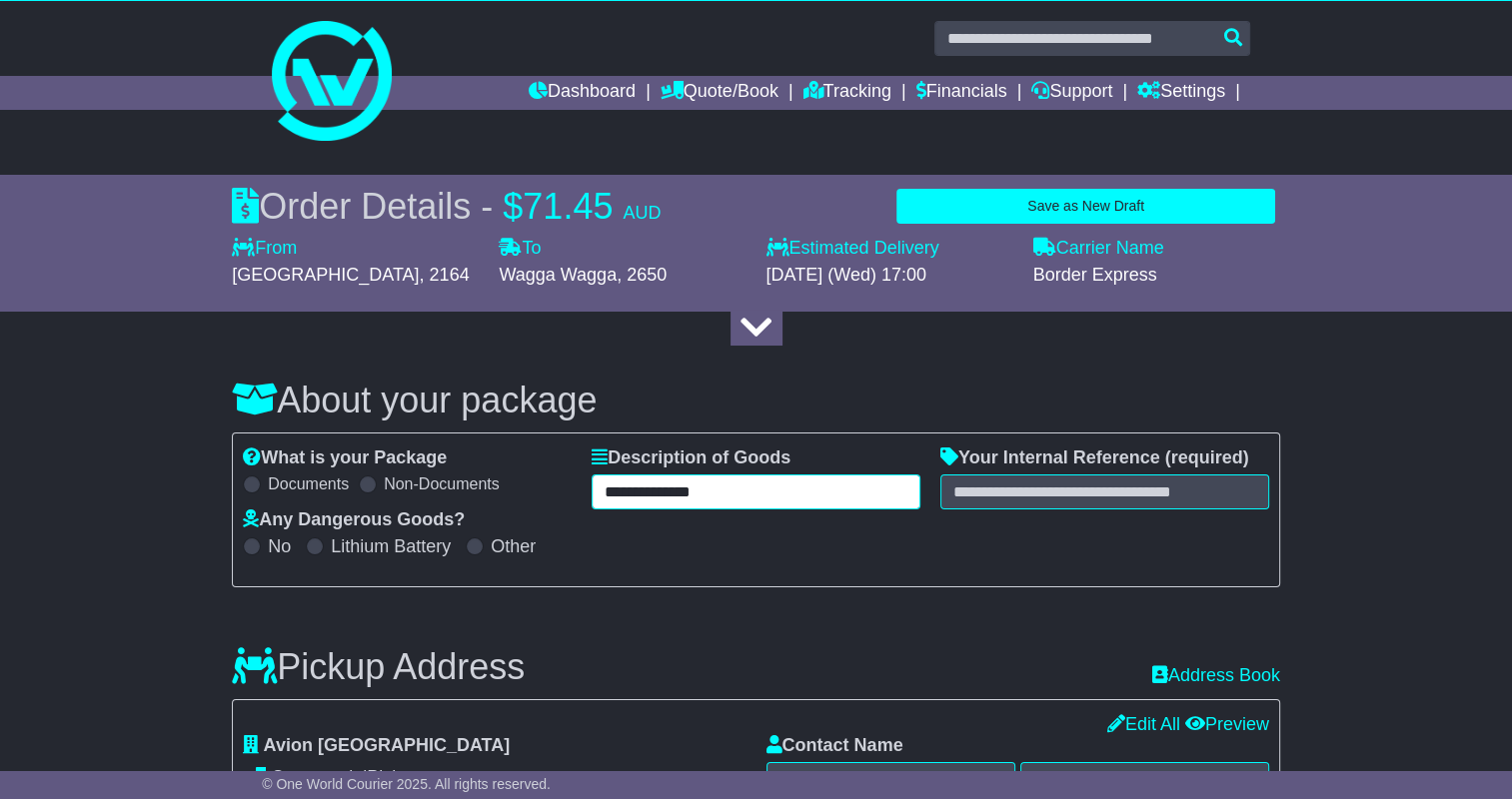 type on "**********" 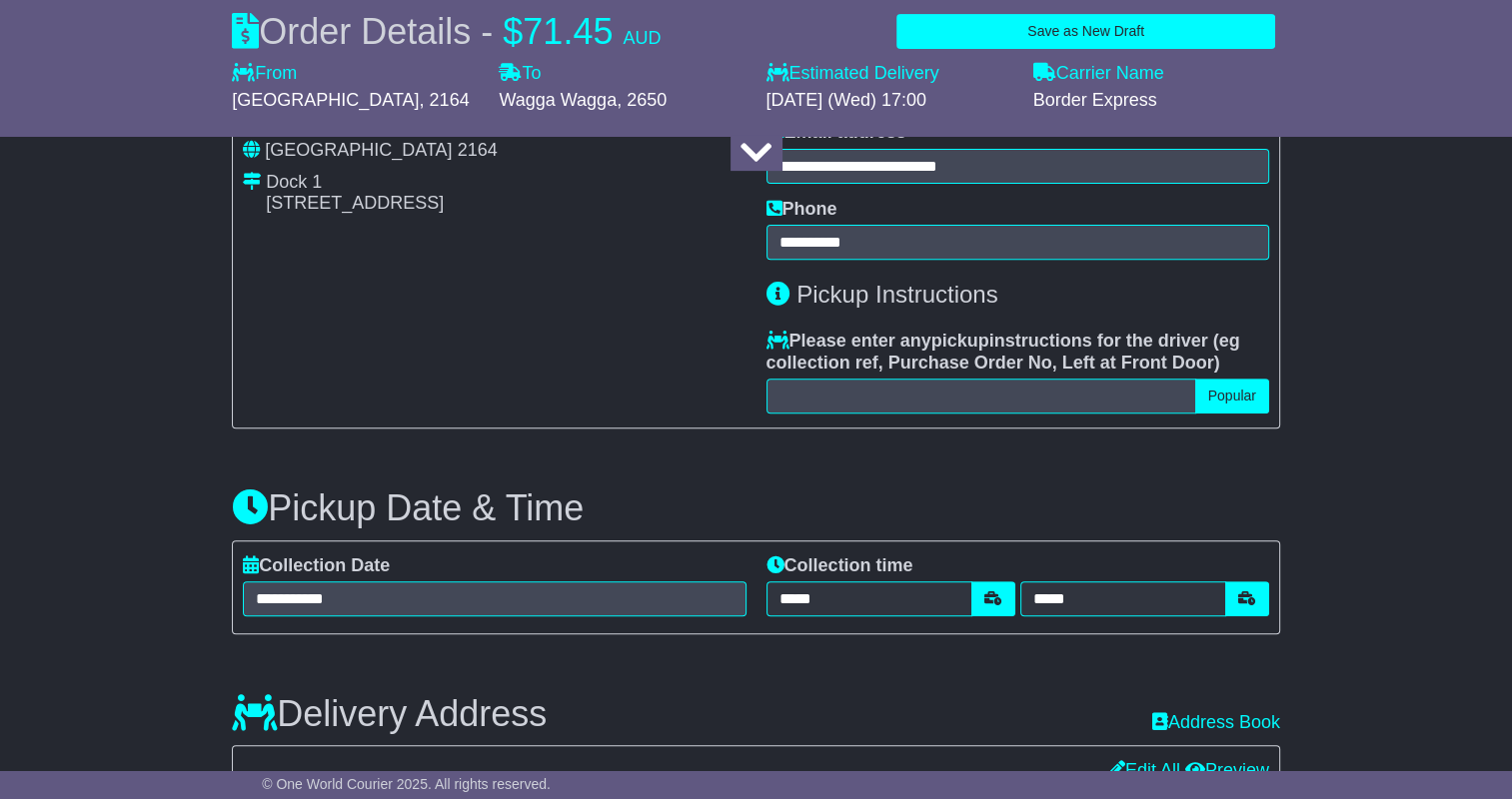 scroll, scrollTop: 903, scrollLeft: 0, axis: vertical 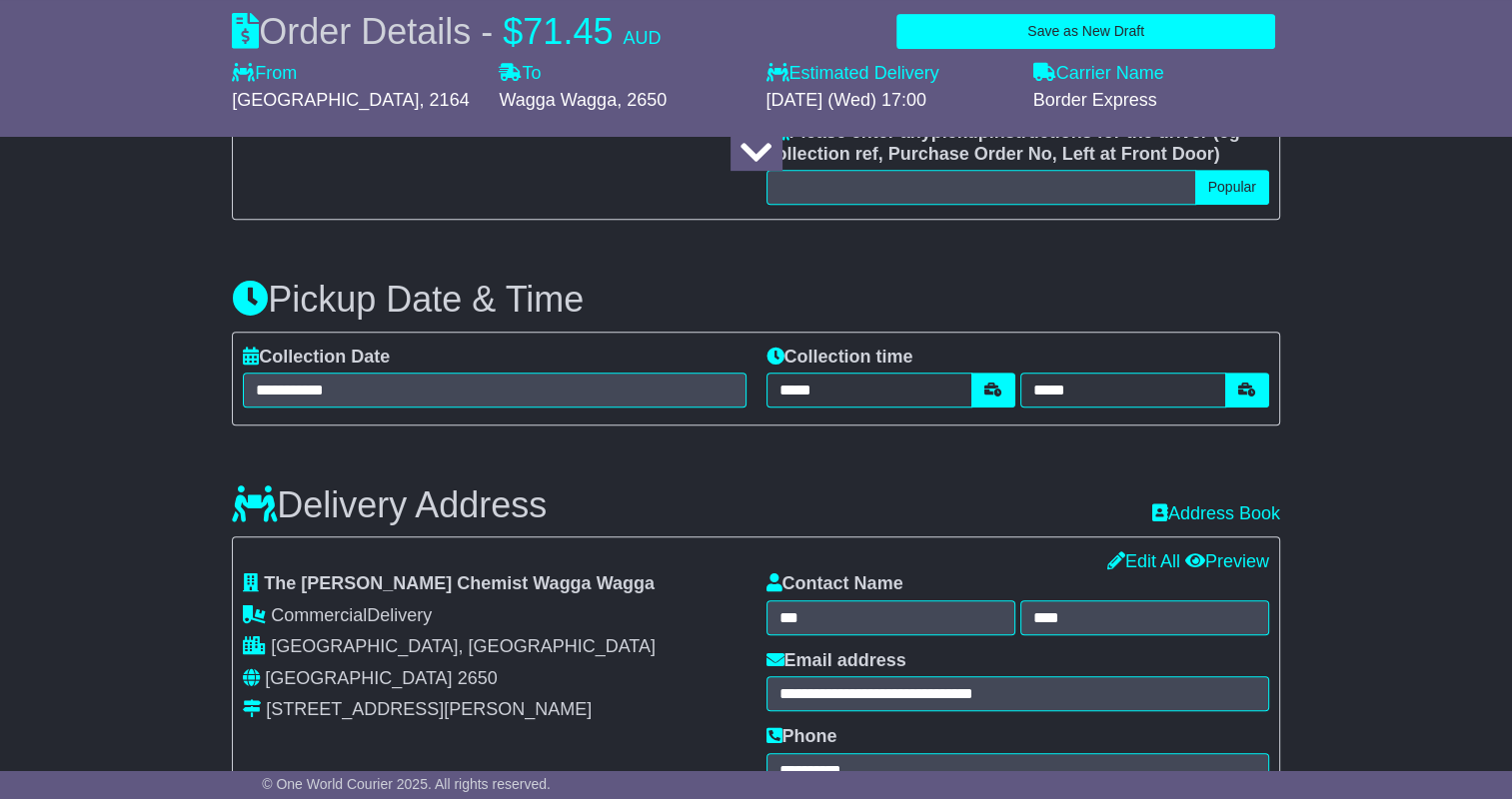 type on "****" 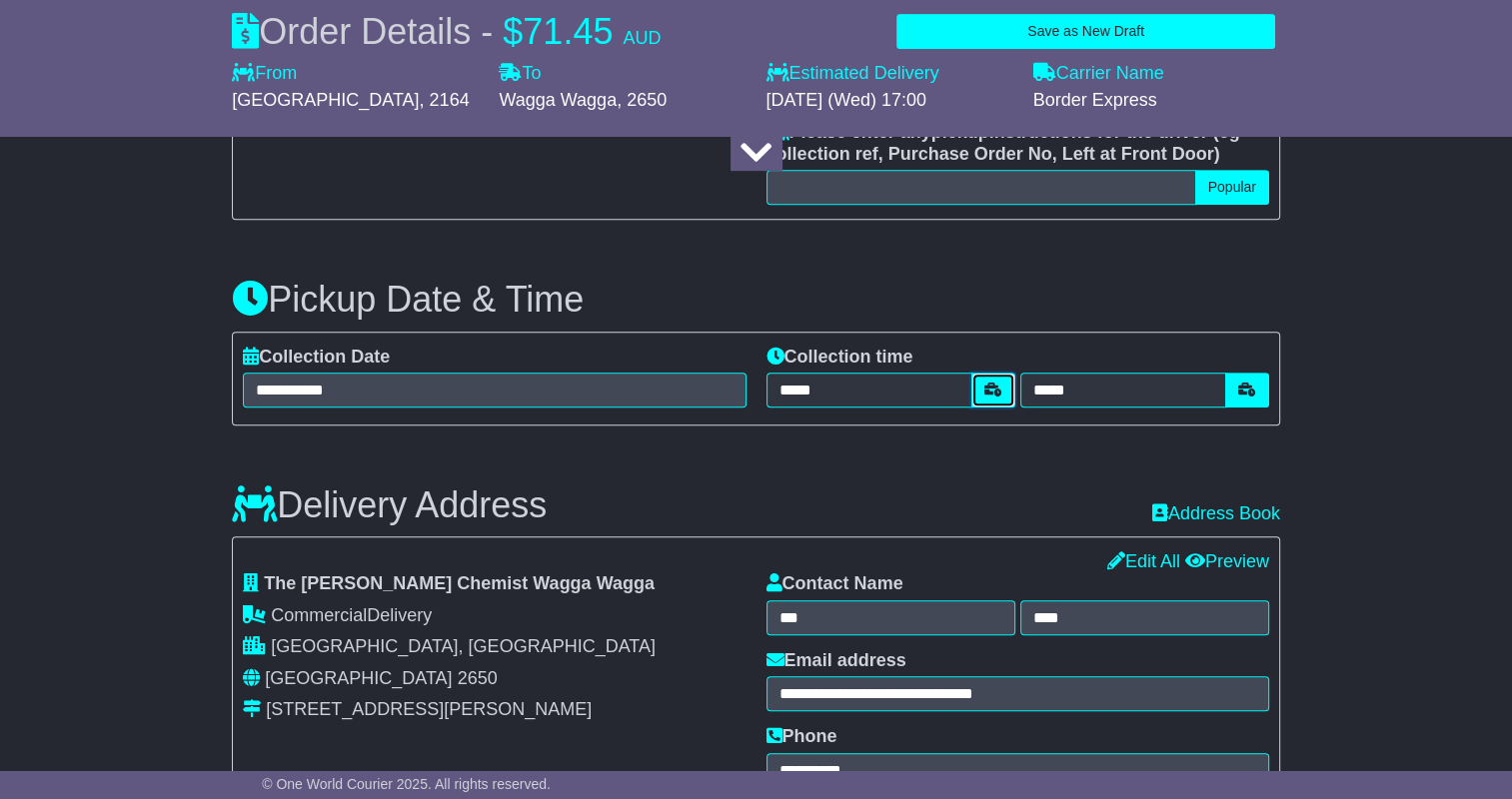 click at bounding box center [993, 390] 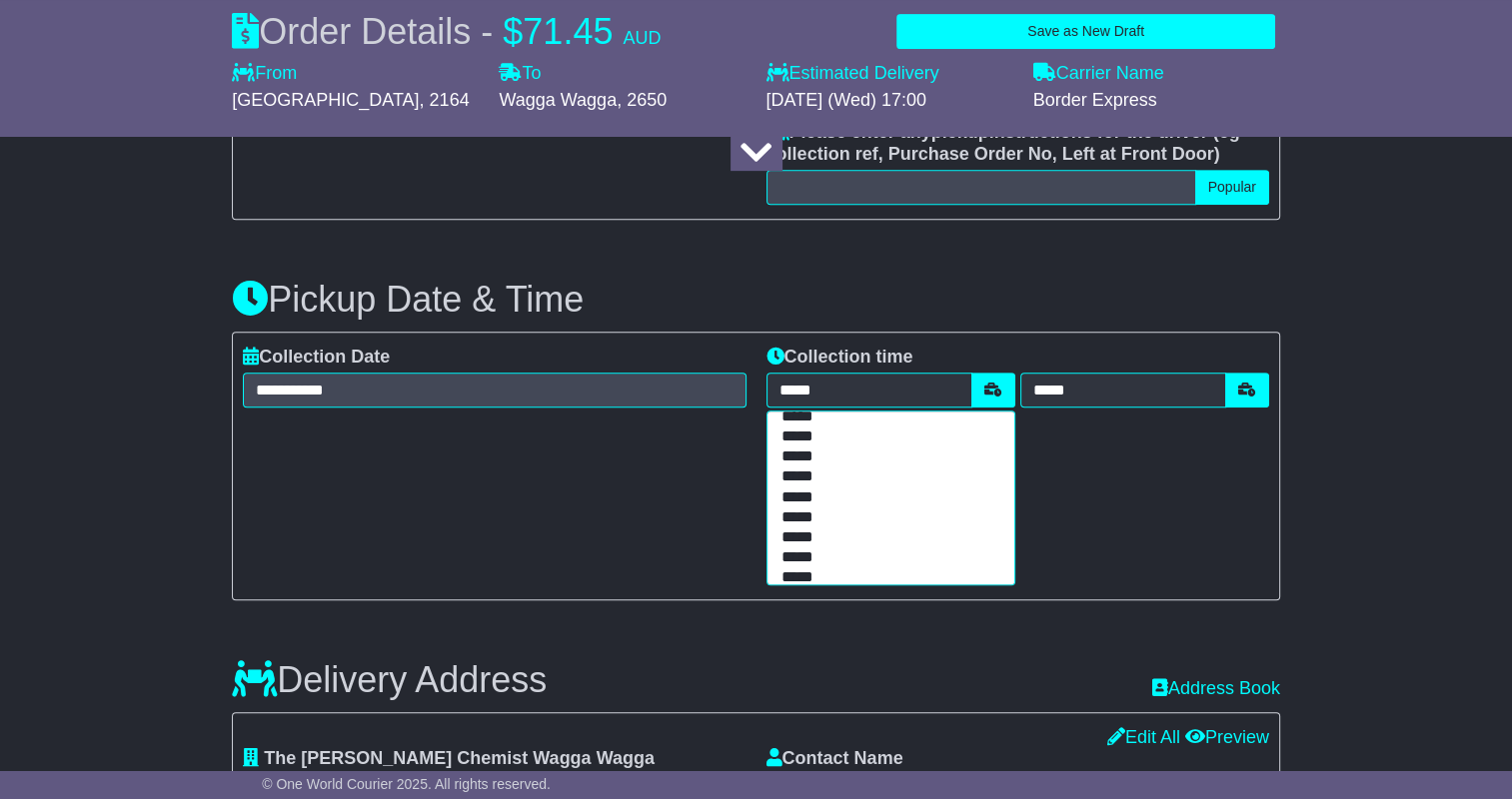 scroll, scrollTop: 400, scrollLeft: 0, axis: vertical 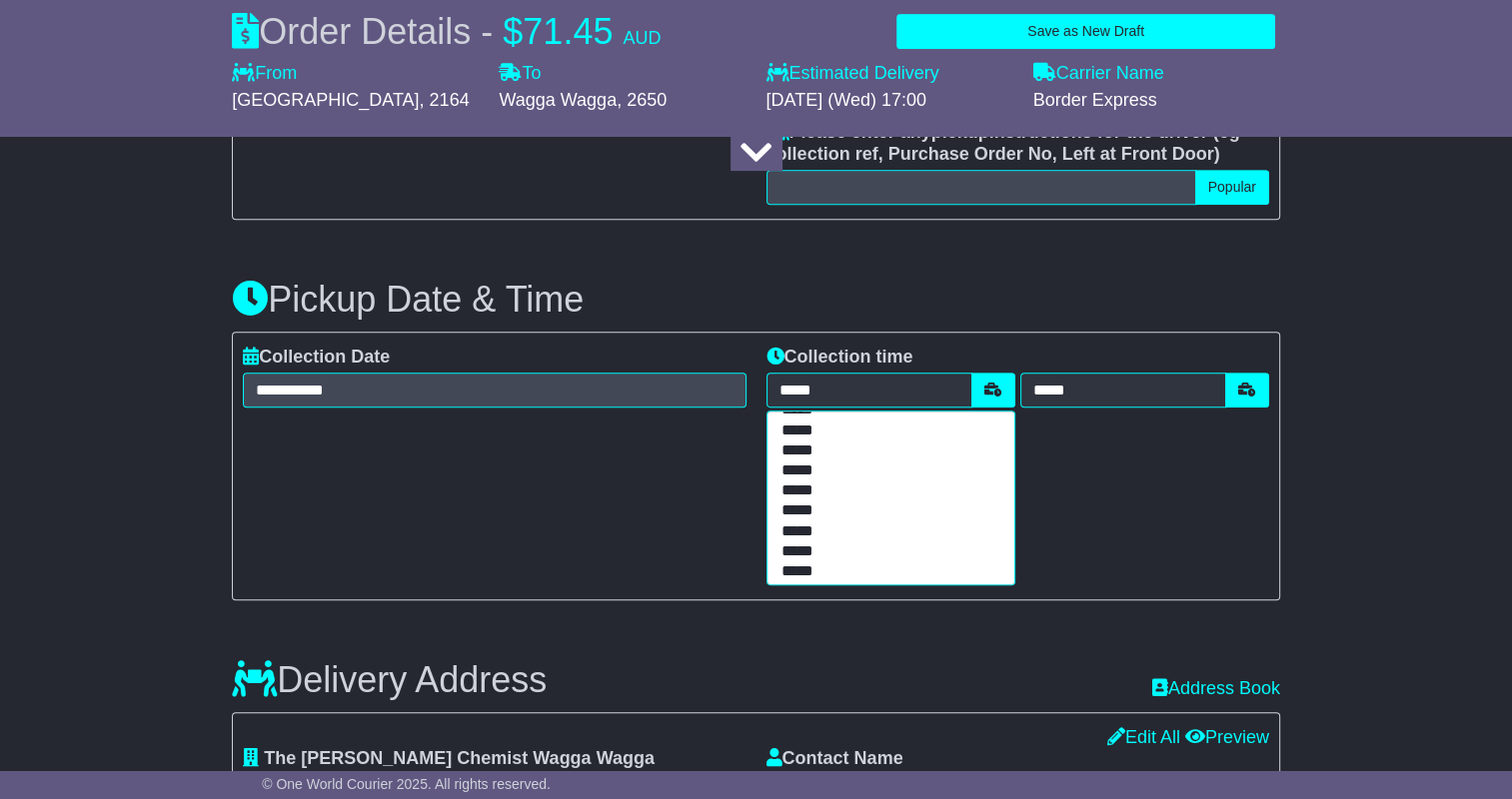 click on "*****" at bounding box center [886, 431] 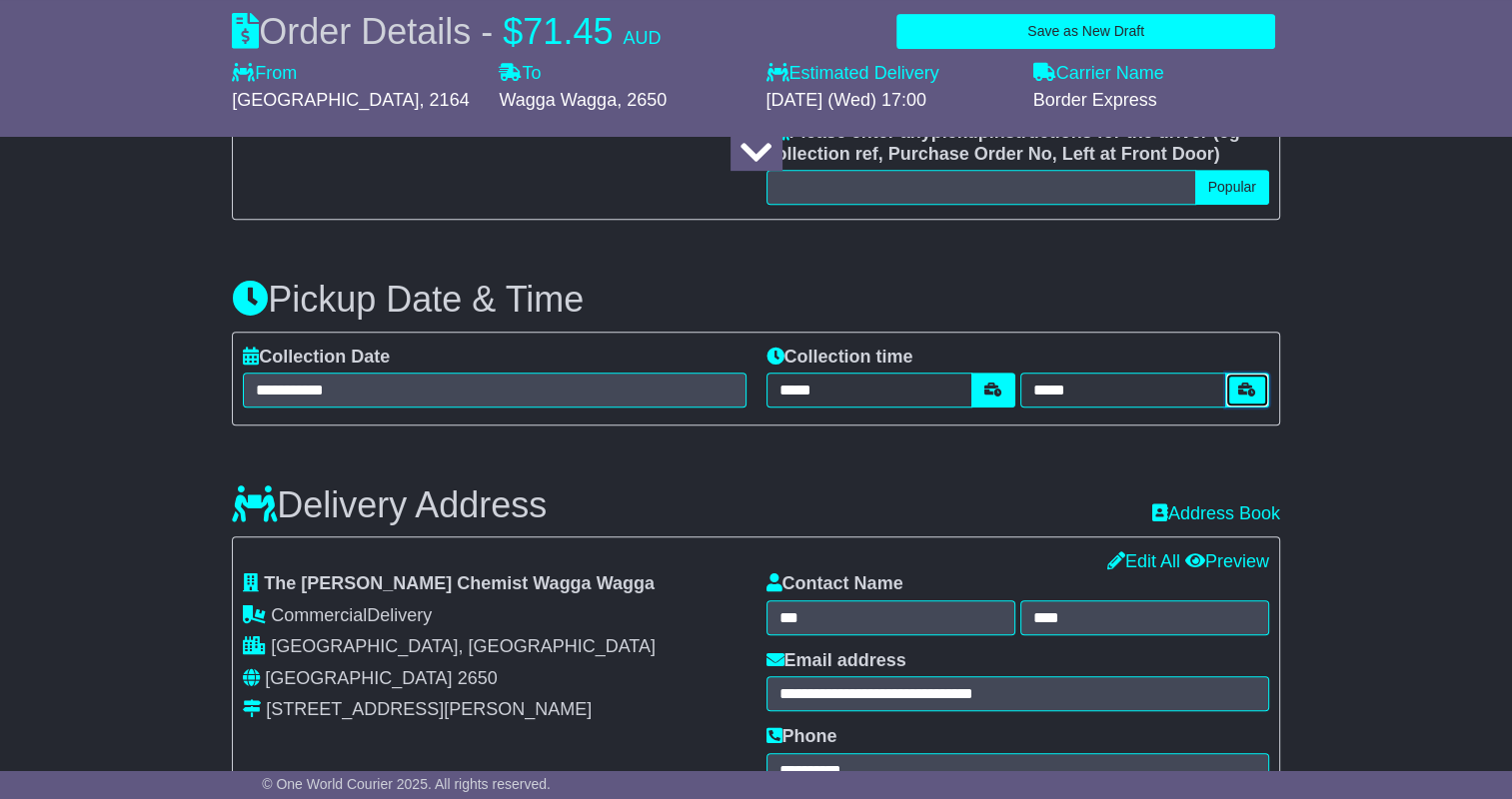 click at bounding box center [1247, 390] 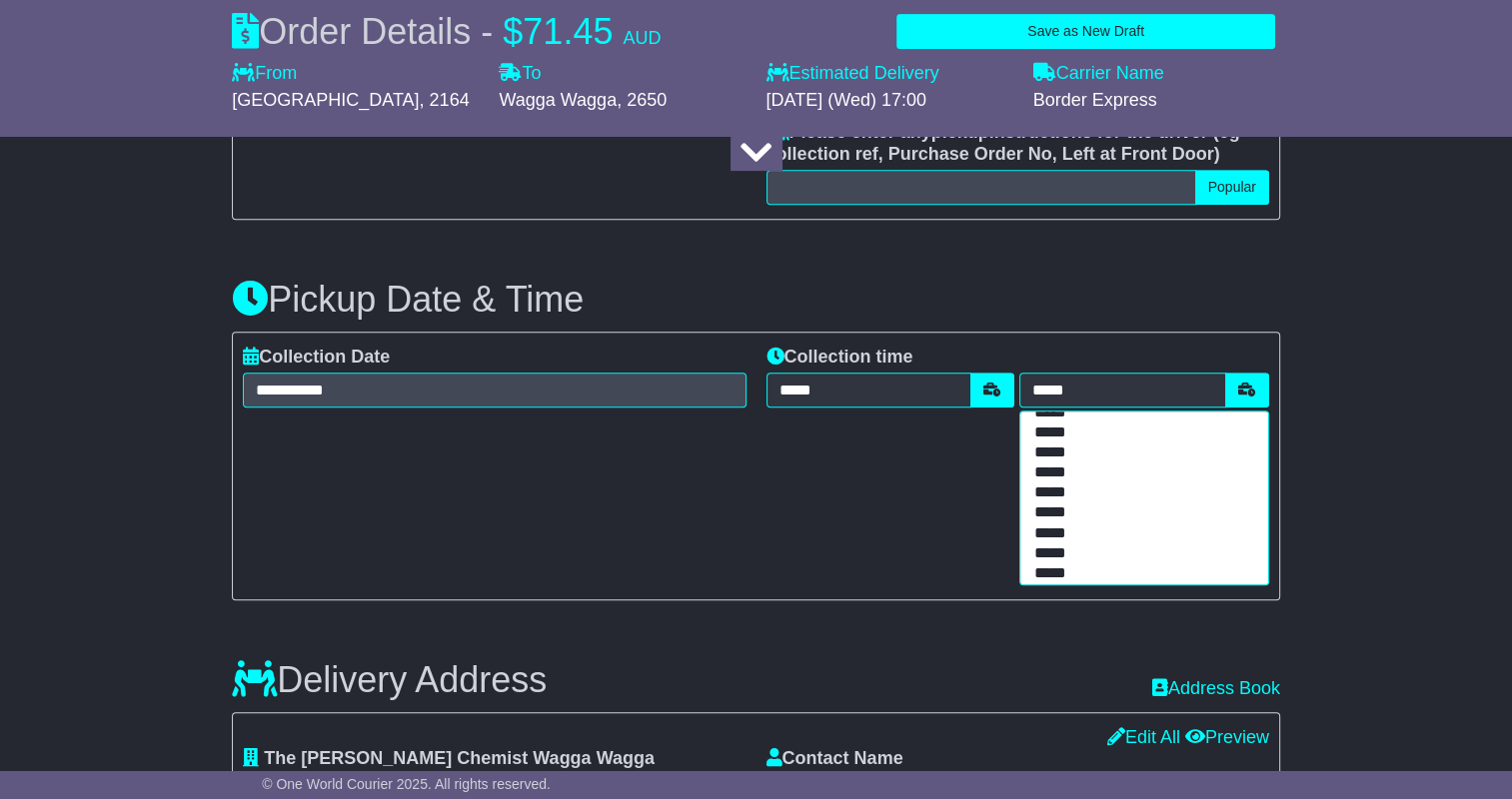 scroll, scrollTop: 200, scrollLeft: 0, axis: vertical 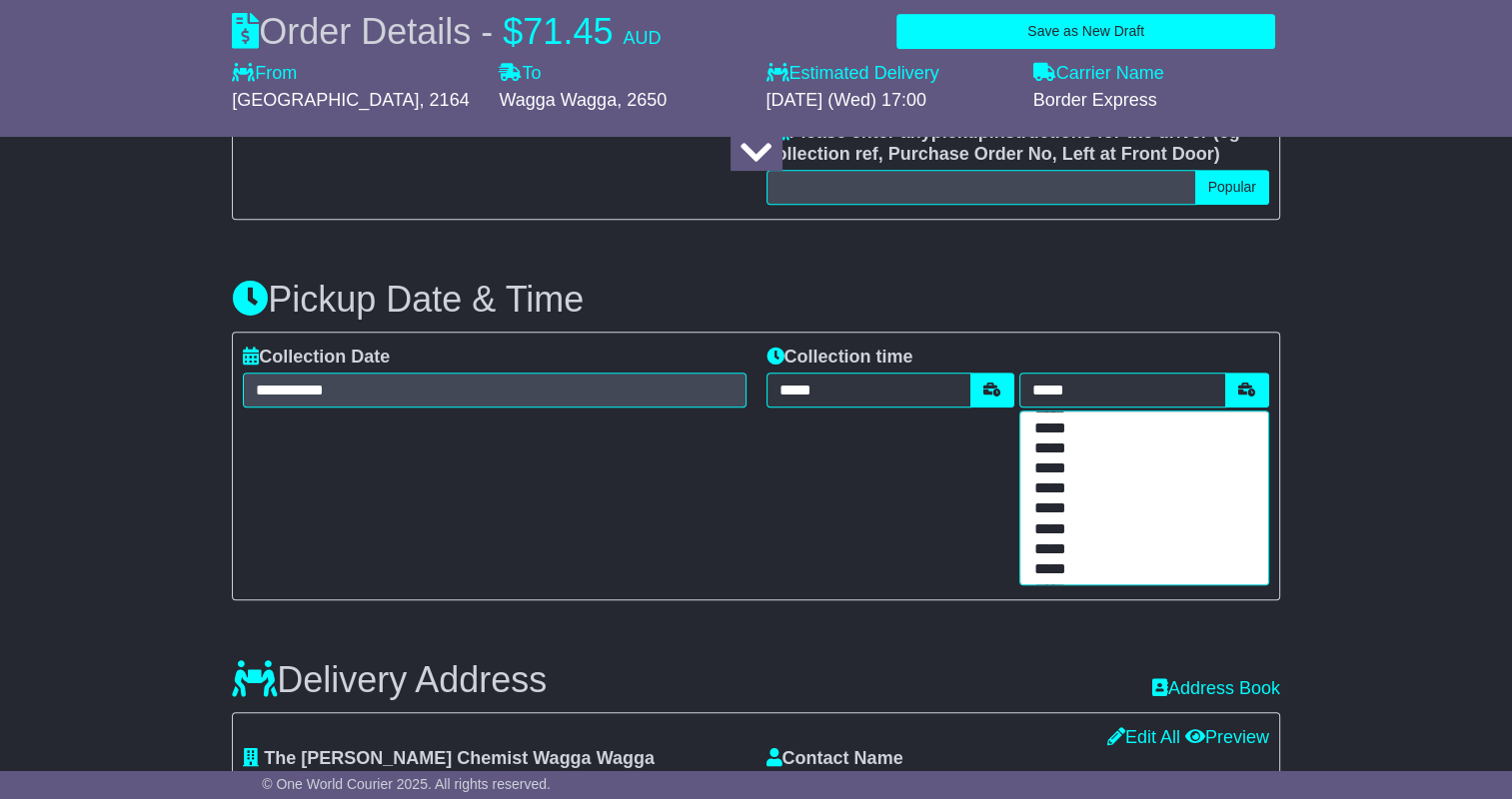 click on "*****" at bounding box center (1139, 550) 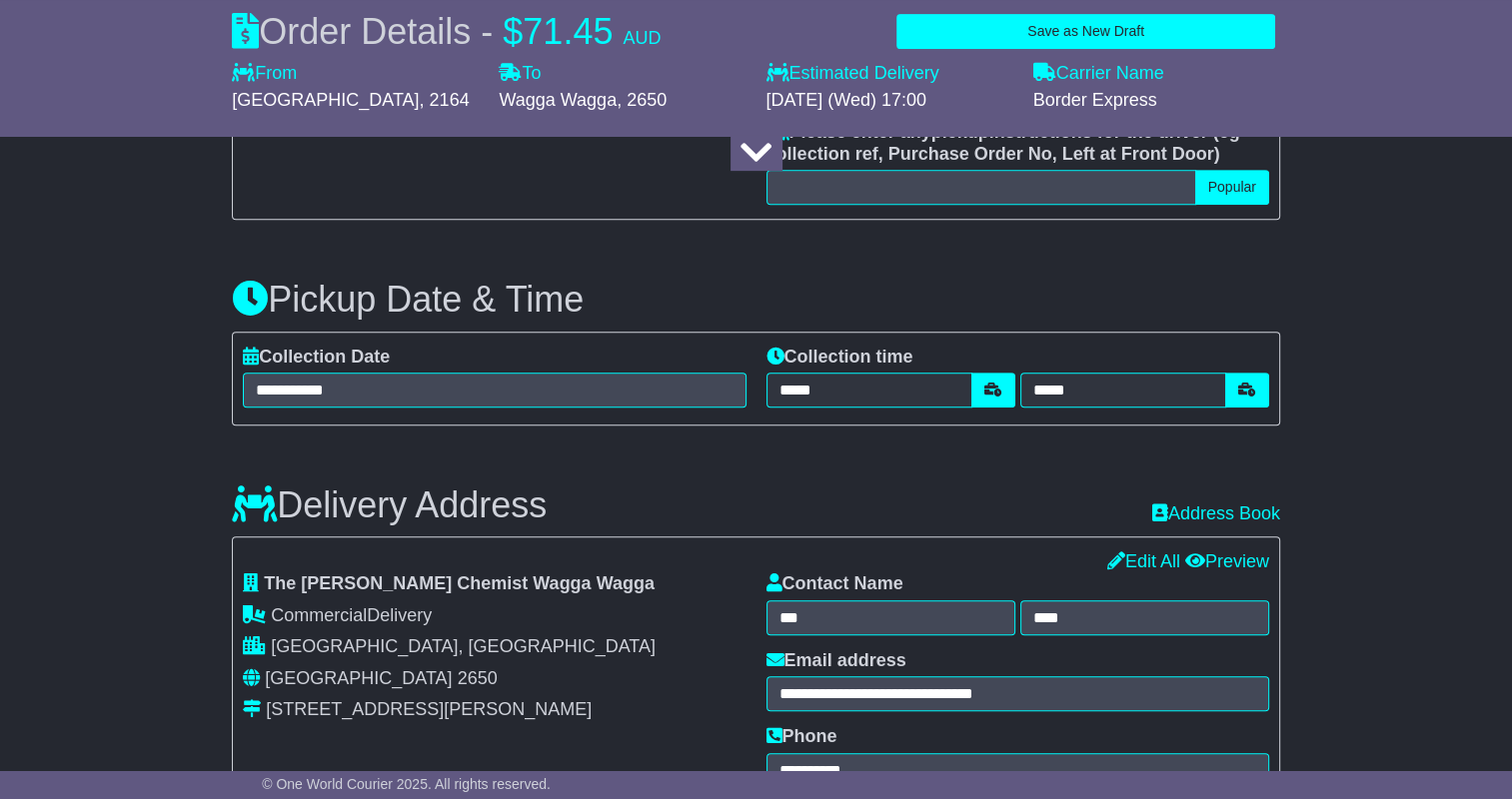 click on "**********" at bounding box center [756, 882] 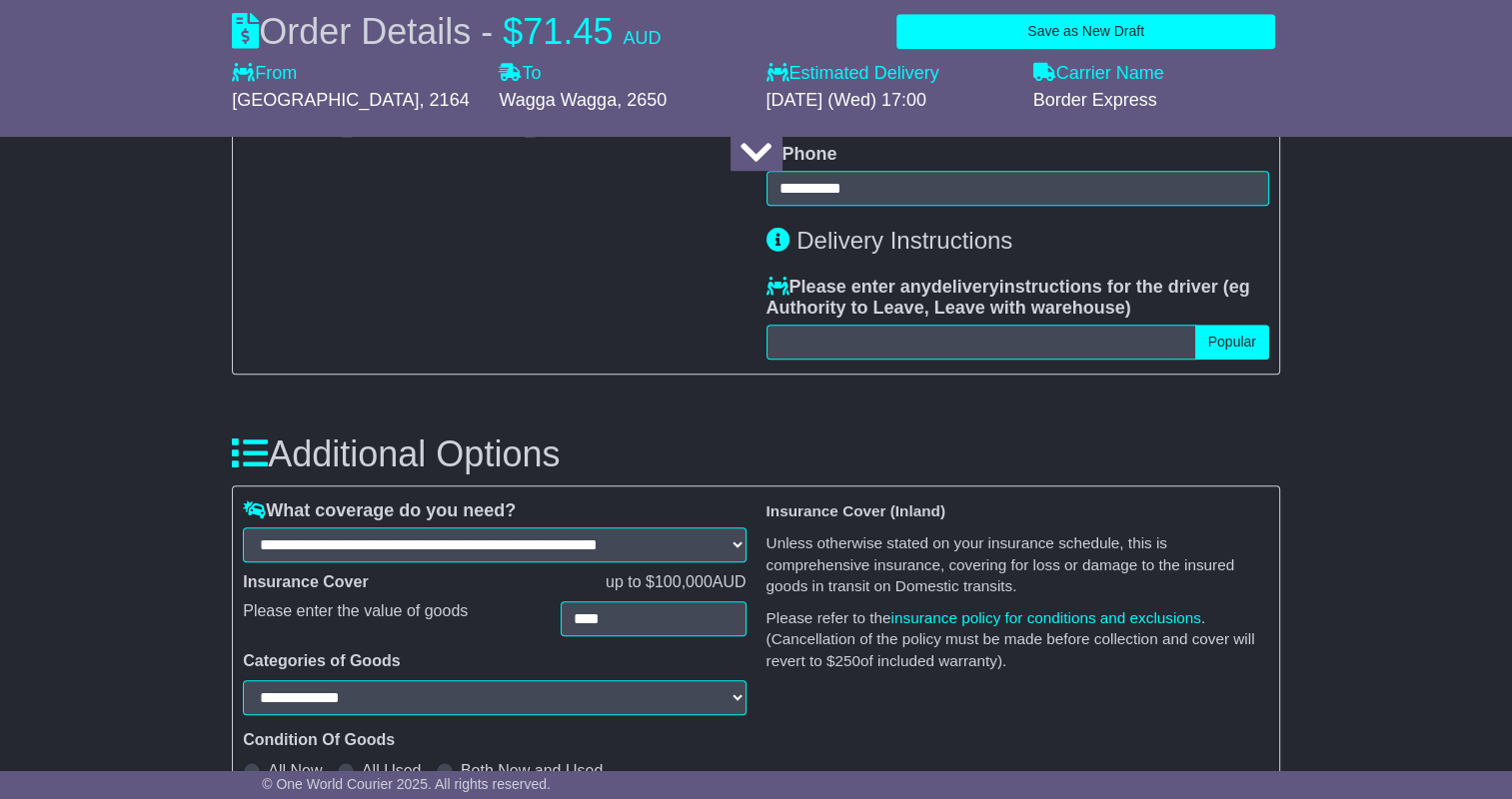 scroll, scrollTop: 1702, scrollLeft: 0, axis: vertical 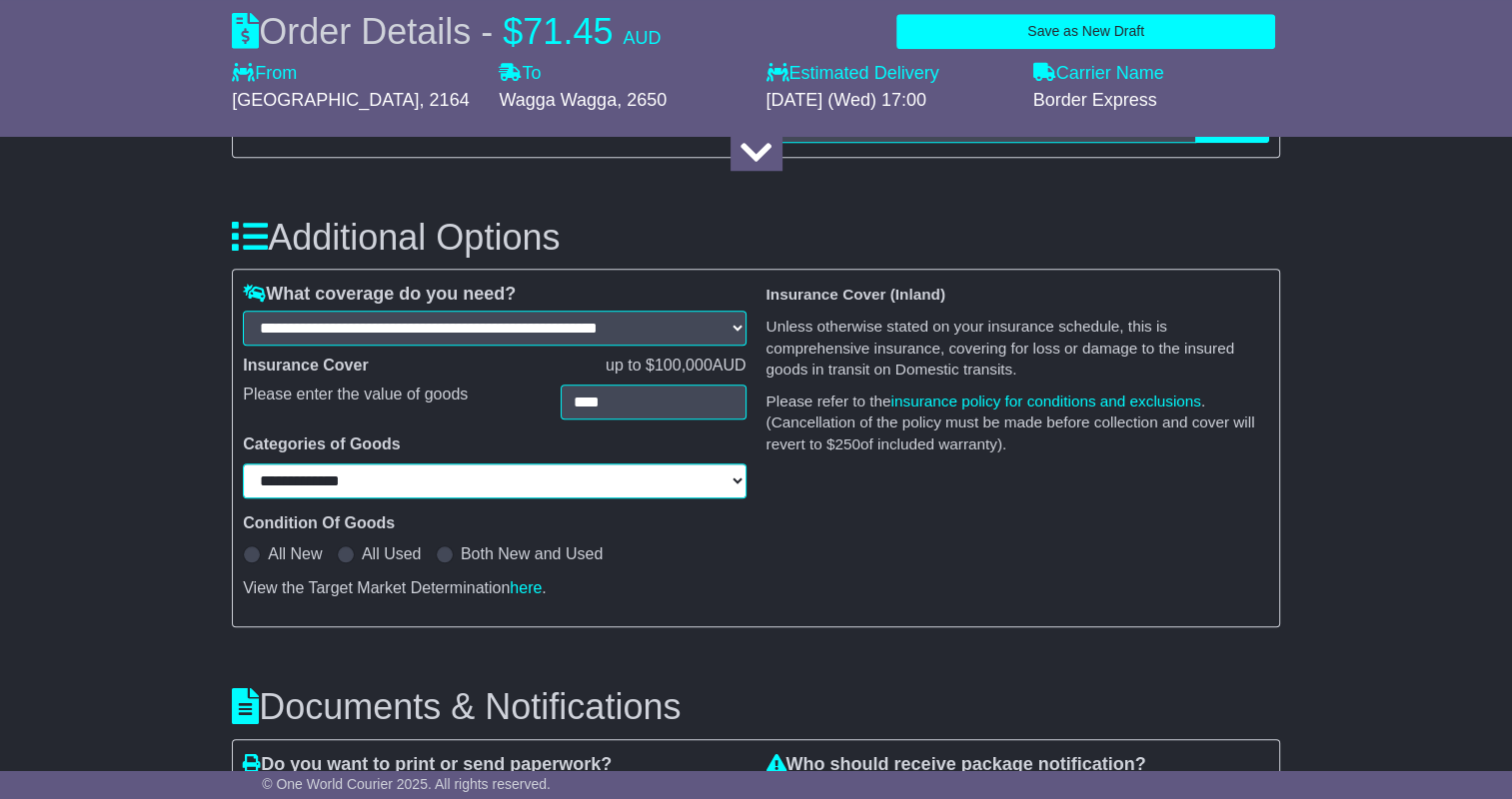 click on "**********" at bounding box center (494, 480) 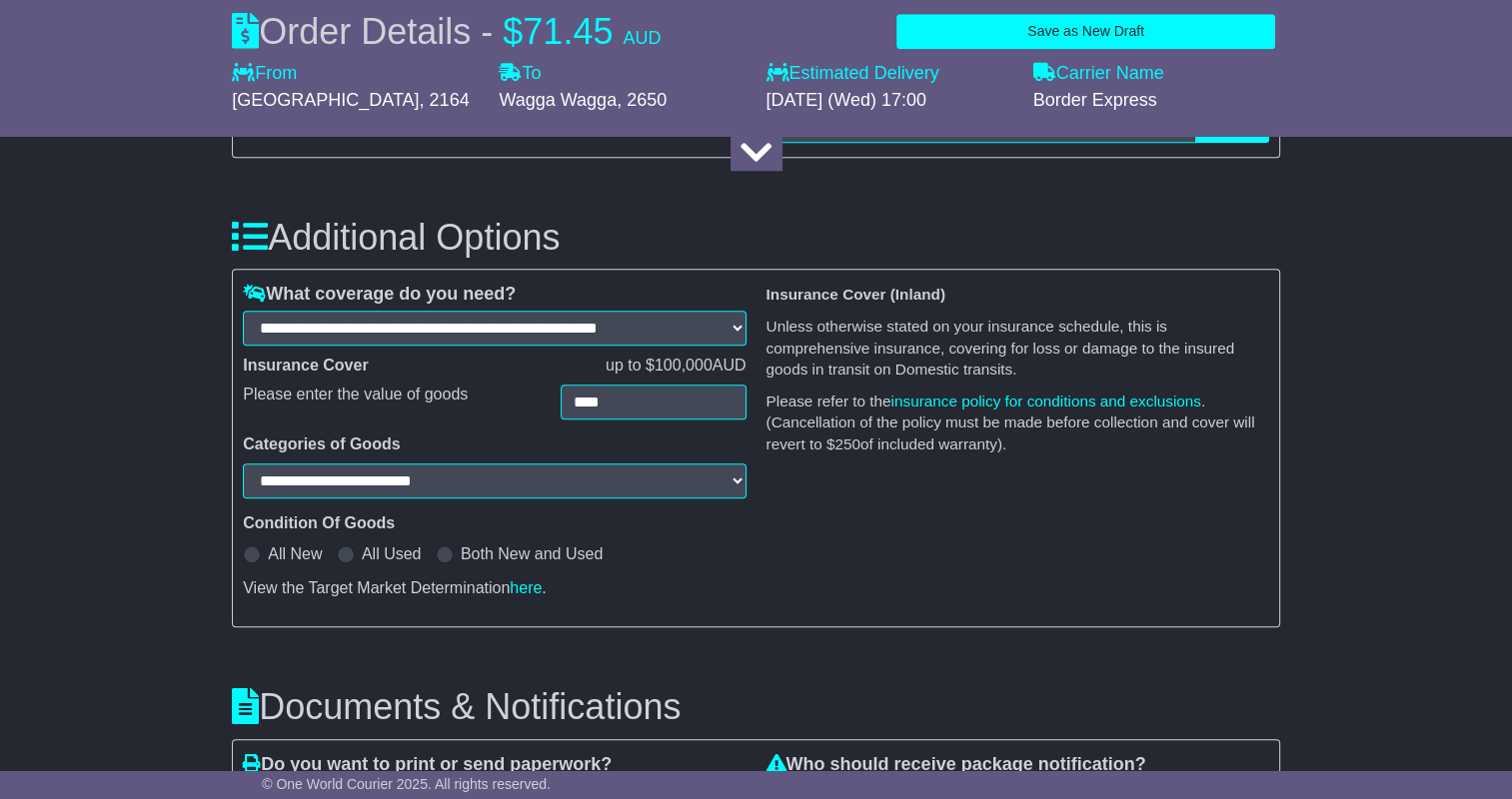 select on "**********" 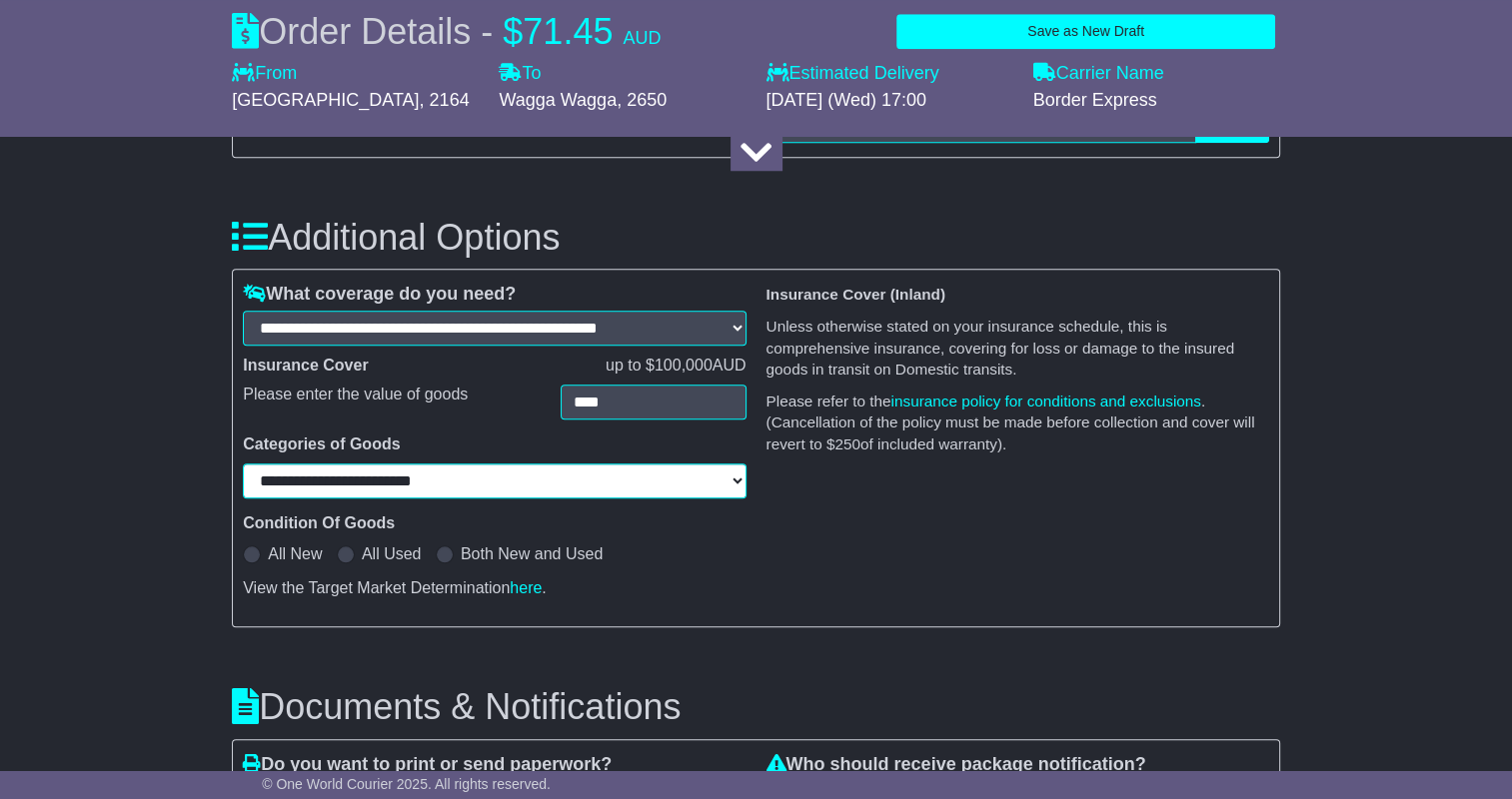 click on "**********" at bounding box center (494, 480) 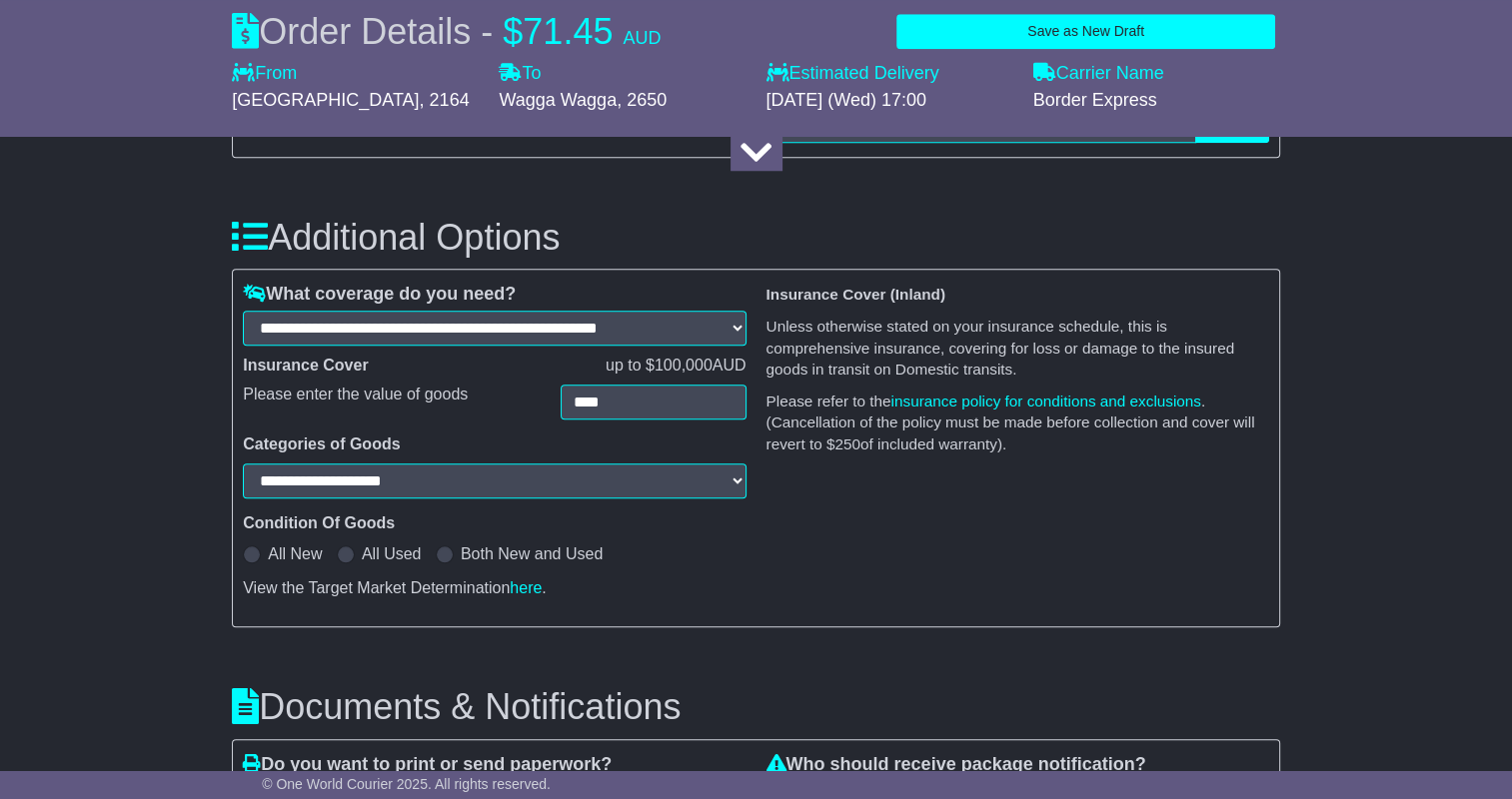 select on "**********" 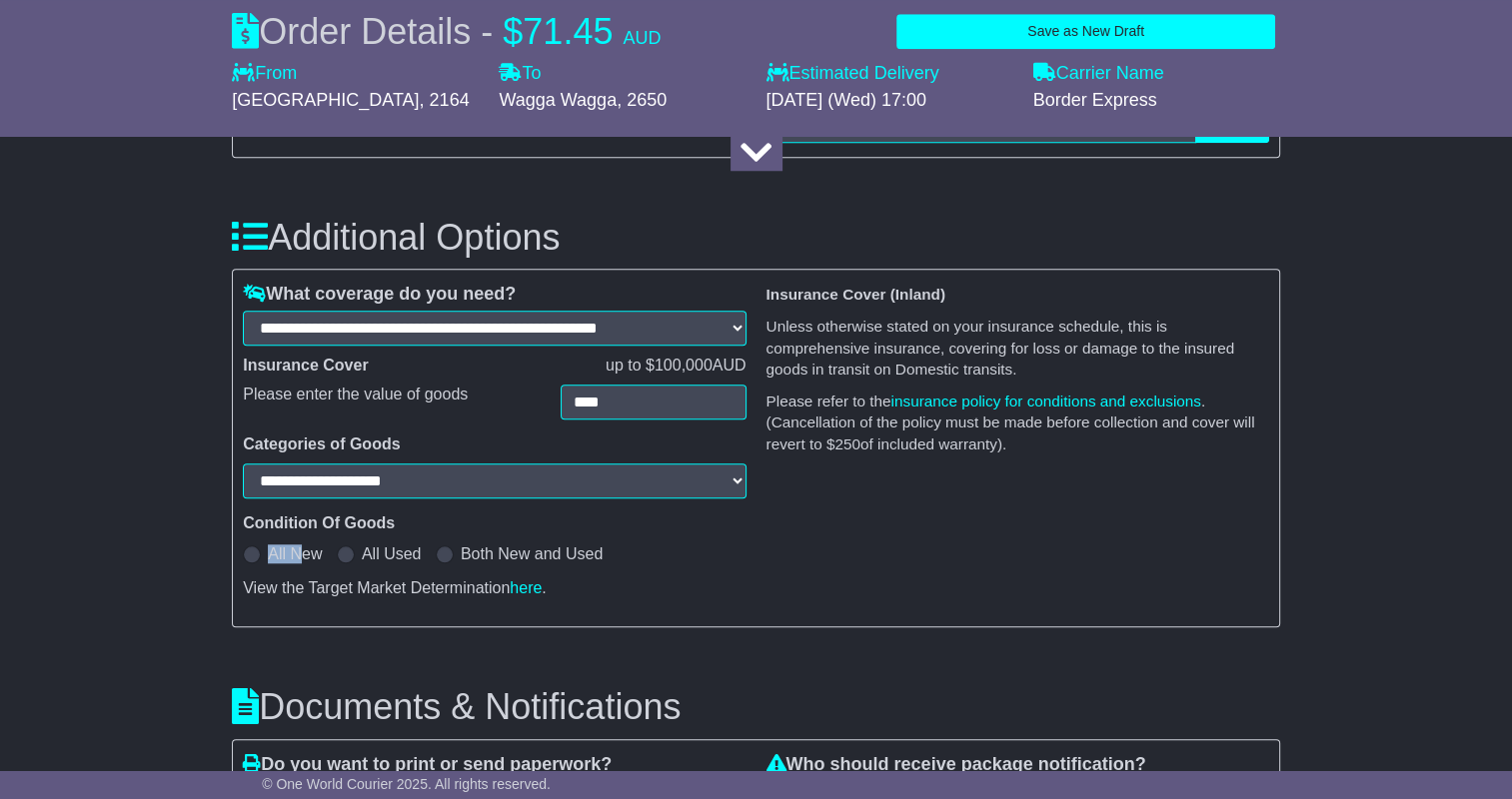 click on "All New
All Used
Both New and Used
Not Selected" at bounding box center (494, 553) 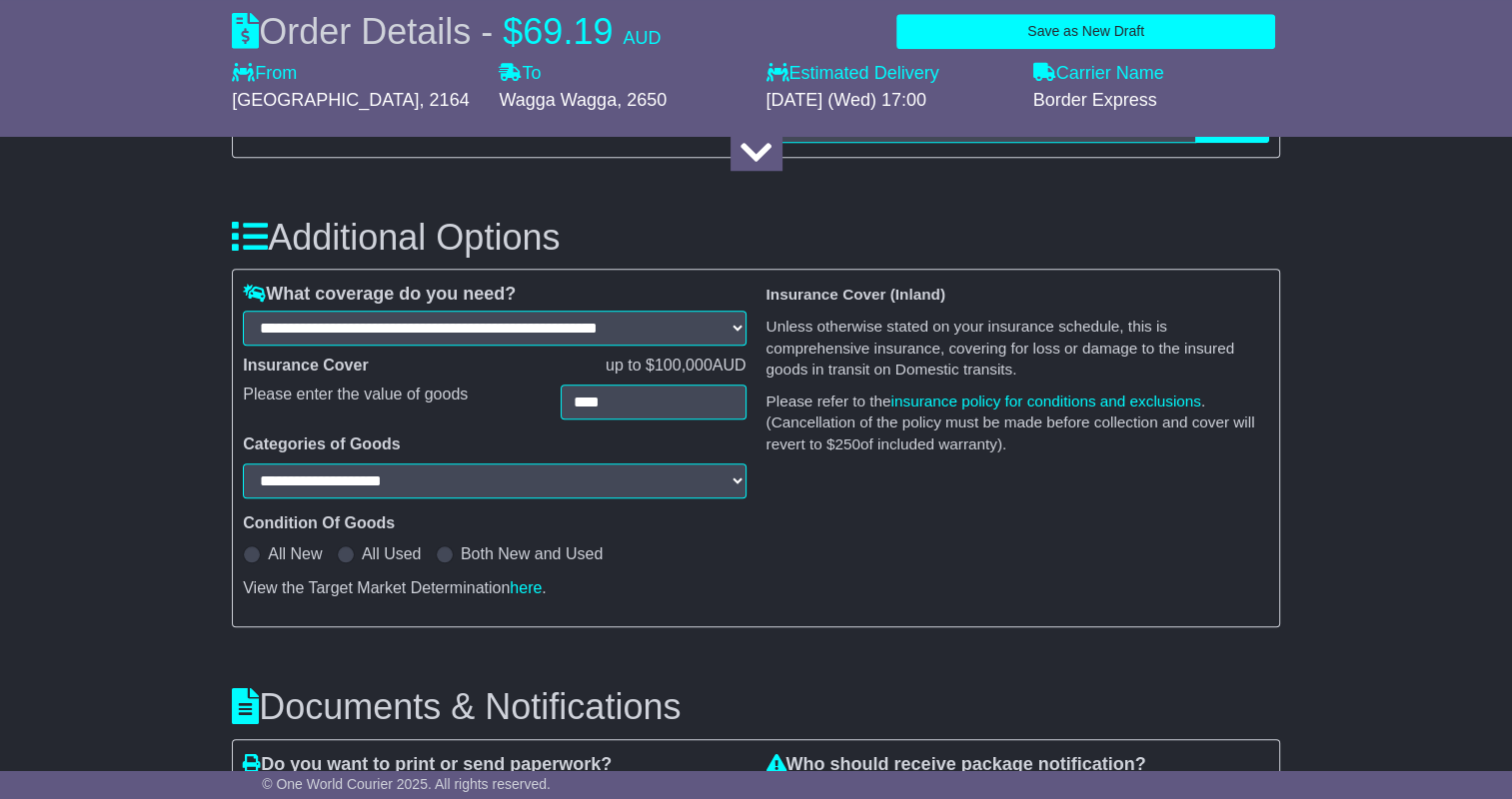 click on "**********" at bounding box center (494, 447) 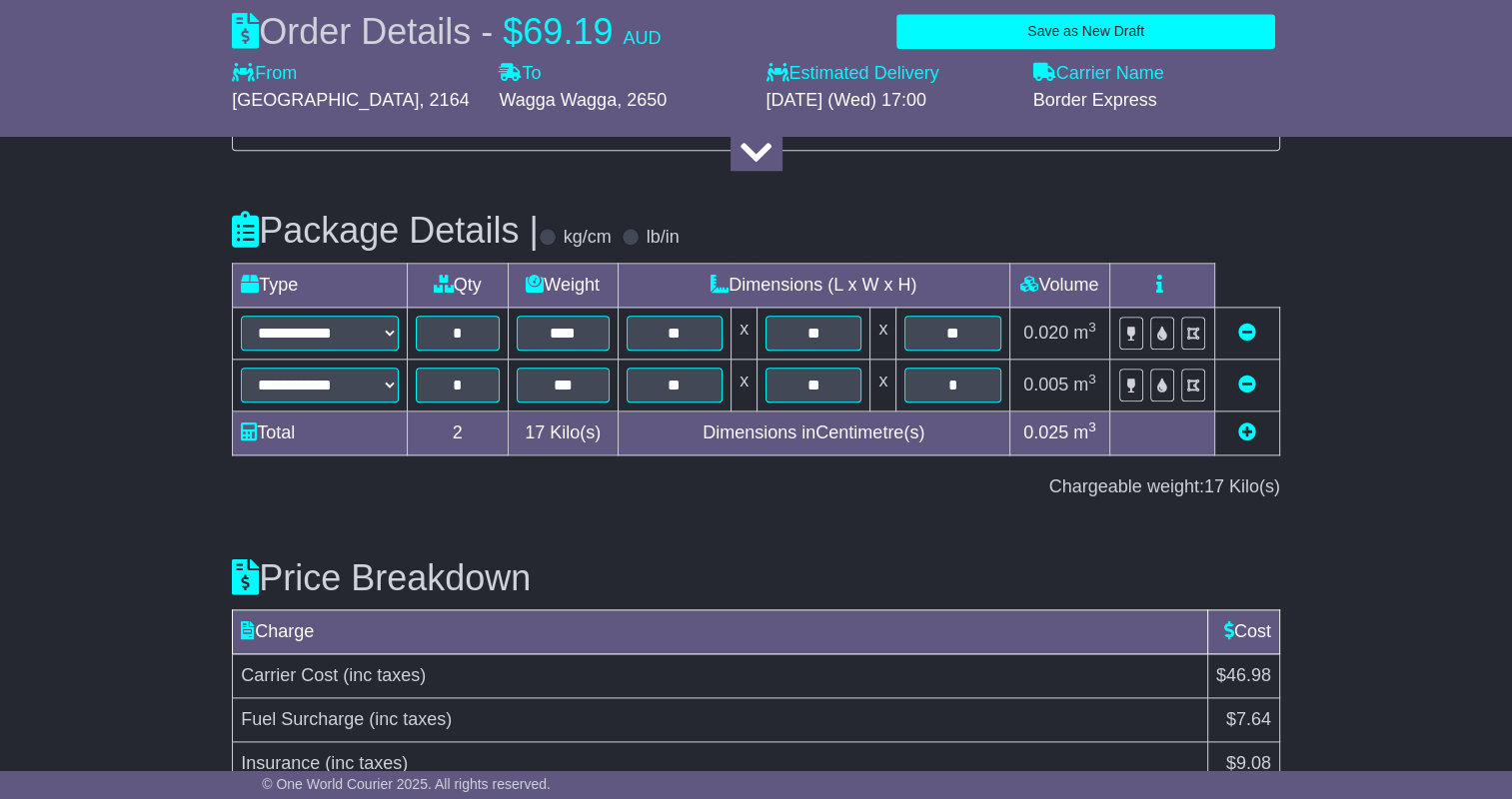 scroll, scrollTop: 2518, scrollLeft: 0, axis: vertical 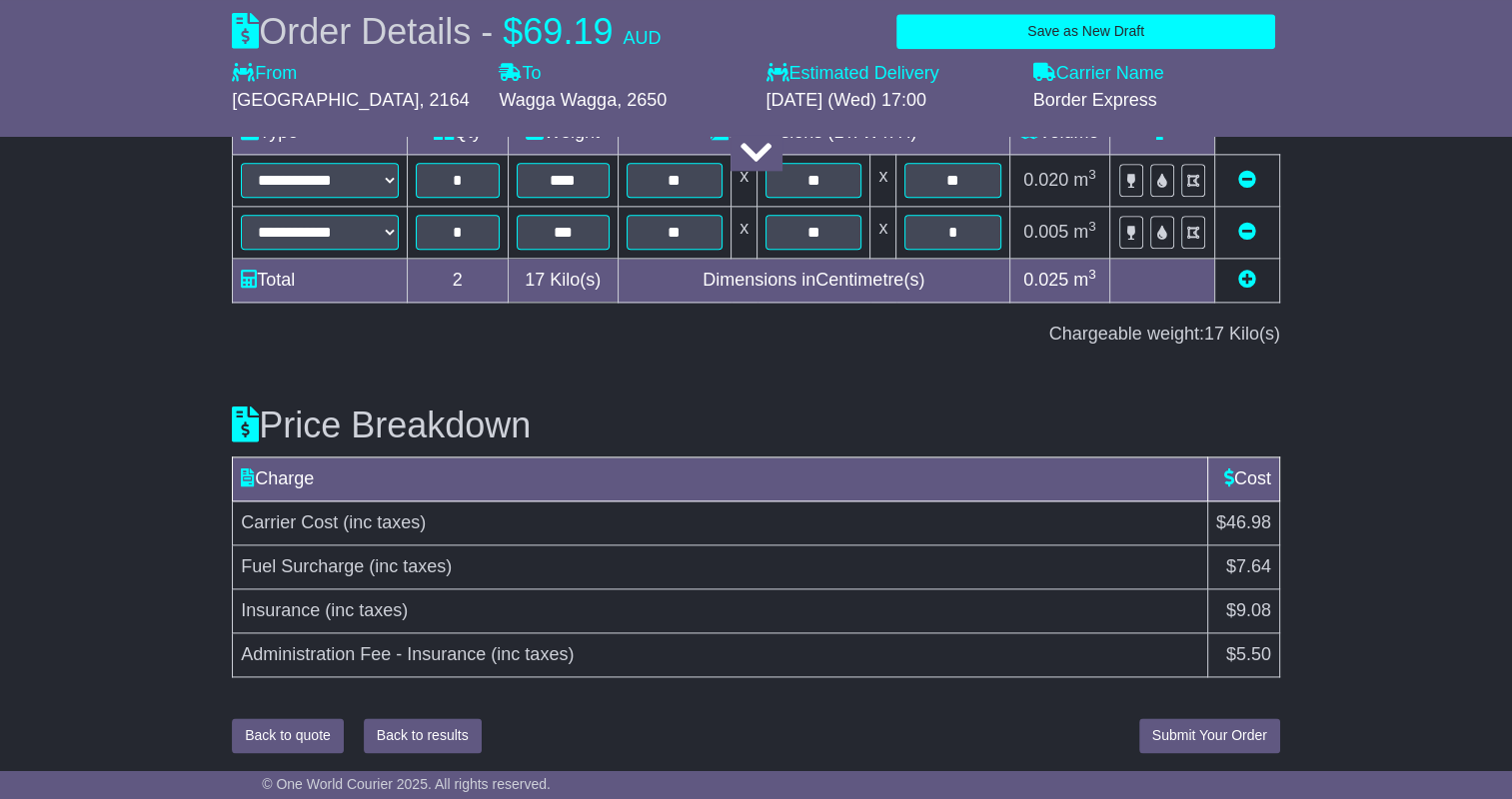 click on "Creating booking...
Back to quote
Back to results
Submit Your Order (POA)
Submit Your Order" at bounding box center (756, 735) 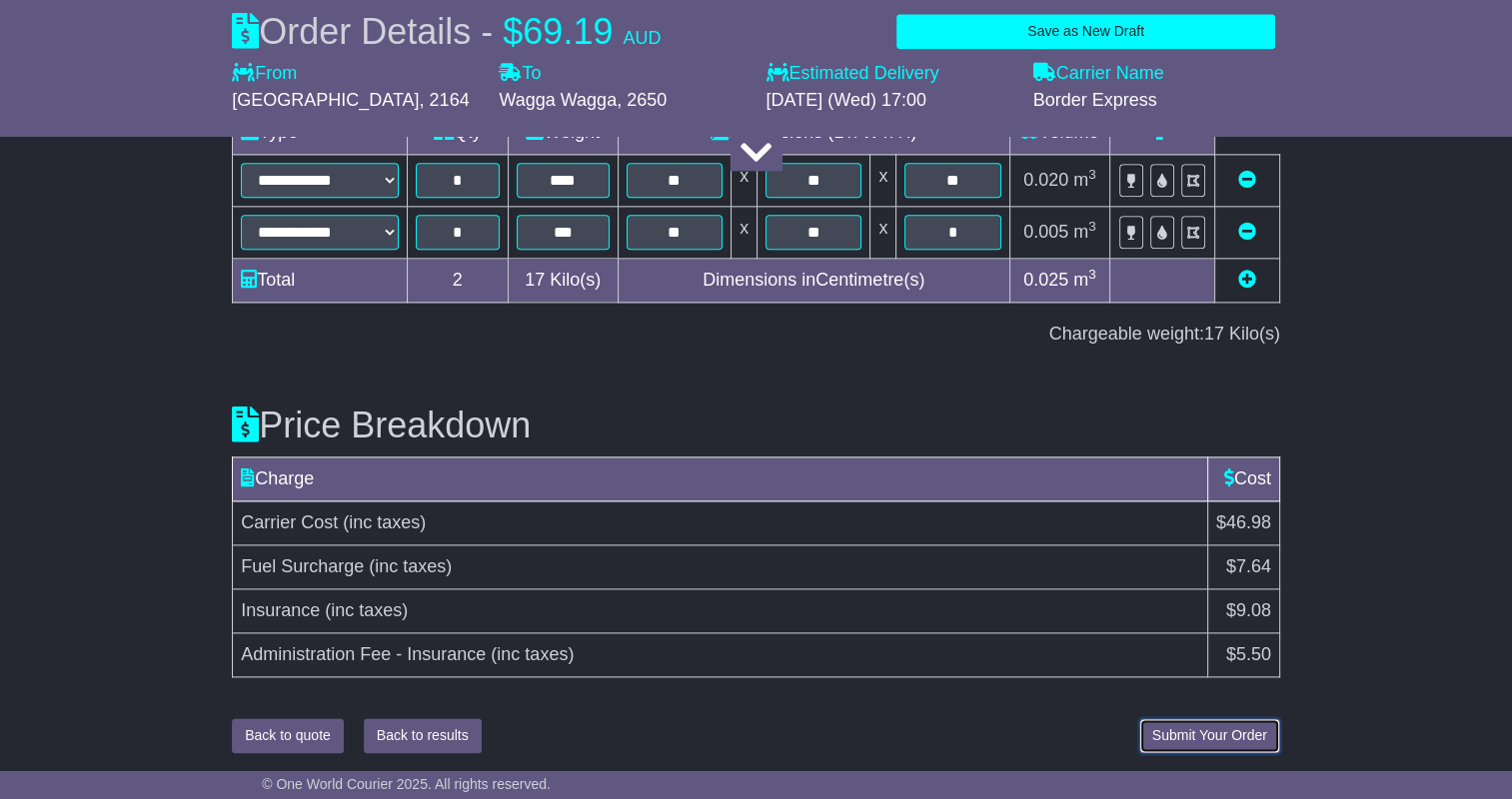 click on "Submit Your Order" at bounding box center (1209, 735) 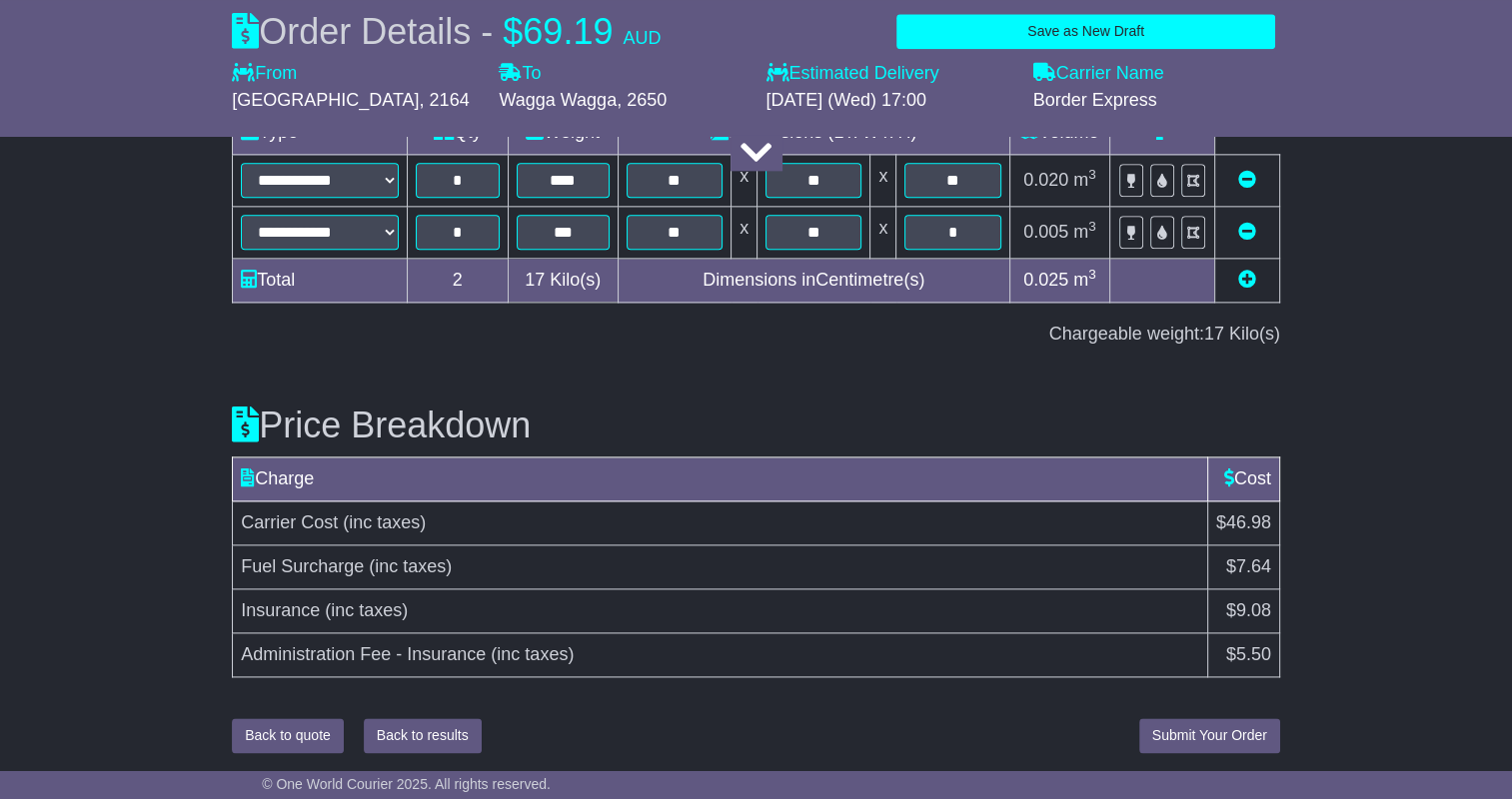 scroll, scrollTop: 2271, scrollLeft: 0, axis: vertical 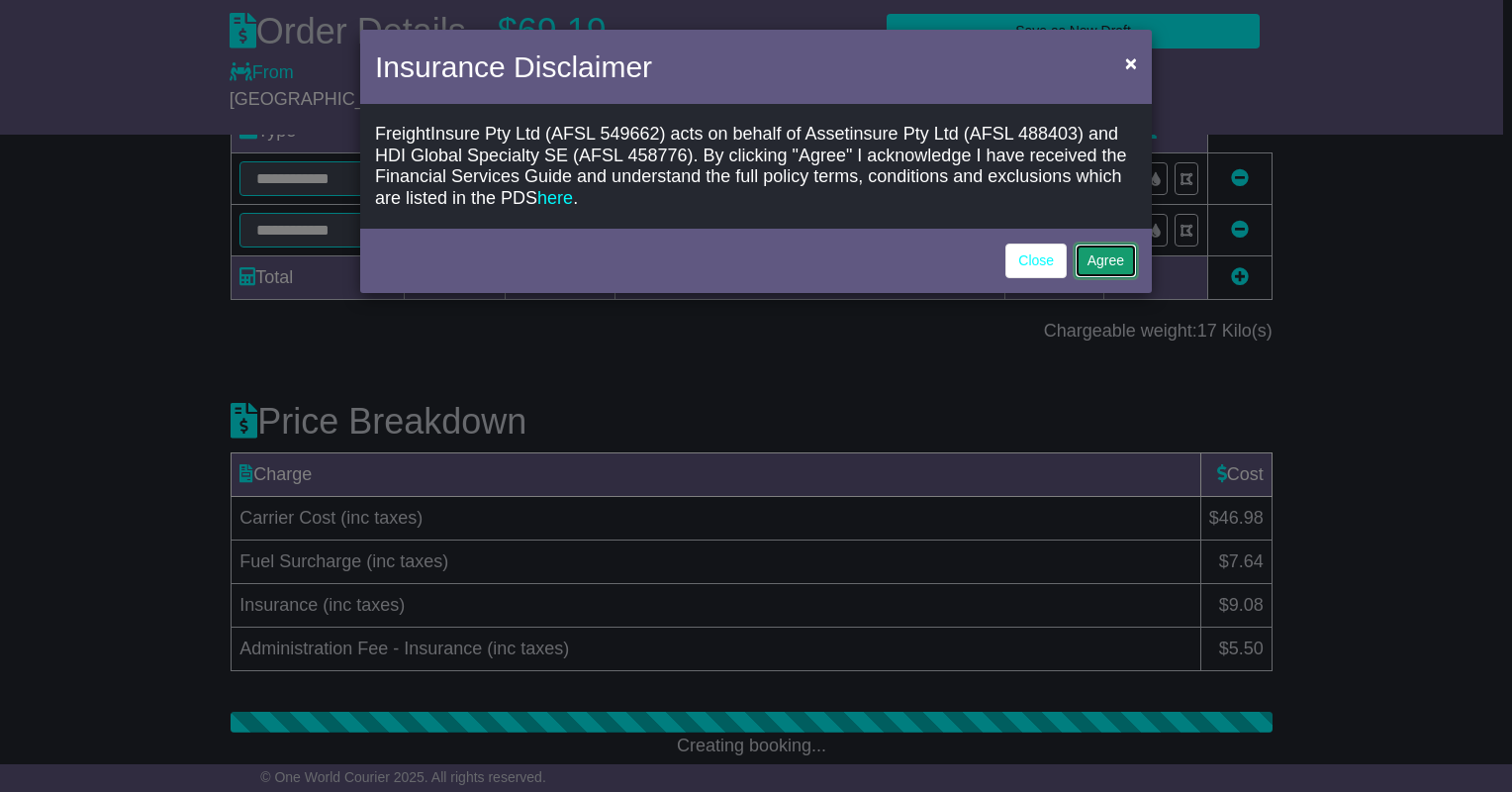 click on "Agree" 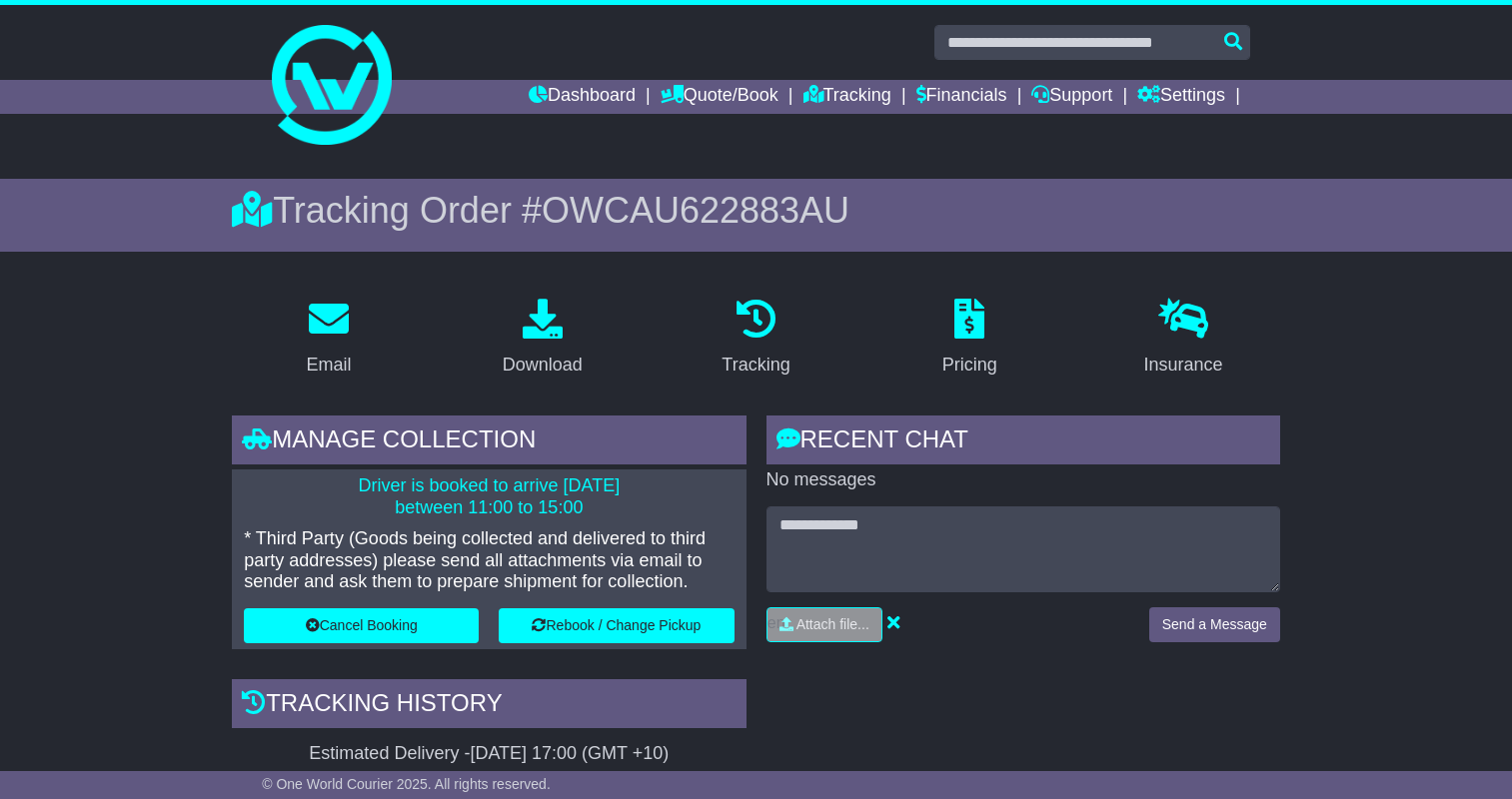 scroll, scrollTop: 0, scrollLeft: 0, axis: both 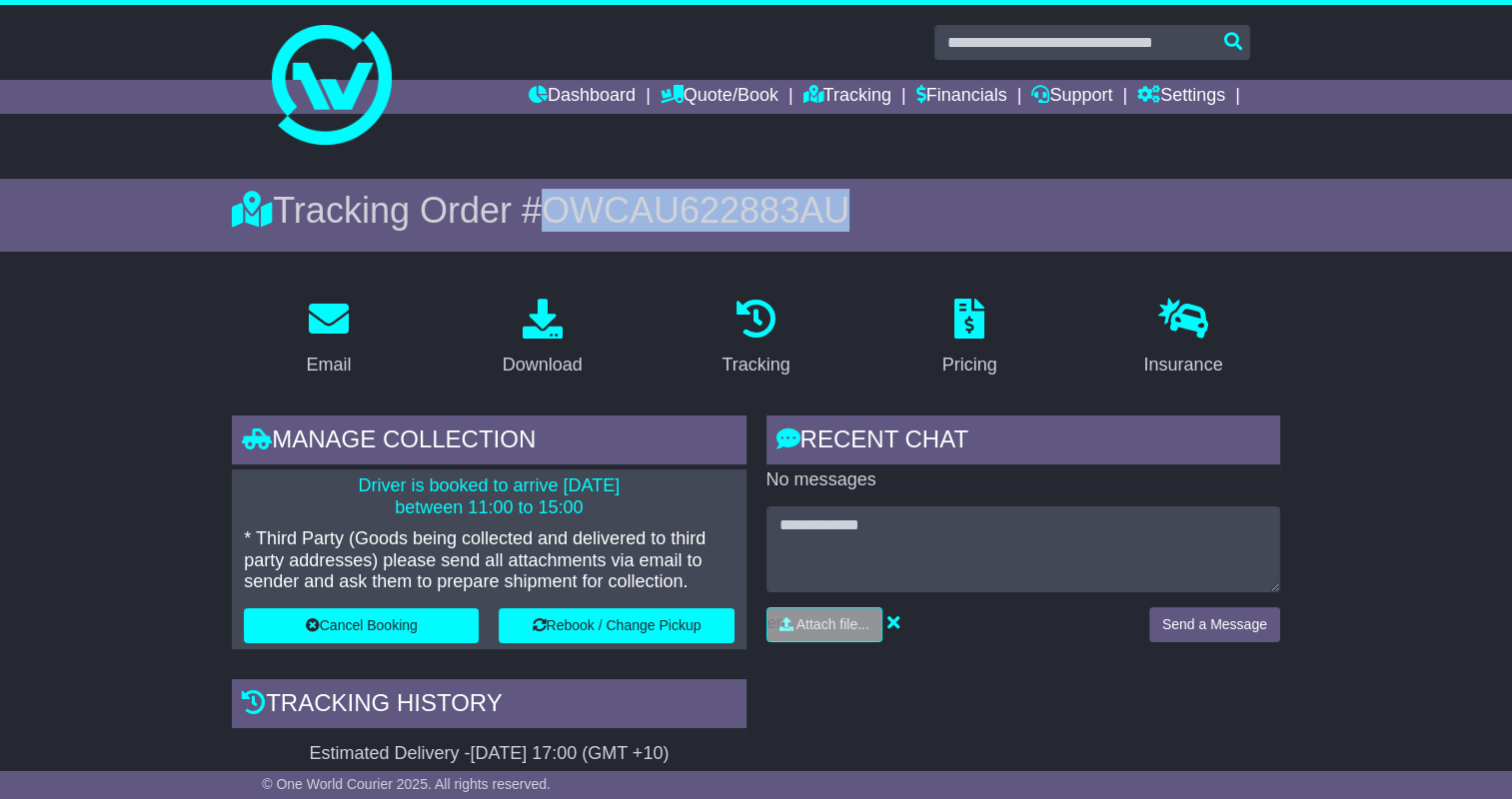 drag, startPoint x: 851, startPoint y: 211, endPoint x: 554, endPoint y: 224, distance: 297.28438 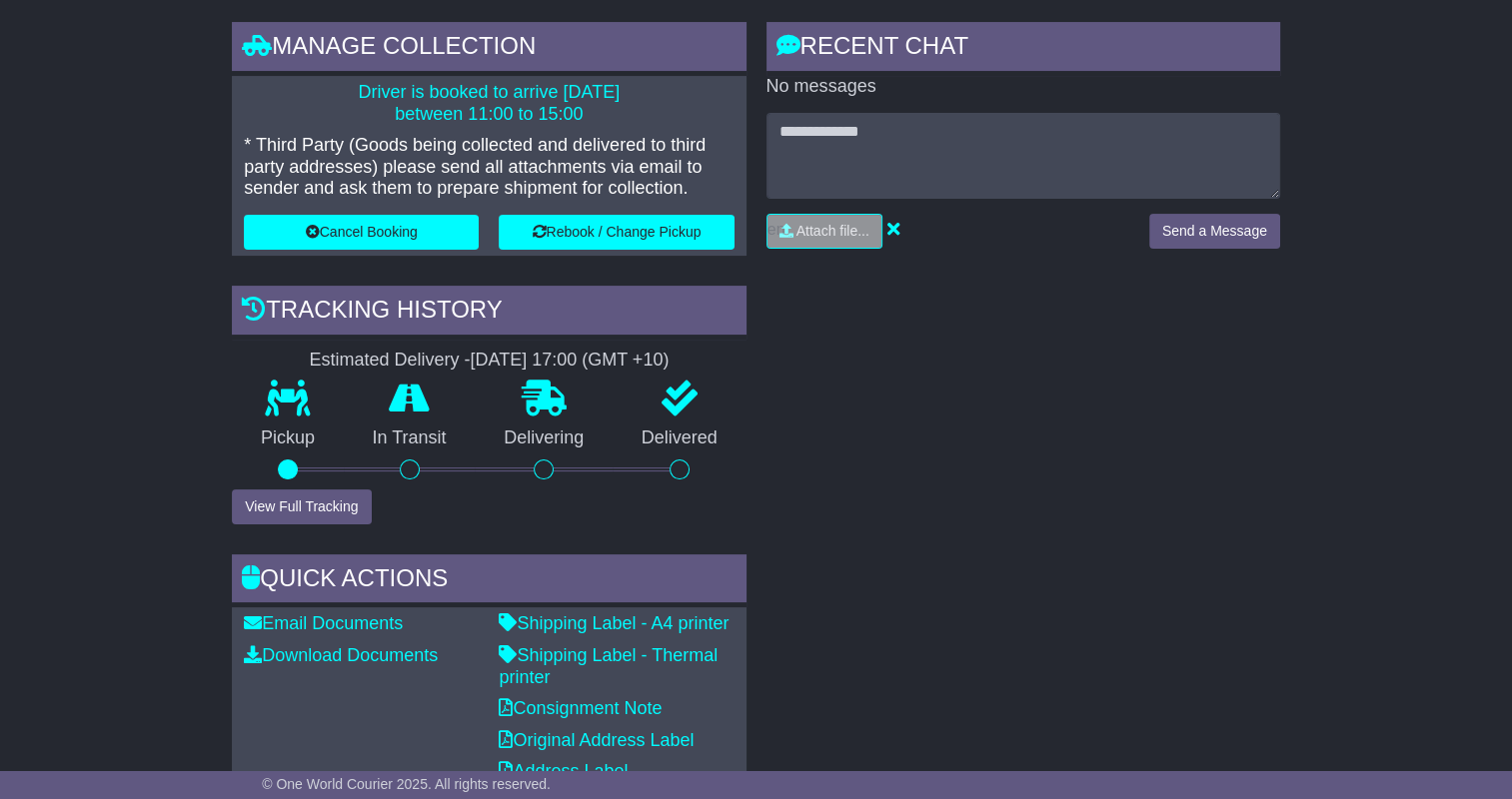 scroll, scrollTop: 400, scrollLeft: 0, axis: vertical 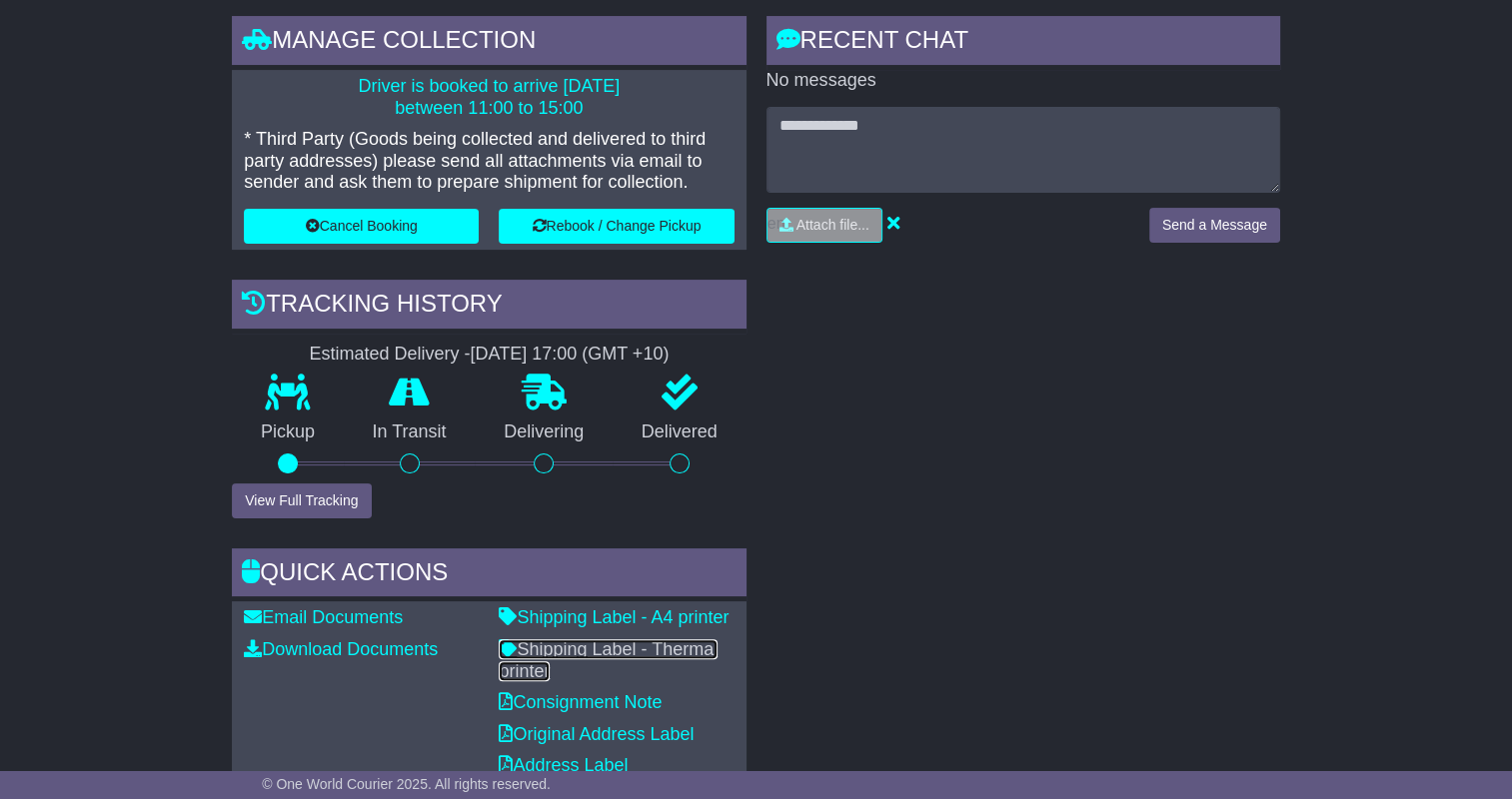 click on "Shipping Label - Thermal printer" at bounding box center (608, 660) 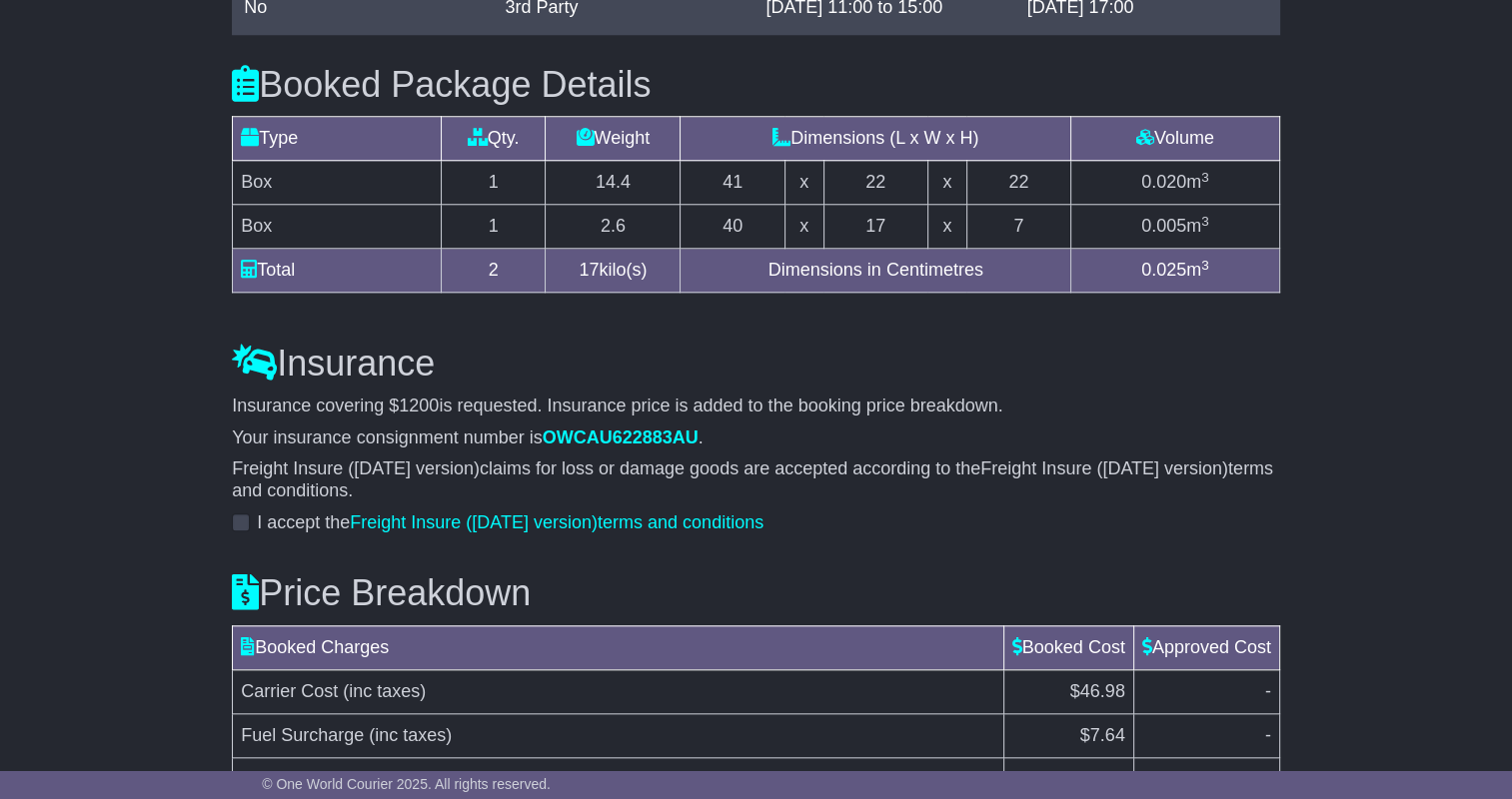 scroll, scrollTop: 2097, scrollLeft: 0, axis: vertical 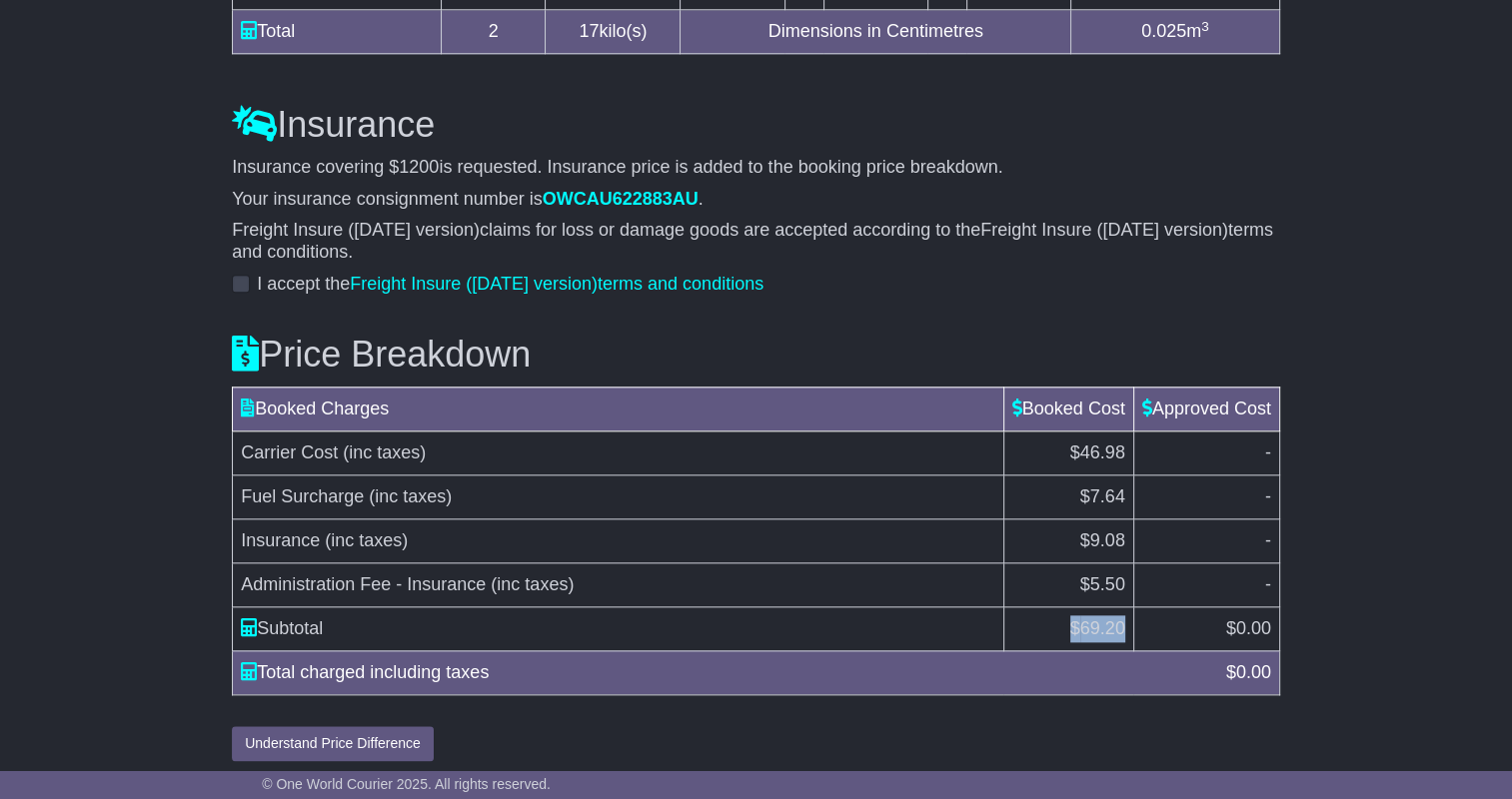 drag, startPoint x: 1123, startPoint y: 631, endPoint x: 1024, endPoint y: 627, distance: 99.08078 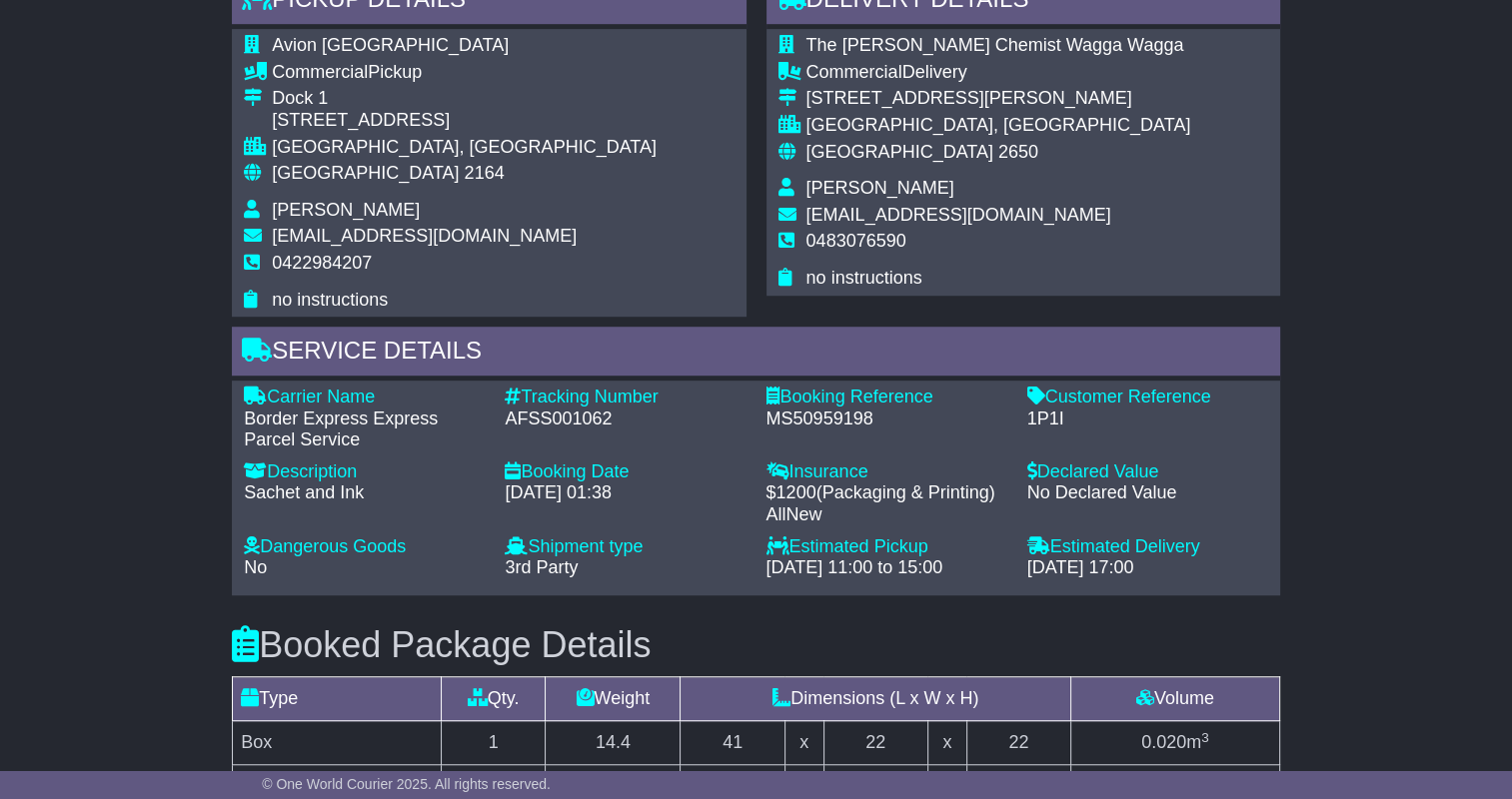 scroll, scrollTop: 431, scrollLeft: 0, axis: vertical 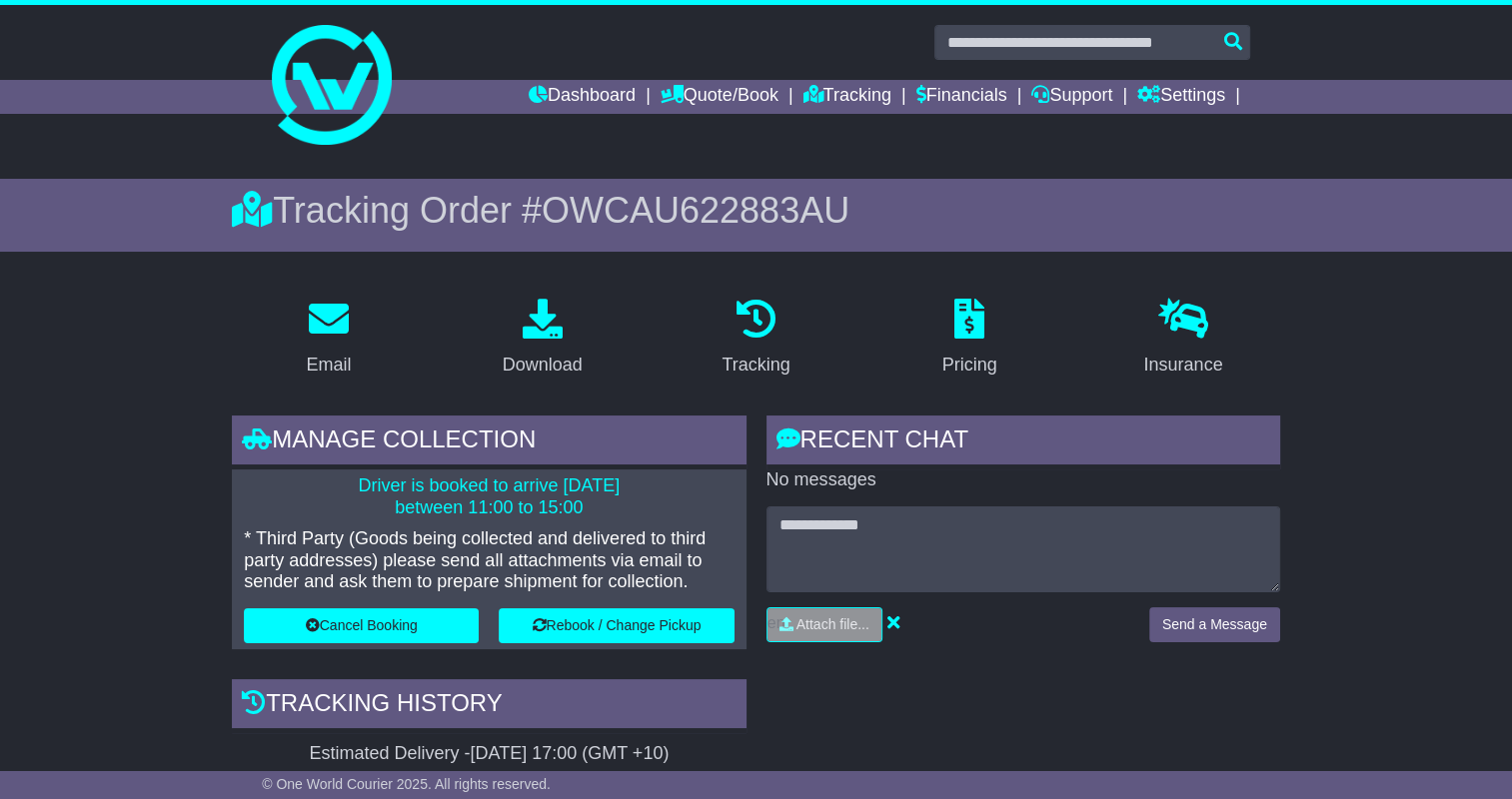 click on "[EMAIL_ADDRESS][DOMAIN_NAME]
Logout
[PERSON_NAME]
[EMAIL_ADDRESS][DOMAIN_NAME]
0450140191
Change Password
×
Change Password
Current Password
New Password
Repeat Password" at bounding box center (756, 400) 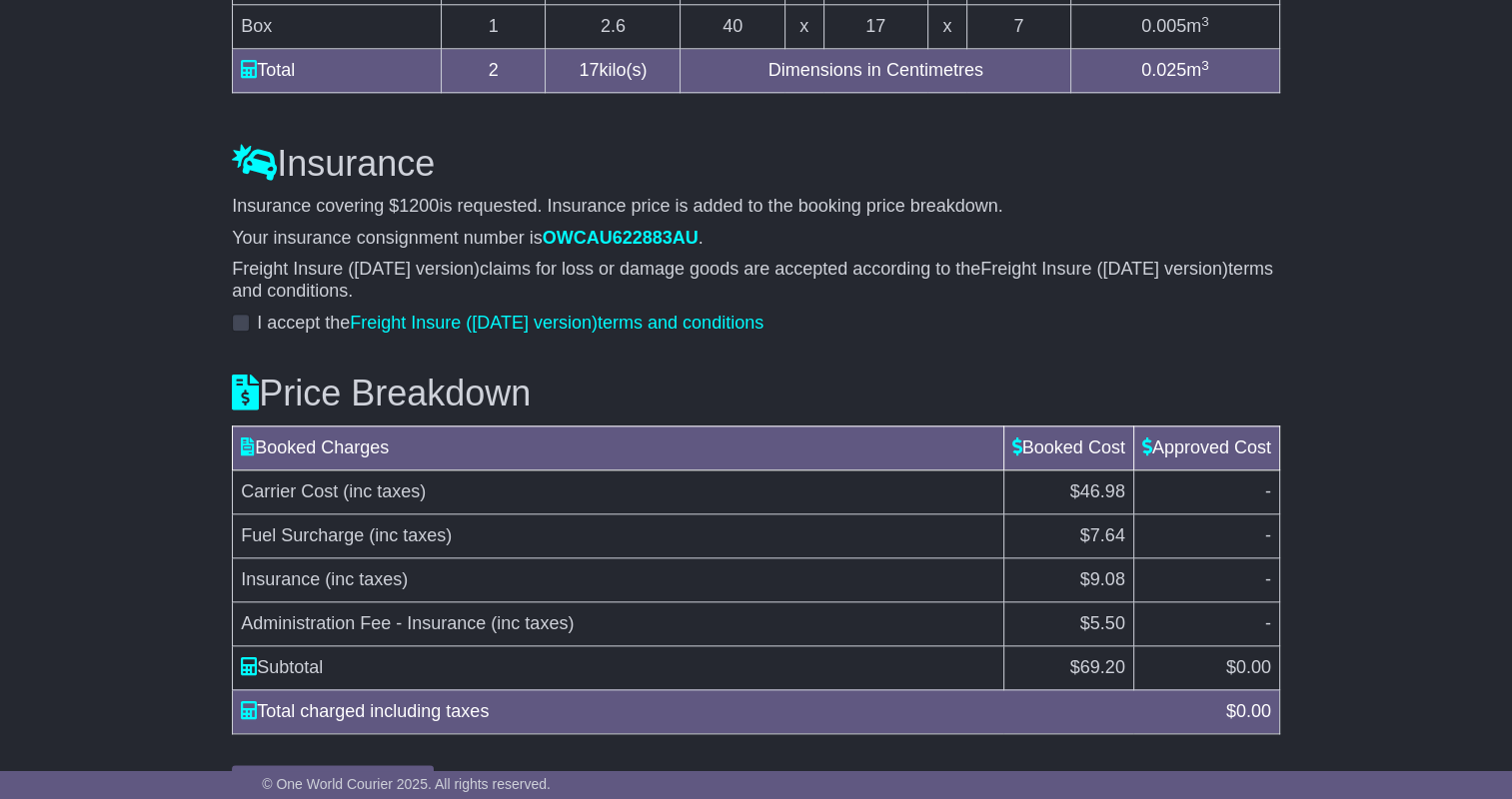 scroll, scrollTop: 2104, scrollLeft: 0, axis: vertical 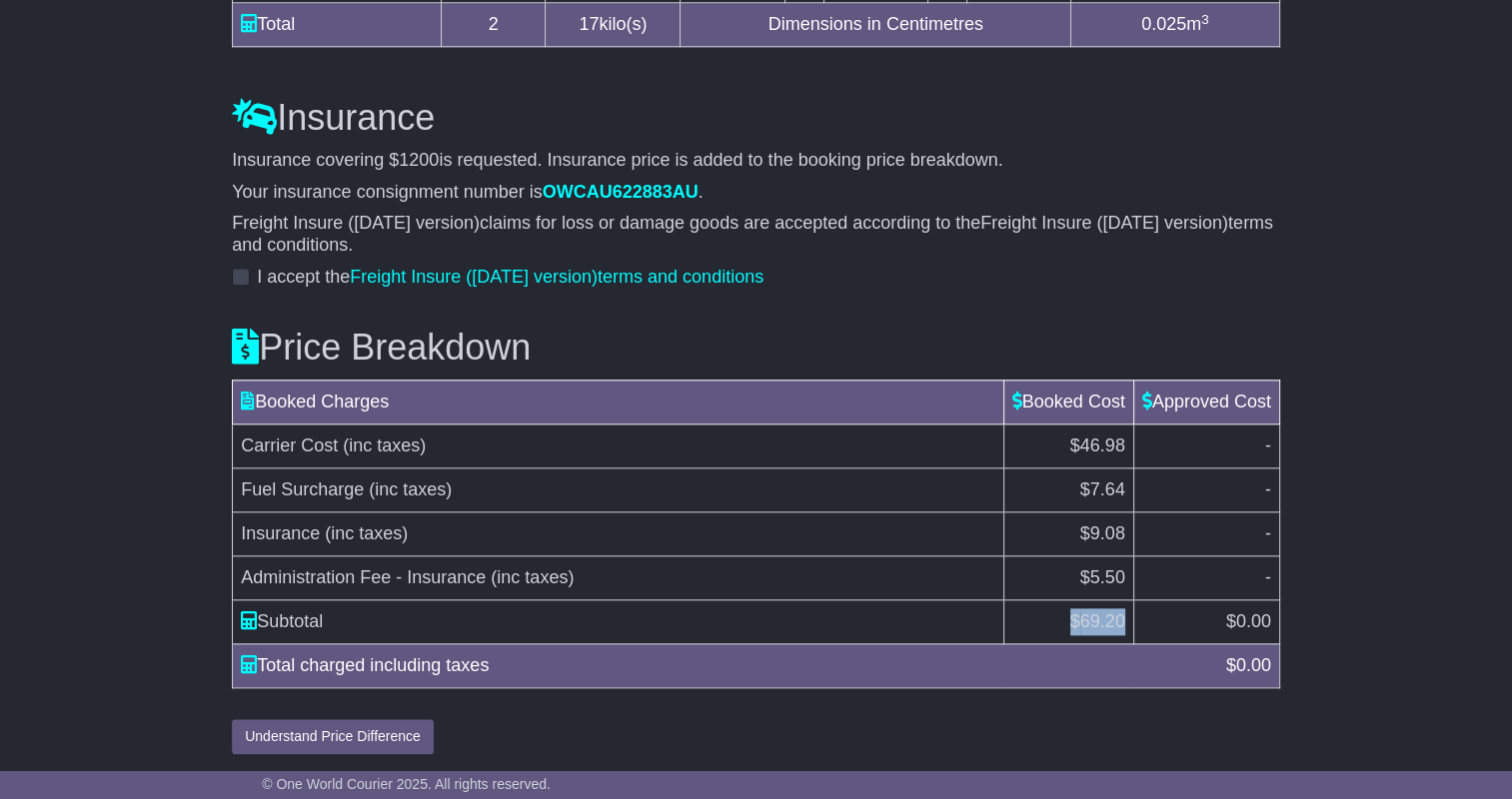 drag, startPoint x: 1126, startPoint y: 614, endPoint x: 1046, endPoint y: 611, distance: 80.05623 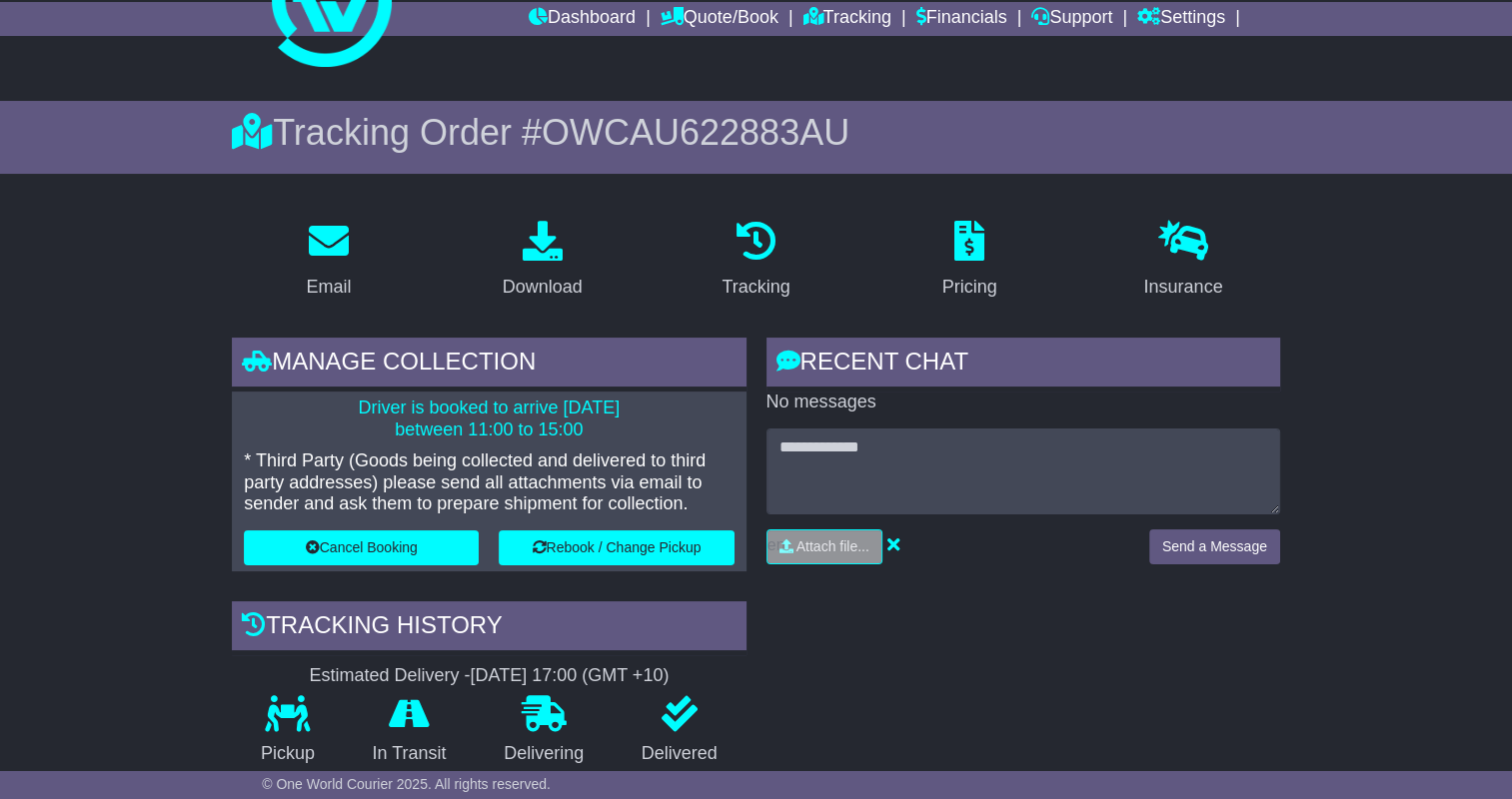 scroll, scrollTop: 0, scrollLeft: 0, axis: both 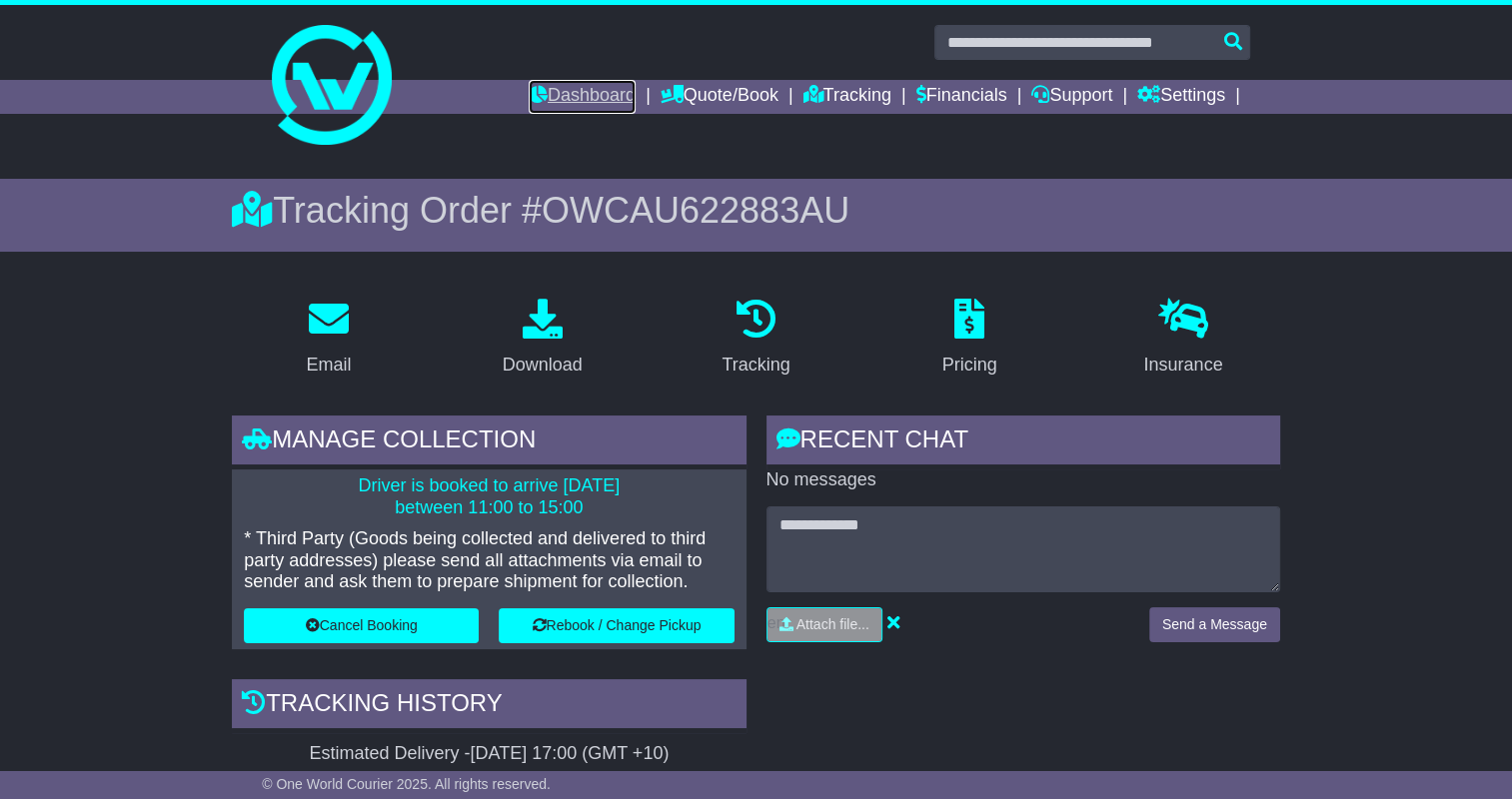 click on "Dashboard" at bounding box center [582, 97] 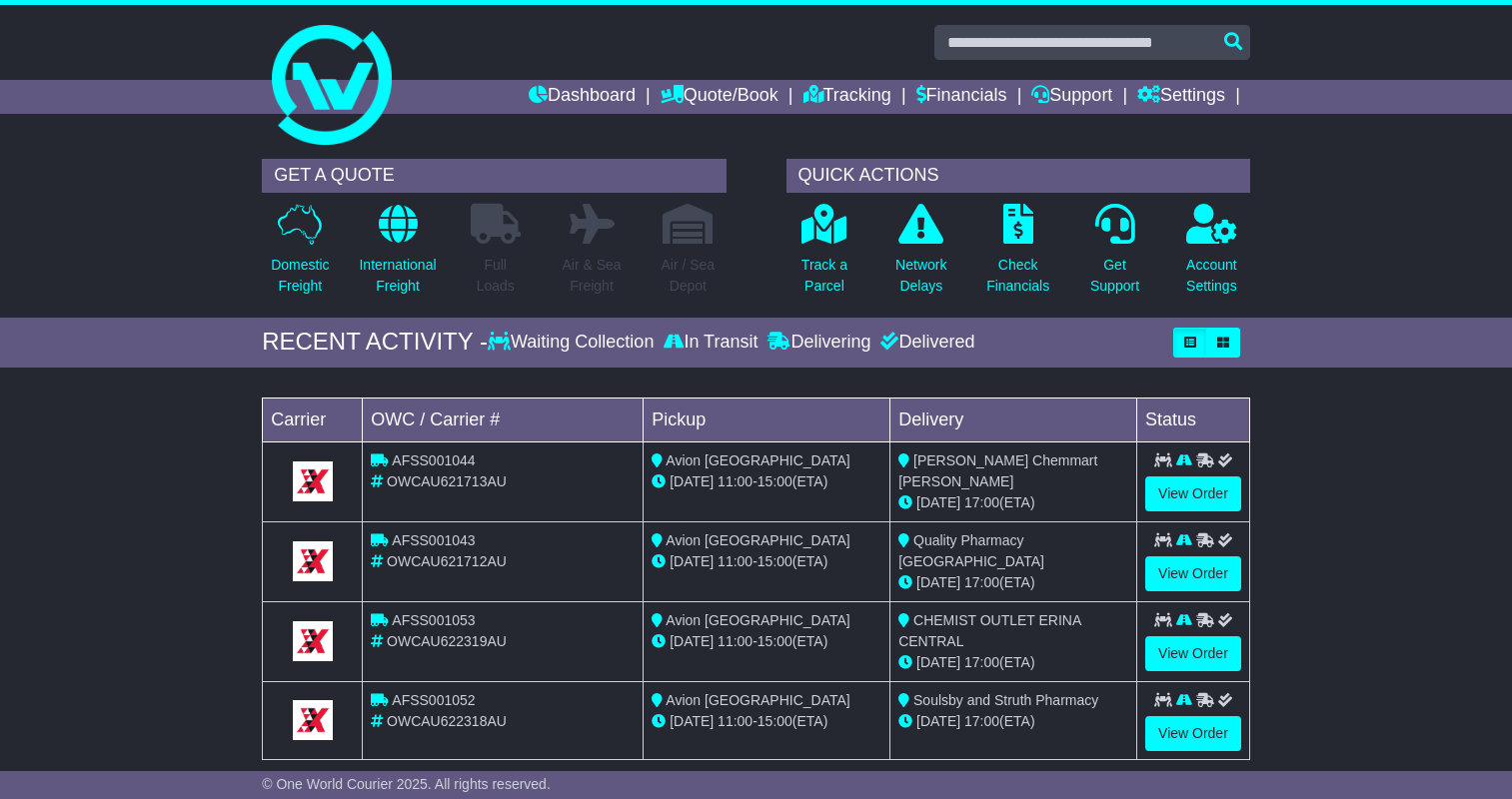 scroll, scrollTop: 0, scrollLeft: 0, axis: both 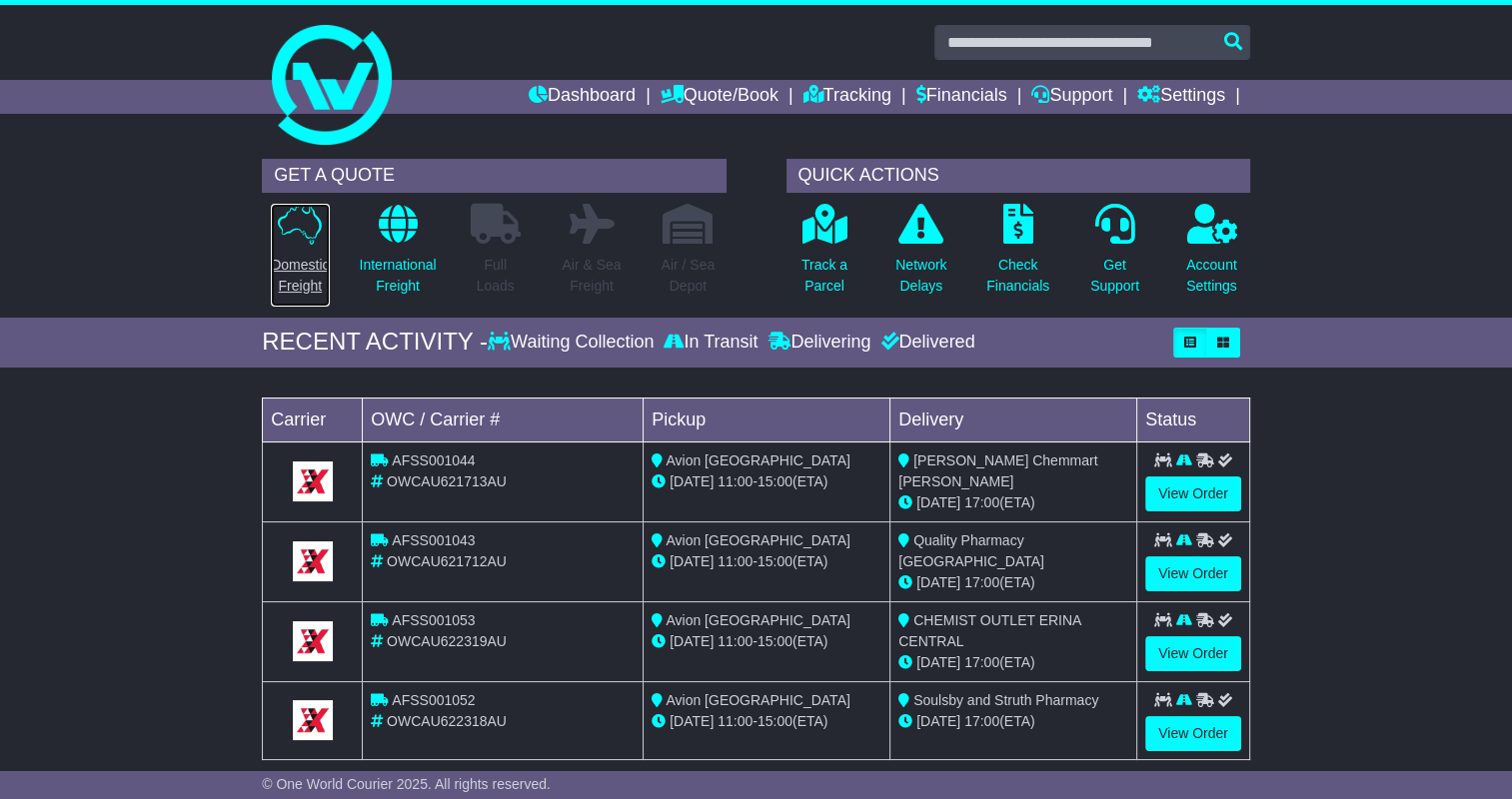 click at bounding box center [300, 224] 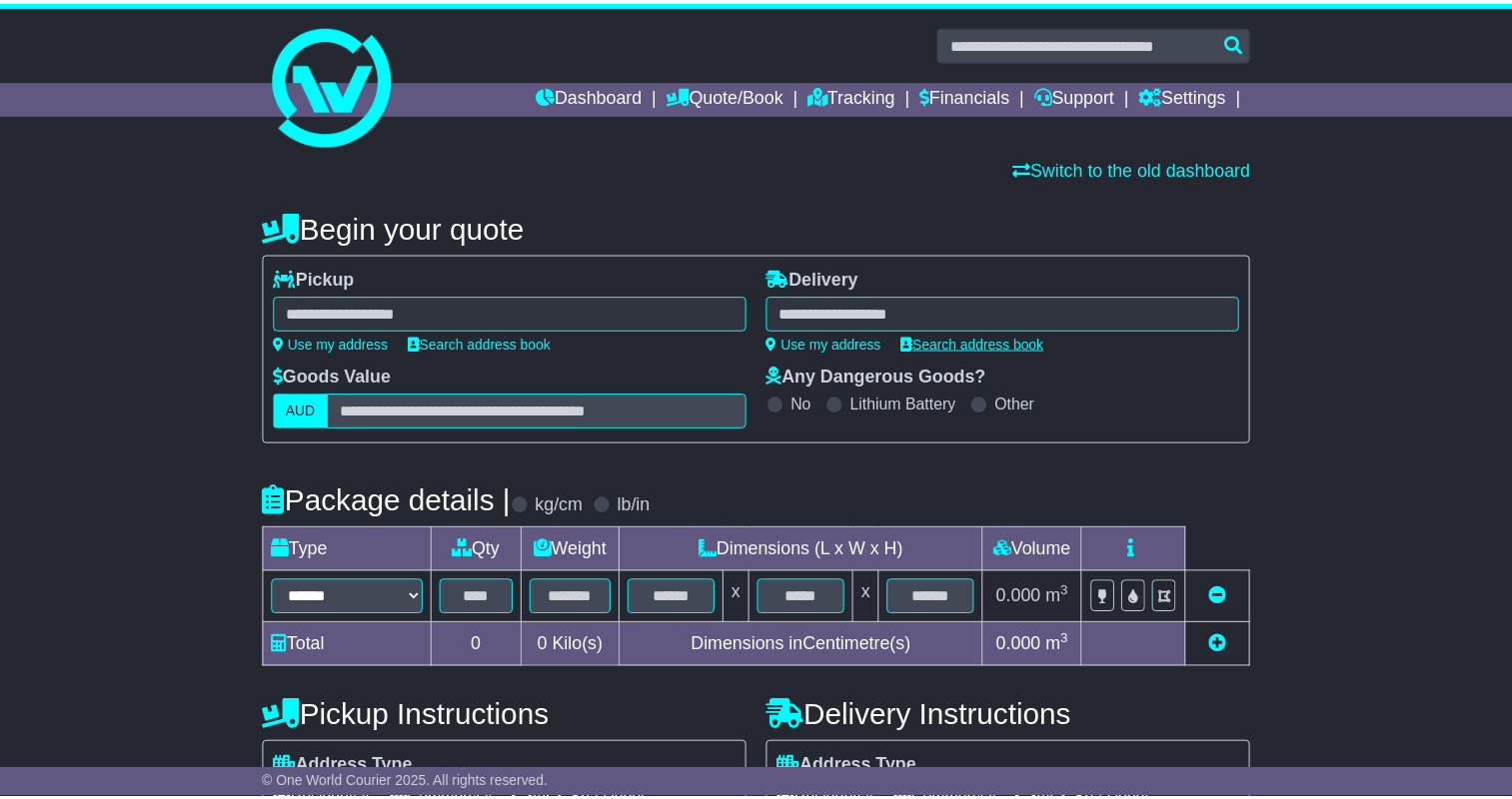 scroll, scrollTop: 0, scrollLeft: 0, axis: both 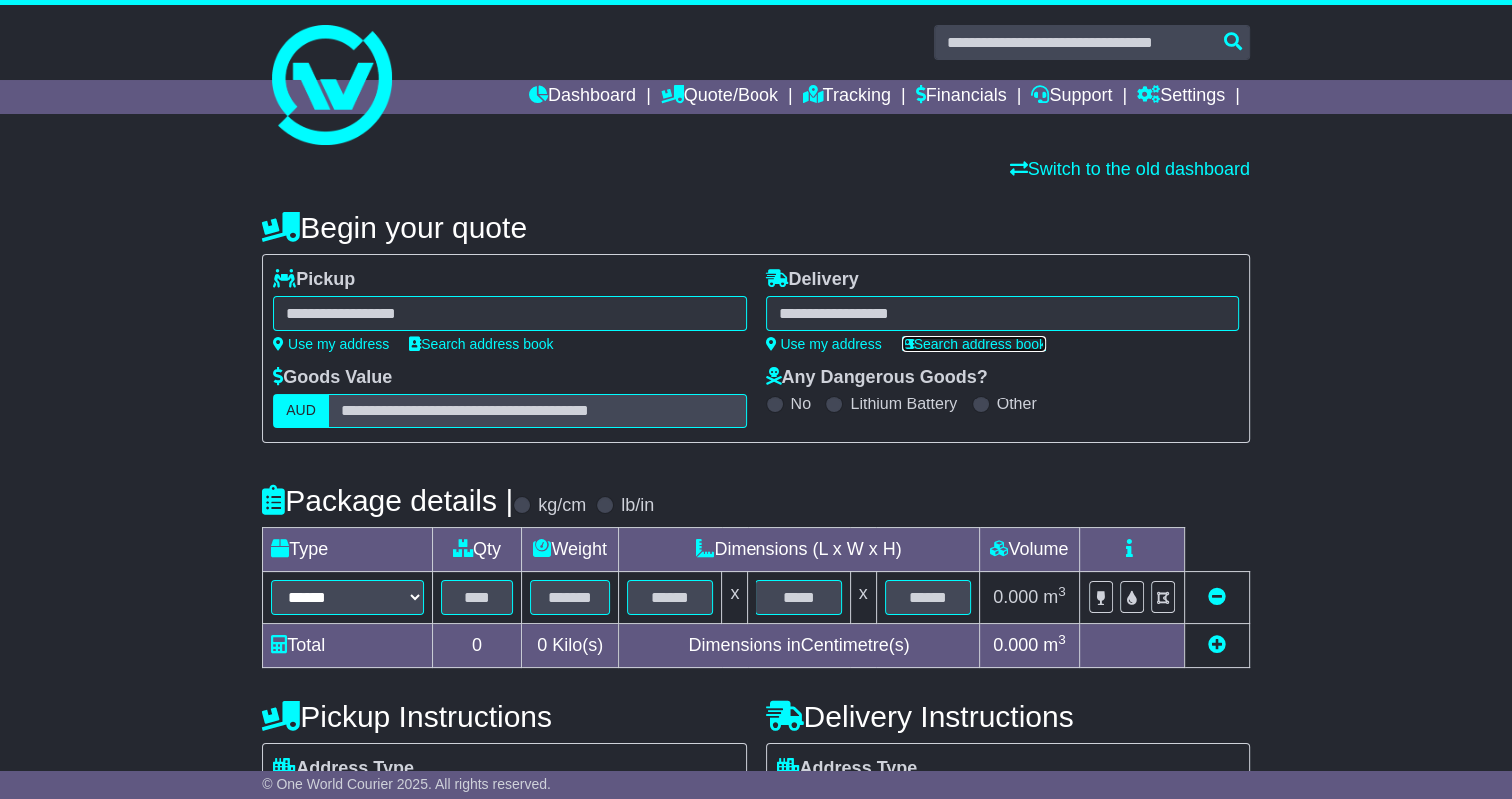 click on "**********" at bounding box center [1002, 318] 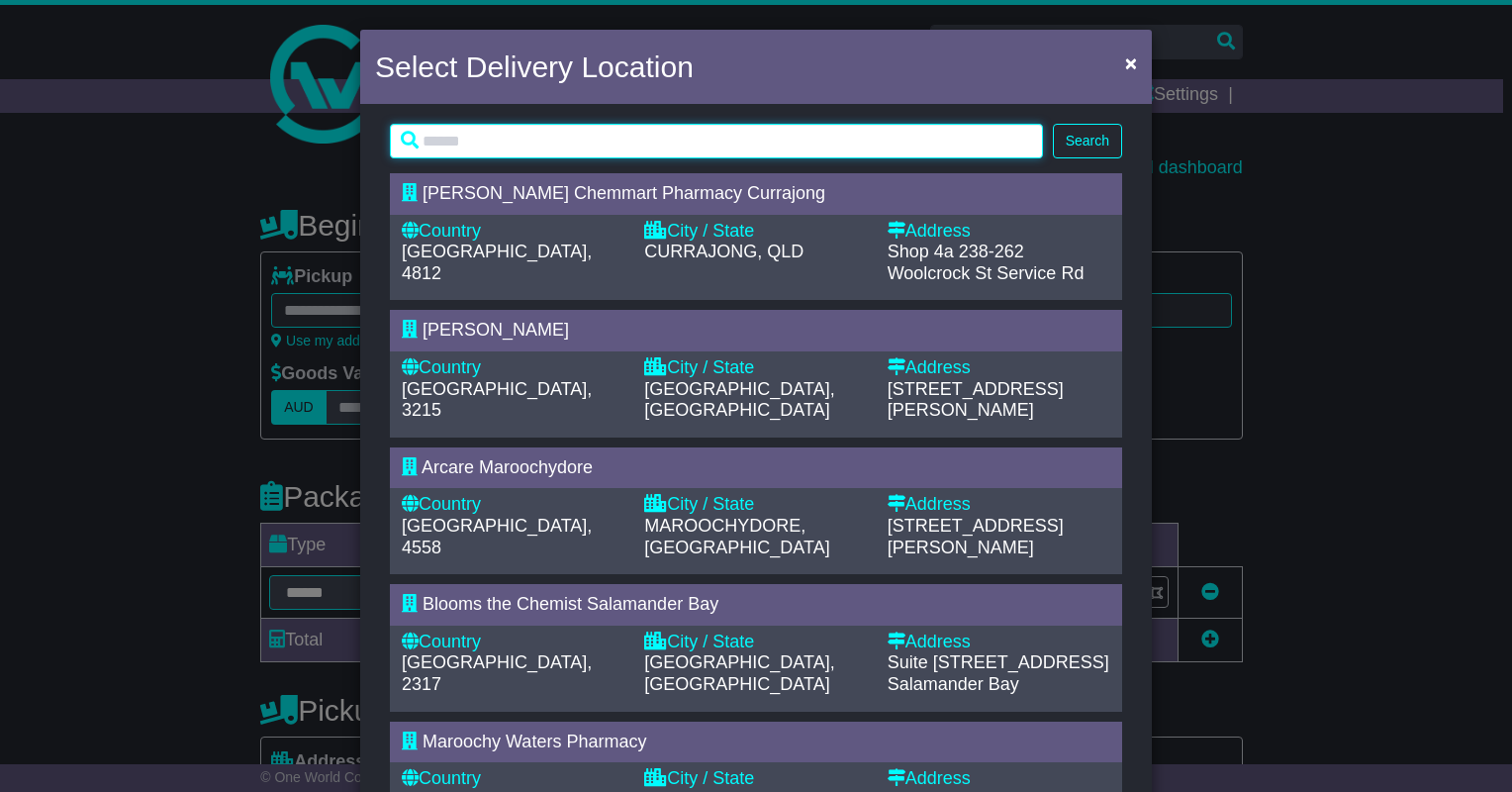 click at bounding box center [716, 141] 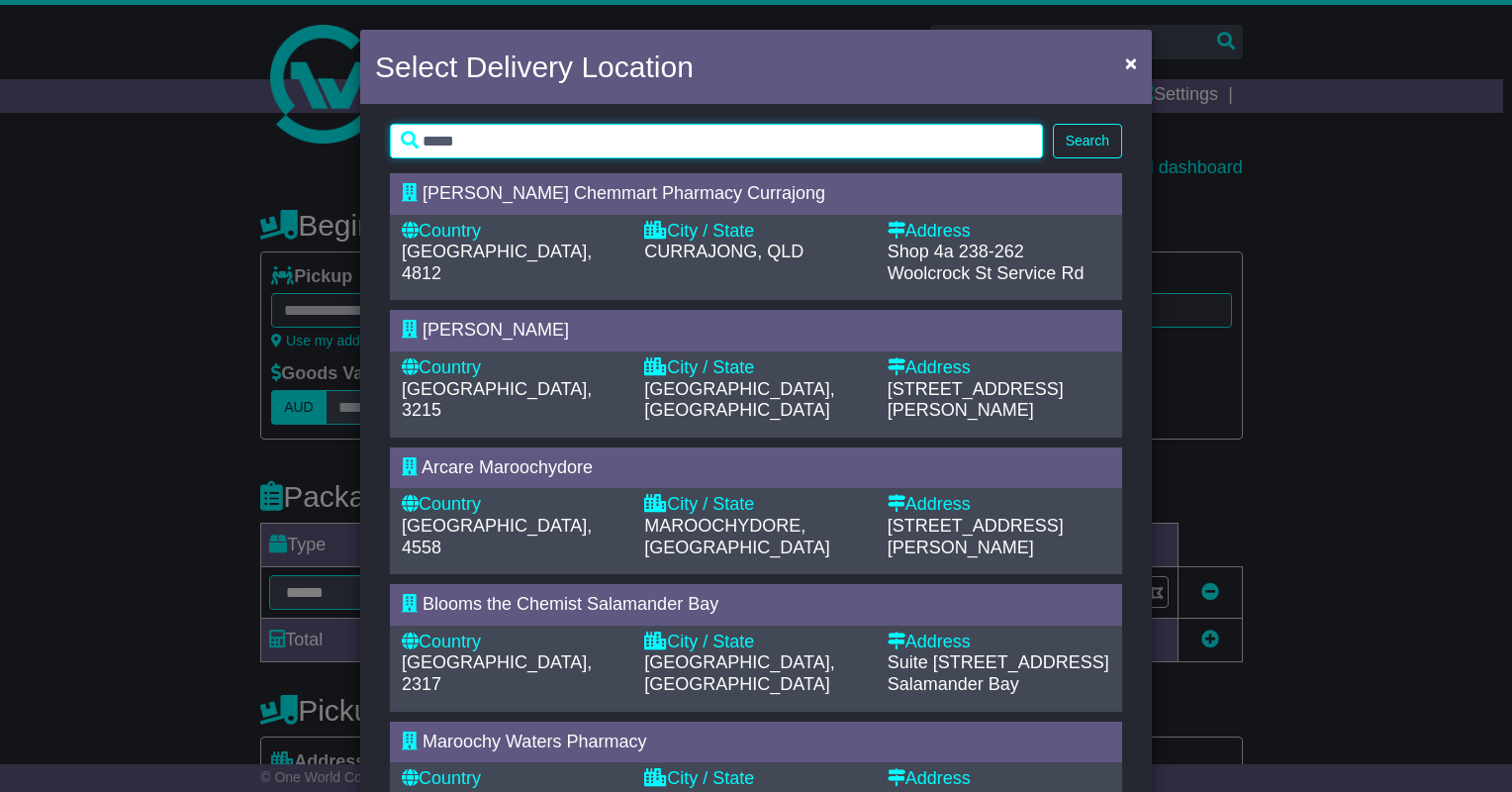 type on "*****" 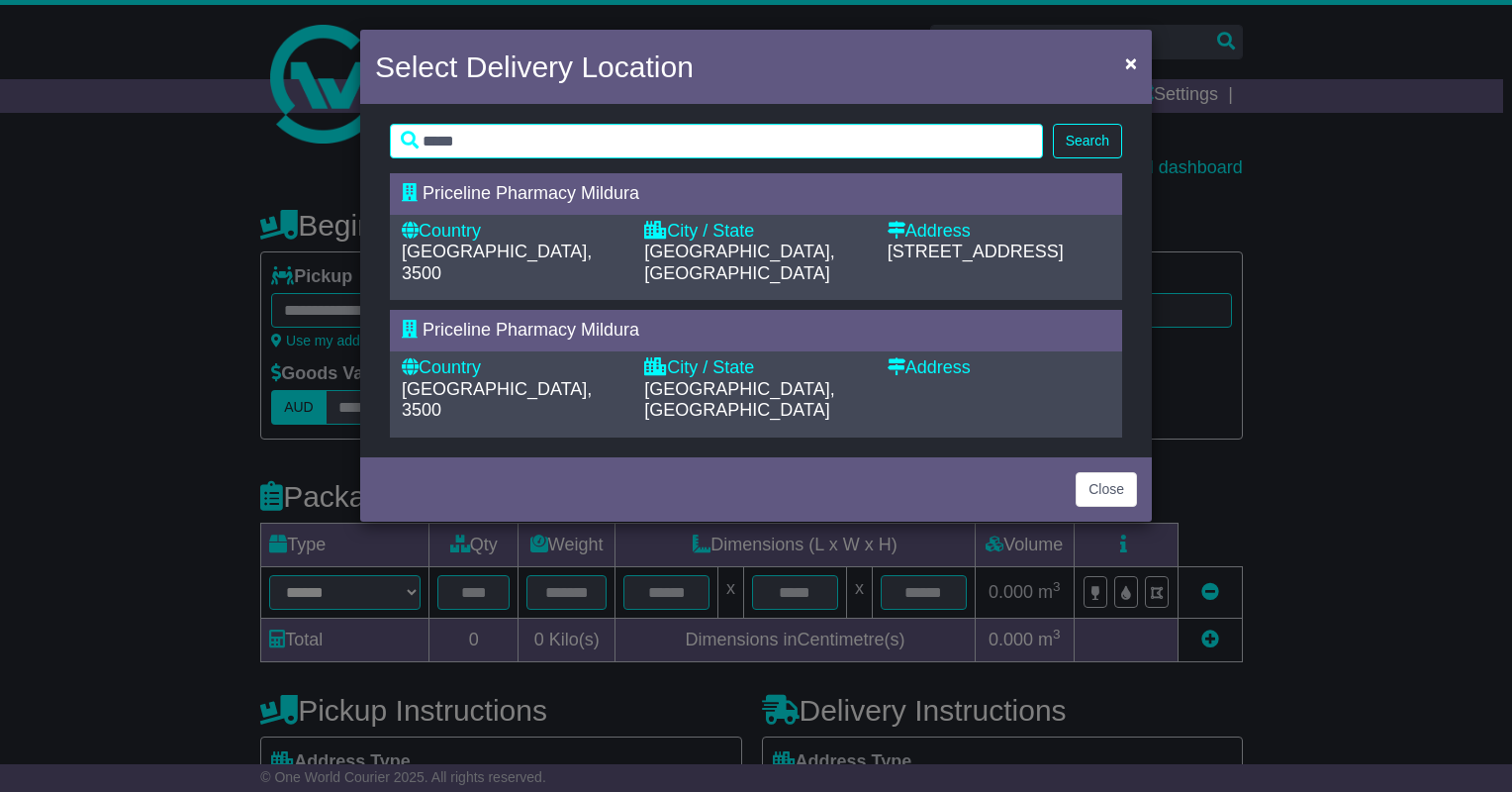 drag, startPoint x: 614, startPoint y: 193, endPoint x: 610, endPoint y: 207, distance: 14.56022 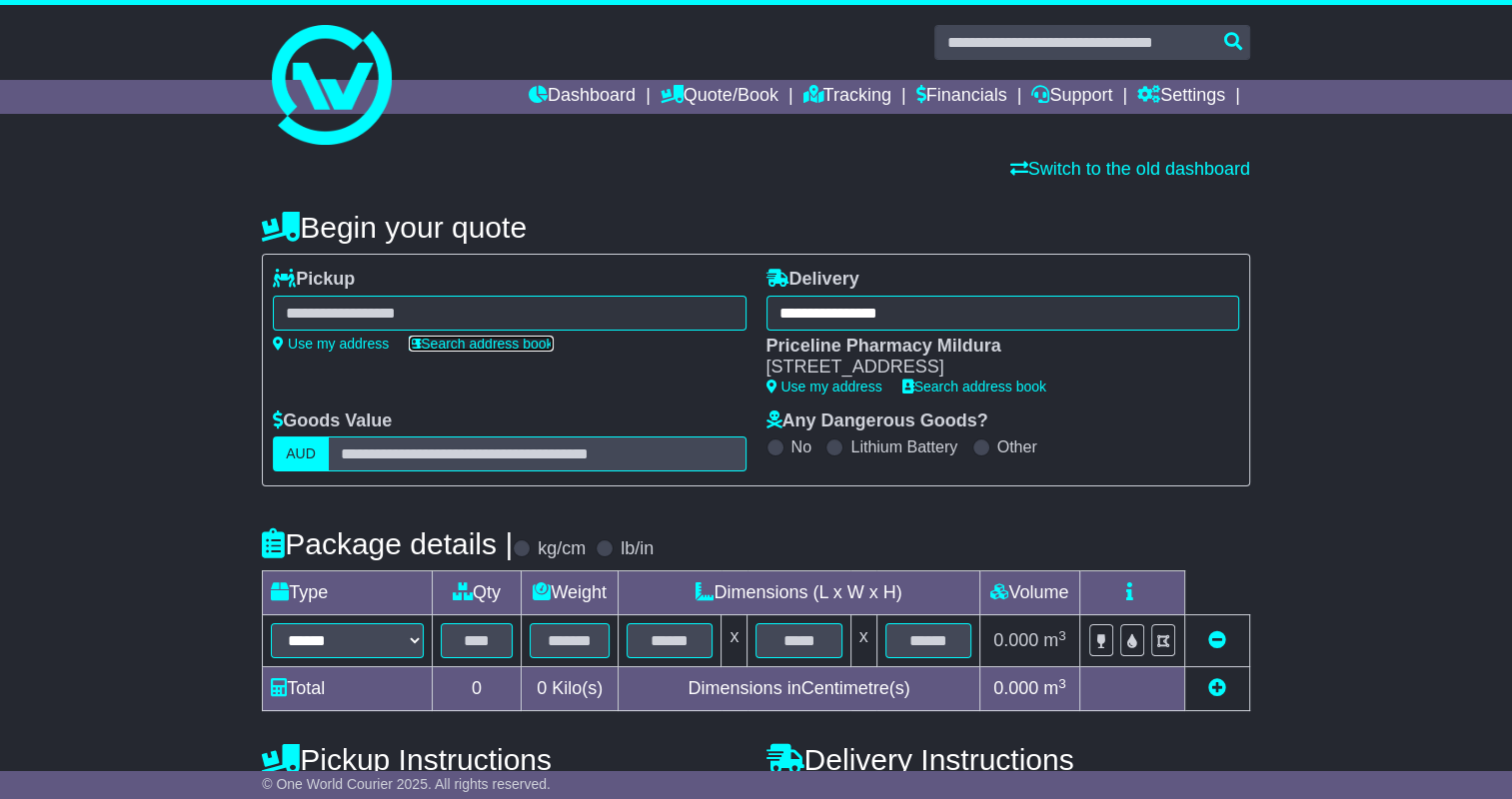 click at bounding box center [415, 344] 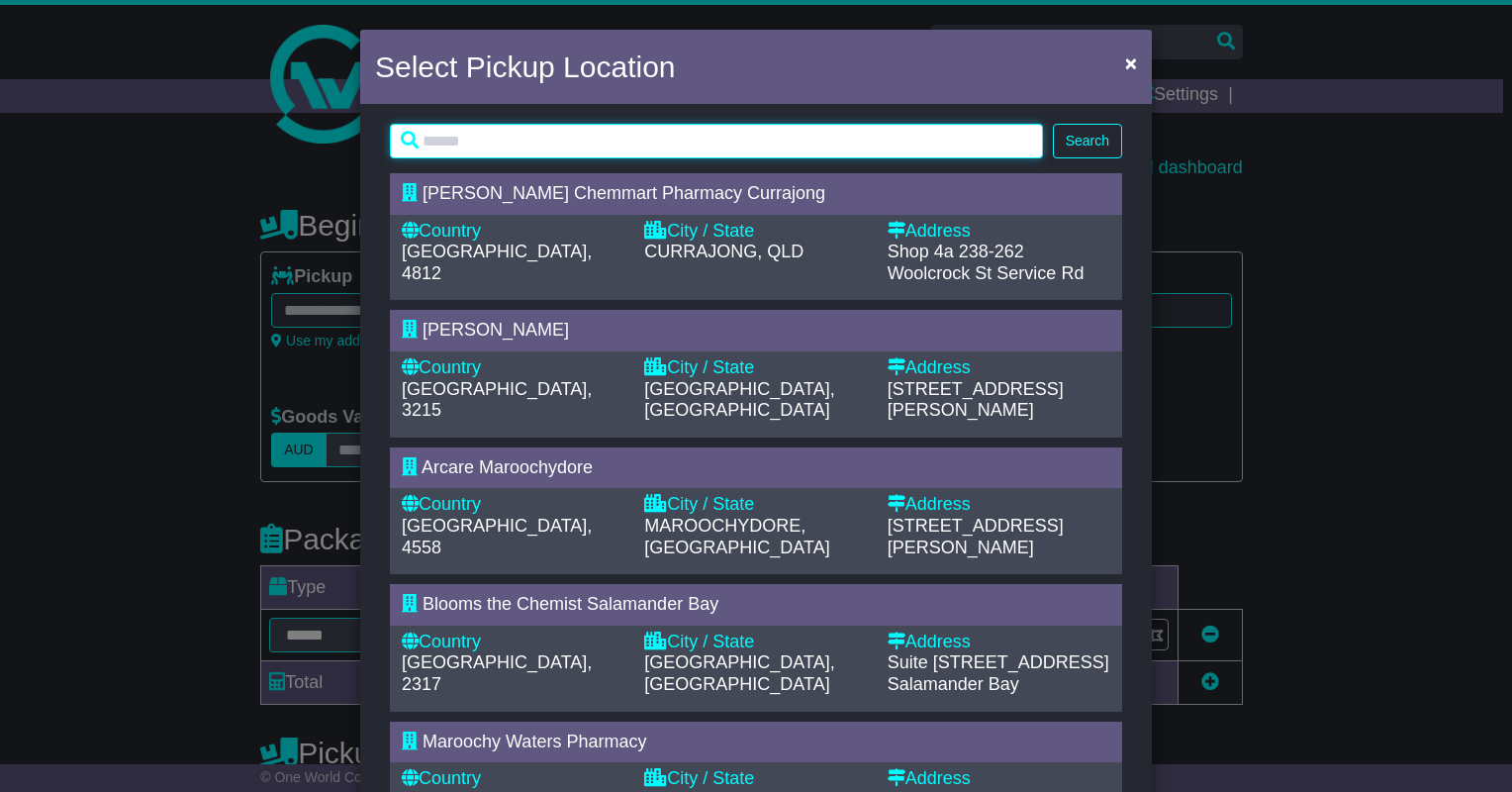 click at bounding box center [716, 141] 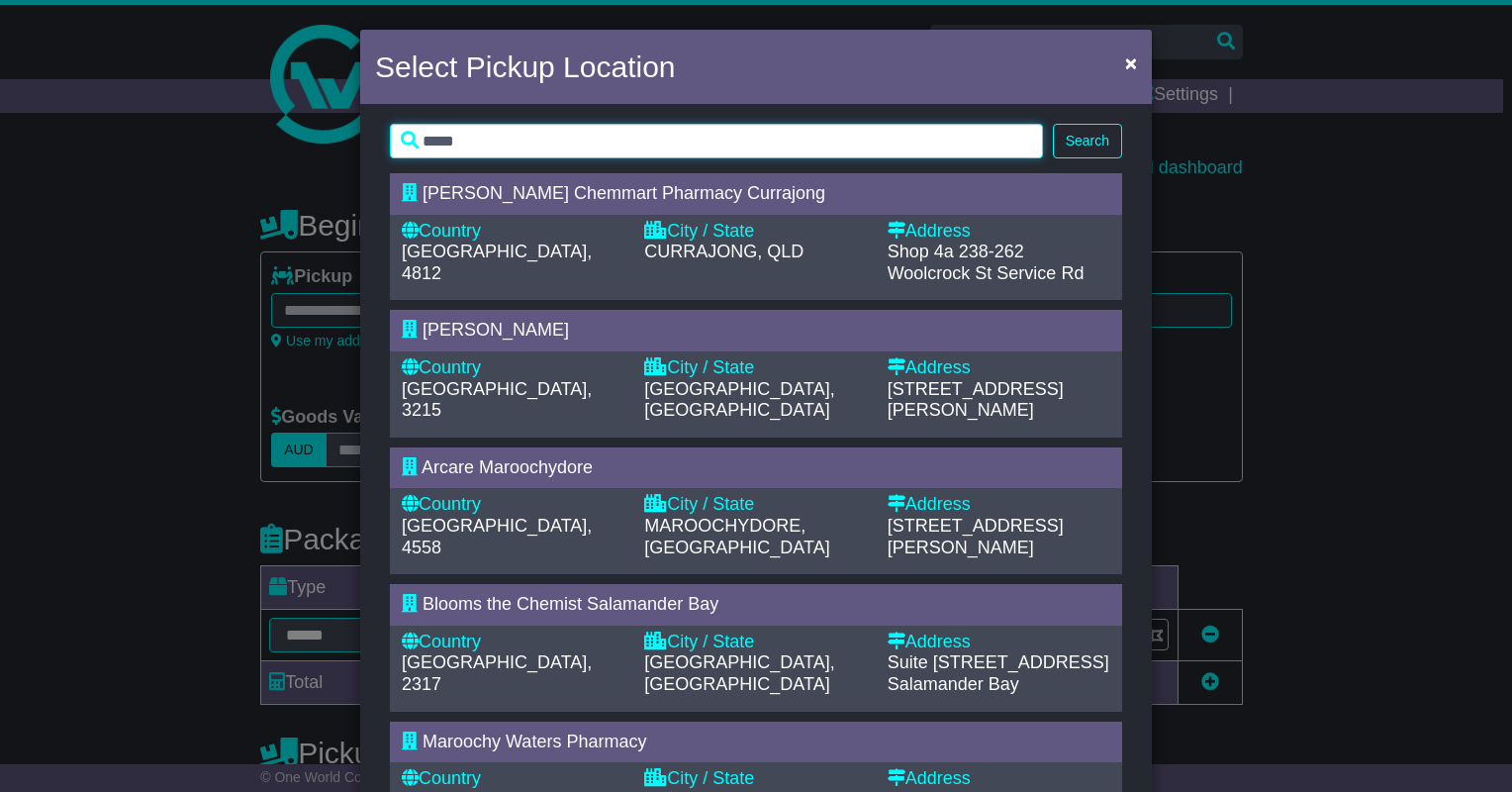 type on "*****" 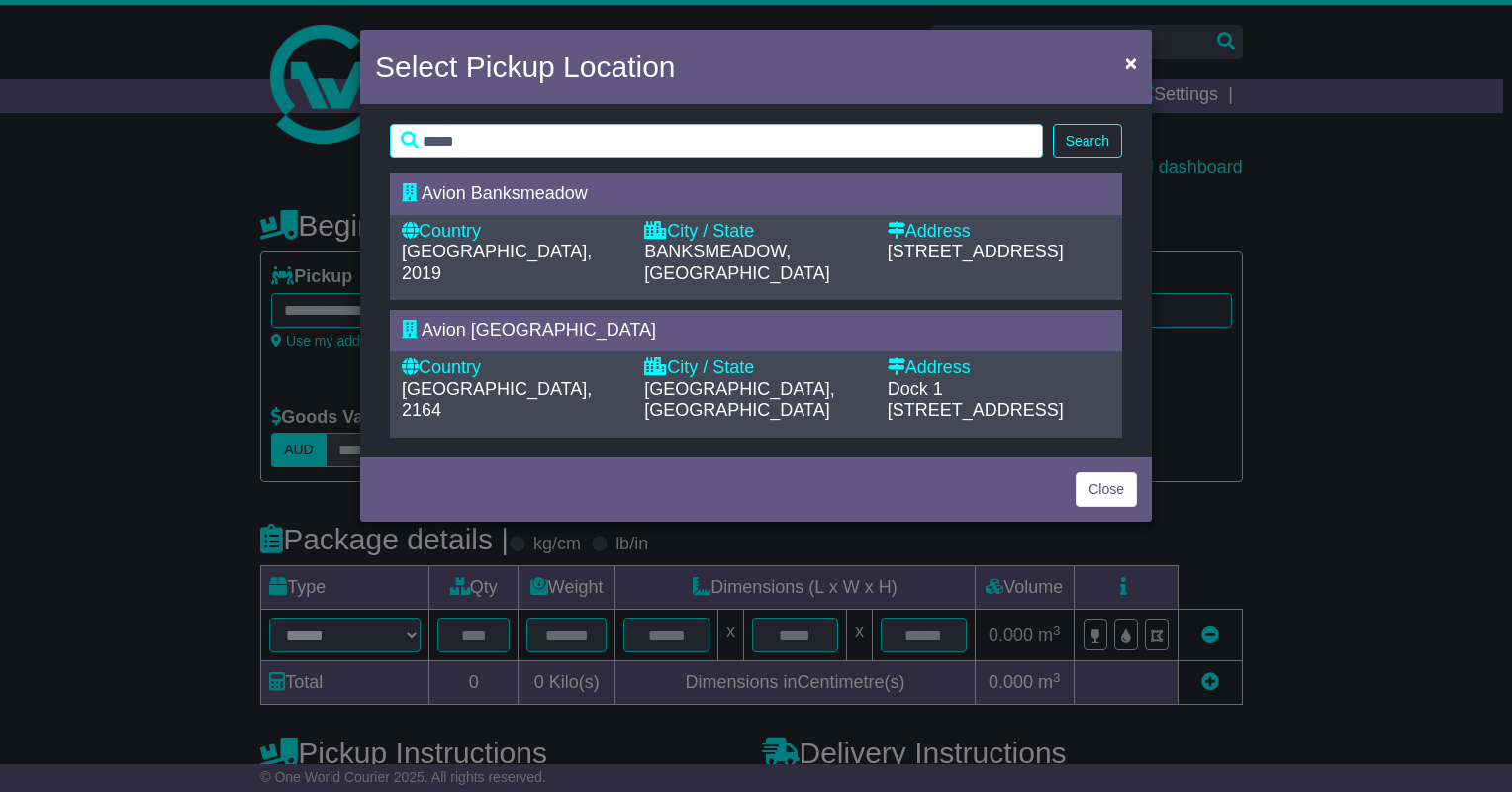 drag, startPoint x: 550, startPoint y: 345, endPoint x: 530, endPoint y: 333, distance: 23.323808 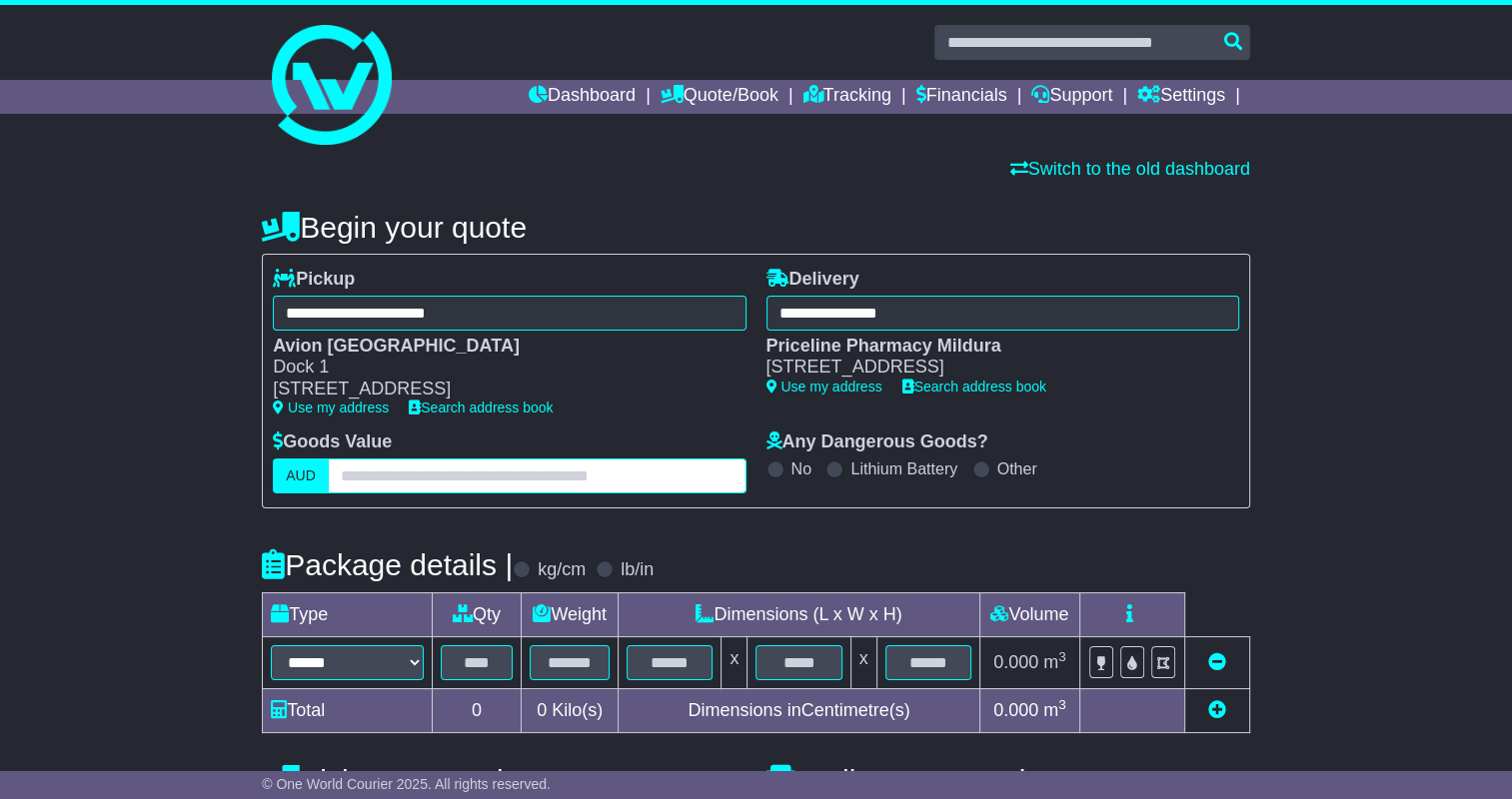 click at bounding box center [537, 475] 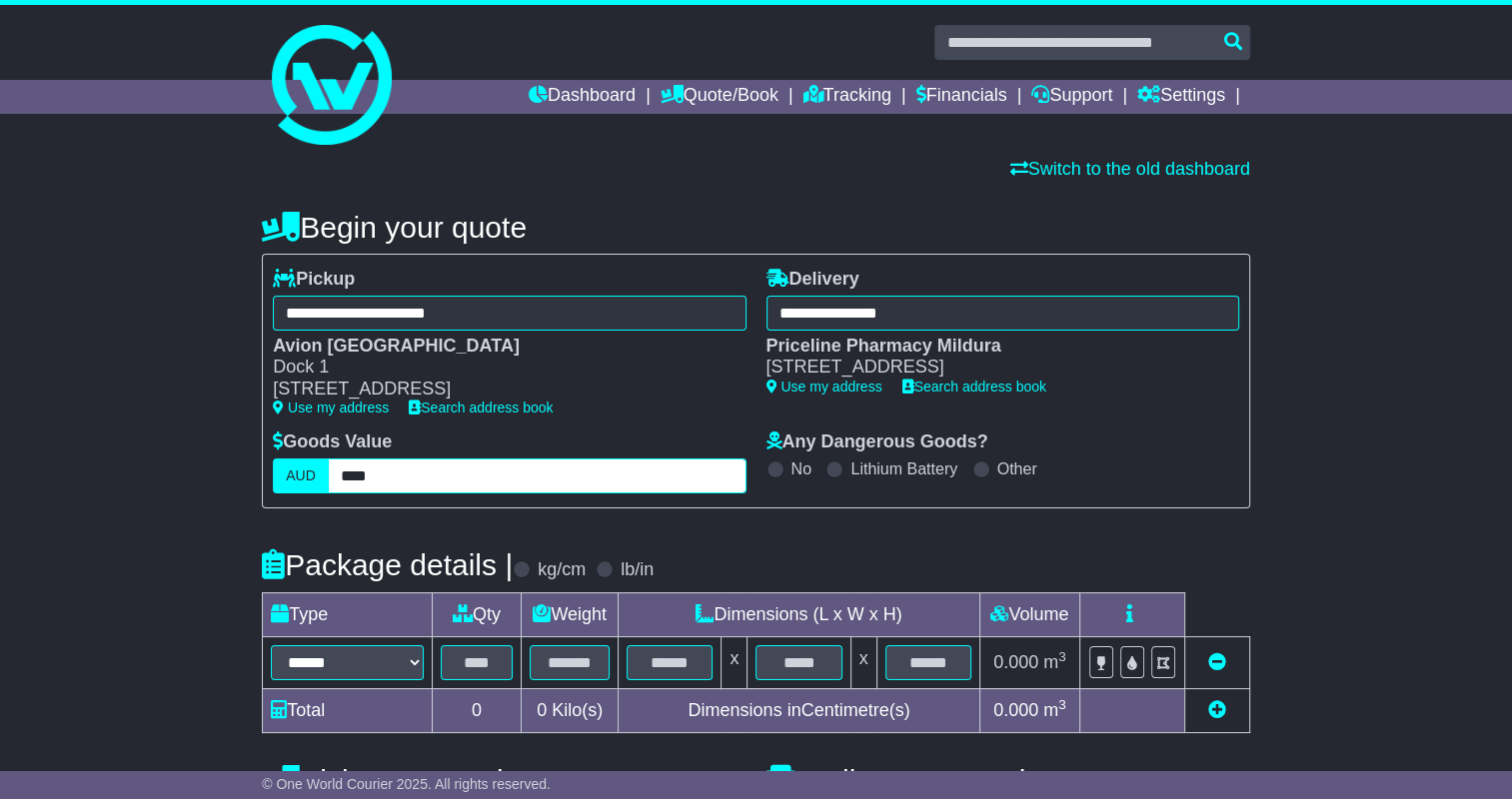 type on "****" 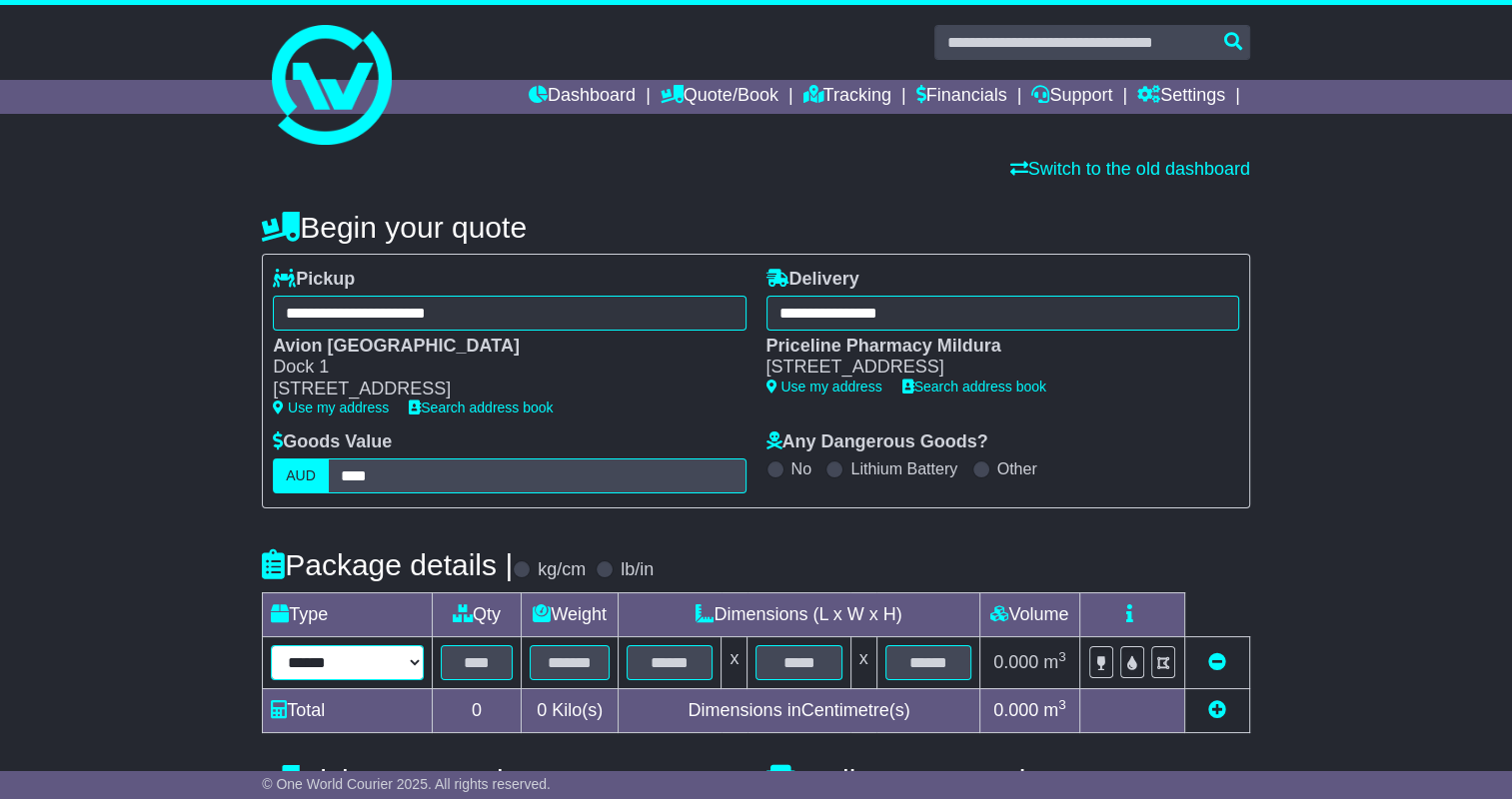 click on "**********" at bounding box center (347, 662) 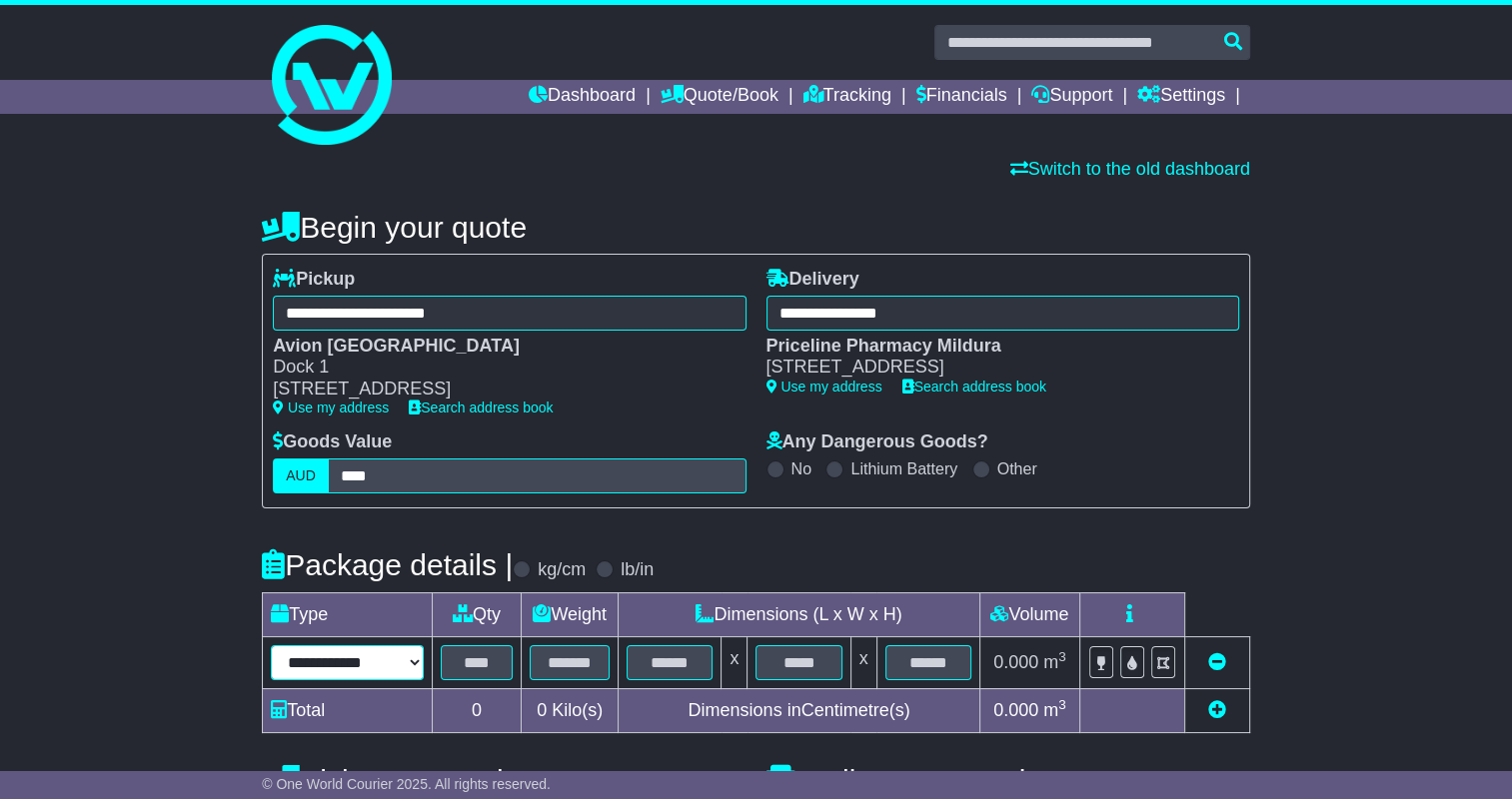 click on "**********" at bounding box center (347, 662) 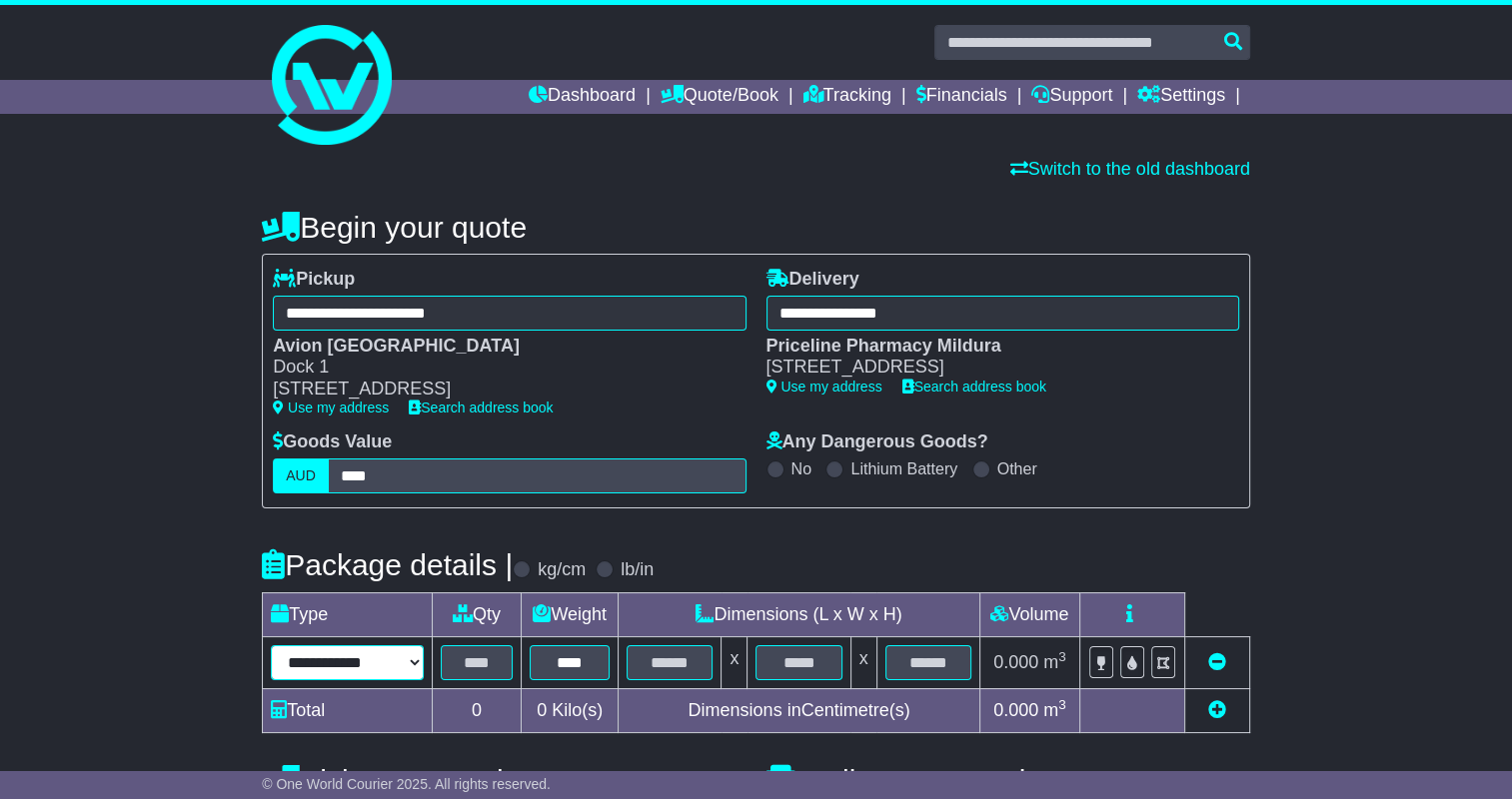 type on "**" 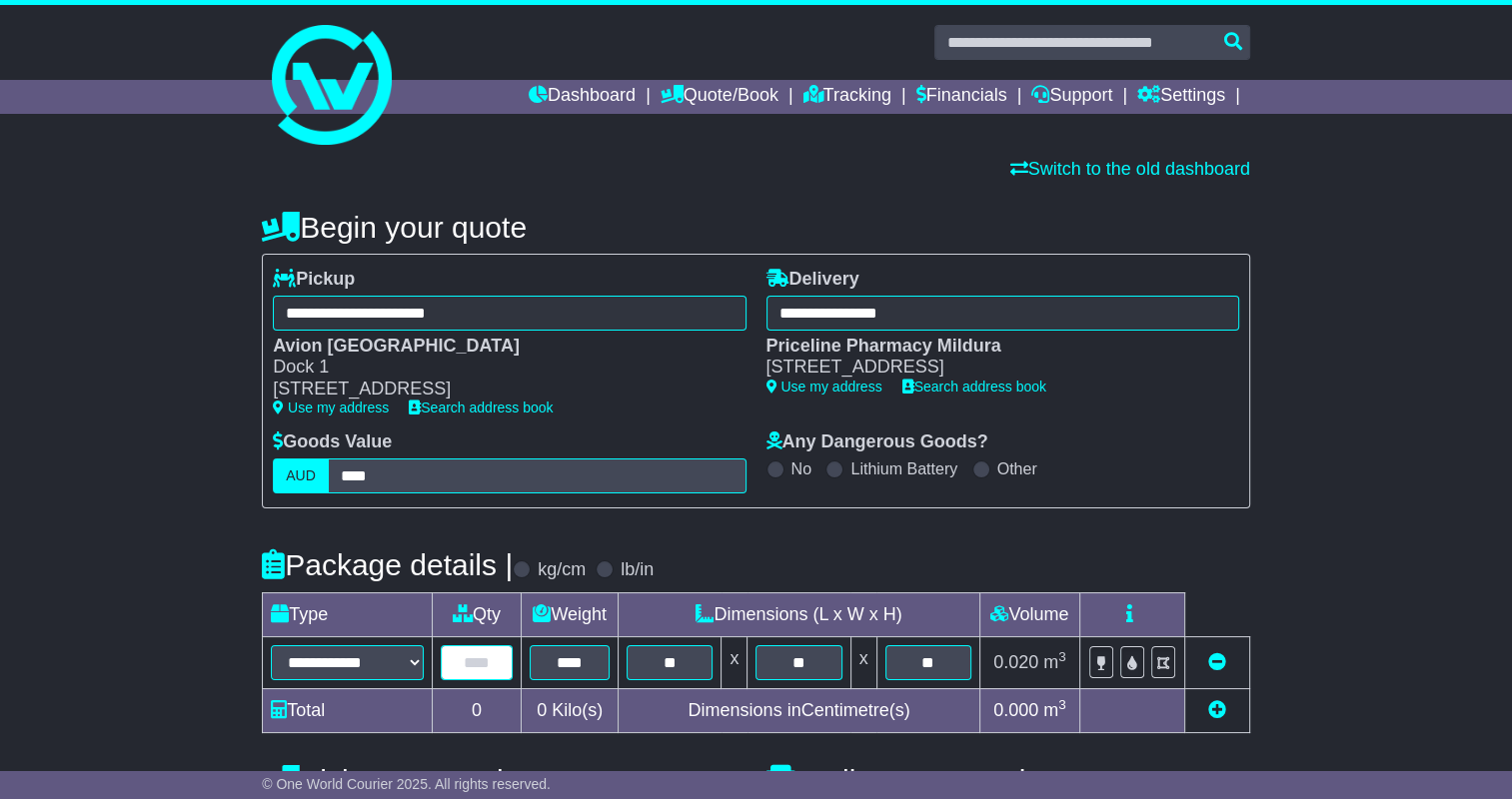 click at bounding box center [477, 662] 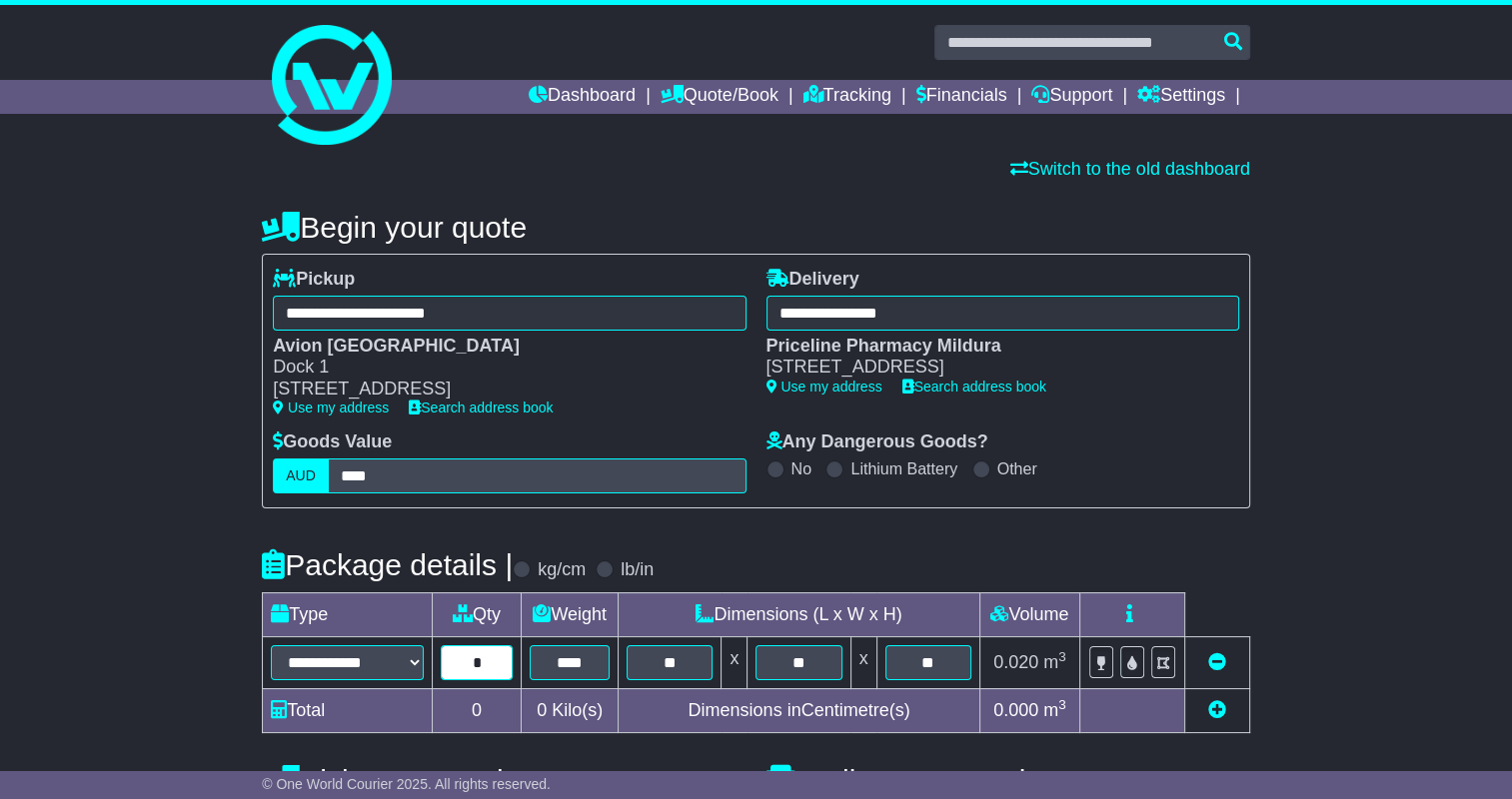type on "*" 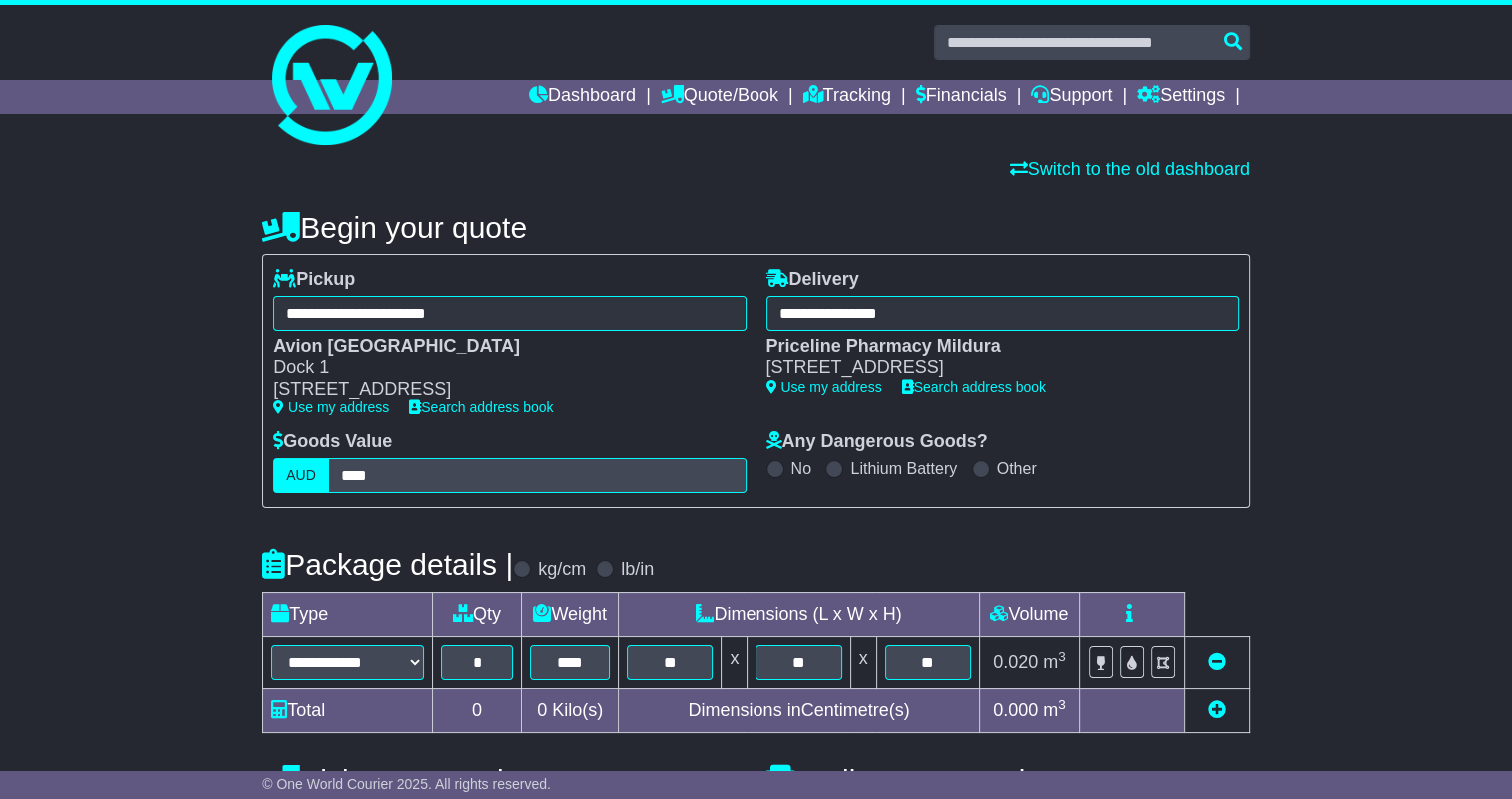 click at bounding box center [1216, 710] 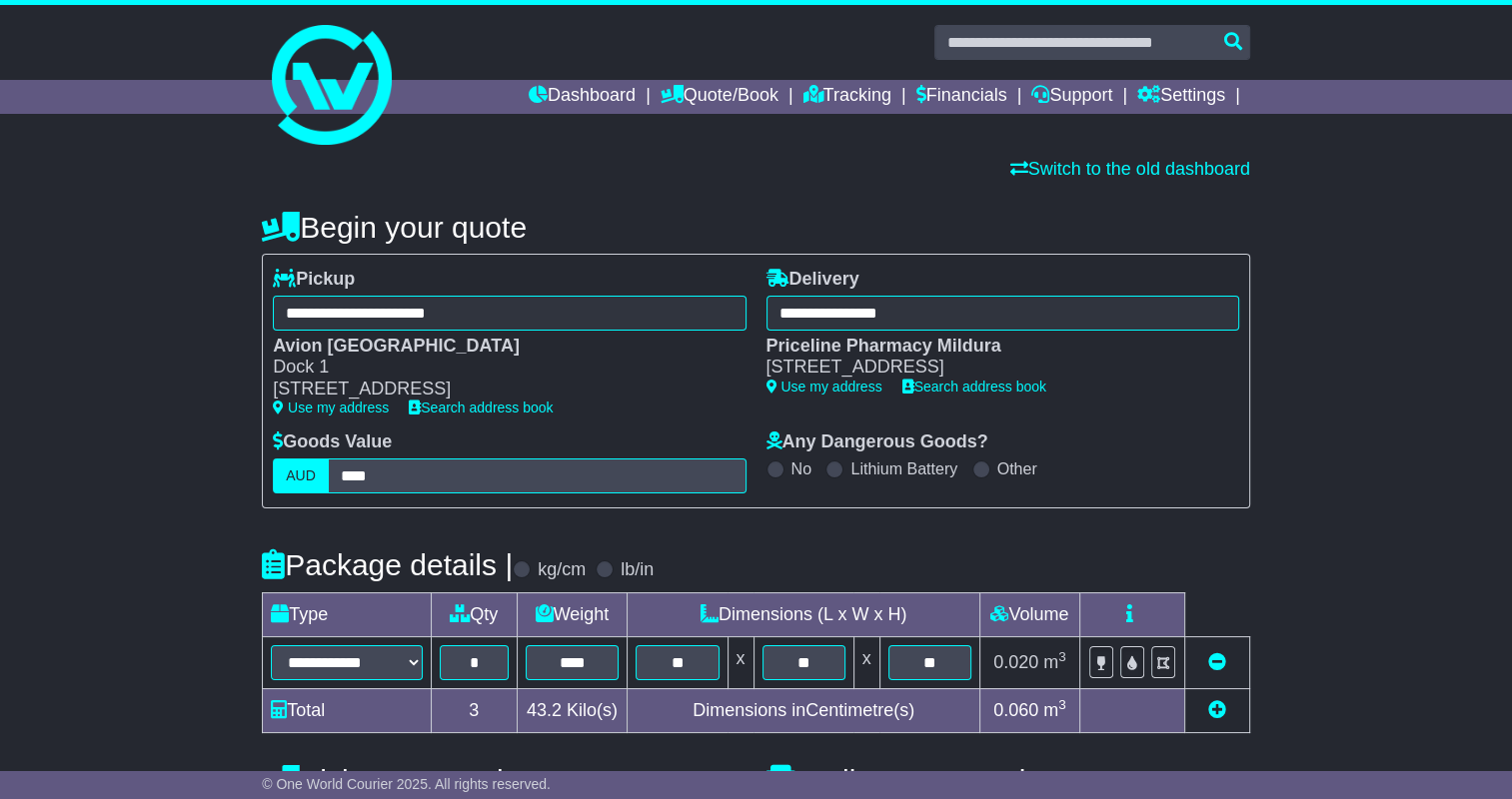 click at bounding box center (1216, 710) 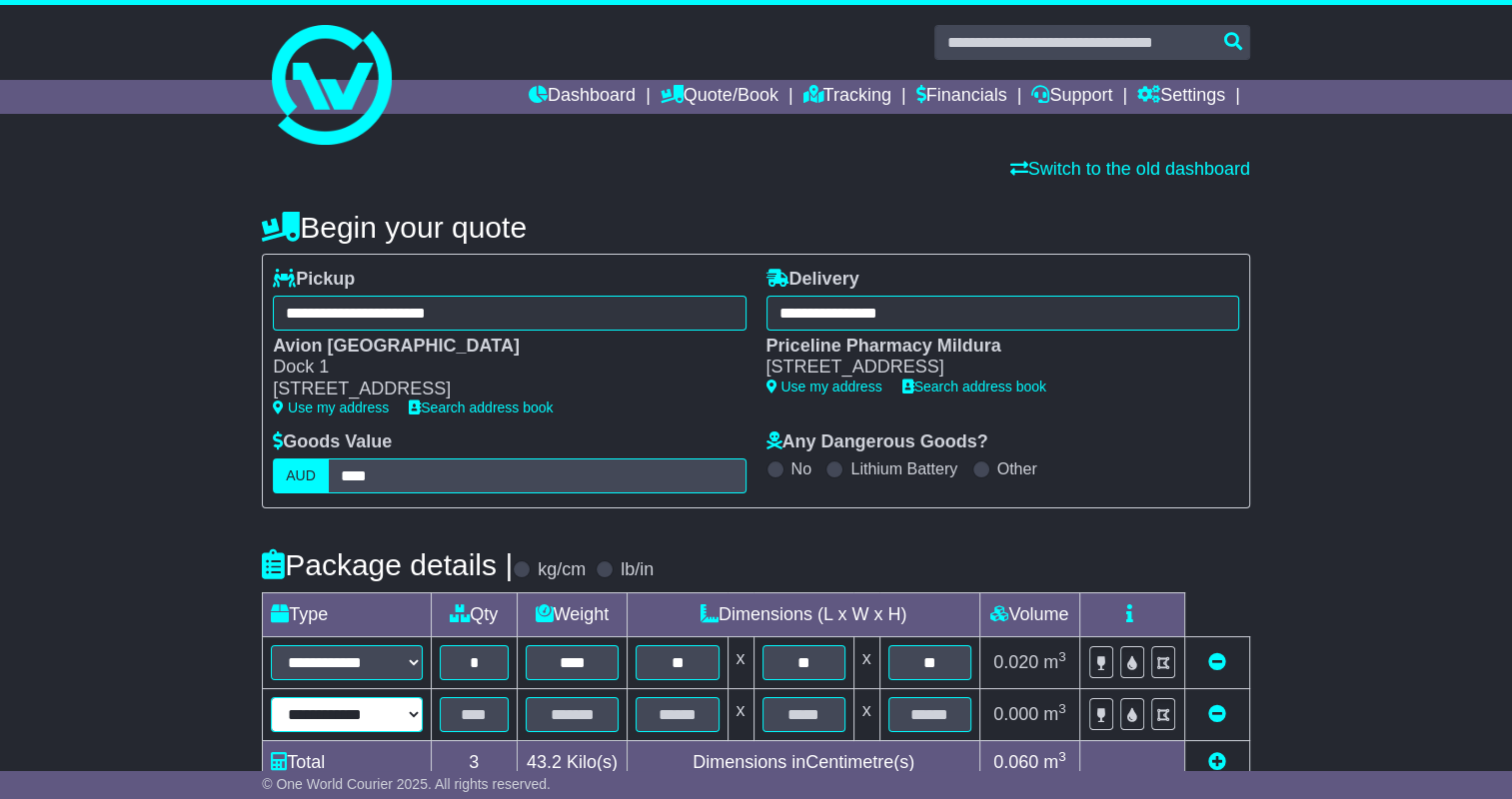 click on "**********" at bounding box center [347, 714] 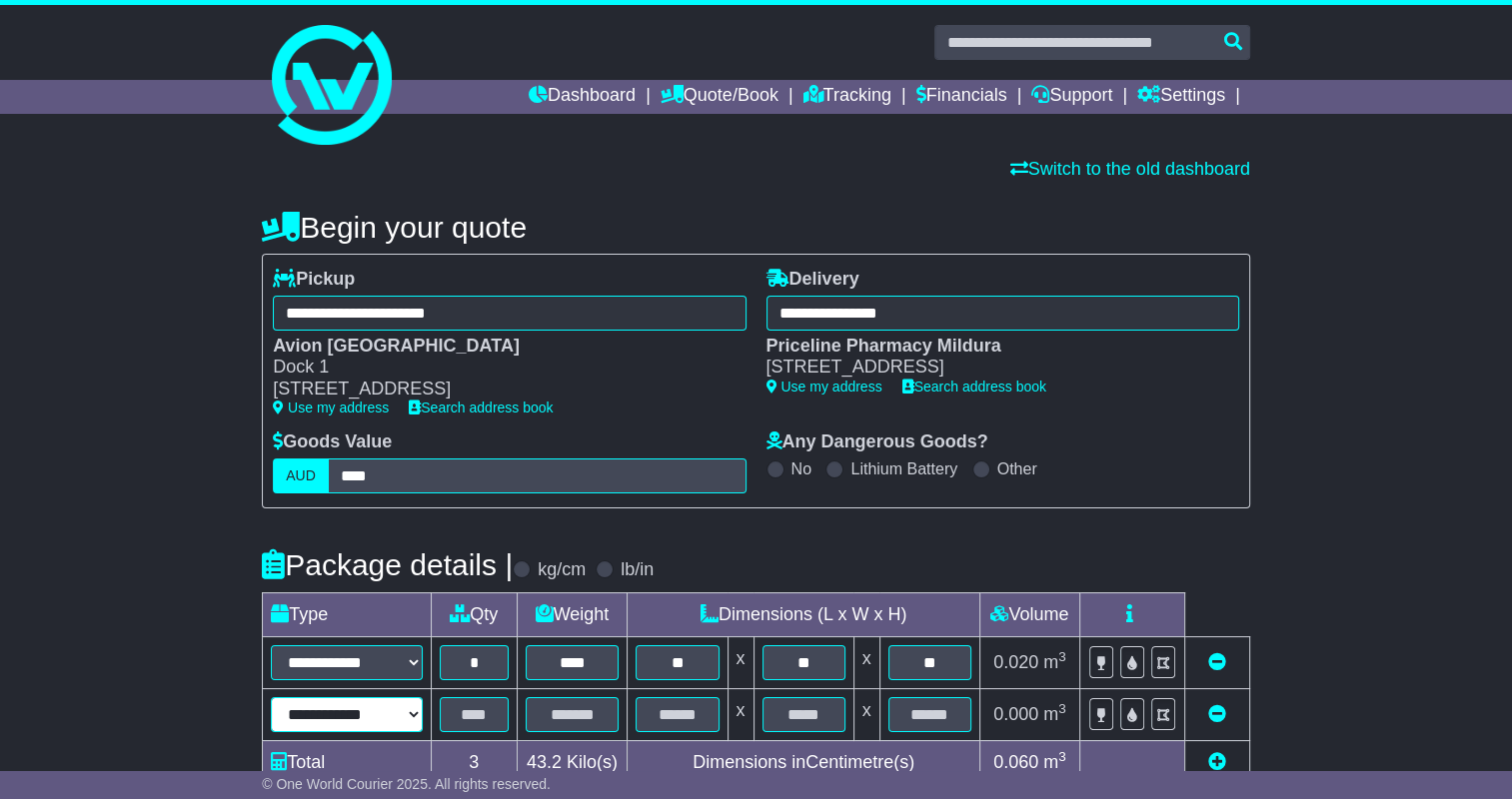select on "*****" 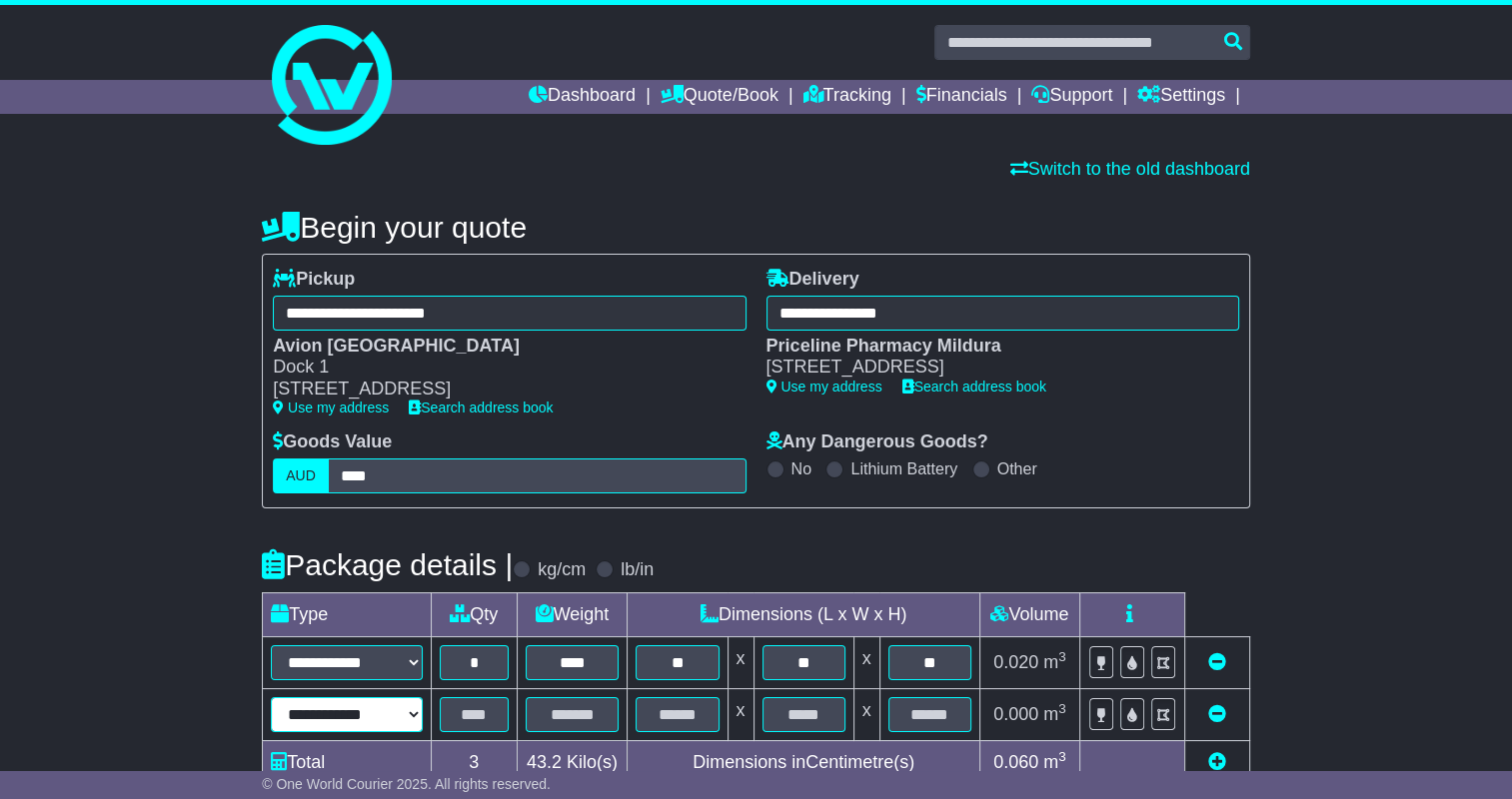 click on "**********" at bounding box center [347, 714] 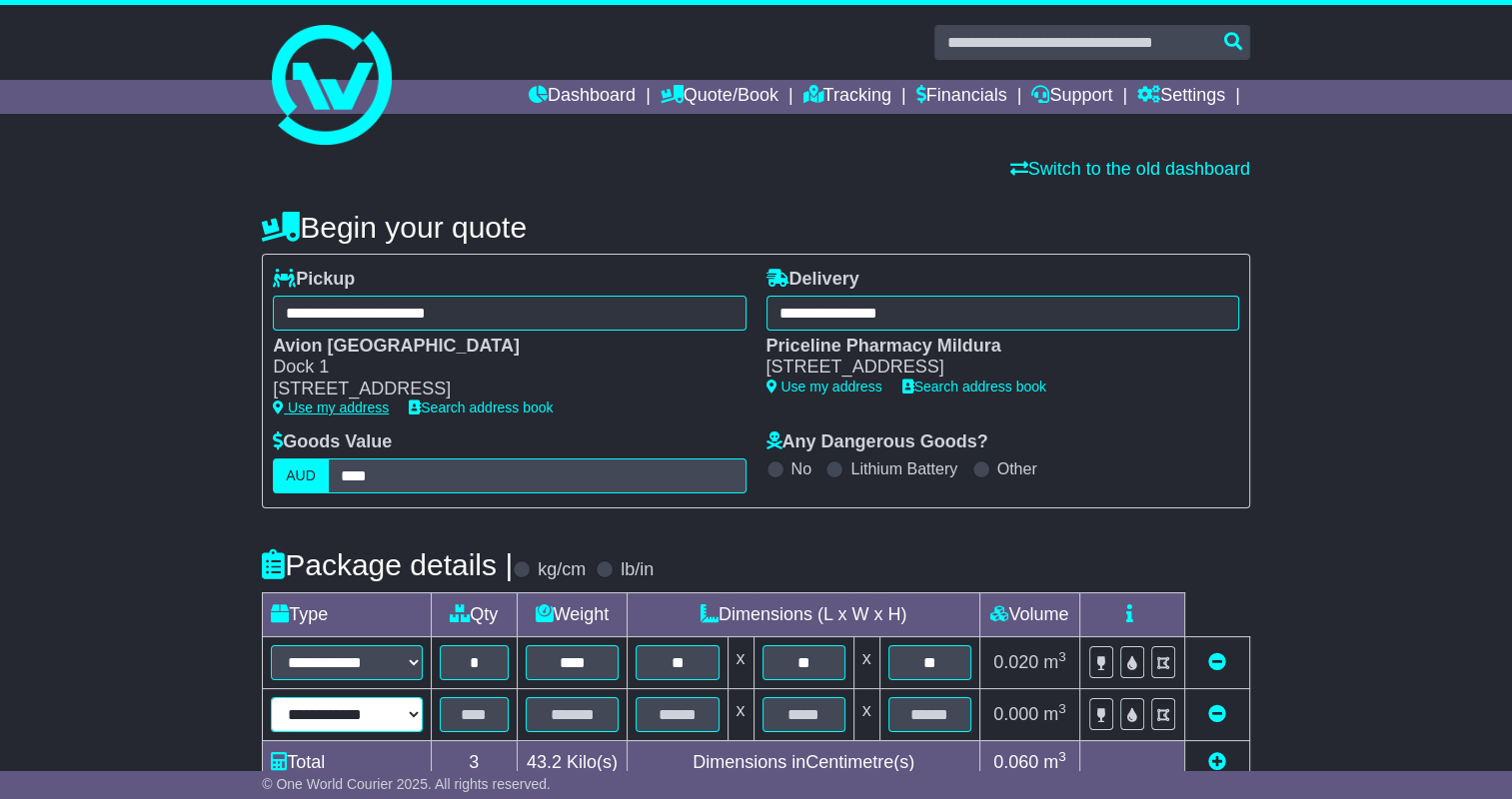 type on "***" 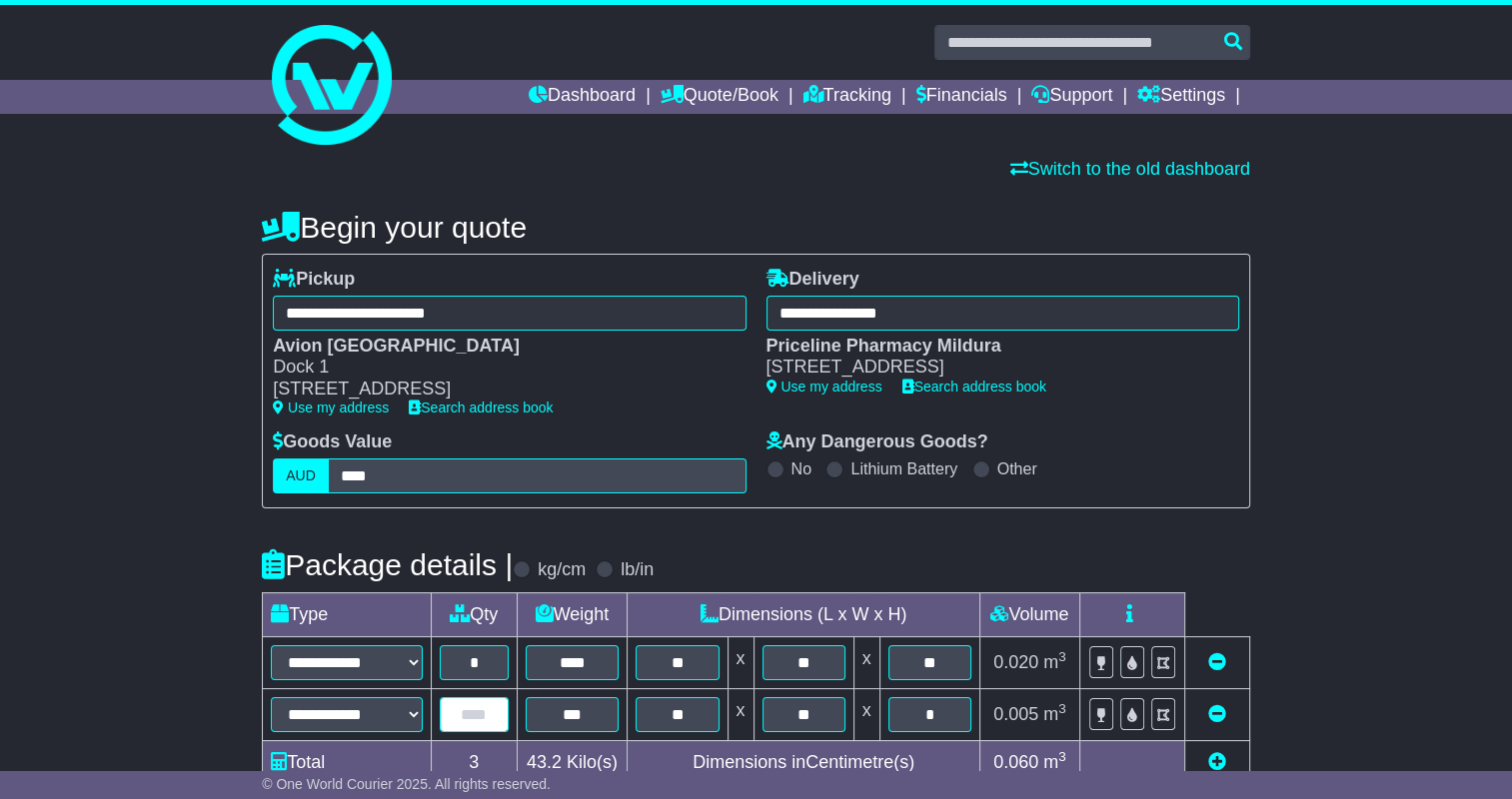 click at bounding box center [474, 714] 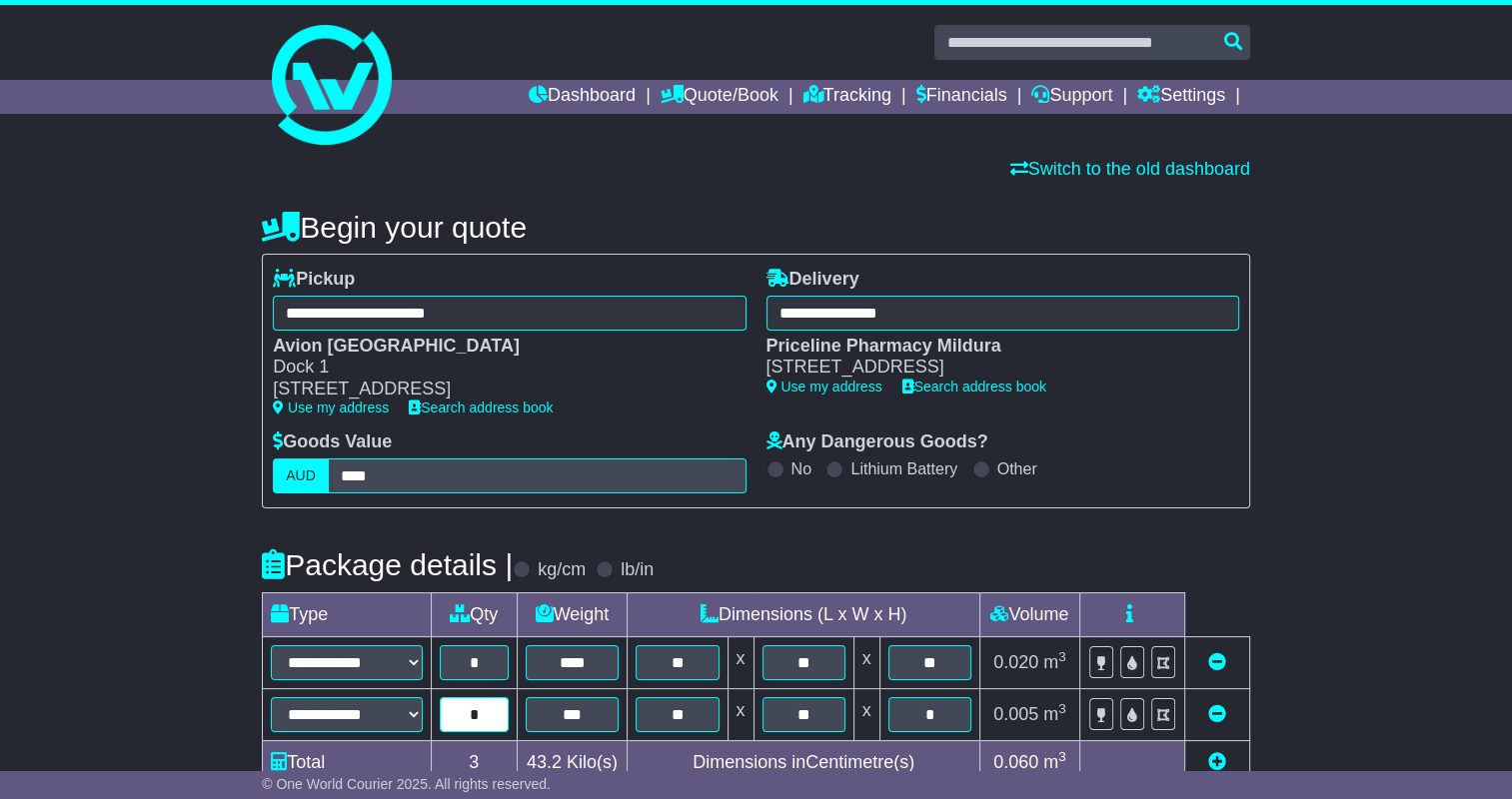type on "*" 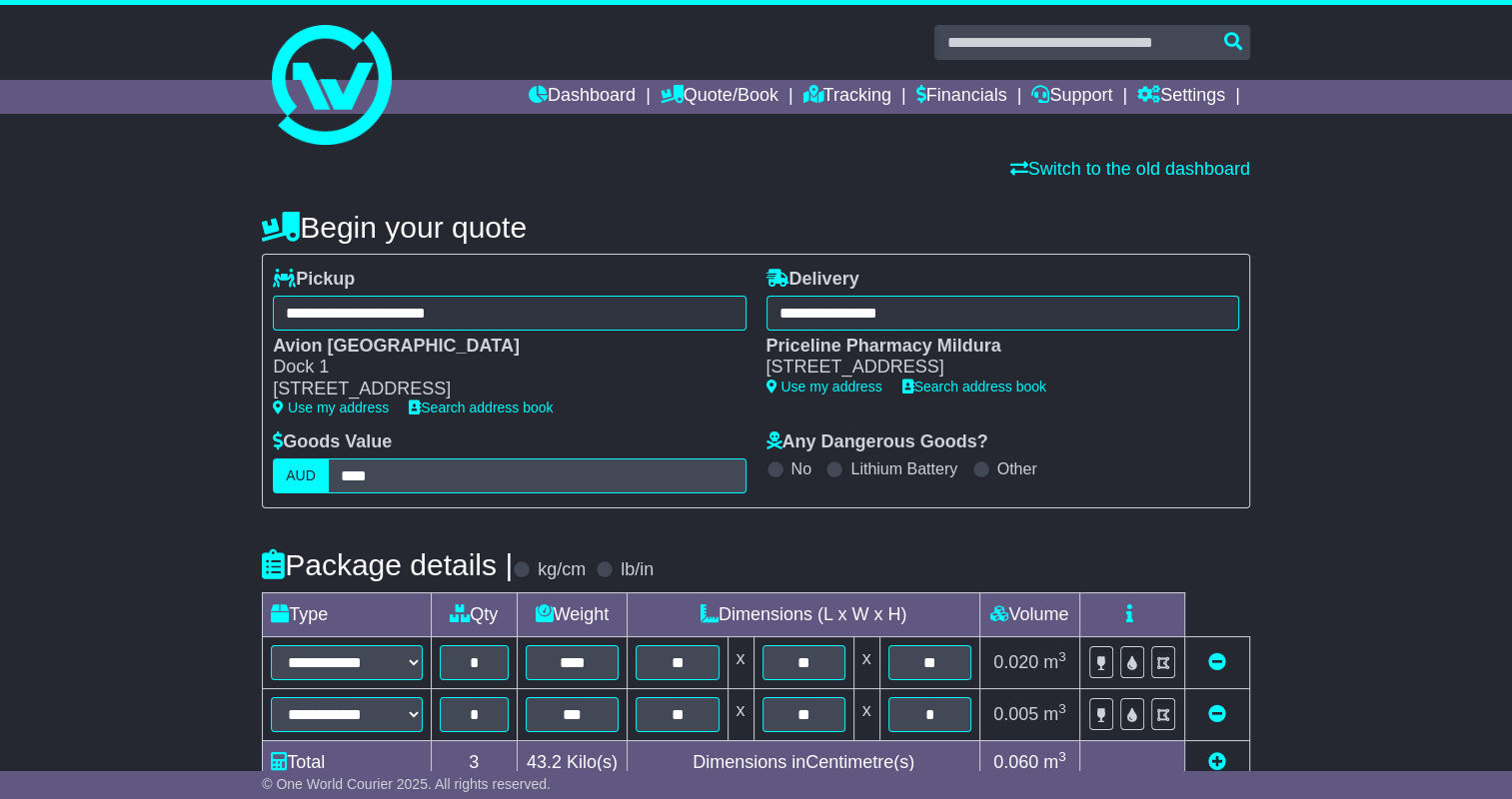 click on "**********" at bounding box center (756, 770) 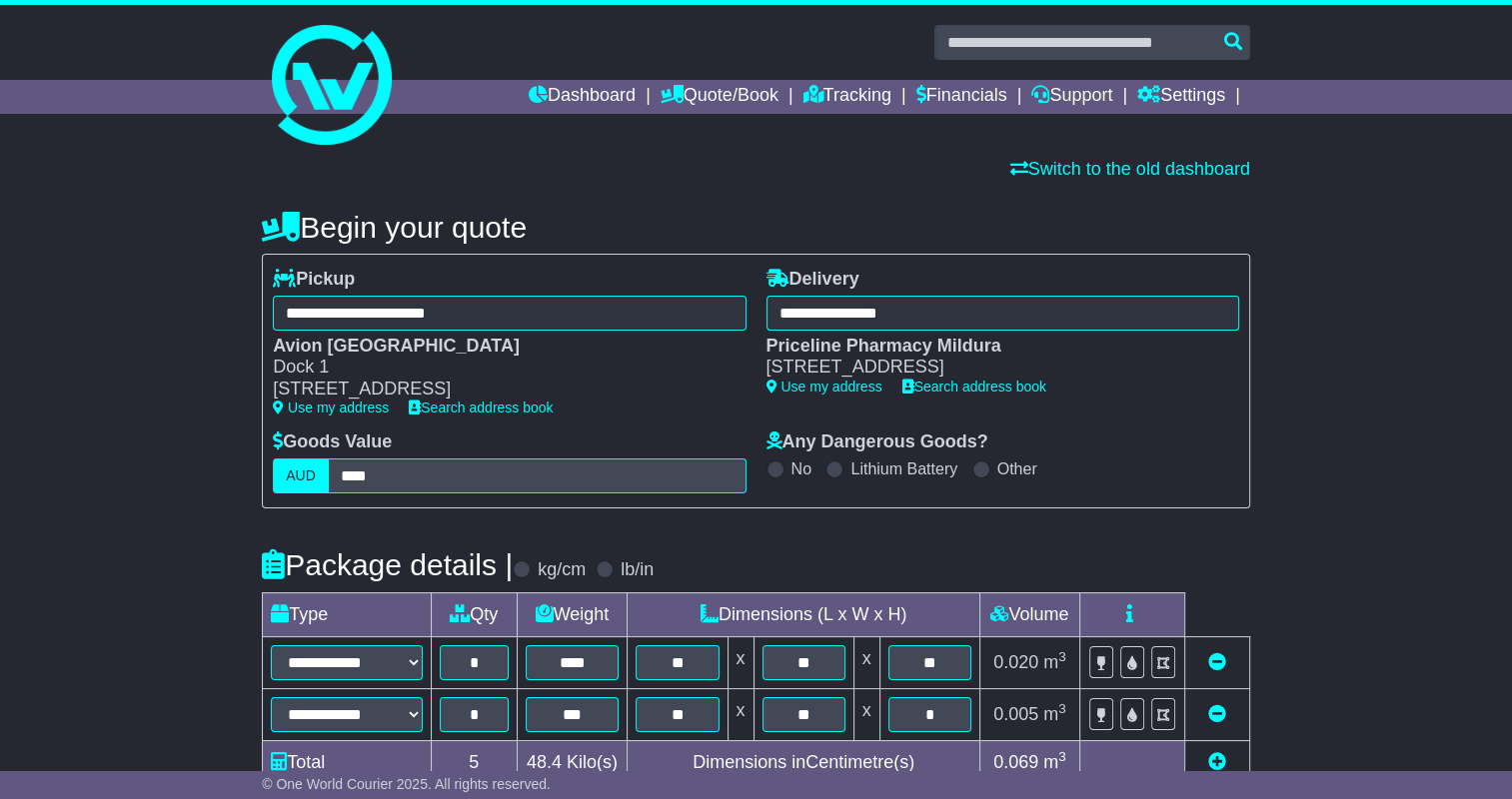 click on "**********" at bounding box center [756, 770] 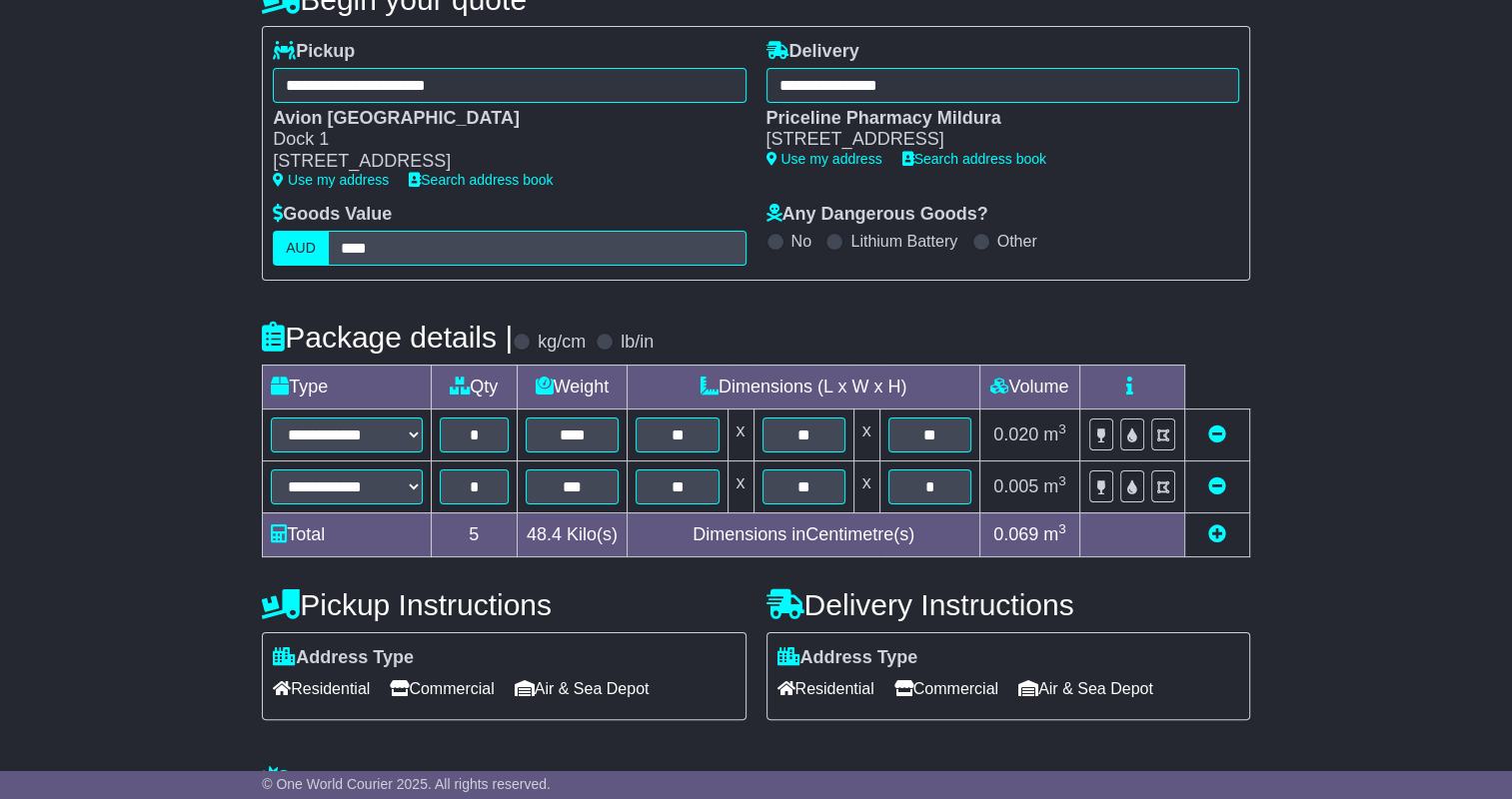 scroll, scrollTop: 499, scrollLeft: 0, axis: vertical 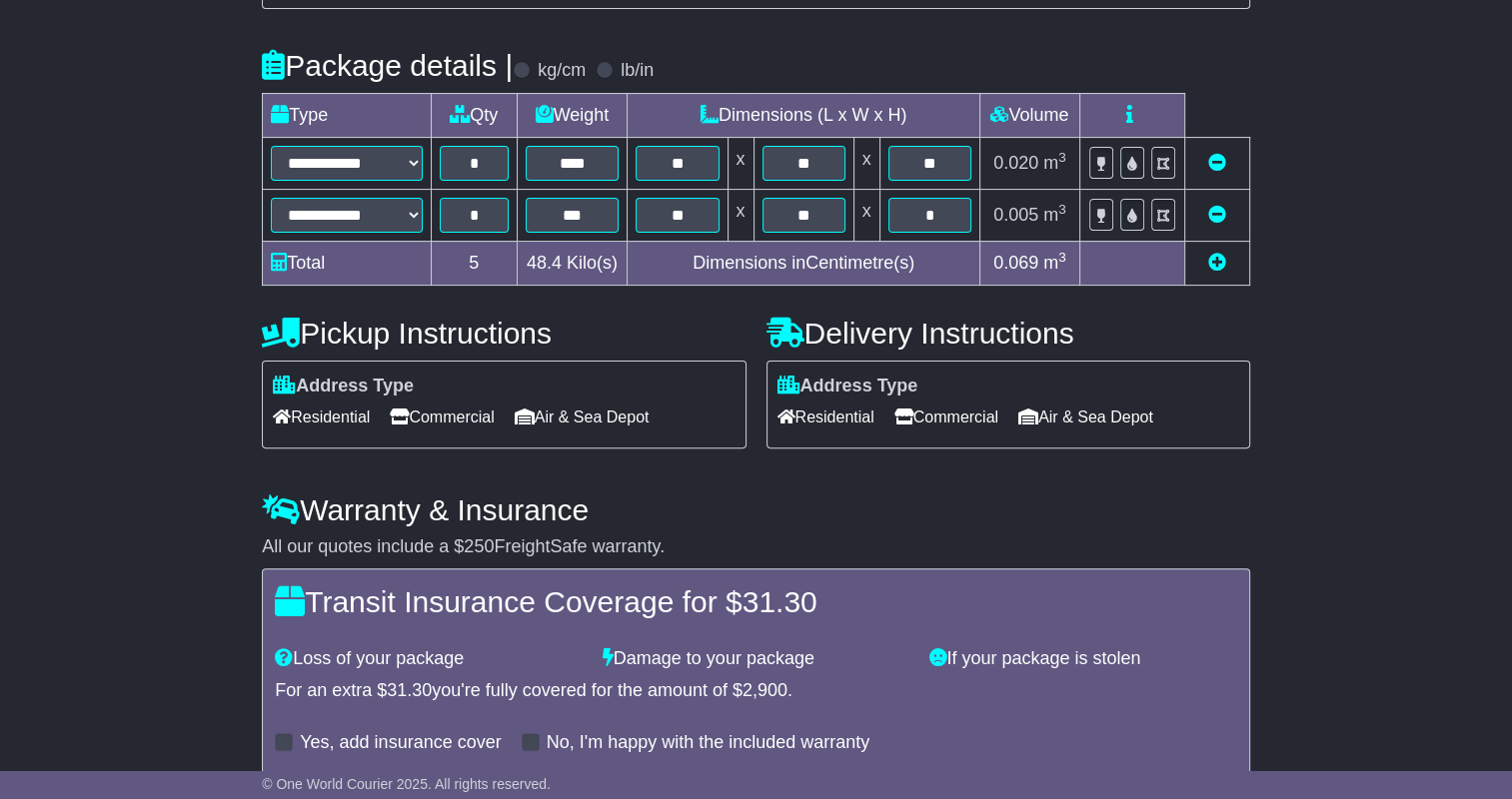 click on "Yes, add insurance cover" at bounding box center (400, 743) 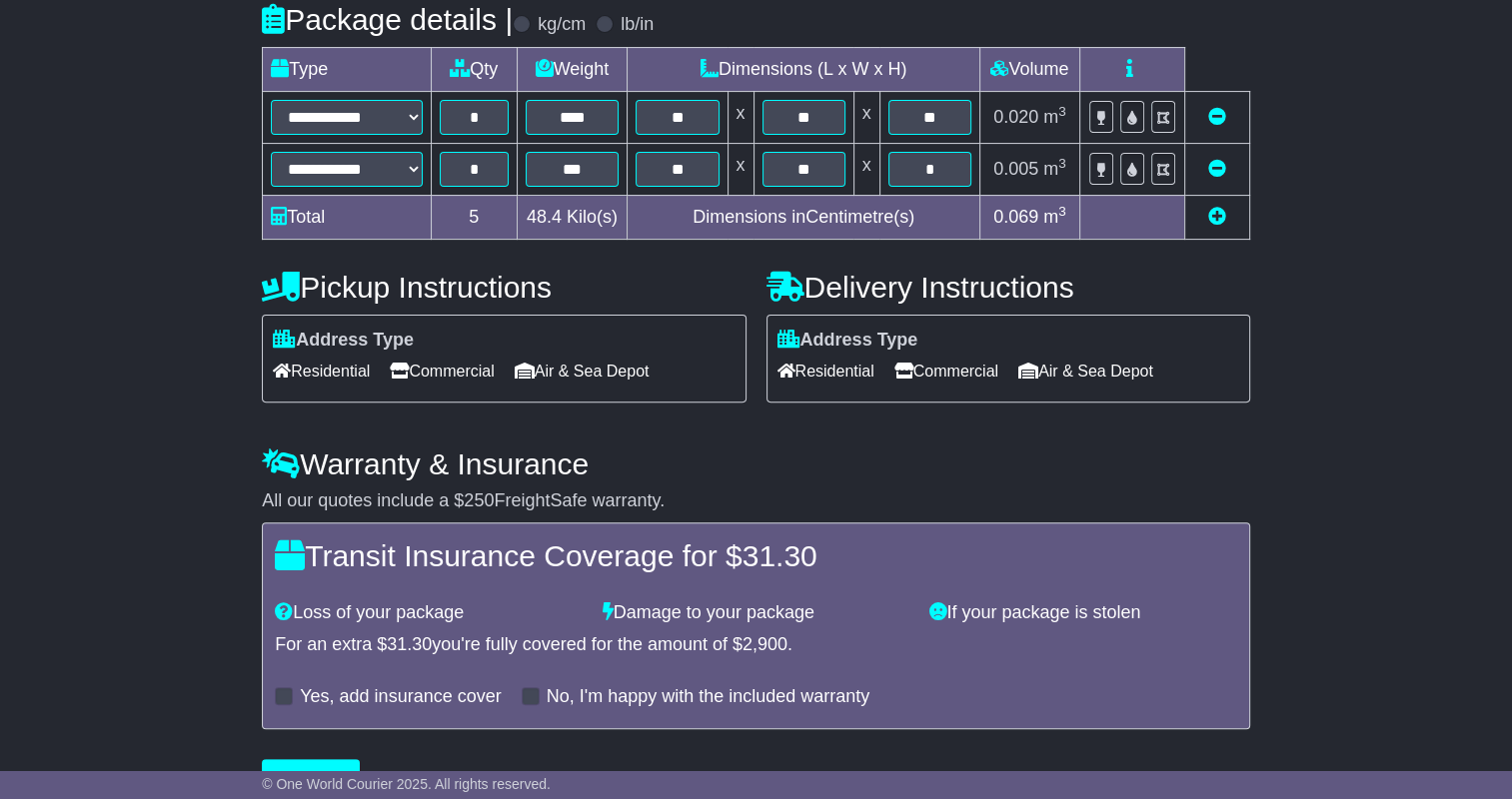 scroll, scrollTop: 590, scrollLeft: 0, axis: vertical 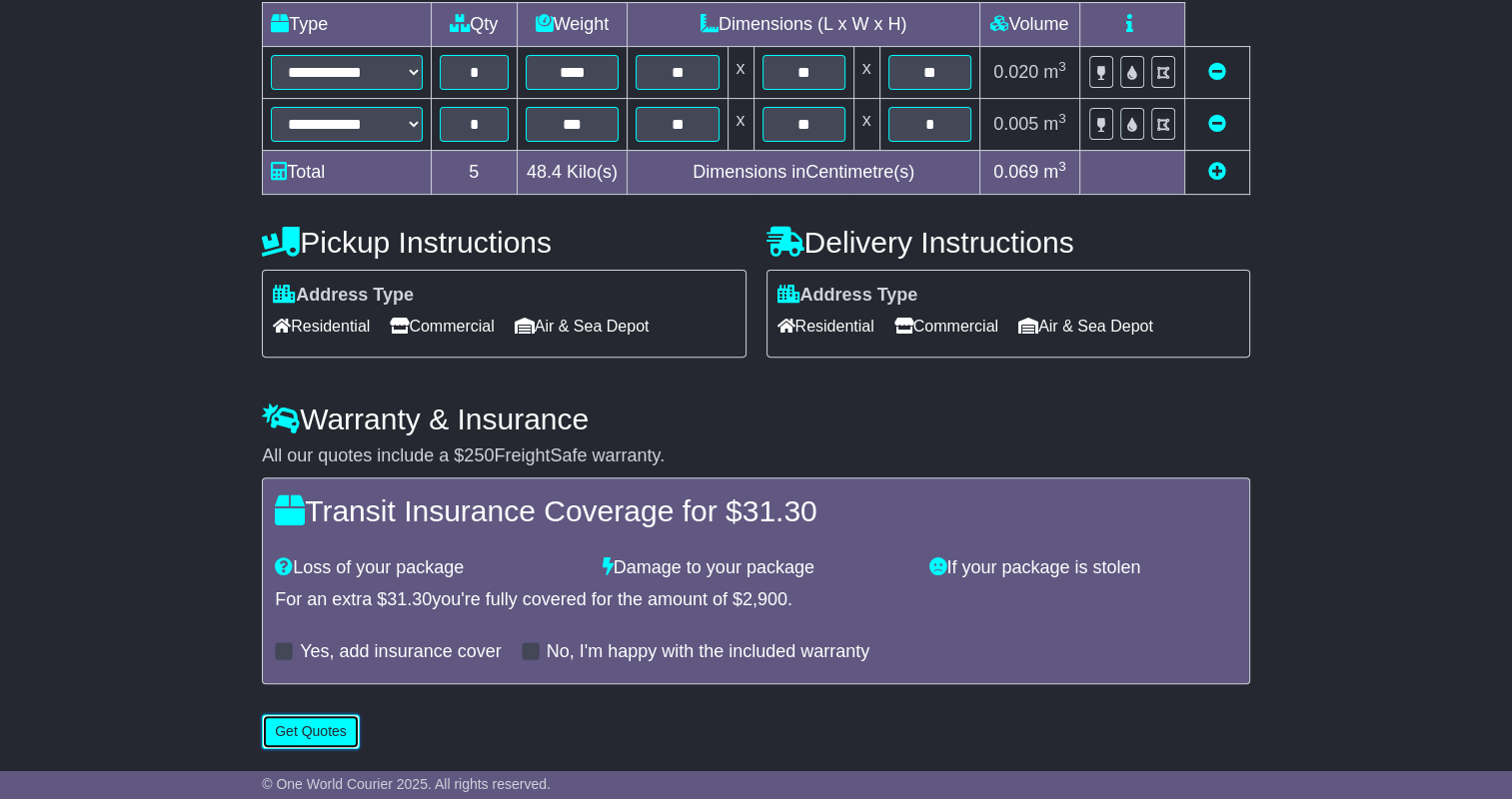 click on "Get Quotes" at bounding box center (311, 731) 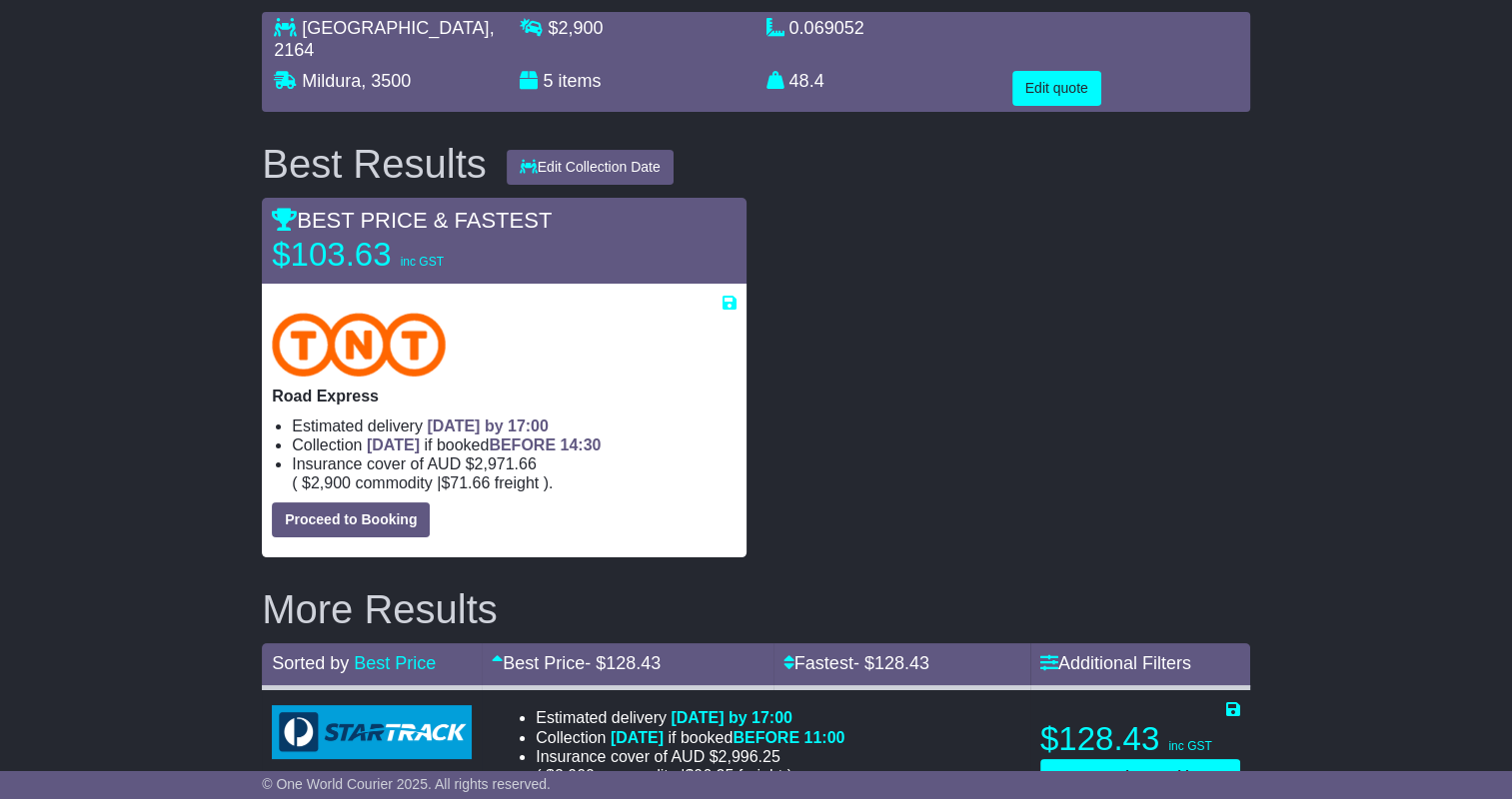 scroll, scrollTop: 400, scrollLeft: 0, axis: vertical 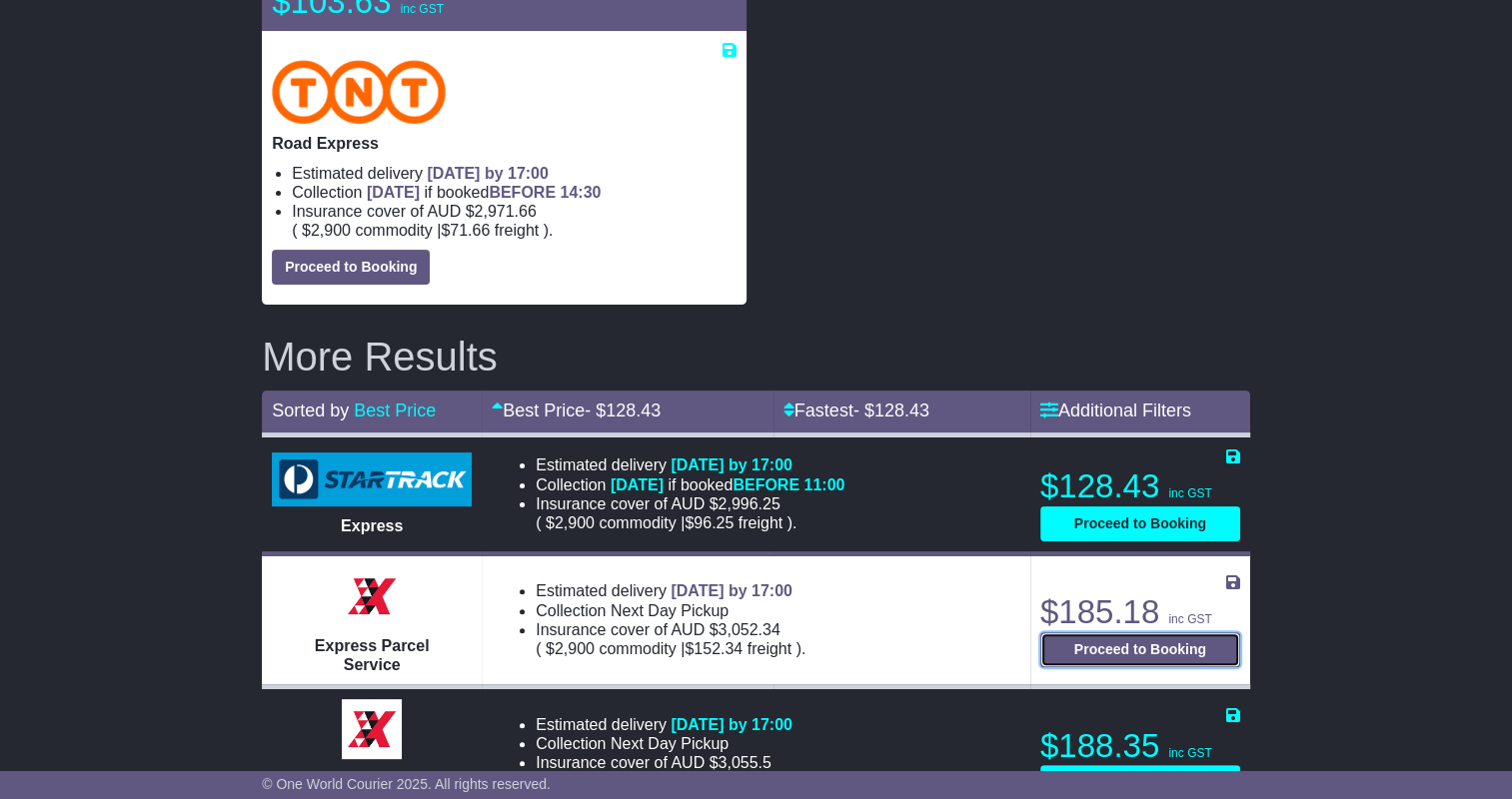 click on "Proceed to Booking" at bounding box center (1140, 649) 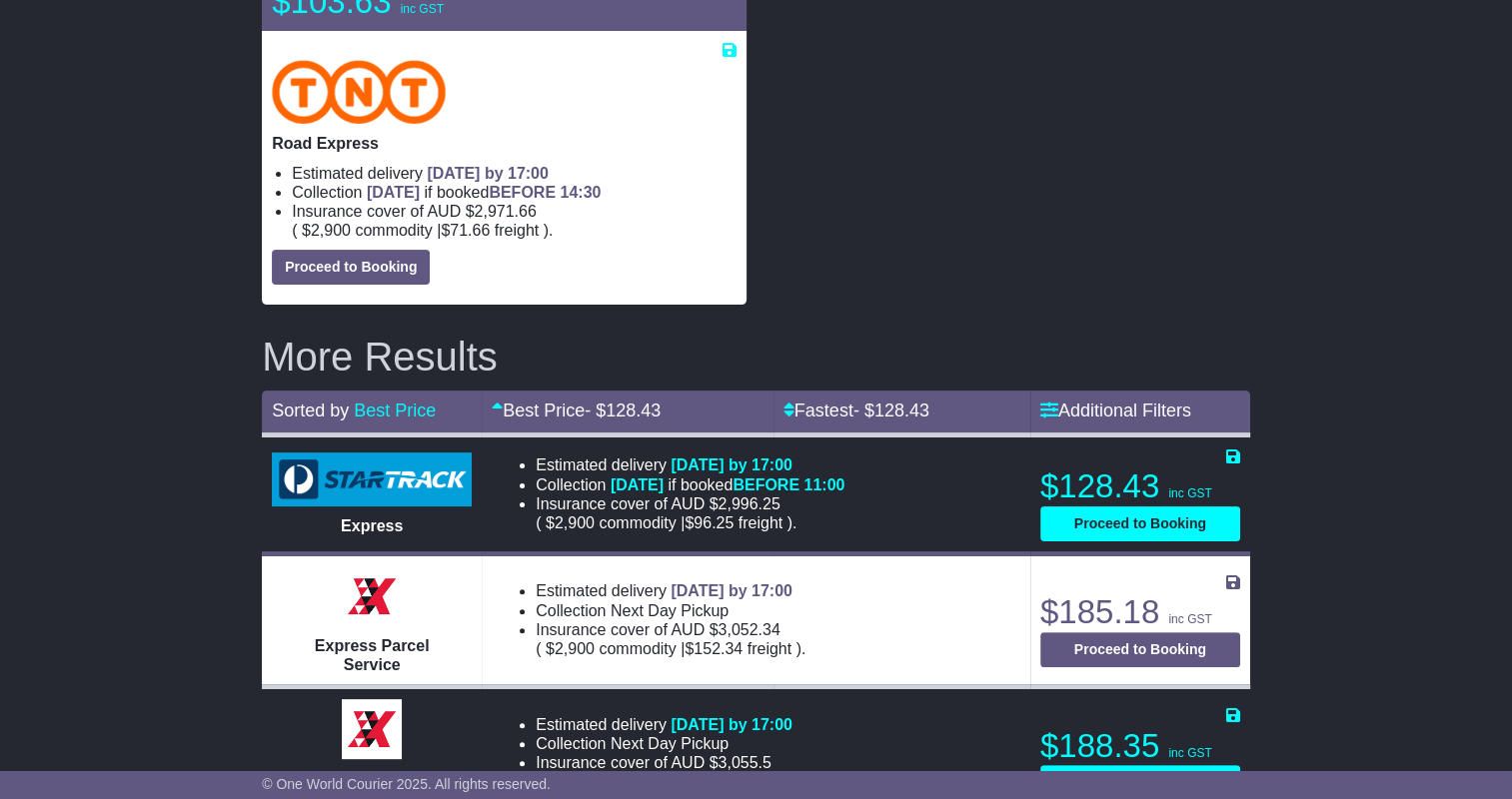 select on "*****" 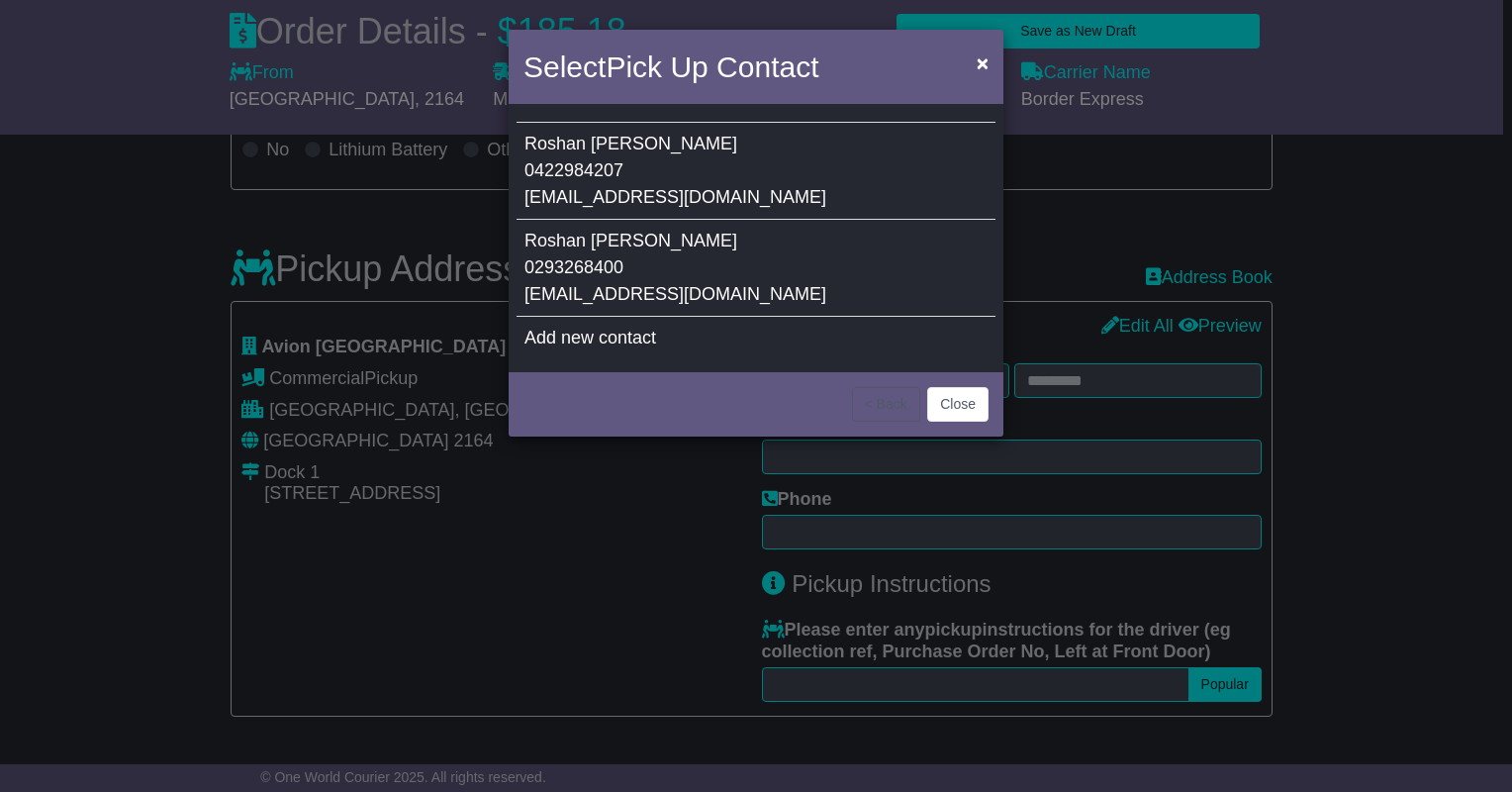 click on "[PERSON_NAME]
0422984207
[EMAIL_ADDRESS][DOMAIN_NAME]" at bounding box center (756, 171) 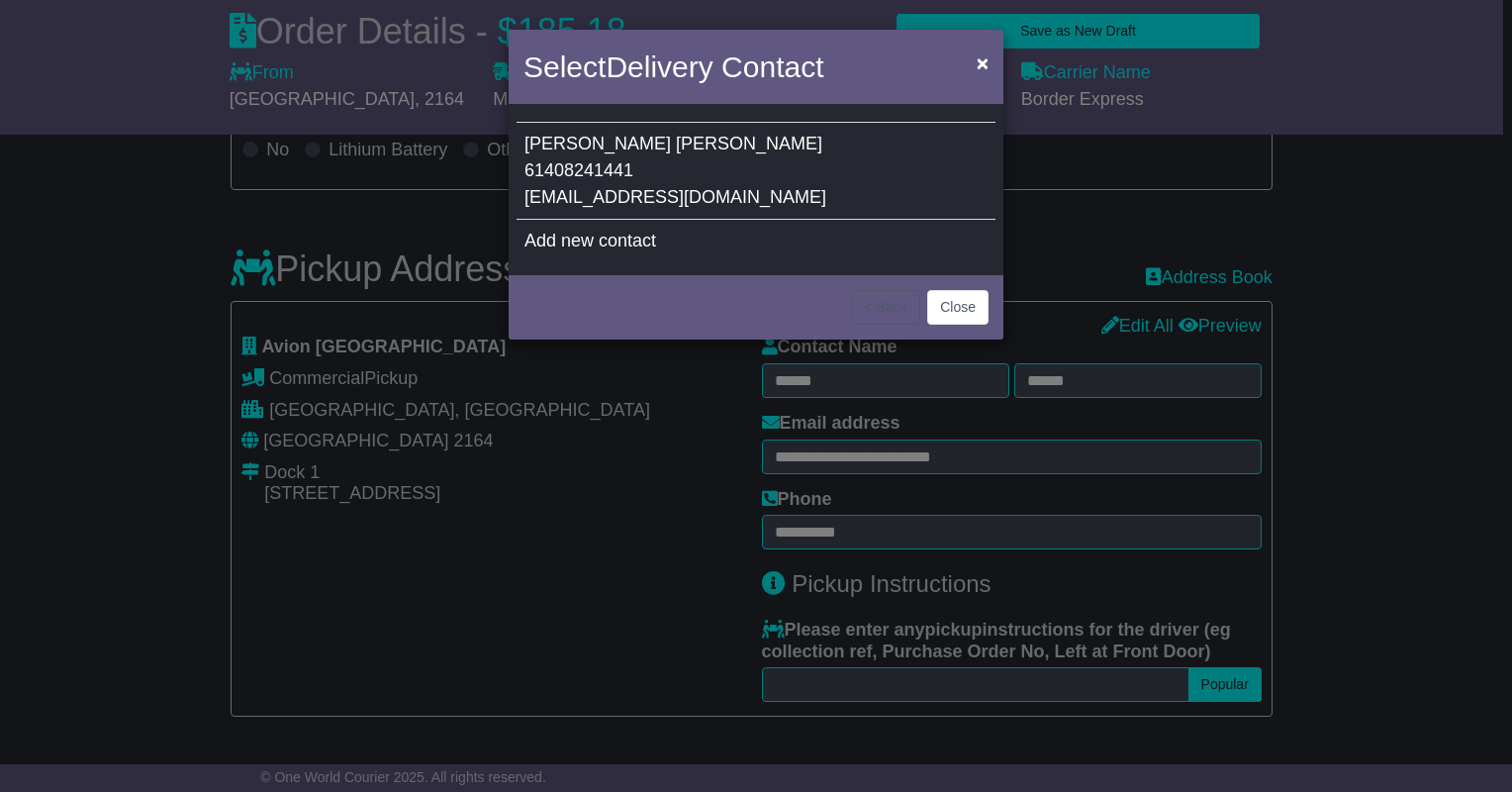 click on "[PERSON_NAME]   [PERSON_NAME]
61408241441
[EMAIL_ADDRESS][DOMAIN_NAME]" at bounding box center (756, 171) 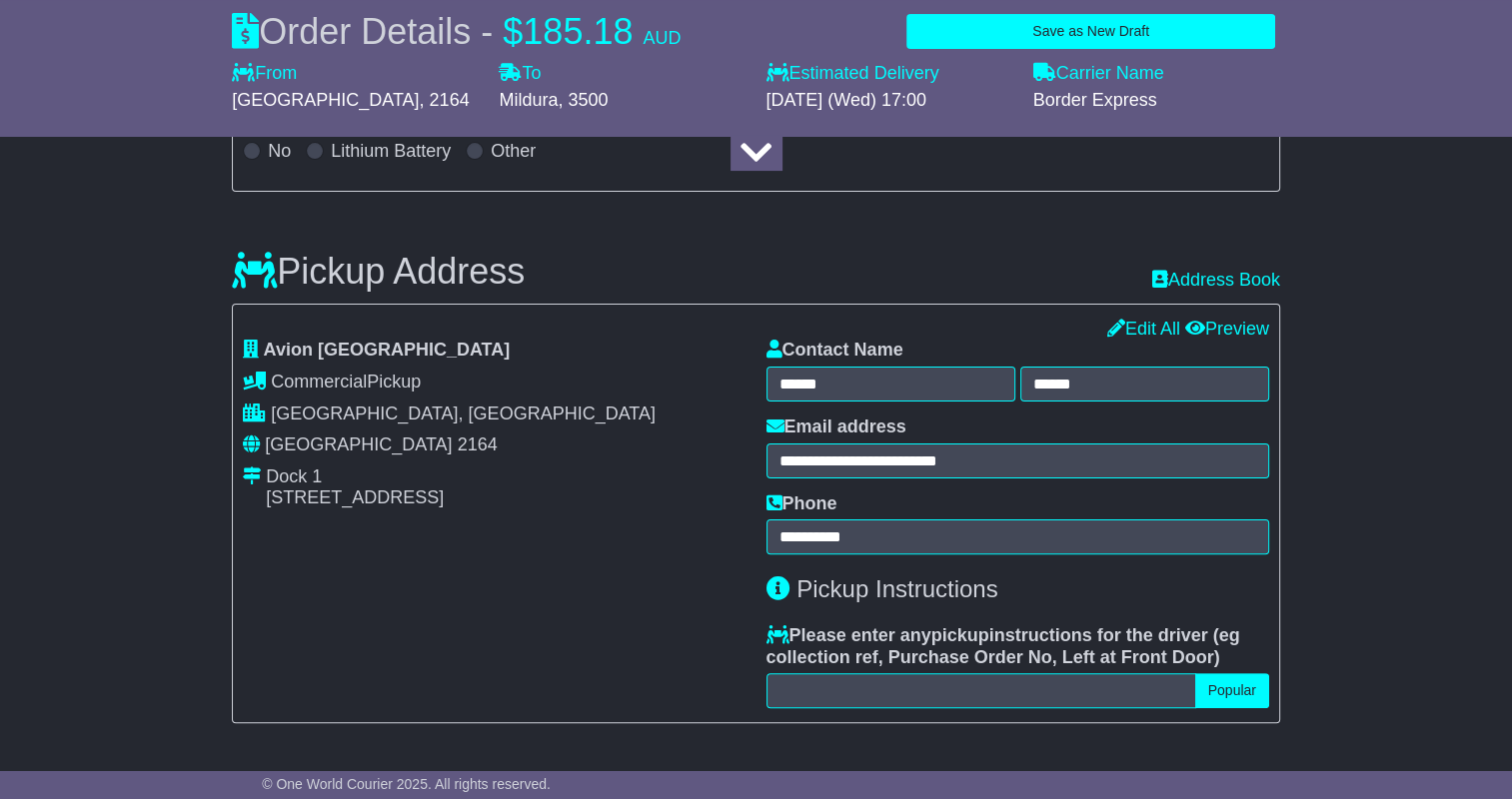 scroll, scrollTop: 0, scrollLeft: 0, axis: both 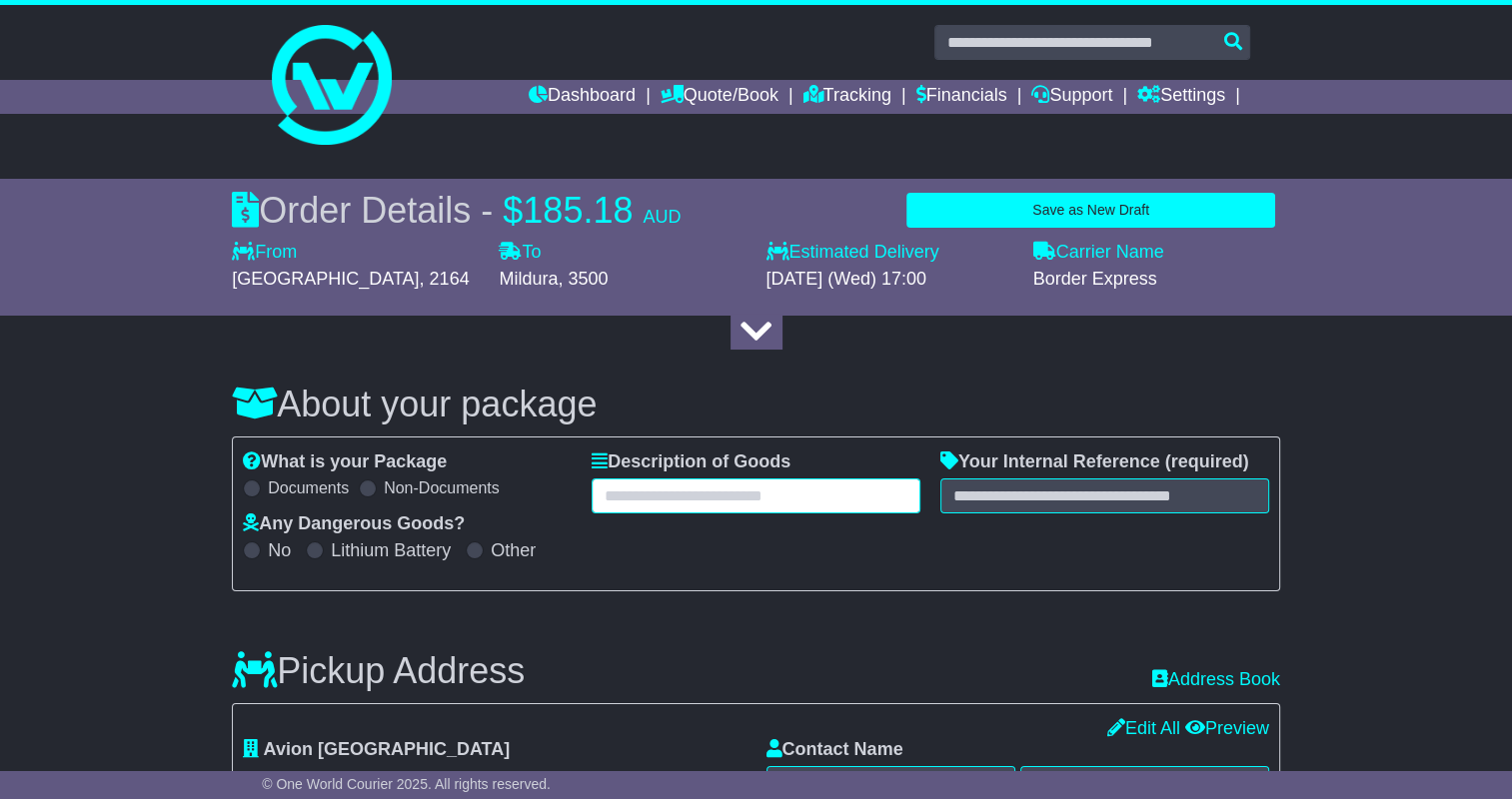 click at bounding box center (756, 495) 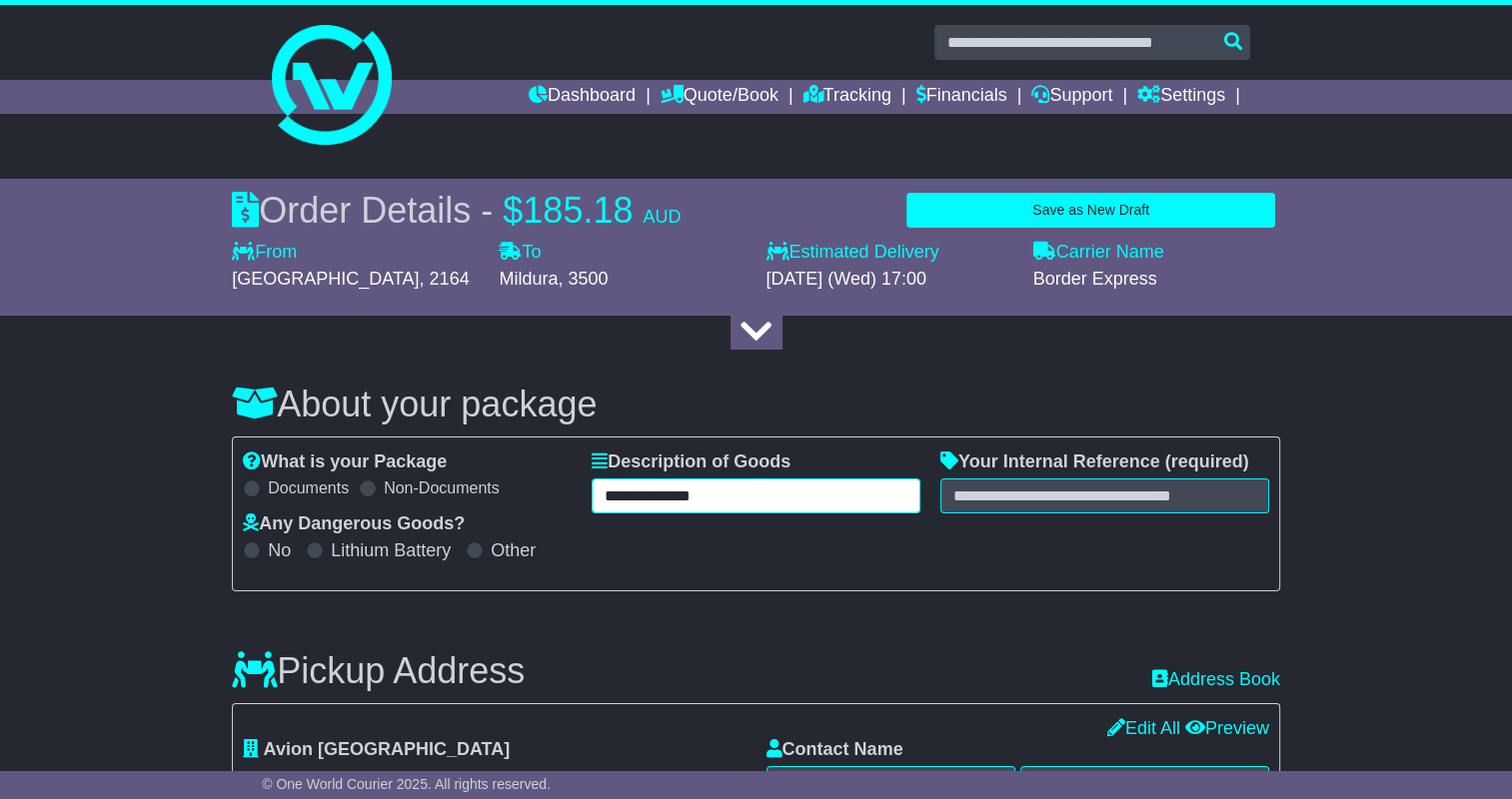 type on "**********" 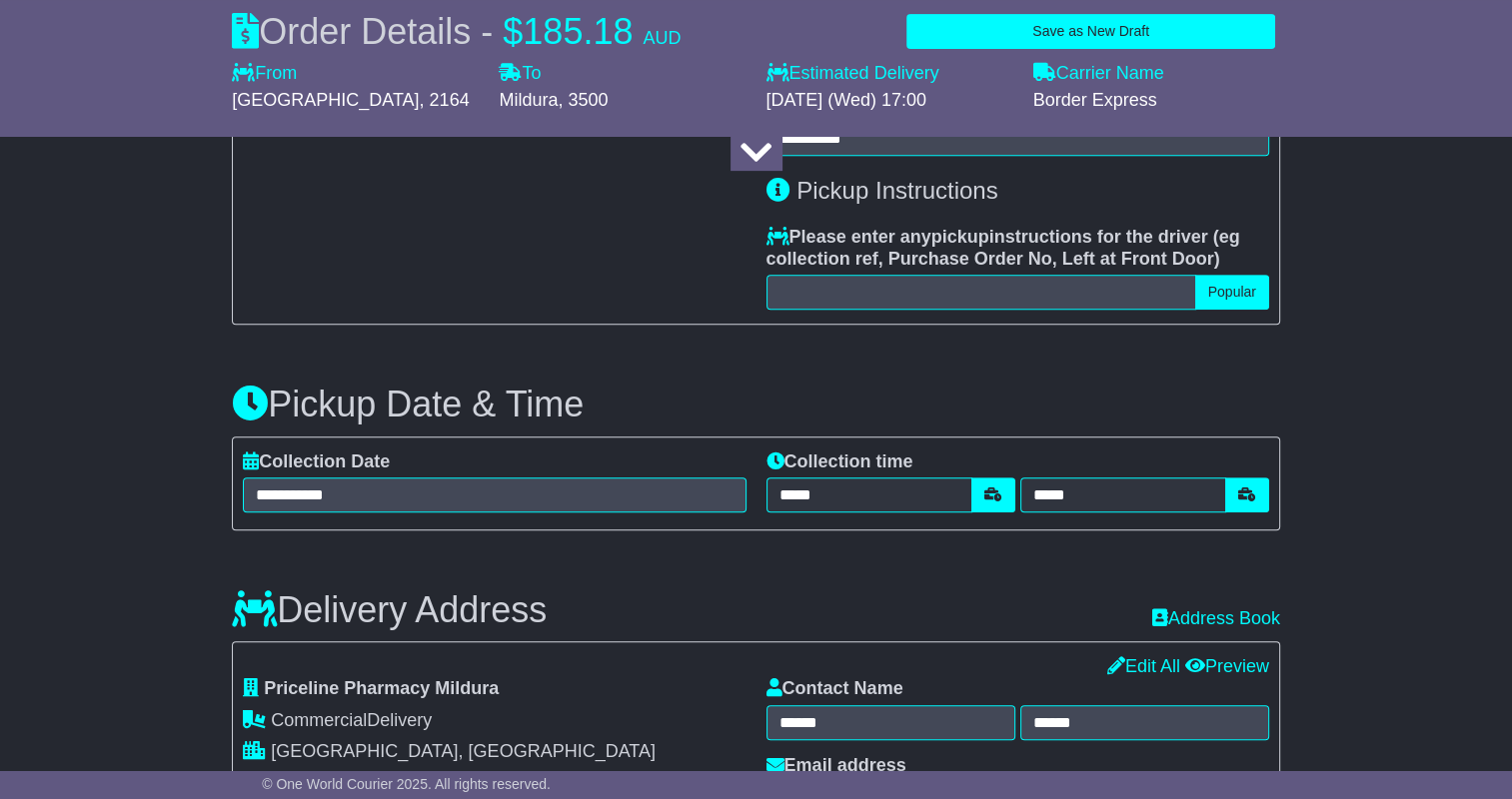 scroll, scrollTop: 799, scrollLeft: 0, axis: vertical 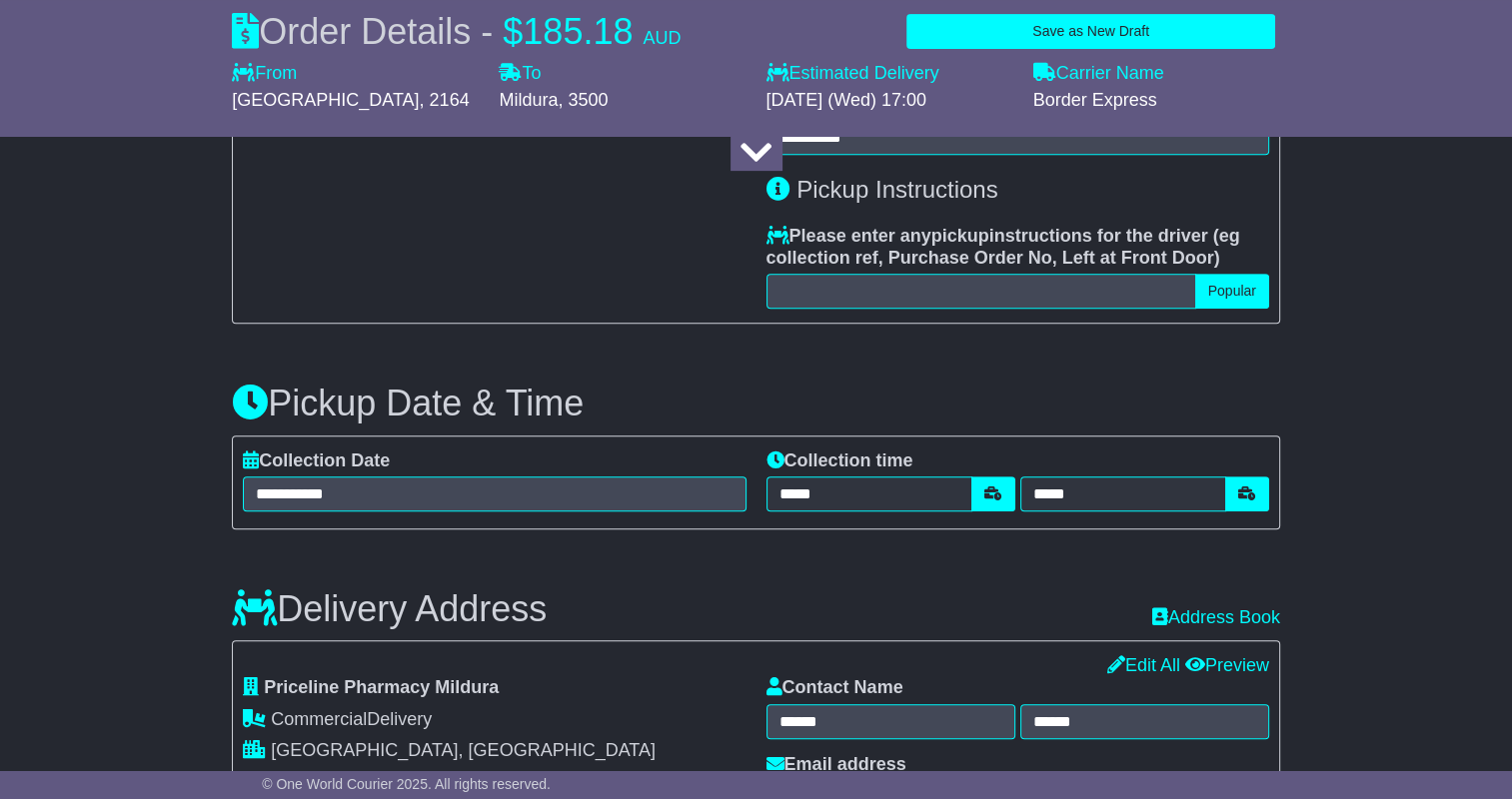 type on "****" 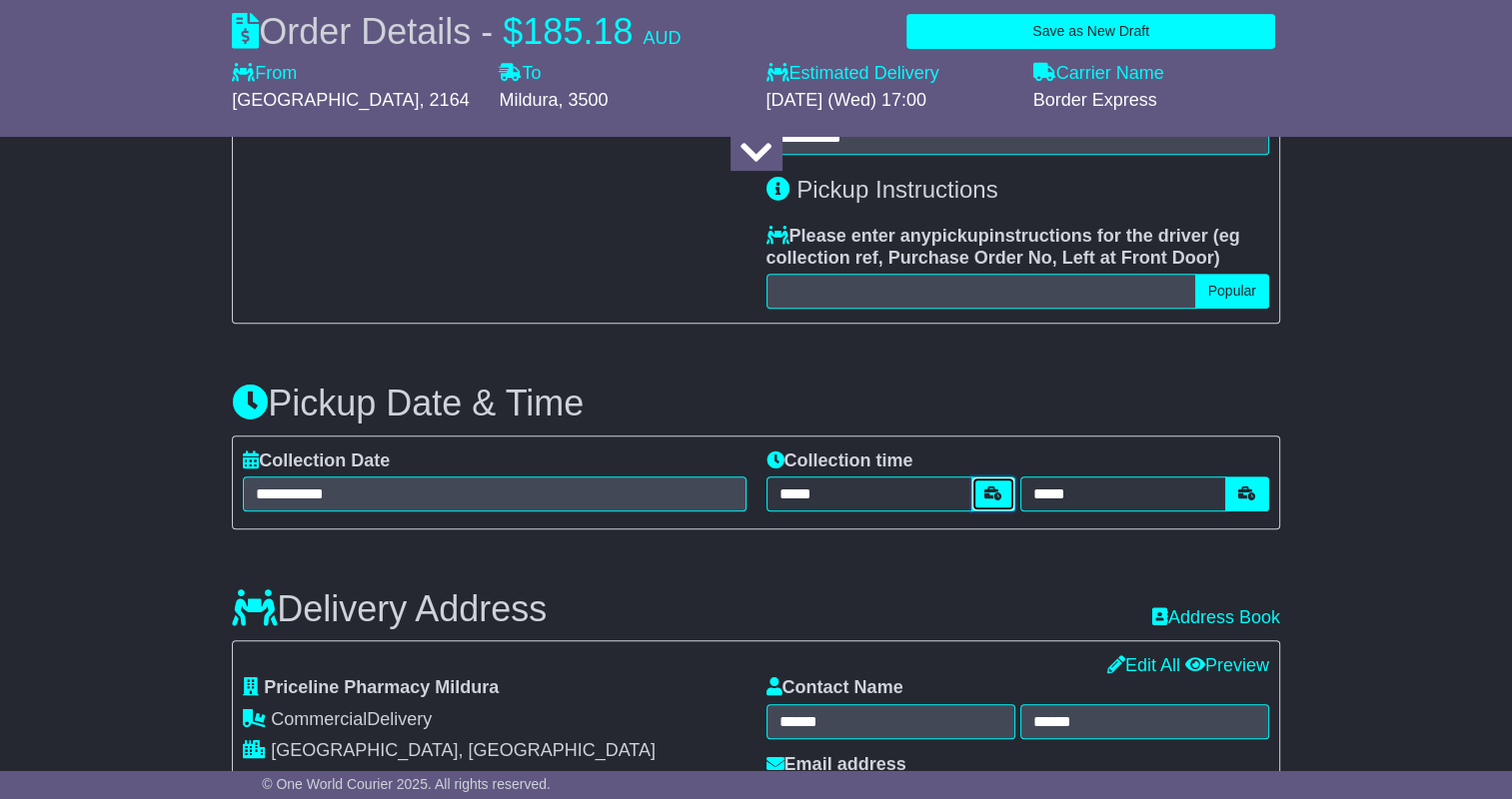 click at bounding box center [993, 493] 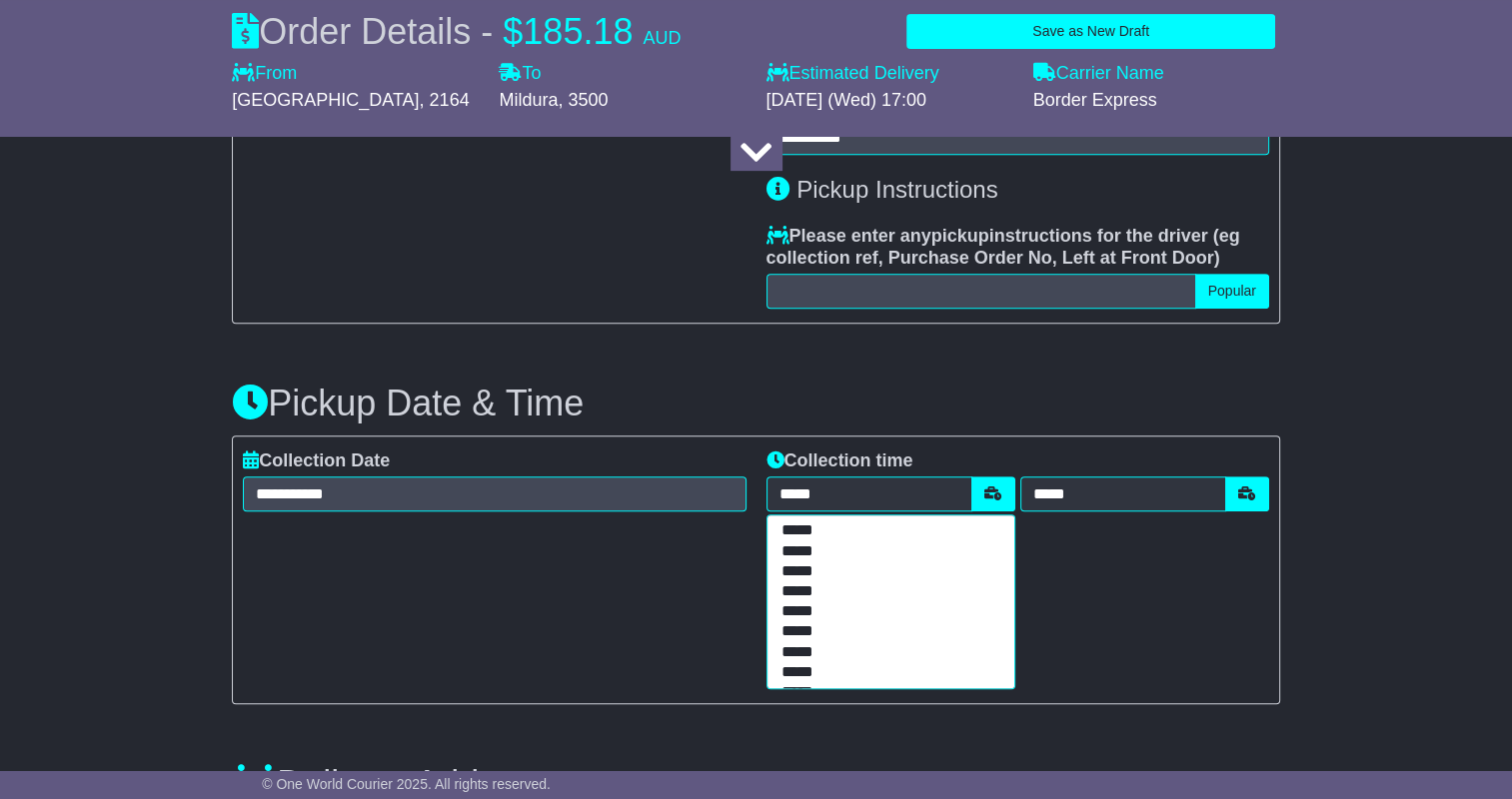 scroll, scrollTop: 400, scrollLeft: 0, axis: vertical 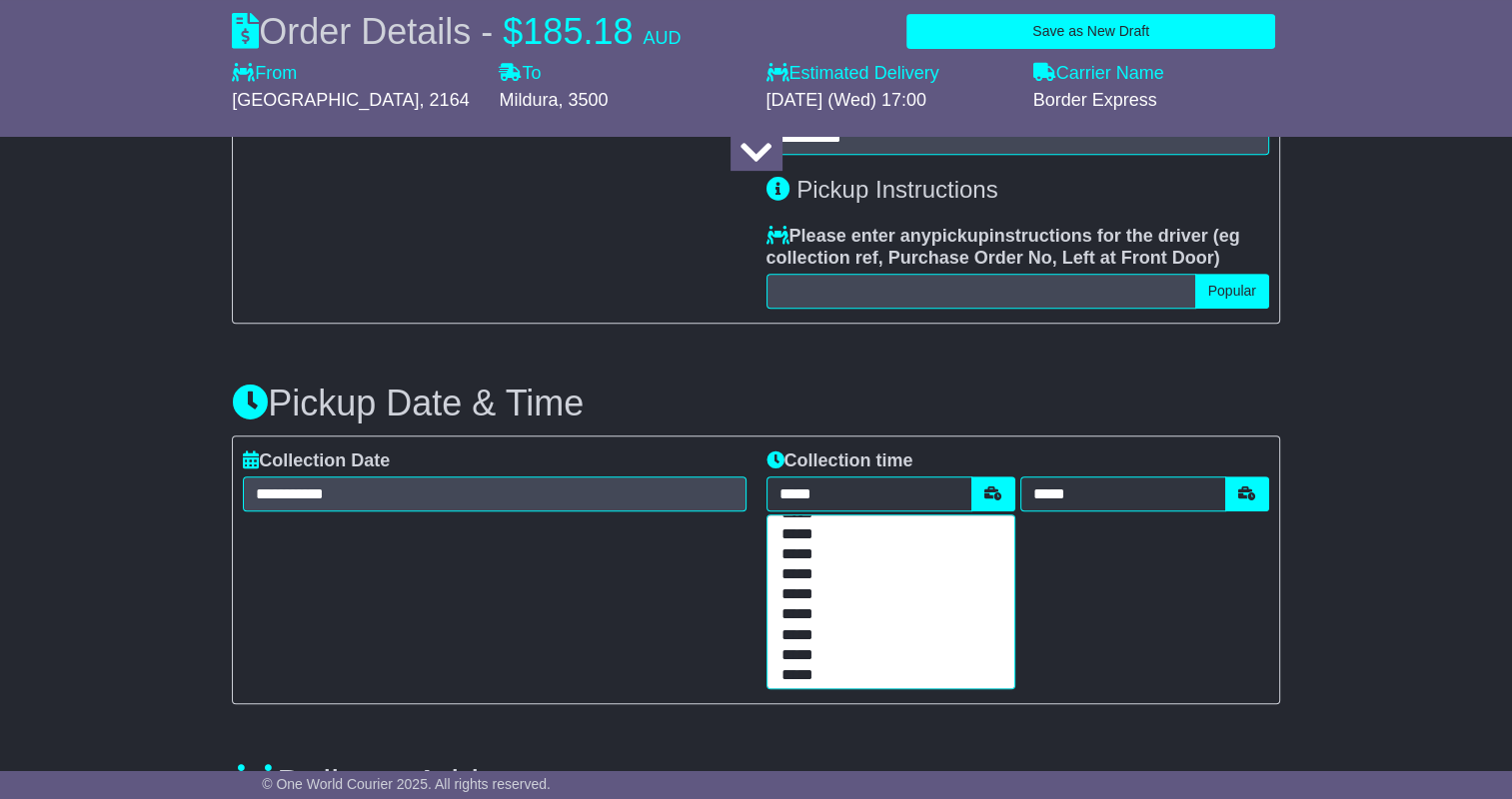 click on "*****" at bounding box center (886, 535) 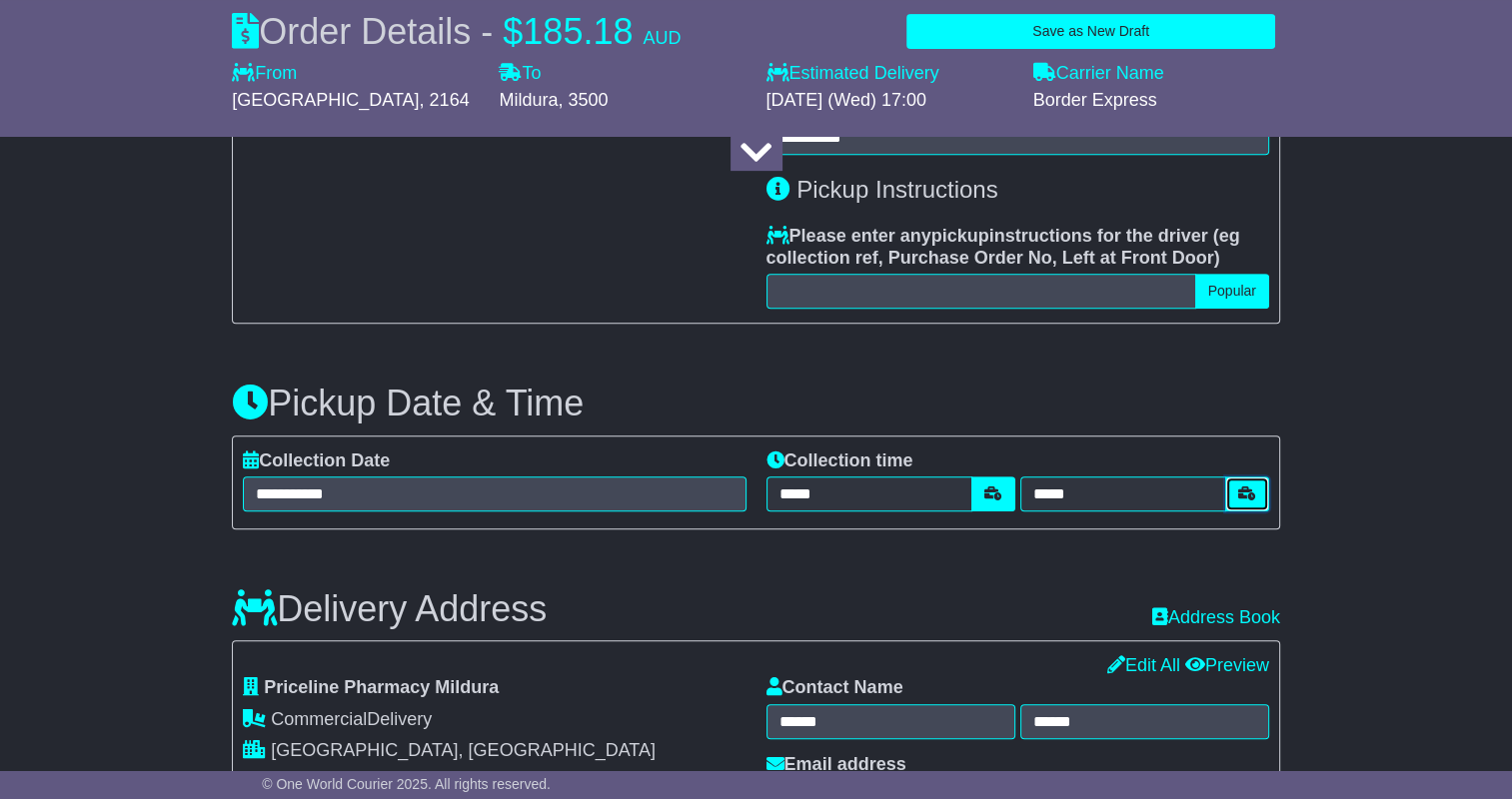 click at bounding box center (1247, 493) 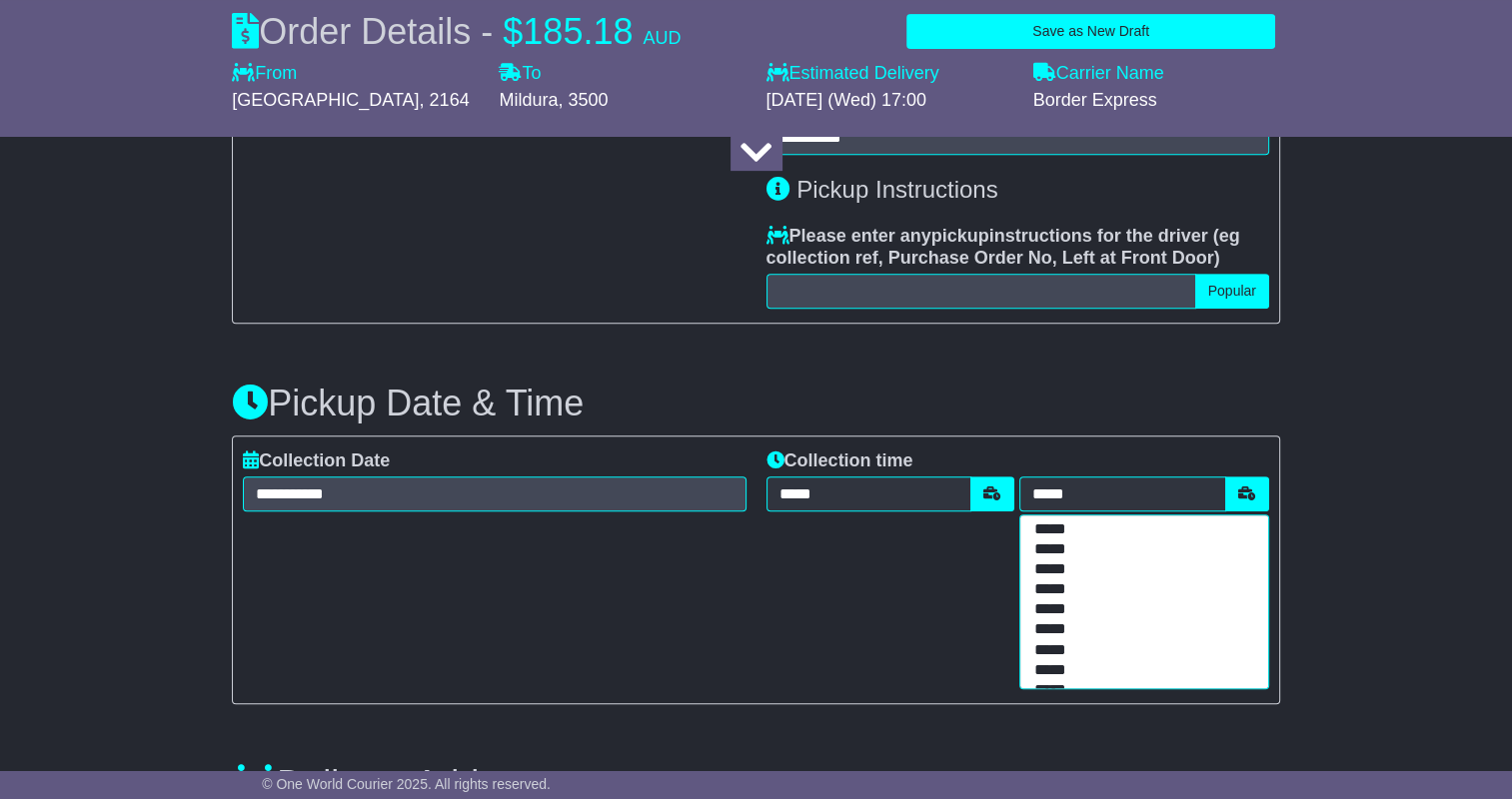scroll, scrollTop: 200, scrollLeft: 0, axis: vertical 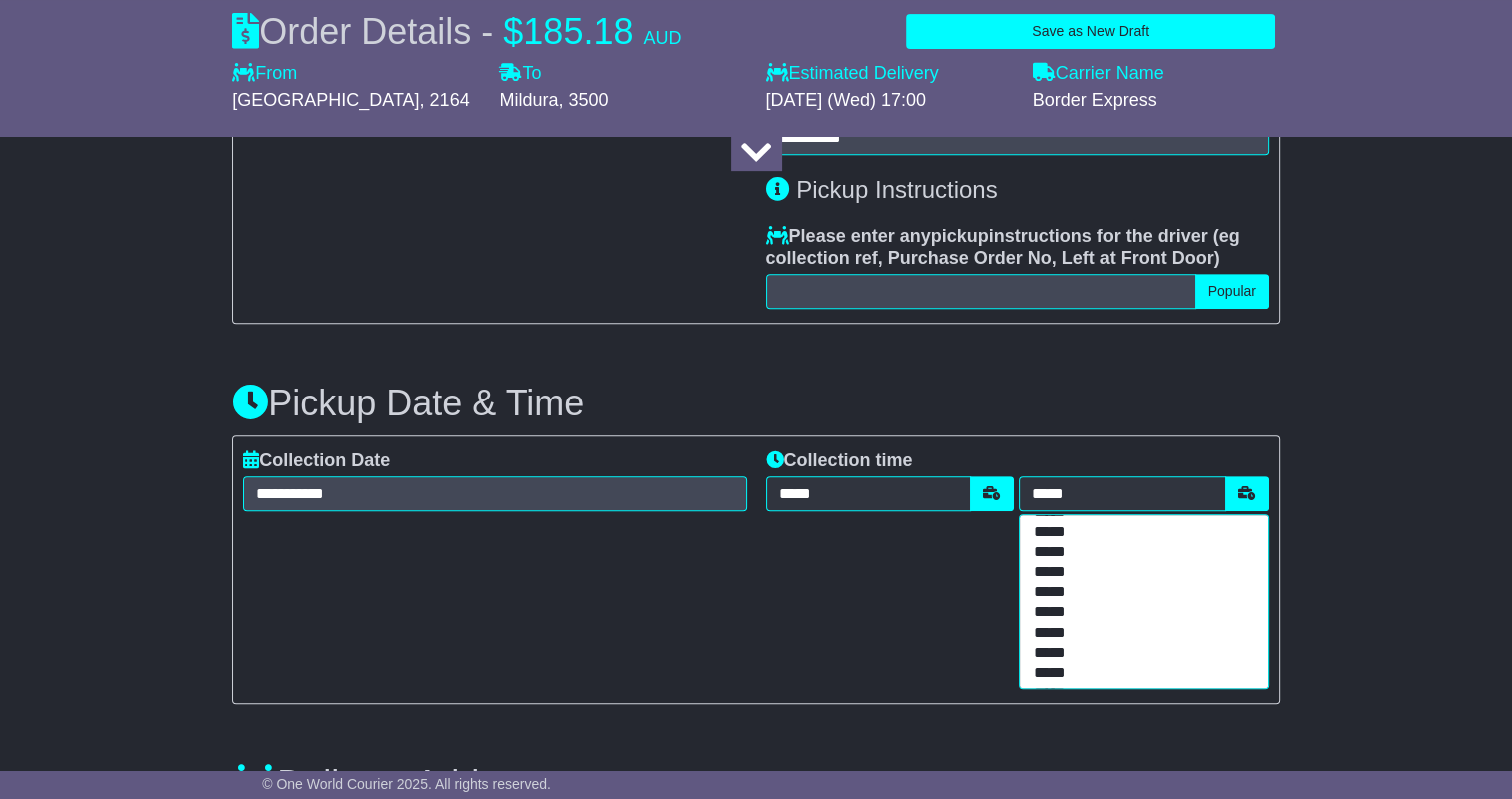 click on "*****" at bounding box center (1139, 654) 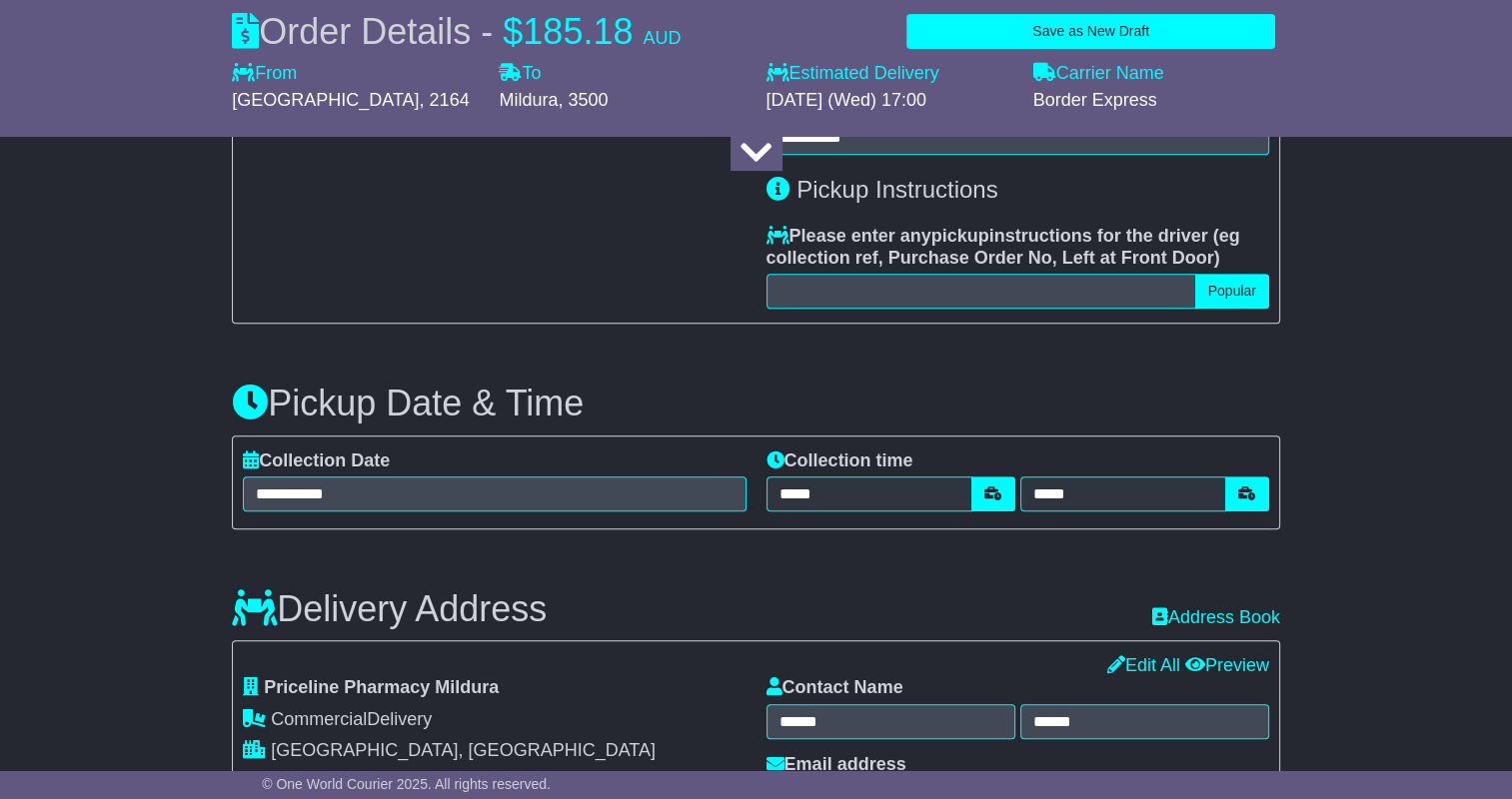 click on "**********" at bounding box center [756, 824] 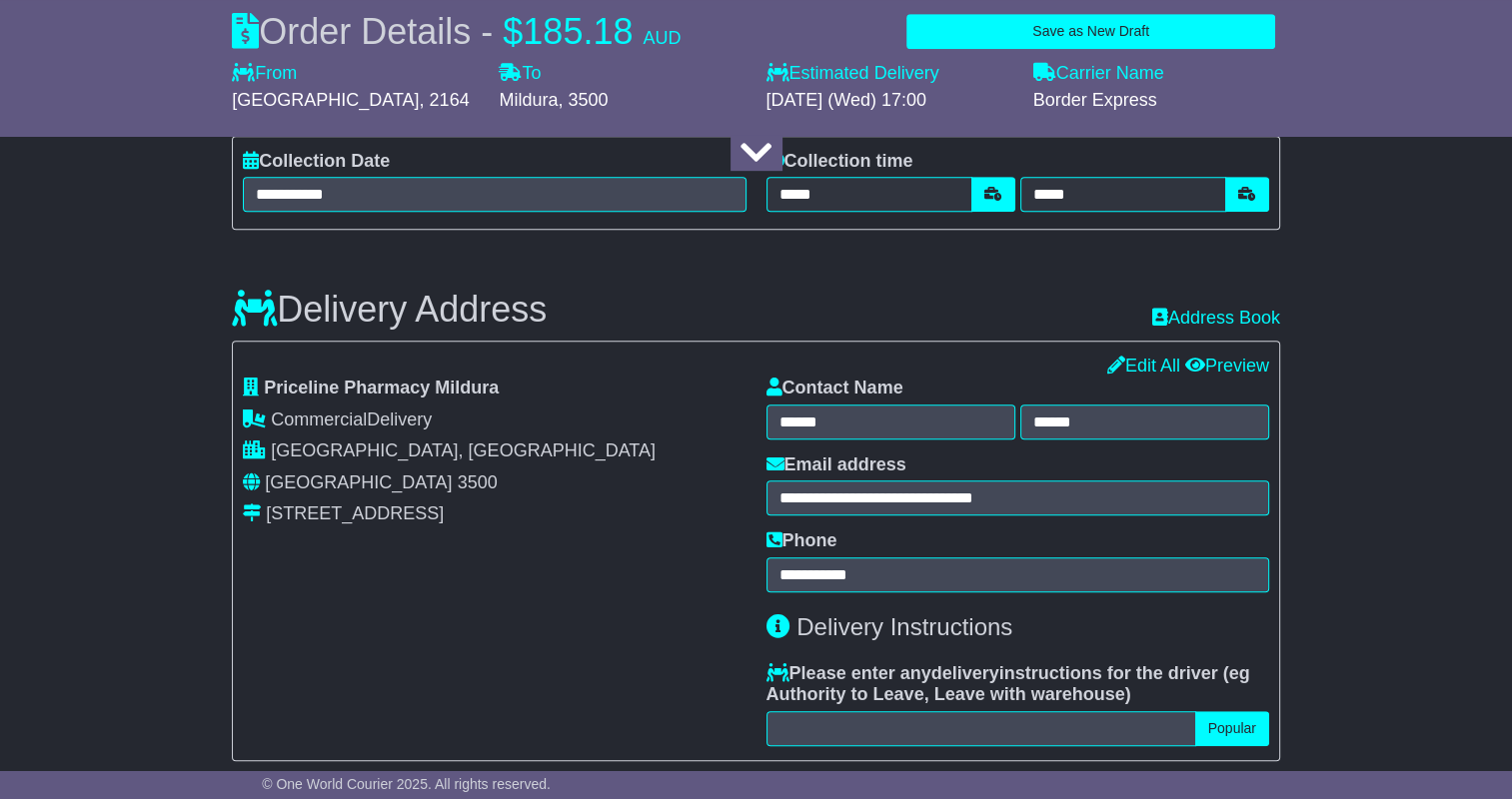 scroll, scrollTop: 1598, scrollLeft: 0, axis: vertical 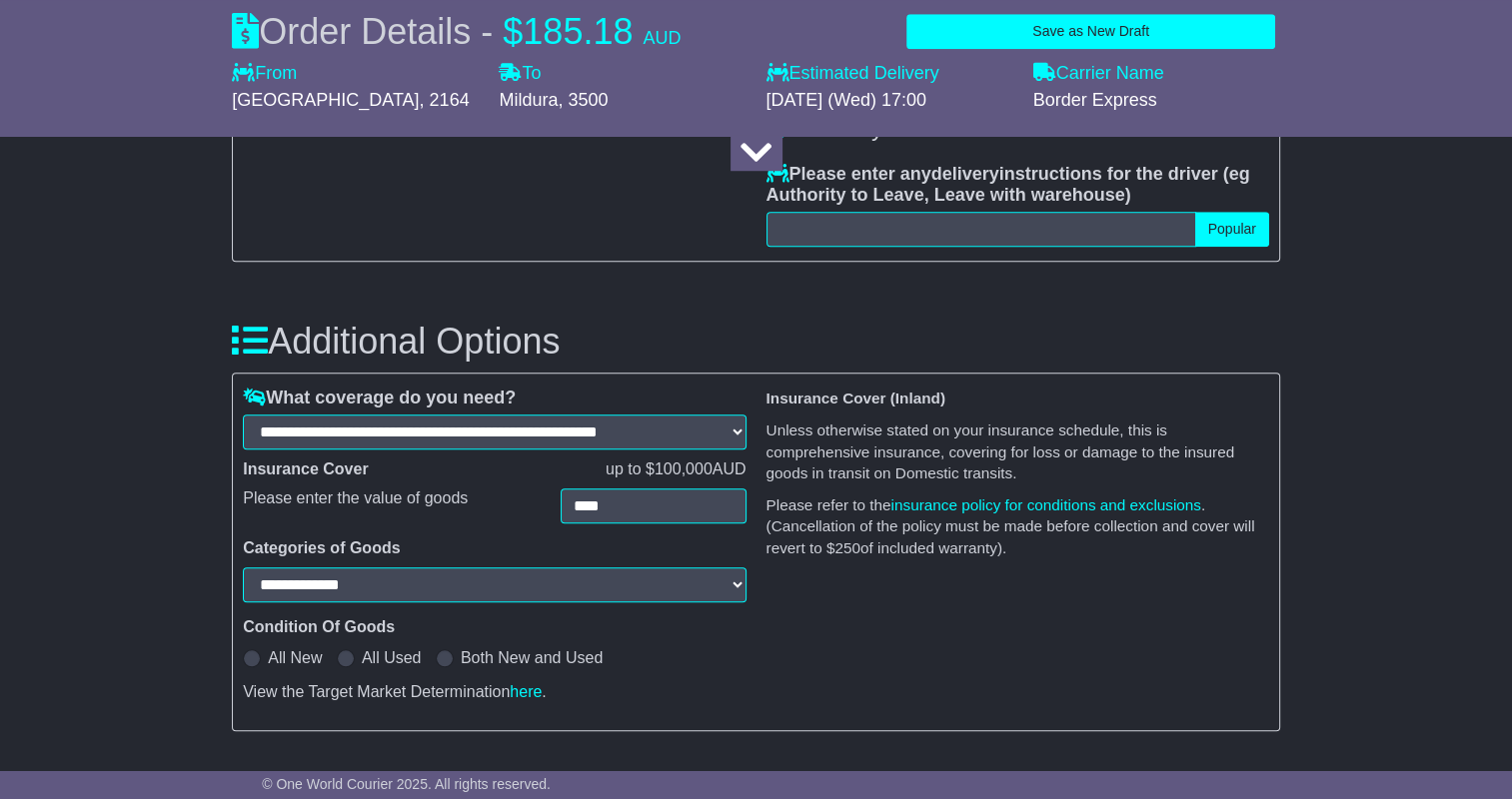 click on "Categories of Goods" at bounding box center (494, 552) 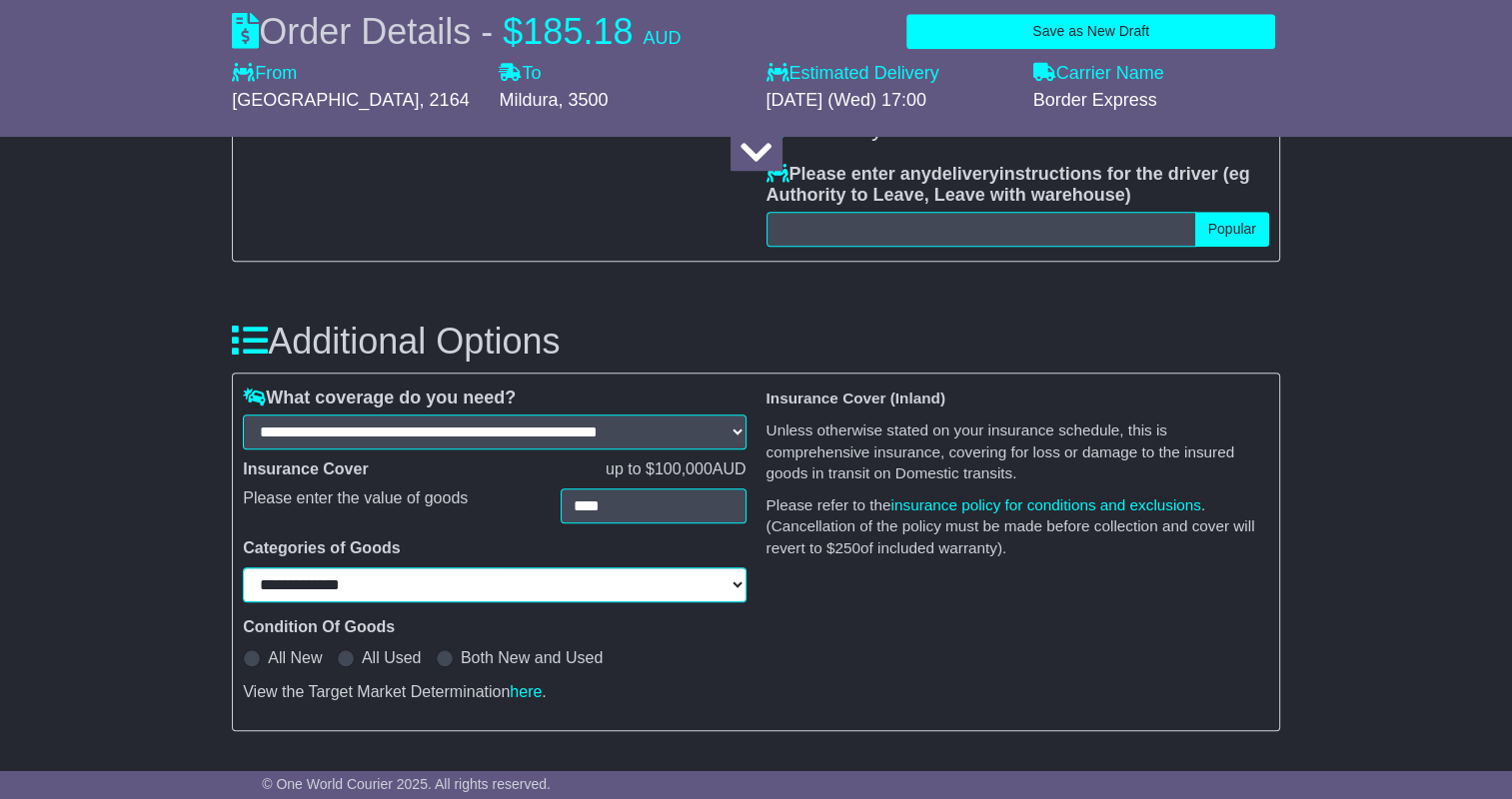 click on "**********" at bounding box center [494, 584] 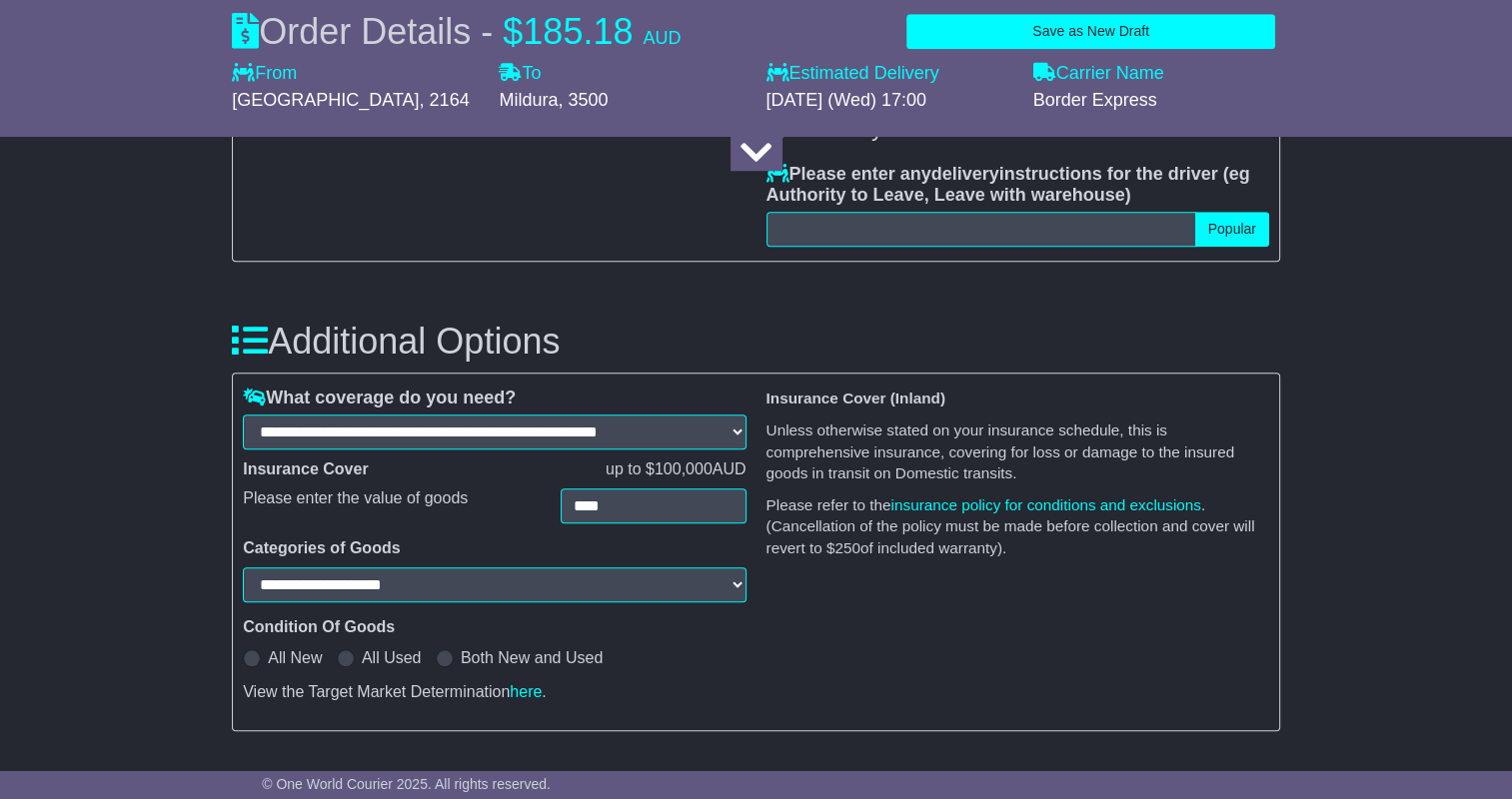 select on "**********" 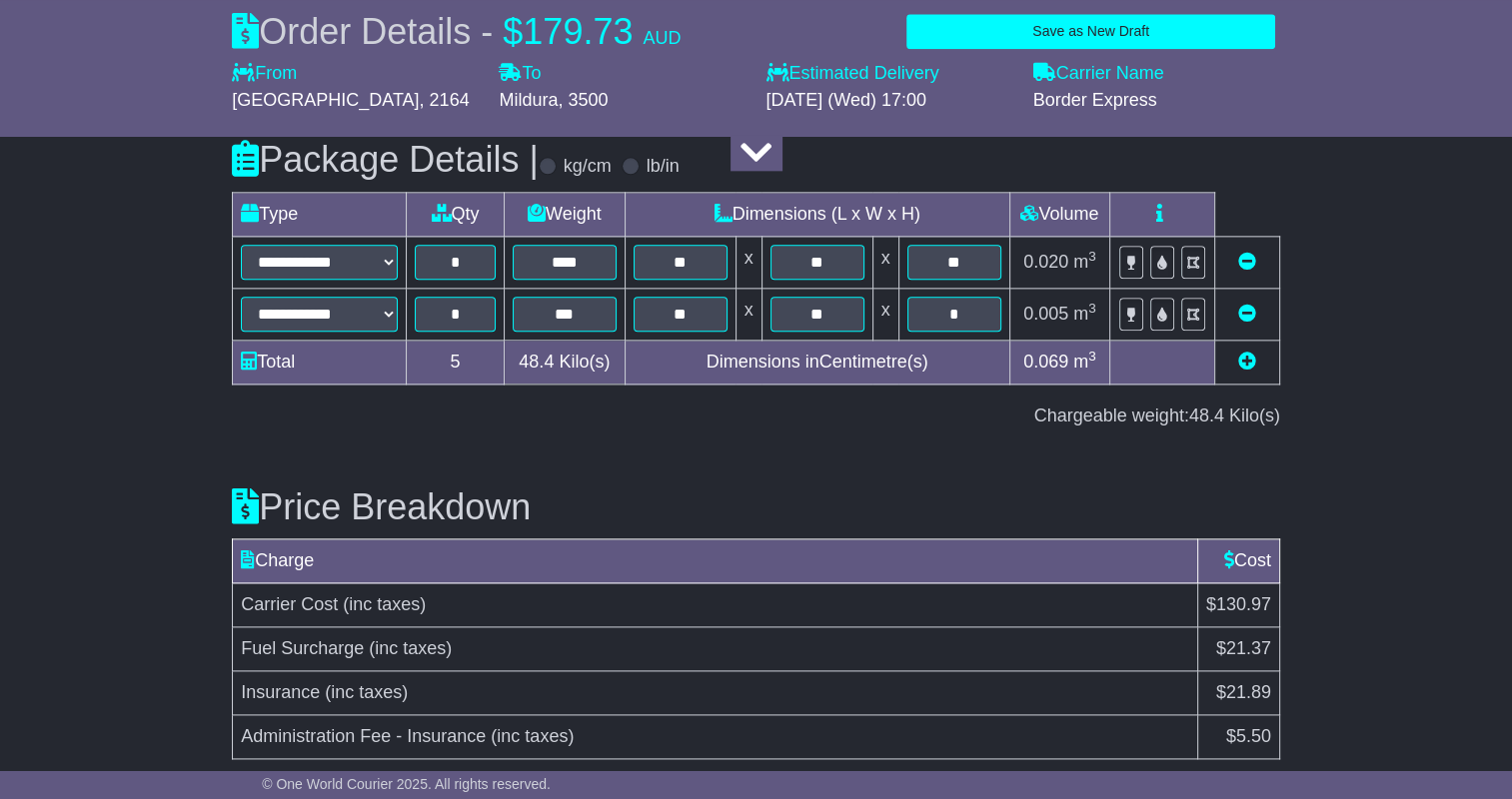 scroll, scrollTop: 2518, scrollLeft: 0, axis: vertical 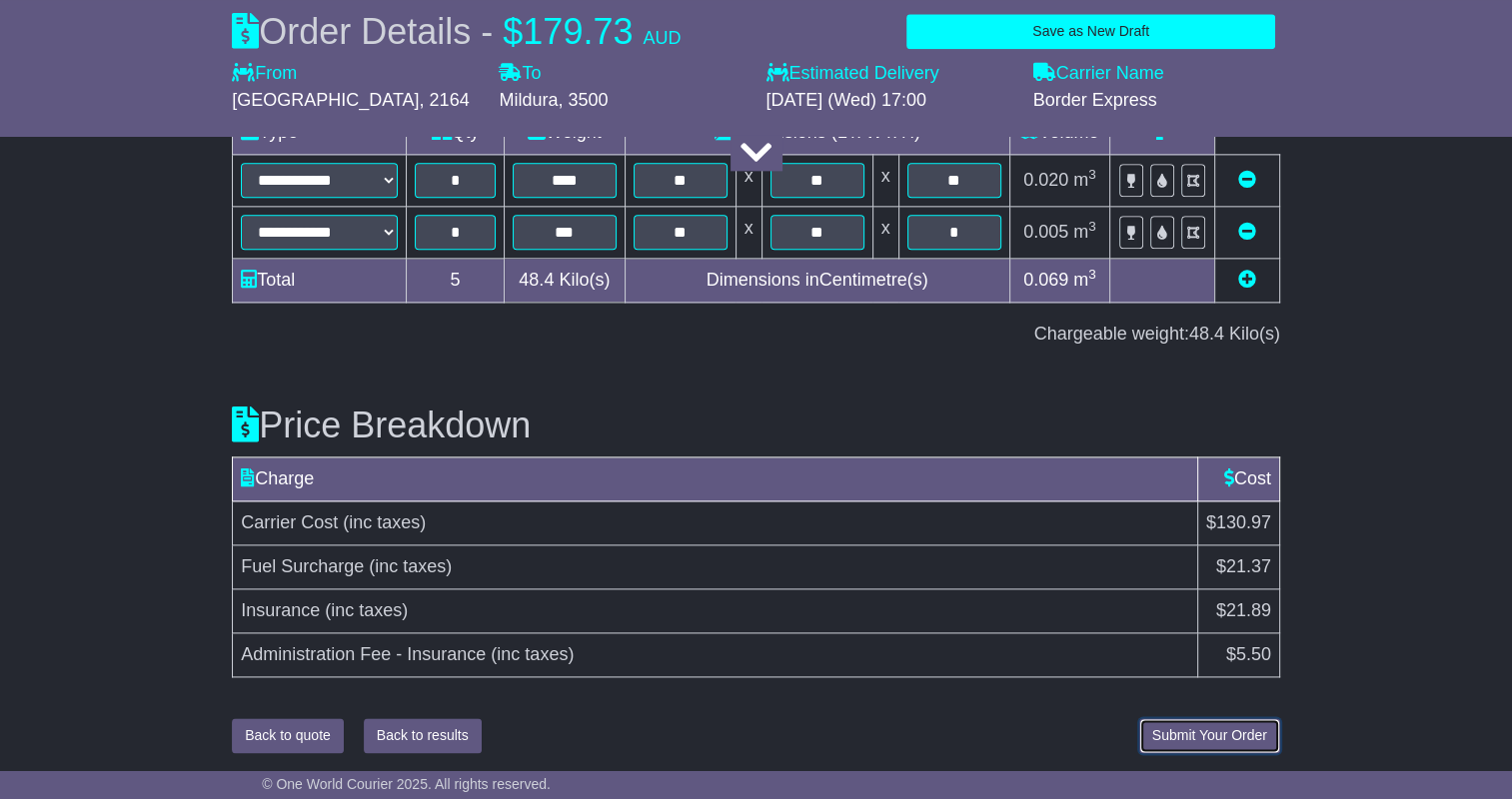 click on "Submit Your Order" at bounding box center (1209, 735) 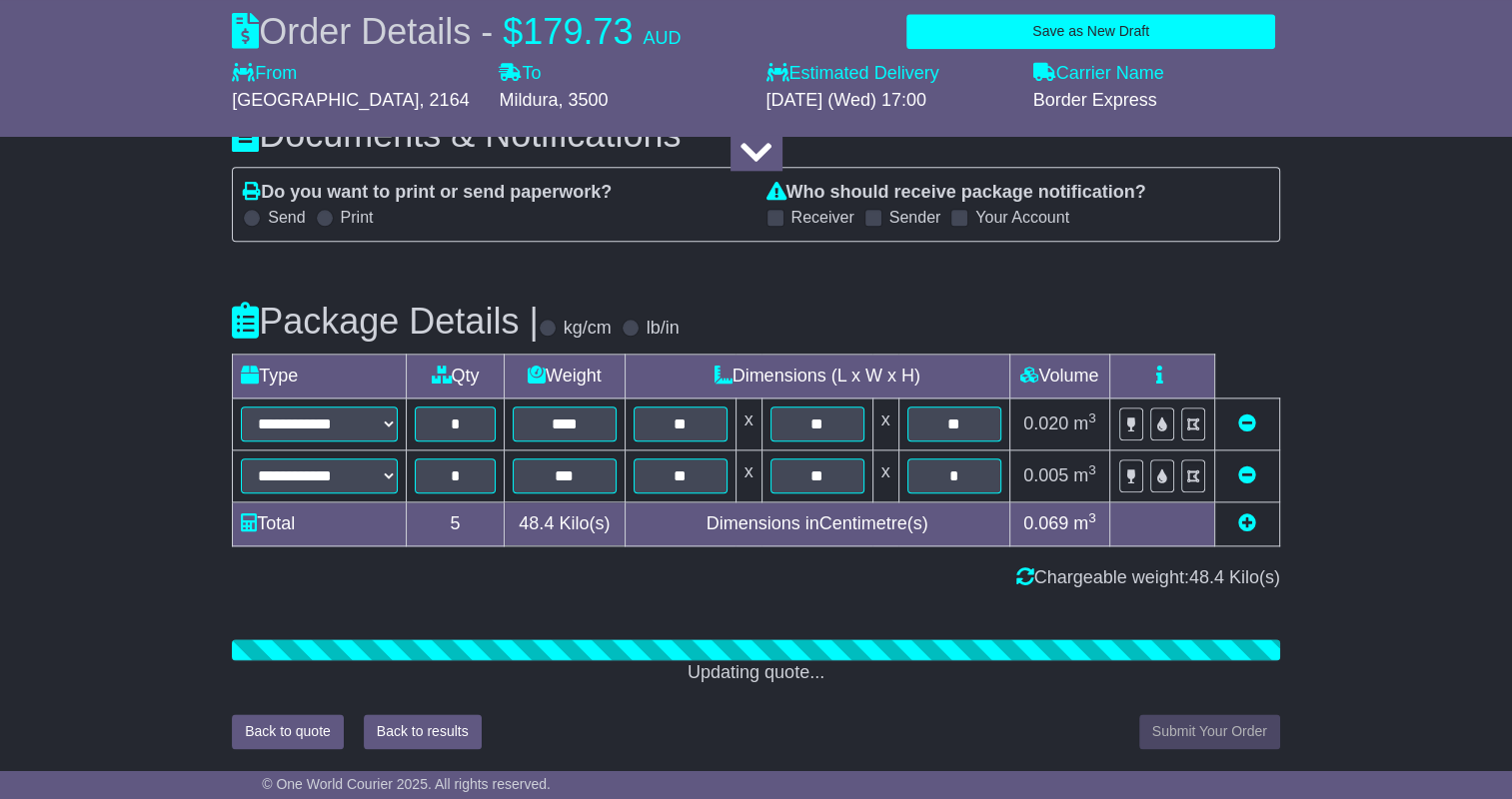 scroll, scrollTop: 2271, scrollLeft: 0, axis: vertical 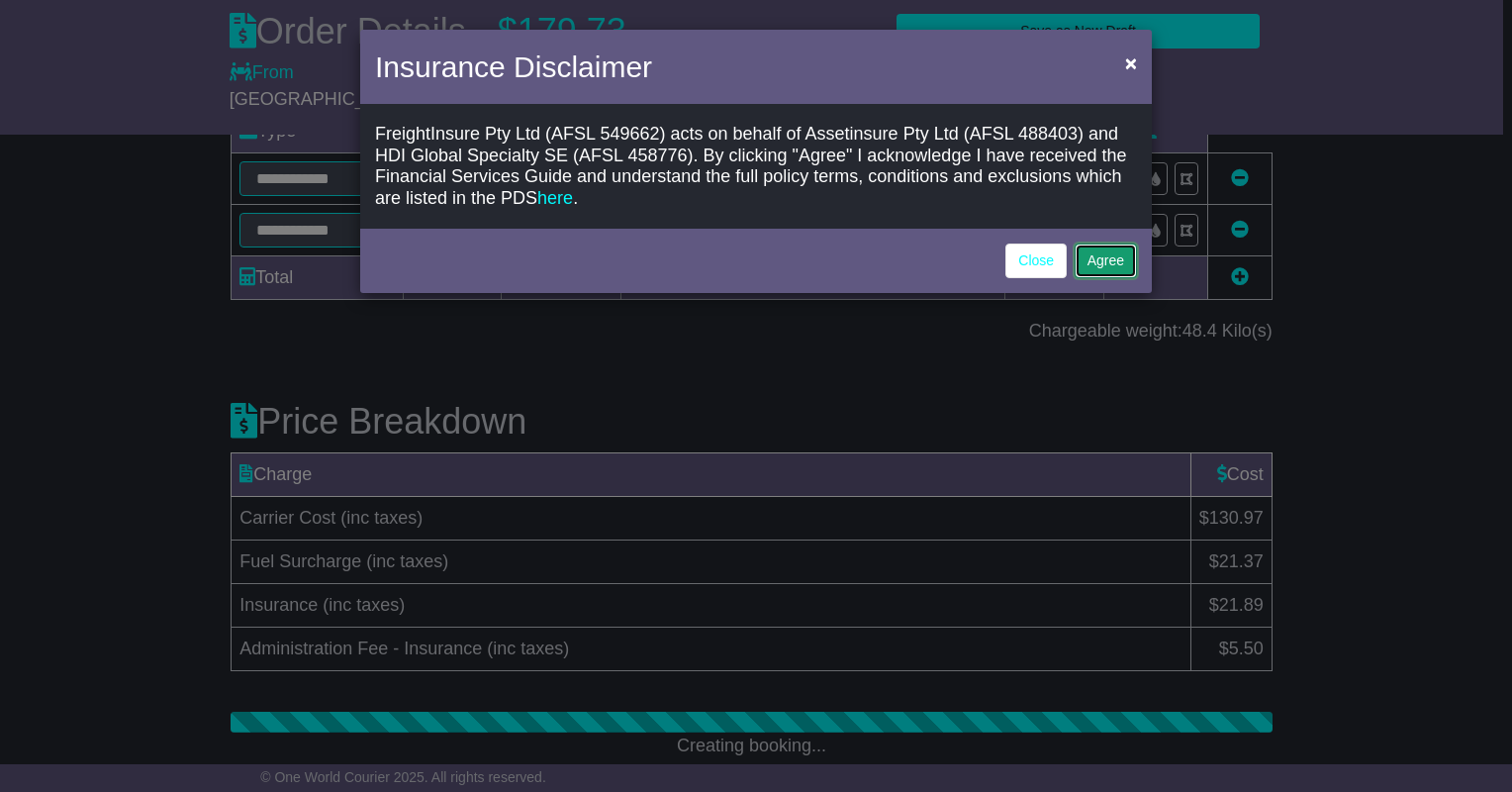 click on "Agree" 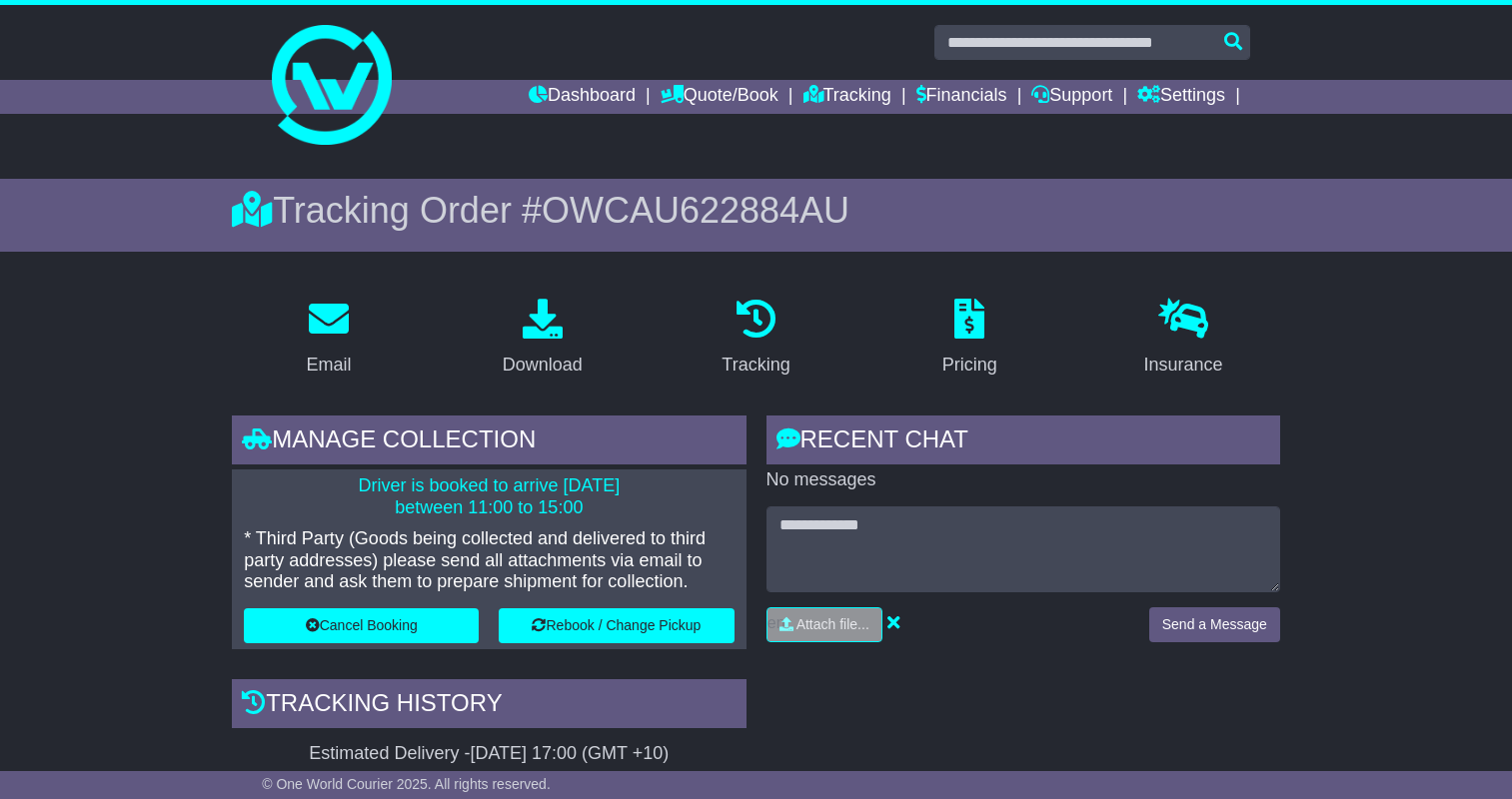 scroll, scrollTop: 0, scrollLeft: 0, axis: both 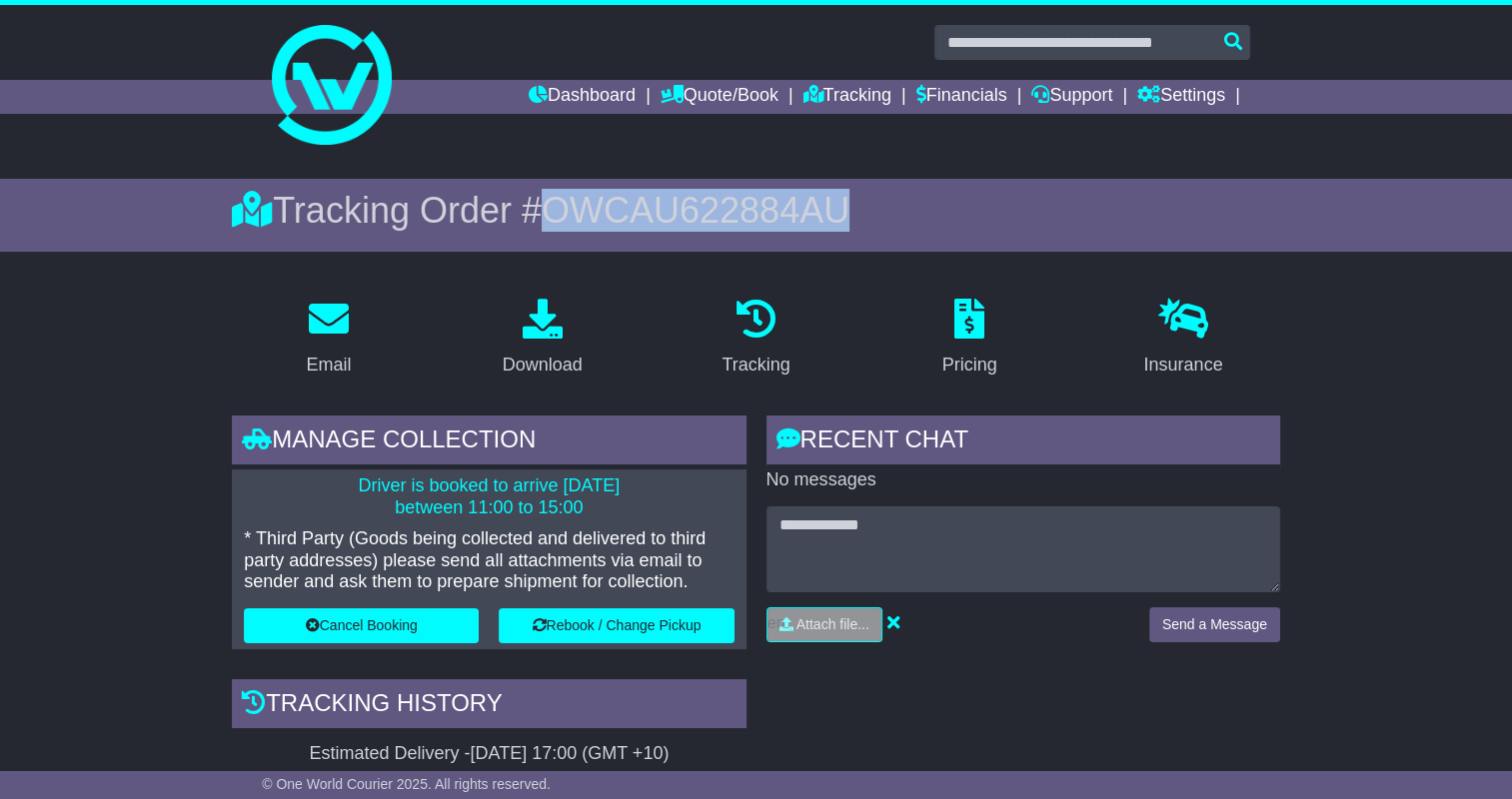 drag, startPoint x: 838, startPoint y: 208, endPoint x: 544, endPoint y: 214, distance: 294.061 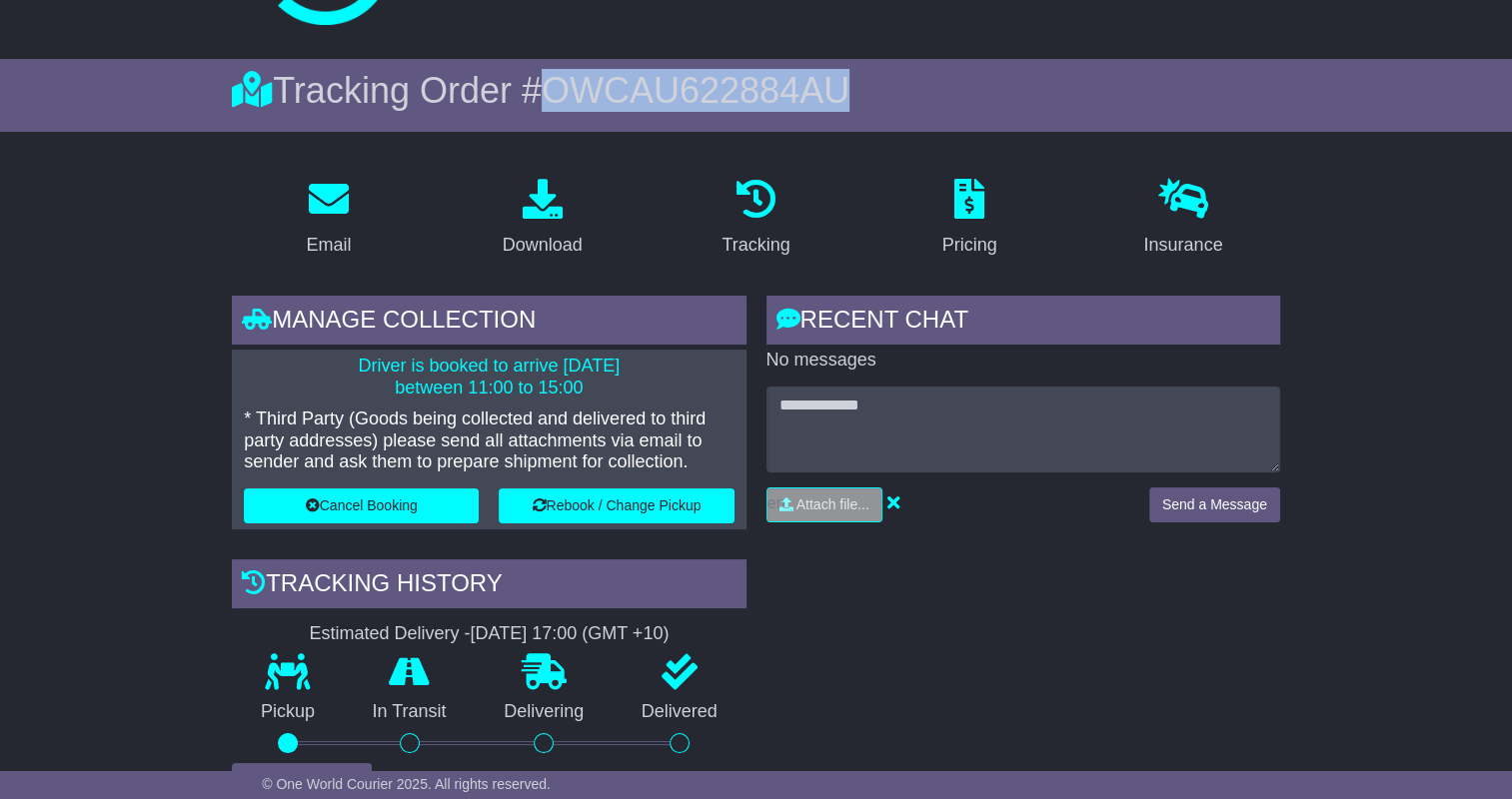 scroll, scrollTop: 400, scrollLeft: 0, axis: vertical 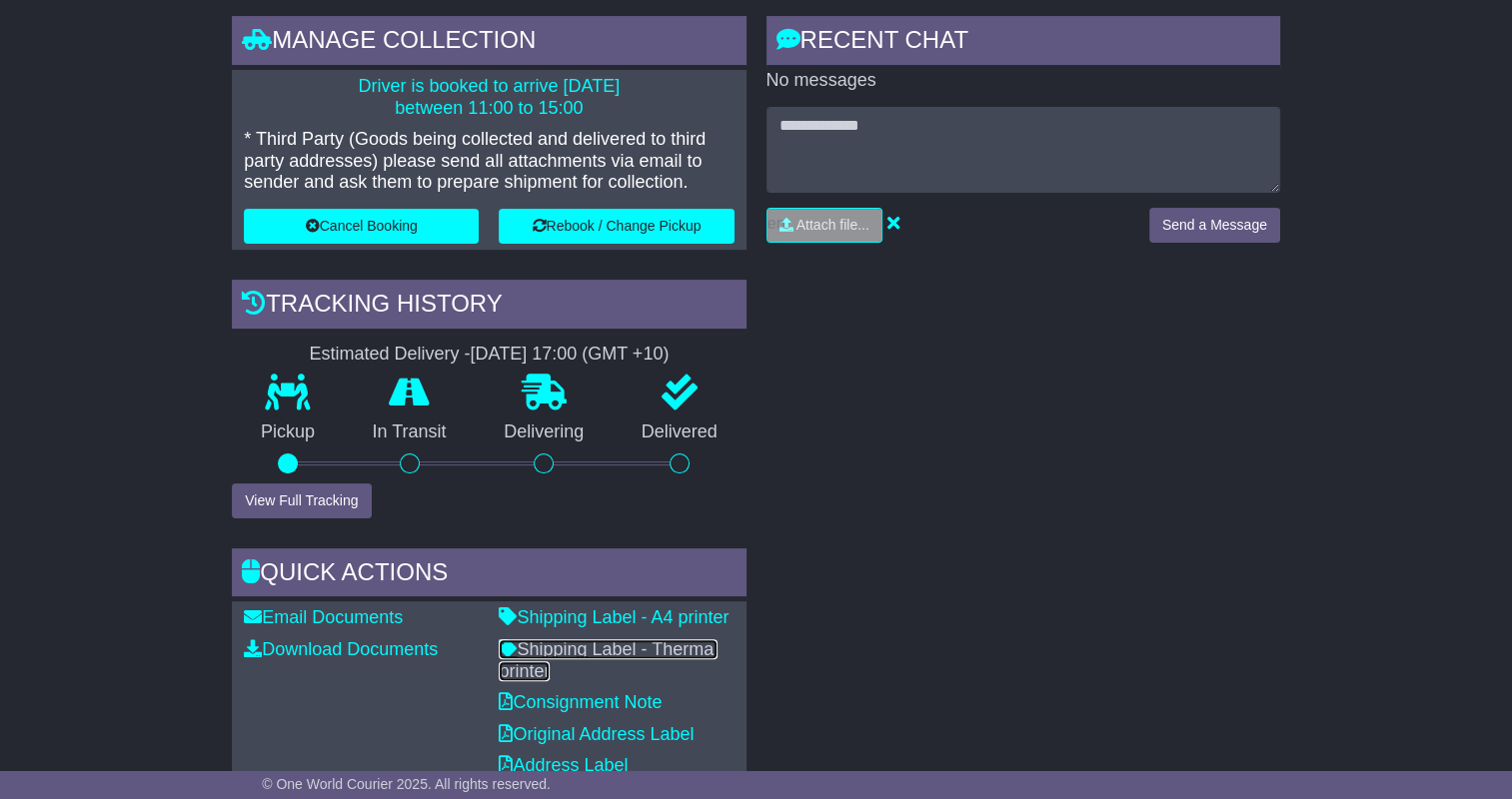 click on "Shipping Label - Thermal printer" at bounding box center [608, 660] 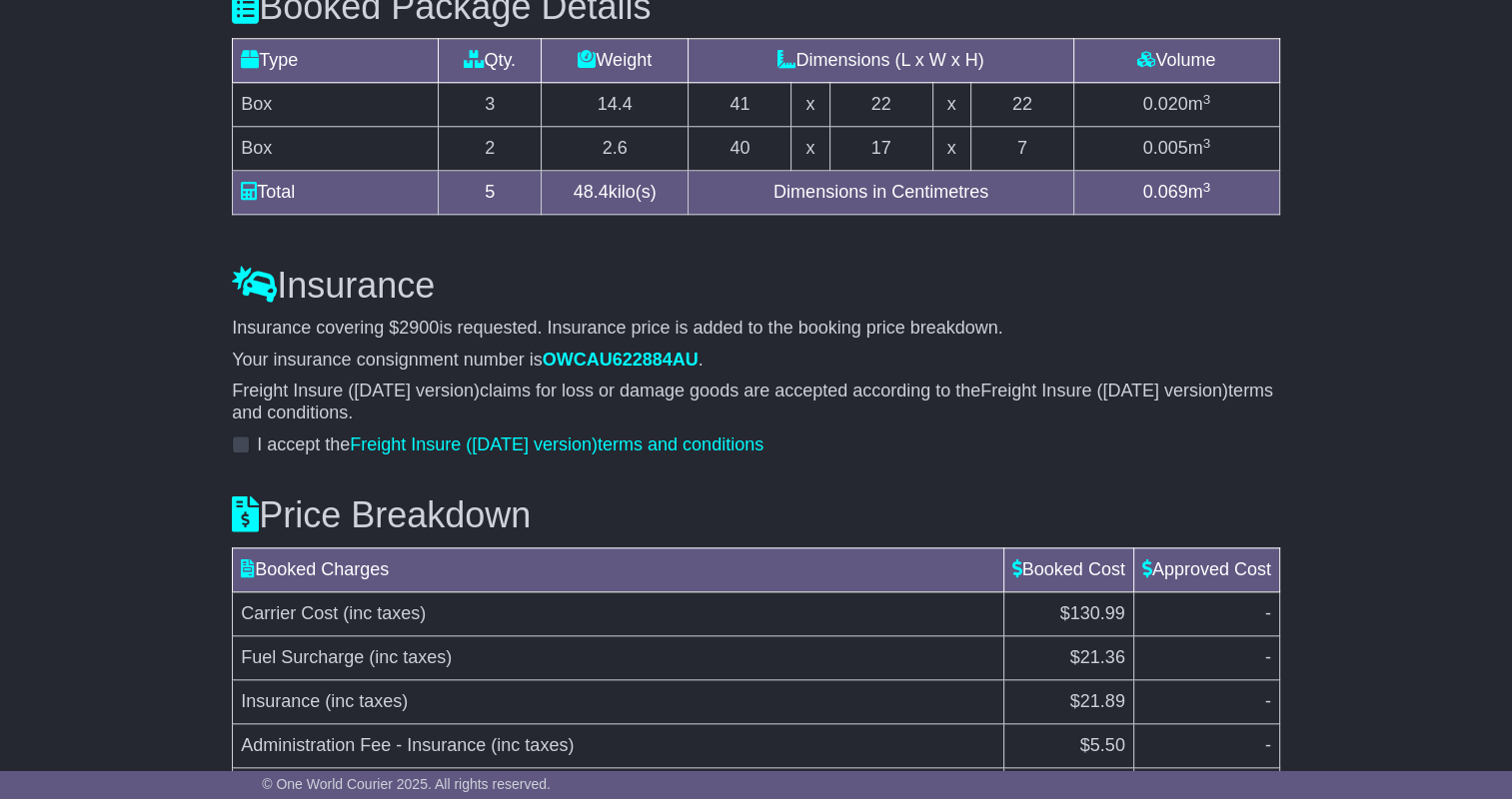 scroll, scrollTop: 2104, scrollLeft: 0, axis: vertical 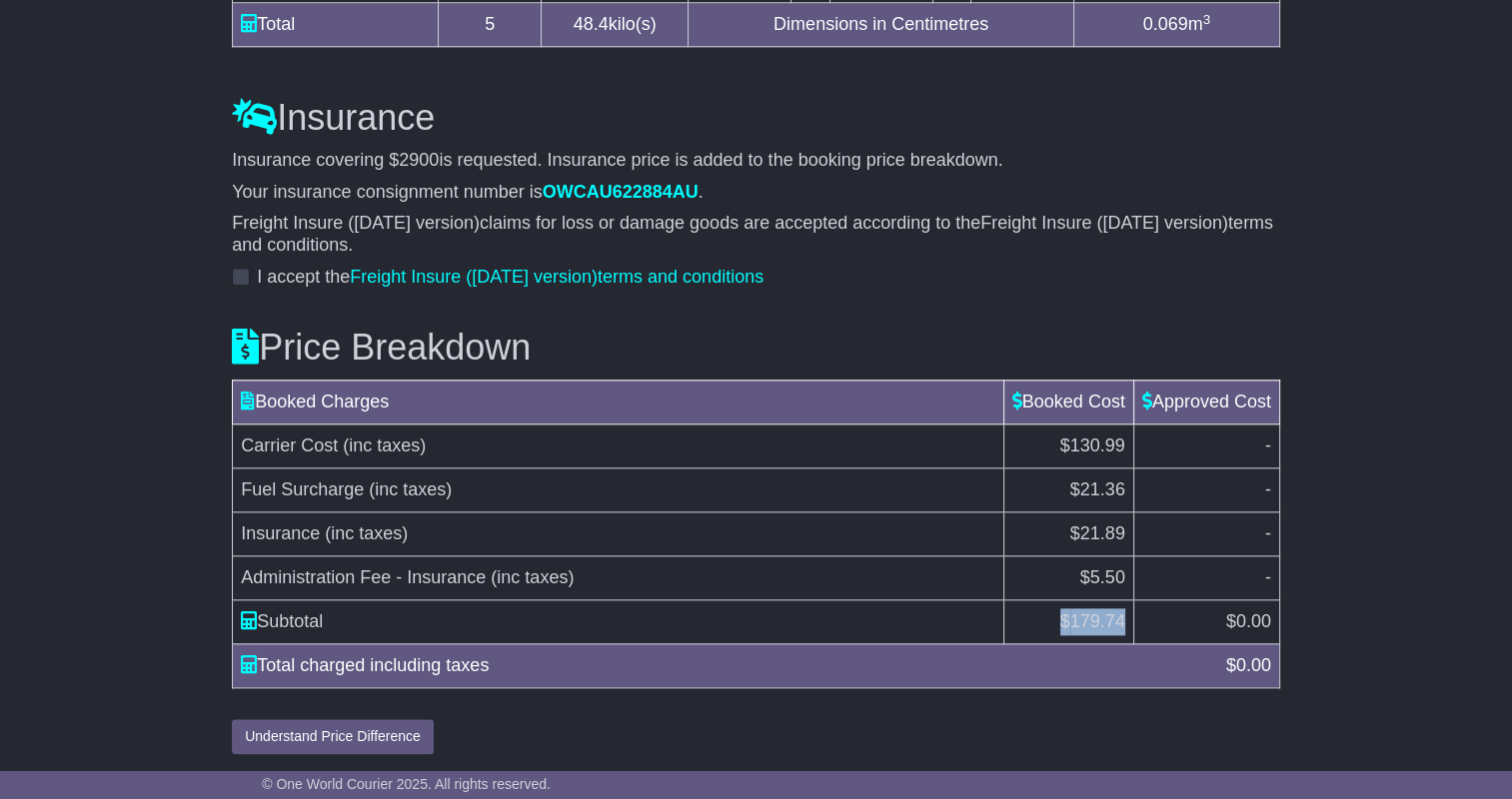 drag, startPoint x: 1123, startPoint y: 619, endPoint x: 1011, endPoint y: 619, distance: 112 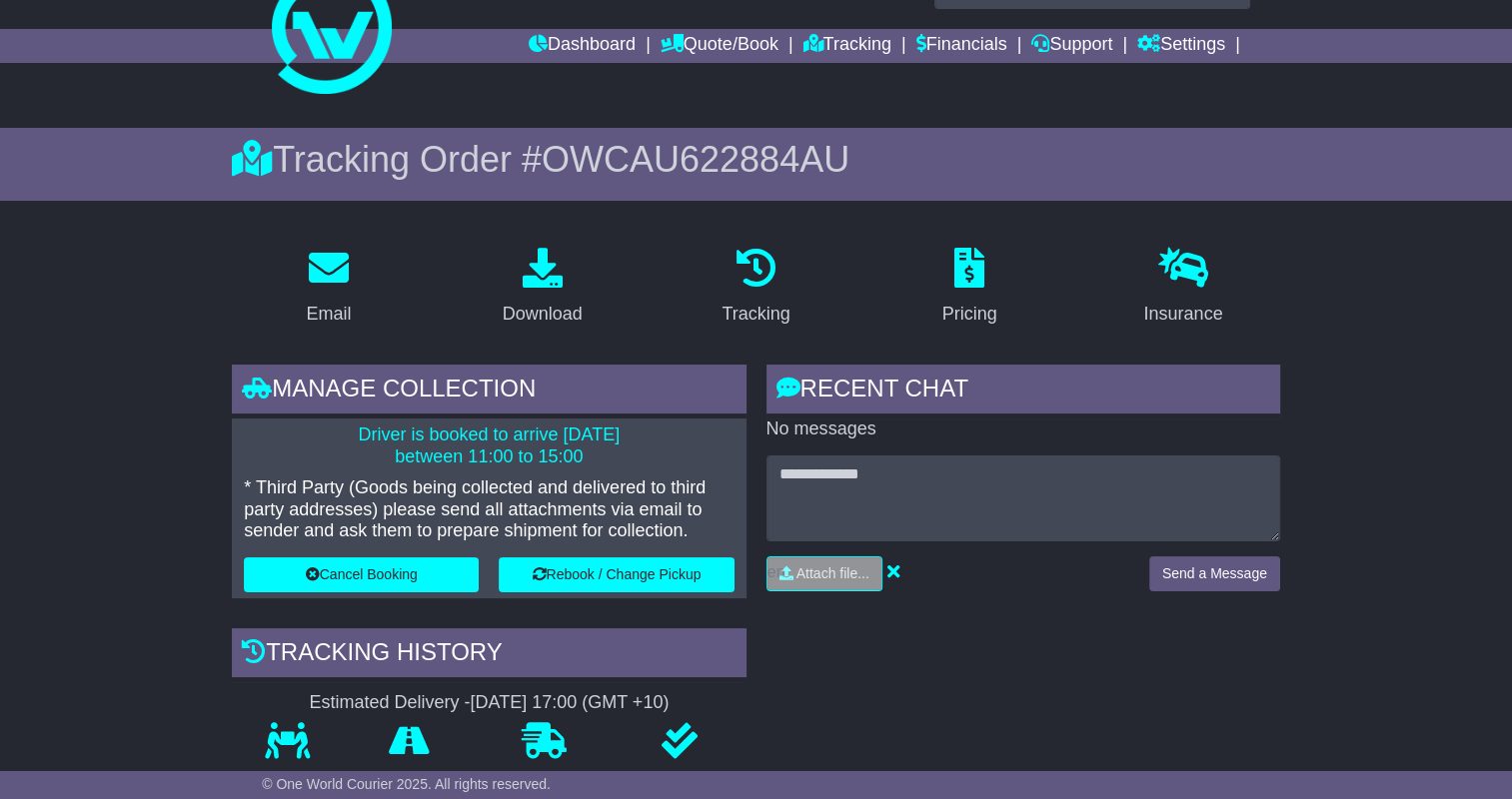 scroll, scrollTop: 0, scrollLeft: 0, axis: both 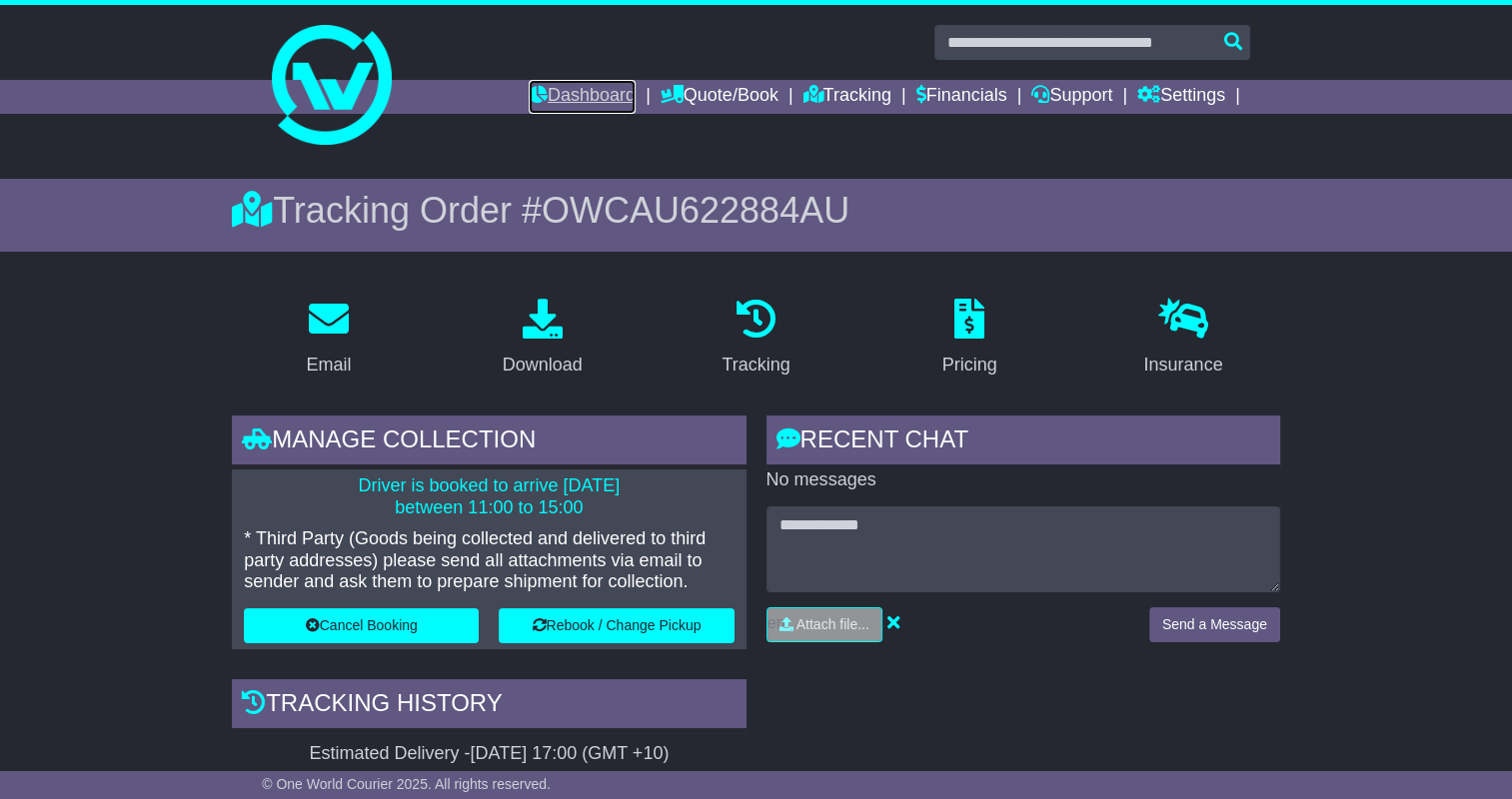 click on "Dashboard" at bounding box center (582, 97) 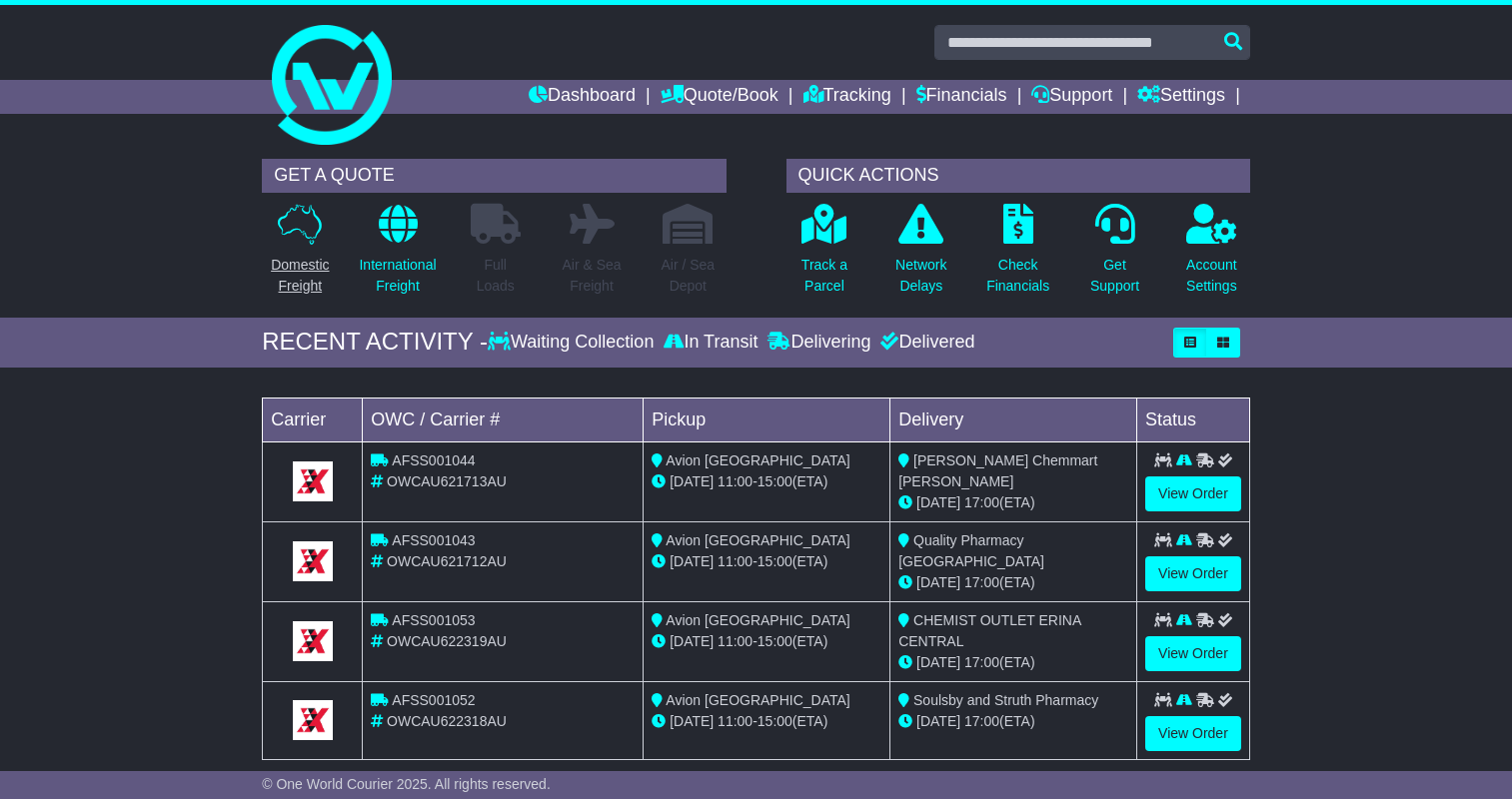 scroll, scrollTop: 0, scrollLeft: 0, axis: both 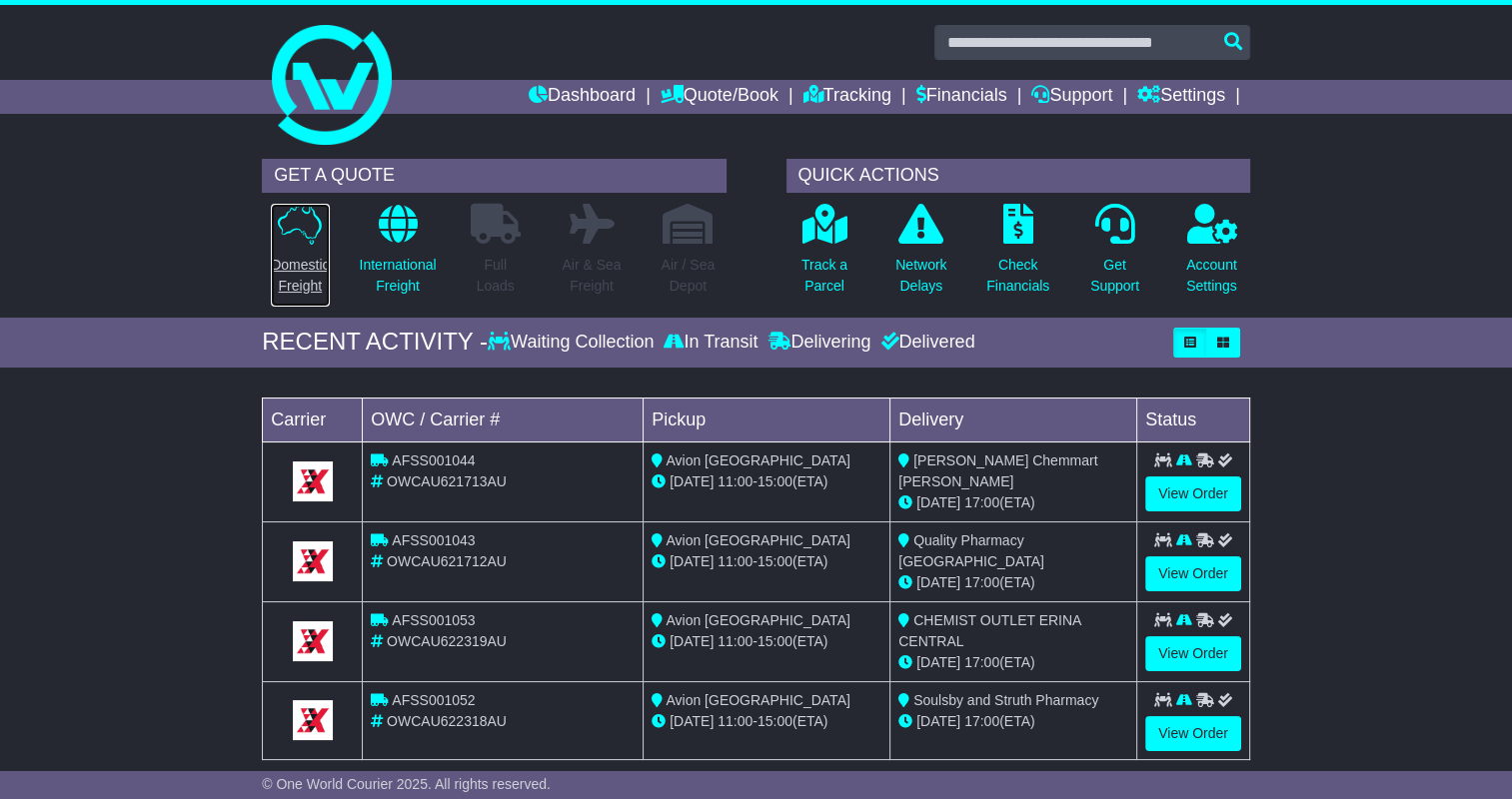 click on "Domestic Freight" at bounding box center (300, 276) 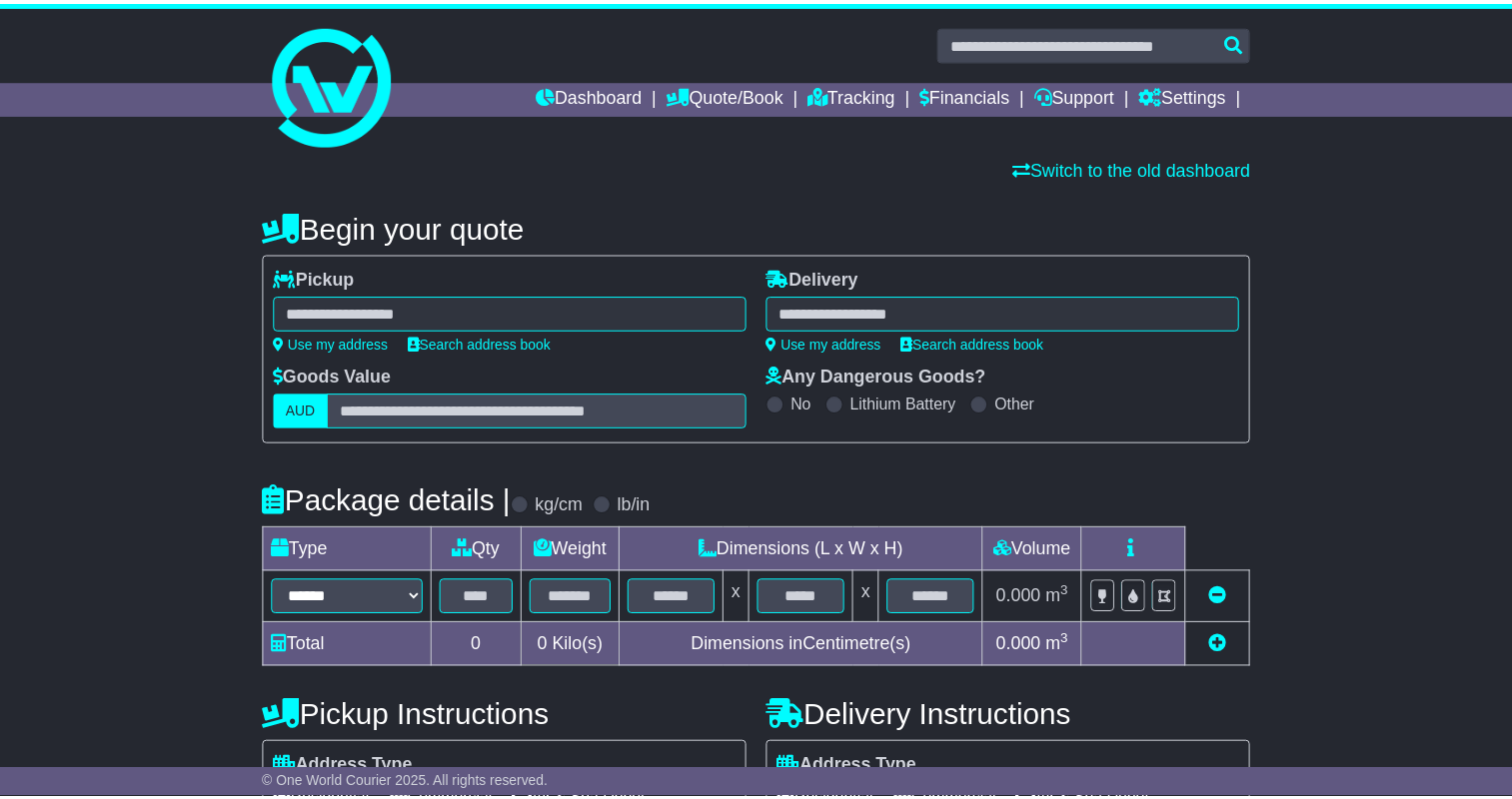 scroll, scrollTop: 0, scrollLeft: 0, axis: both 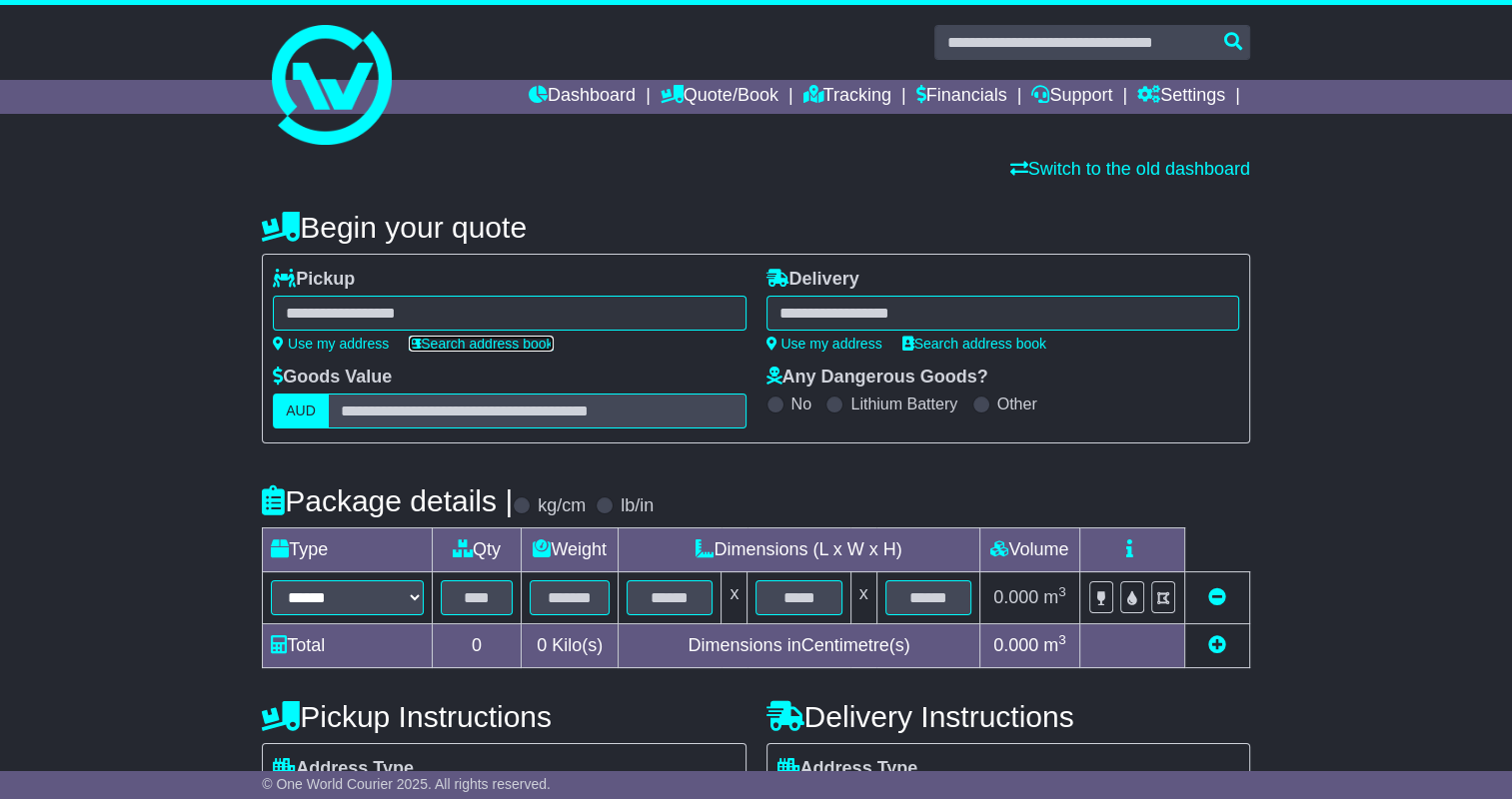 click on "Search address book" at bounding box center [481, 344] 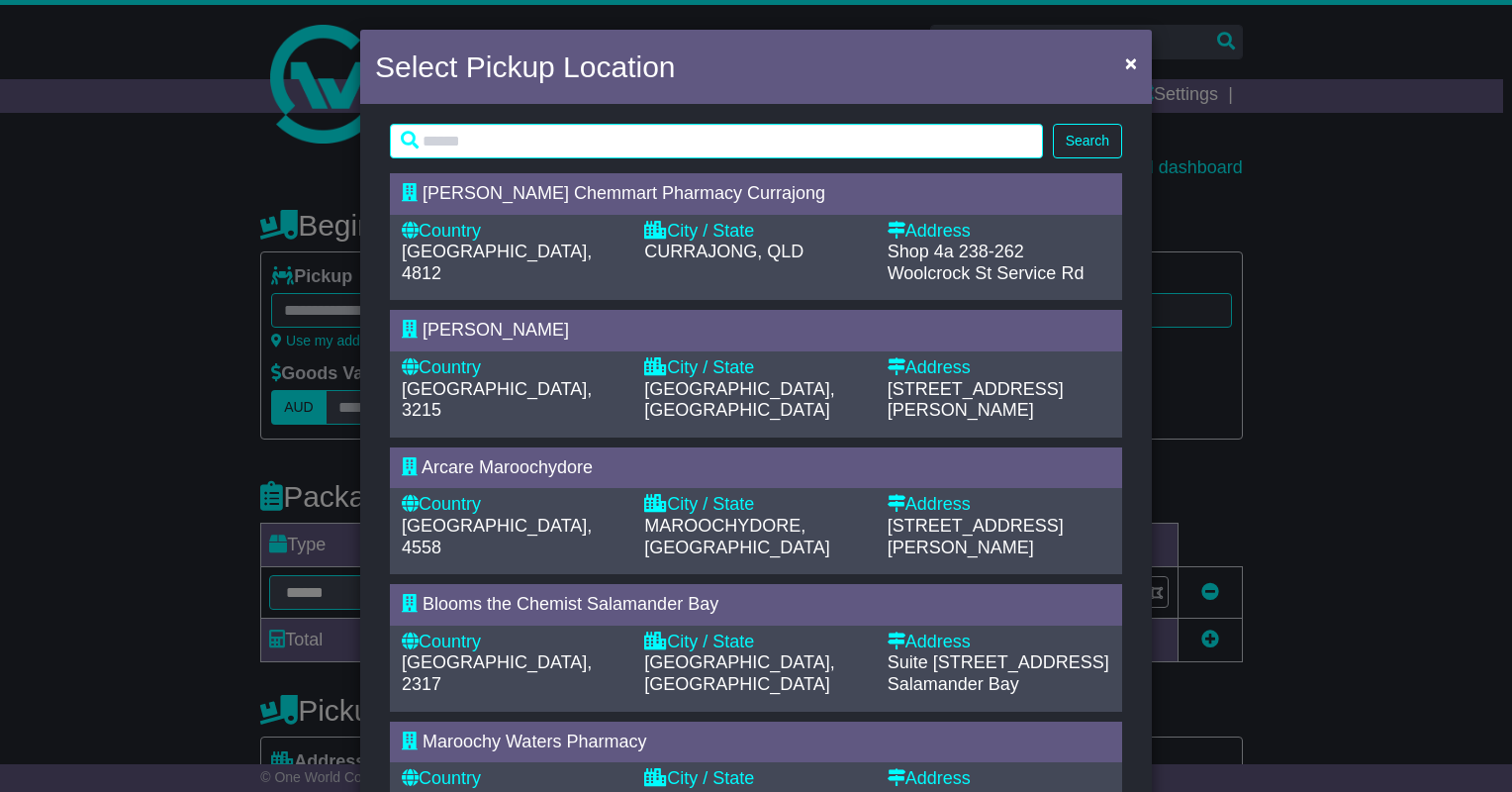 click on "Search
Loading...
Calanna [PERSON_NAME] Chemmart Pharmacy Currajong
Country
[GEOGRAPHIC_DATA], 4812
City / State
CURRAJONG, [GEOGRAPHIC_DATA]
Address" at bounding box center (756, 937) 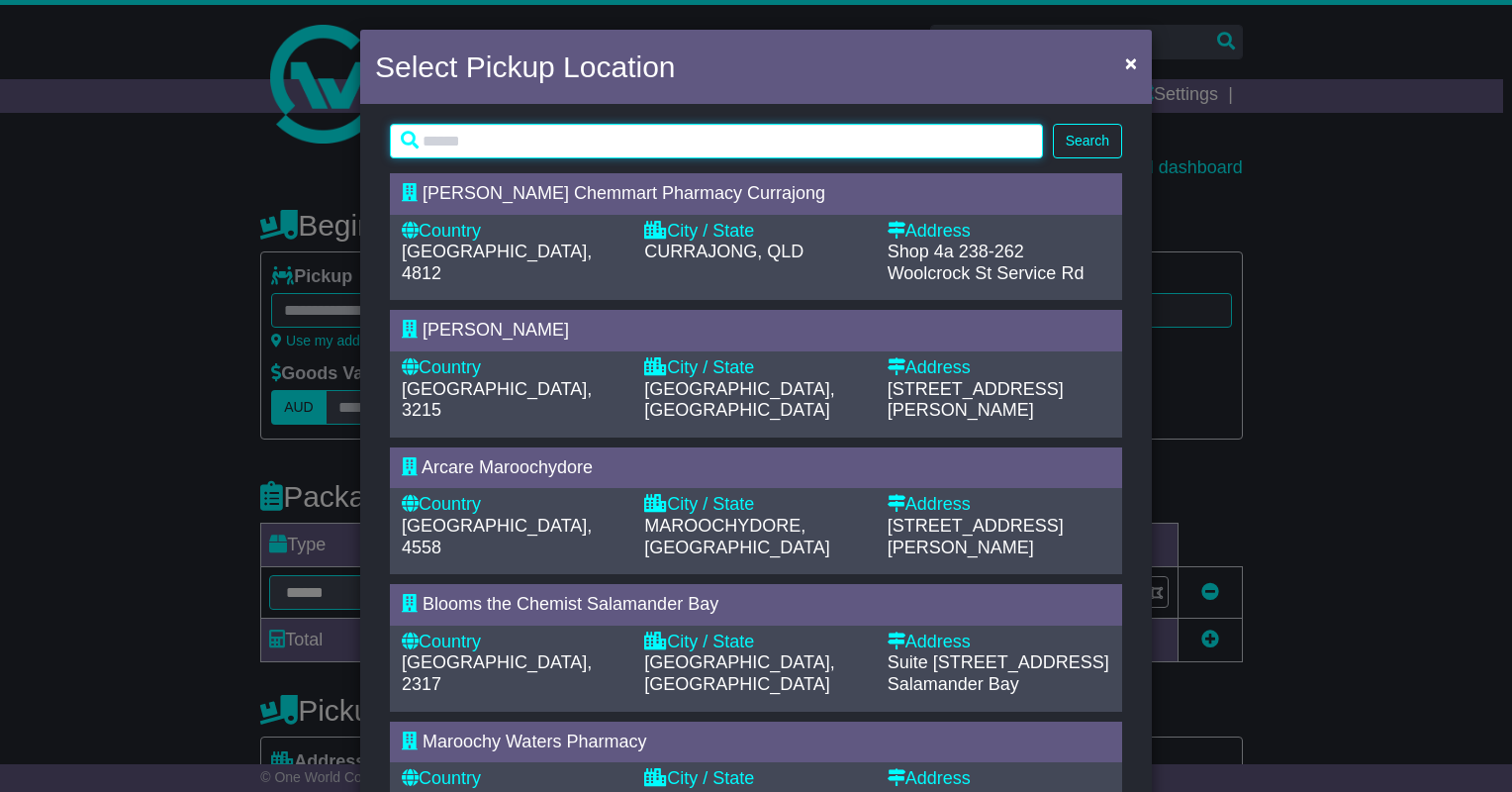 click at bounding box center (716, 141) 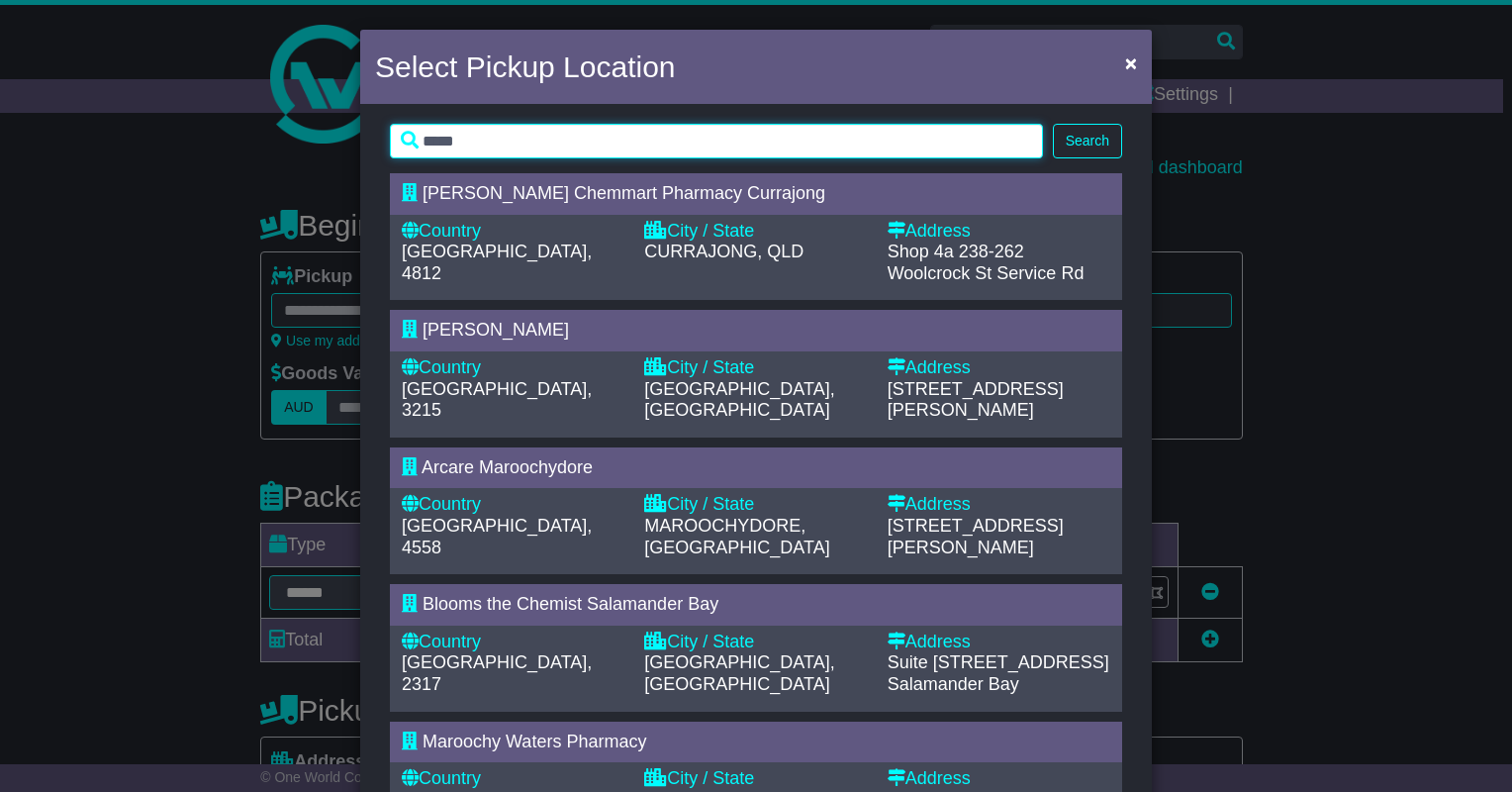 type on "*****" 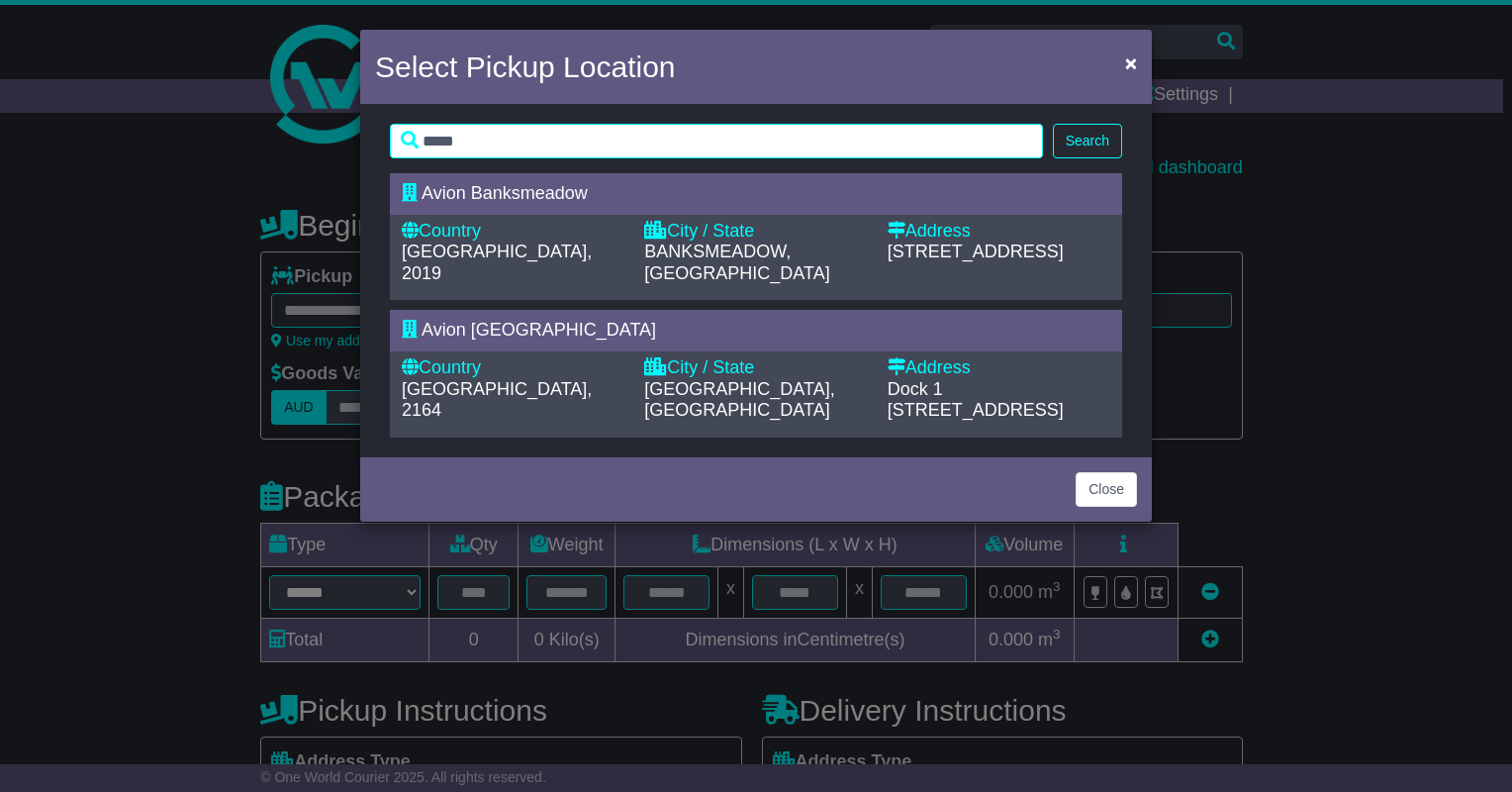 click on "Country" at bounding box center (513, 368) 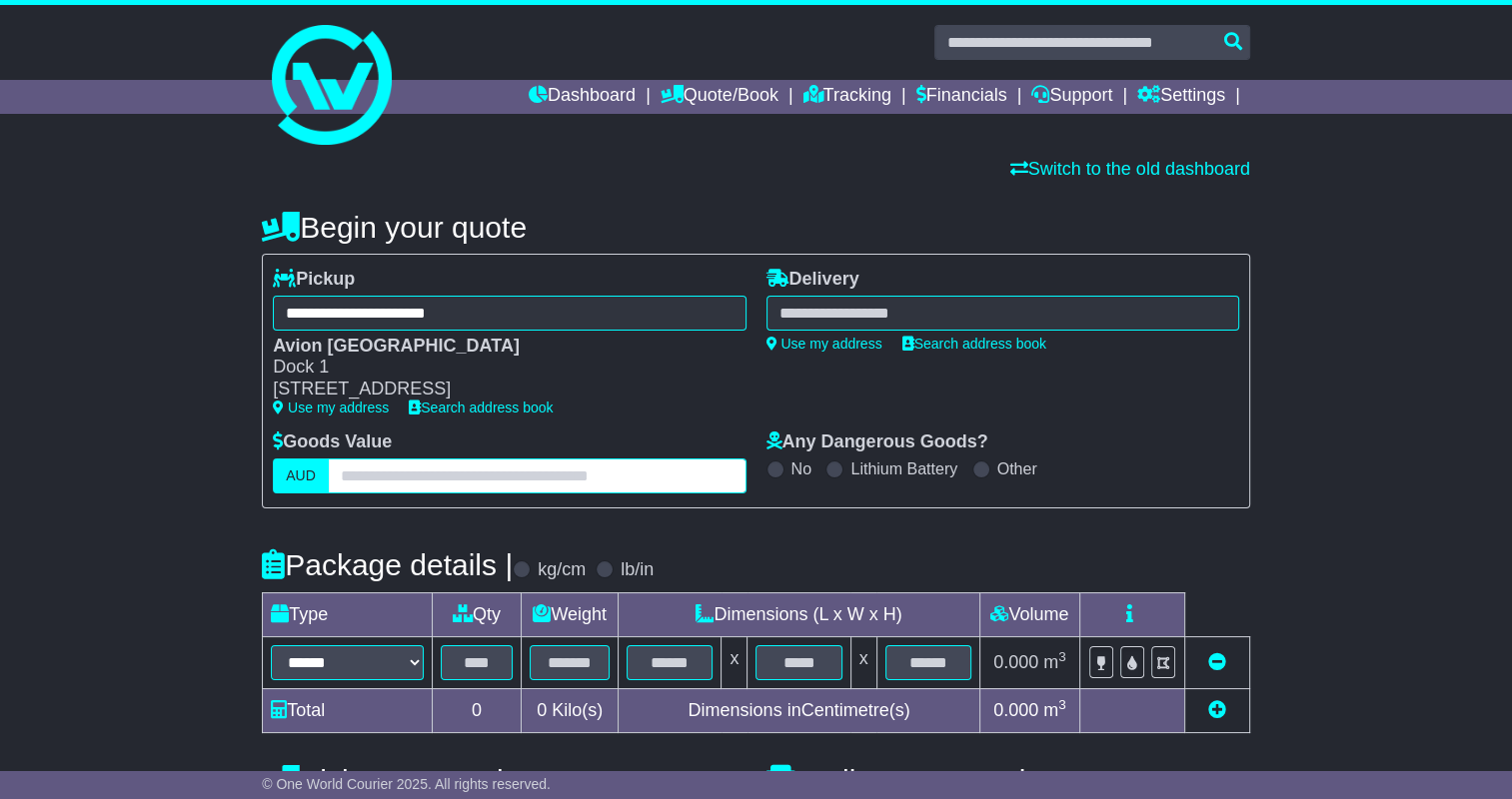 click at bounding box center [537, 475] 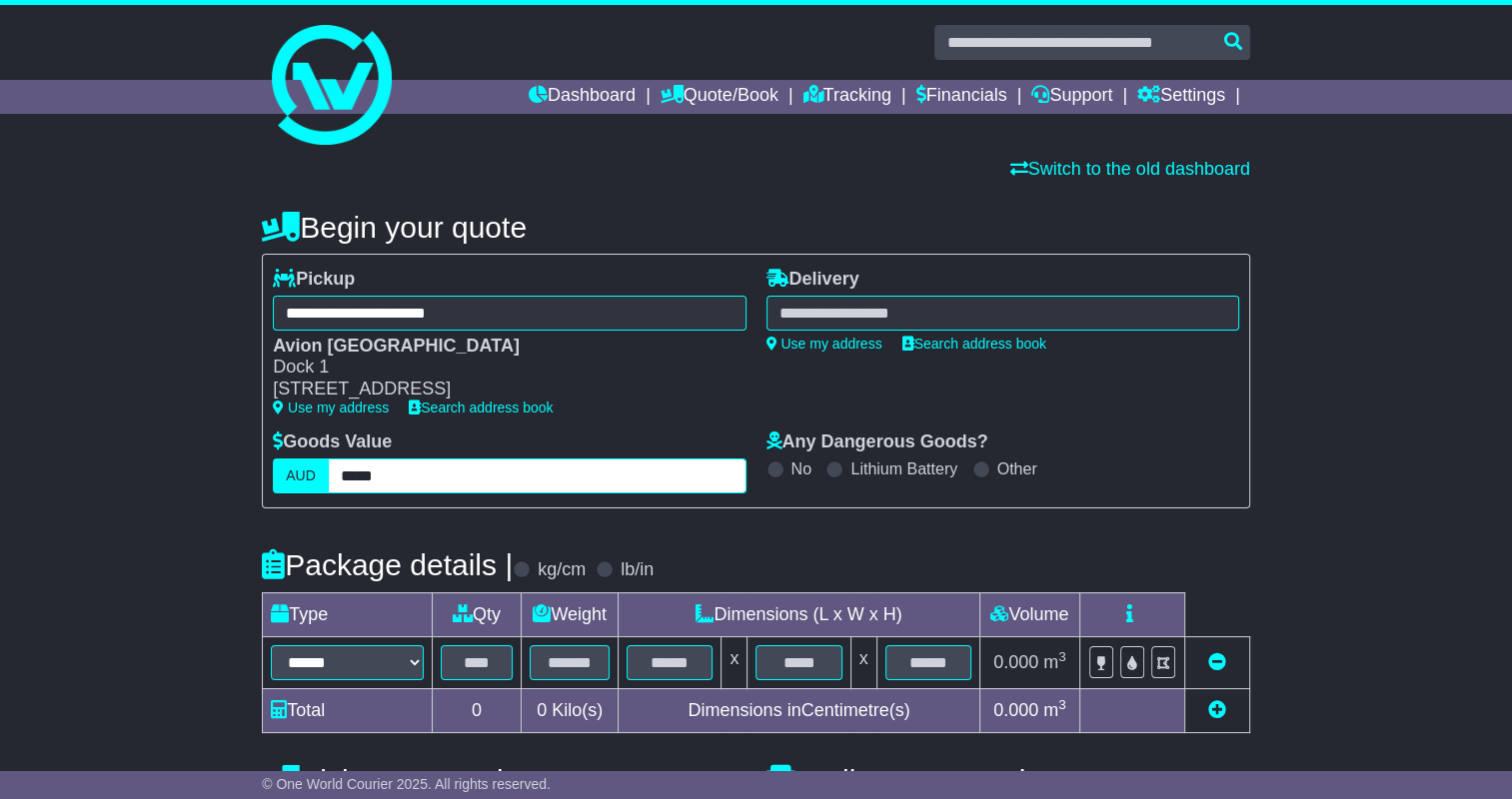 type on "*****" 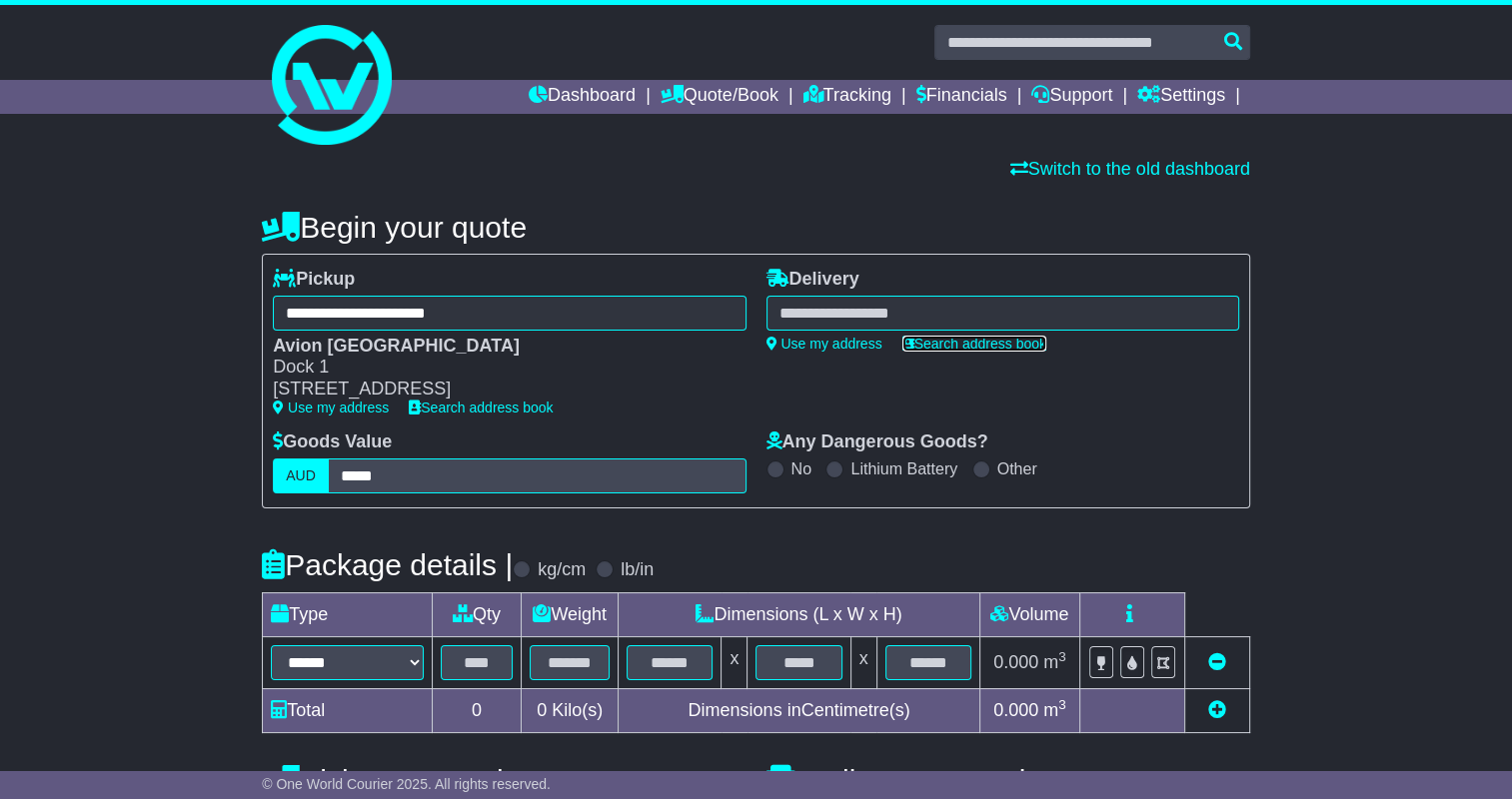 click on "Search address book" at bounding box center (974, 344) 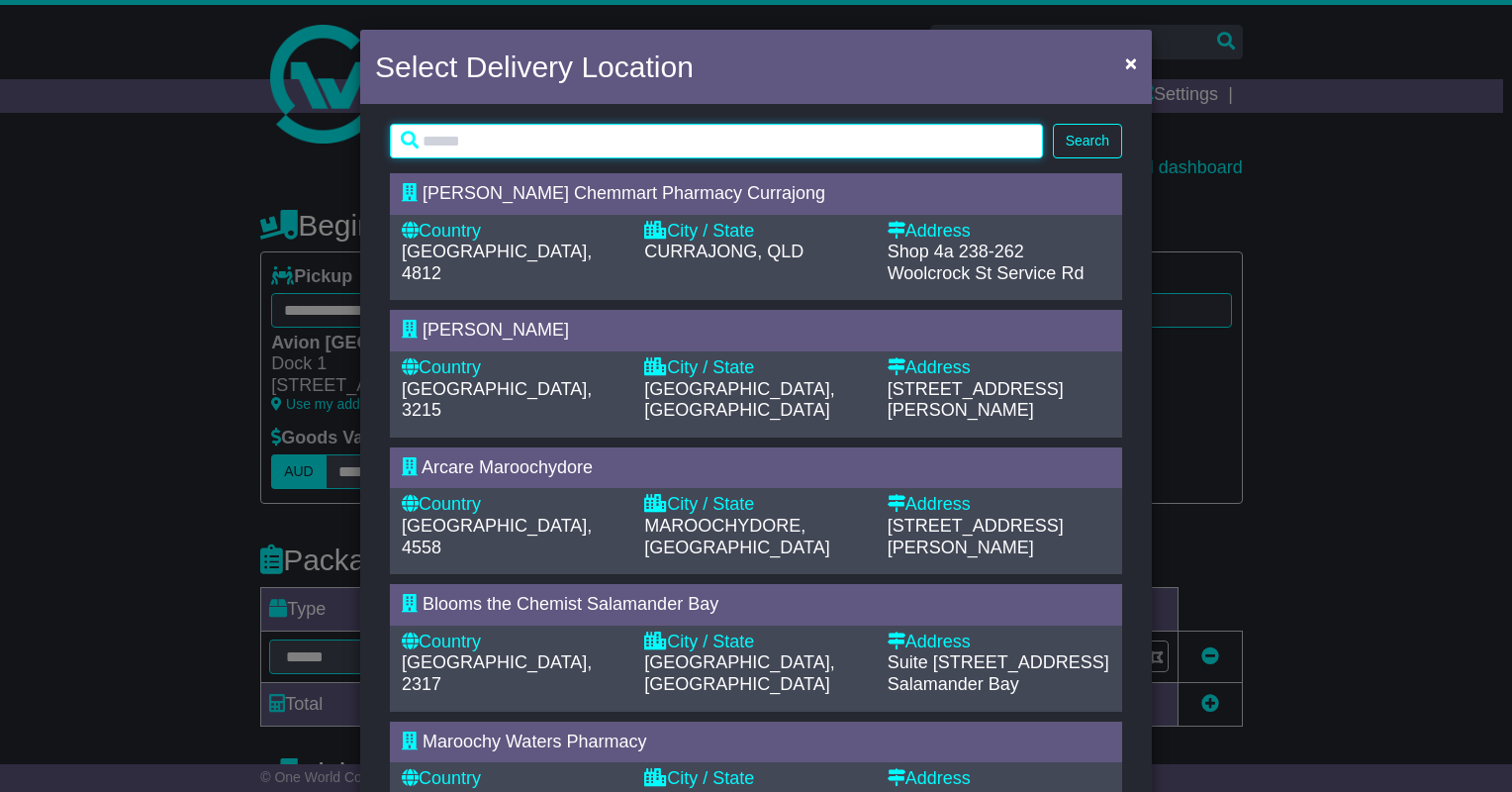 click at bounding box center (716, 141) 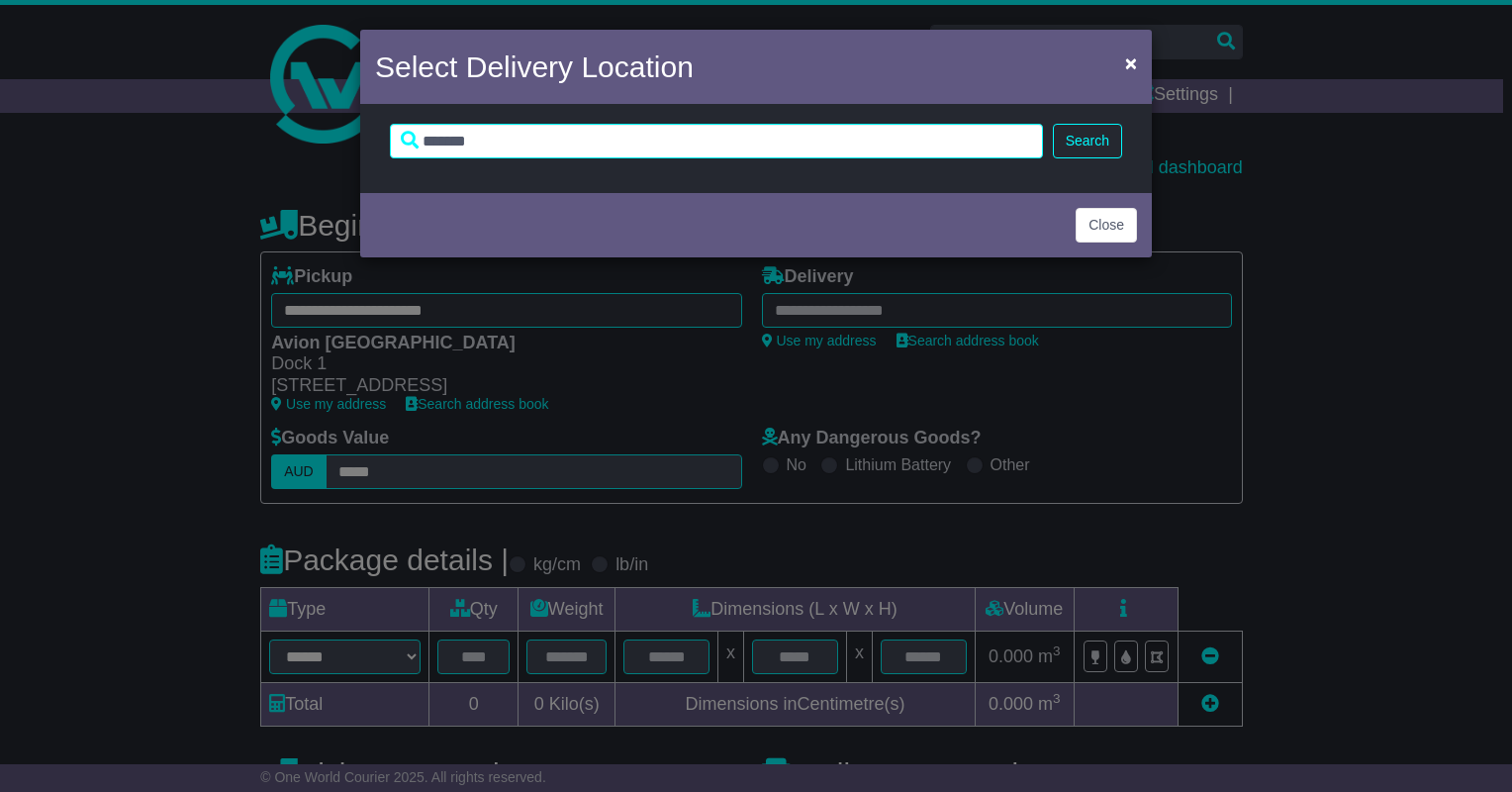 click on "*******
Search
Loading..." at bounding box center (756, 148) 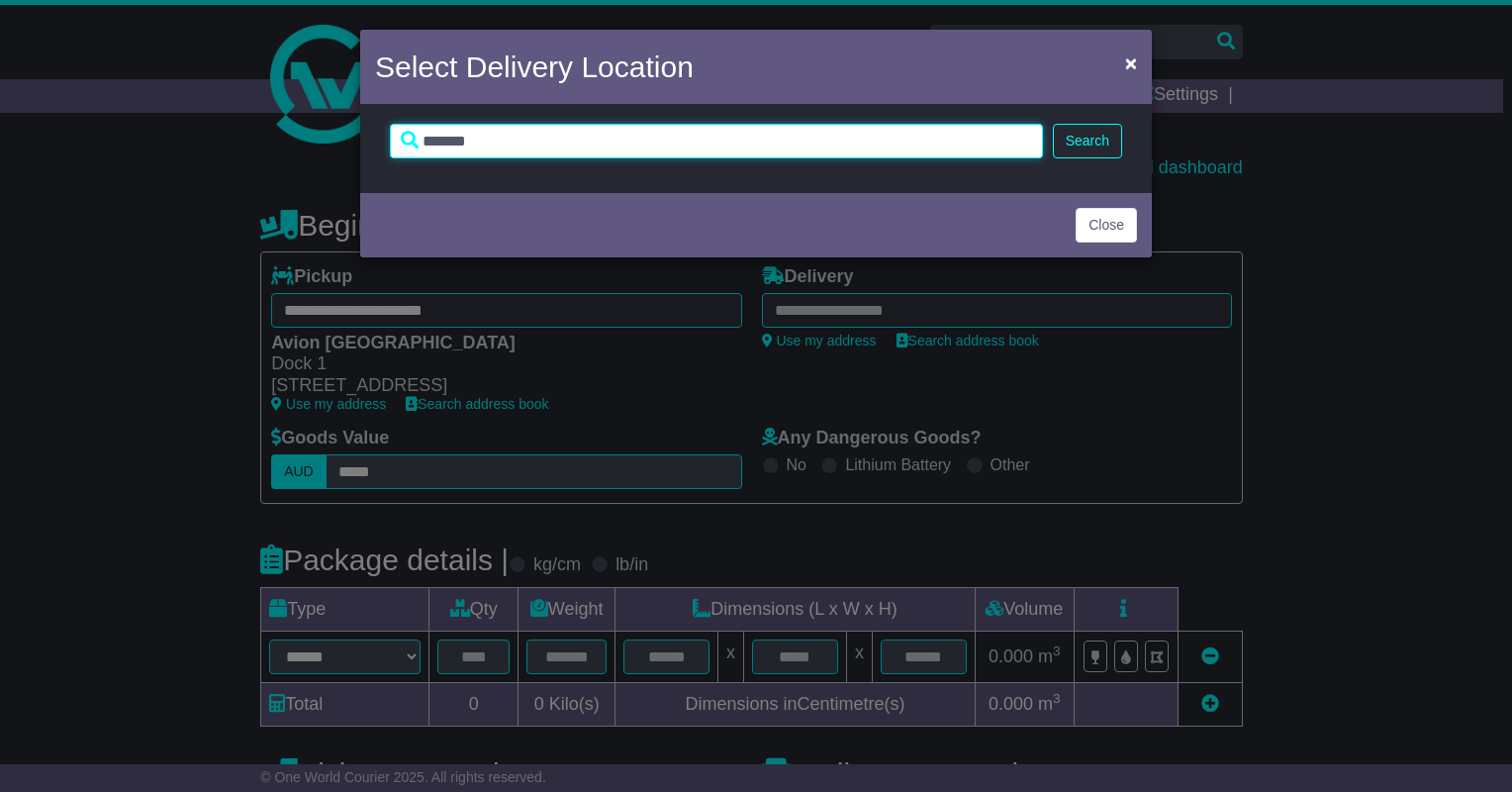 click on "*******" at bounding box center (716, 141) 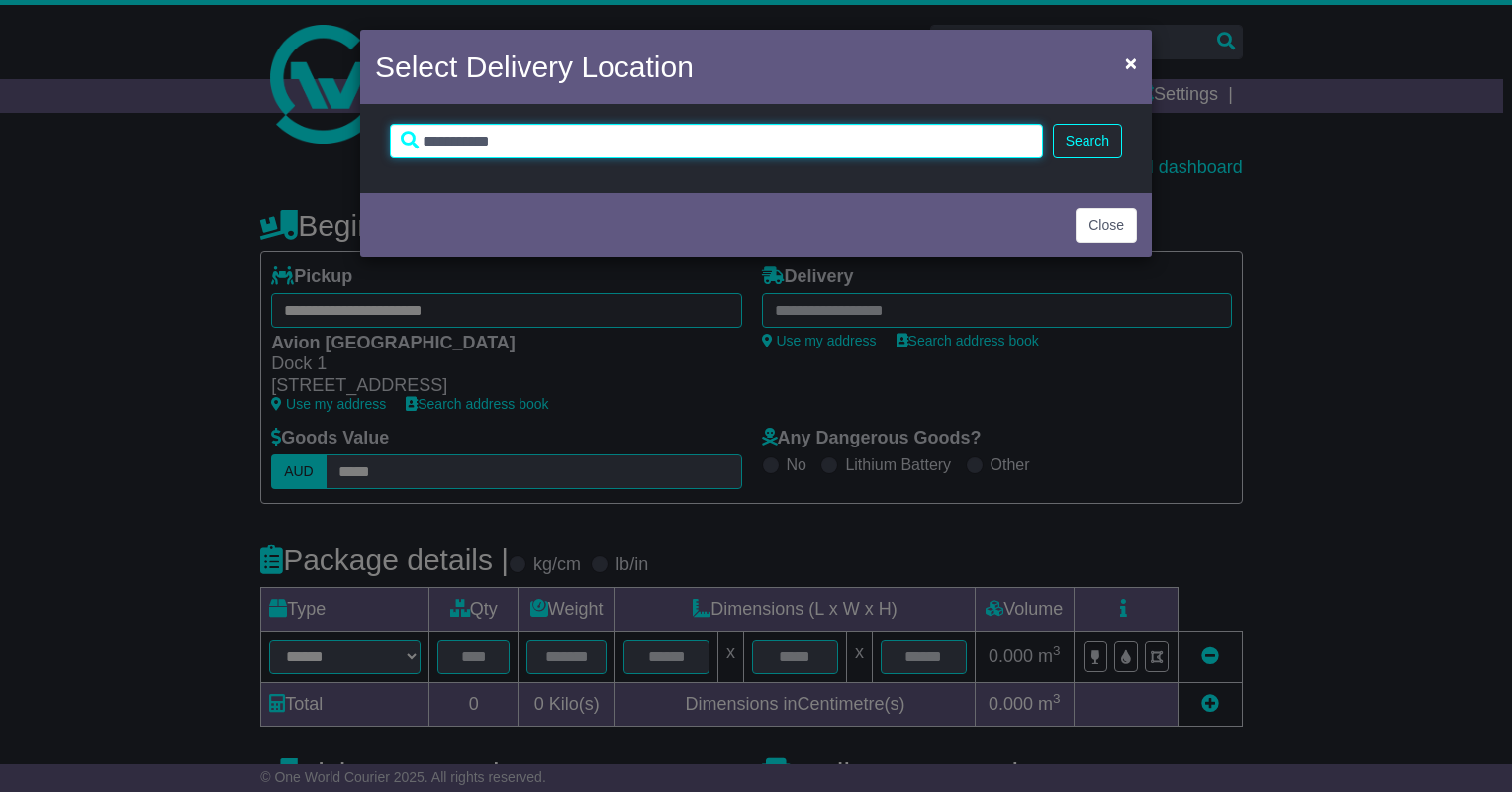 type on "**********" 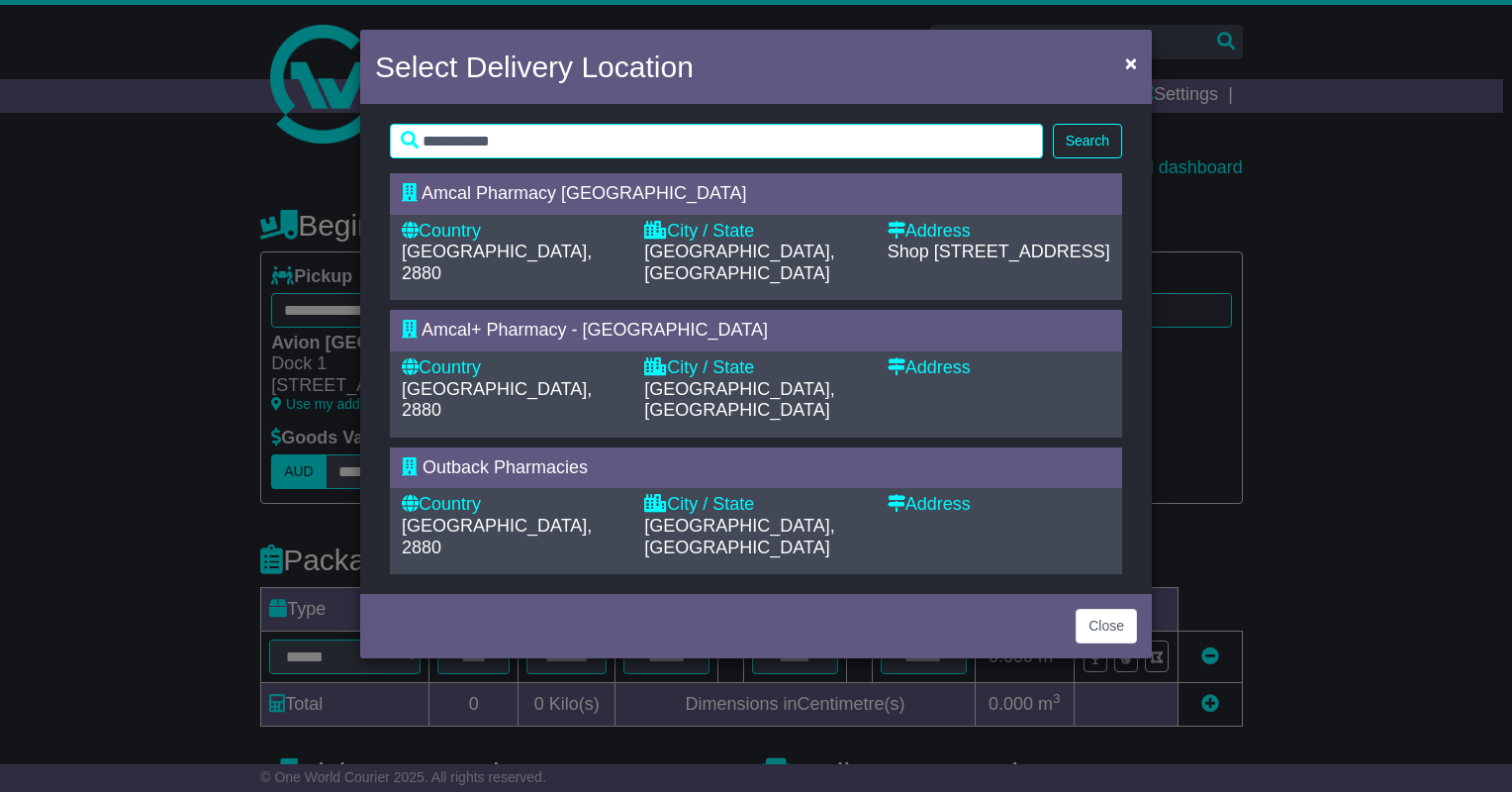 click on "[GEOGRAPHIC_DATA], 2880" at bounding box center (513, 262) 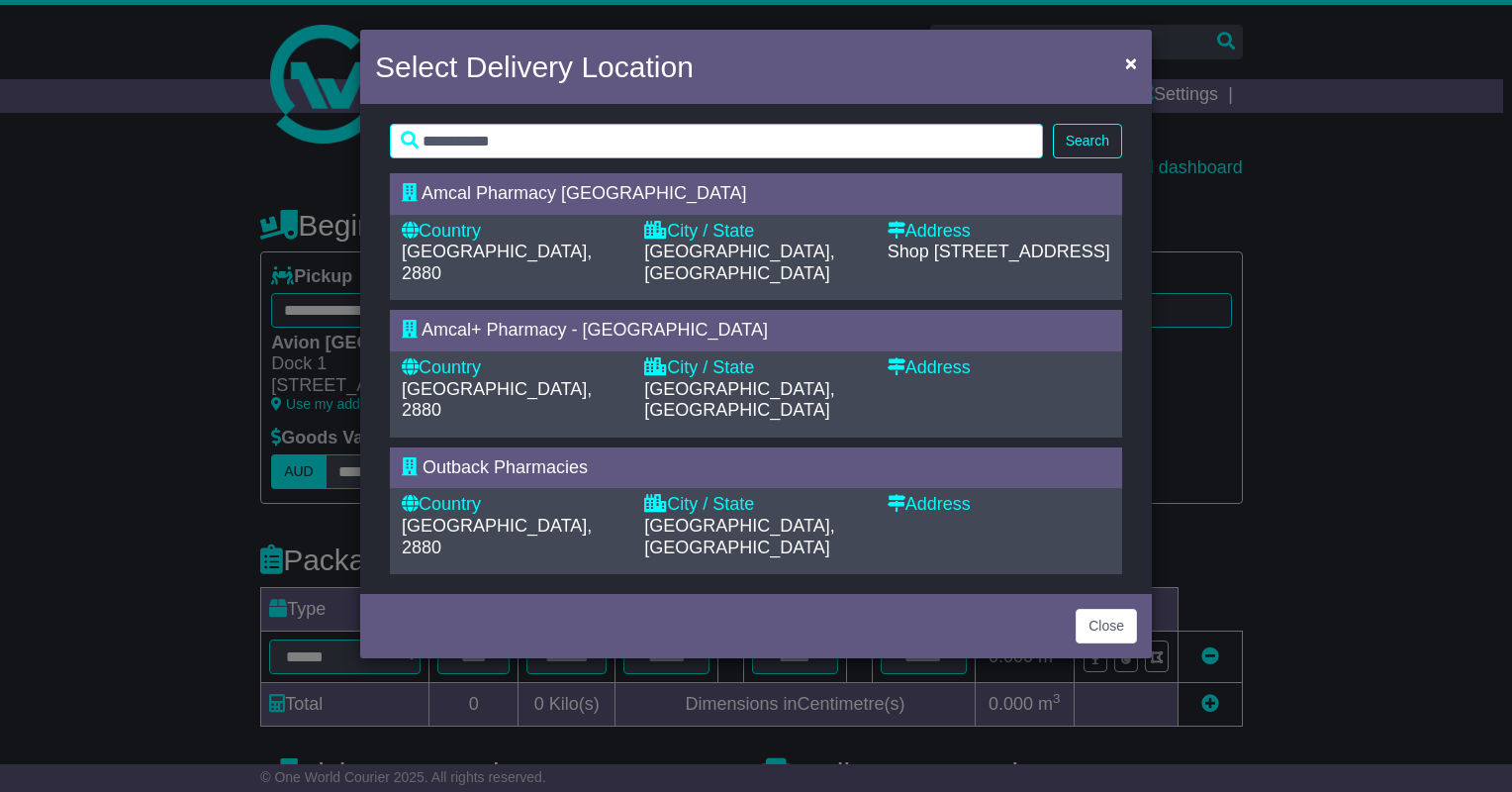 type on "**********" 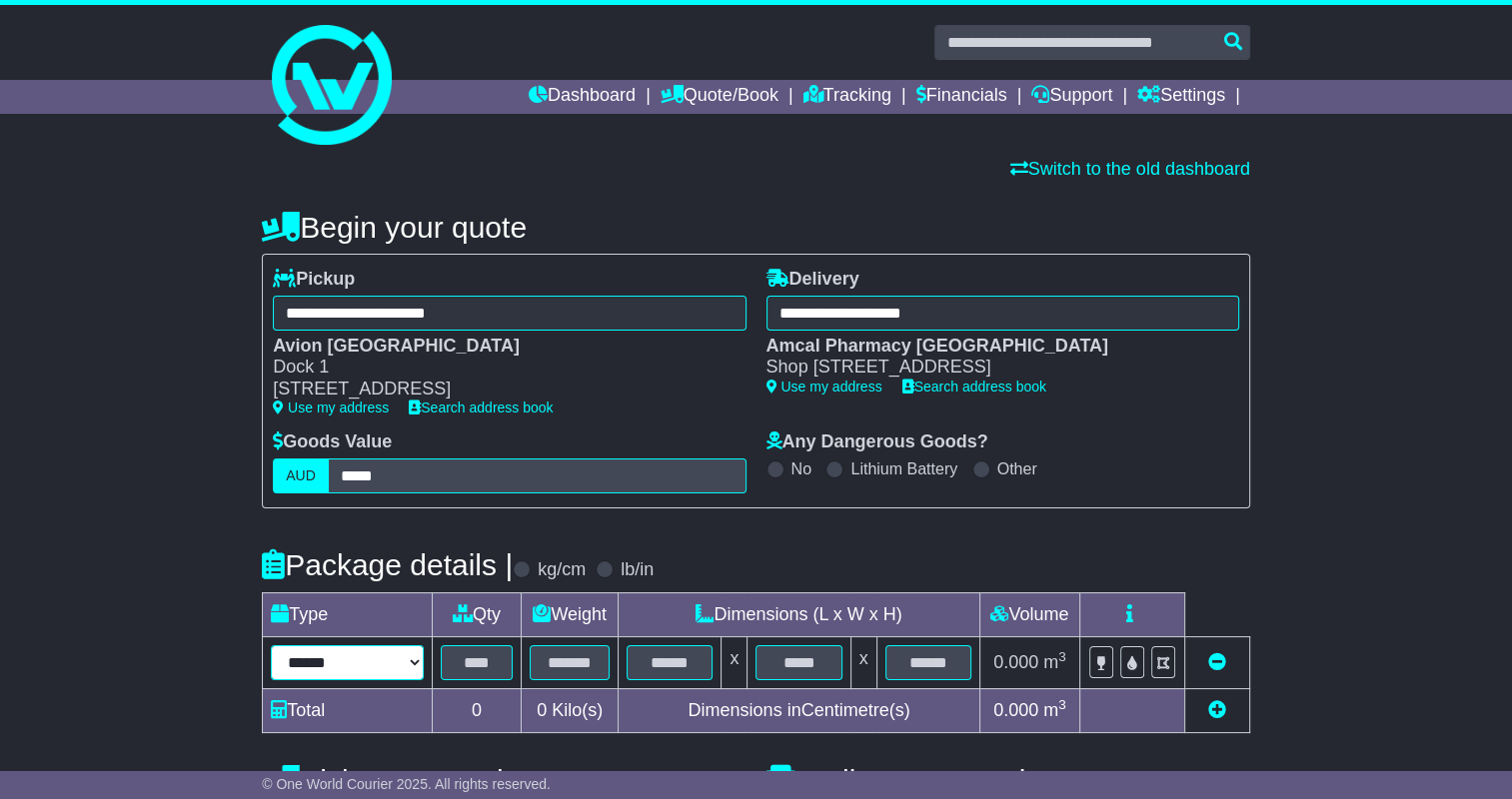 drag, startPoint x: 360, startPoint y: 671, endPoint x: 358, endPoint y: 652, distance: 19.104973 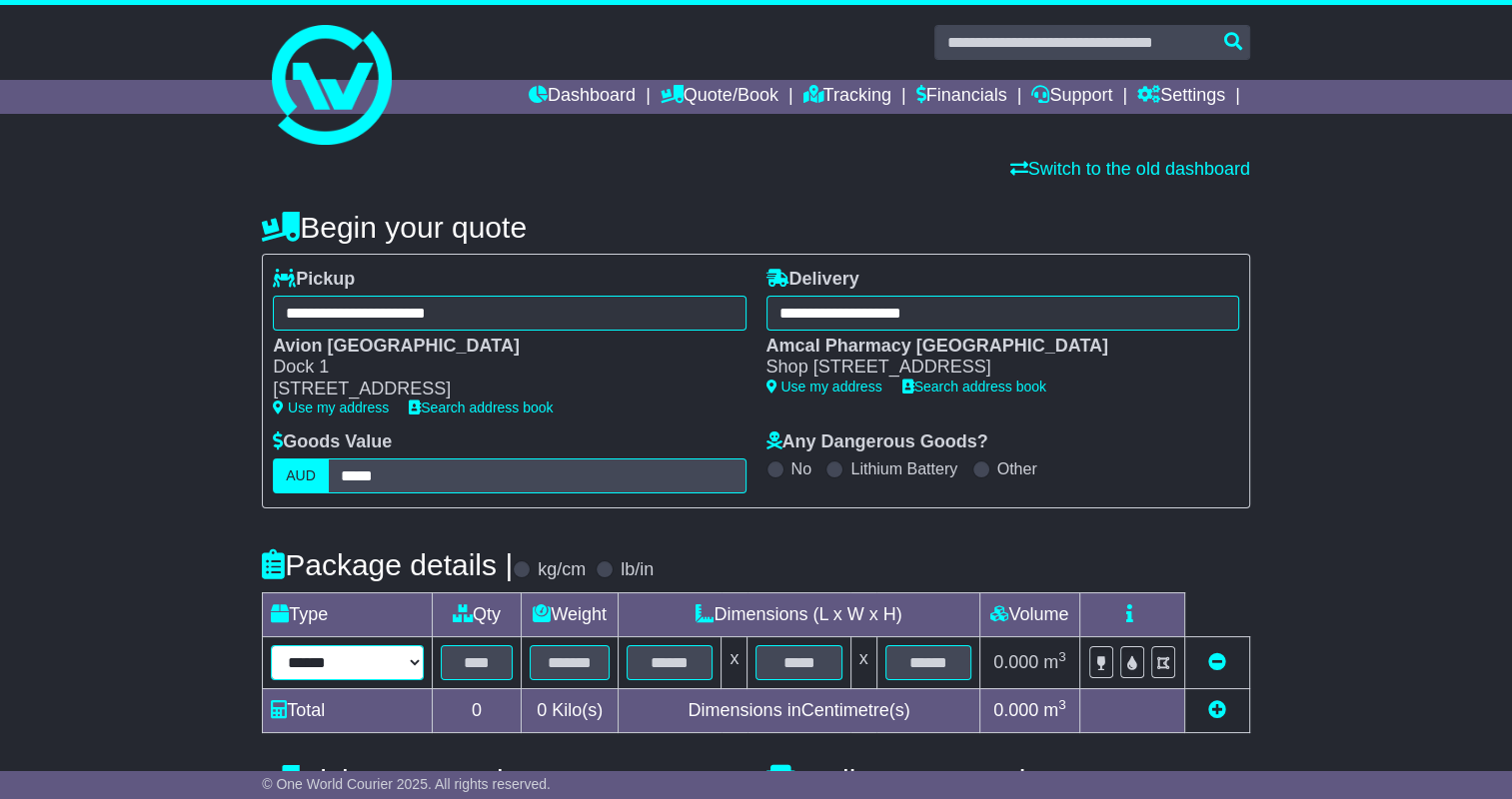 select on "*****" 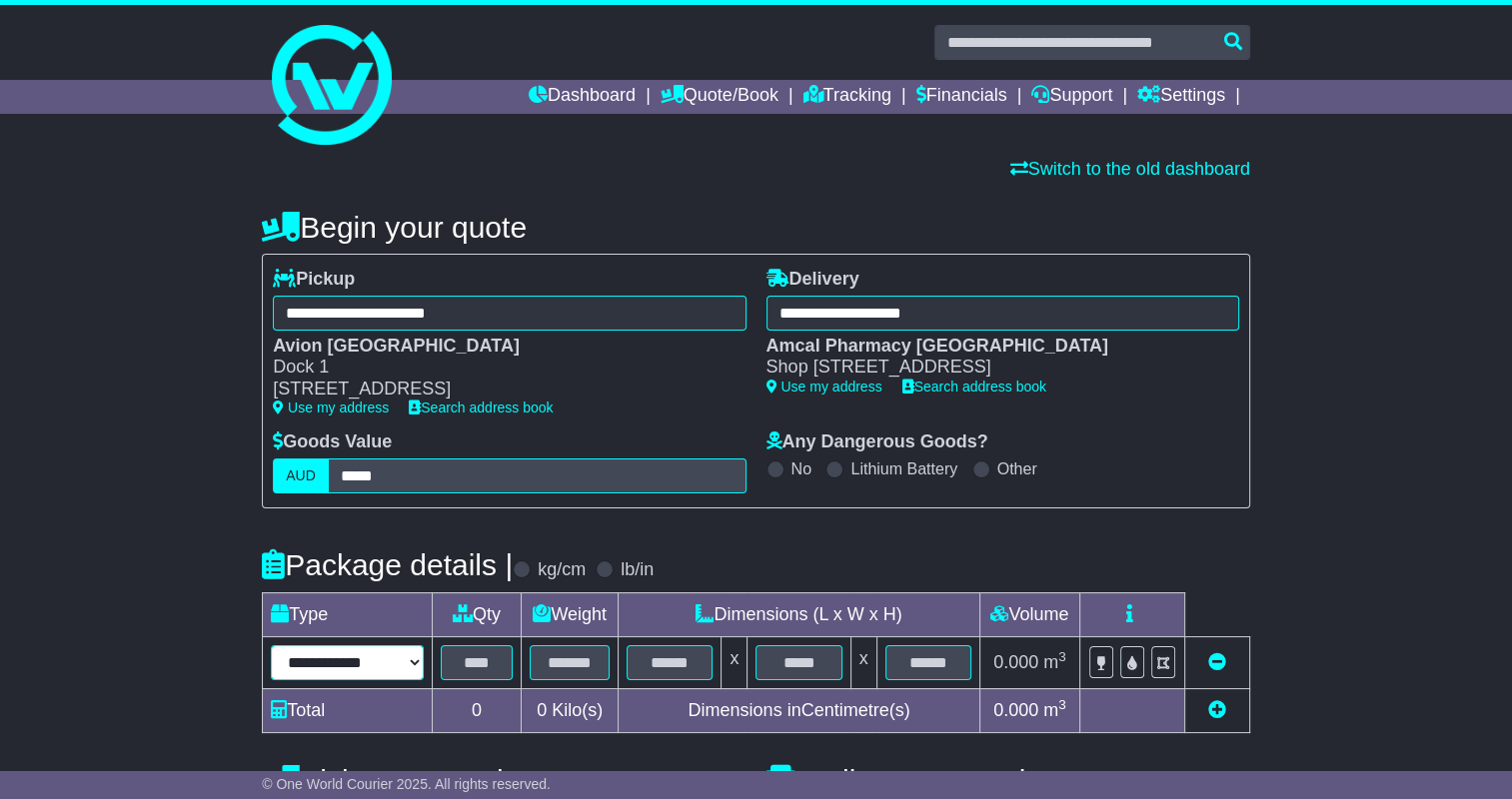 click on "**********" at bounding box center [347, 662] 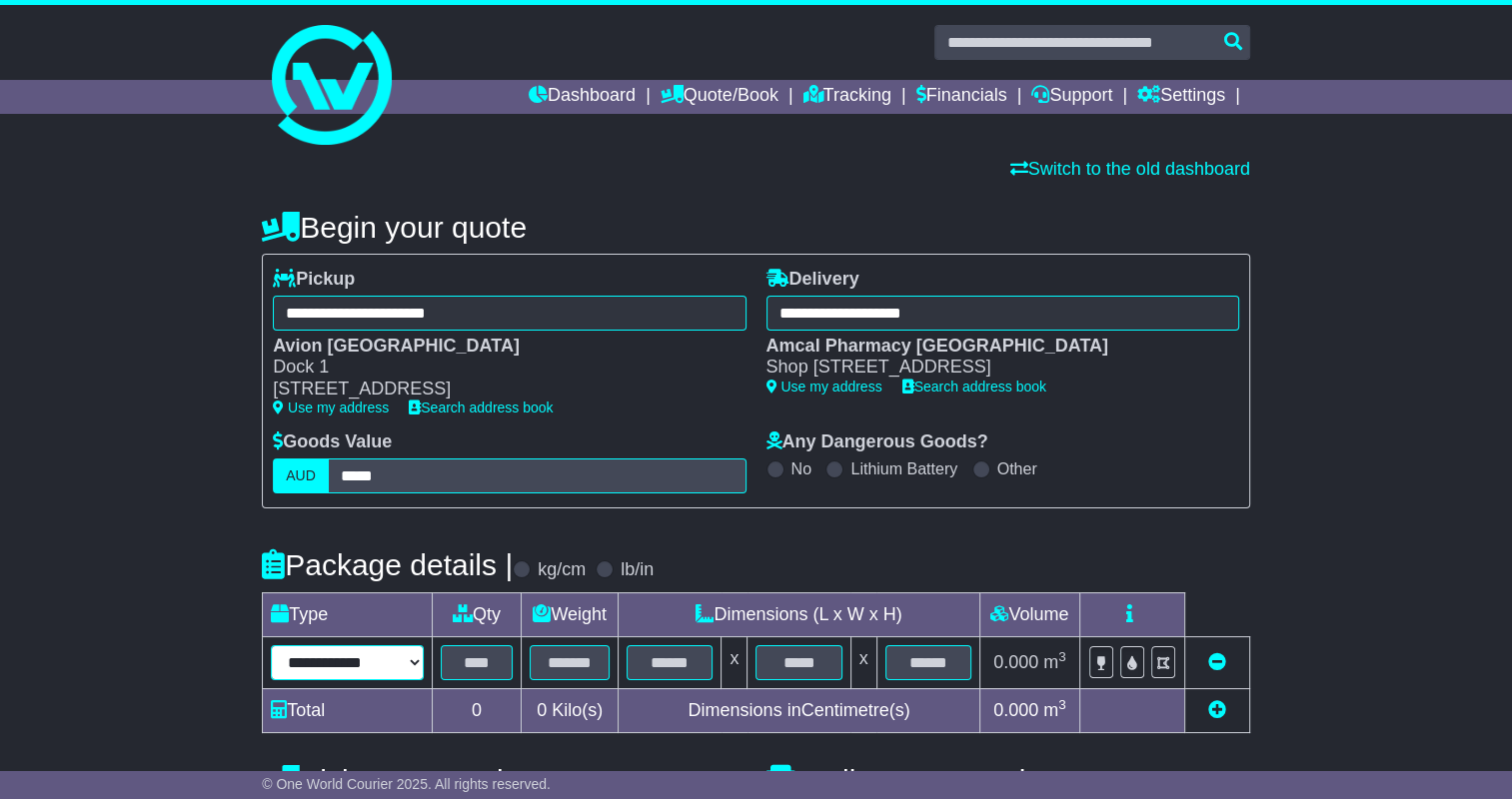 type on "****" 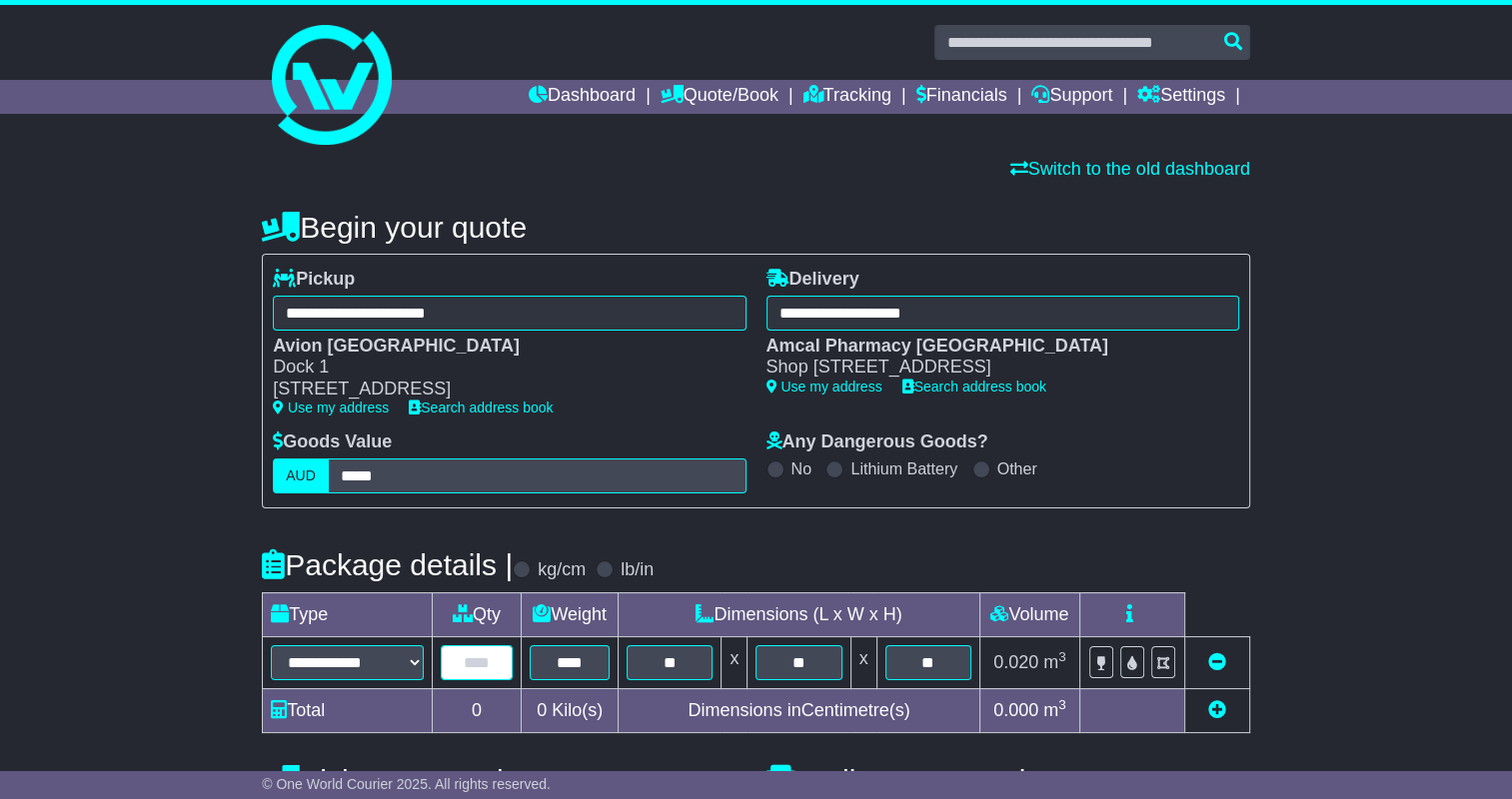 click at bounding box center [477, 662] 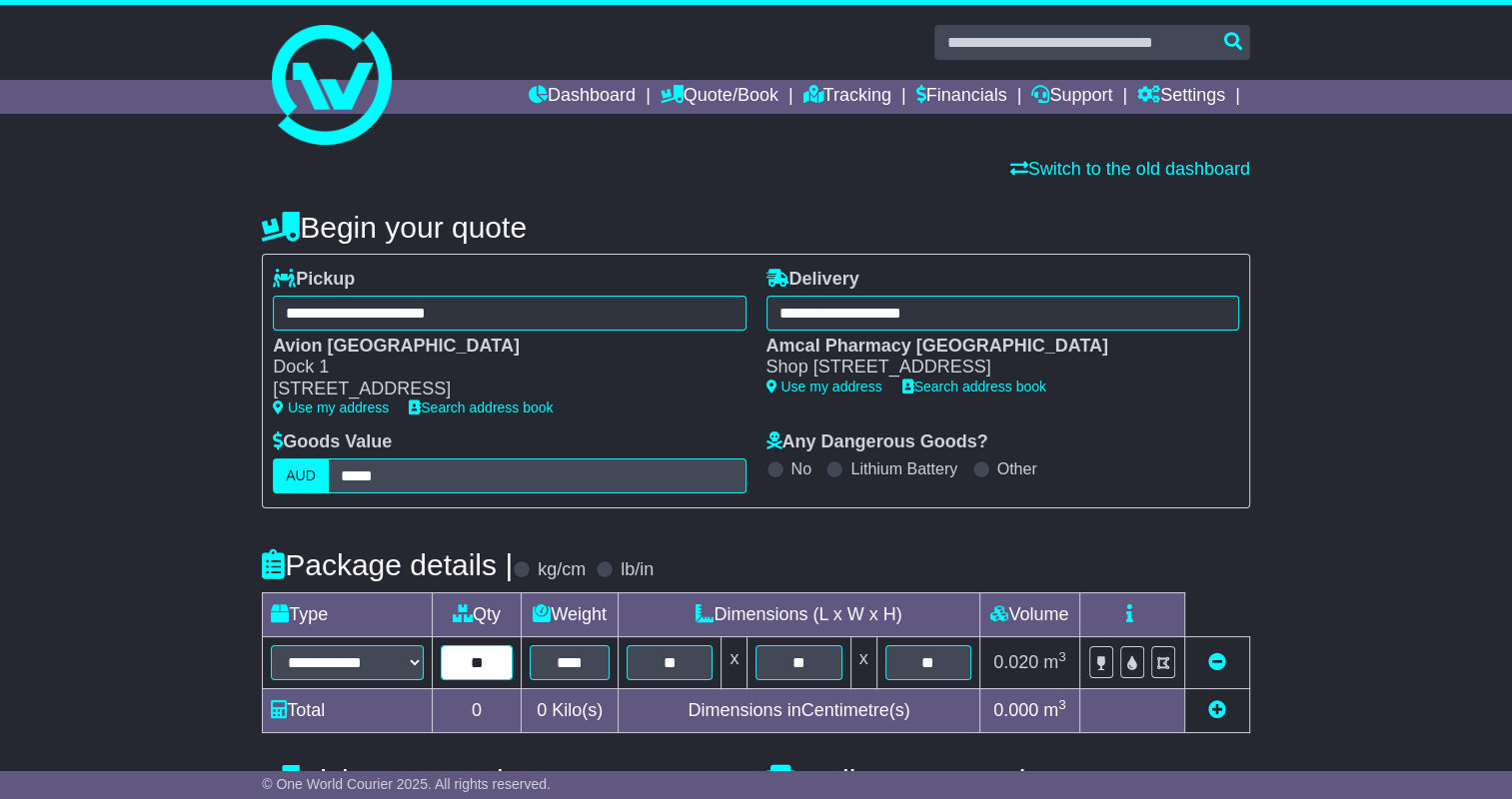 type on "**" 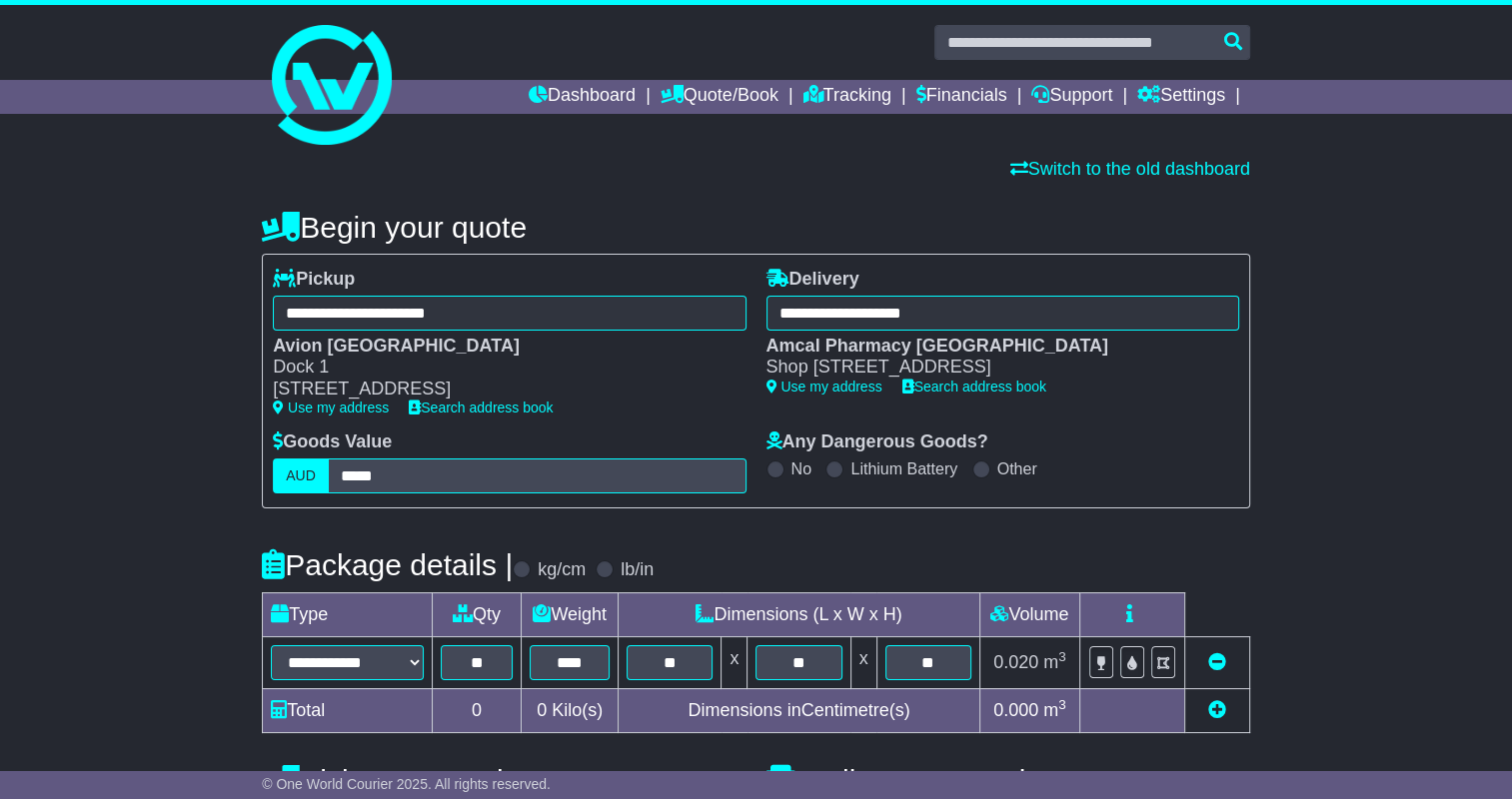 click at bounding box center [1217, 709] 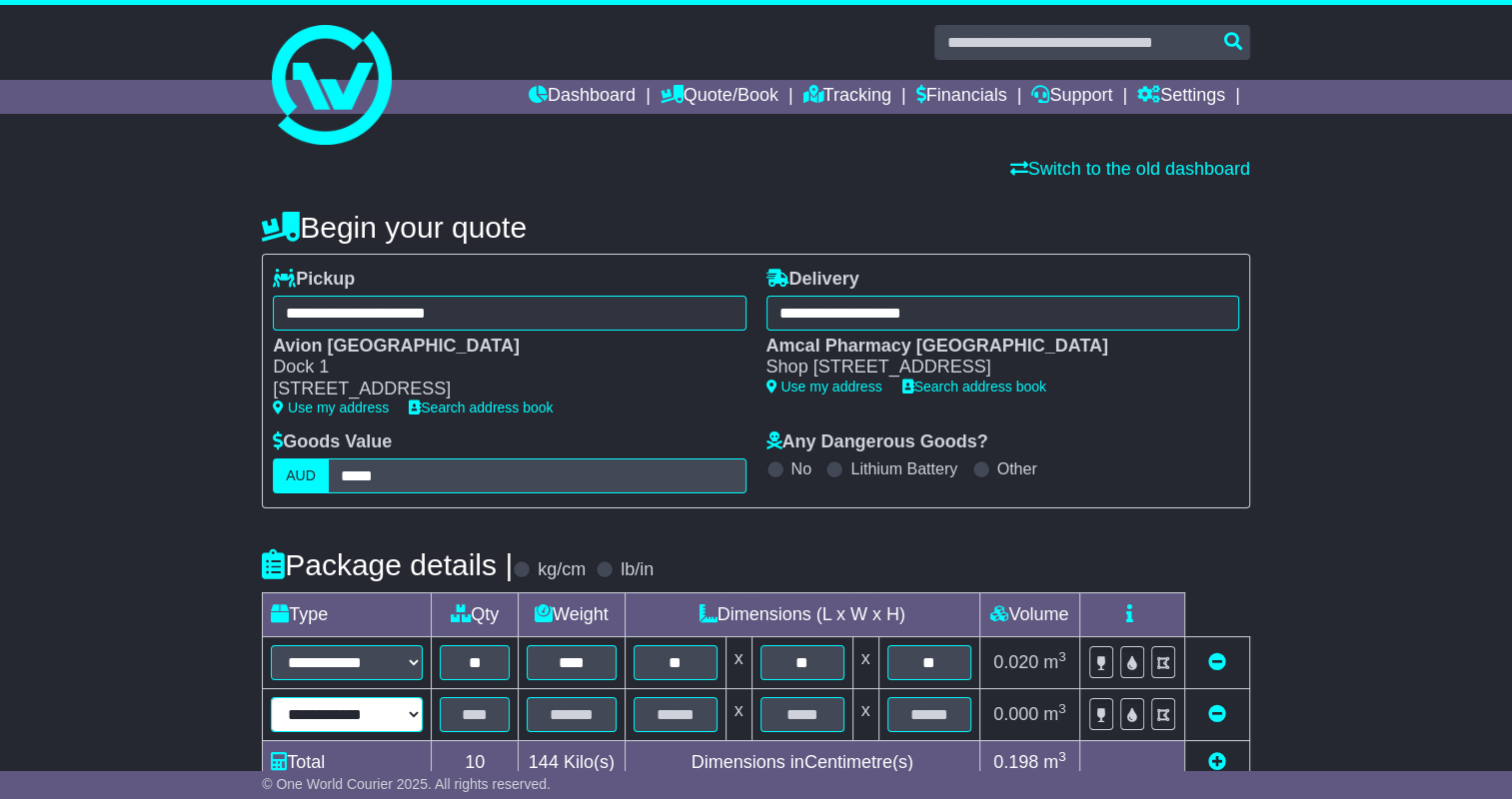 drag, startPoint x: 338, startPoint y: 707, endPoint x: 344, endPoint y: 691, distance: 17.088007 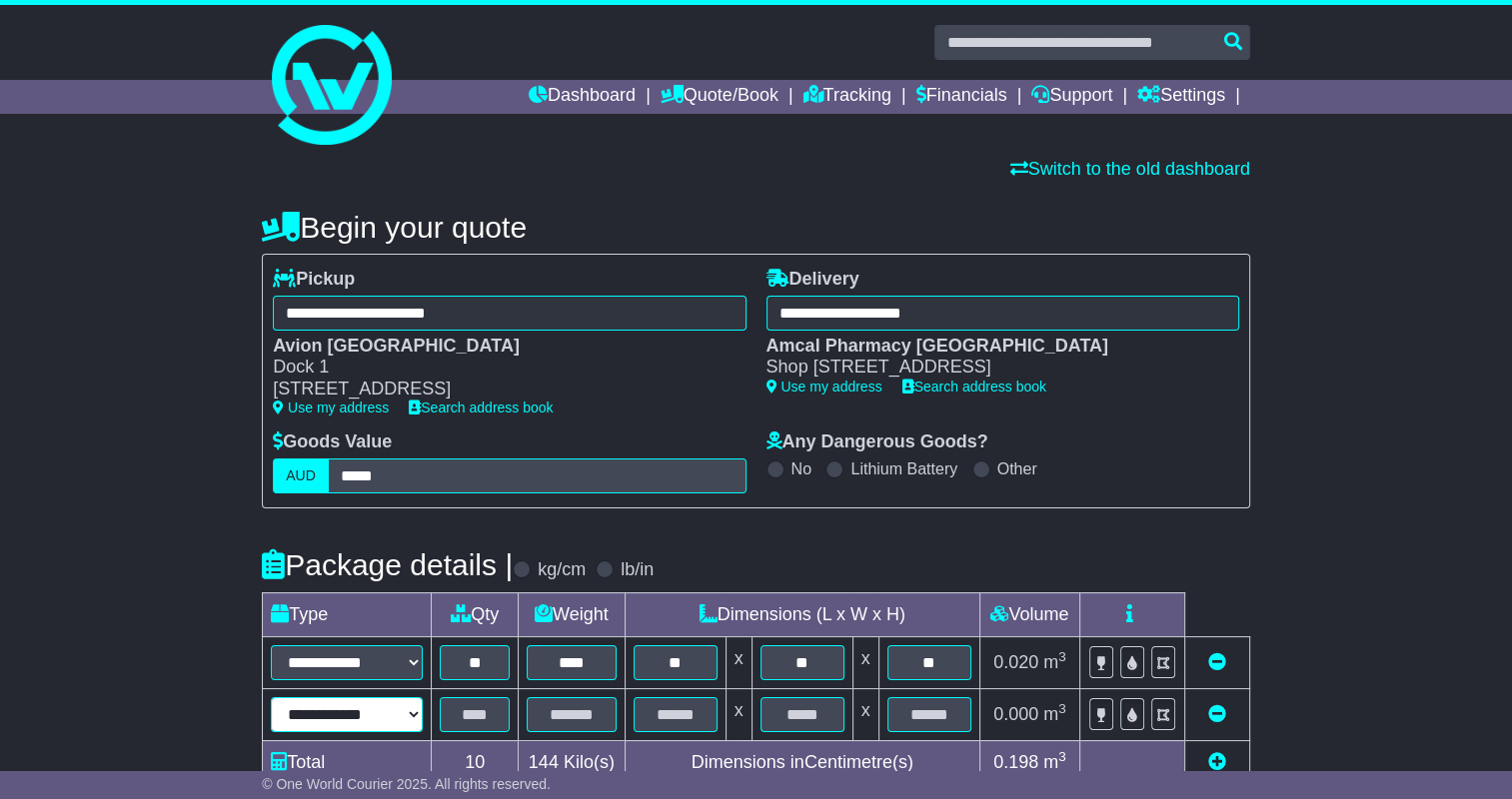 click on "**********" at bounding box center [347, 714] 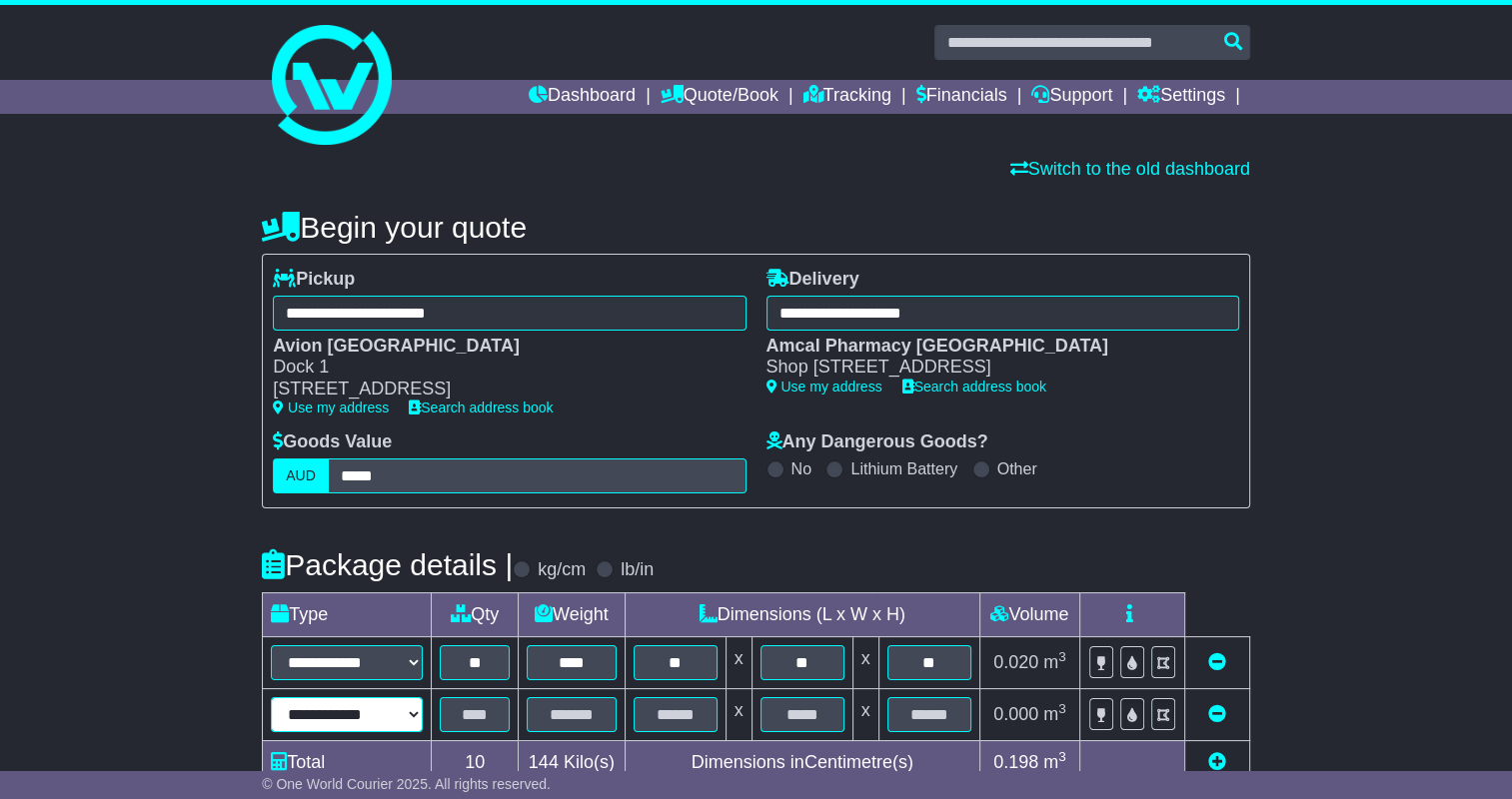 select on "*****" 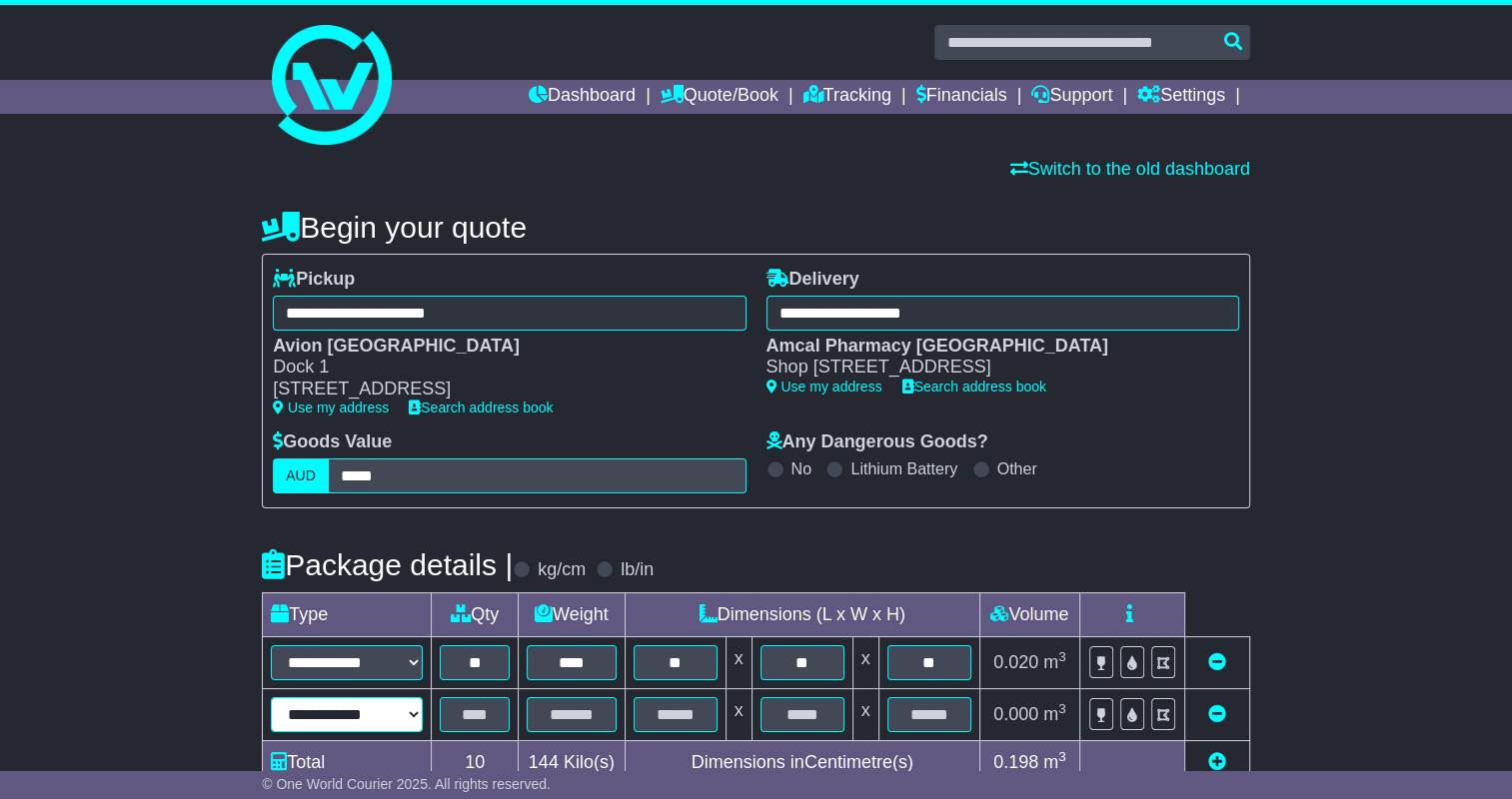 click on "**********" at bounding box center [347, 714] 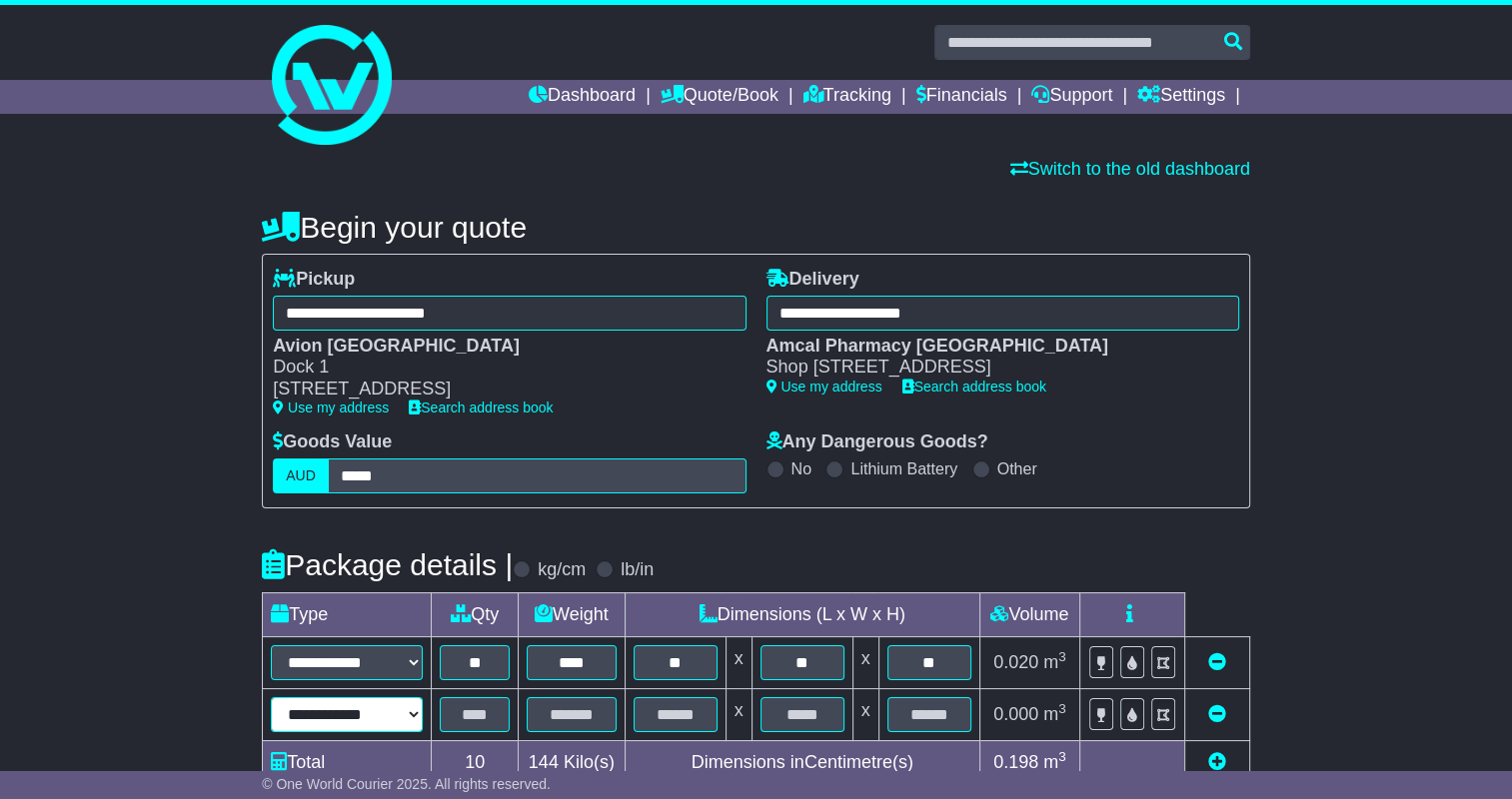 type on "***" 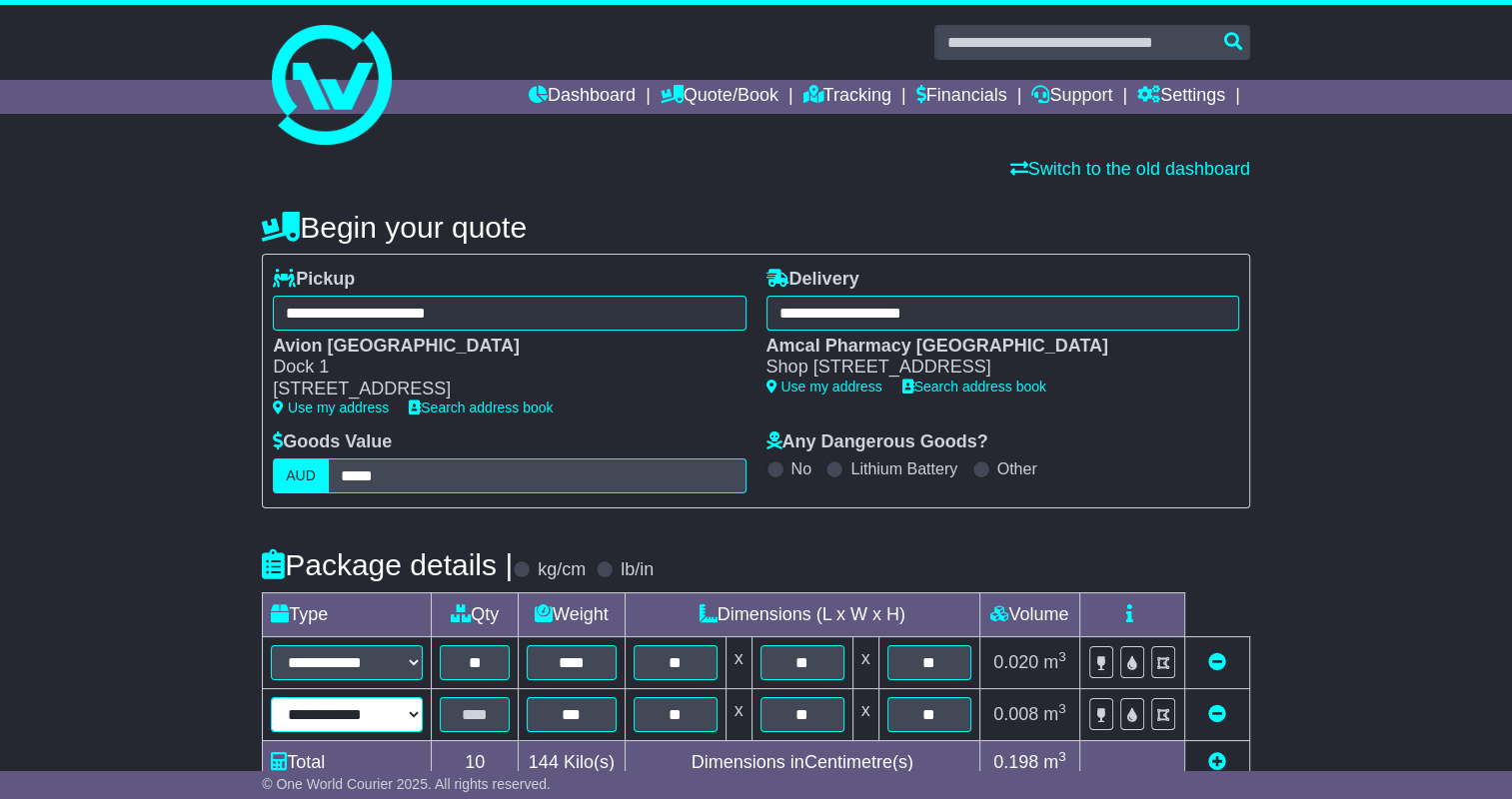 drag, startPoint x: 378, startPoint y: 707, endPoint x: 378, endPoint y: 693, distance: 14 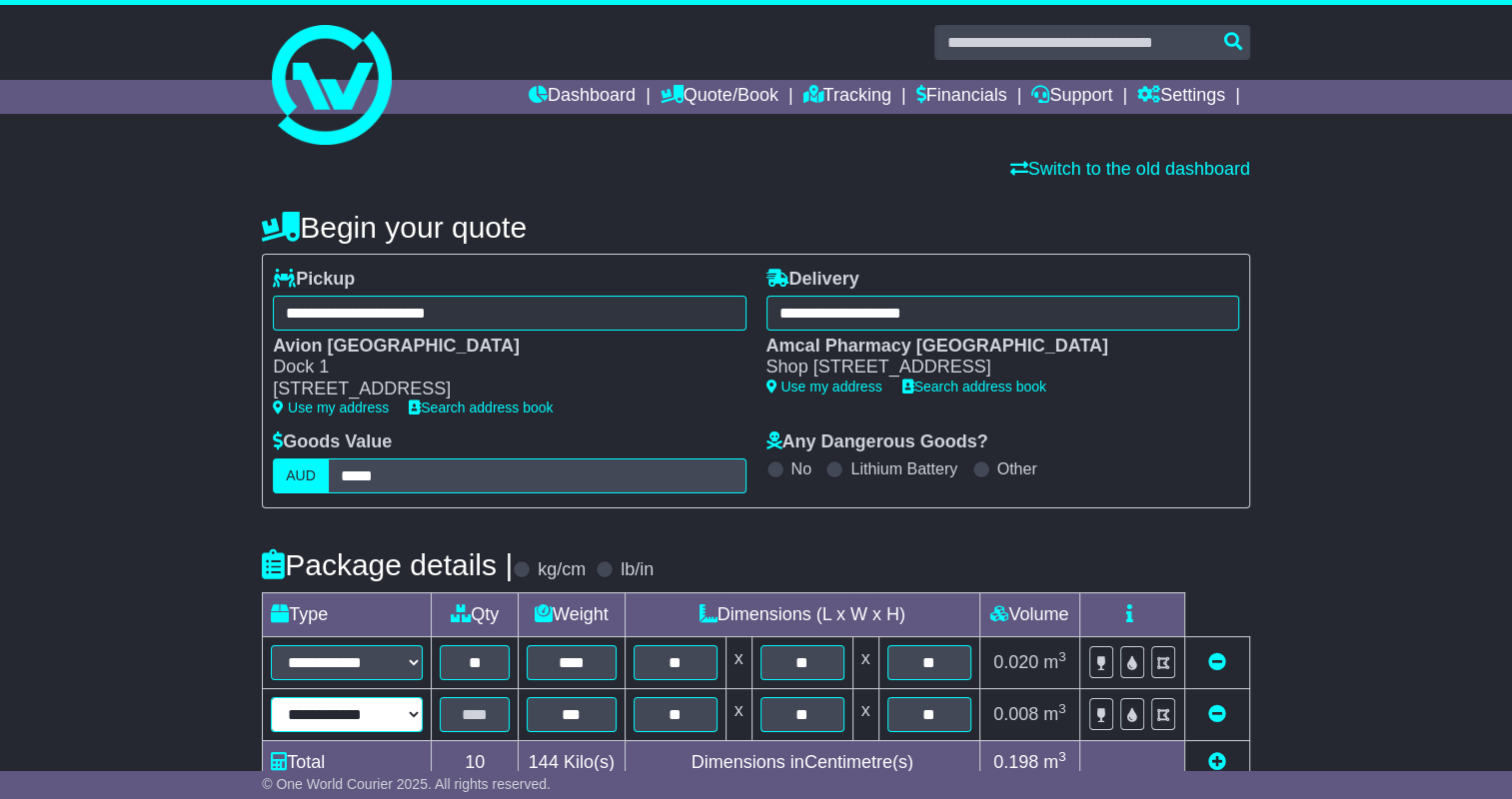 click on "**********" at bounding box center (347, 714) 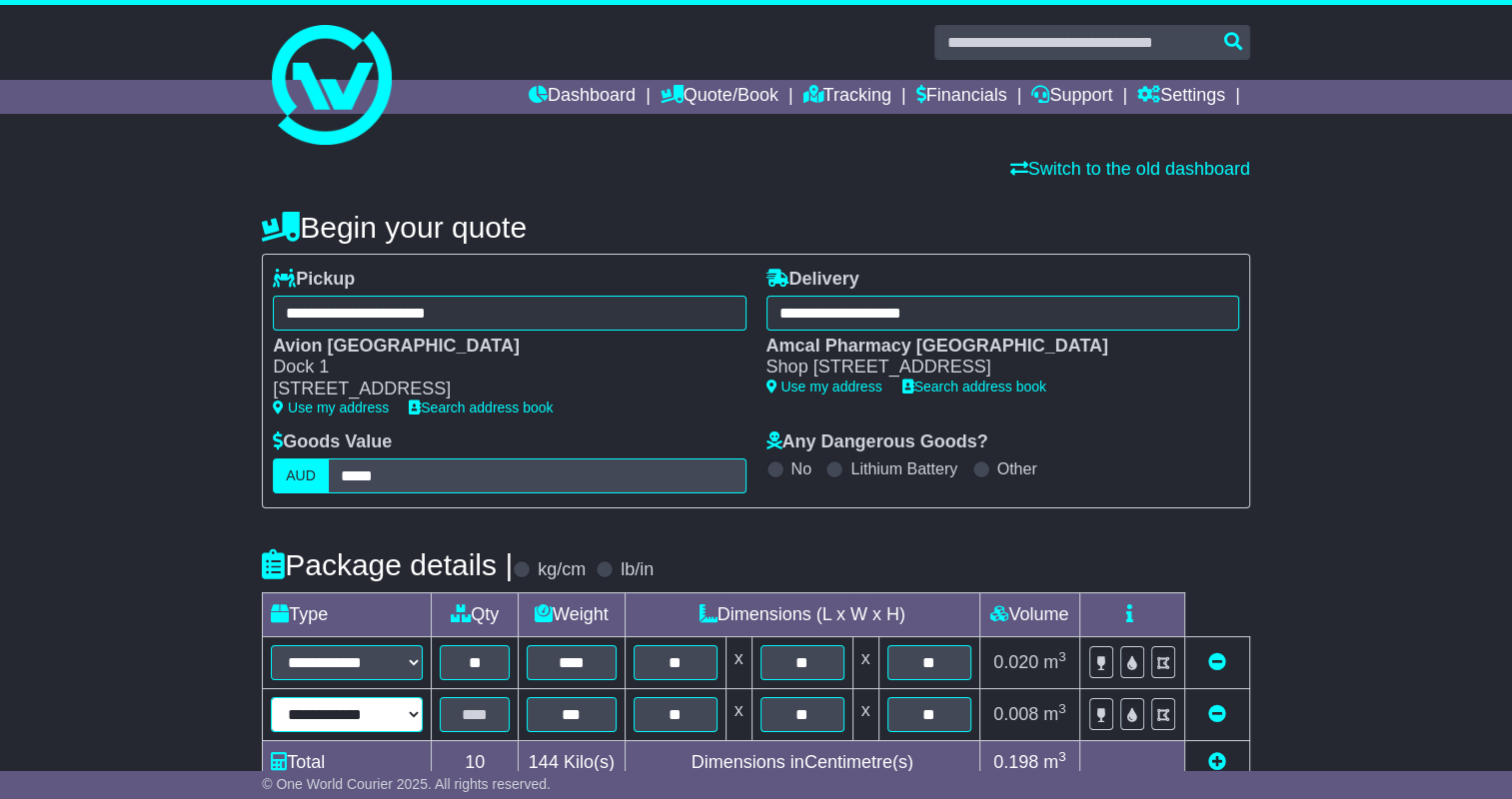 select on "*****" 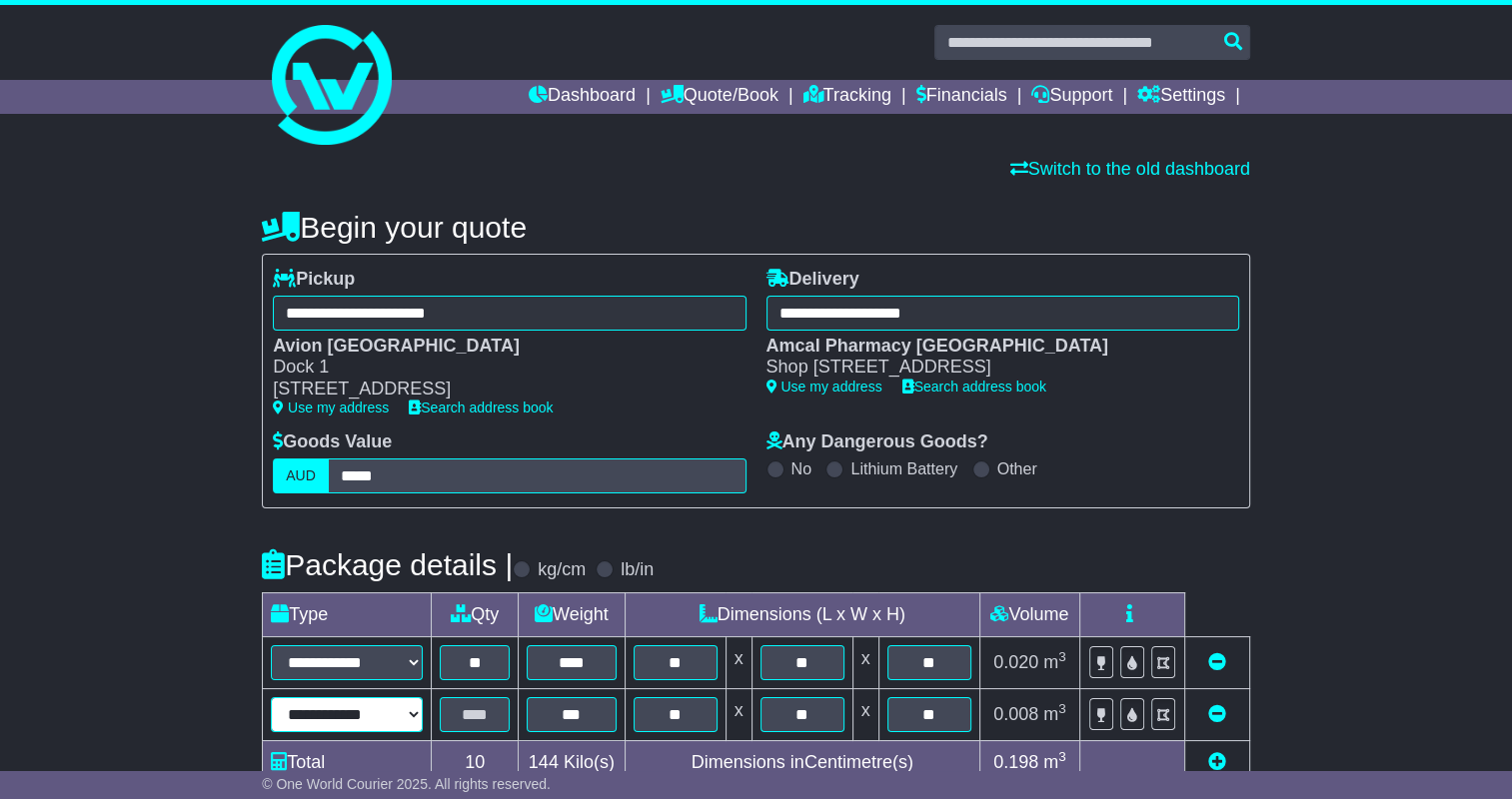 click on "**********" at bounding box center (347, 714) 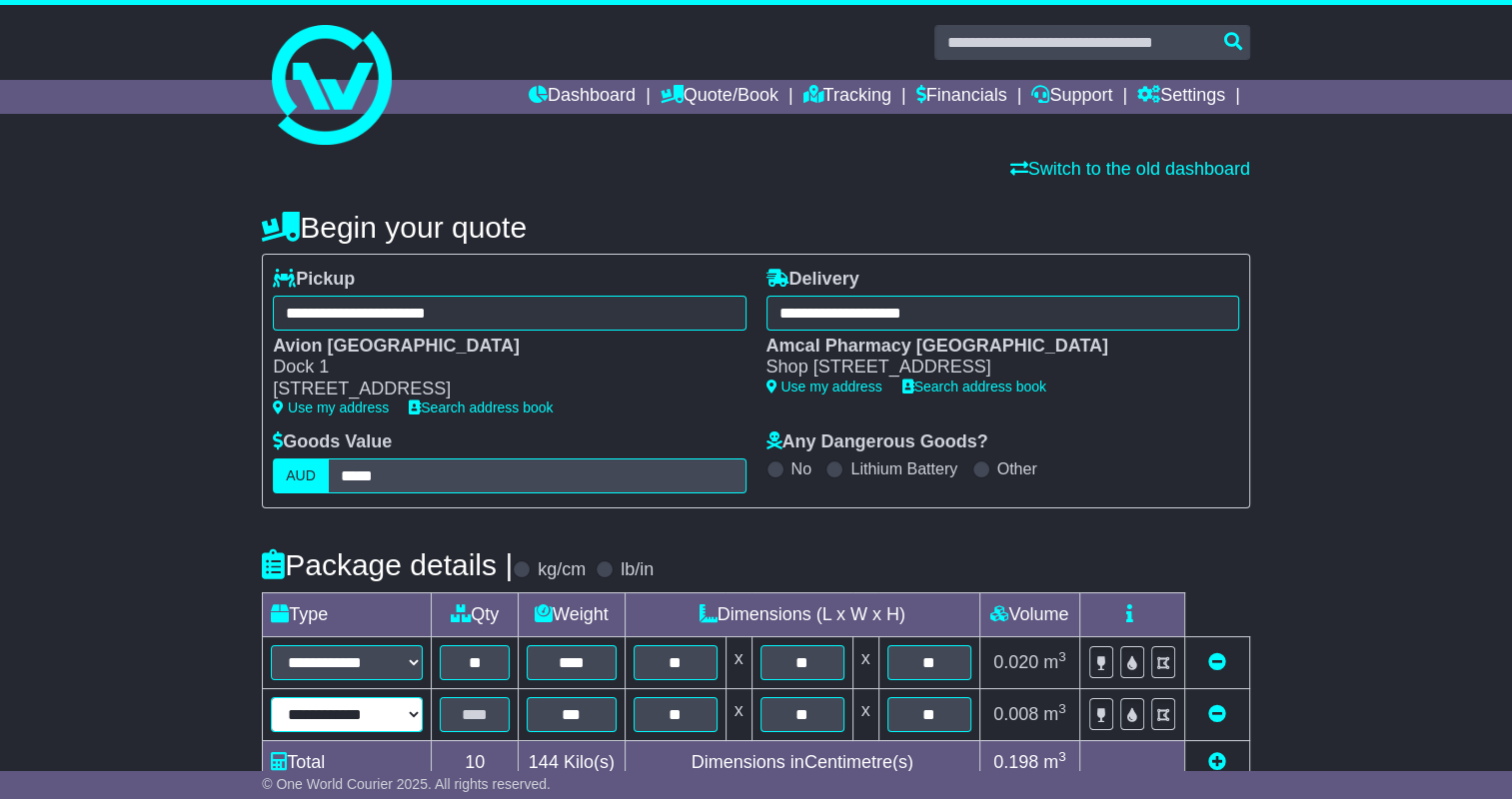 type on "**" 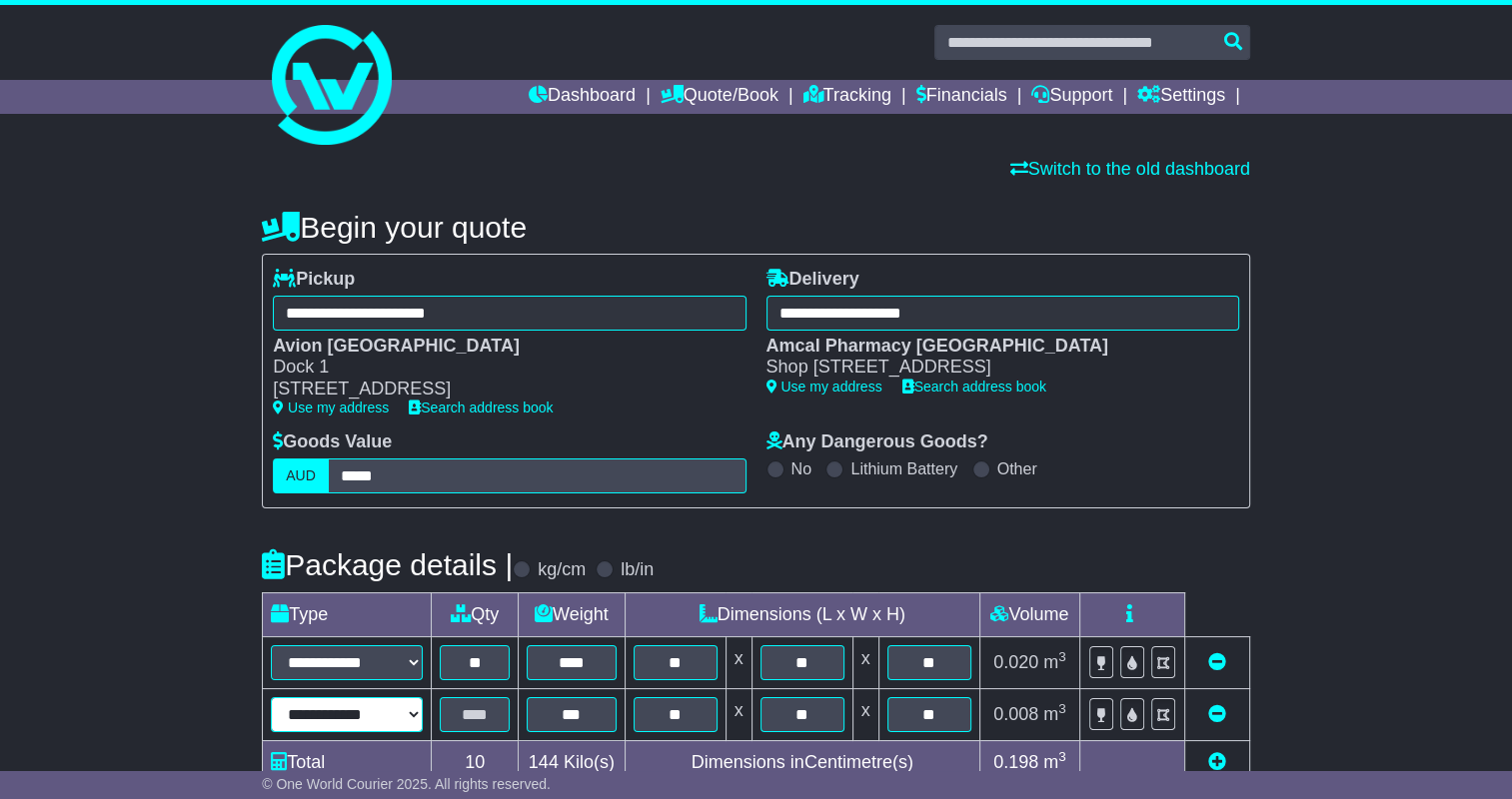 type on "**" 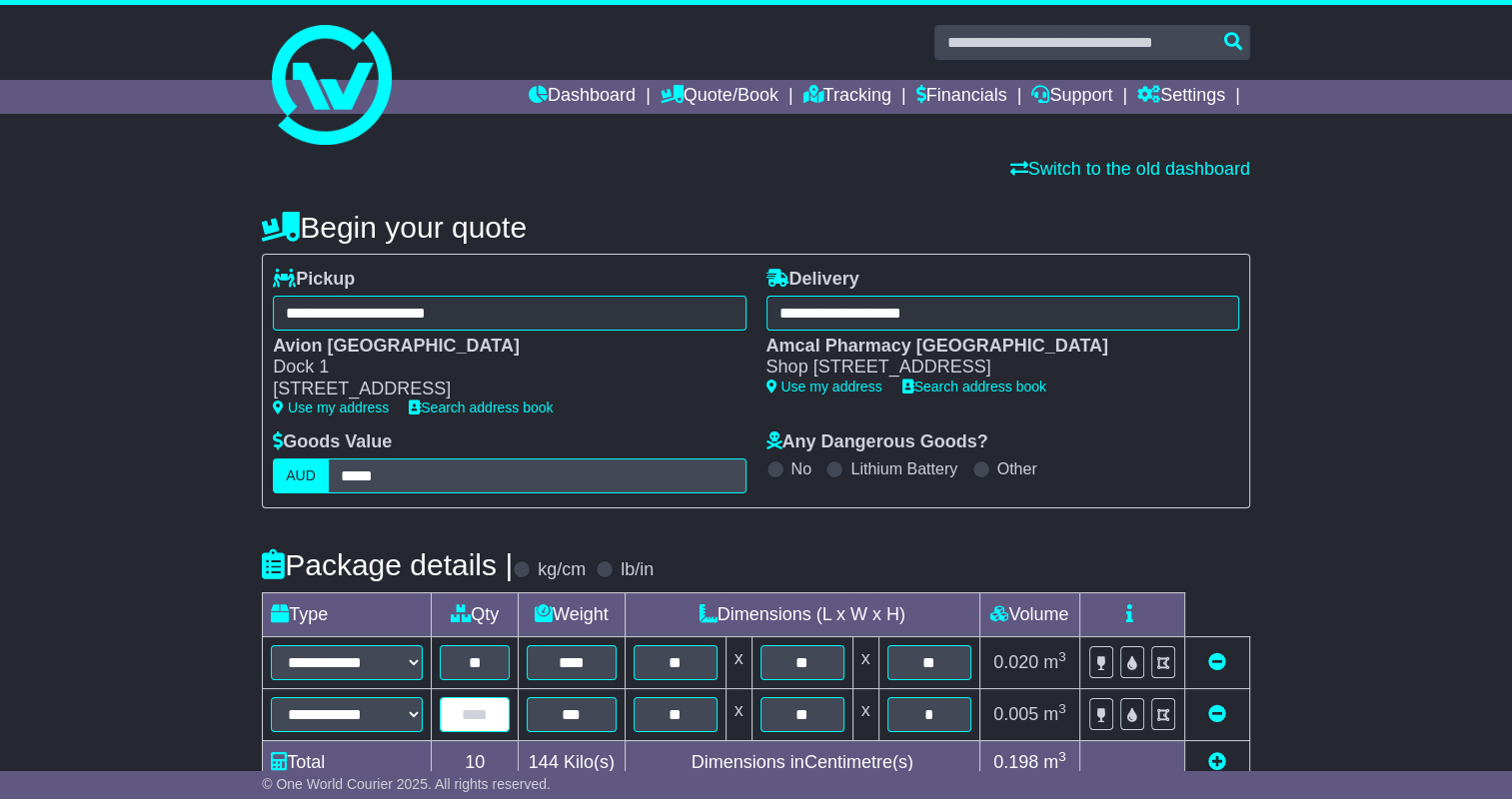 click at bounding box center [475, 714] 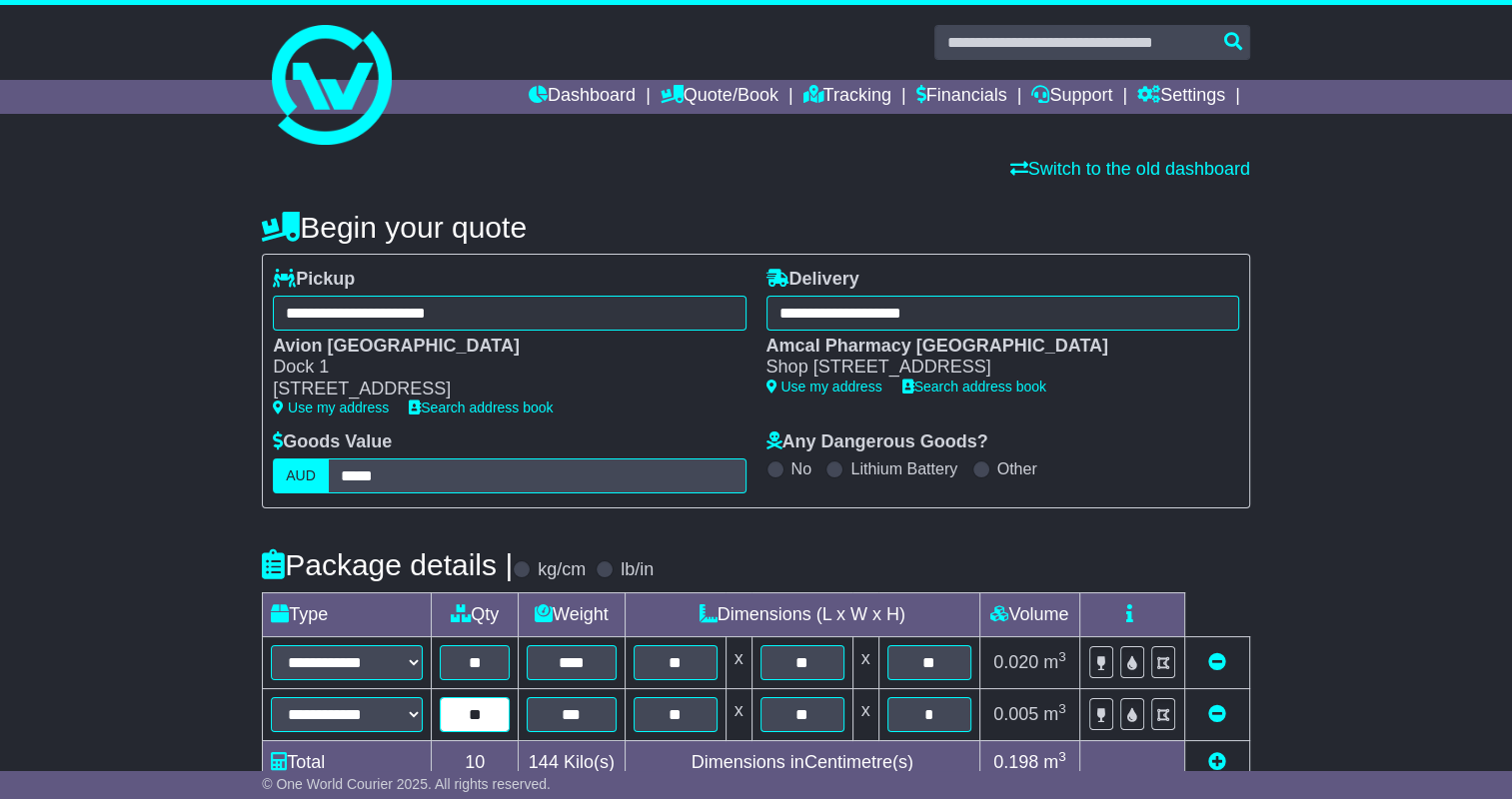 type on "**" 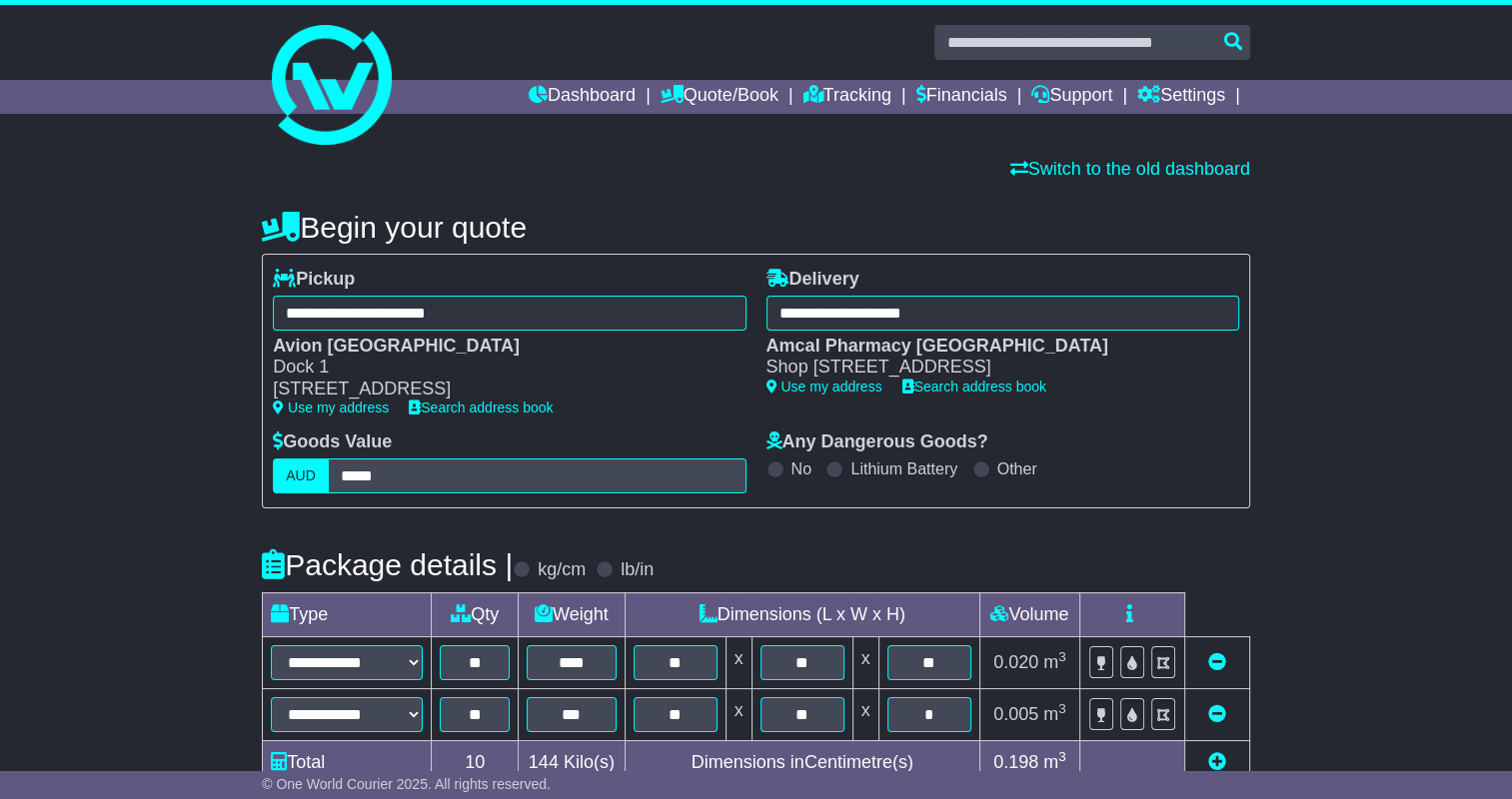 click on "**********" at bounding box center [756, 770] 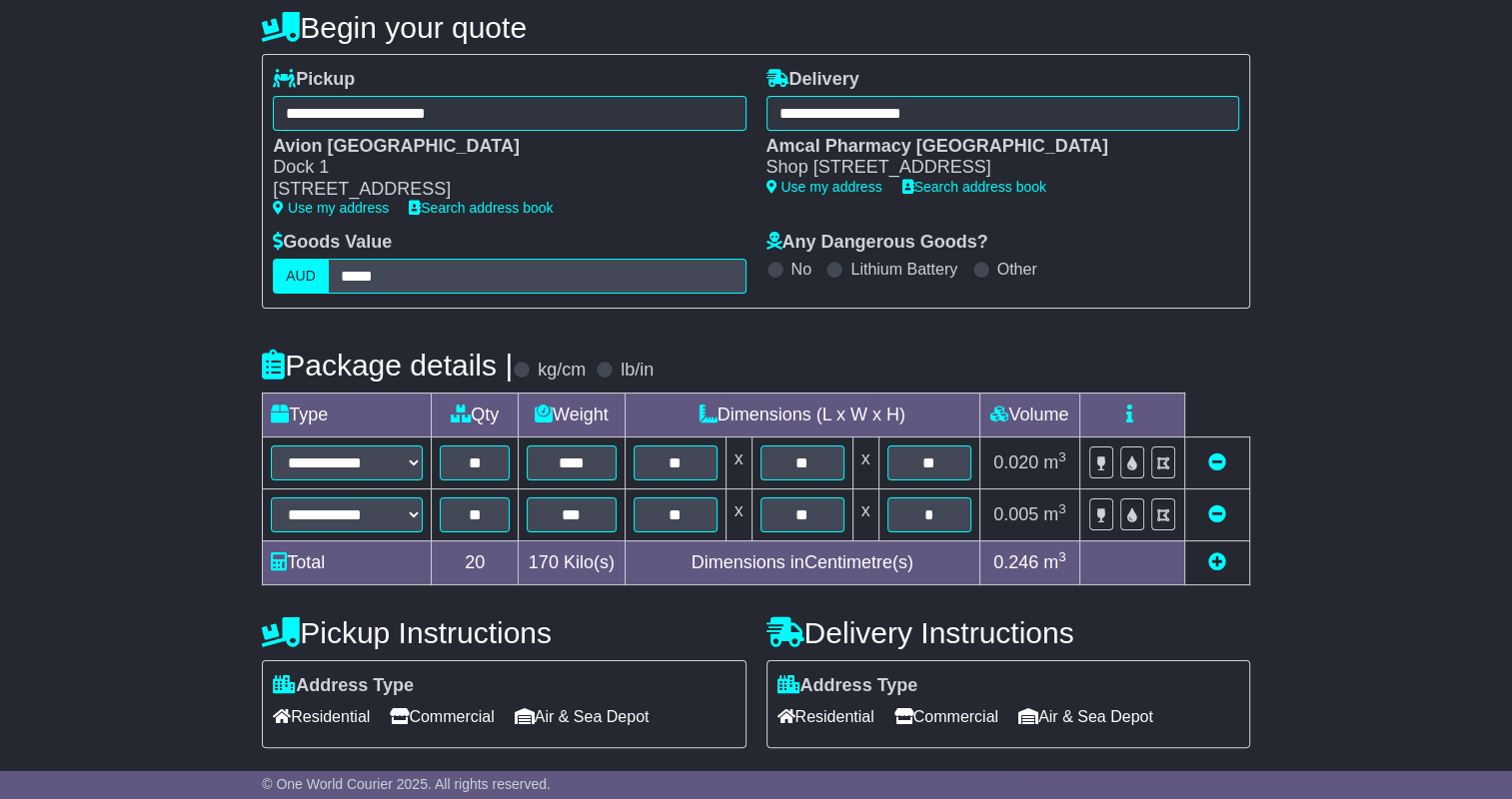 scroll, scrollTop: 590, scrollLeft: 0, axis: vertical 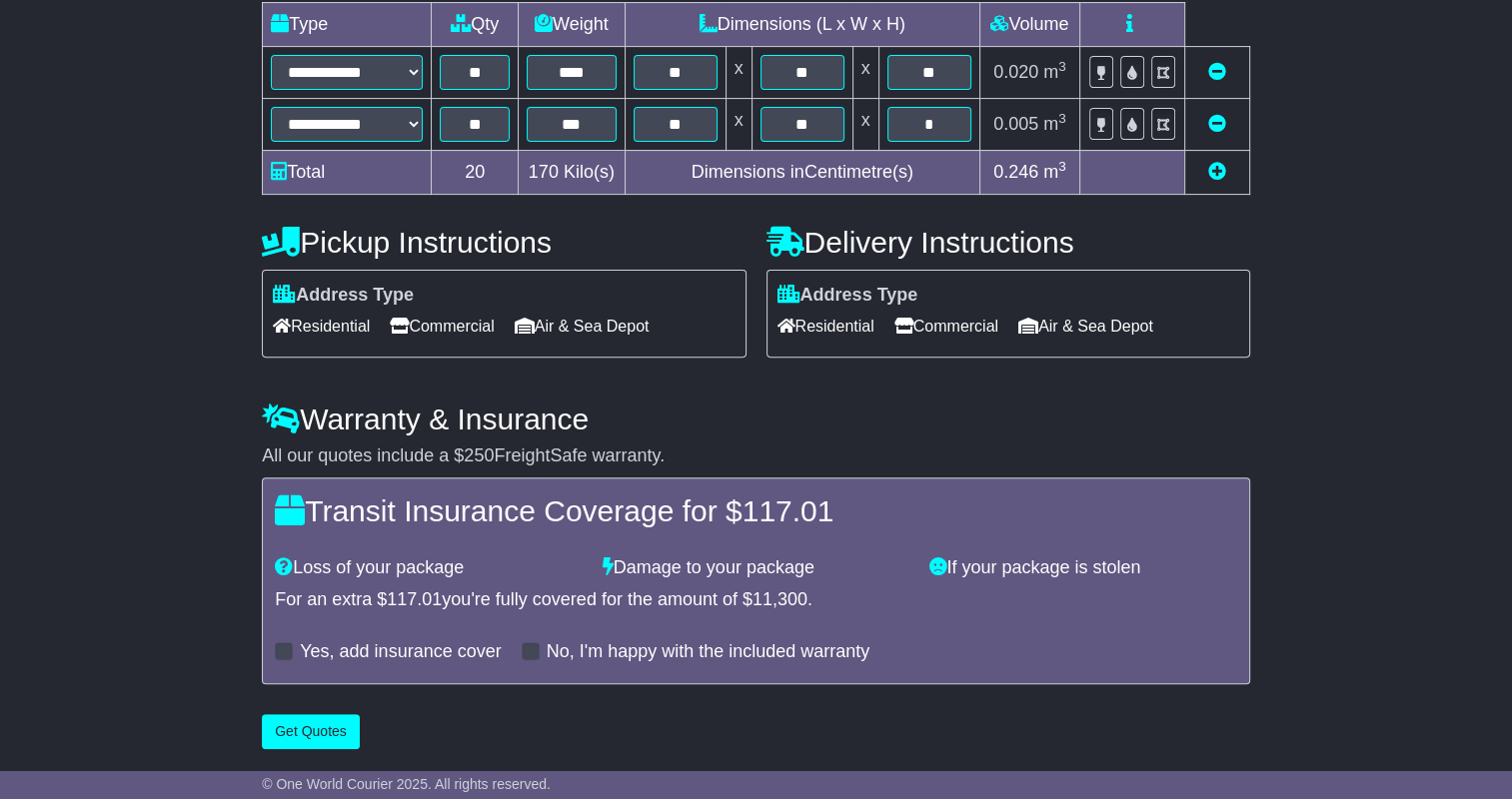 click on "Yes, add insurance cover" at bounding box center (400, 652) 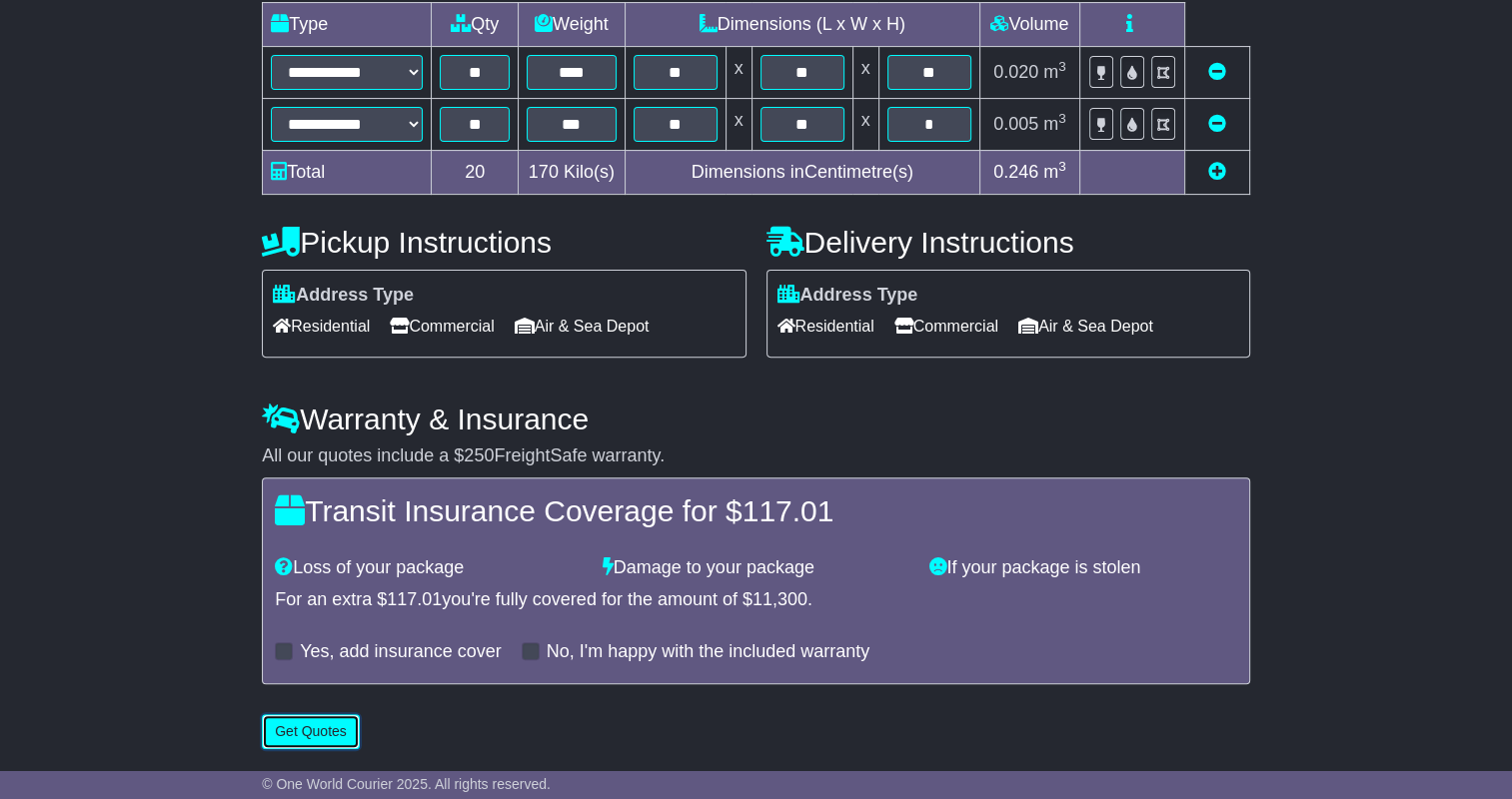 click on "Get Quotes" at bounding box center (311, 731) 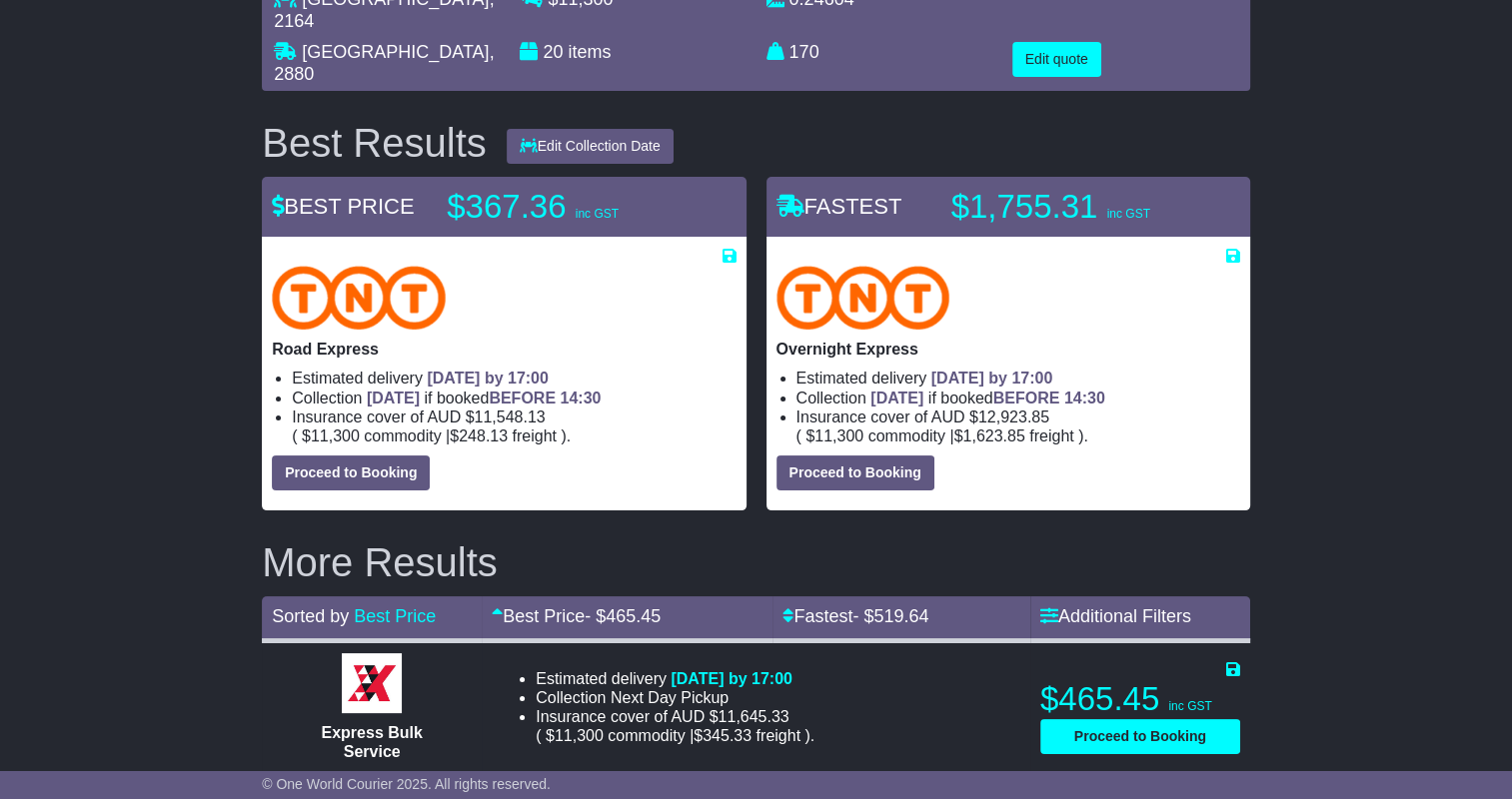 scroll, scrollTop: 300, scrollLeft: 0, axis: vertical 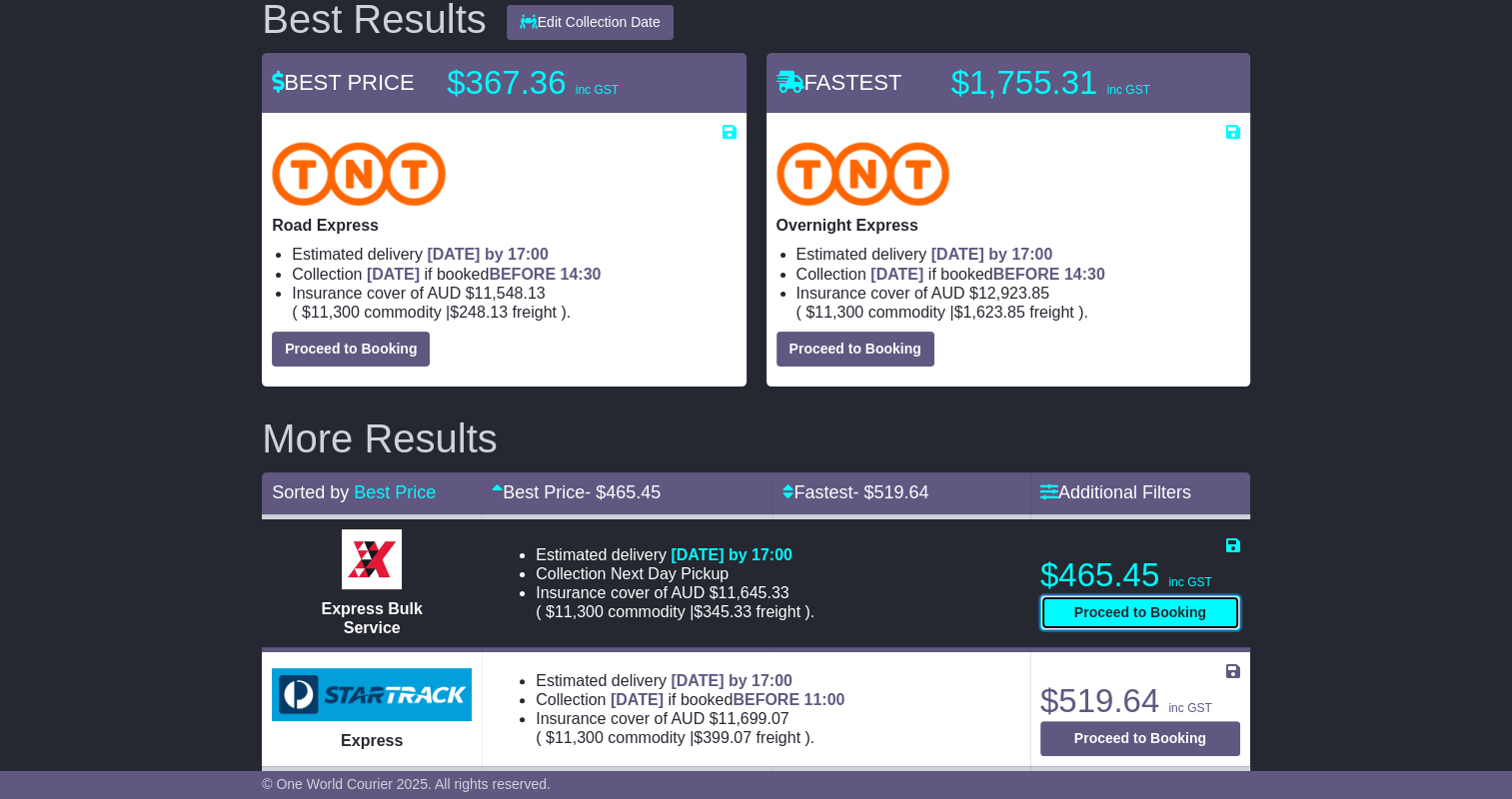 click on "Proceed to Booking" at bounding box center [1140, 612] 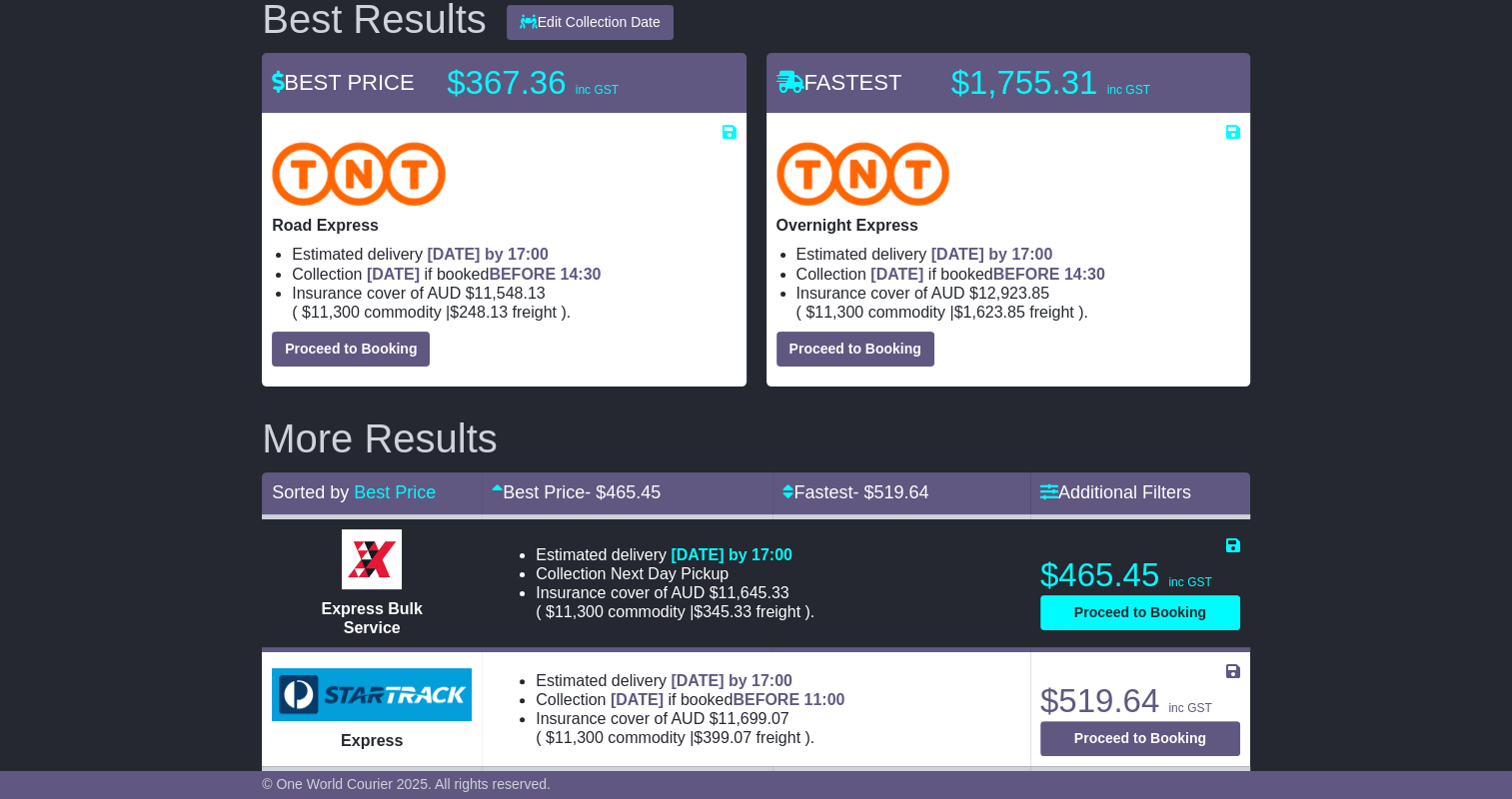 select on "*****" 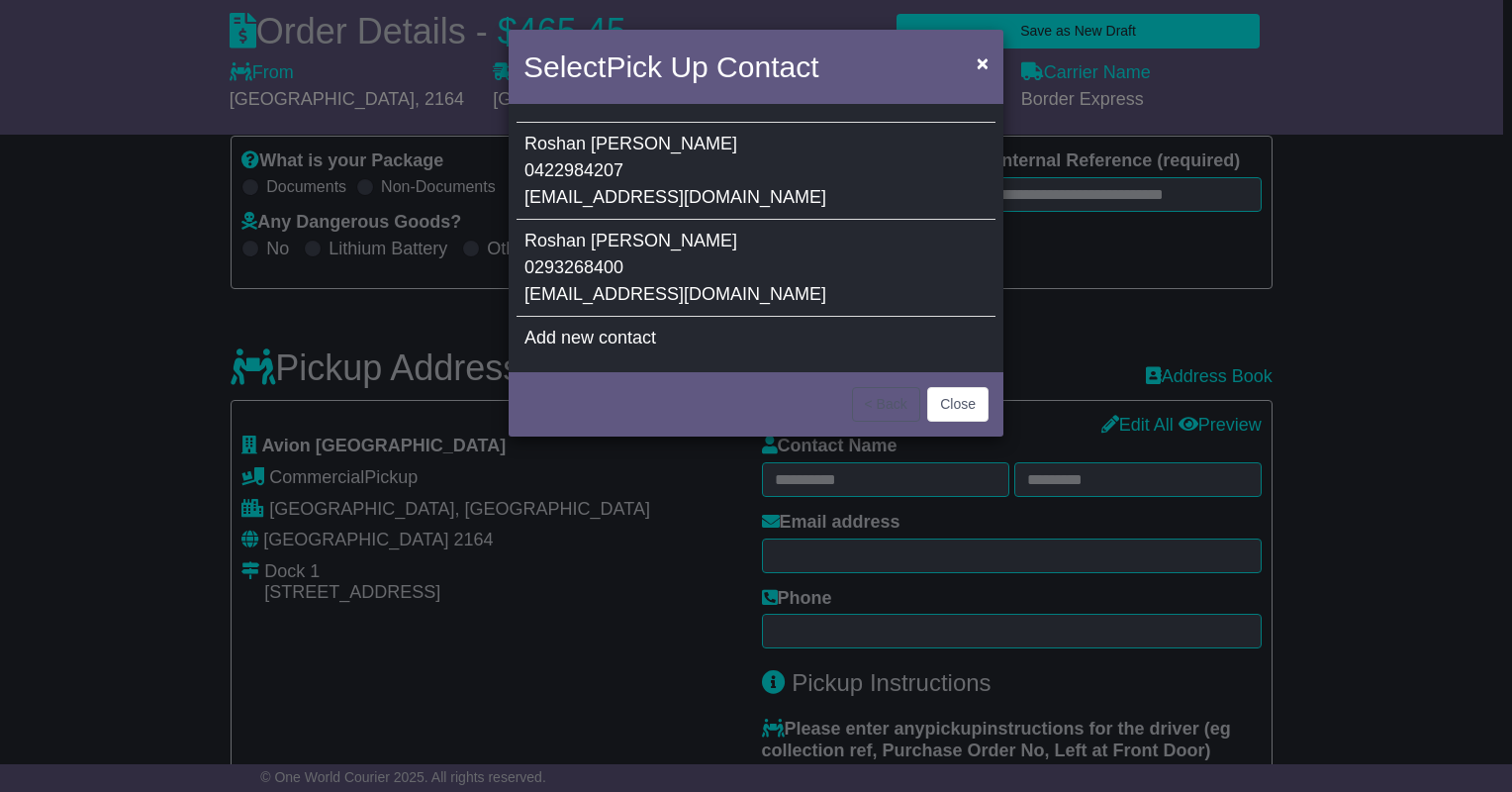 click on "[PERSON_NAME]
0422984207
[EMAIL_ADDRESS][DOMAIN_NAME]" at bounding box center (756, 171) 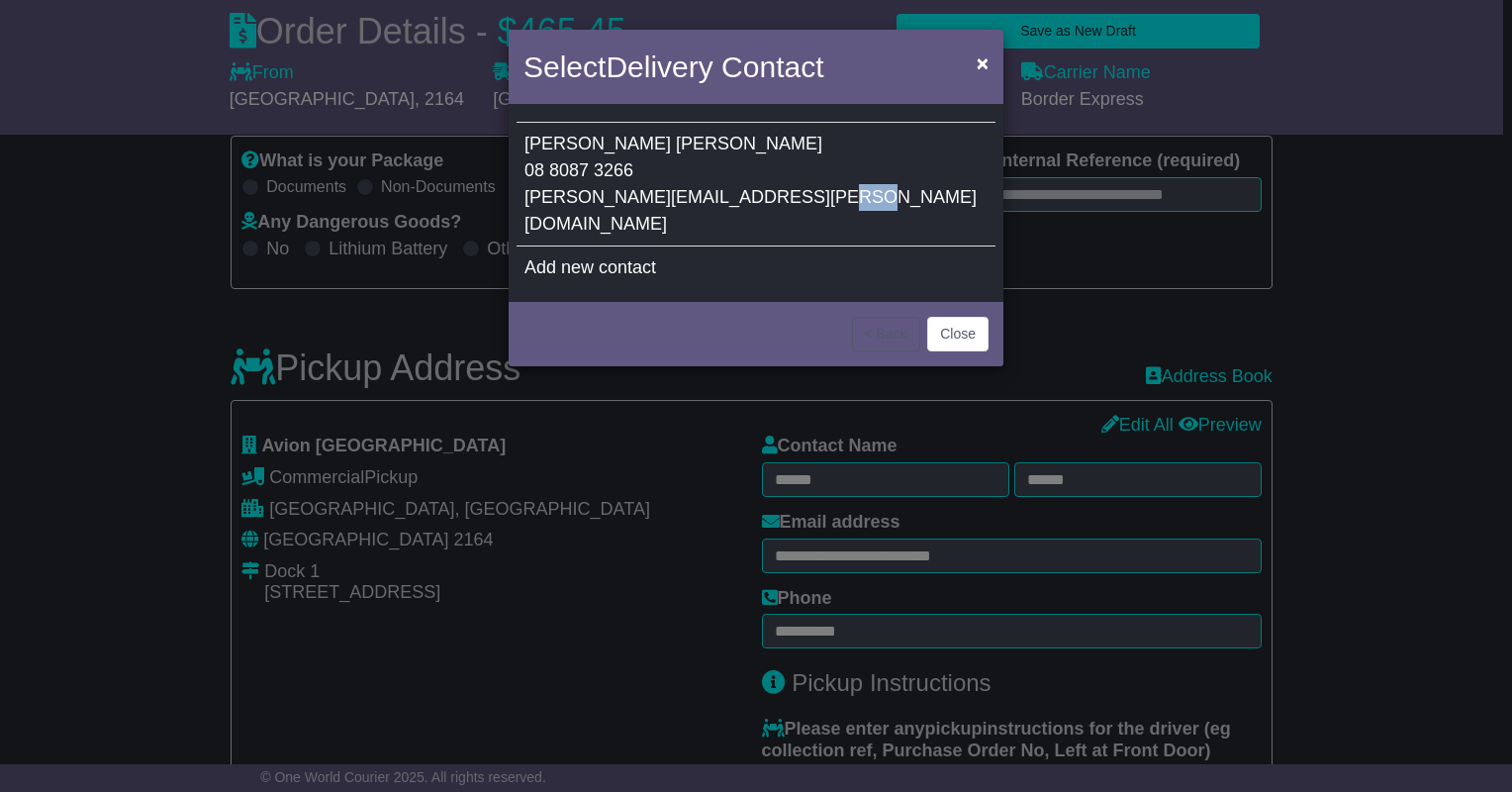click on "[PERSON_NAME][EMAIL_ADDRESS][PERSON_NAME][DOMAIN_NAME]" at bounding box center [750, 210] 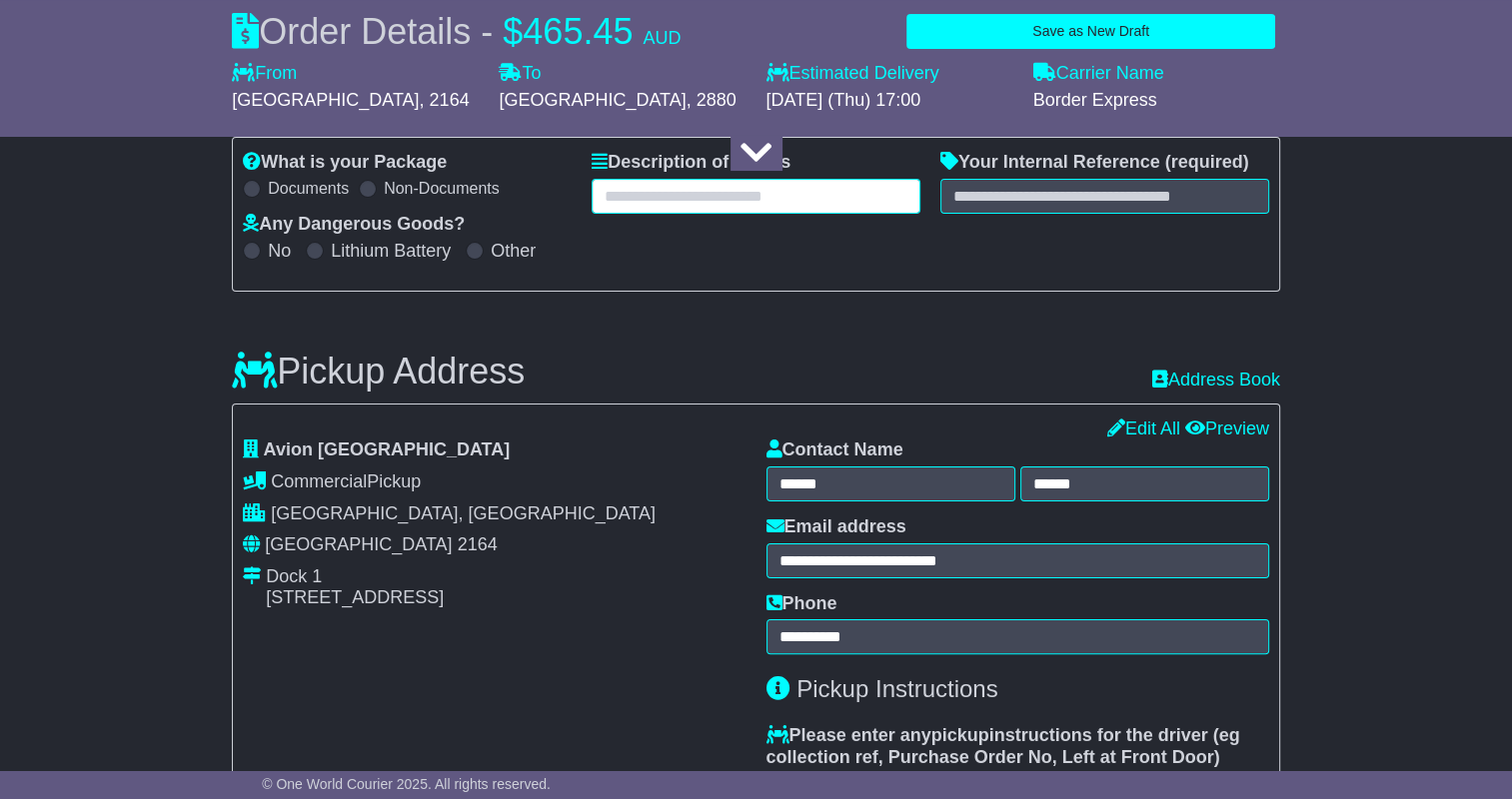 click at bounding box center [756, 196] 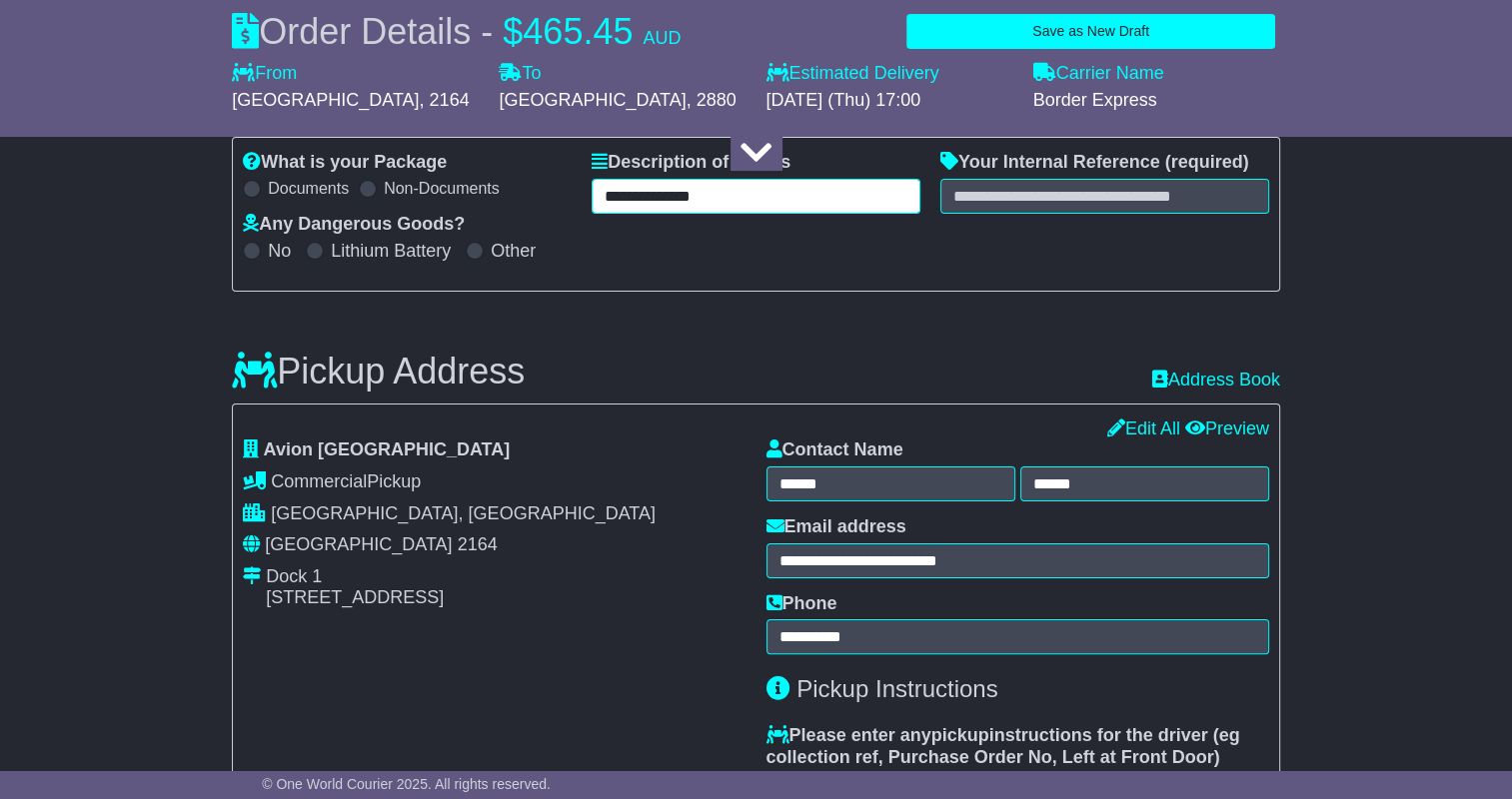 type on "**********" 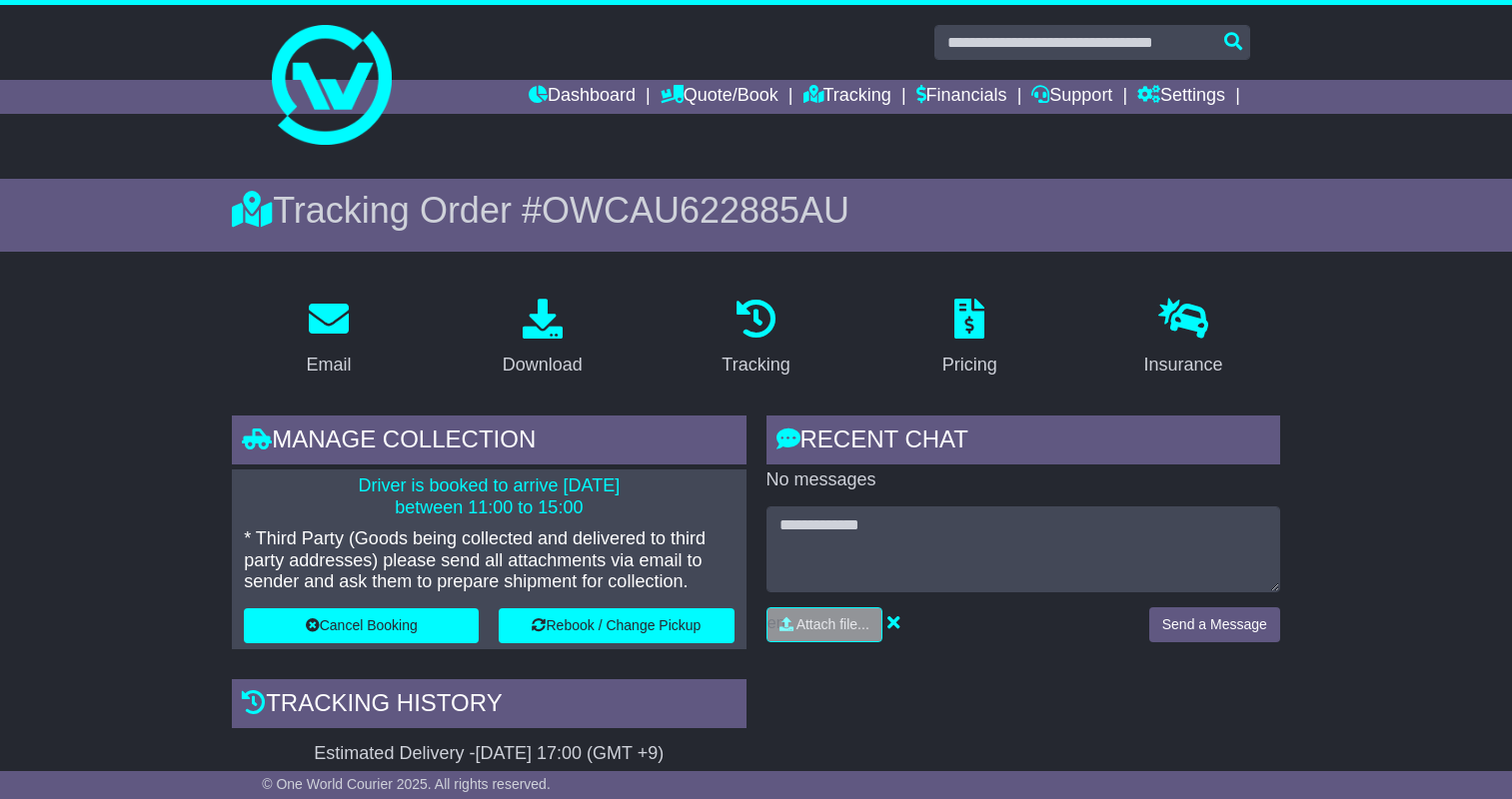 scroll, scrollTop: 0, scrollLeft: 0, axis: both 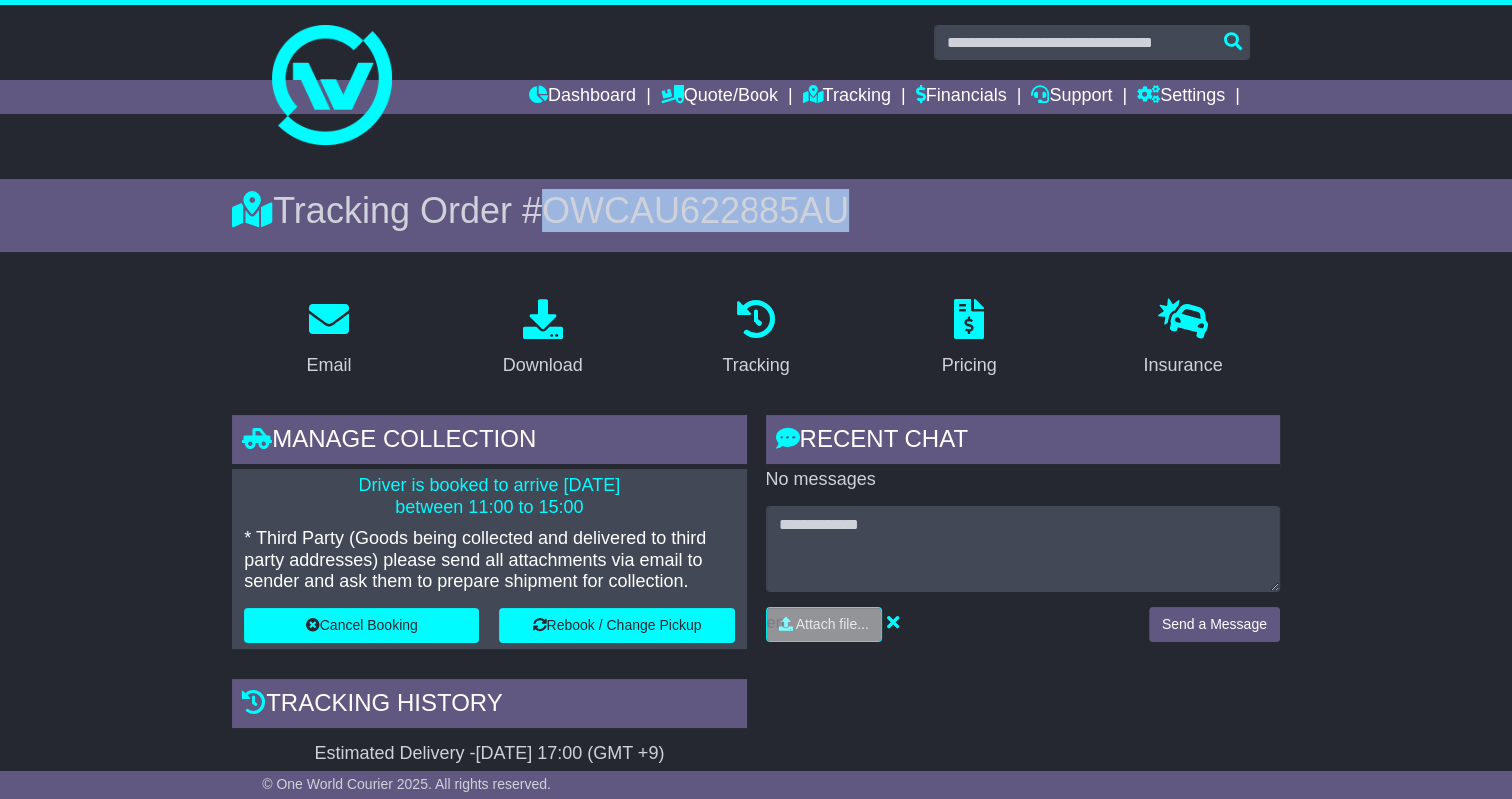 drag, startPoint x: 831, startPoint y: 208, endPoint x: 552, endPoint y: 213, distance: 279.0448 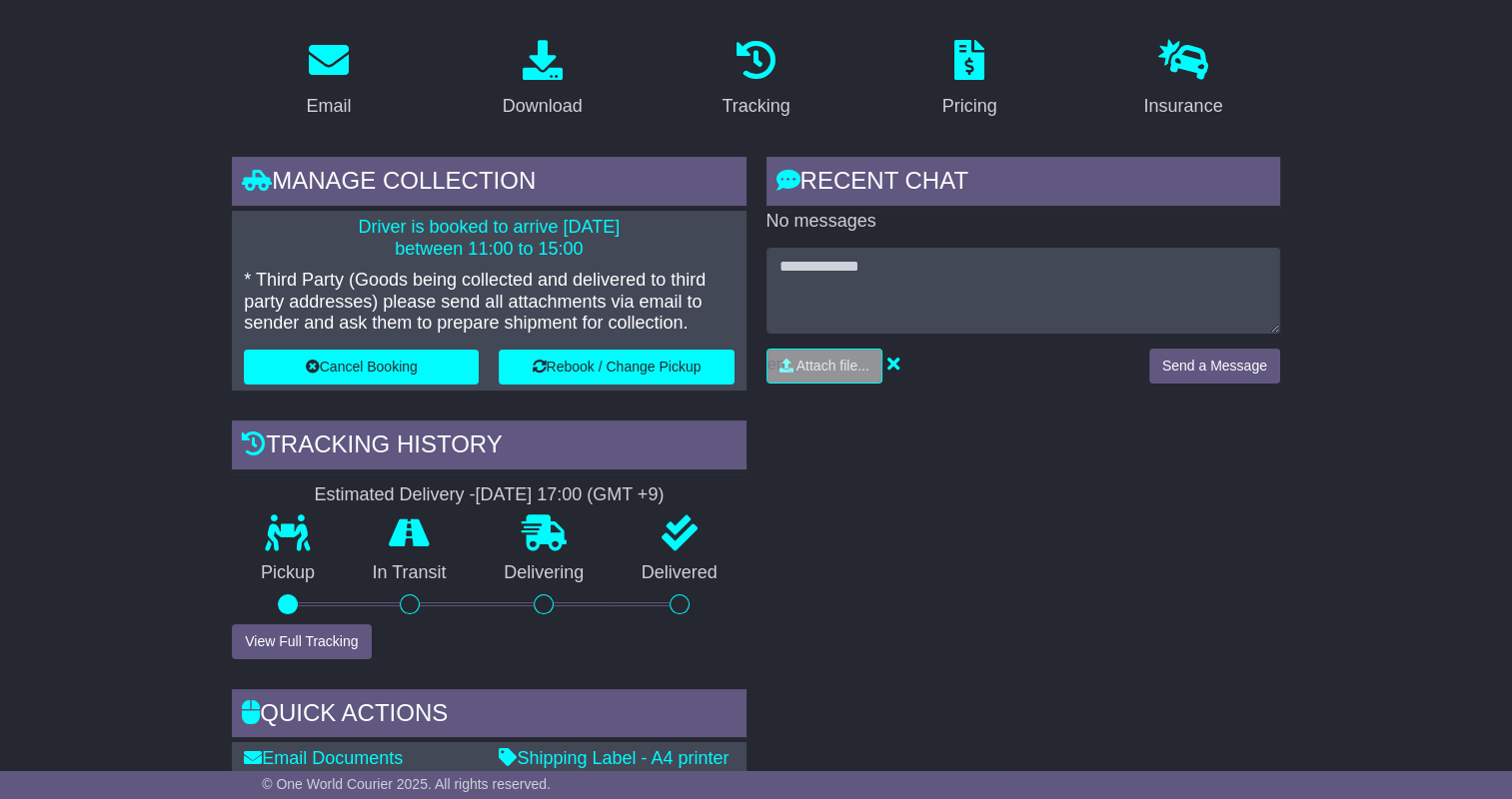 scroll, scrollTop: 499, scrollLeft: 0, axis: vertical 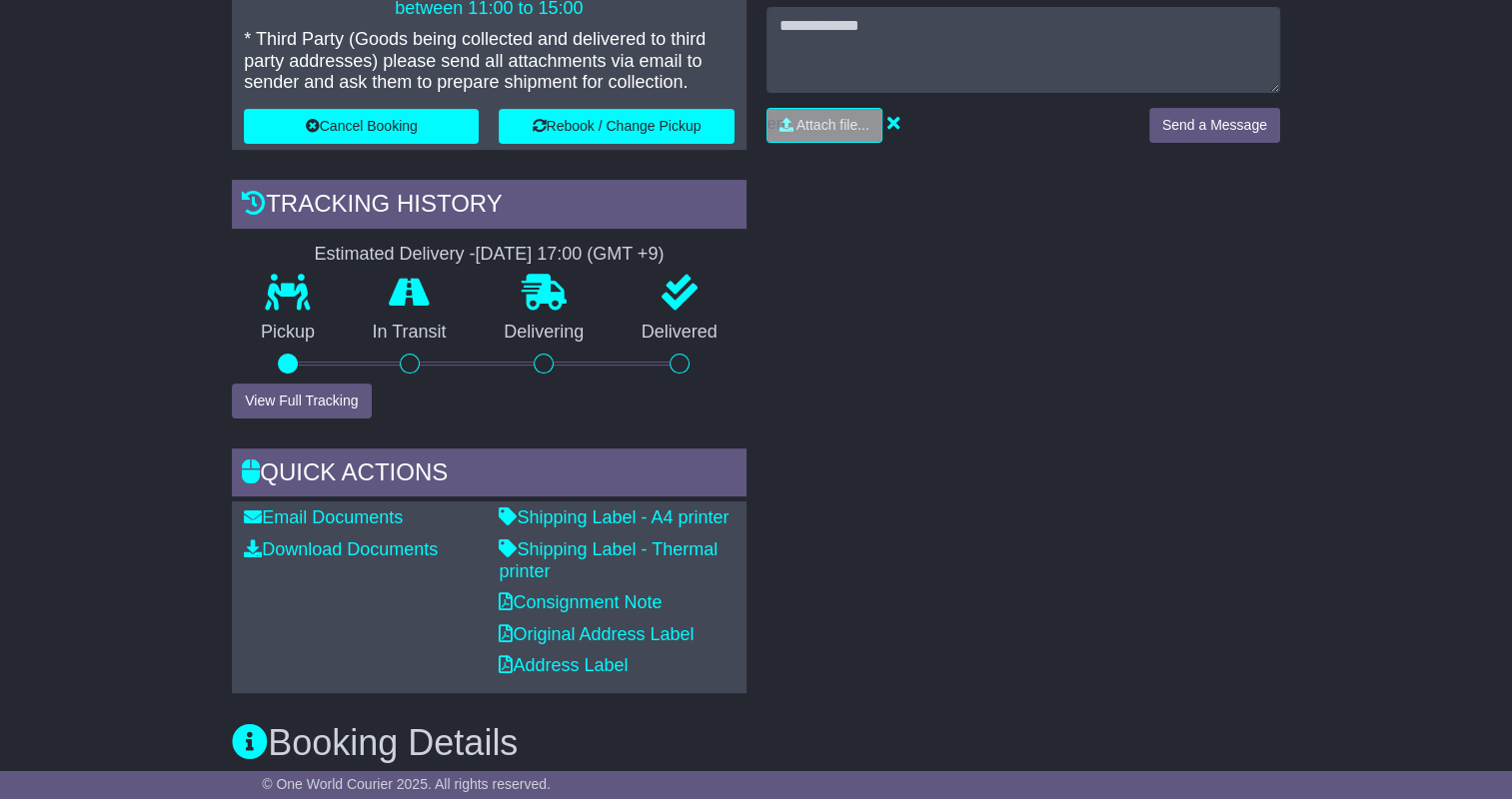 click on "Shipping Label - Thermal printer" at bounding box center [616, 560] 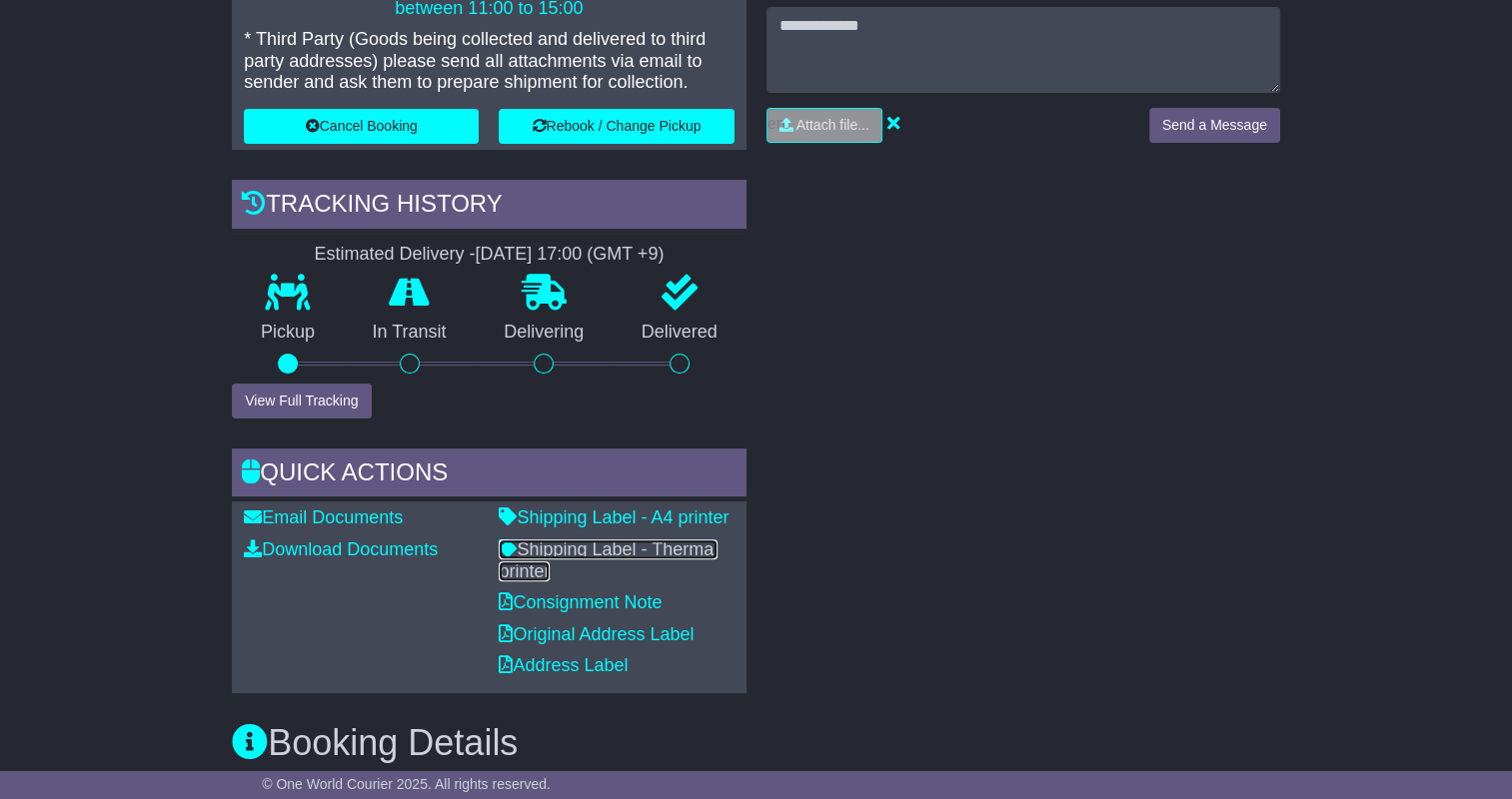 click on "Shipping Label - Thermal printer" at bounding box center [608, 560] 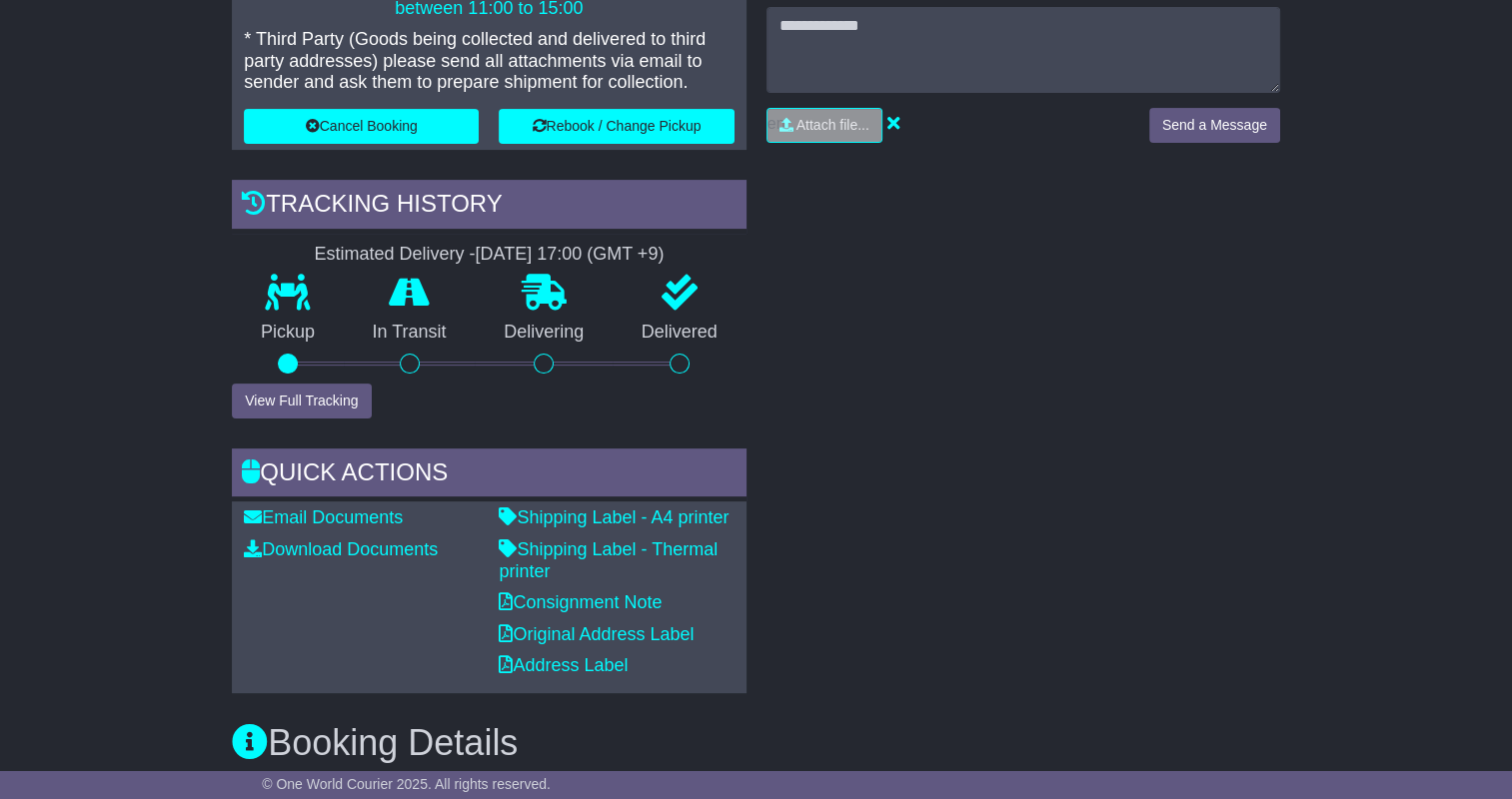 click on "RECENT CHAT
Loading...
No messages
Attach file...
Send a Message" at bounding box center (1023, 305) 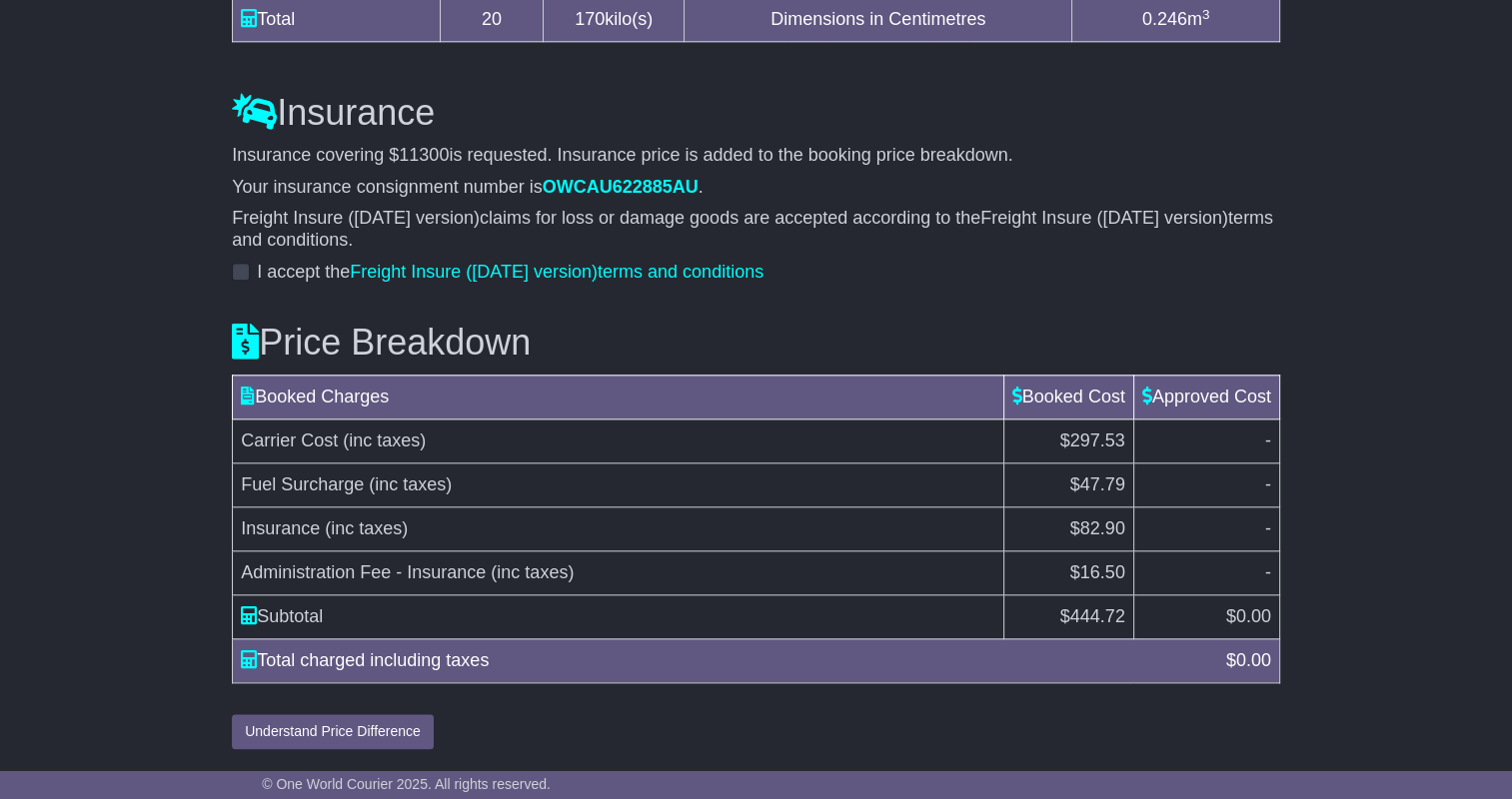scroll, scrollTop: 2125, scrollLeft: 0, axis: vertical 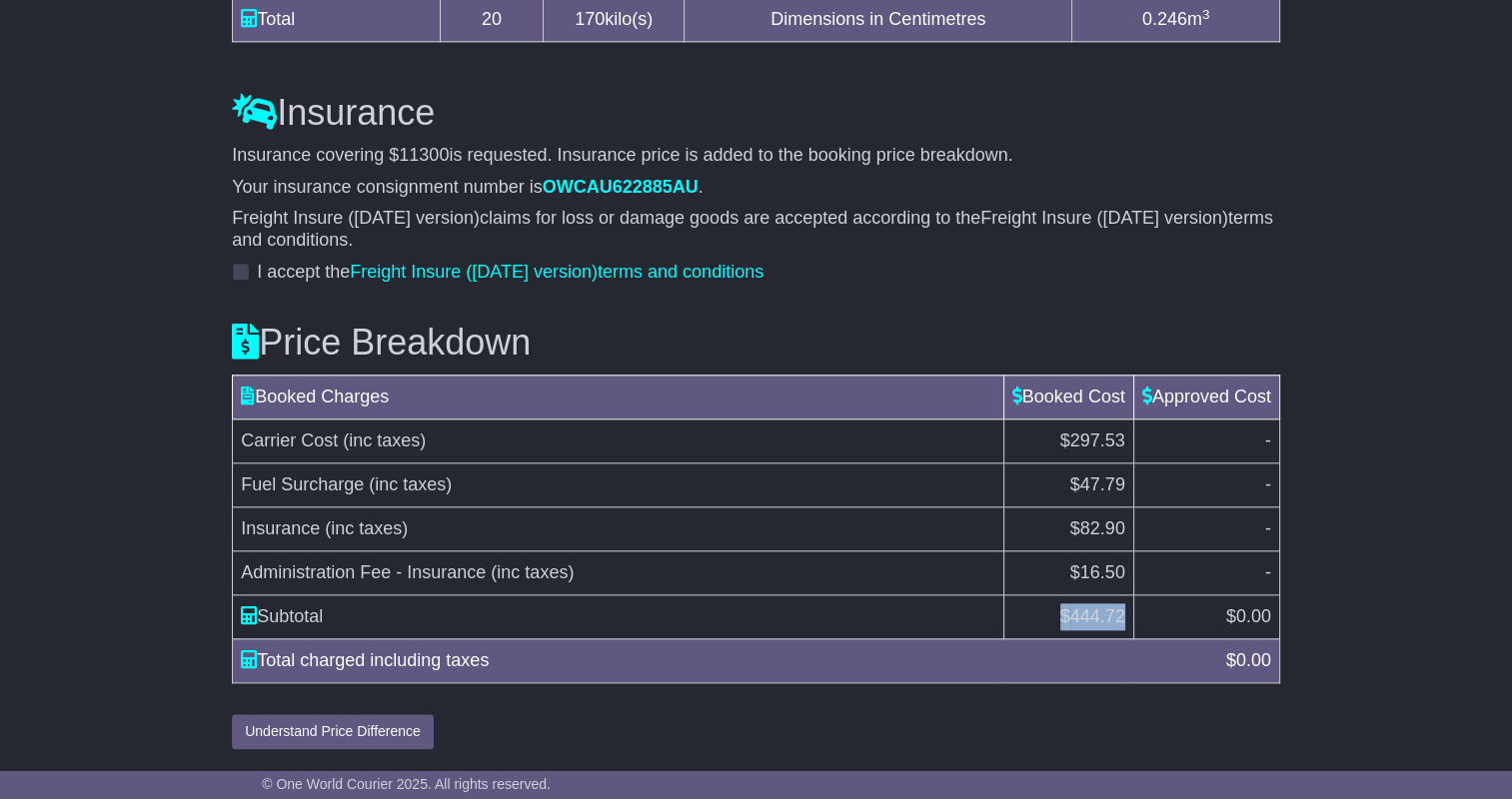 drag, startPoint x: 1127, startPoint y: 620, endPoint x: 1034, endPoint y: 616, distance: 93.08598 